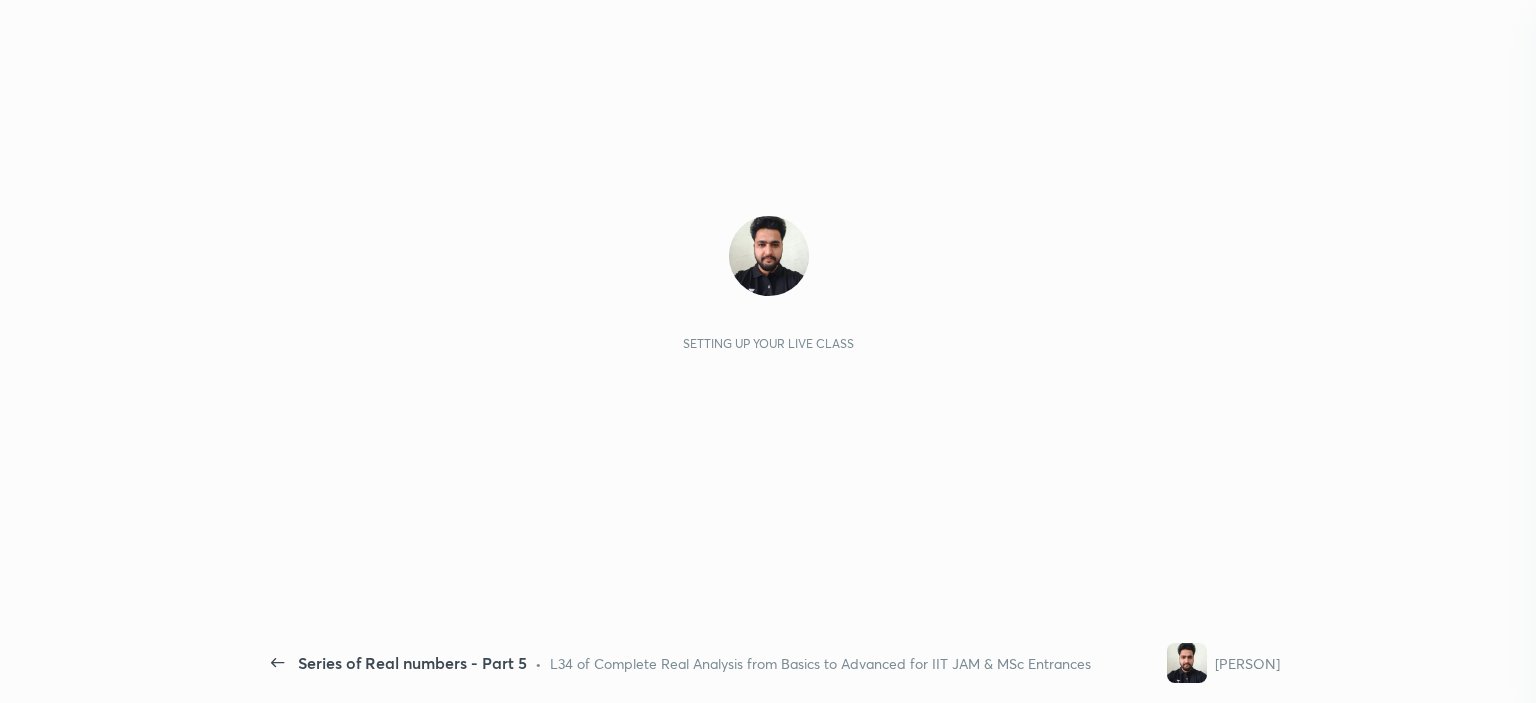scroll, scrollTop: 0, scrollLeft: 0, axis: both 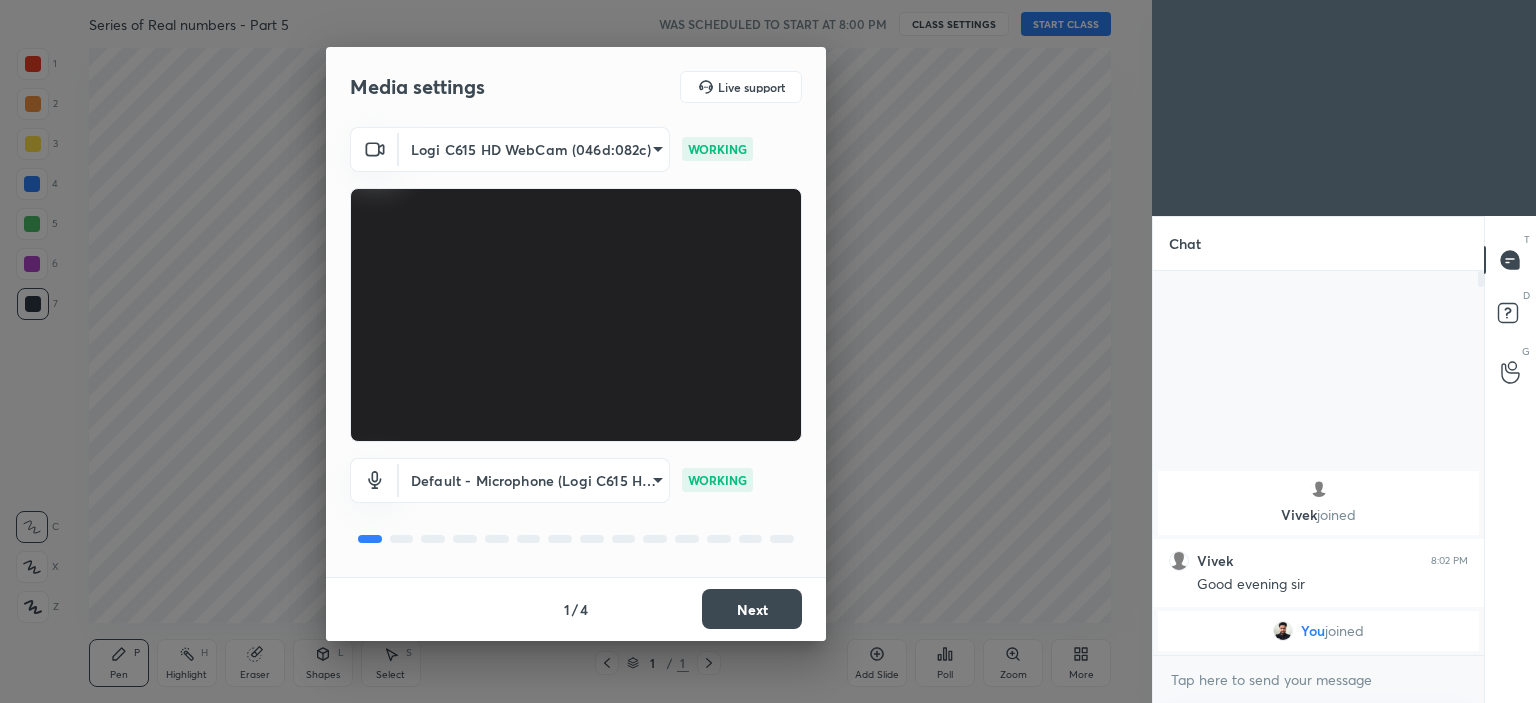 click on "Next" at bounding box center [752, 609] 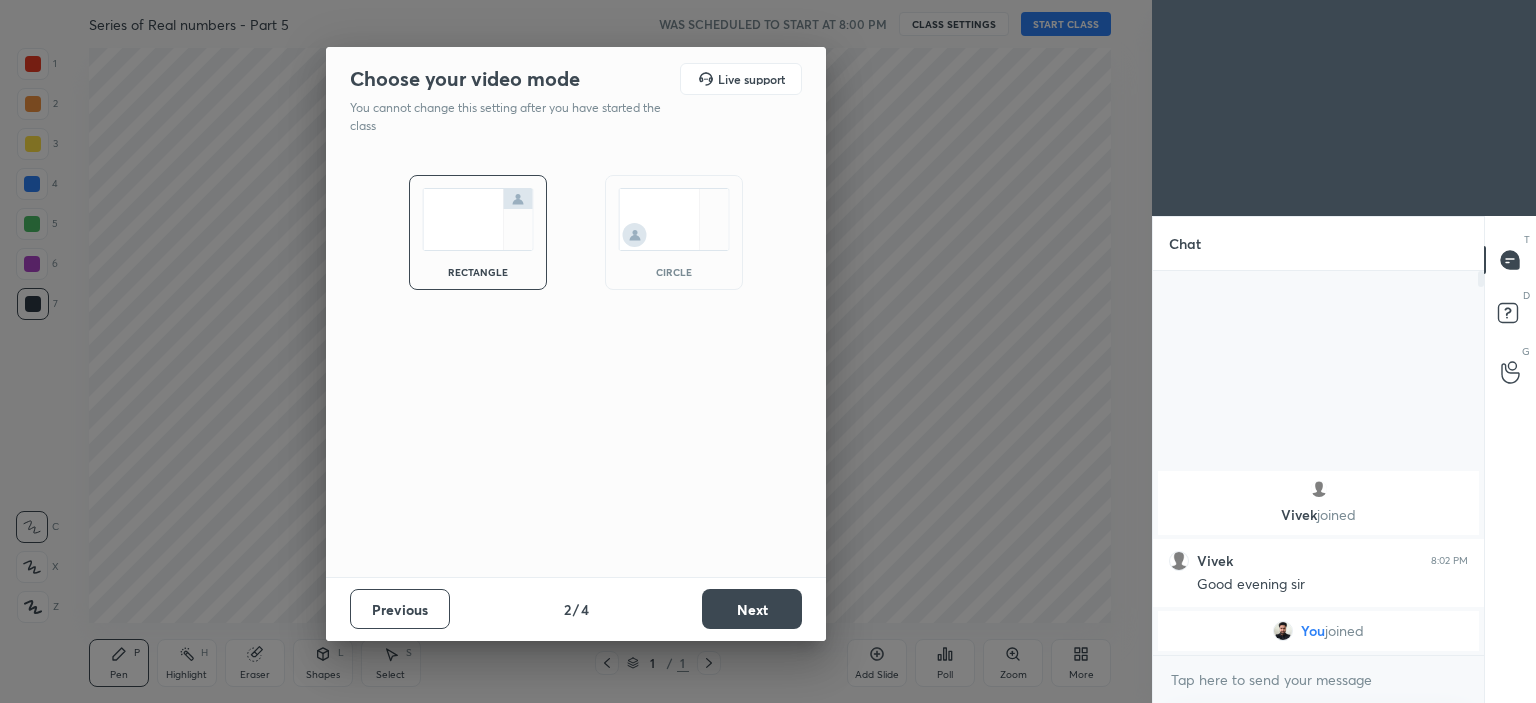 click on "circle" at bounding box center (674, 272) 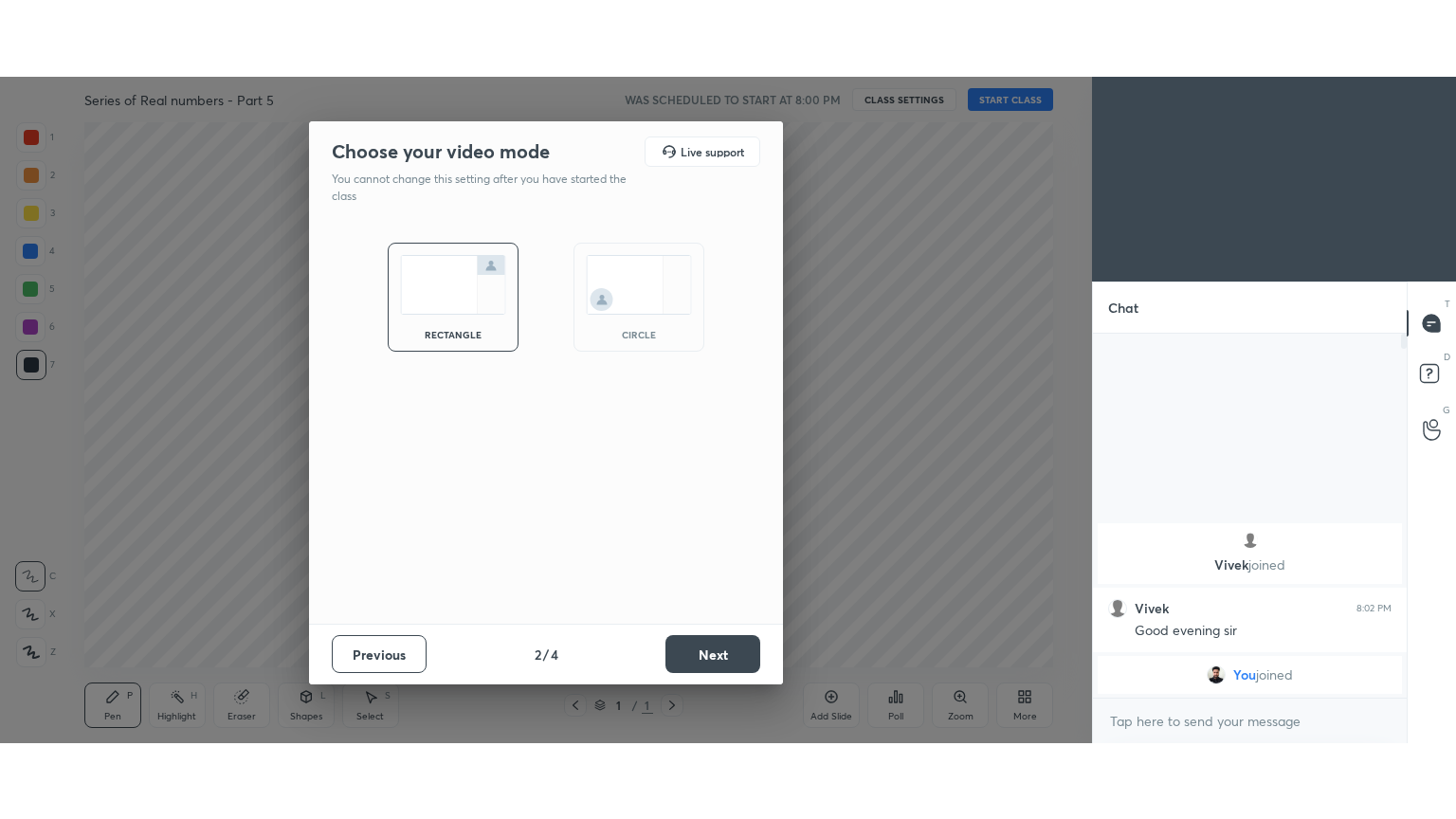 scroll, scrollTop: 406, scrollLeft: 308, axis: both 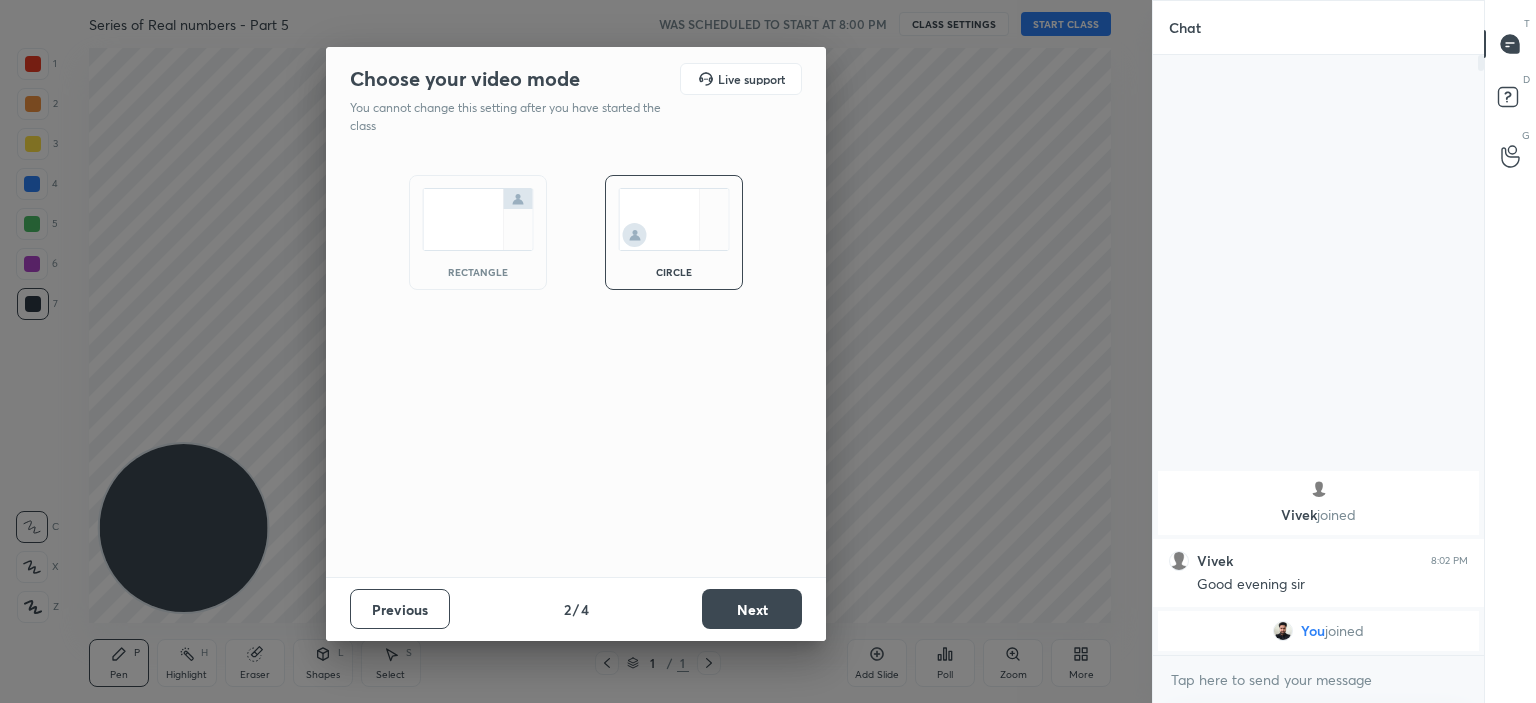 click on "Next" at bounding box center (752, 609) 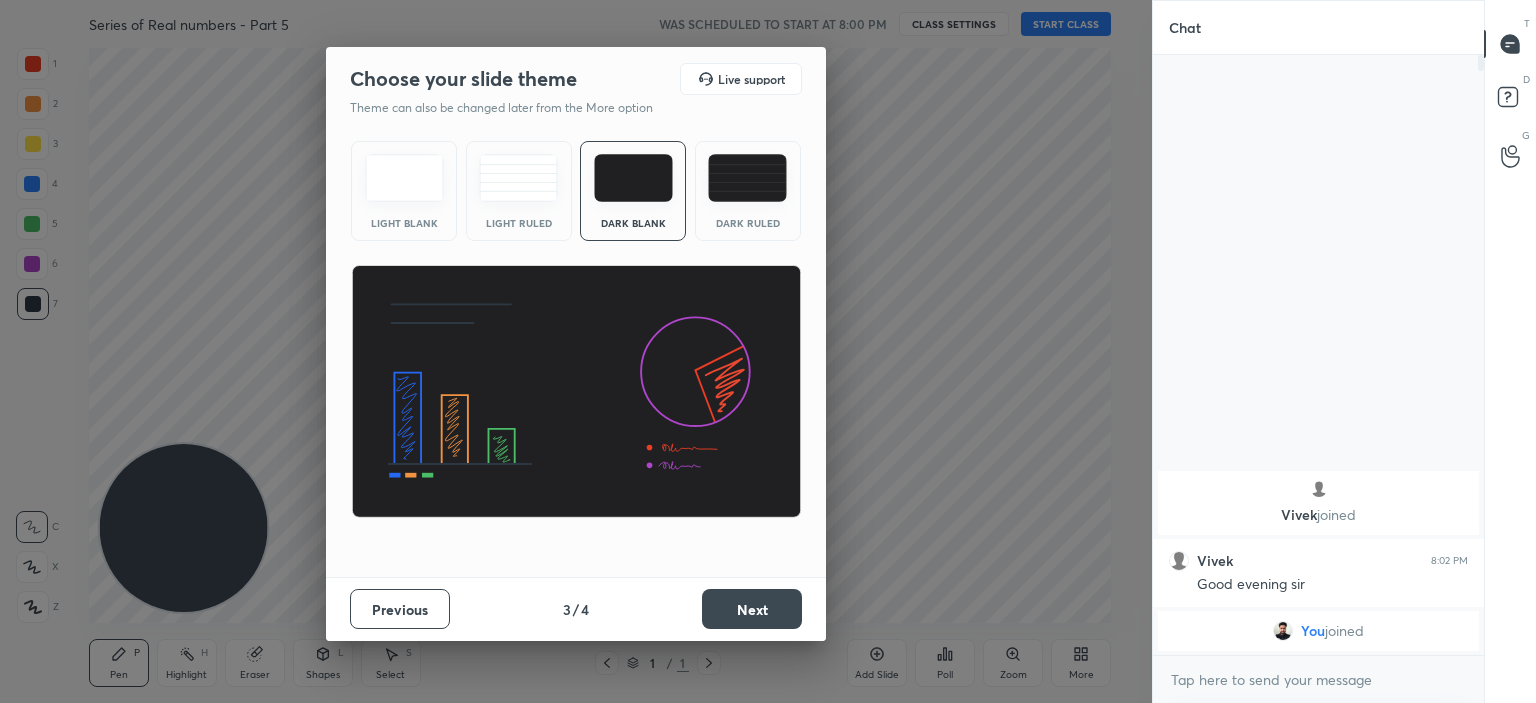 click on "Next" at bounding box center (752, 609) 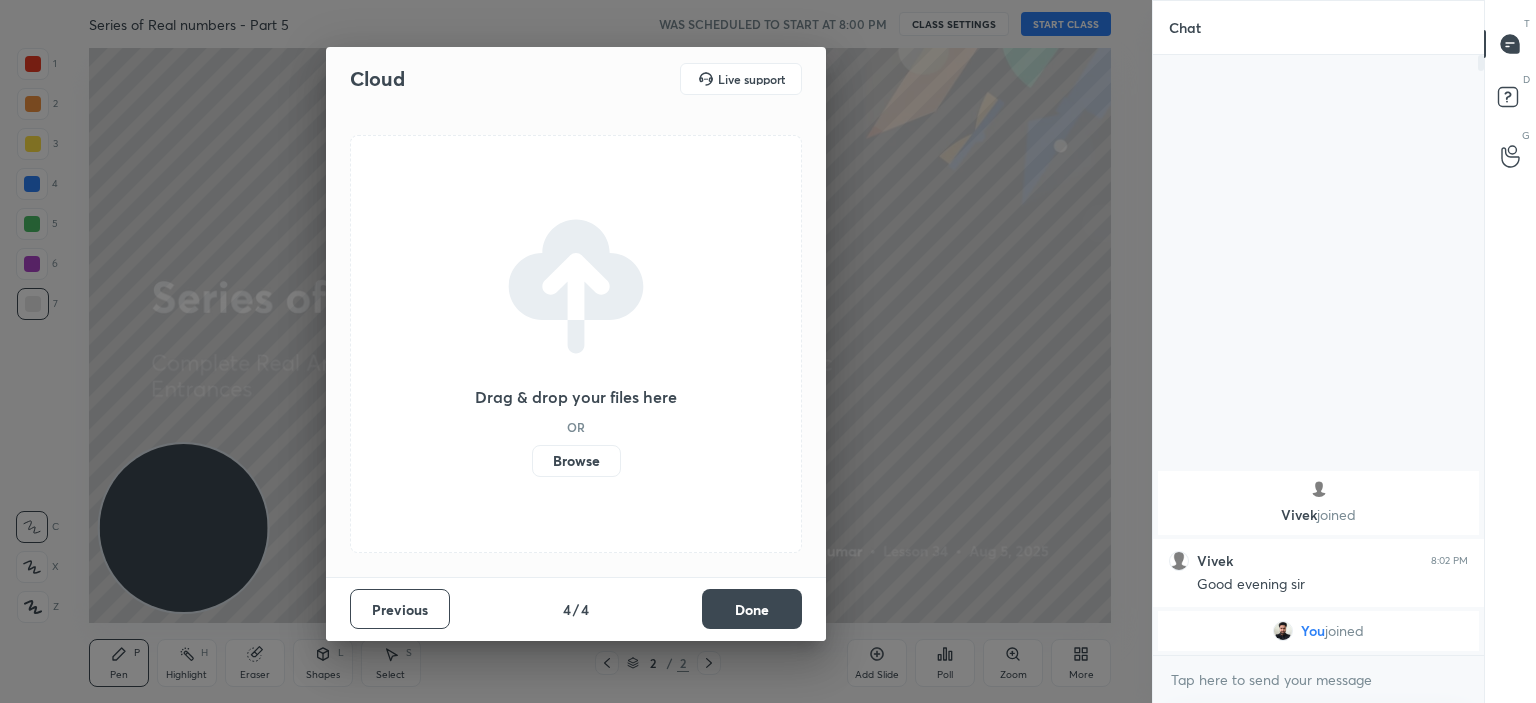 click on "Browse" at bounding box center [576, 461] 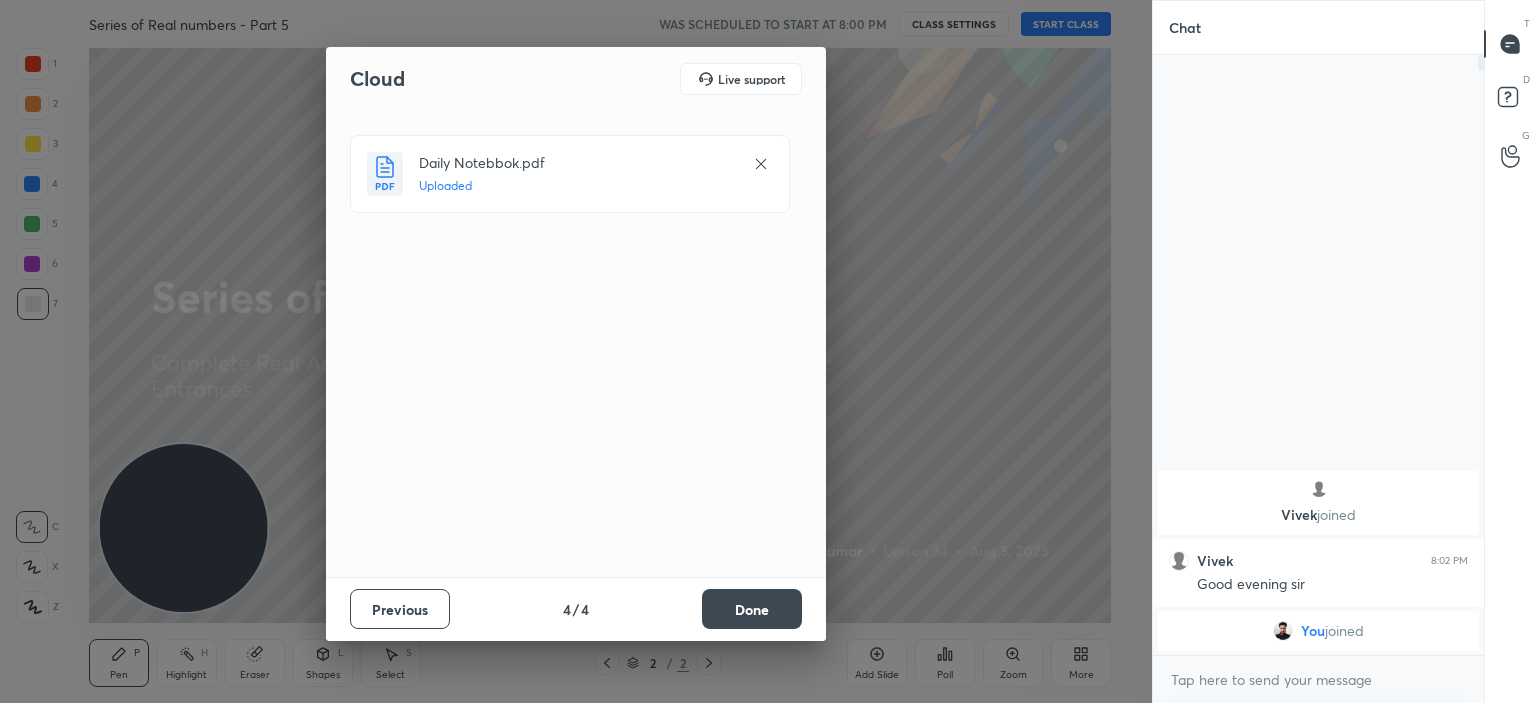 click on "Done" at bounding box center (752, 609) 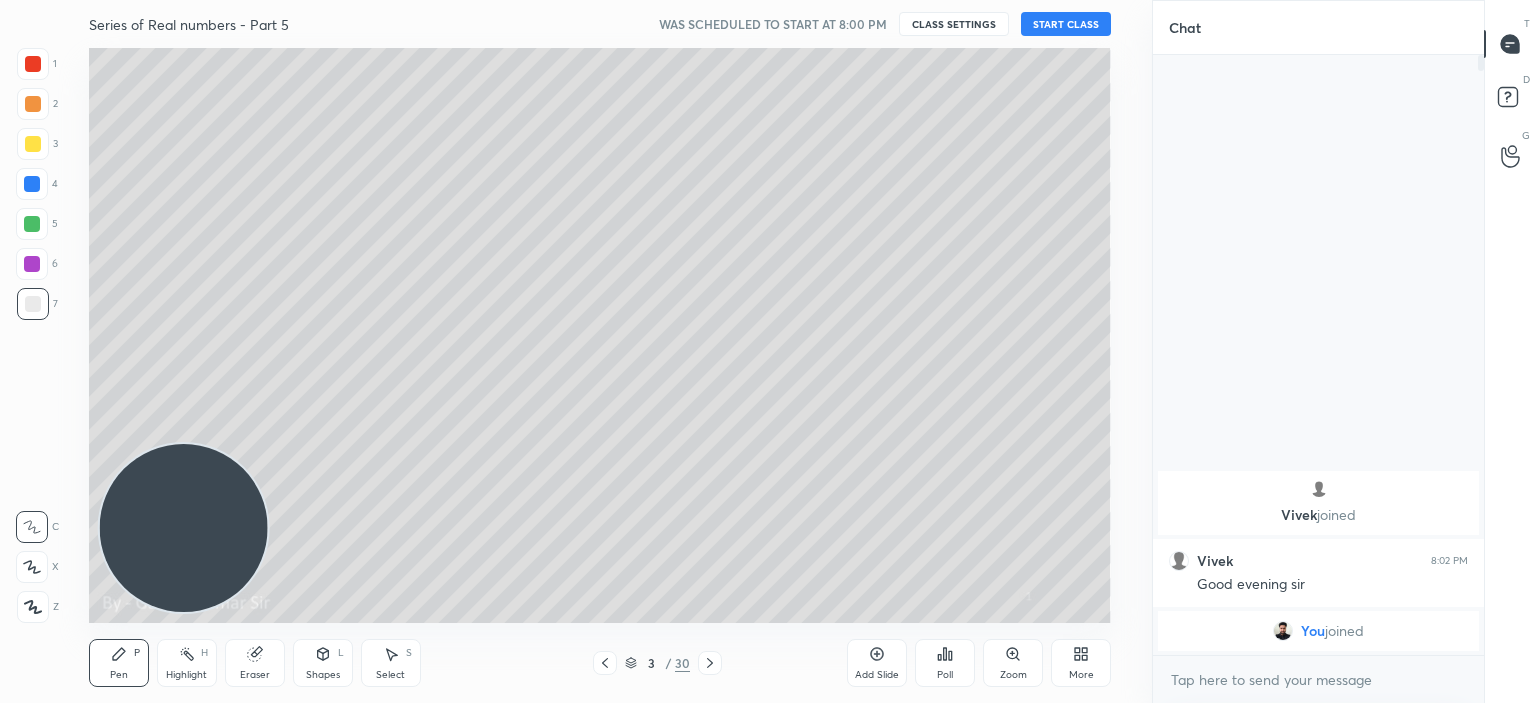 click at bounding box center [605, 663] 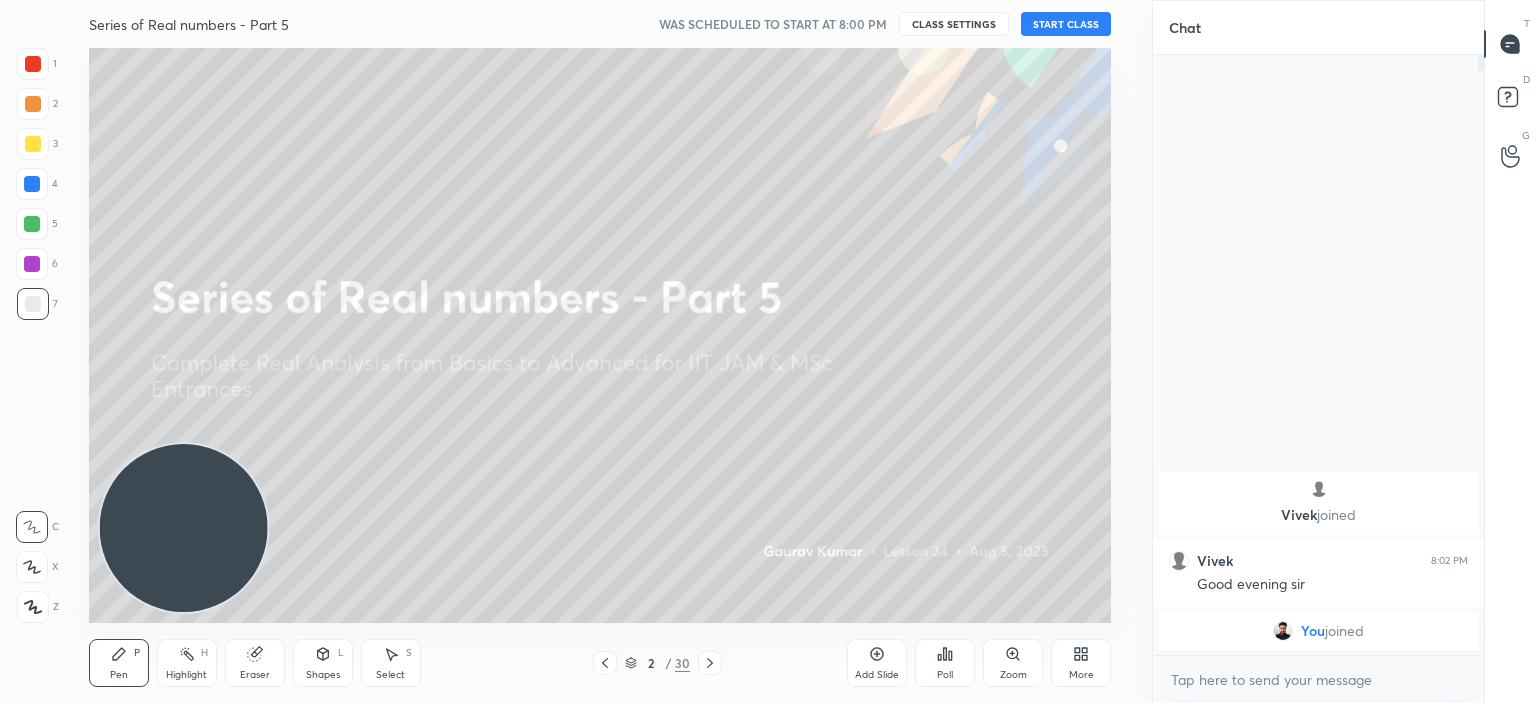 click on "START CLASS" at bounding box center (1066, 24) 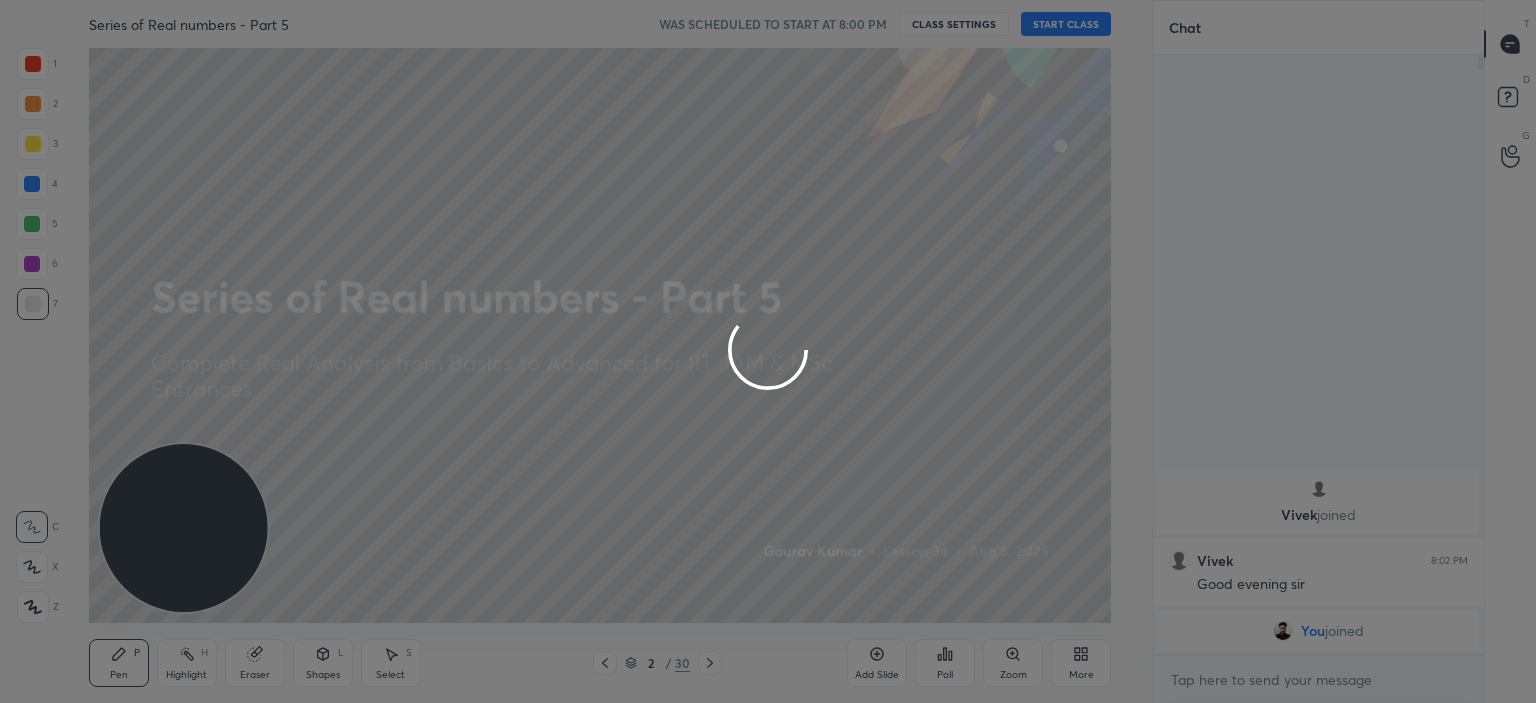 click at bounding box center [768, 351] 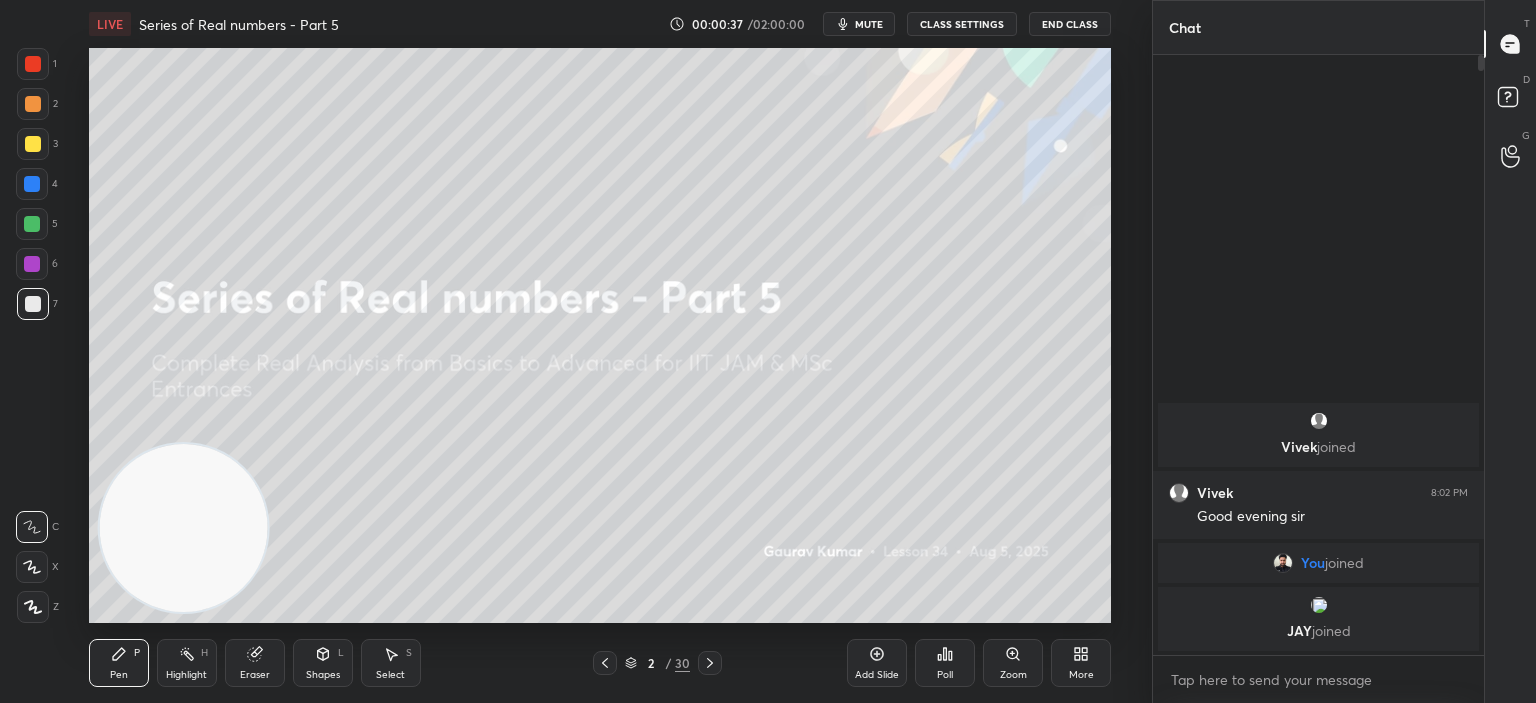 click 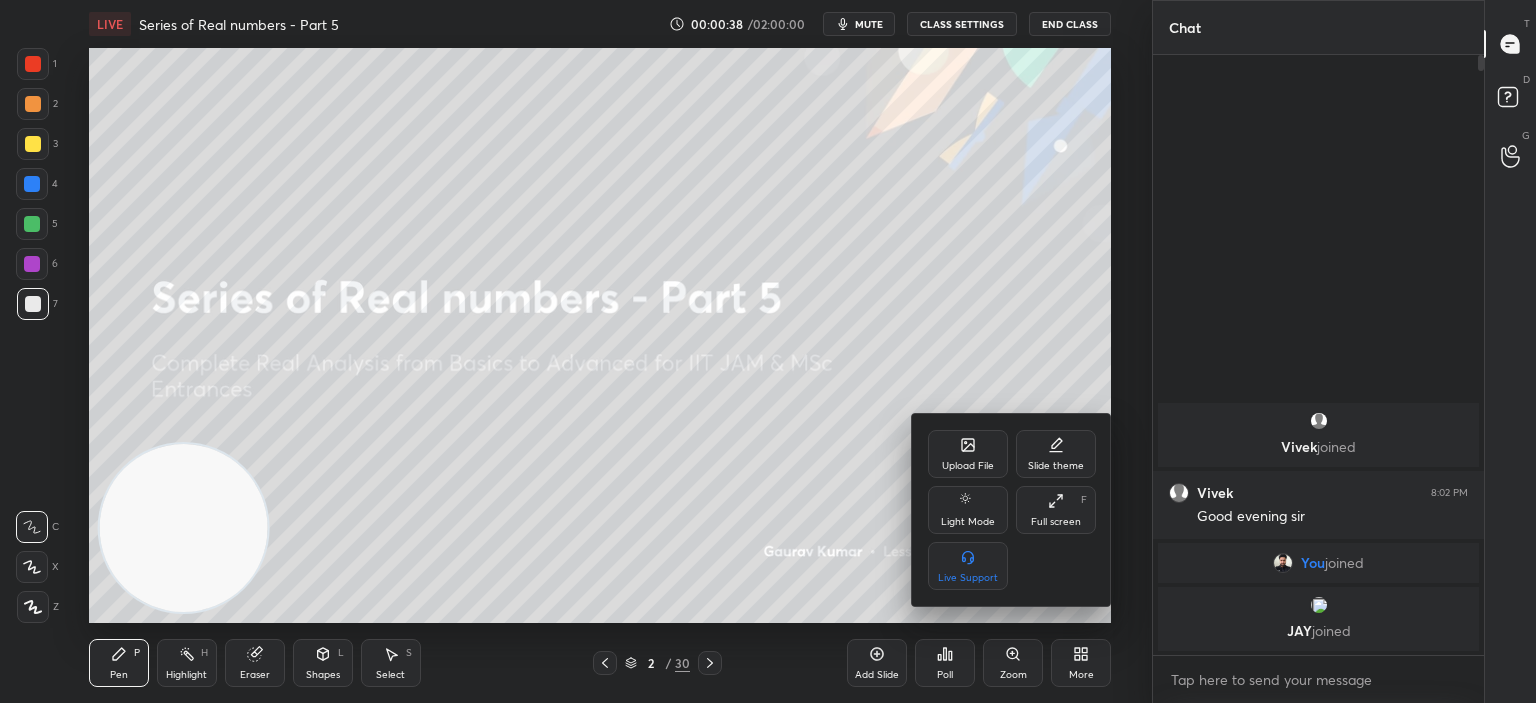 click on "Full screen" at bounding box center (1056, 522) 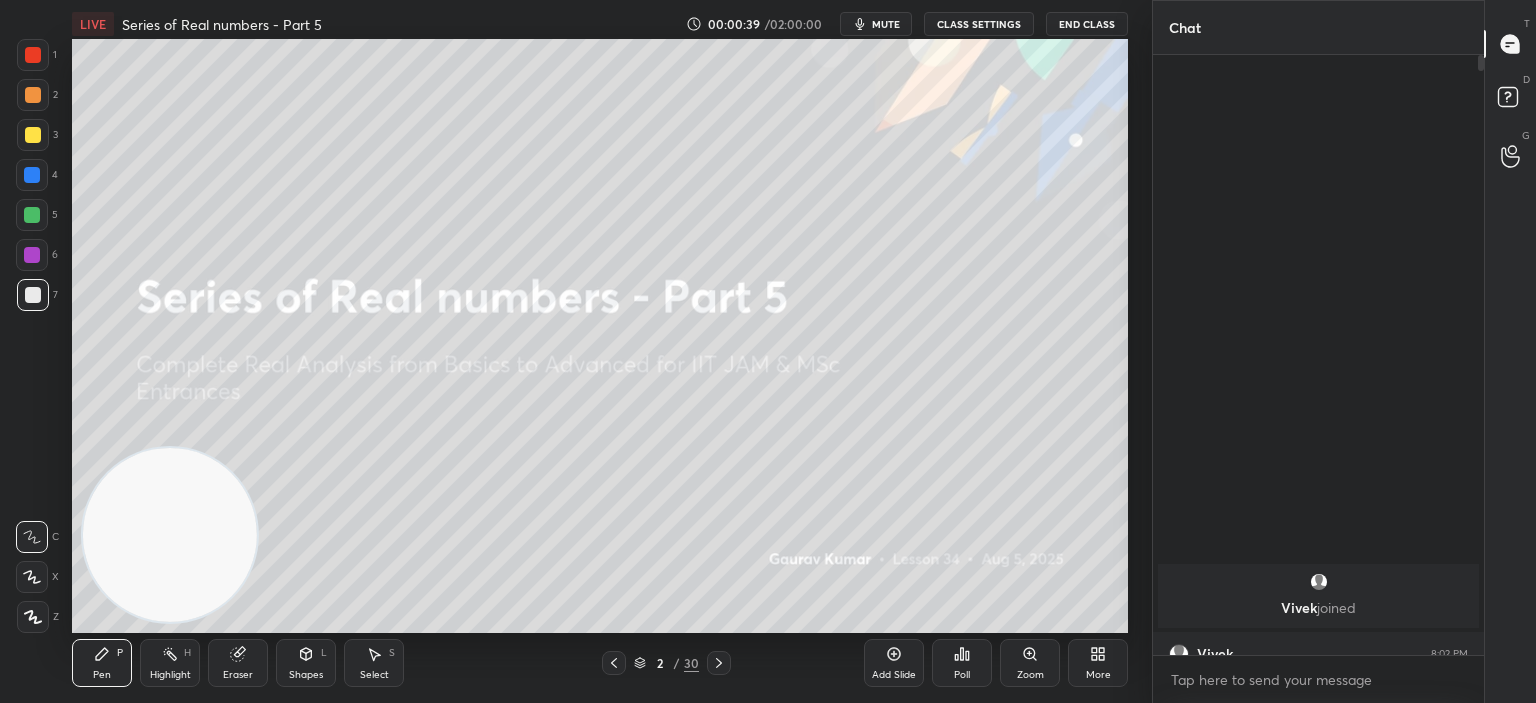 type on "x" 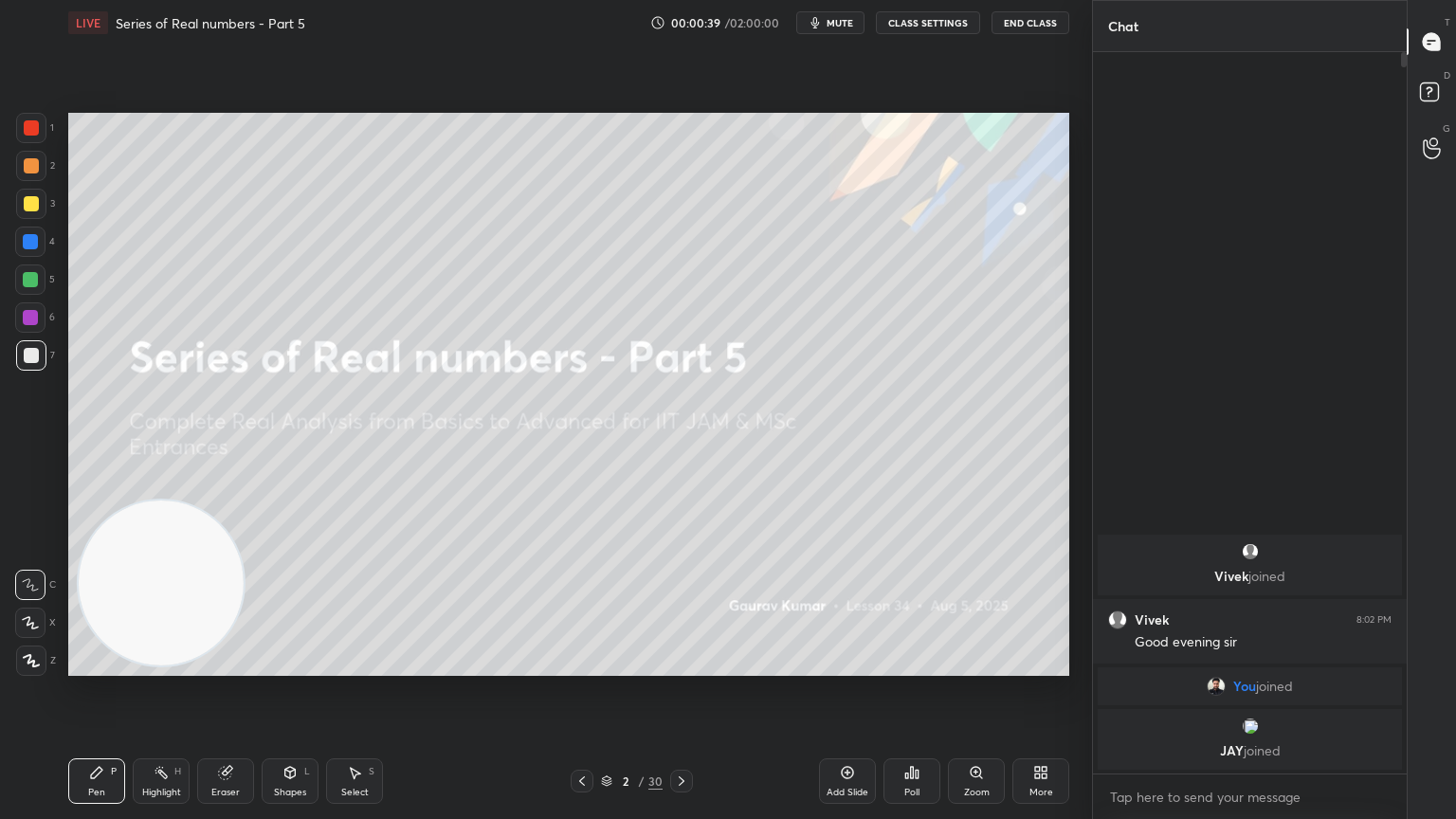 scroll, scrollTop: 94094, scrollLeft: 93776, axis: both 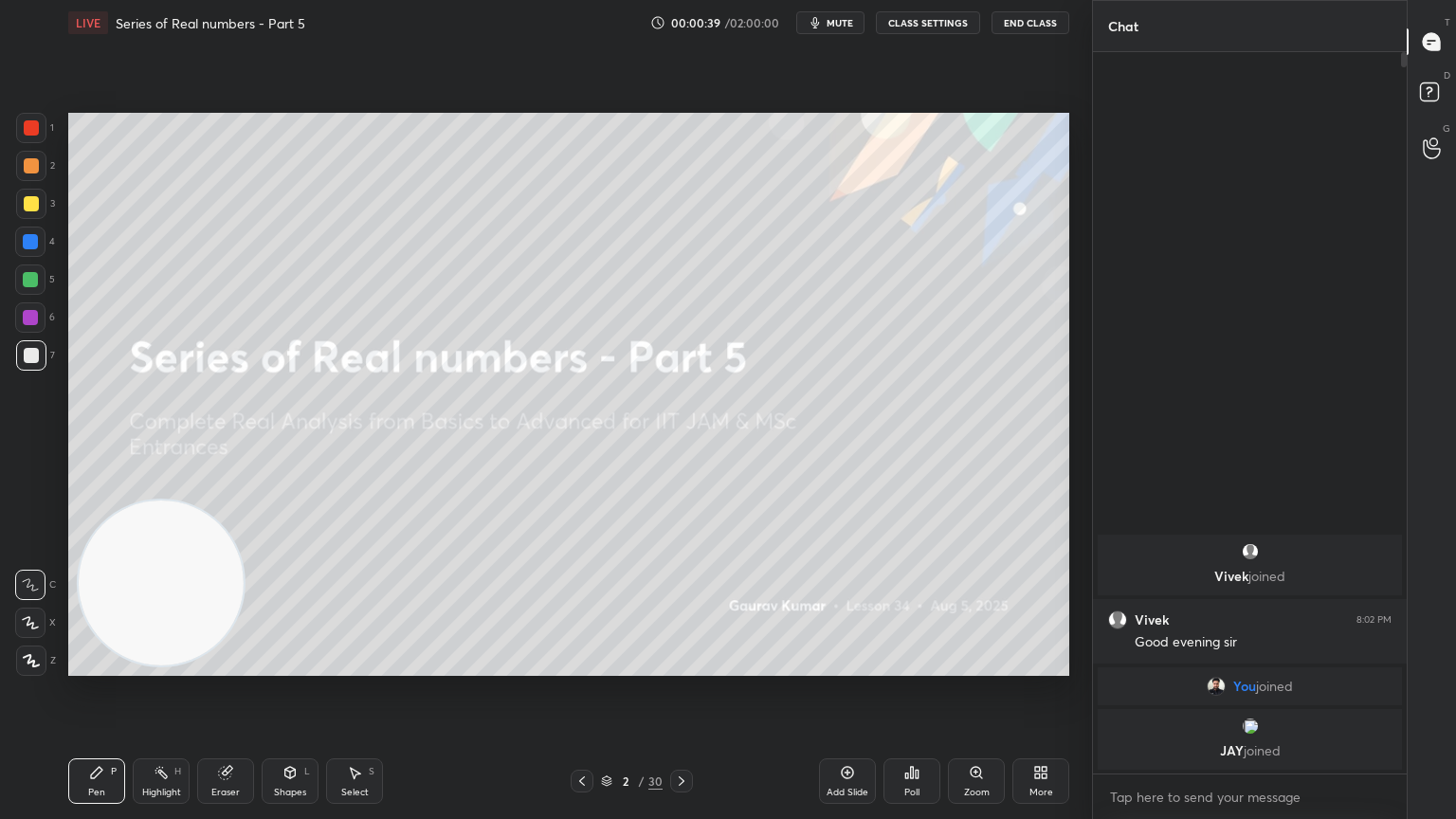 click on "[PERSON]  joined [PERSON] 8:02 PM Good evening sir You  joined [PERSON]  joined" at bounding box center (1249, 412) 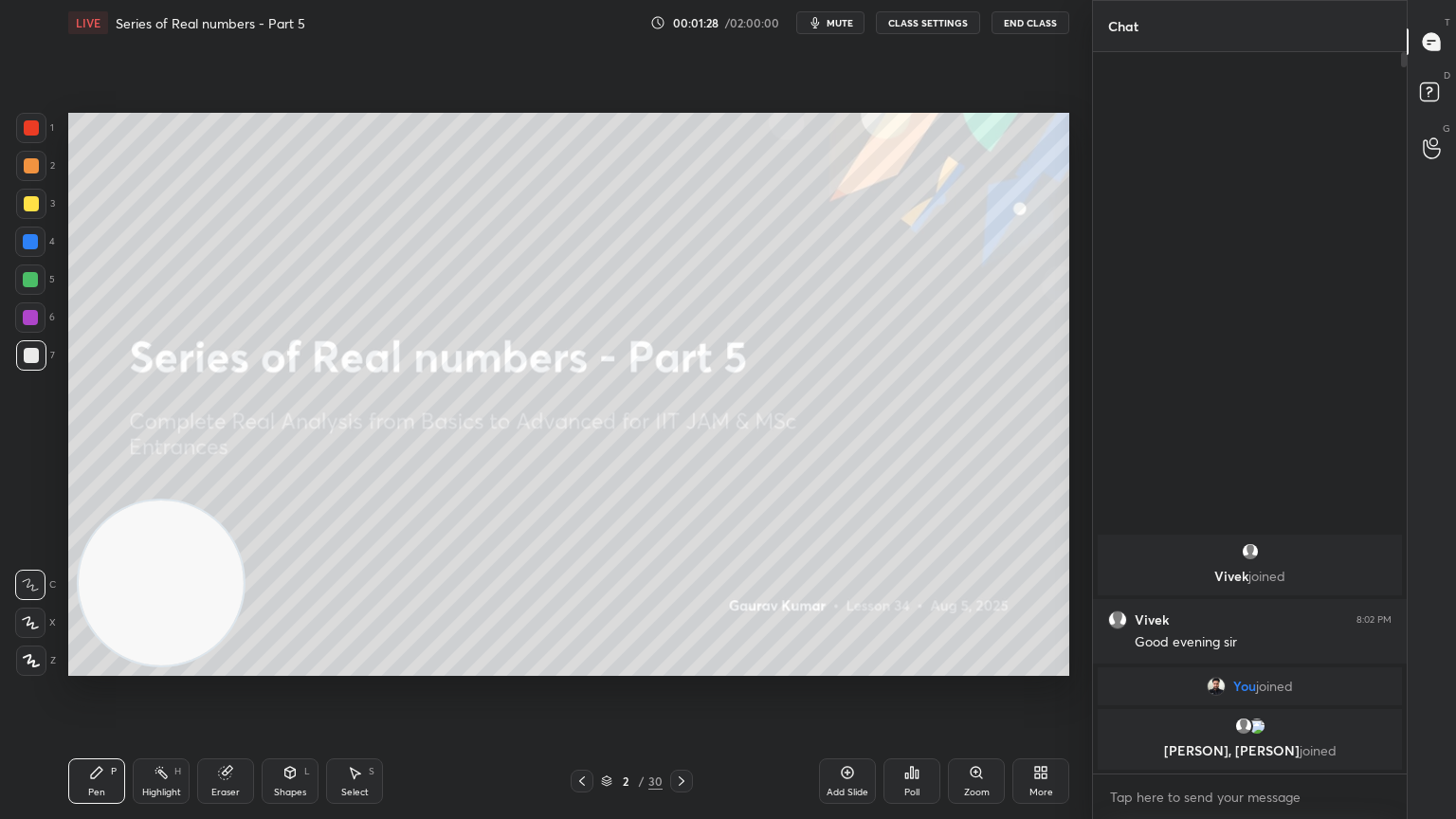 click on "Setting up your live class Poll for   secs No correct answer Start poll" at bounding box center (569, 394) 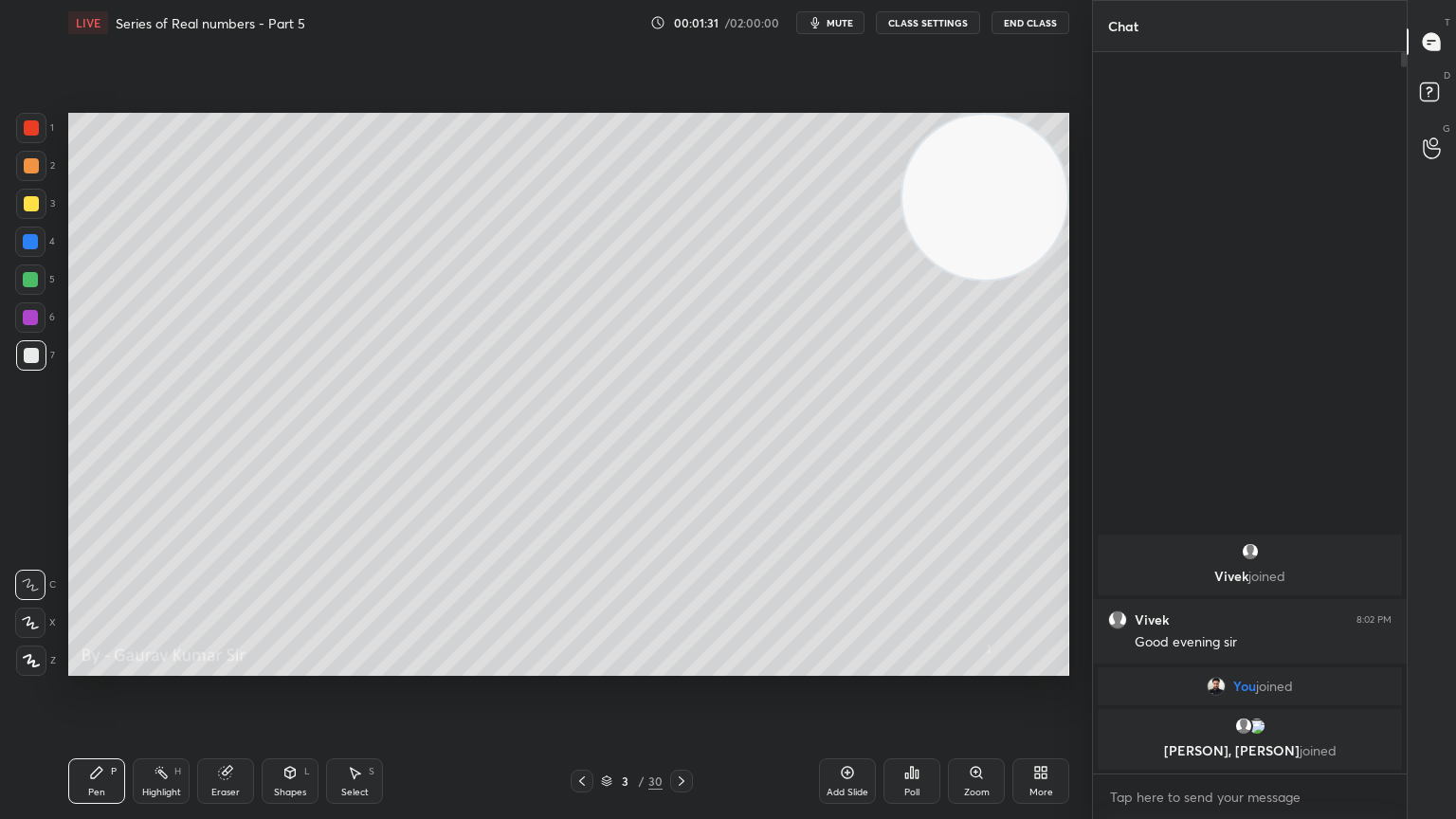 click 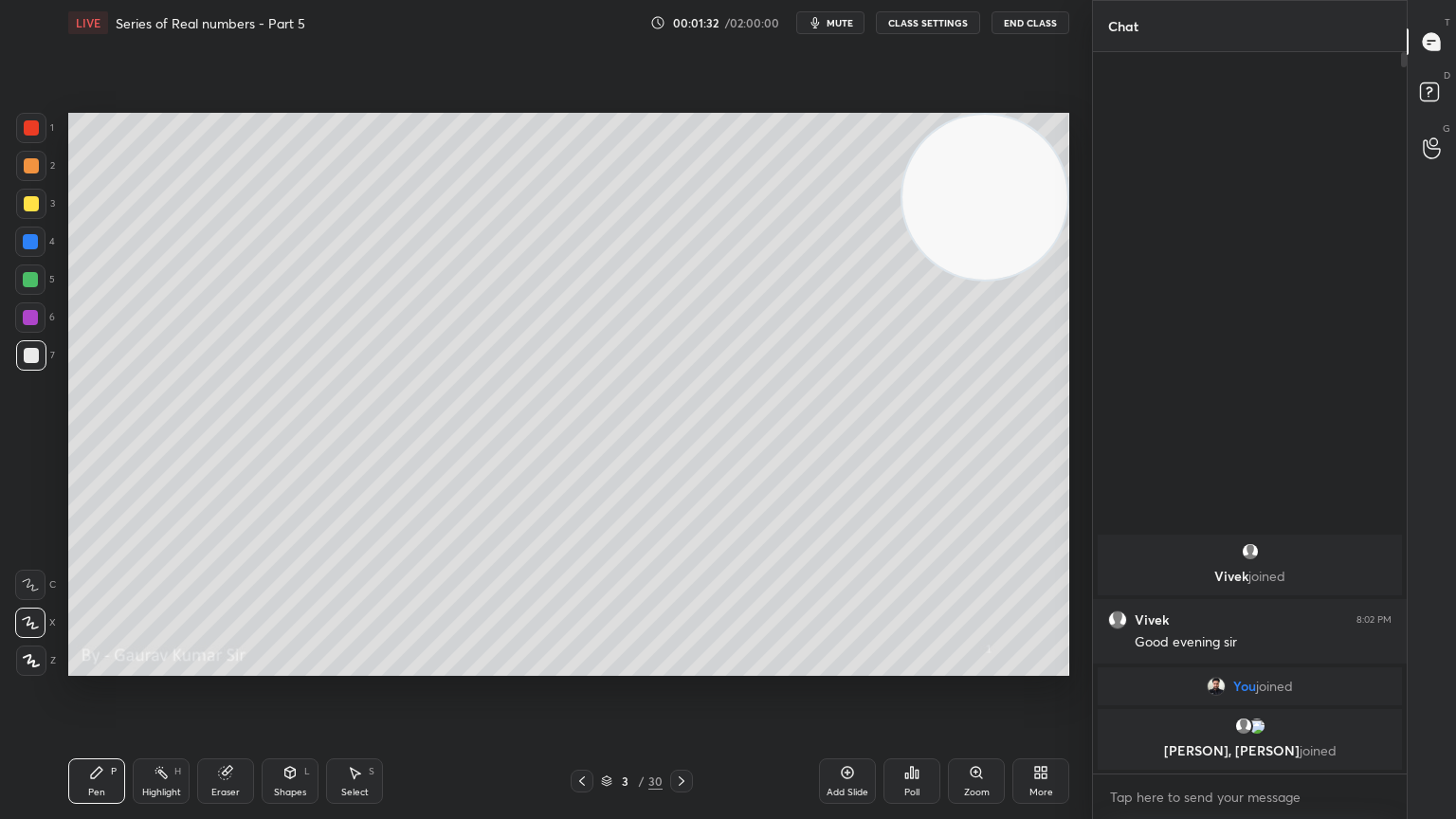 click at bounding box center (31, 166) 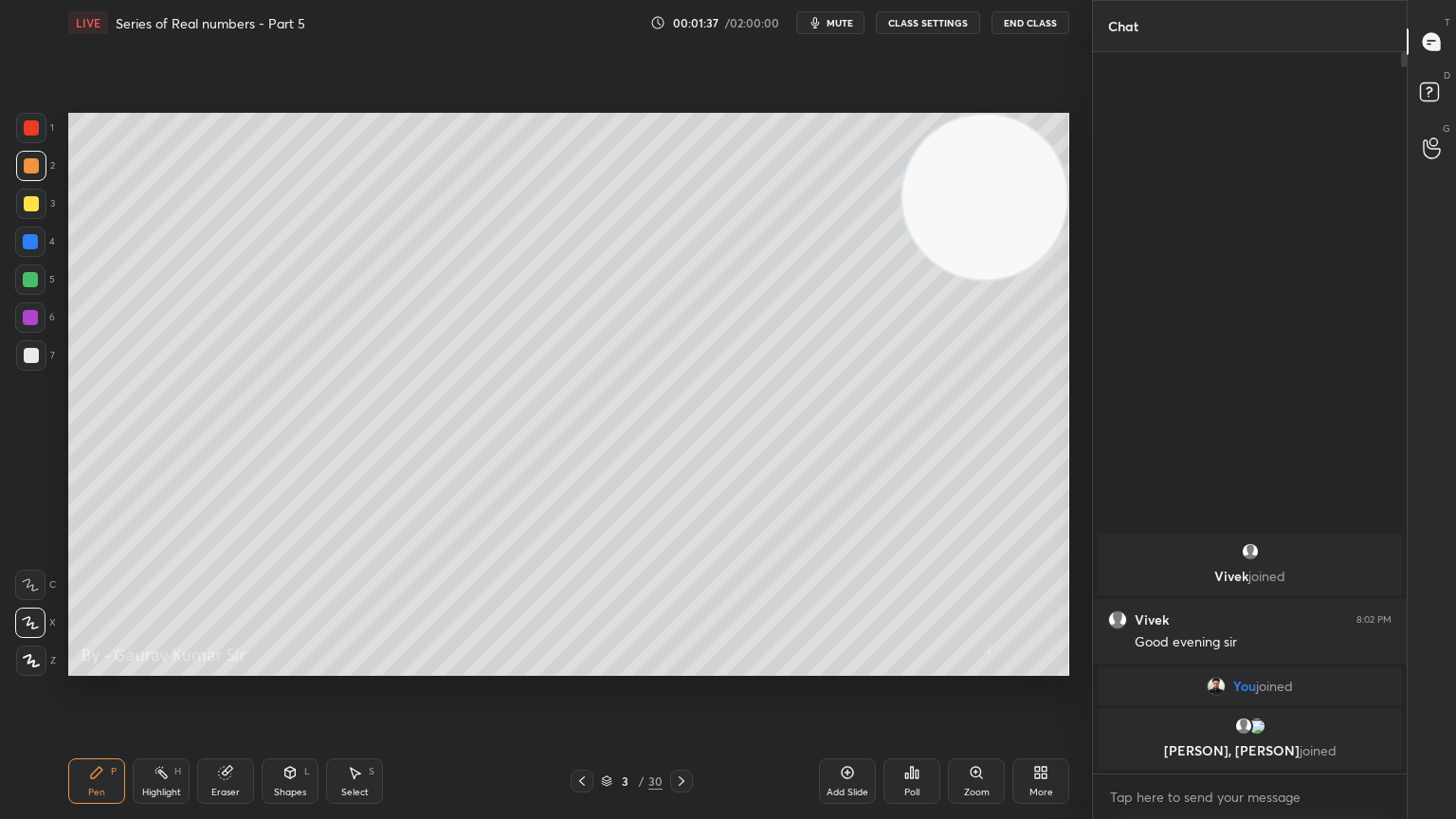 click at bounding box center (30, 318) 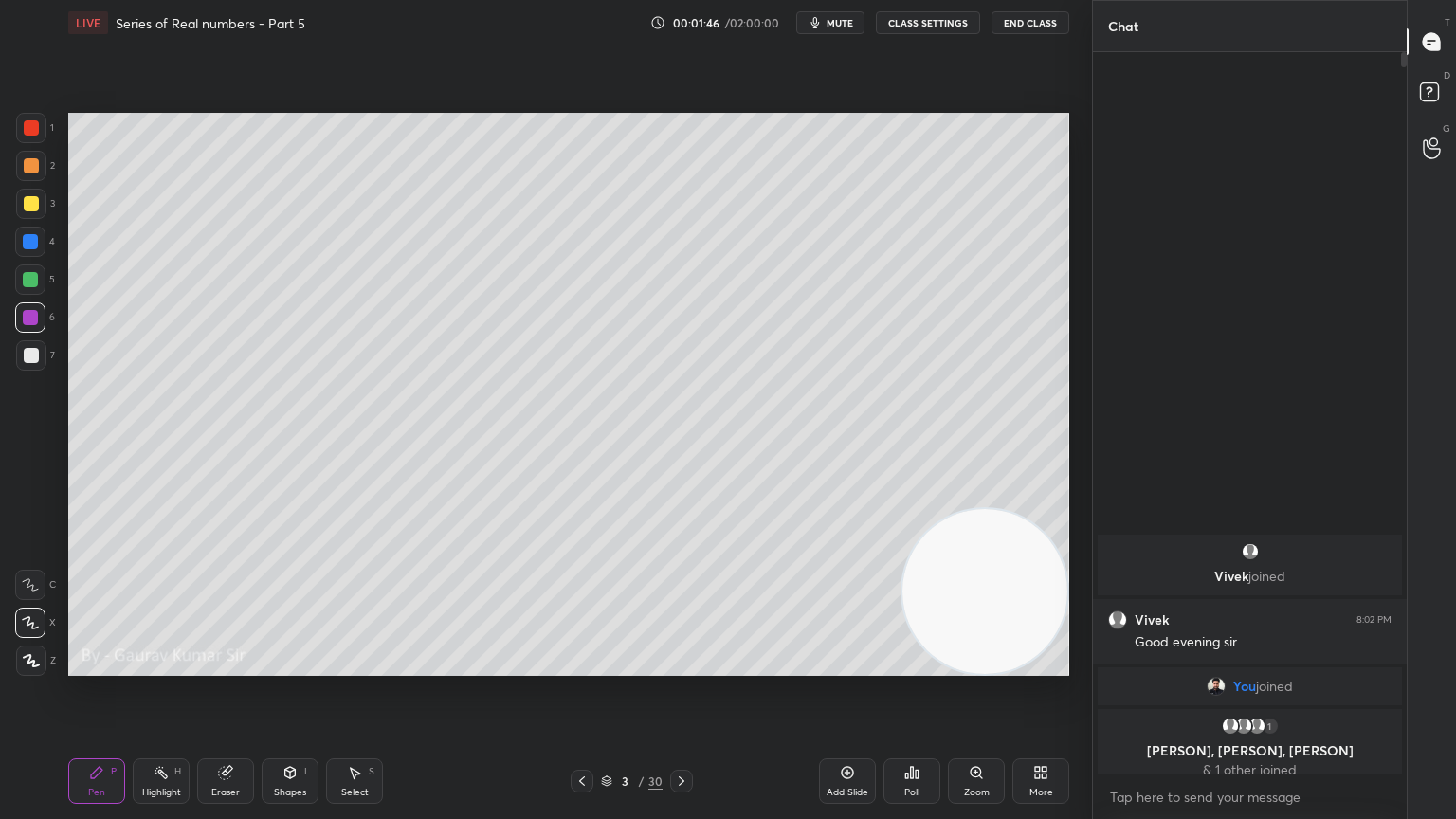 click on "Eraser" at bounding box center (226, 781) 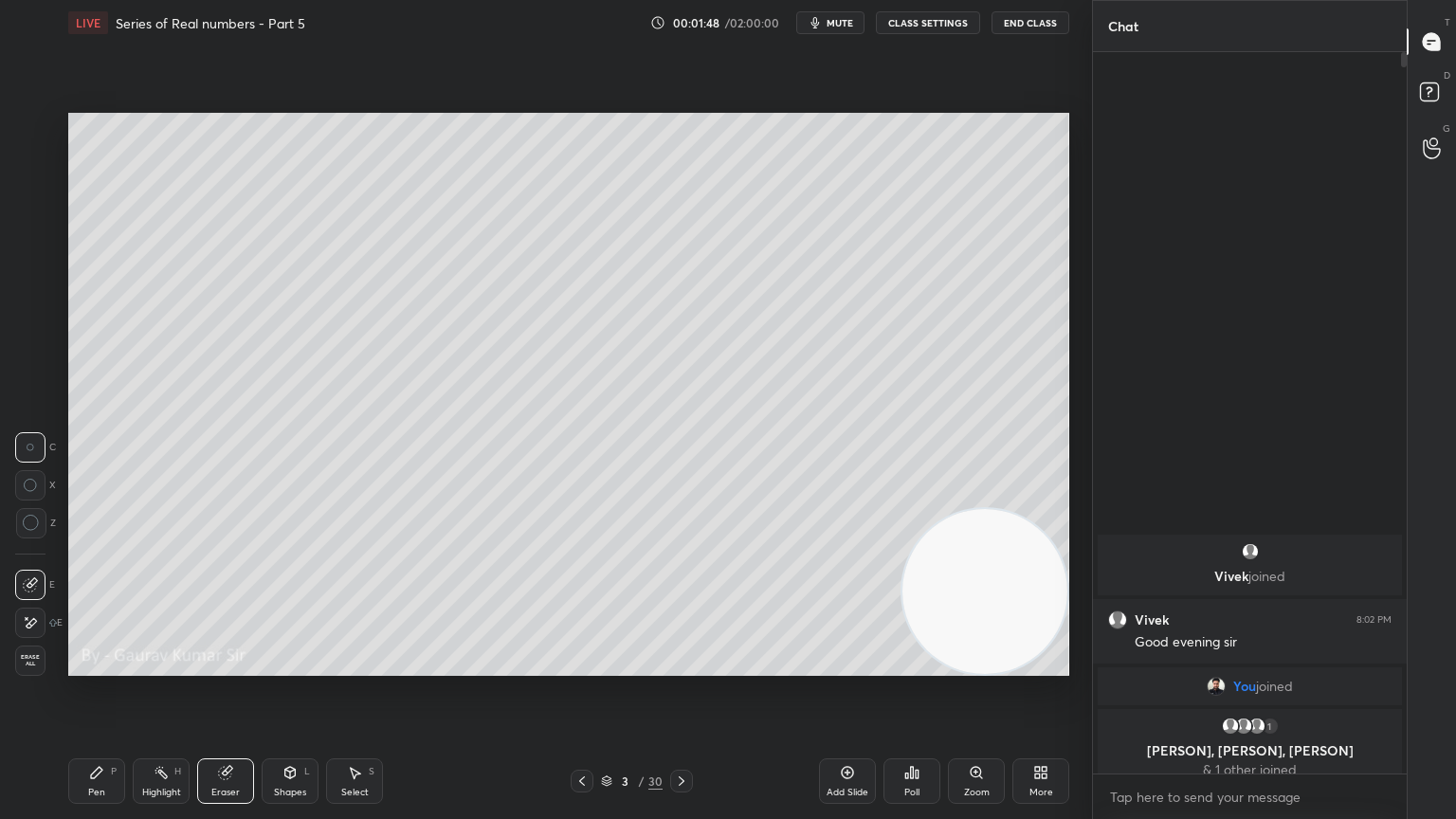 click on "Pen" at bounding box center (97, 792) 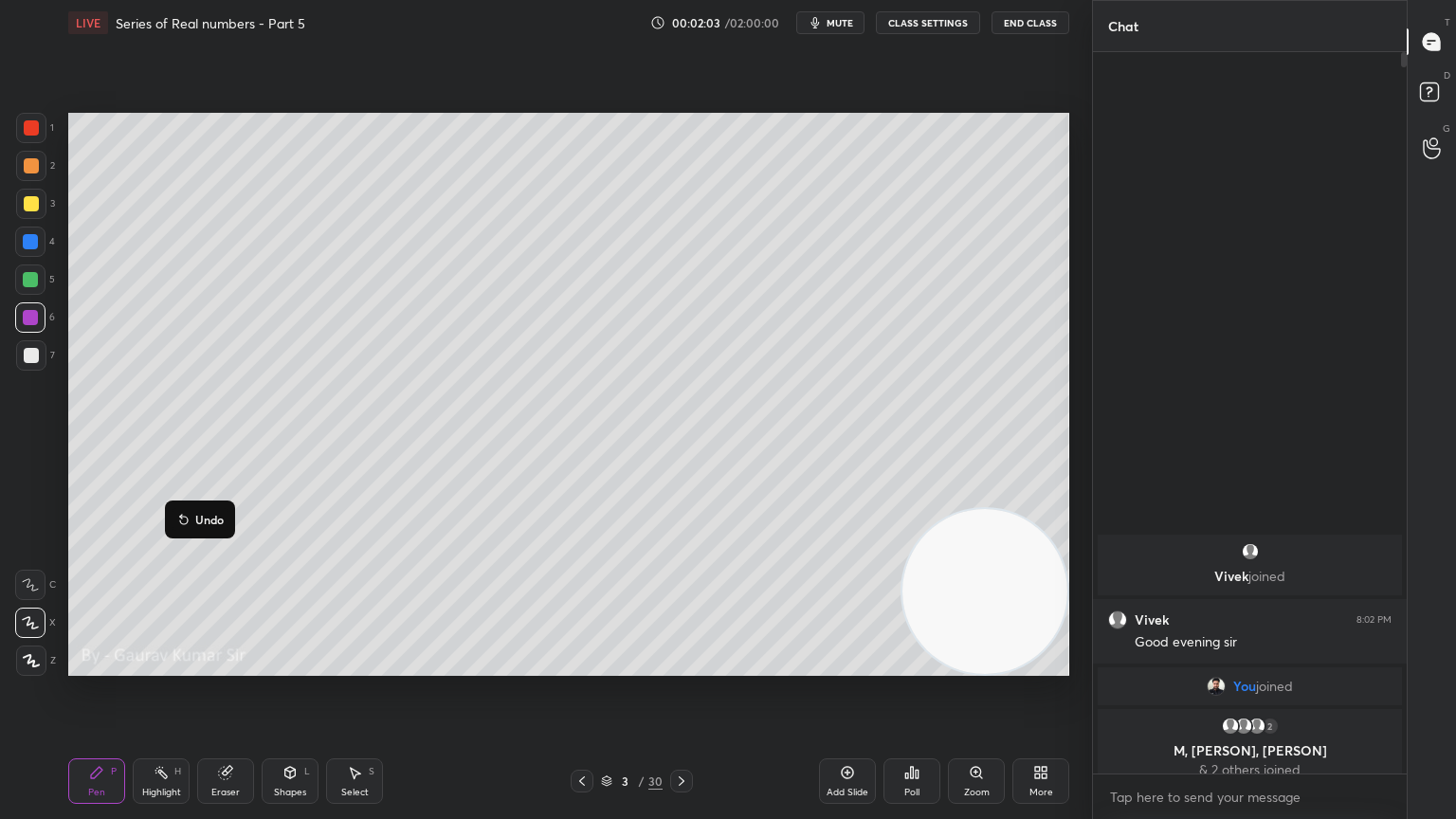 click at bounding box center (31, 355) 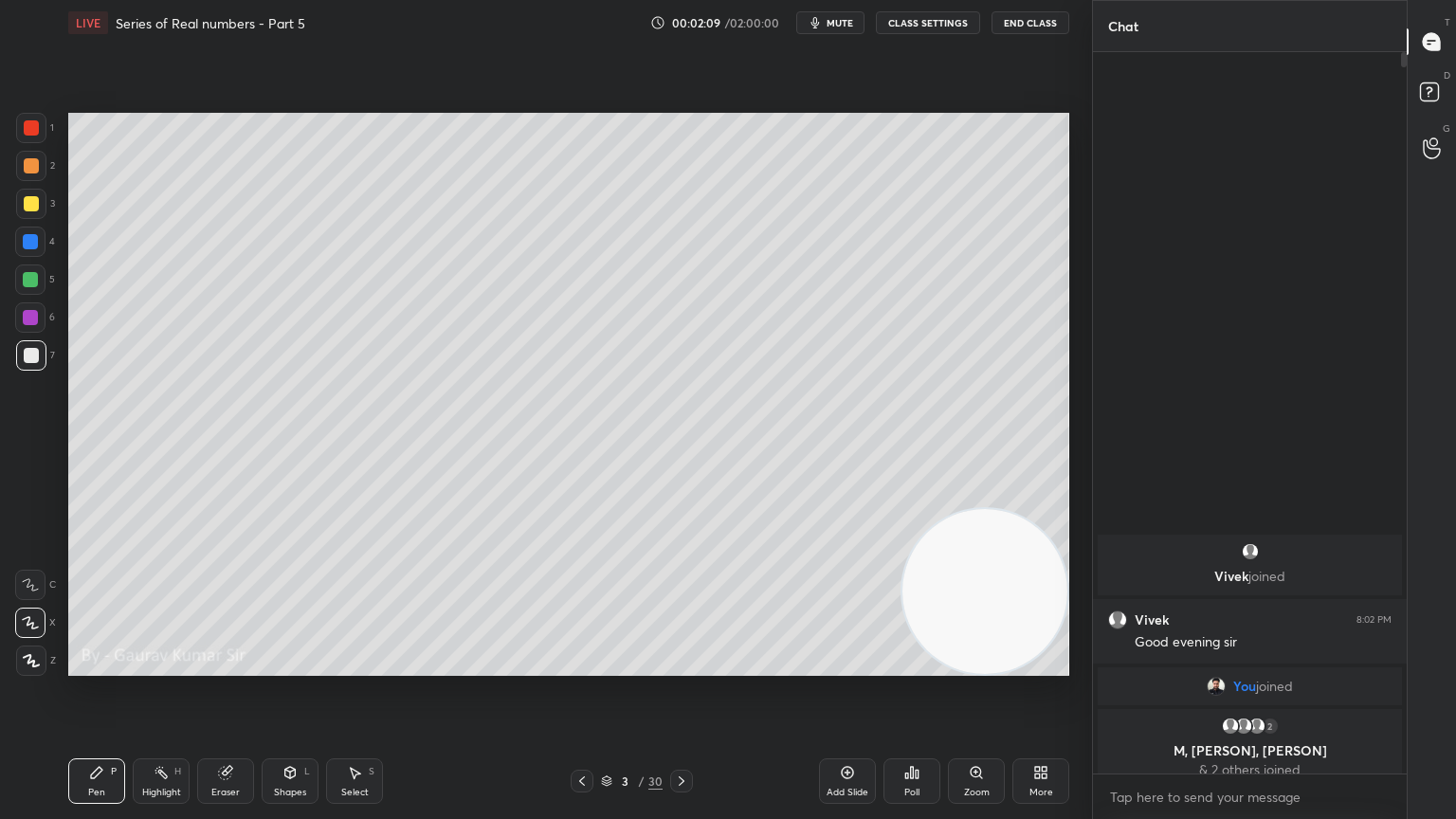 click on "Eraser" at bounding box center [226, 781] 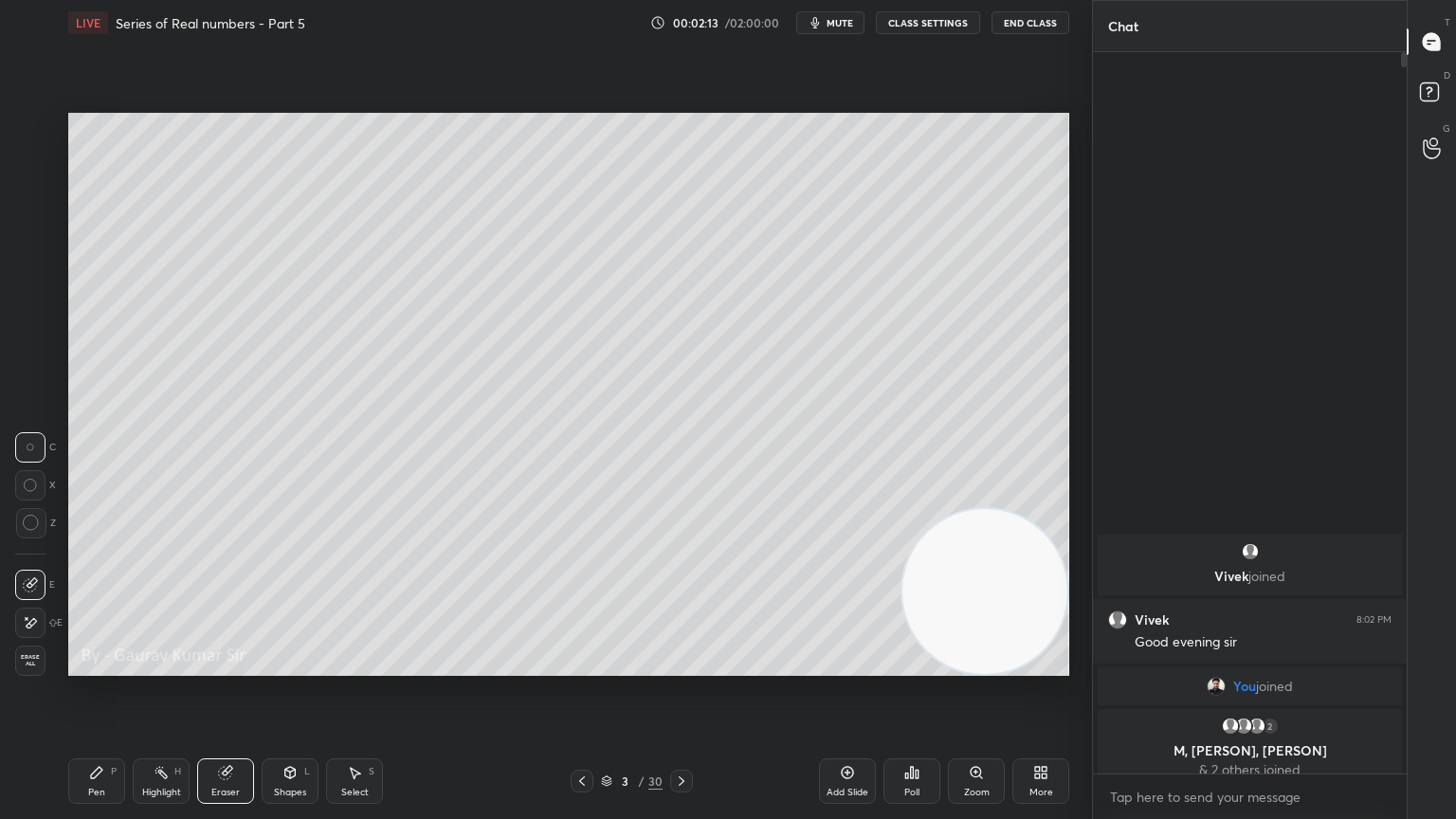 click on "Pen P" at bounding box center (97, 781) 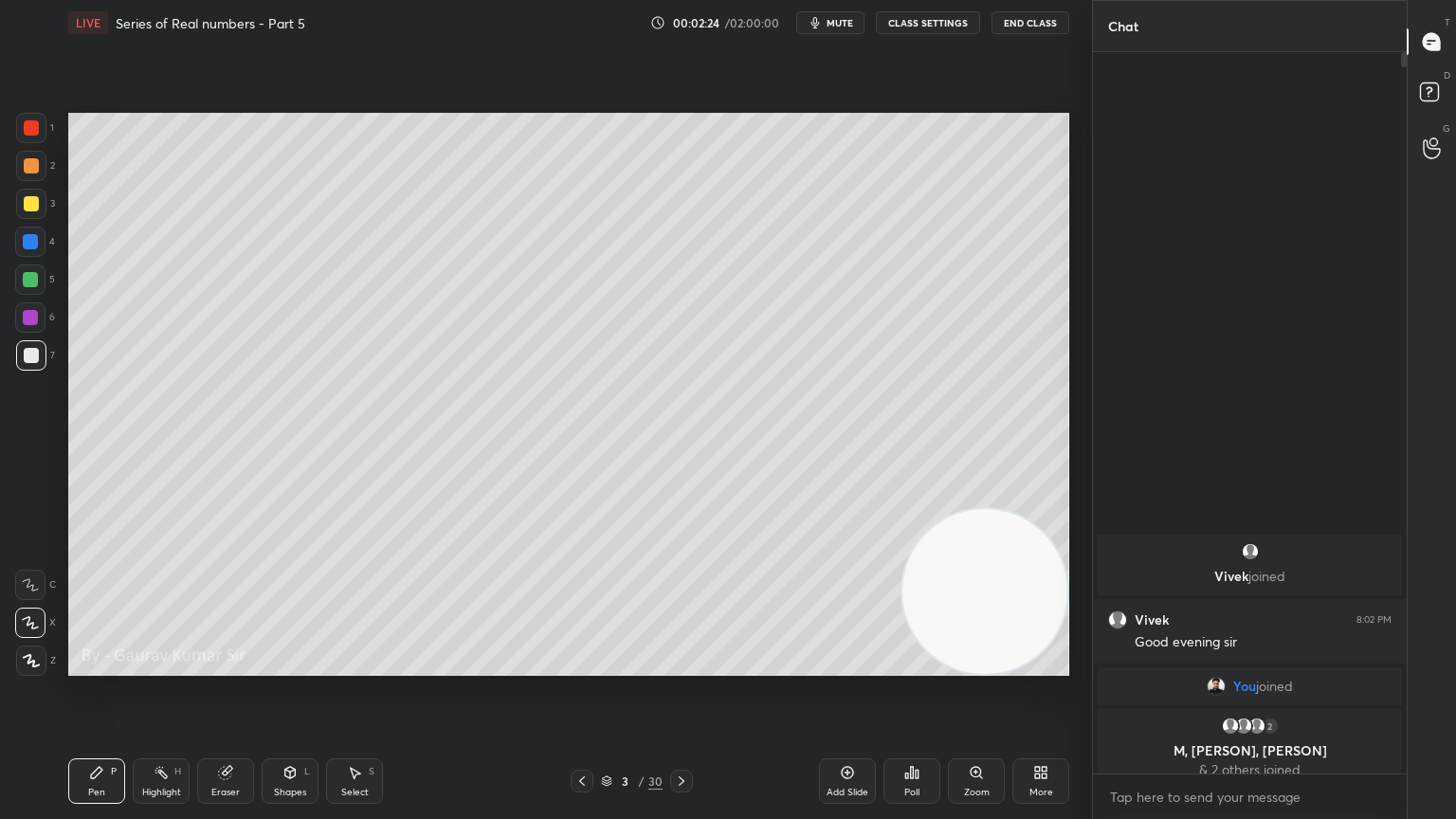 click on "Eraser" at bounding box center (226, 781) 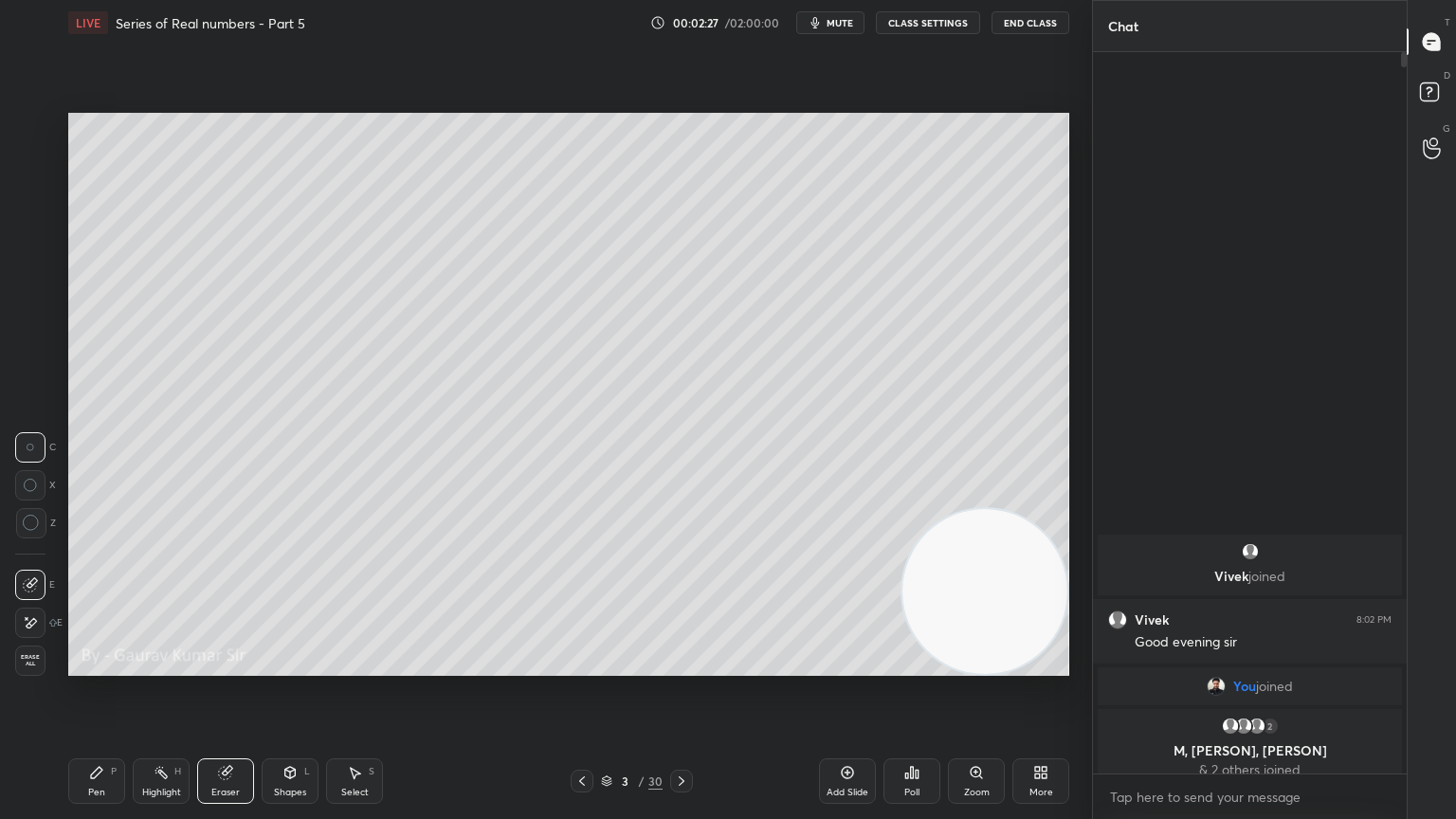 click on "Pen" at bounding box center [97, 792] 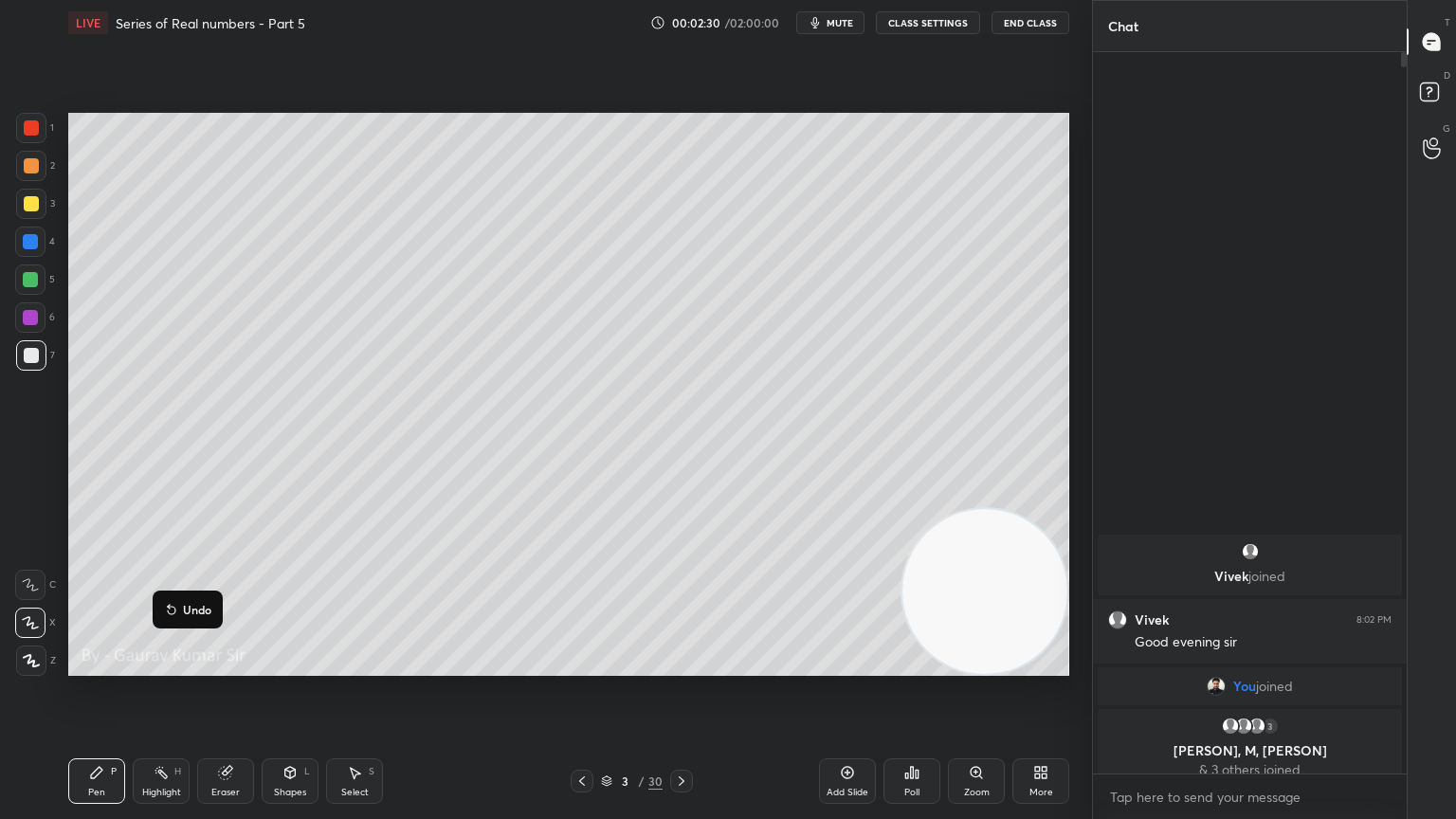 click at bounding box center (30, 318) 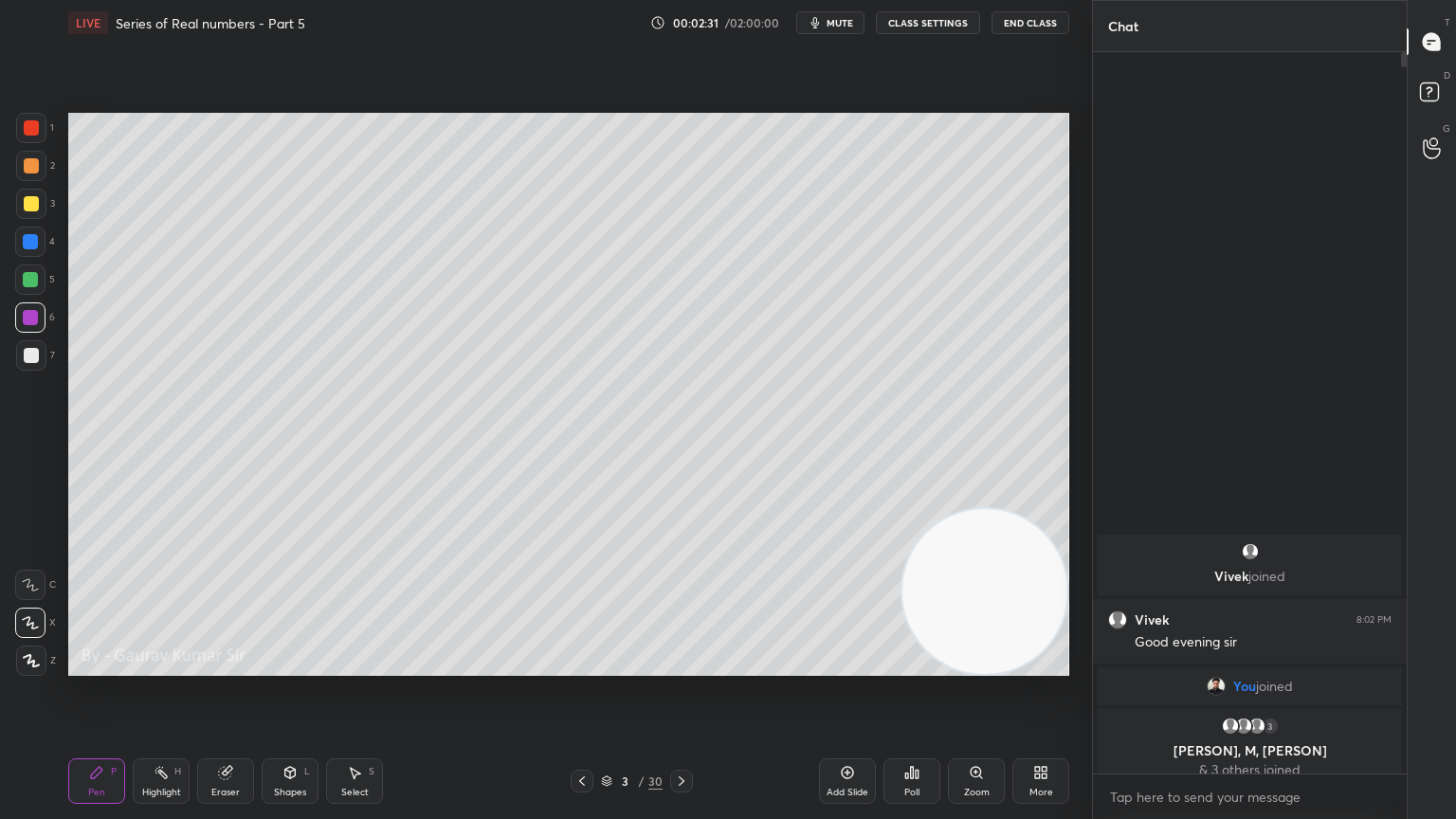 click at bounding box center (31, 355) 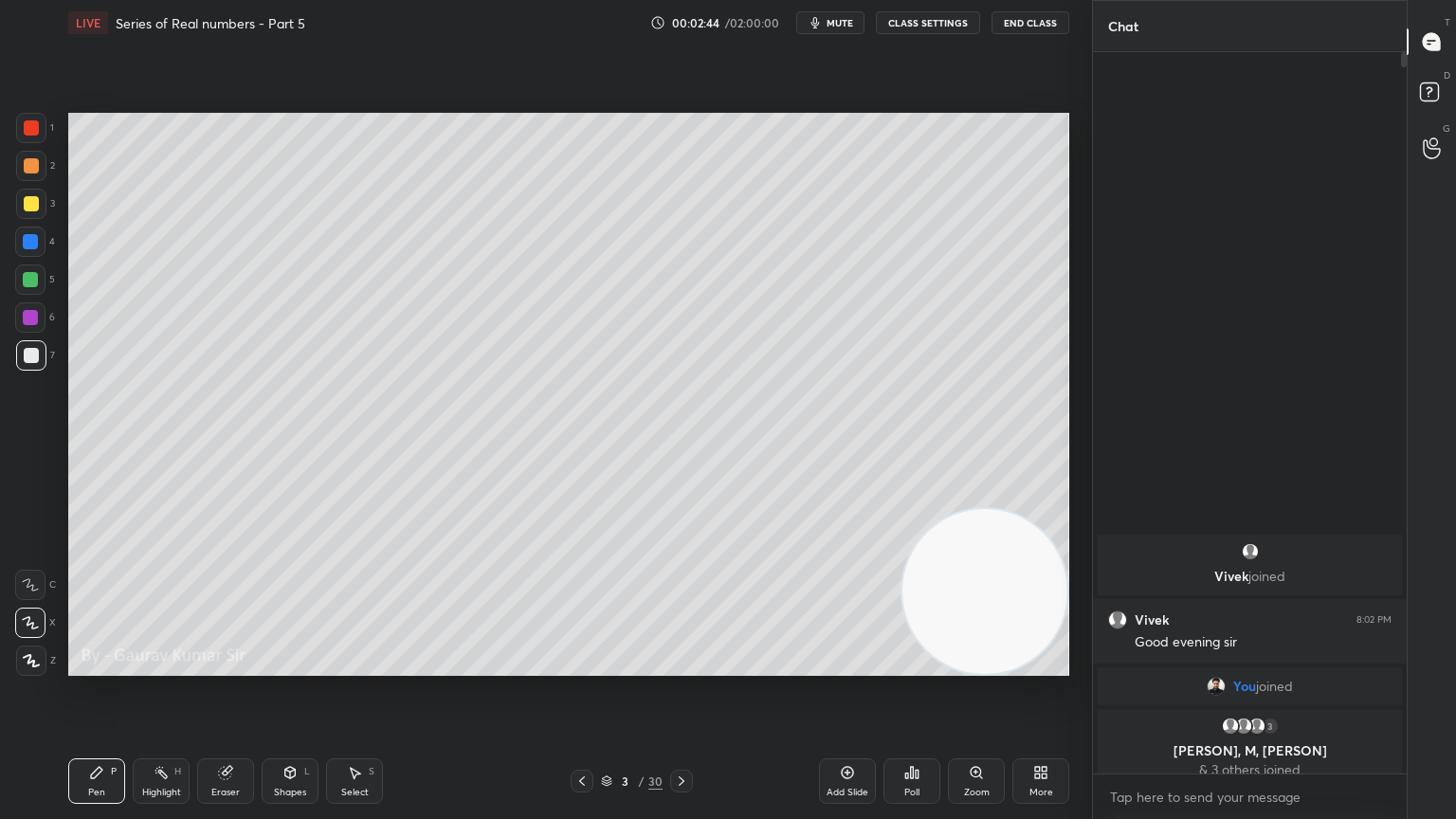 click on "Eraser" at bounding box center (226, 781) 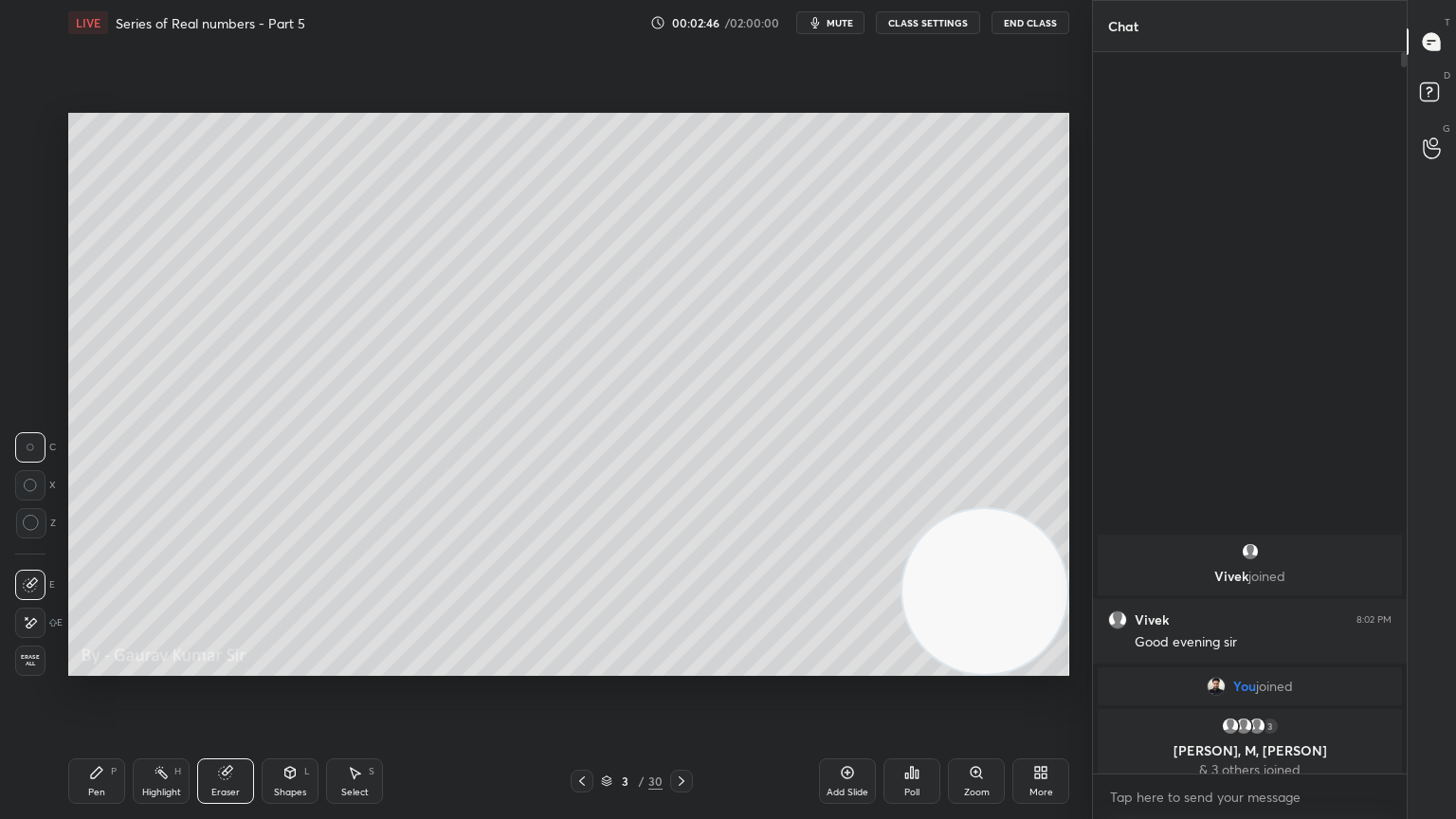 click on "Pen P" at bounding box center [97, 781] 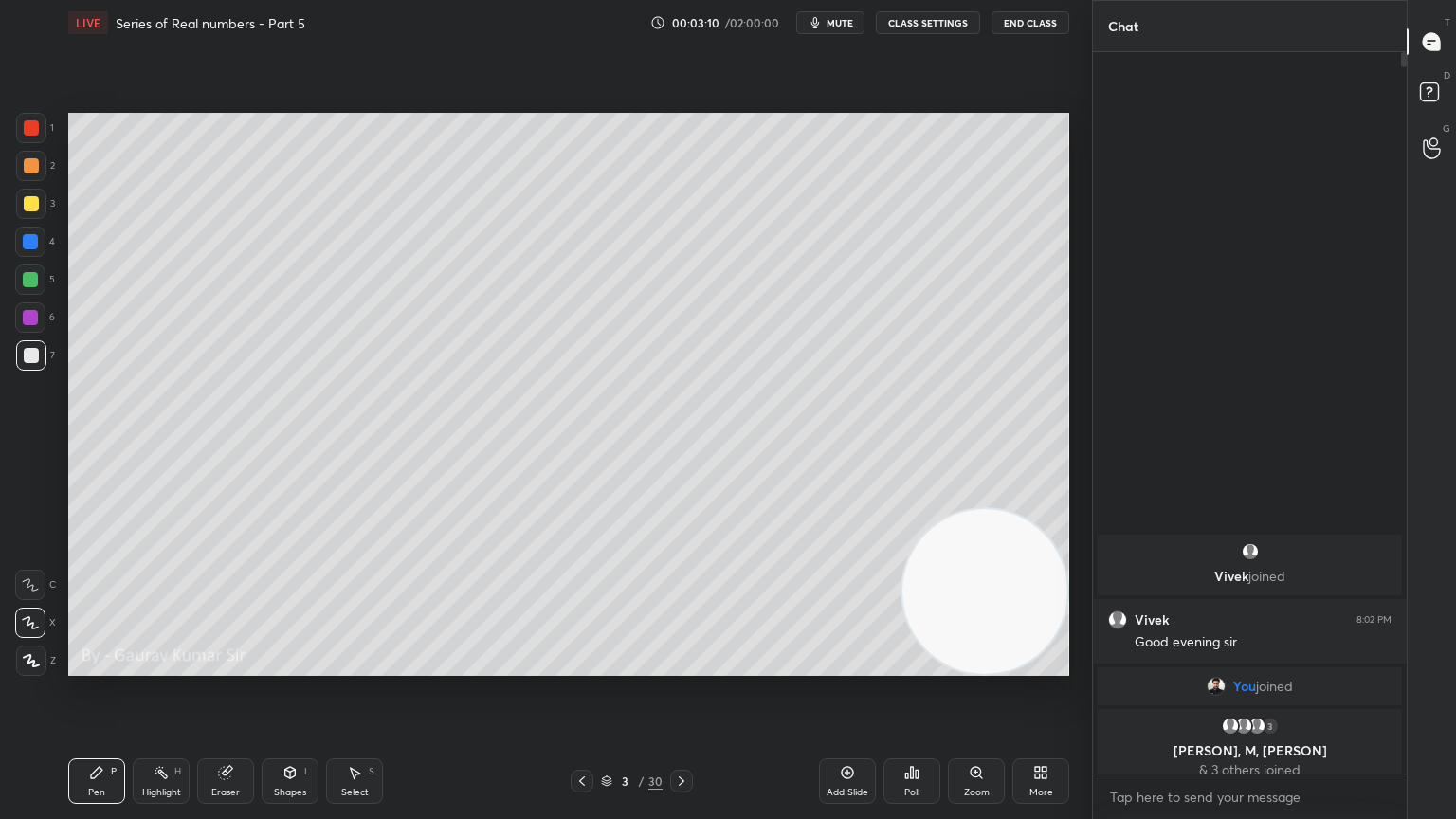 click 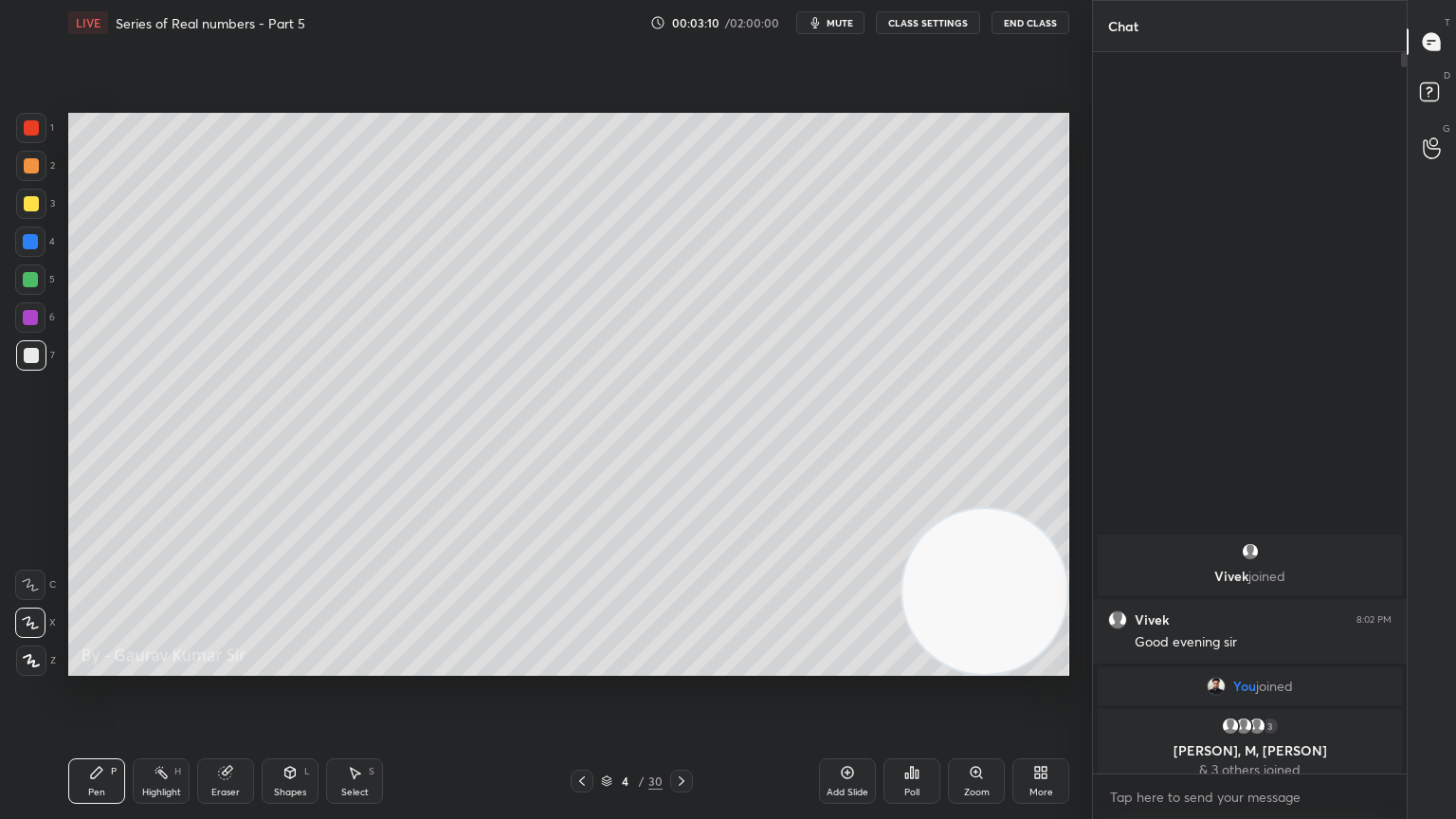 click at bounding box center (30, 280) 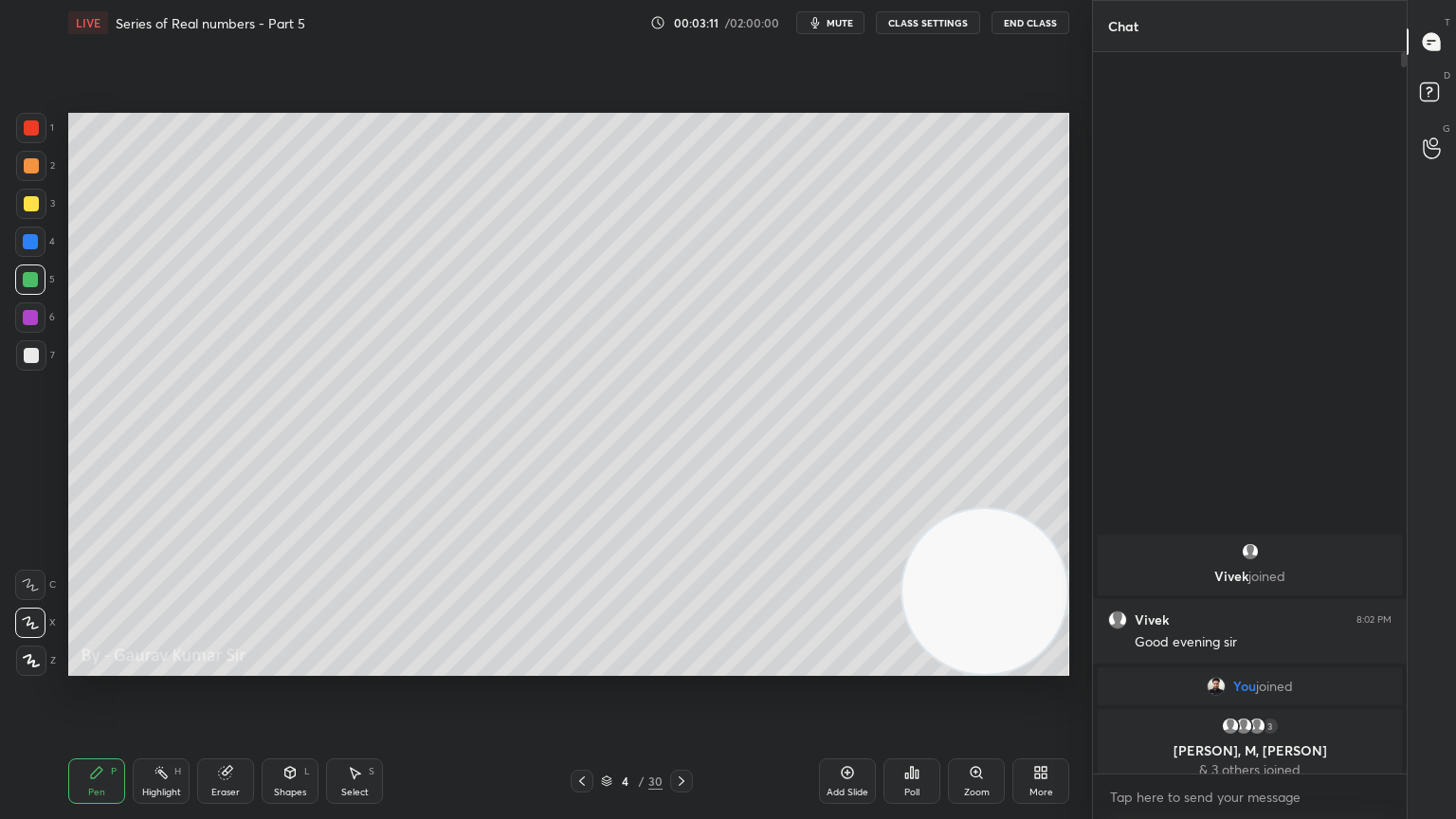 click 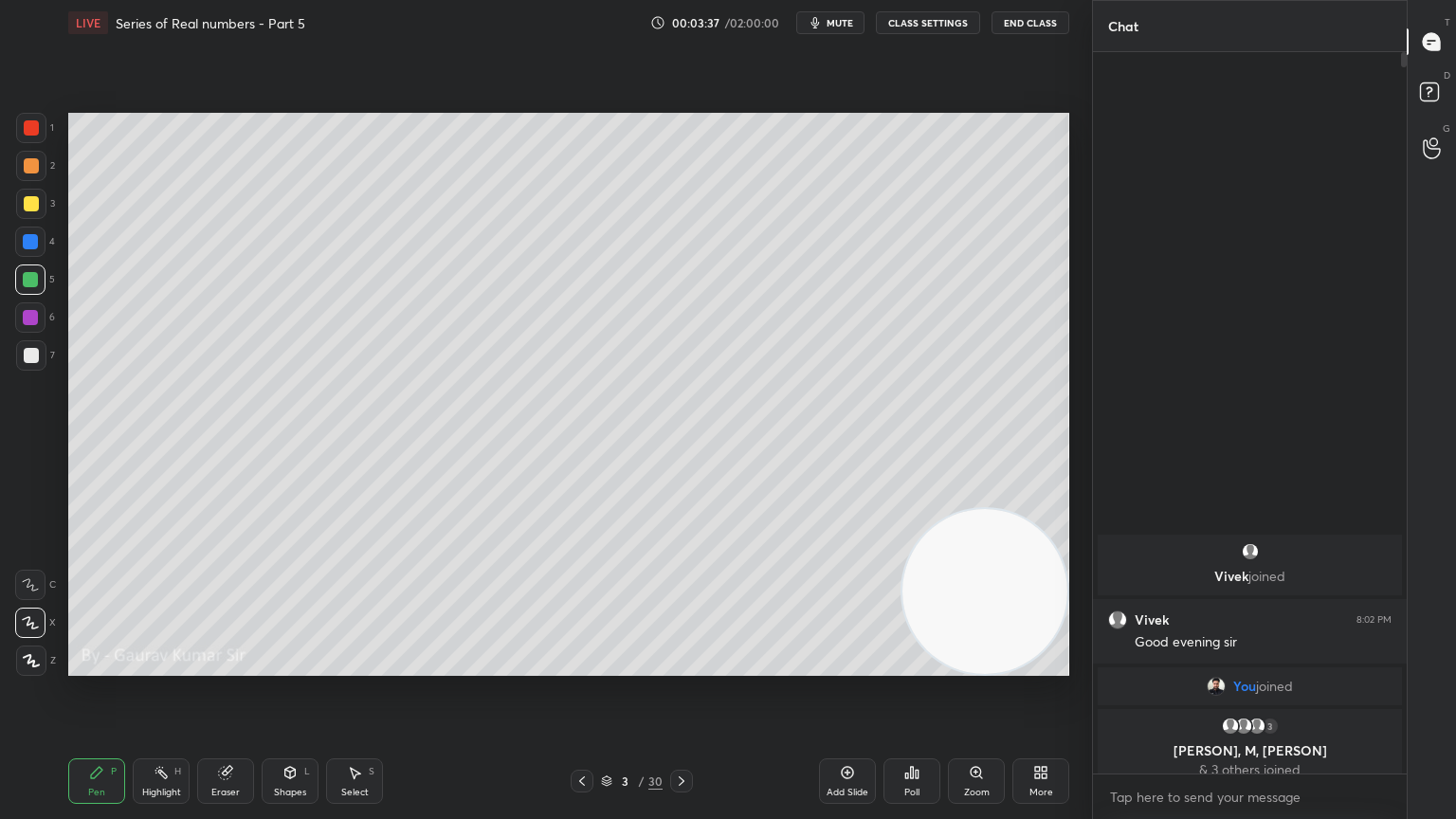click 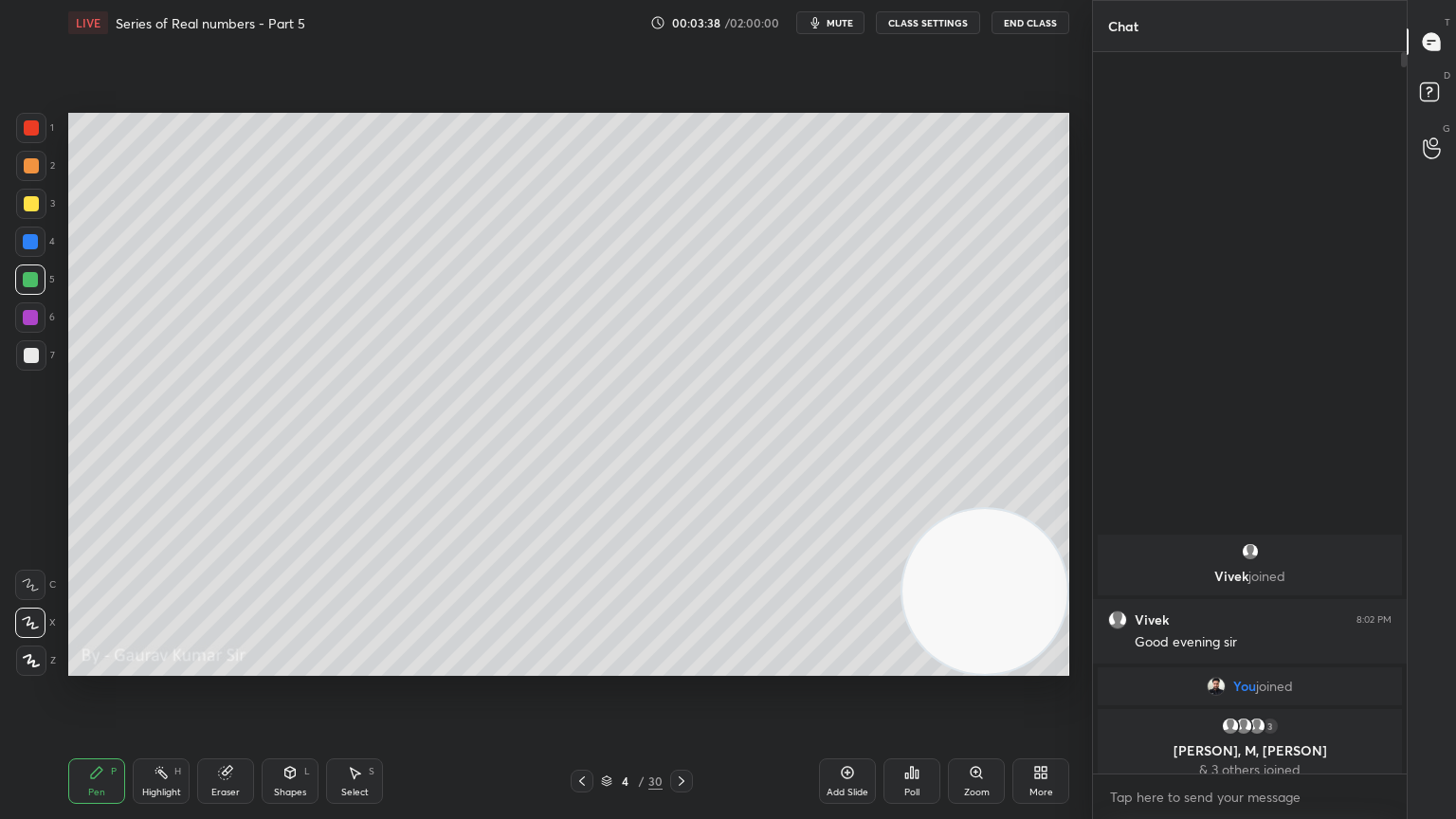 click at bounding box center [31, 204] 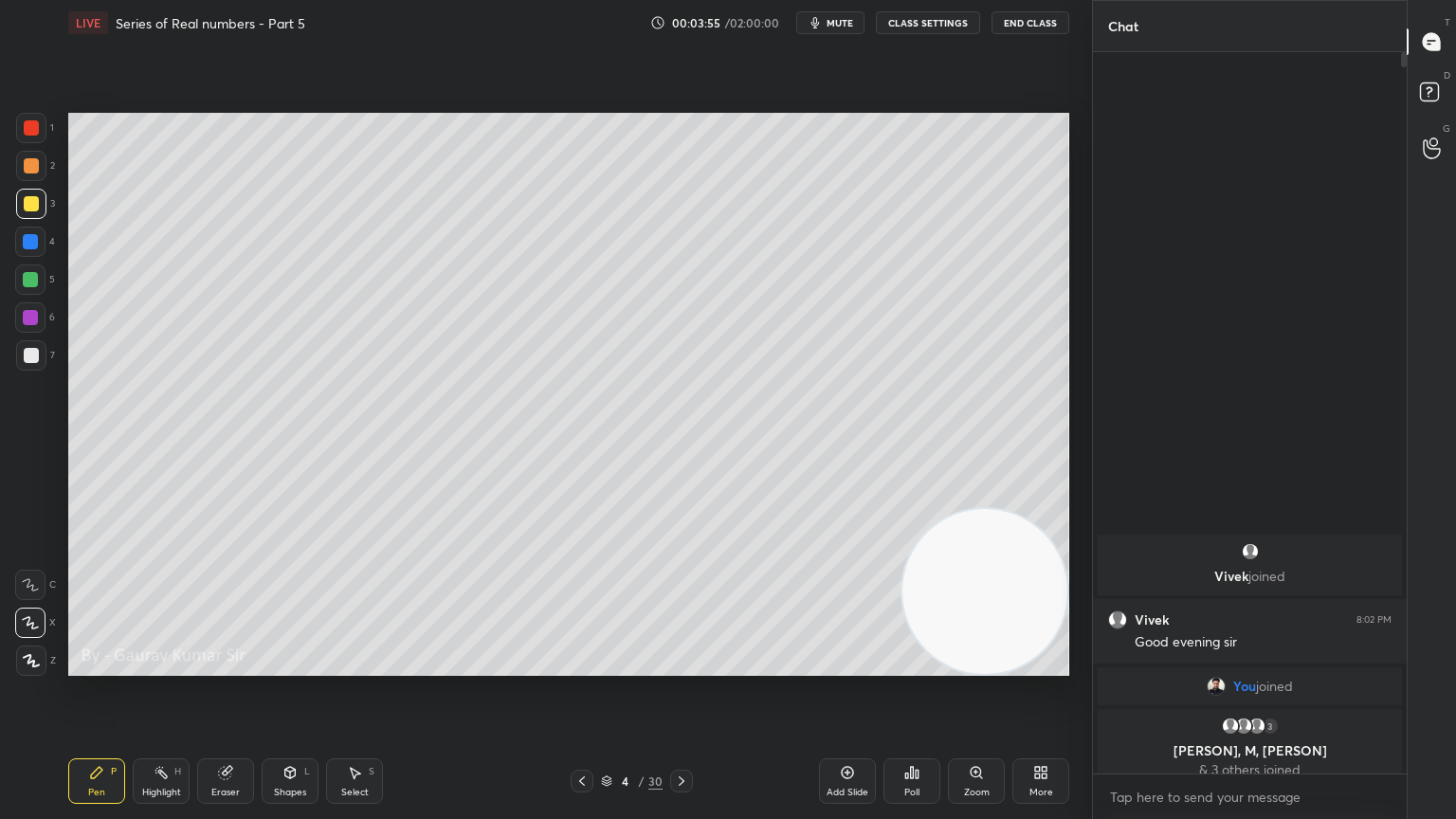 click 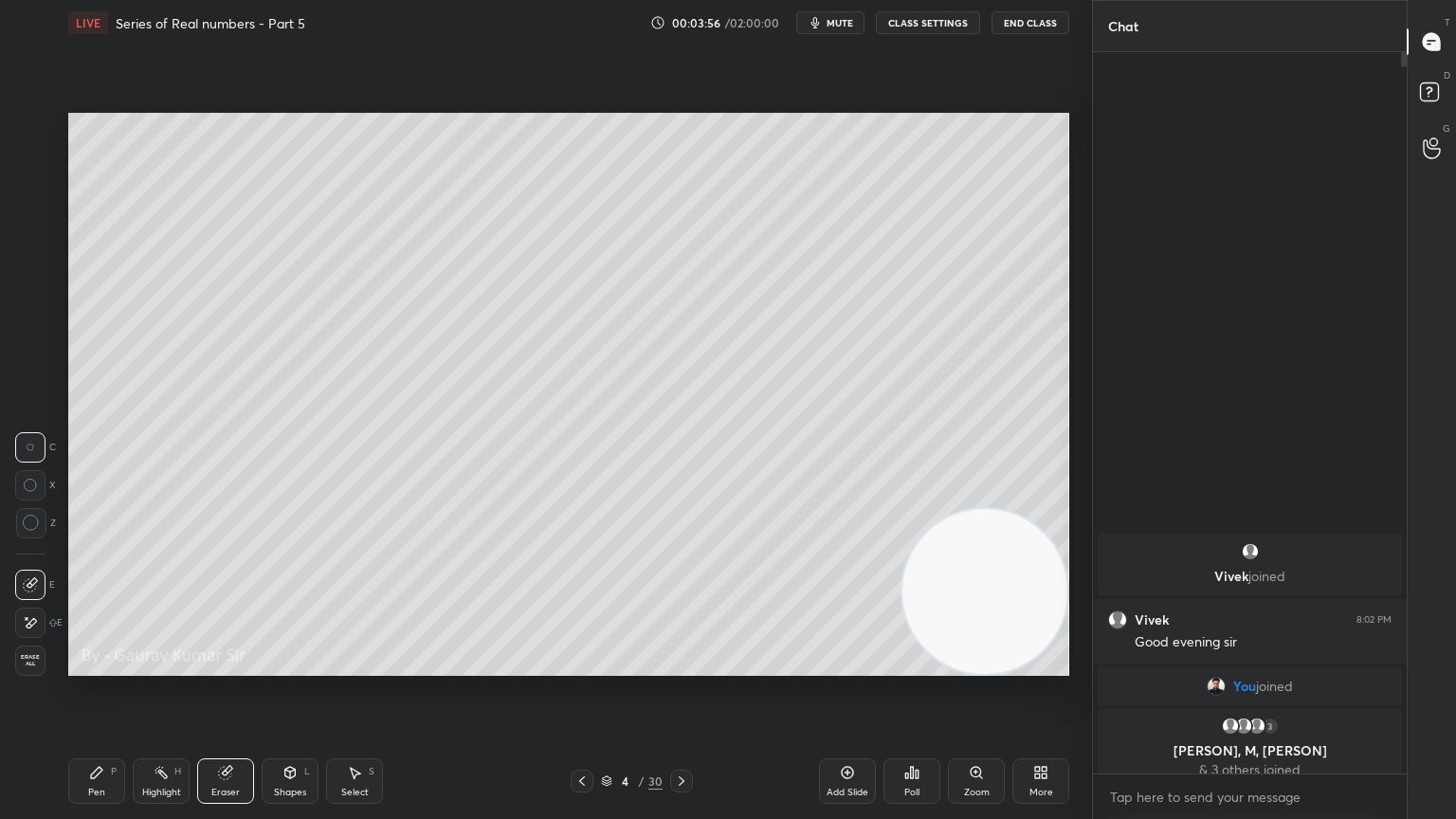 click on "P" at bounding box center [114, 772] 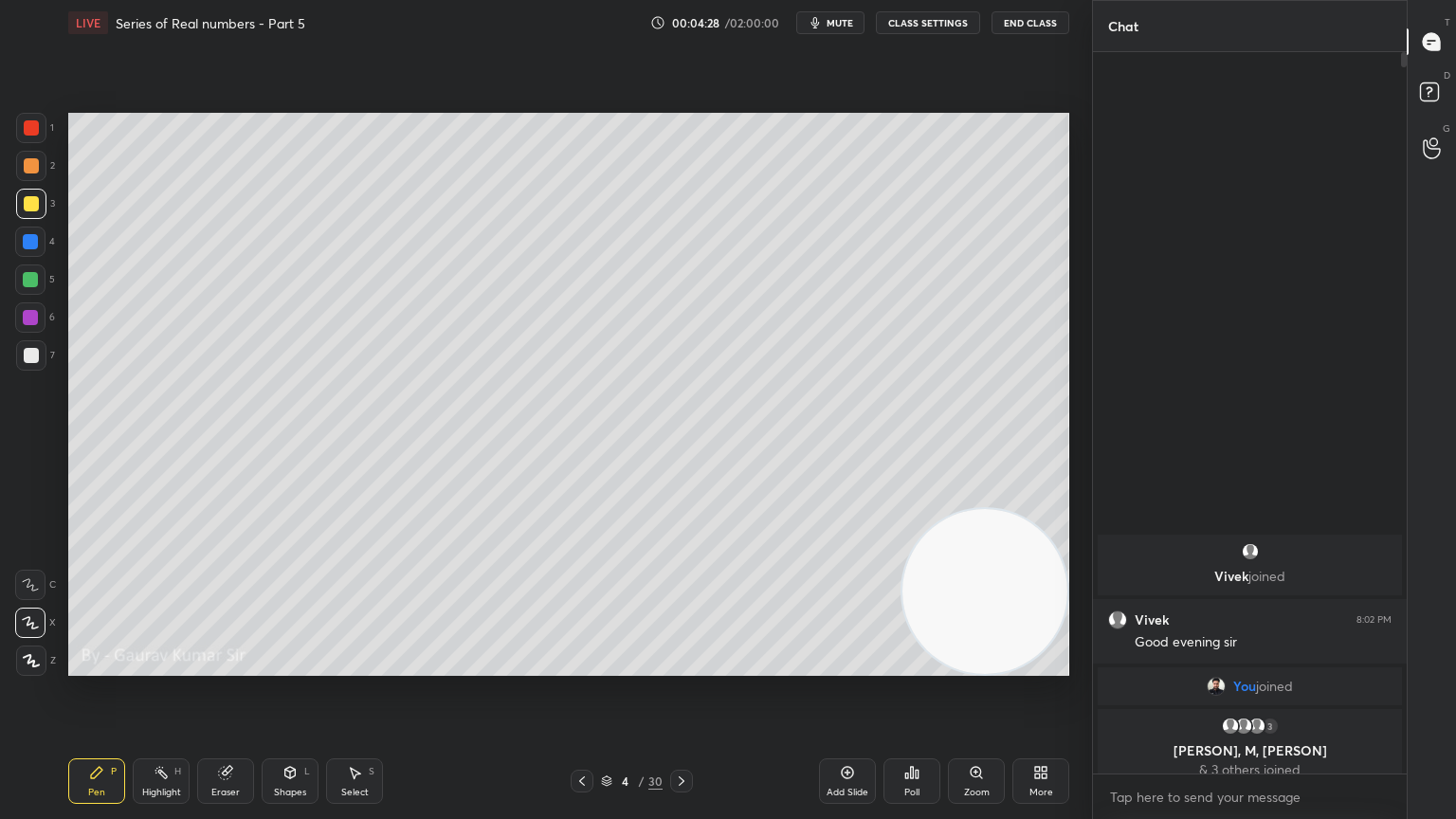 click at bounding box center (31, 355) 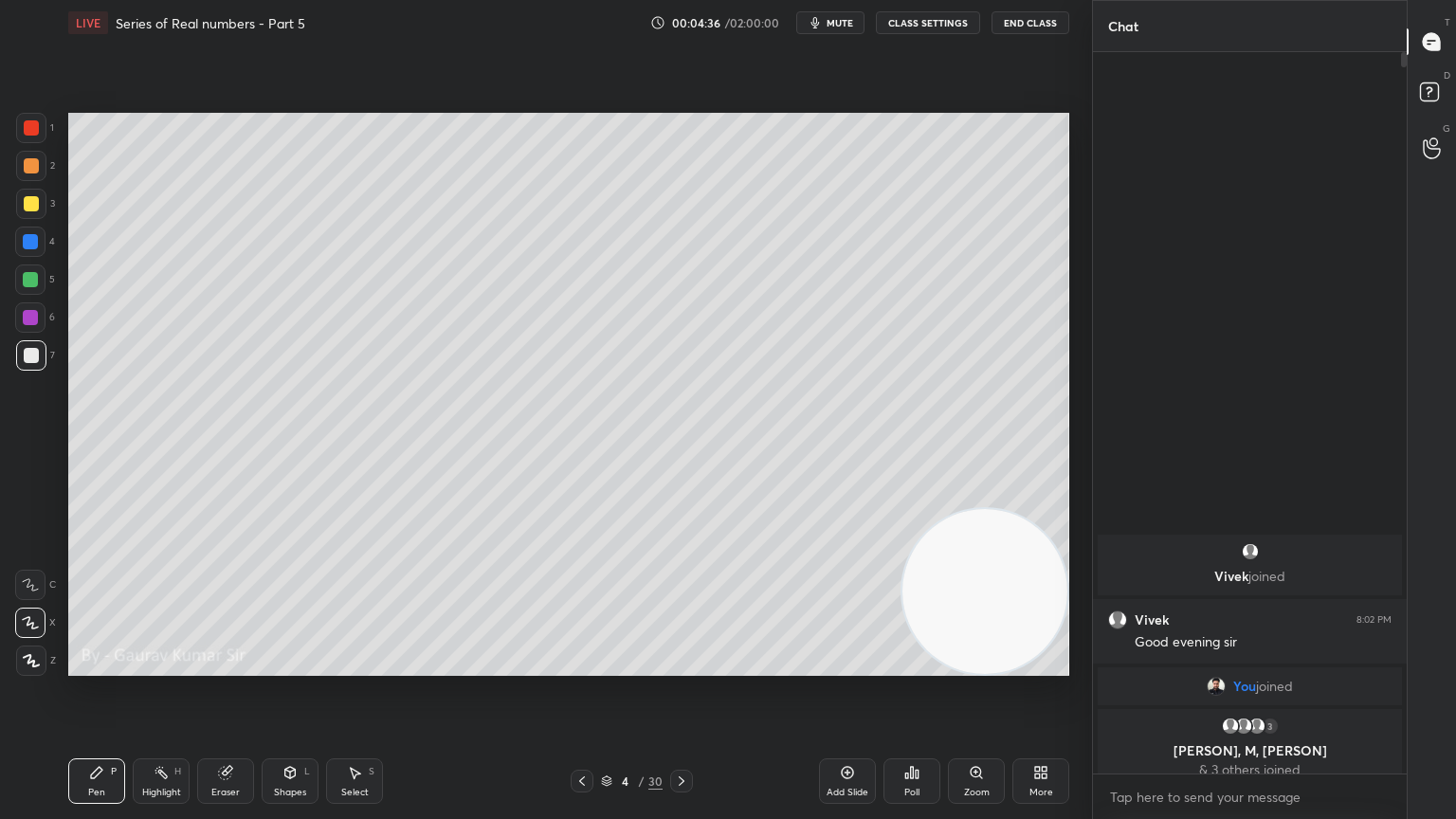 click on "Eraser" at bounding box center (226, 781) 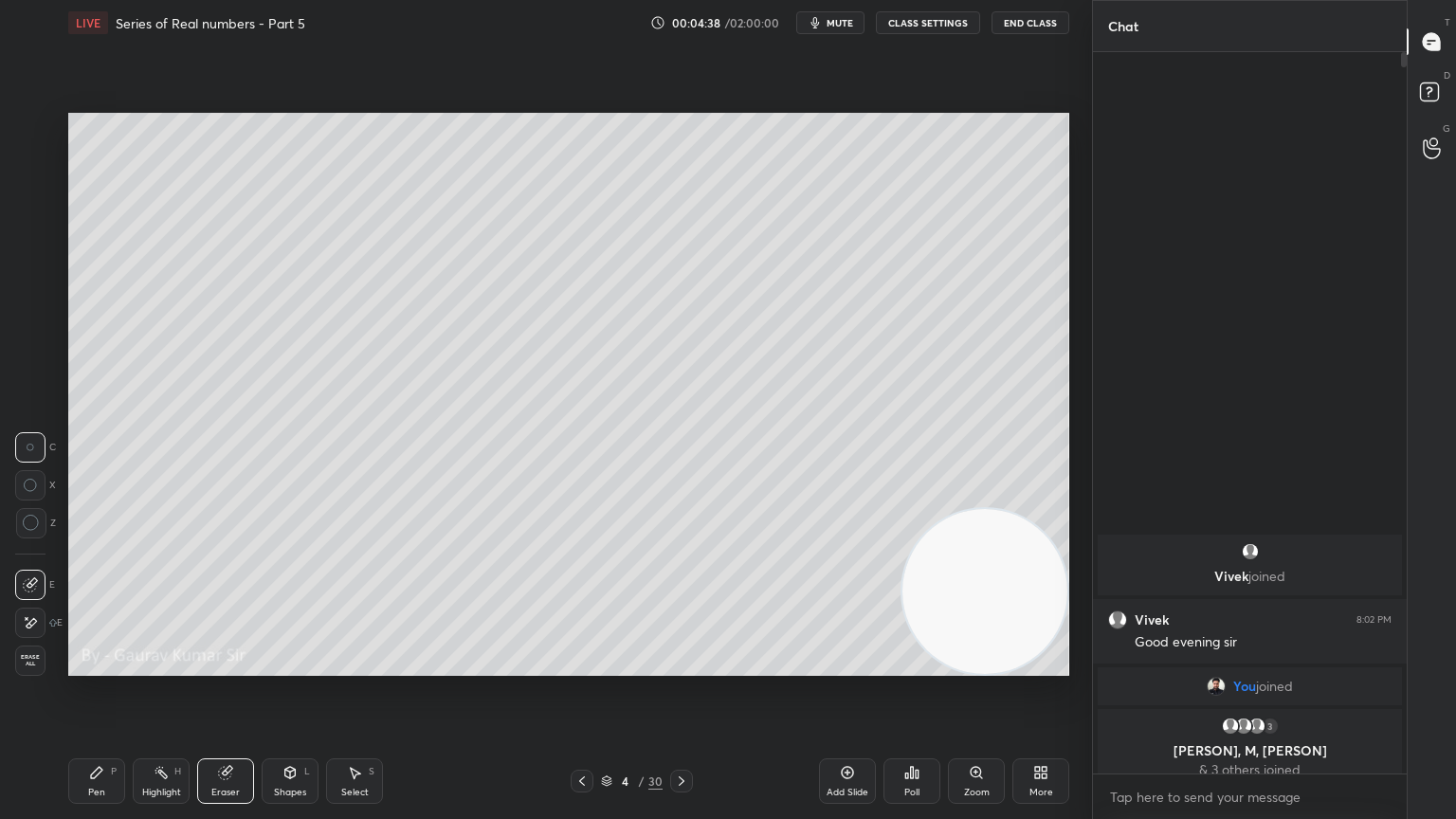click 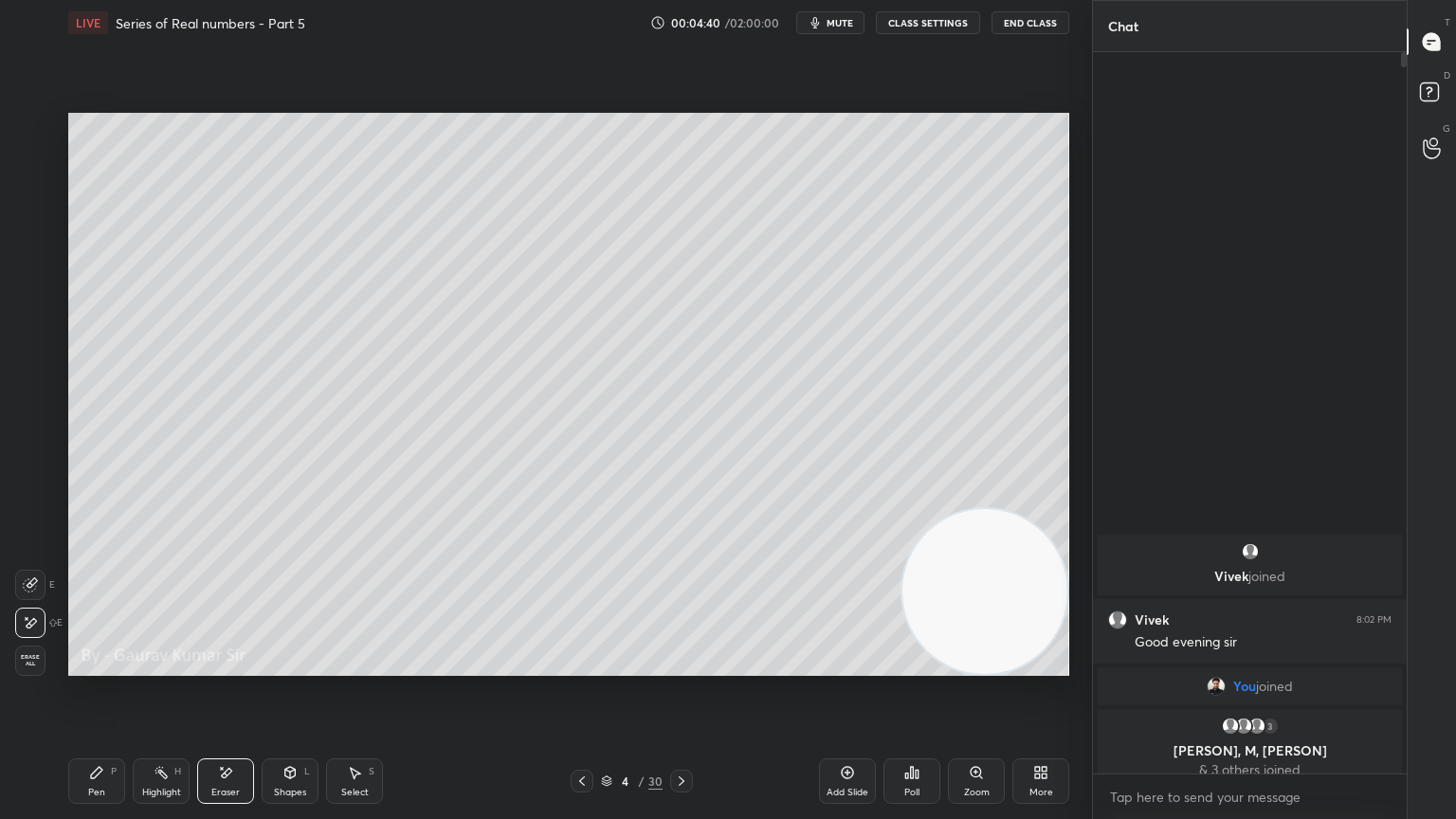 click on "Pen P" at bounding box center (97, 781) 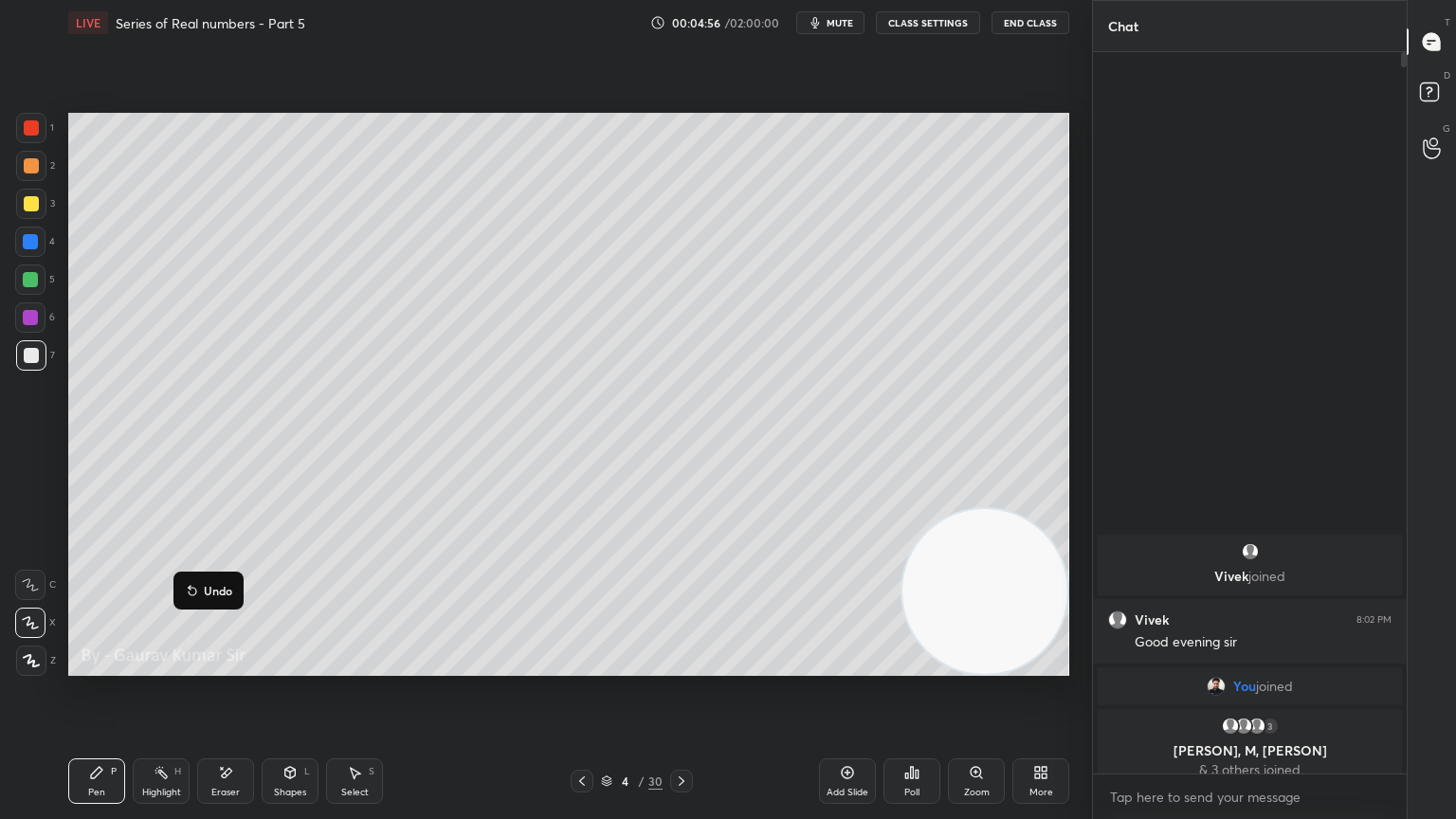 click at bounding box center [30, 318] 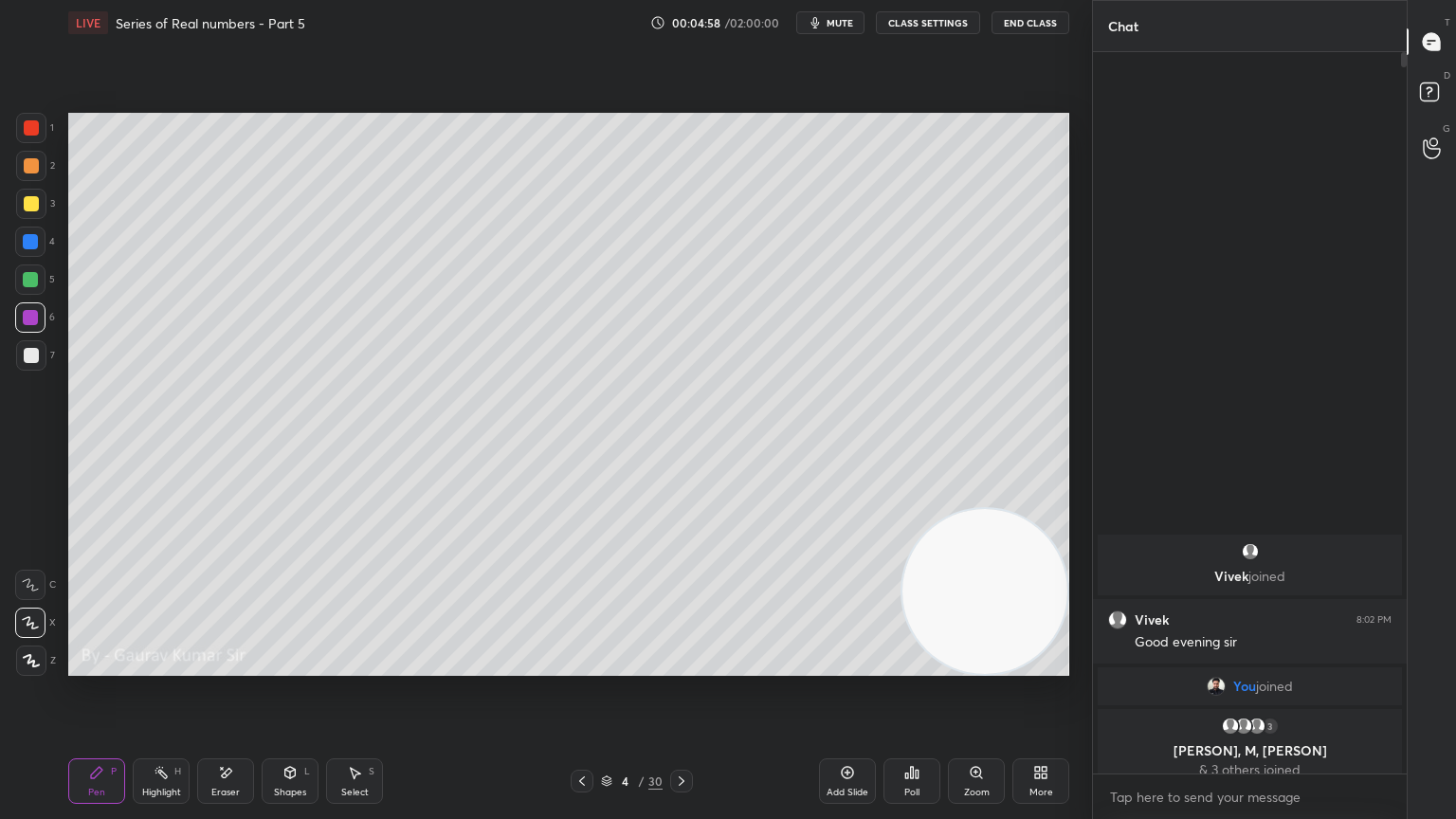click 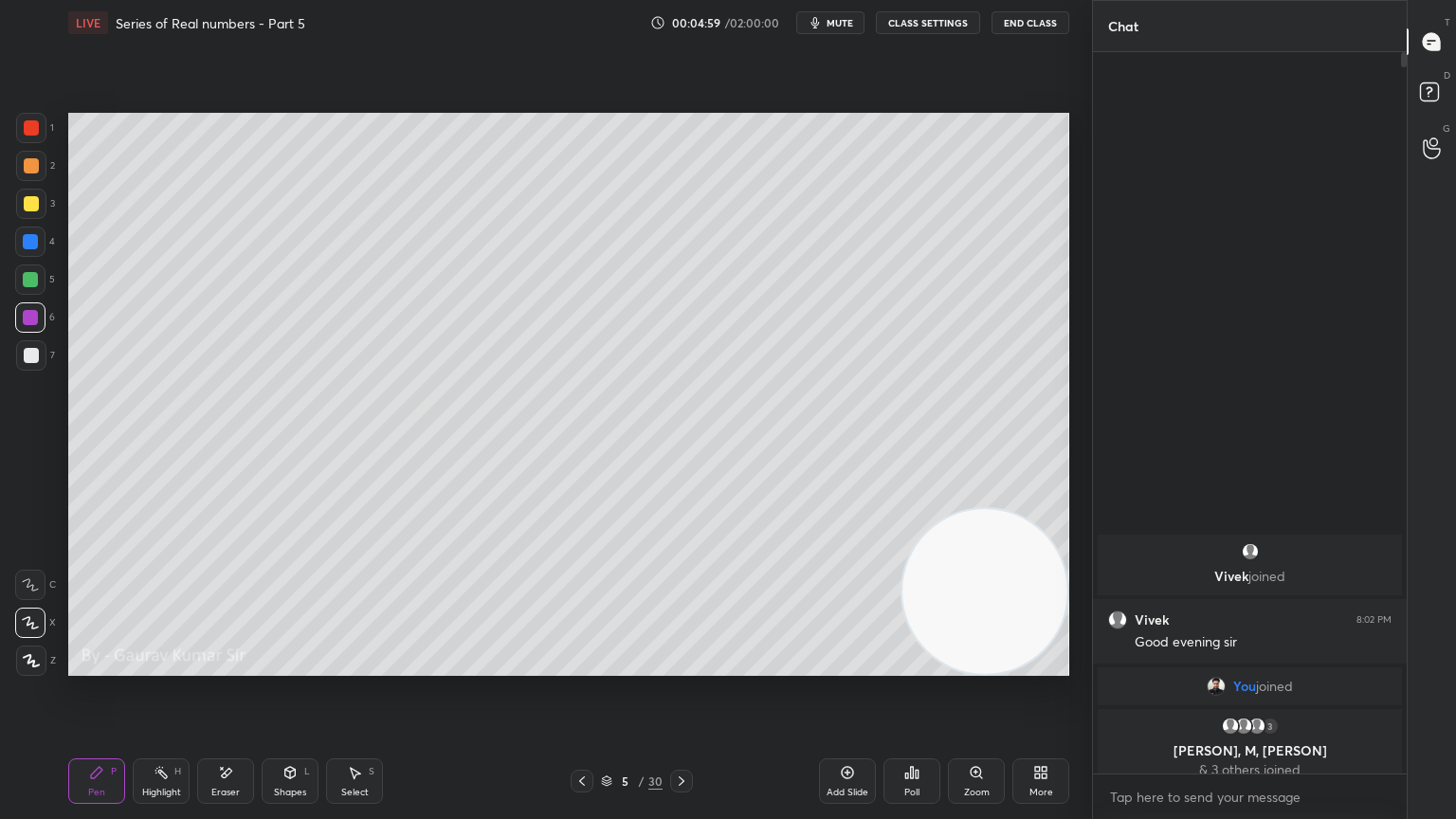 click at bounding box center (31, 204) 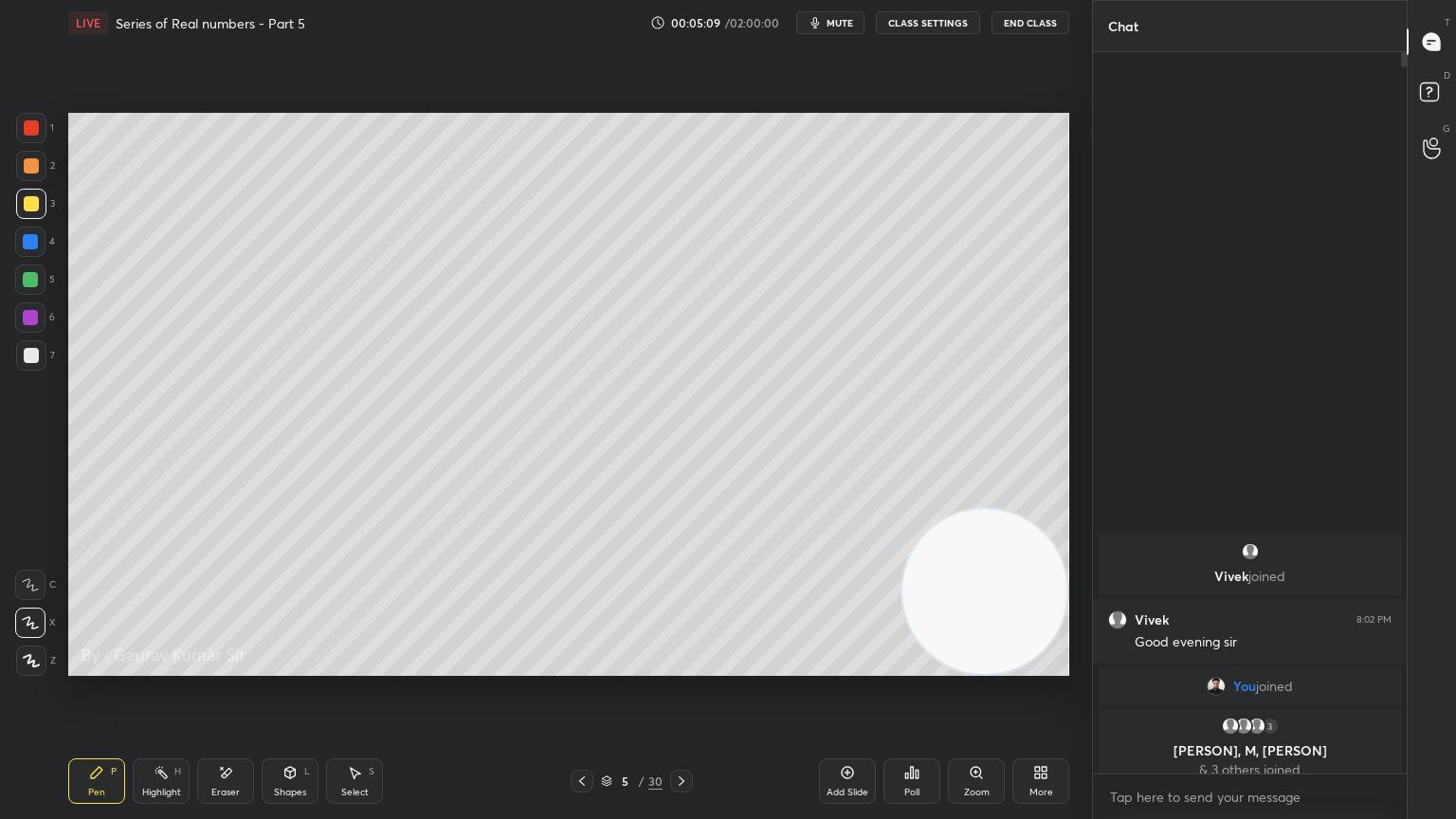 click on "Eraser" at bounding box center [226, 781] 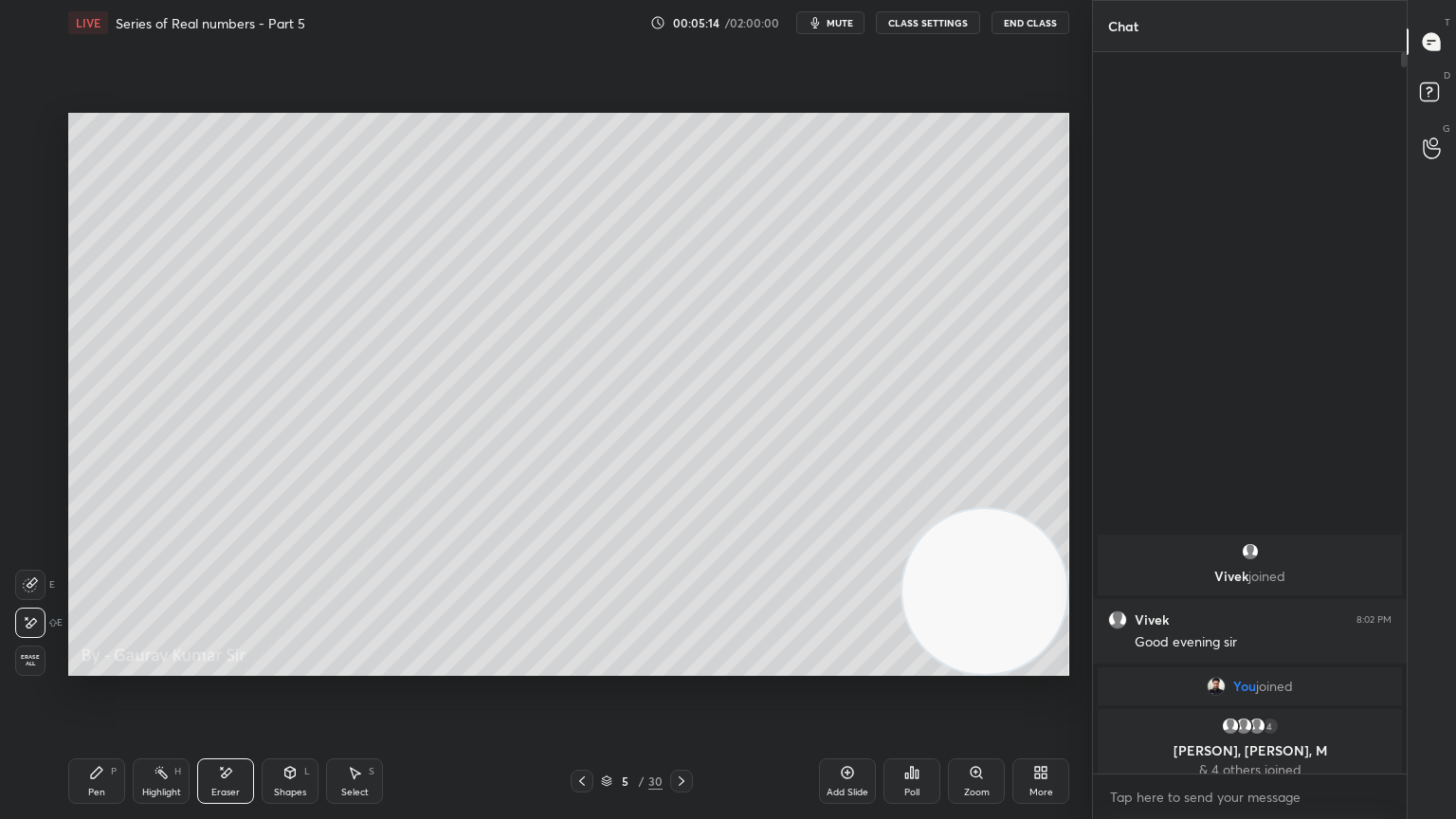 click on "Pen P" at bounding box center (97, 781) 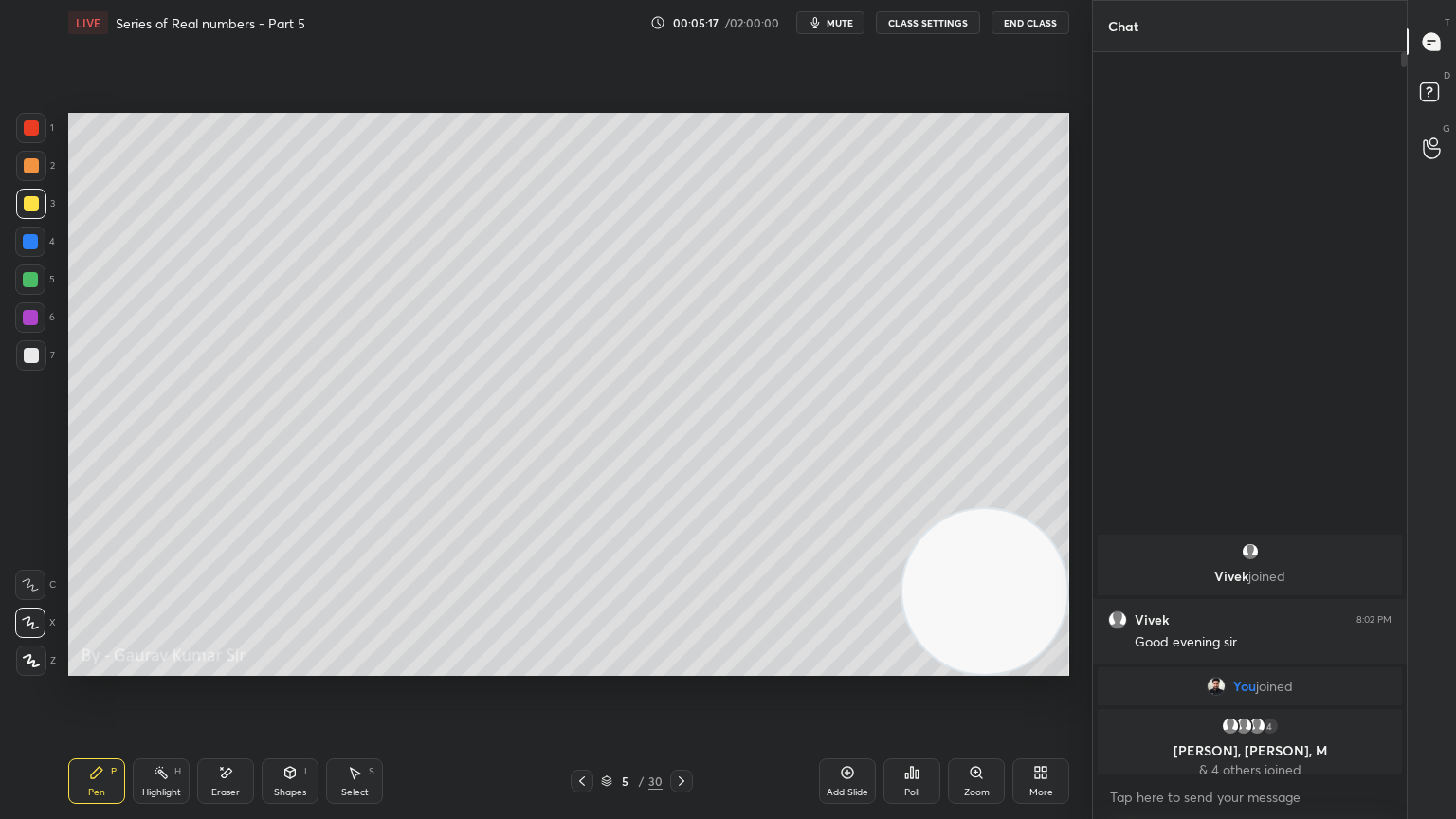 click on "Eraser" at bounding box center [226, 792] 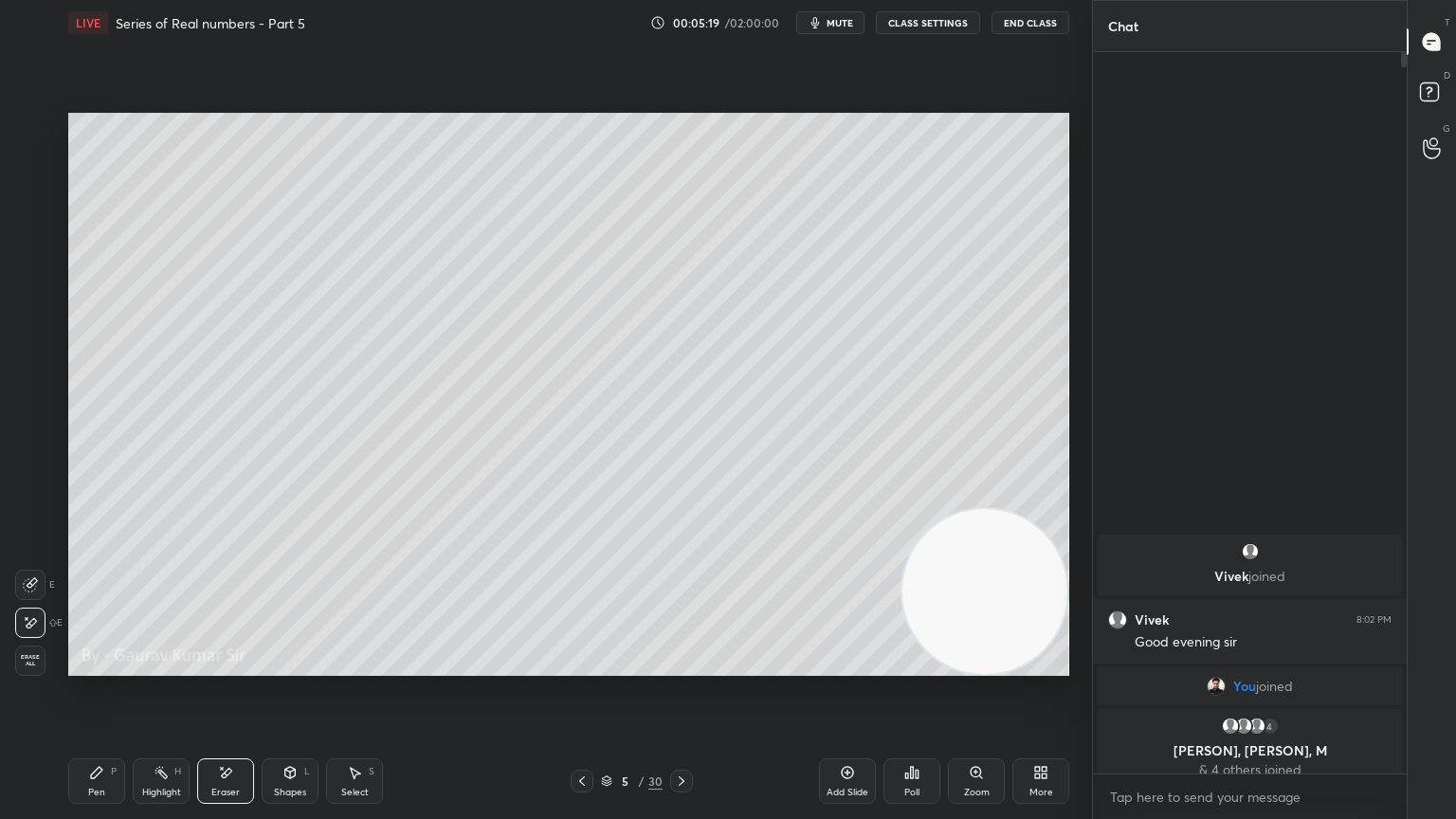 click on "Pen P" at bounding box center (97, 781) 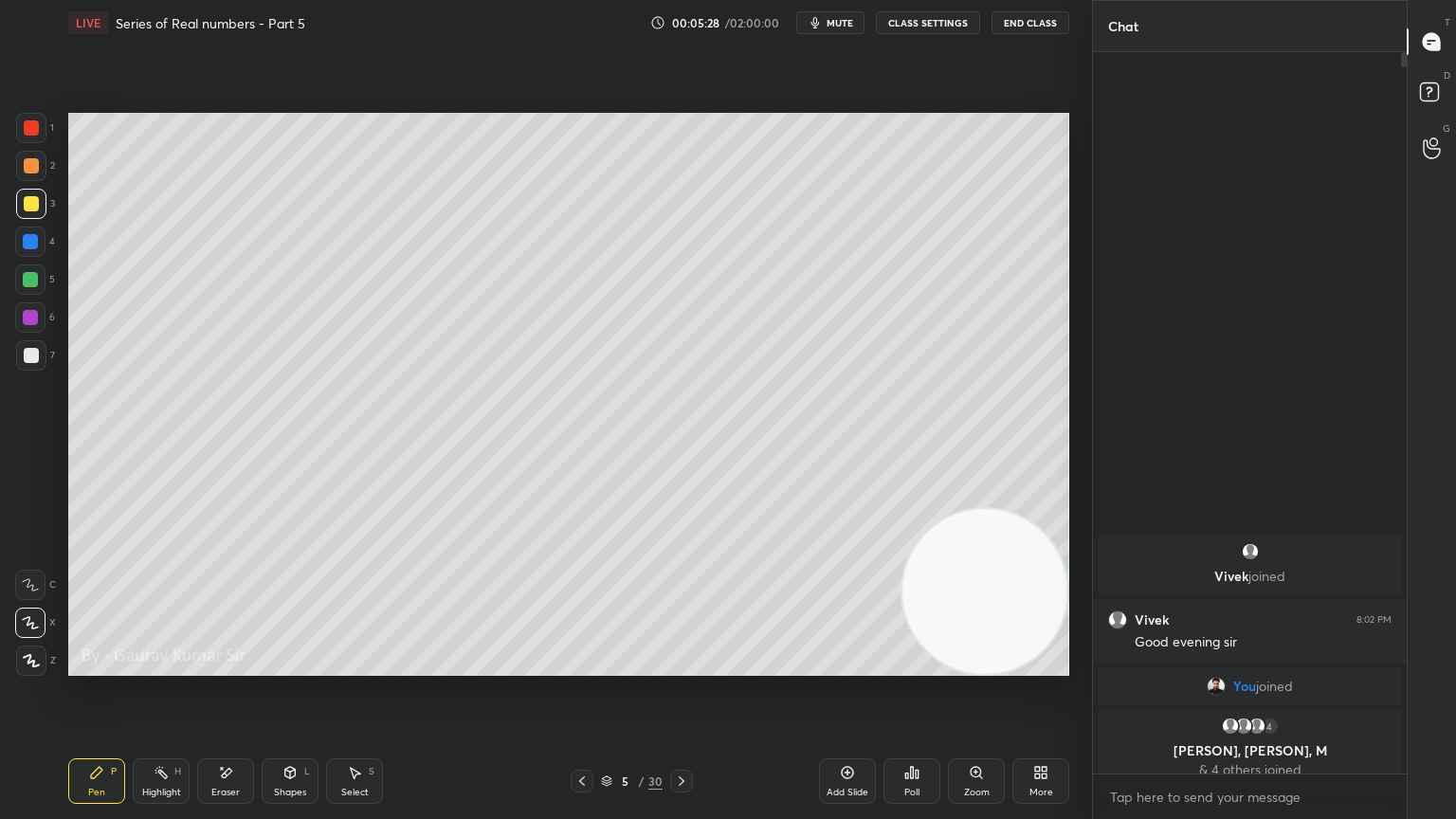 click at bounding box center [30, 318] 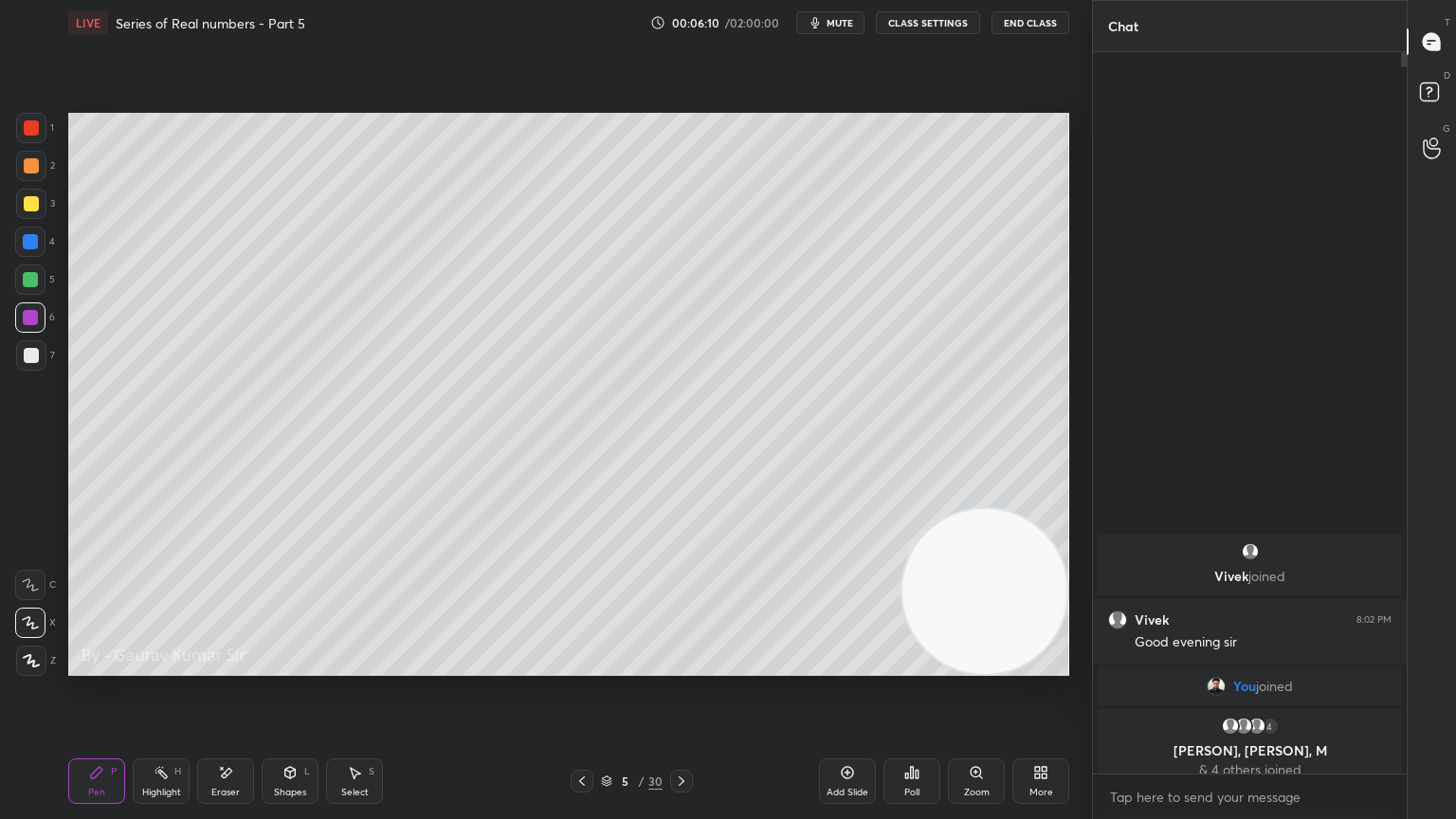 click at bounding box center [30, 280] 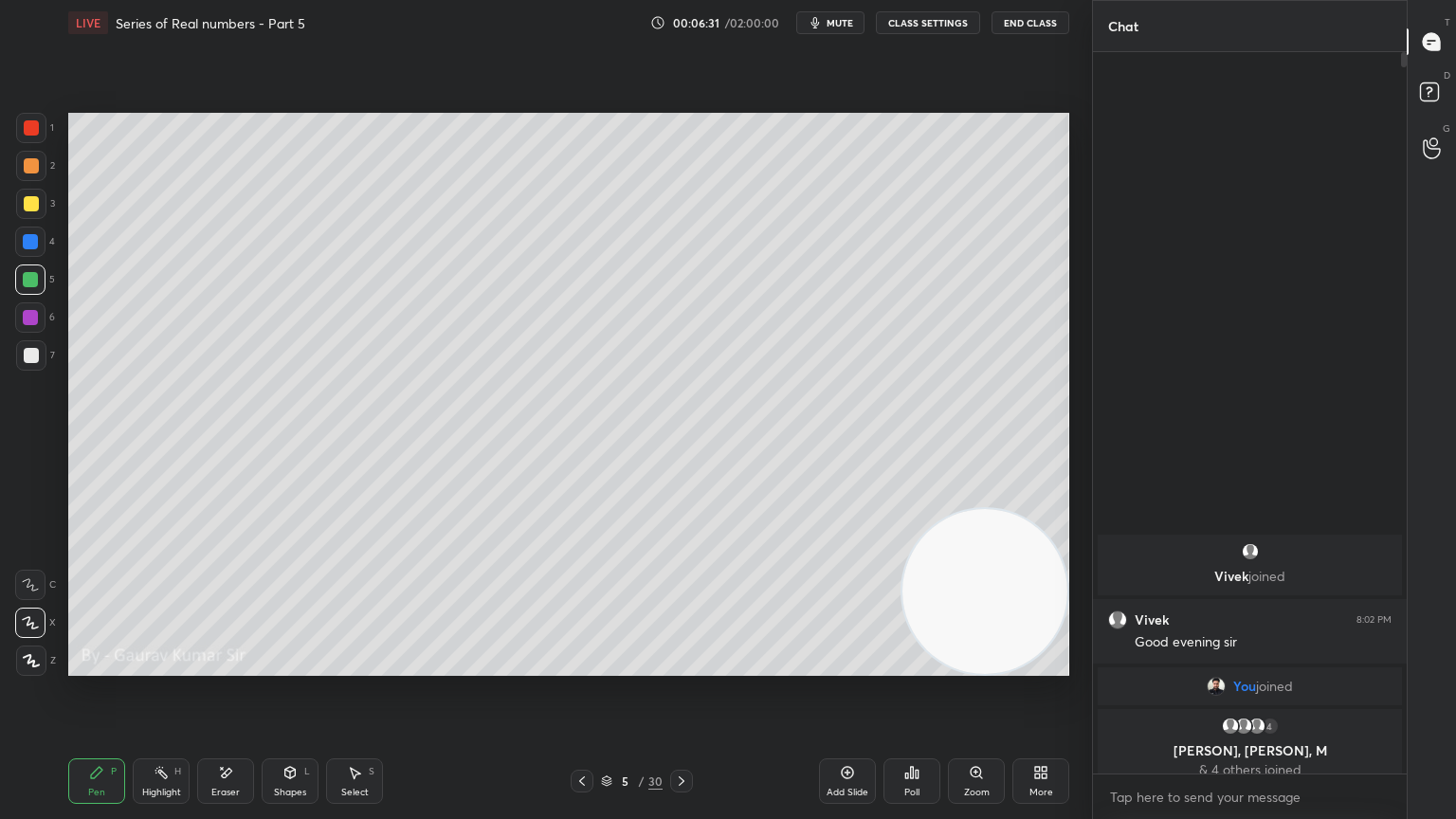 click at bounding box center (30, 318) 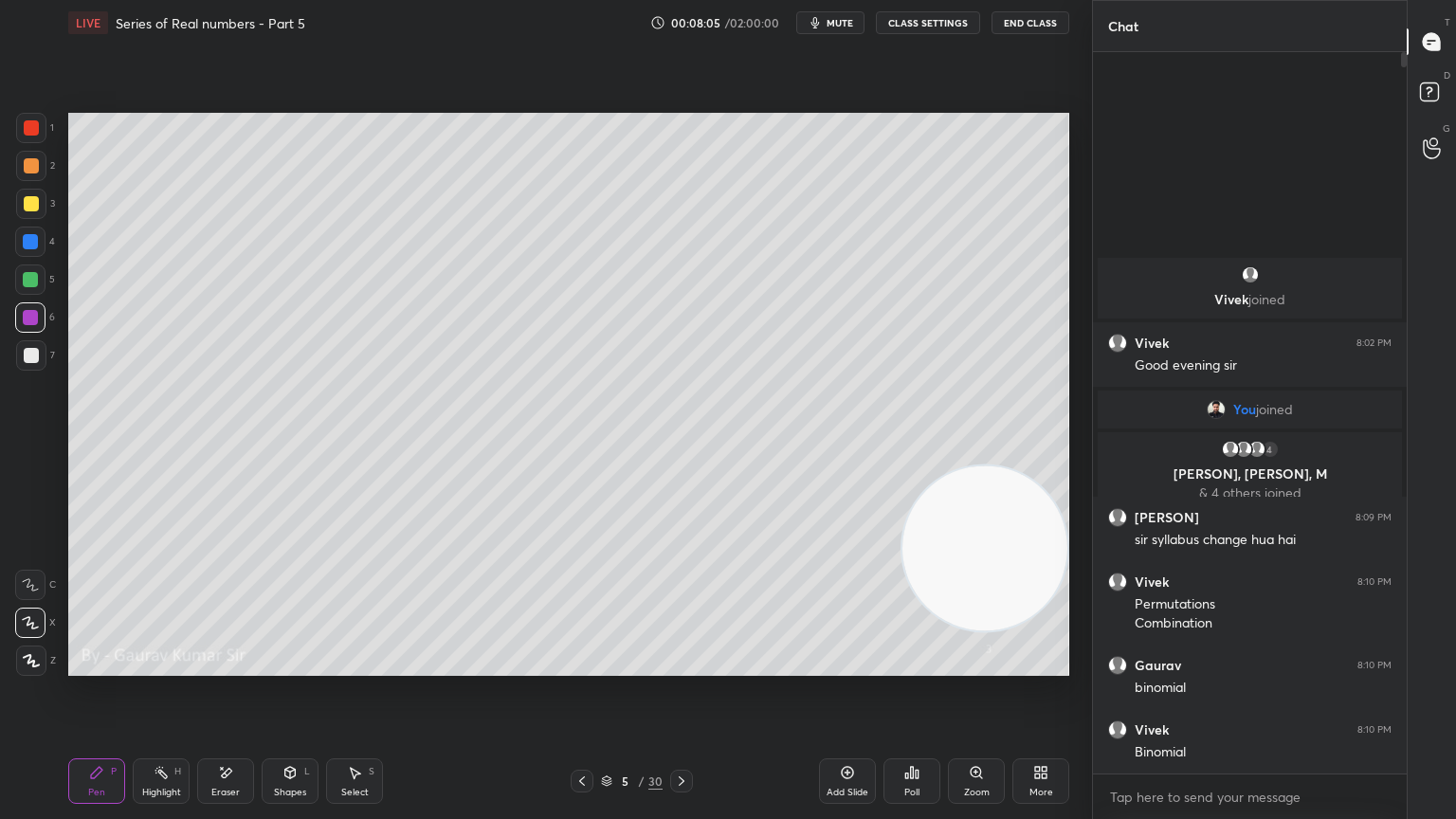 click 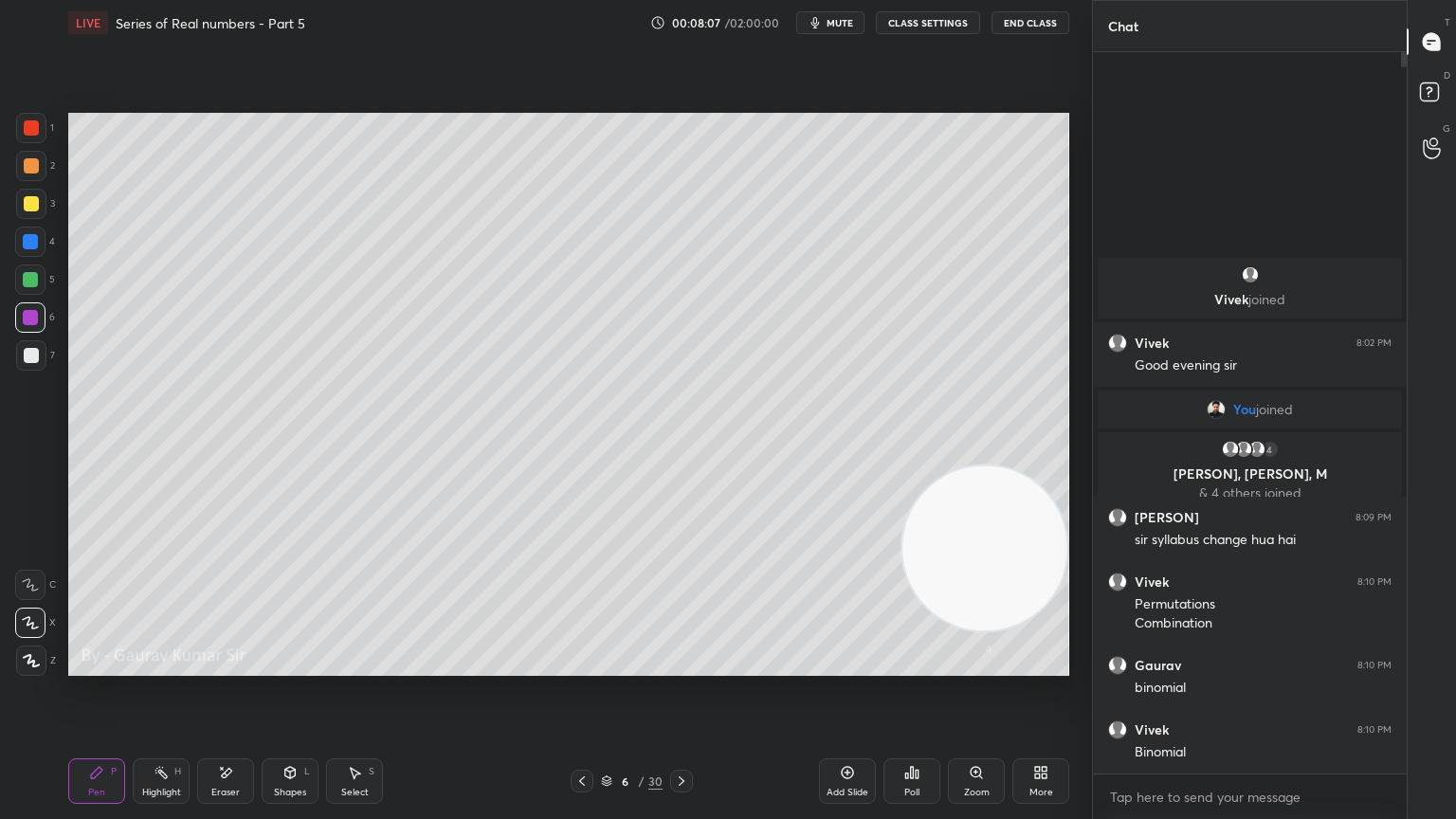 click 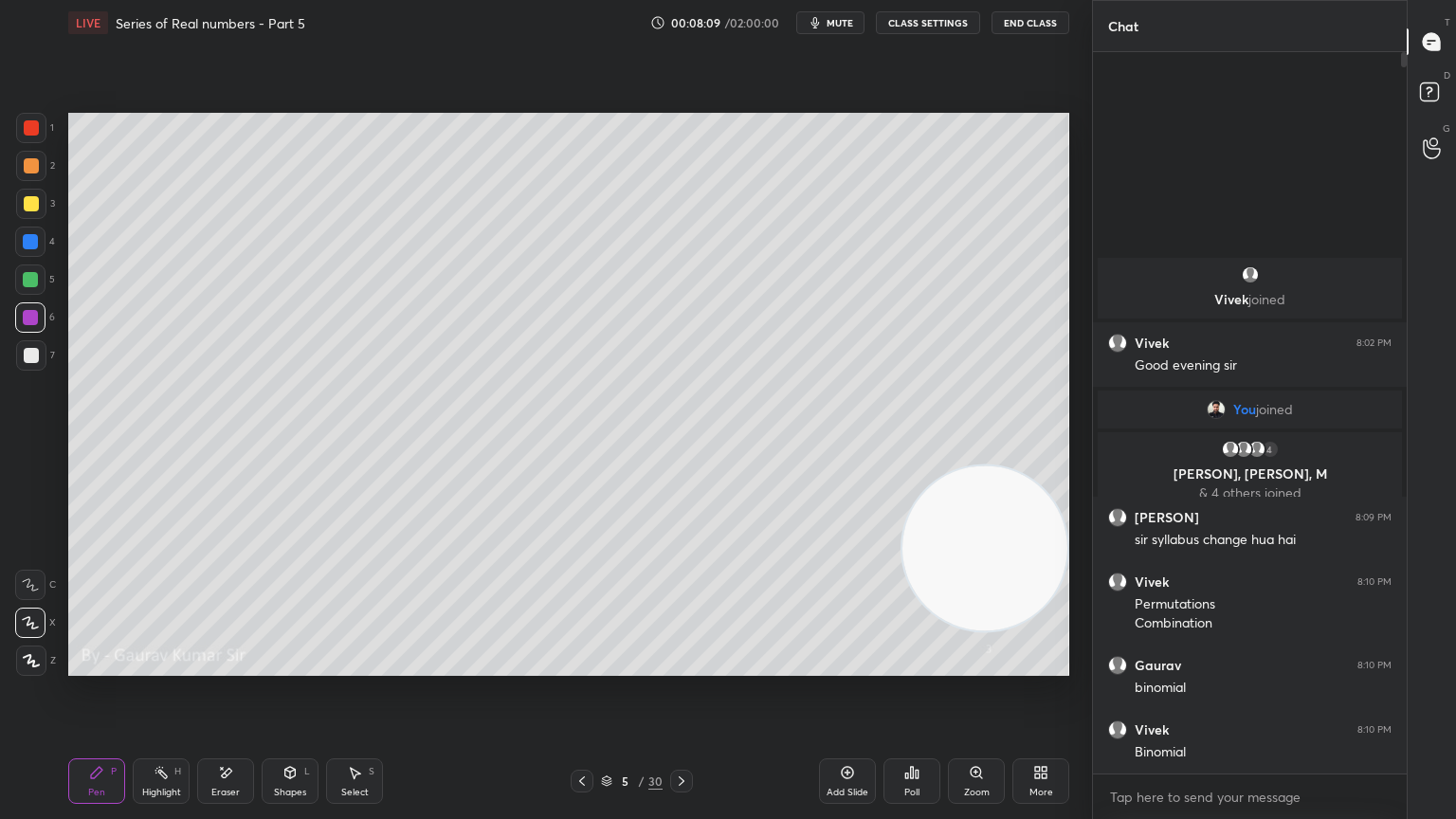 click 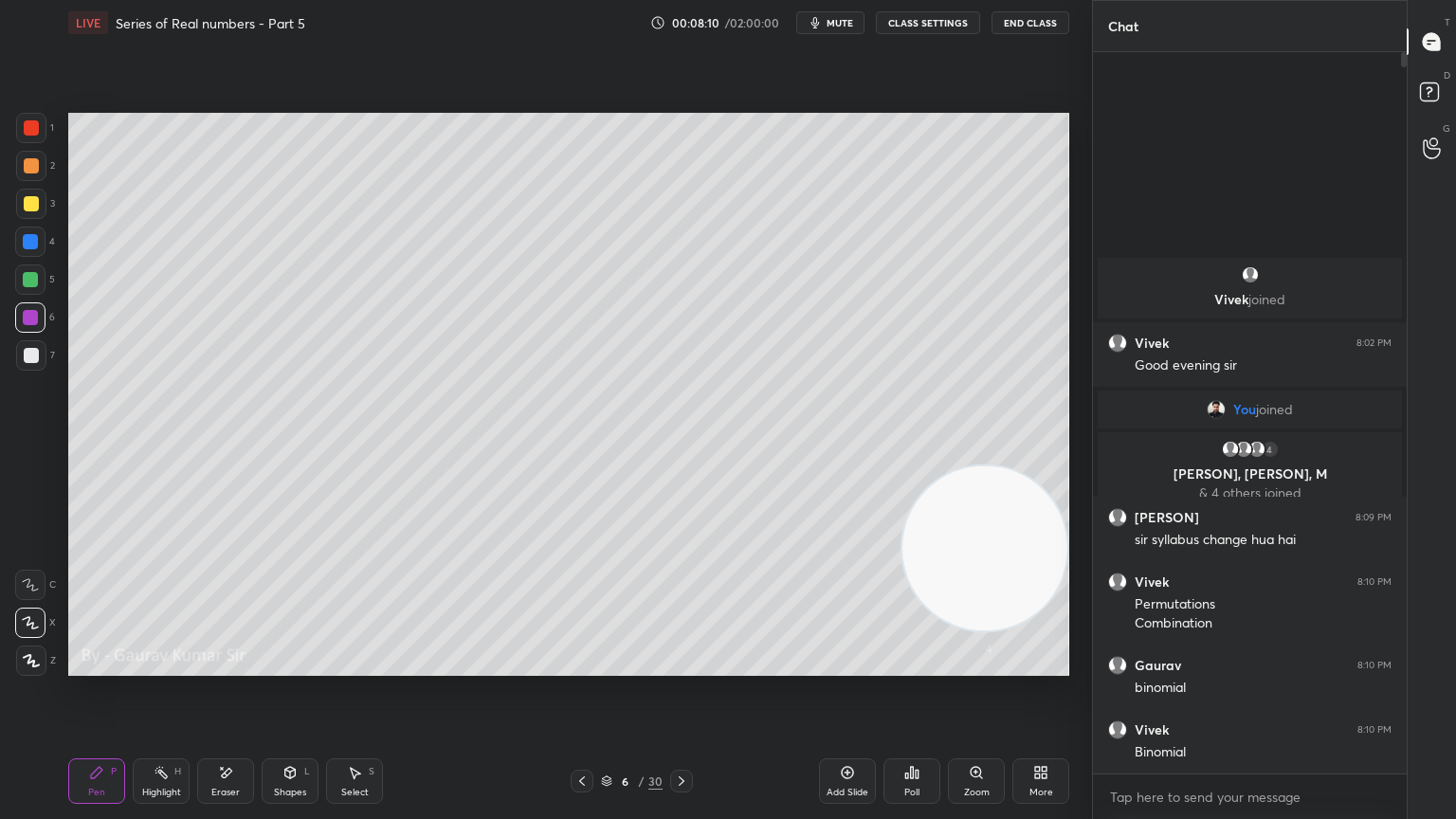 click at bounding box center (31, 166) 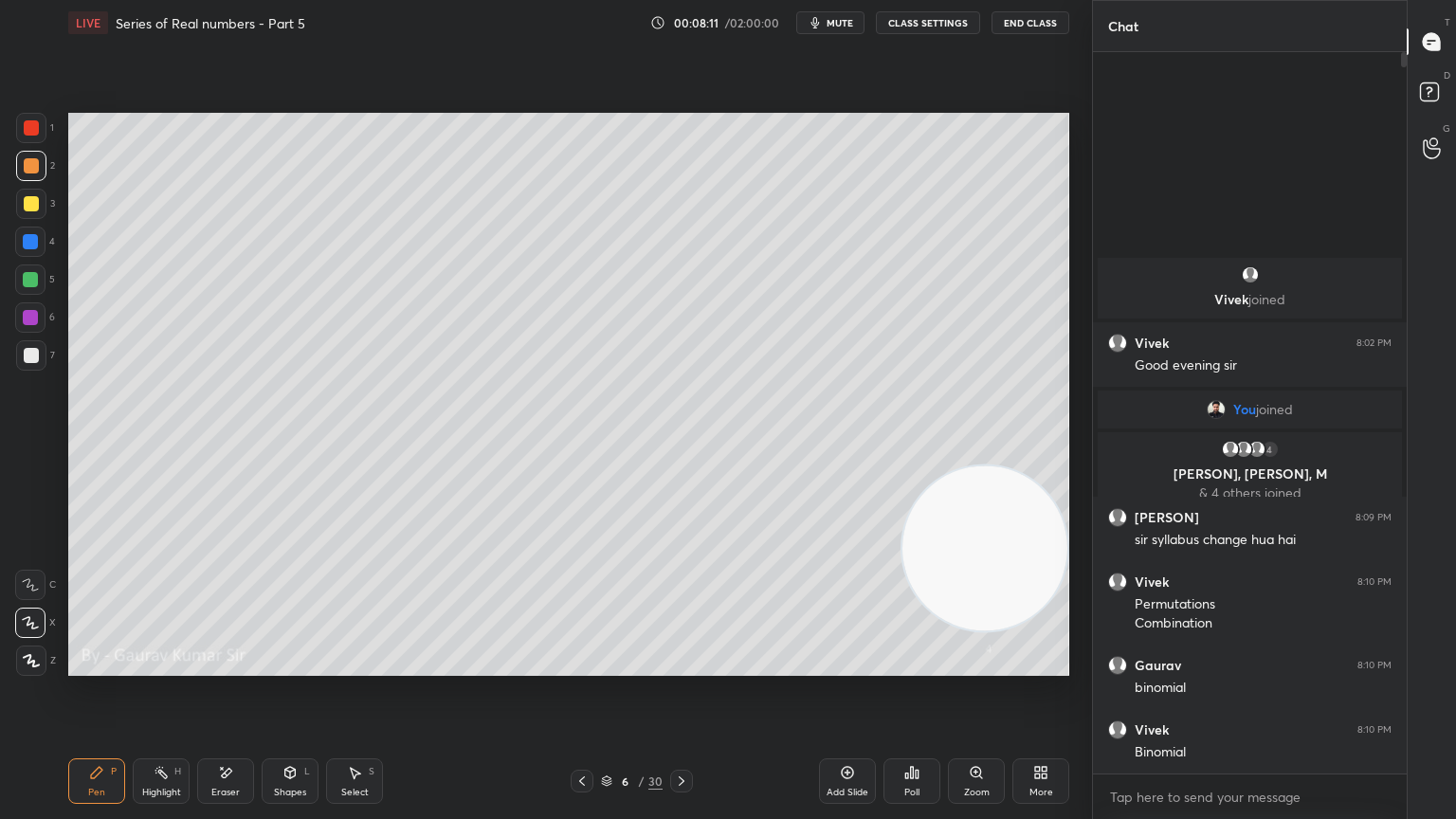 click 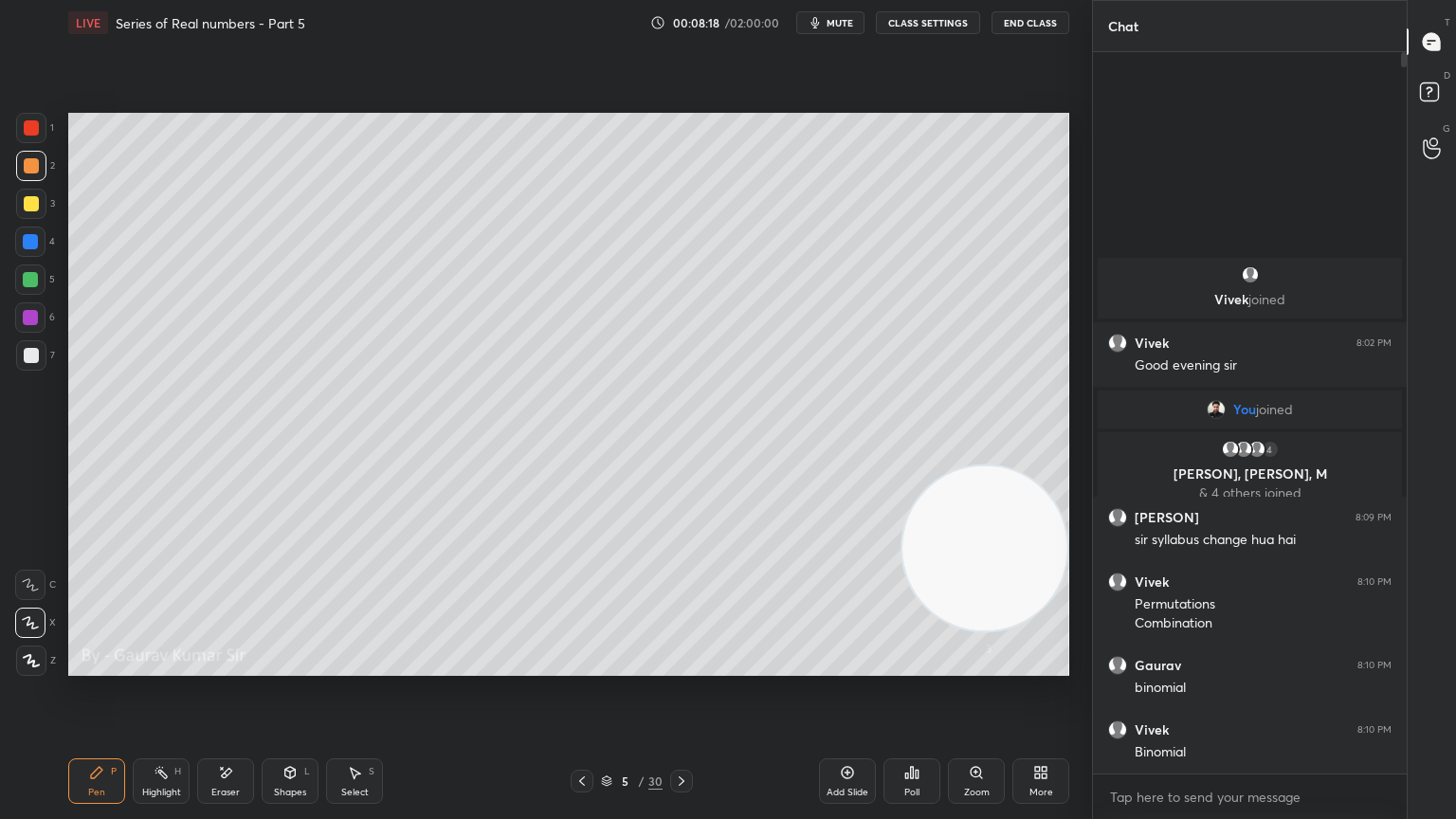 click 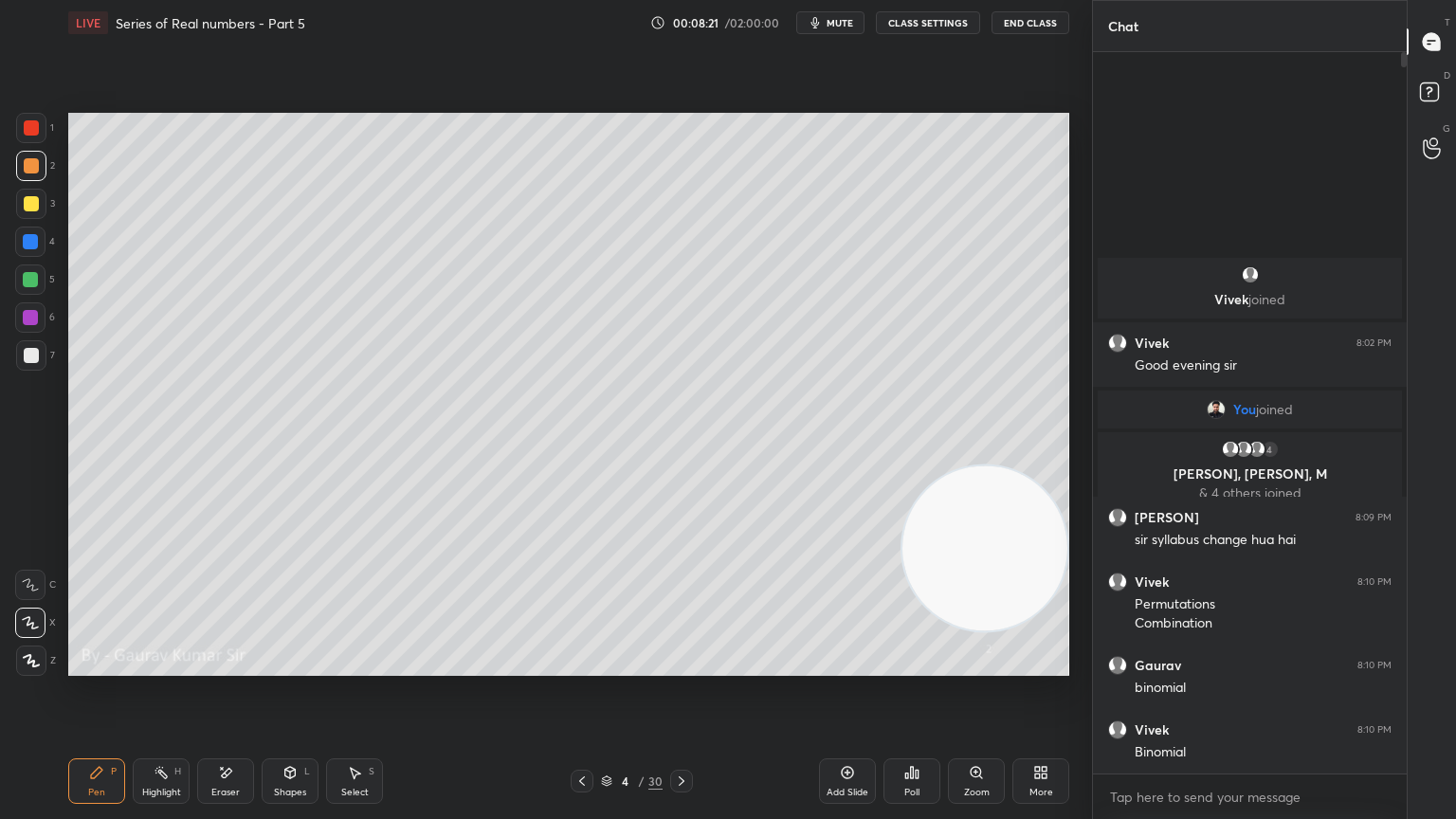 click 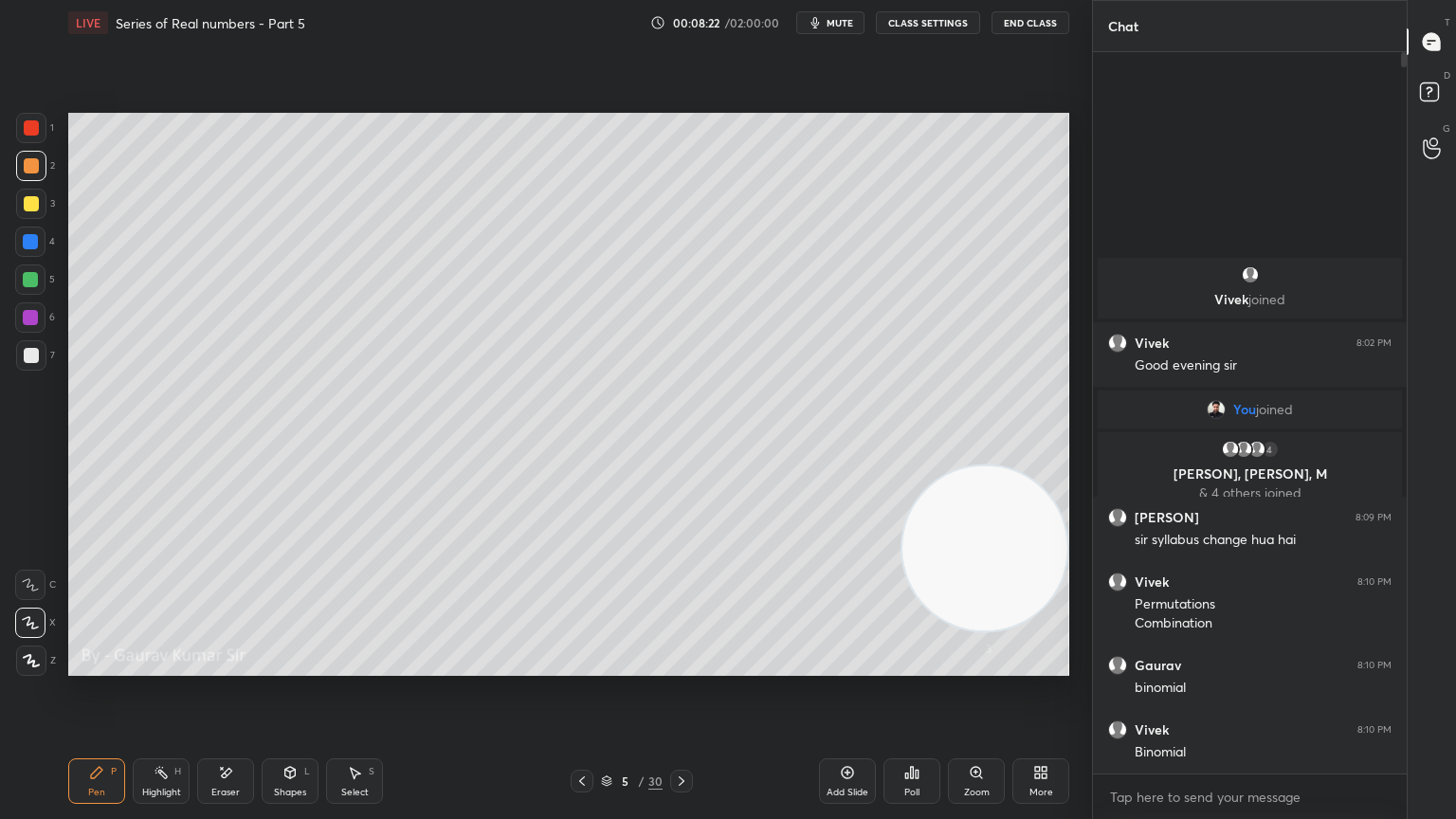 click 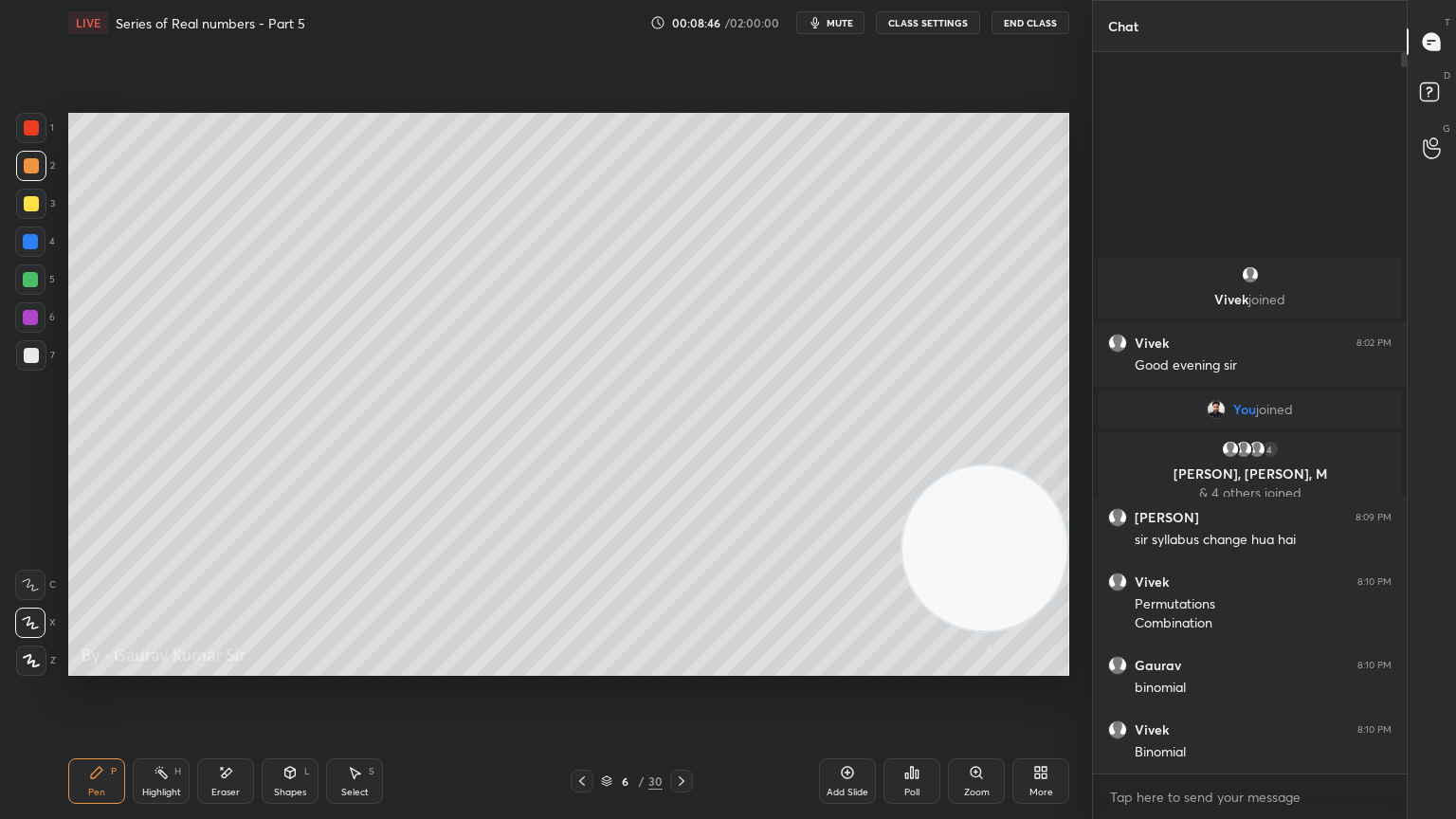 click on "Setting up your live class Poll for   secs No correct answer Start poll" at bounding box center (569, 394) 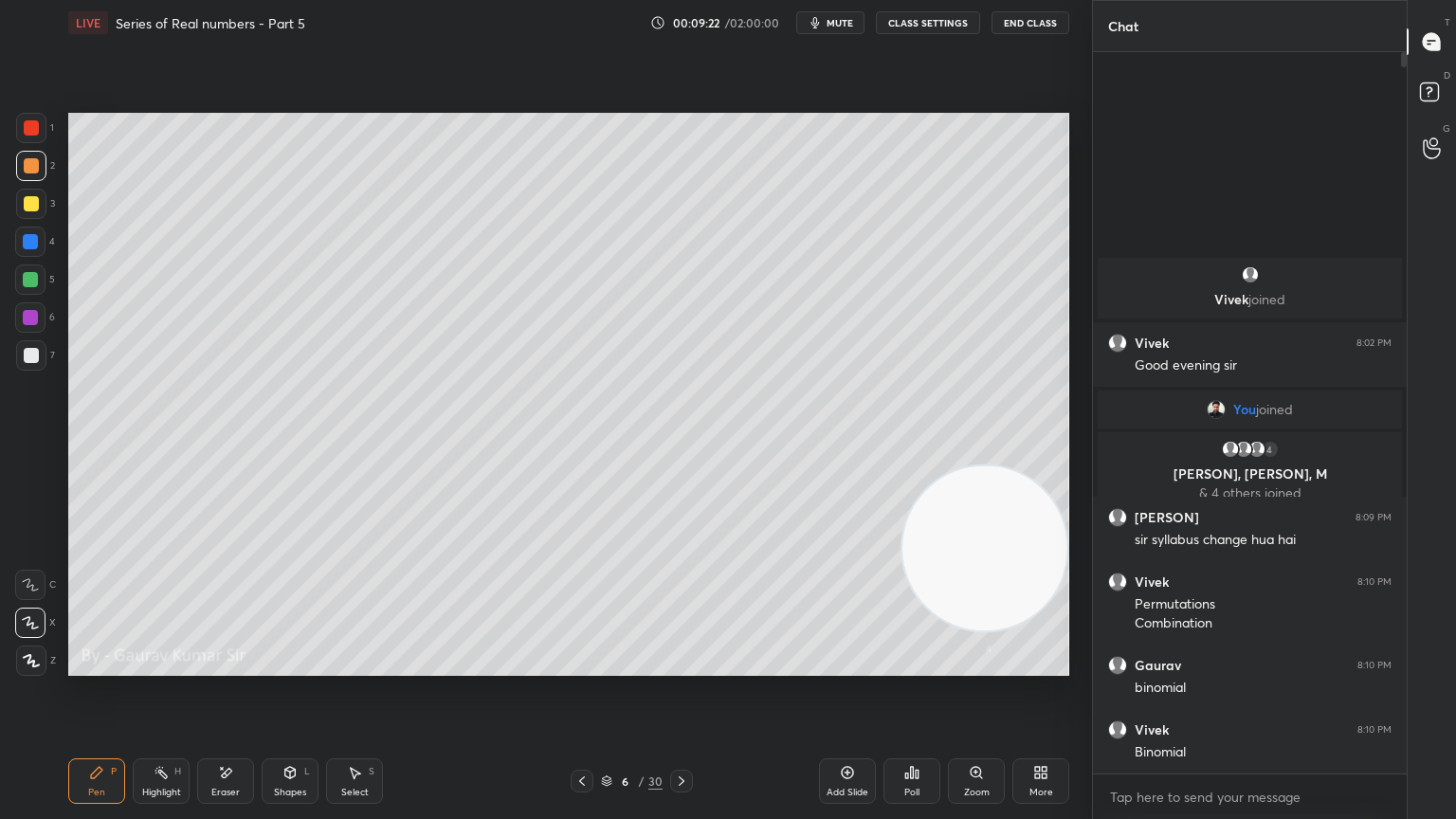 click at bounding box center (30, 318) 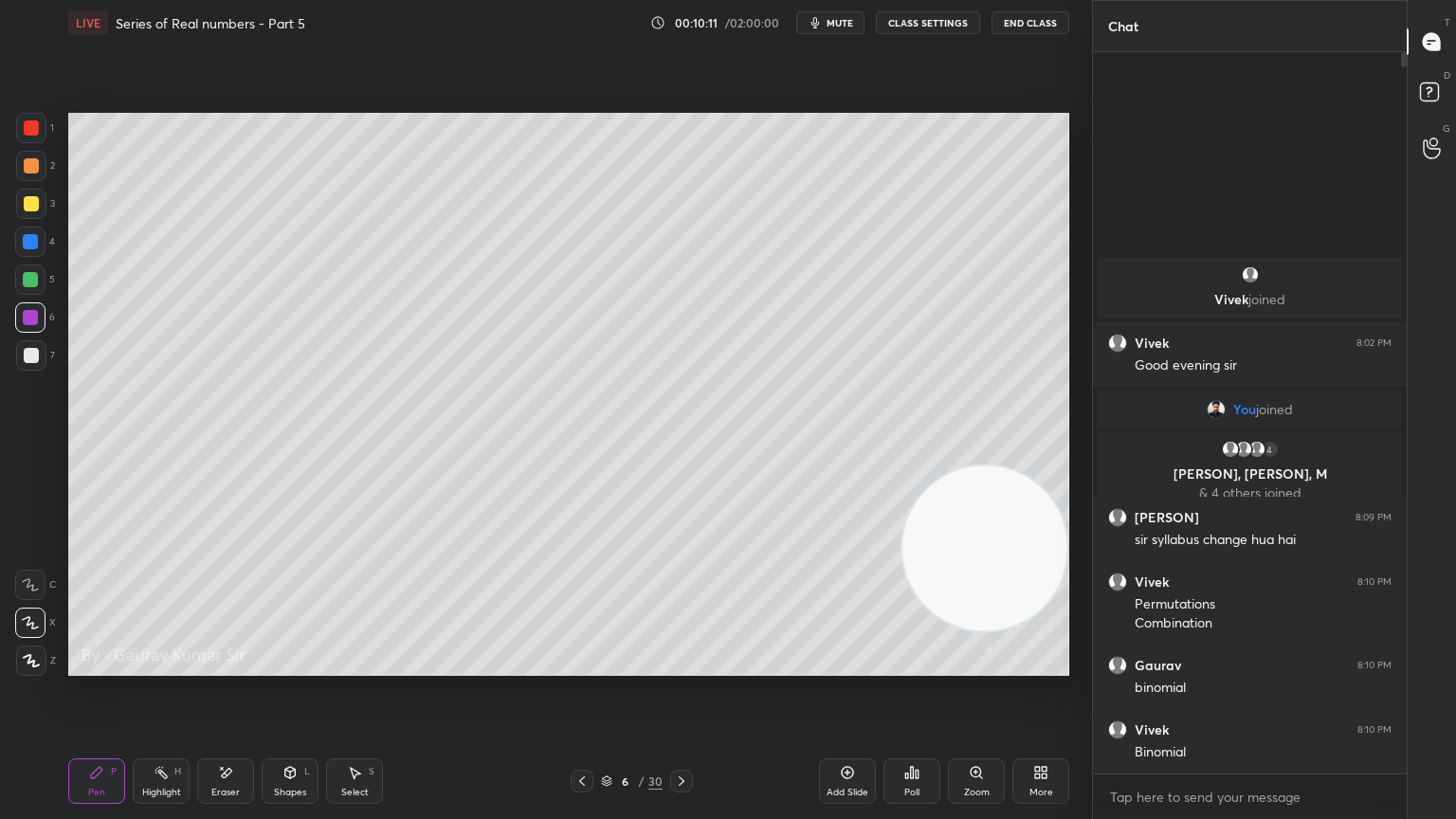 click 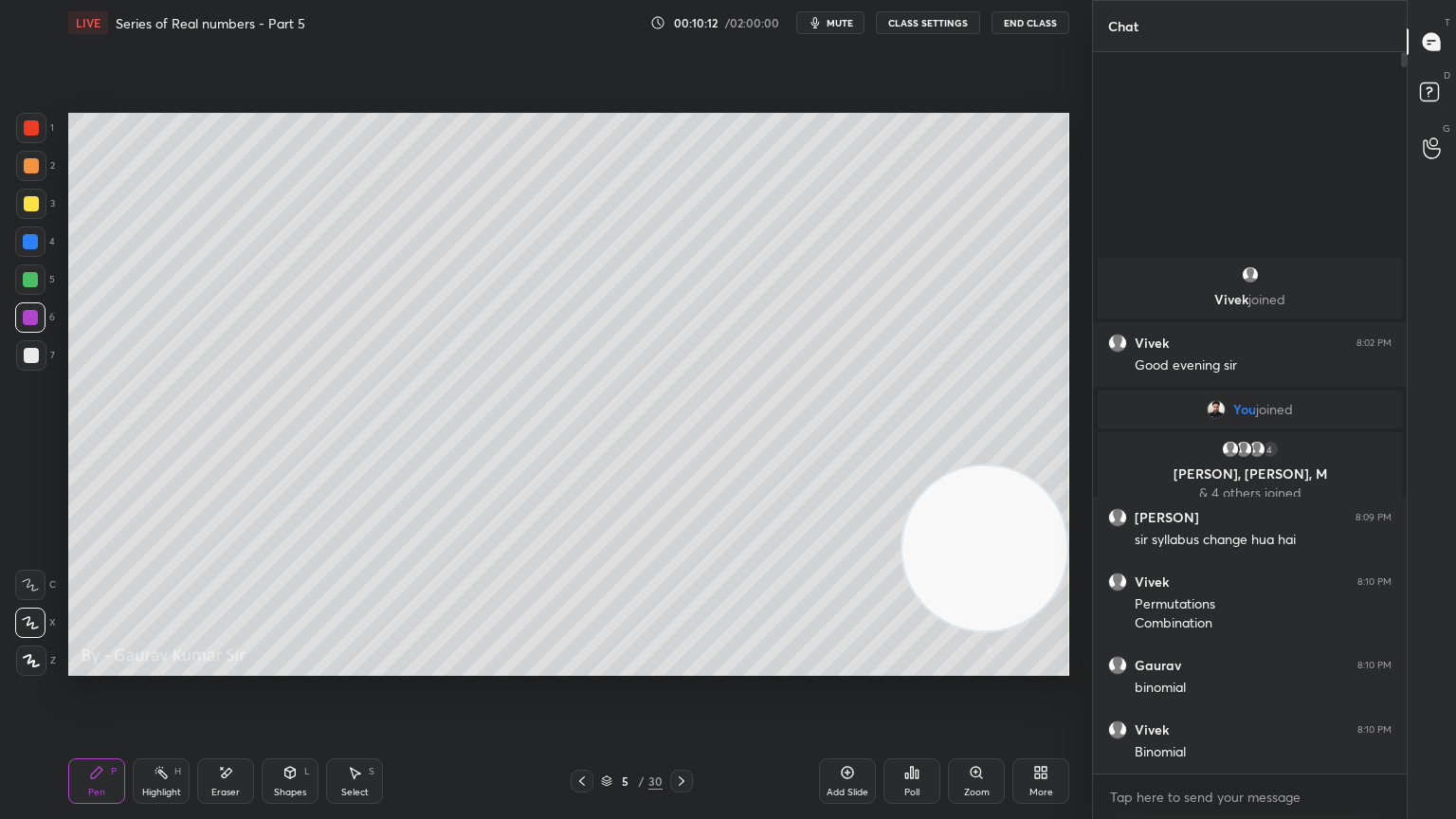 click on "Add Slide" at bounding box center [847, 781] 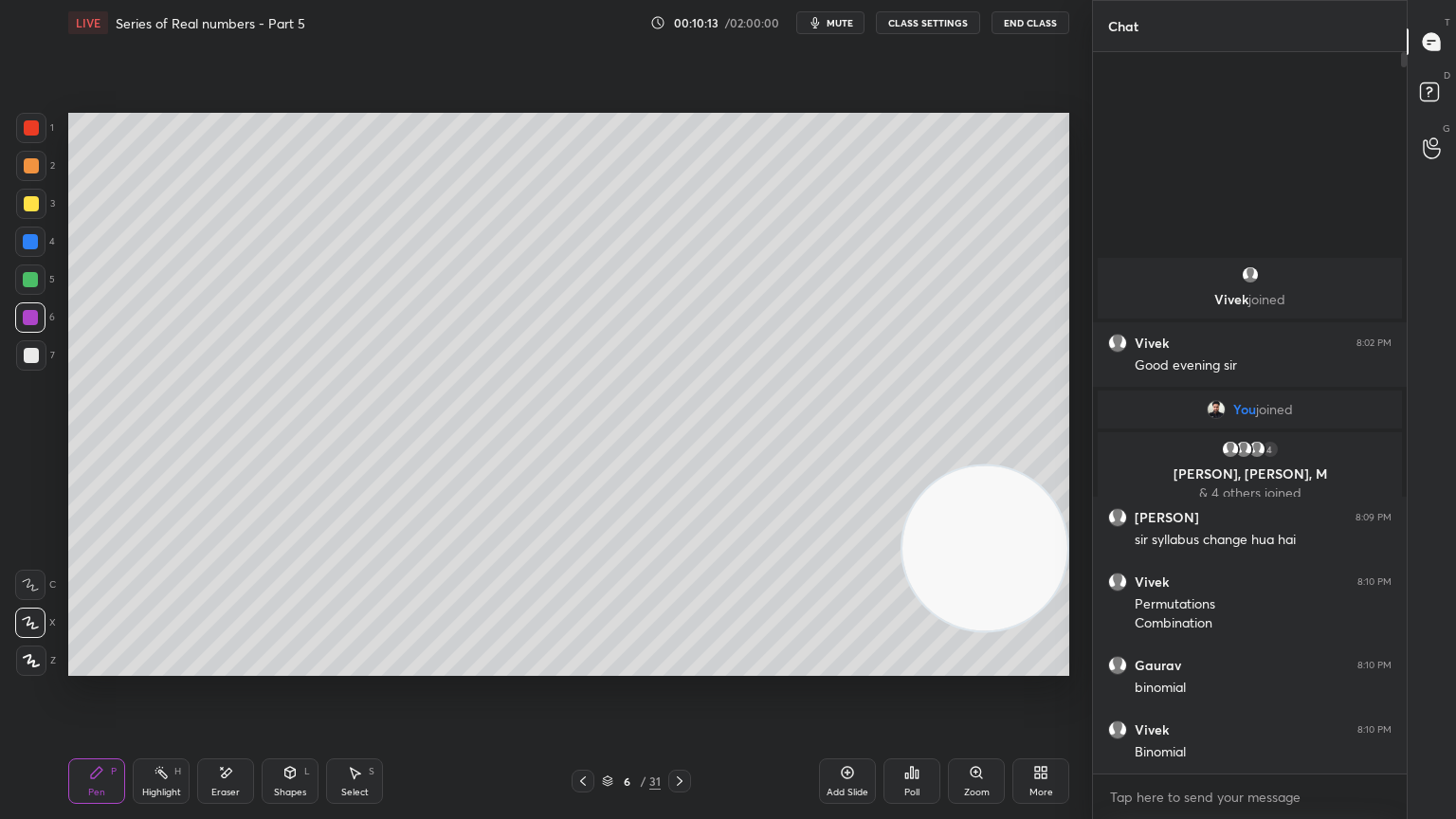 click at bounding box center (31, 204) 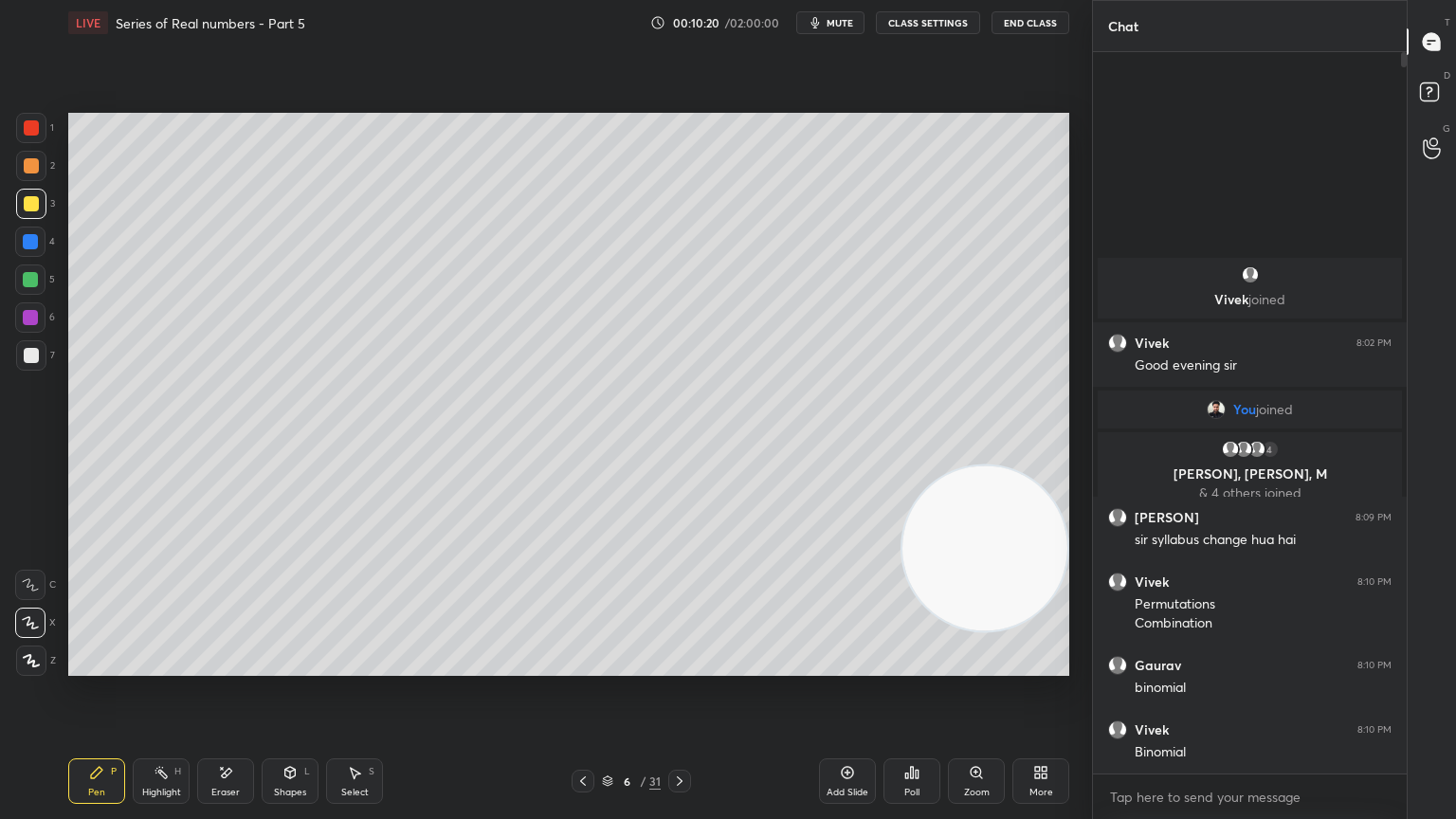 click 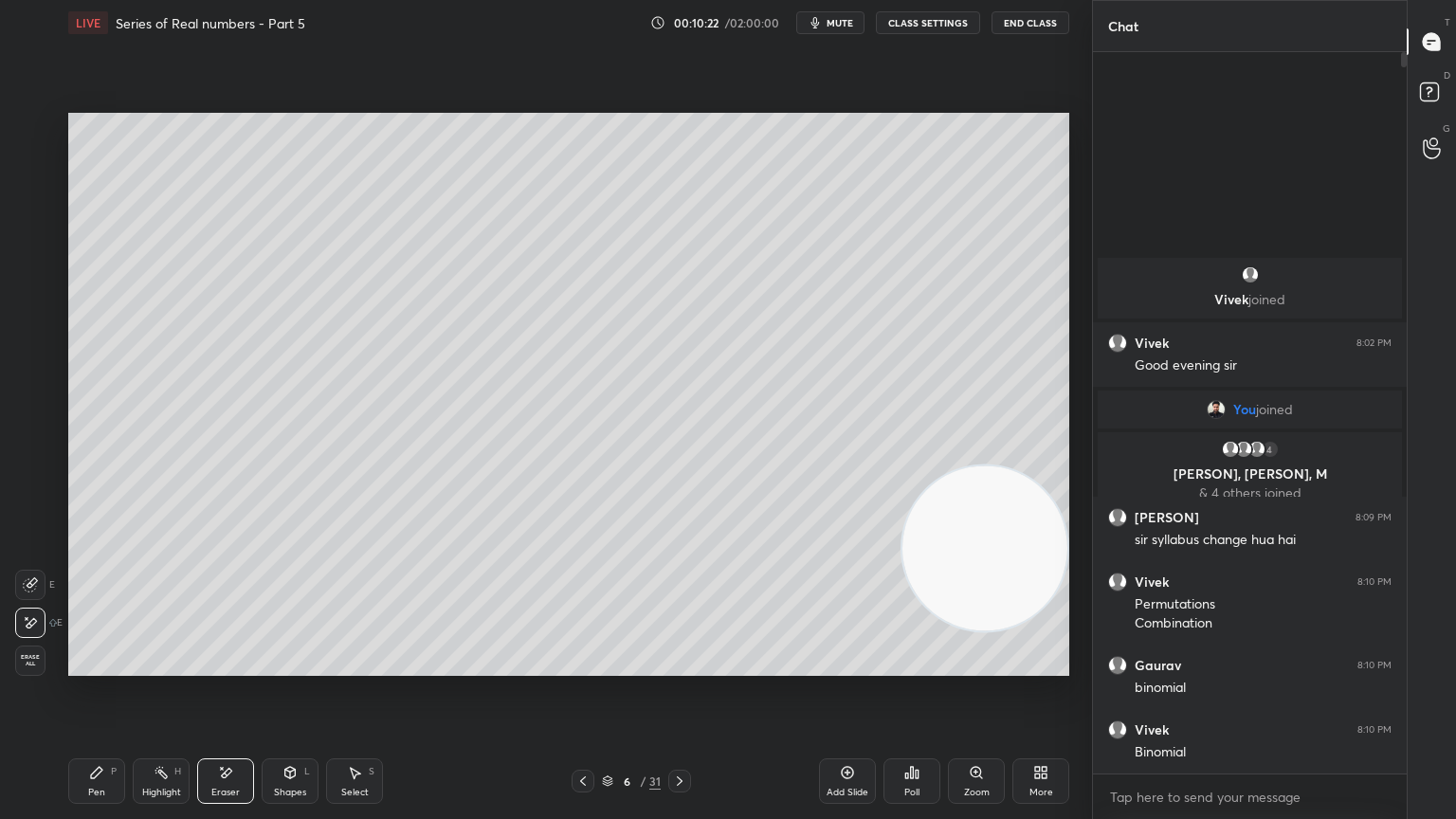 click on "Pen" at bounding box center [97, 792] 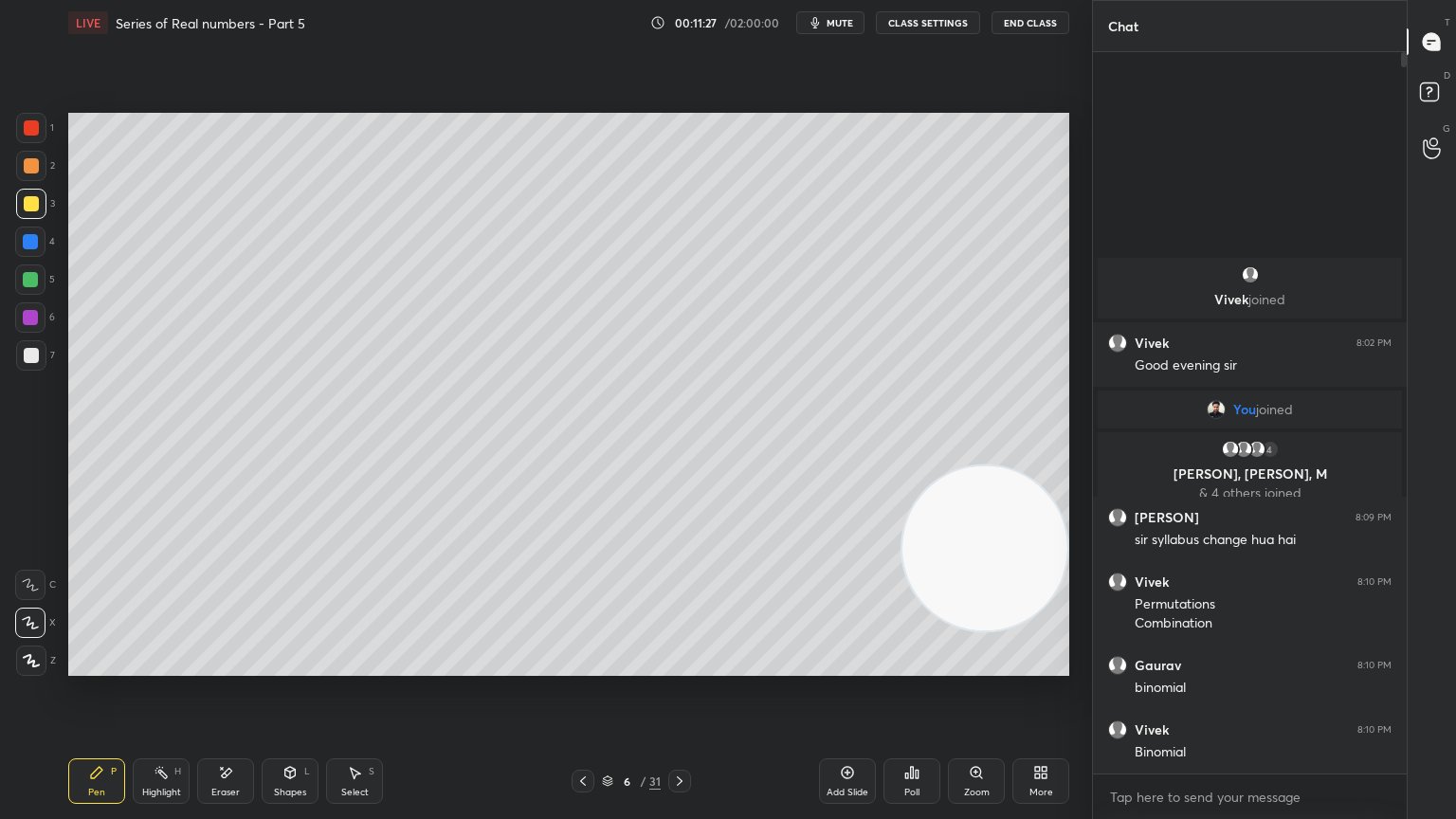 click at bounding box center [31, 355] 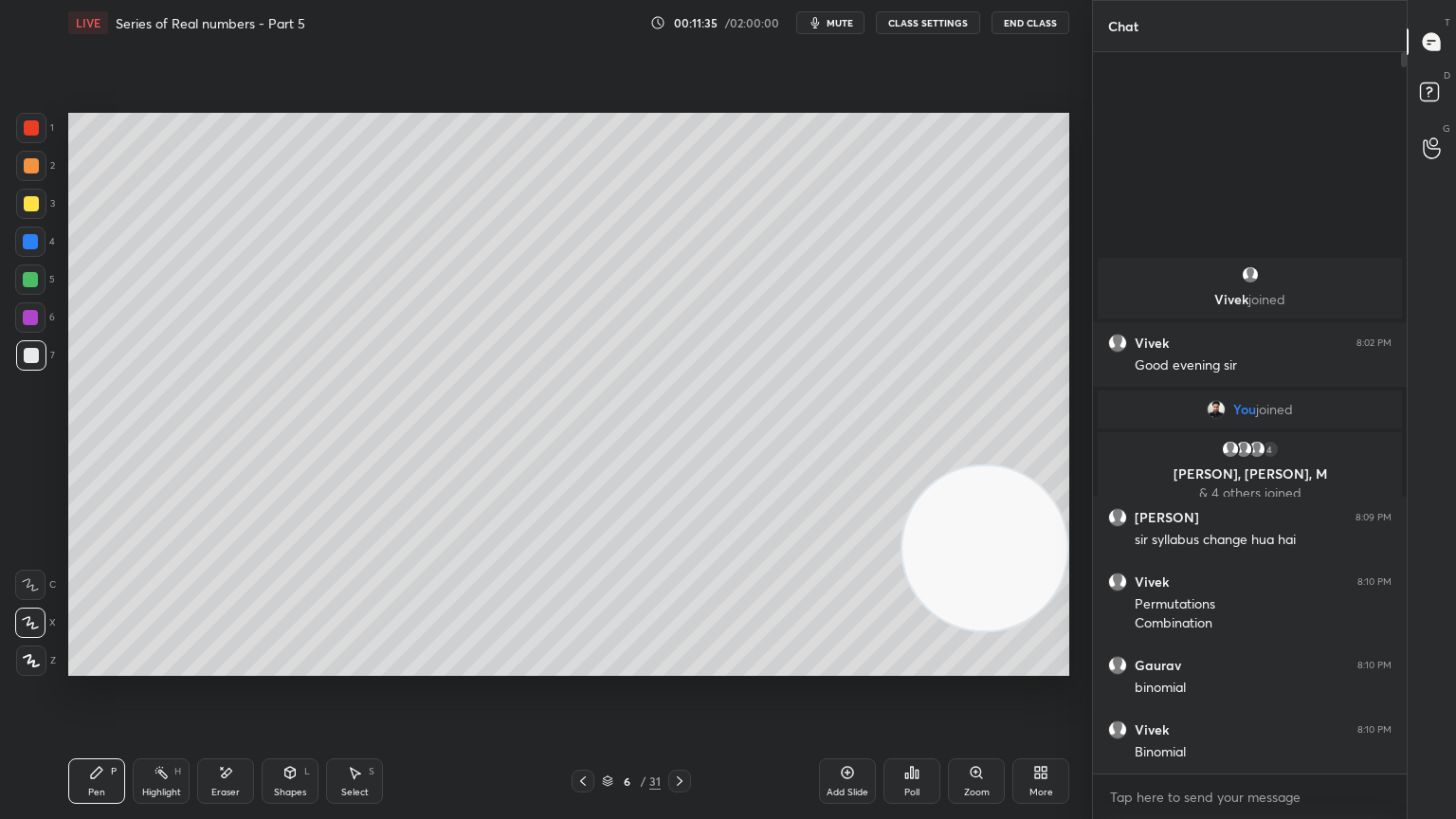 click on "Eraser" at bounding box center [226, 792] 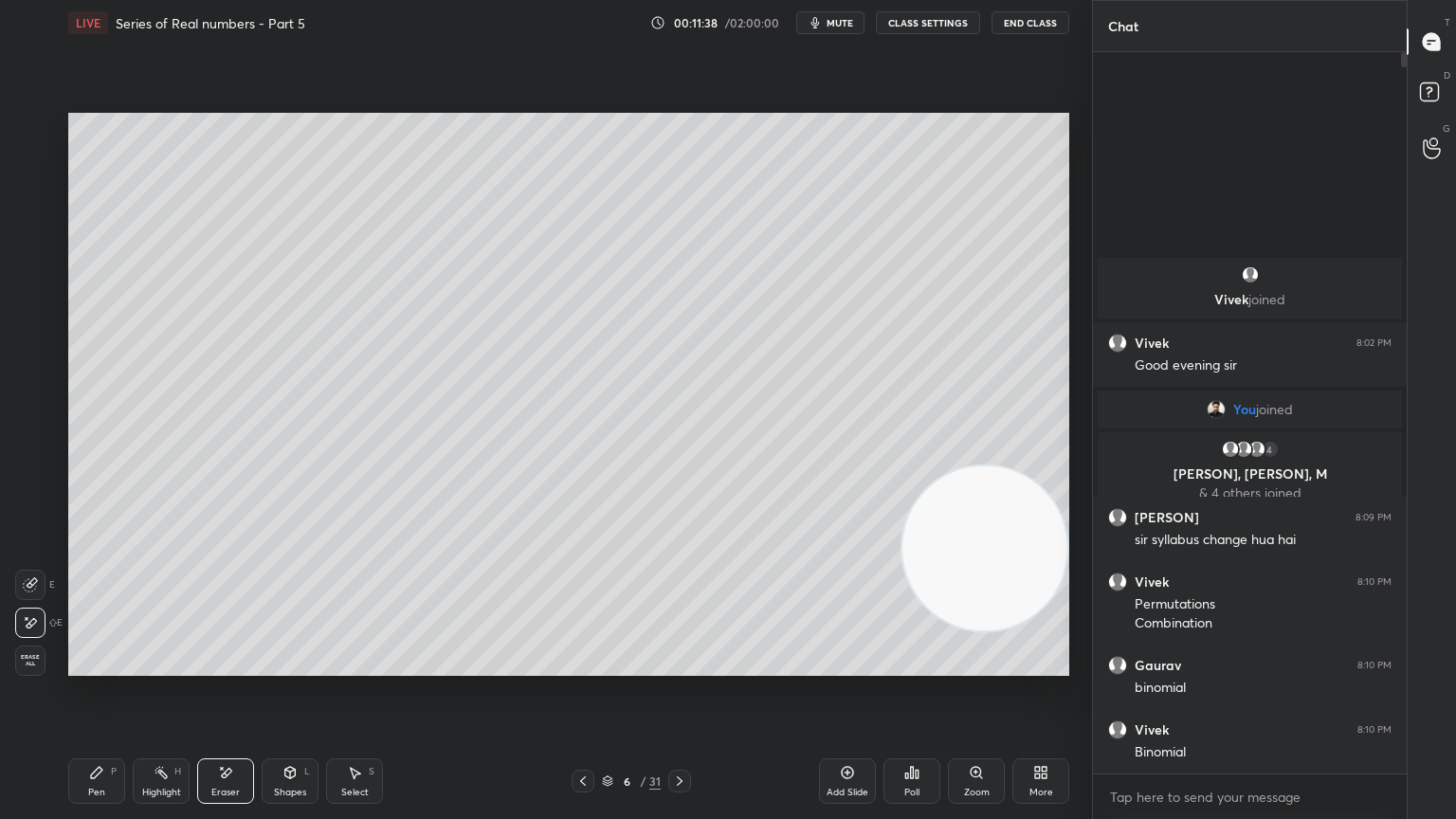 click on "Pen P" at bounding box center [97, 781] 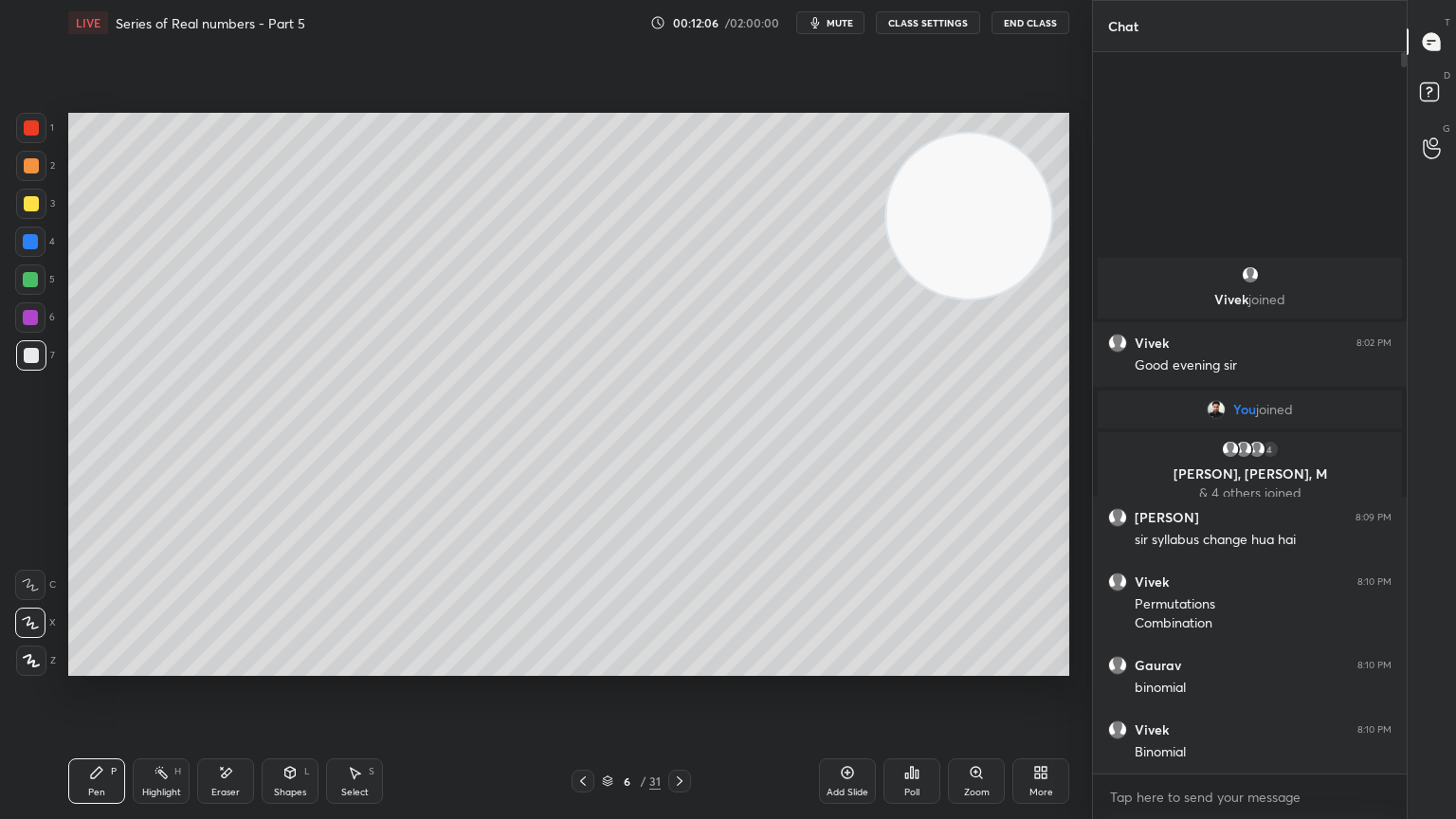 click 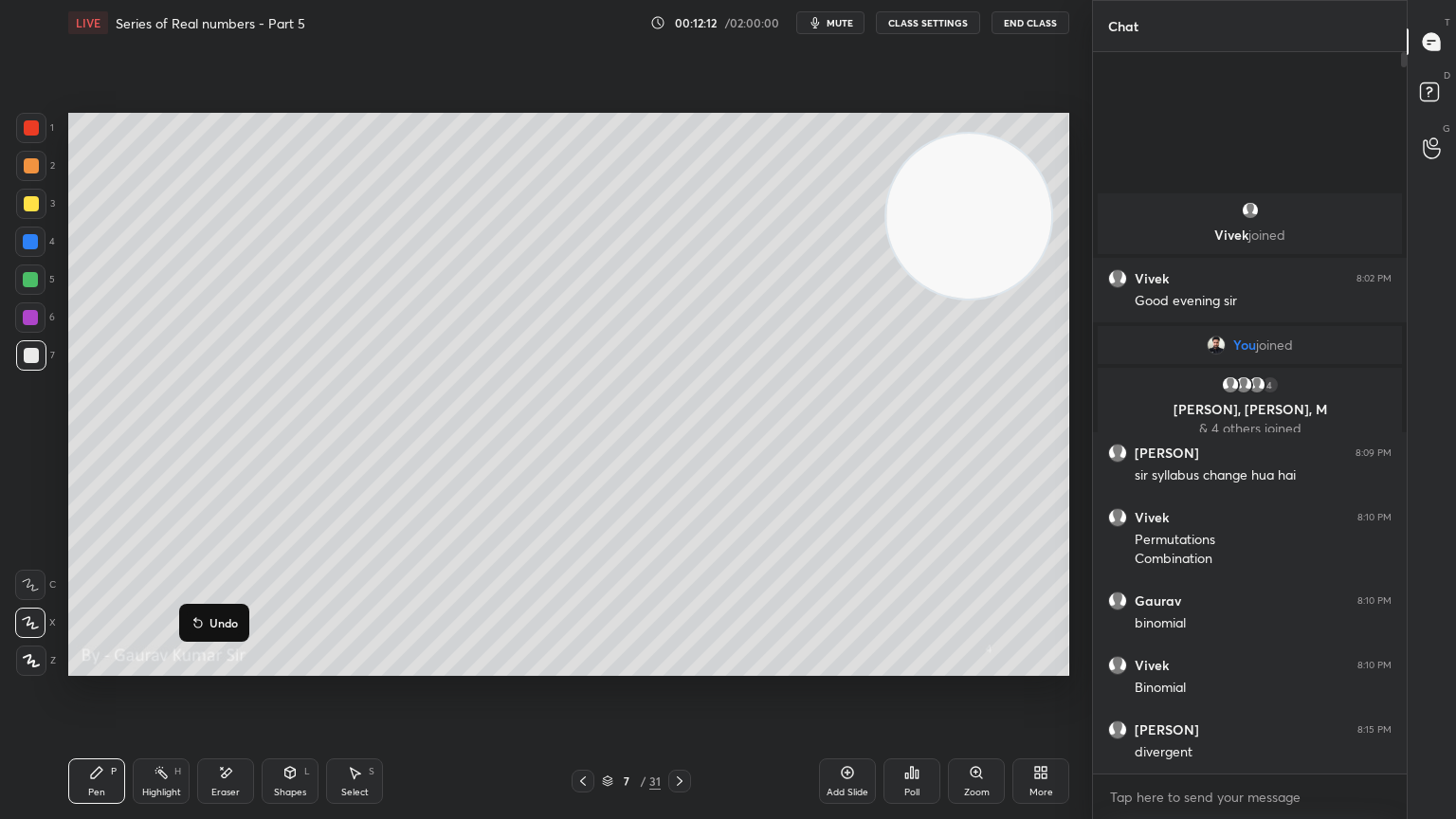 click at bounding box center (30, 318) 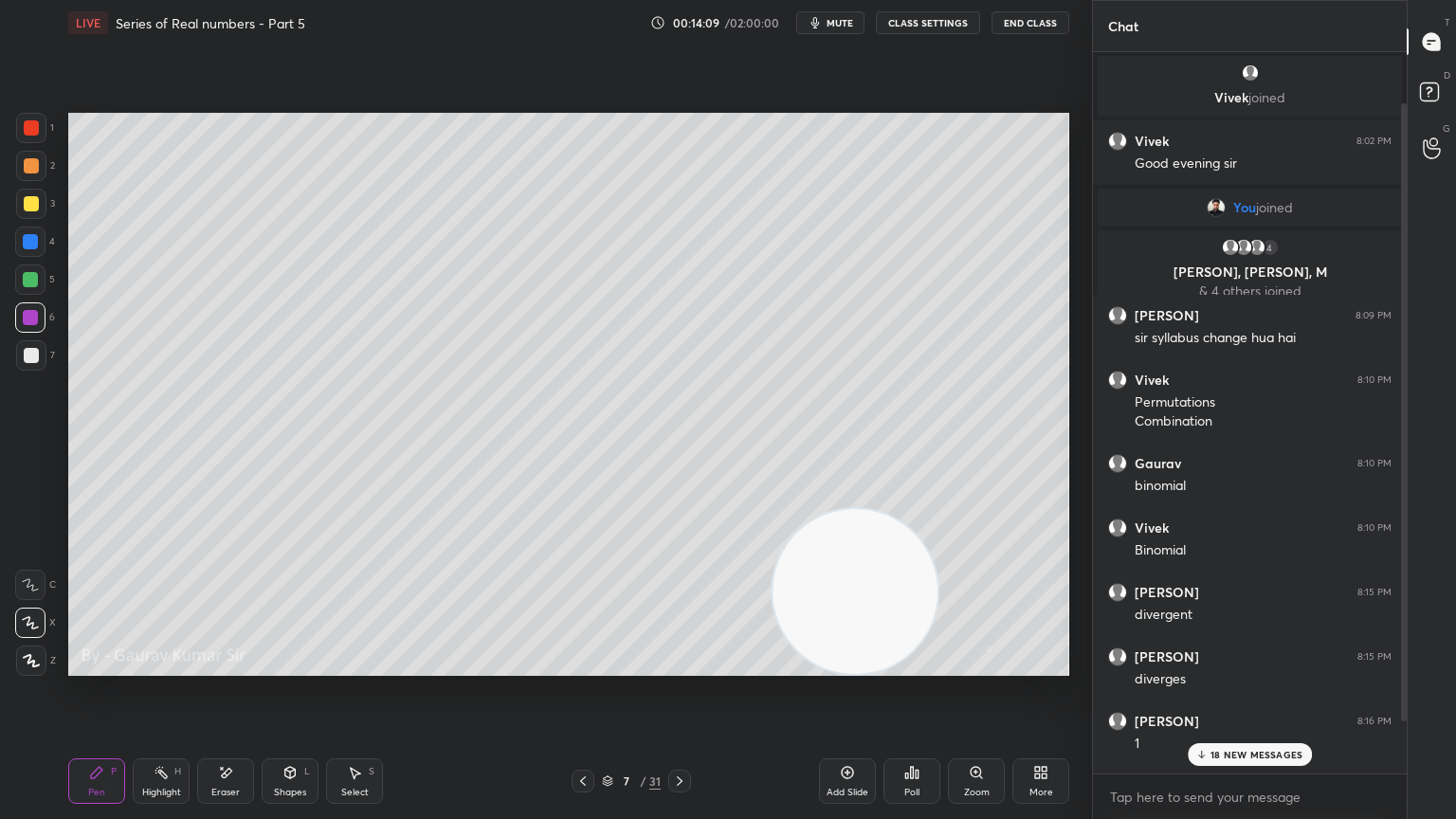 scroll, scrollTop: 120, scrollLeft: 0, axis: vertical 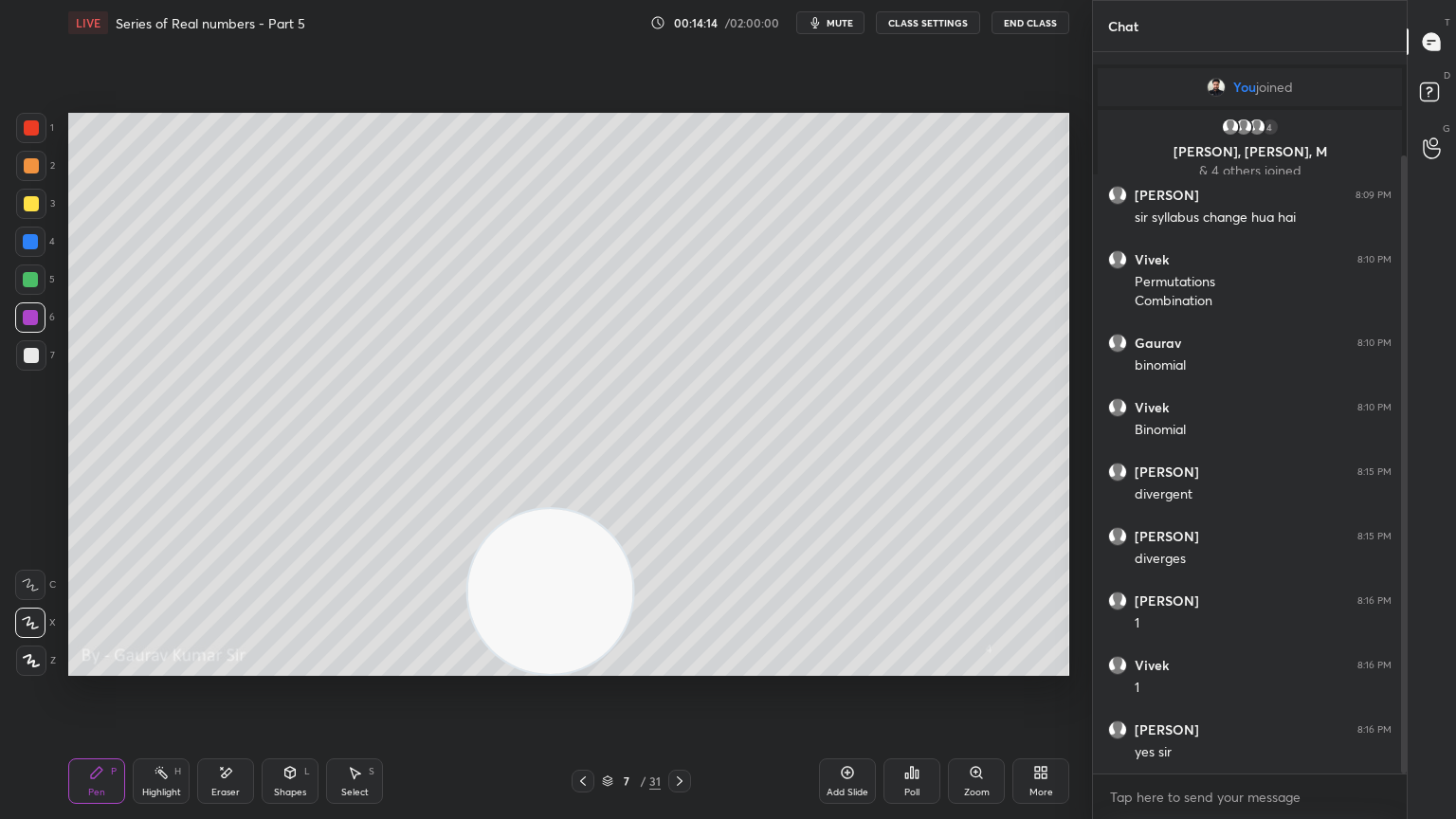 click 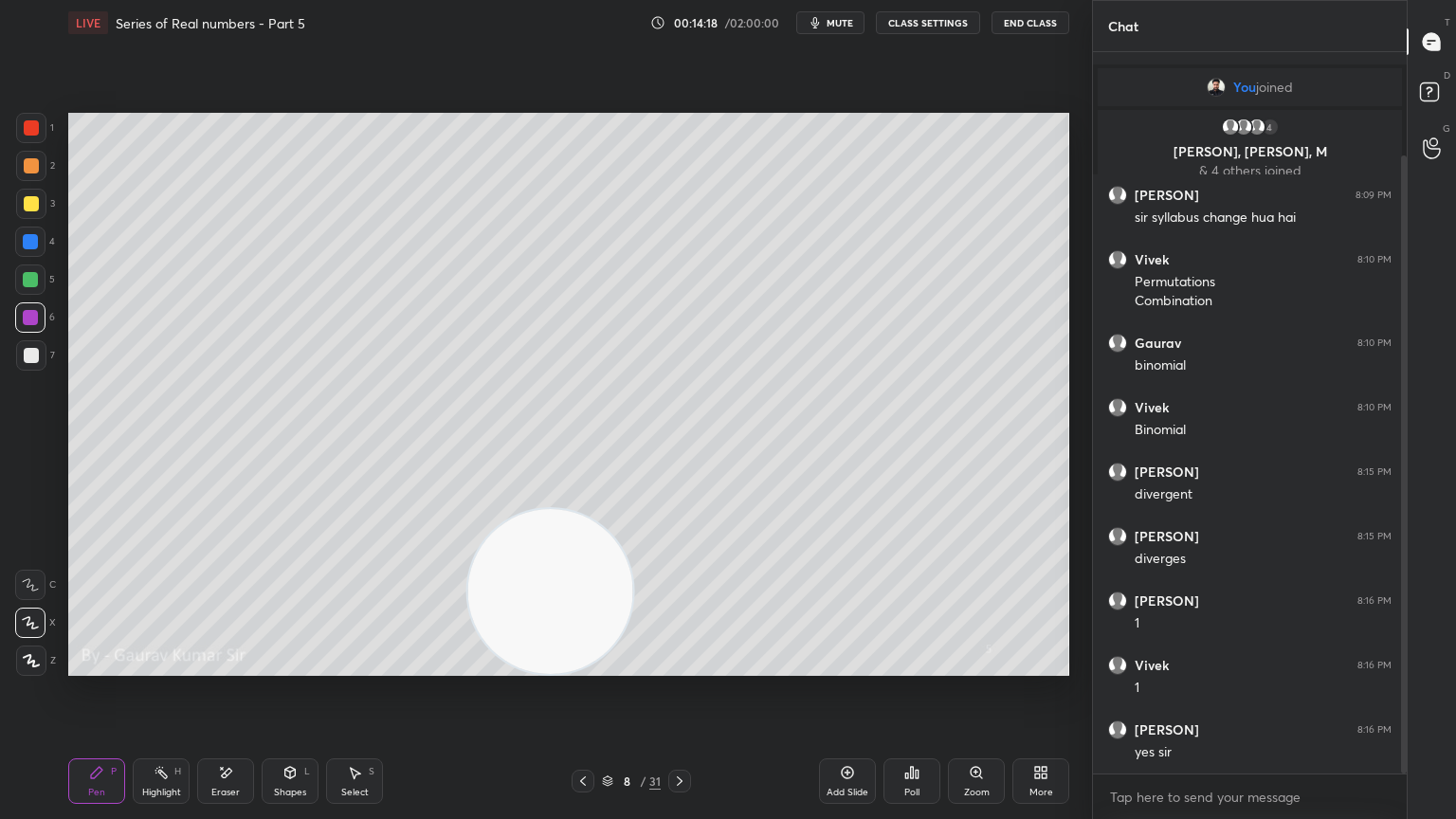 scroll, scrollTop: 185, scrollLeft: 0, axis: vertical 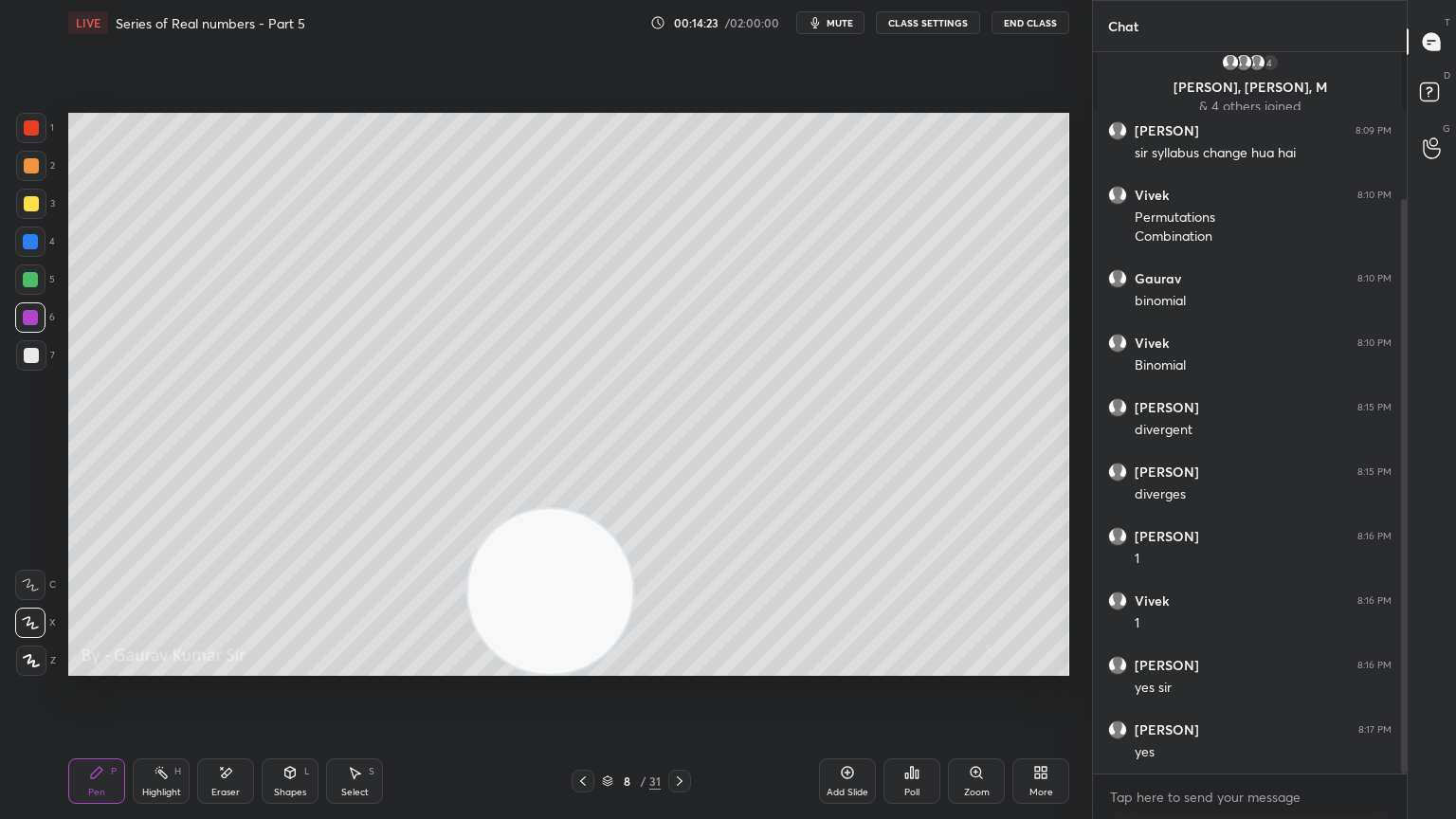 click on "Shapes L" at bounding box center (290, 781) 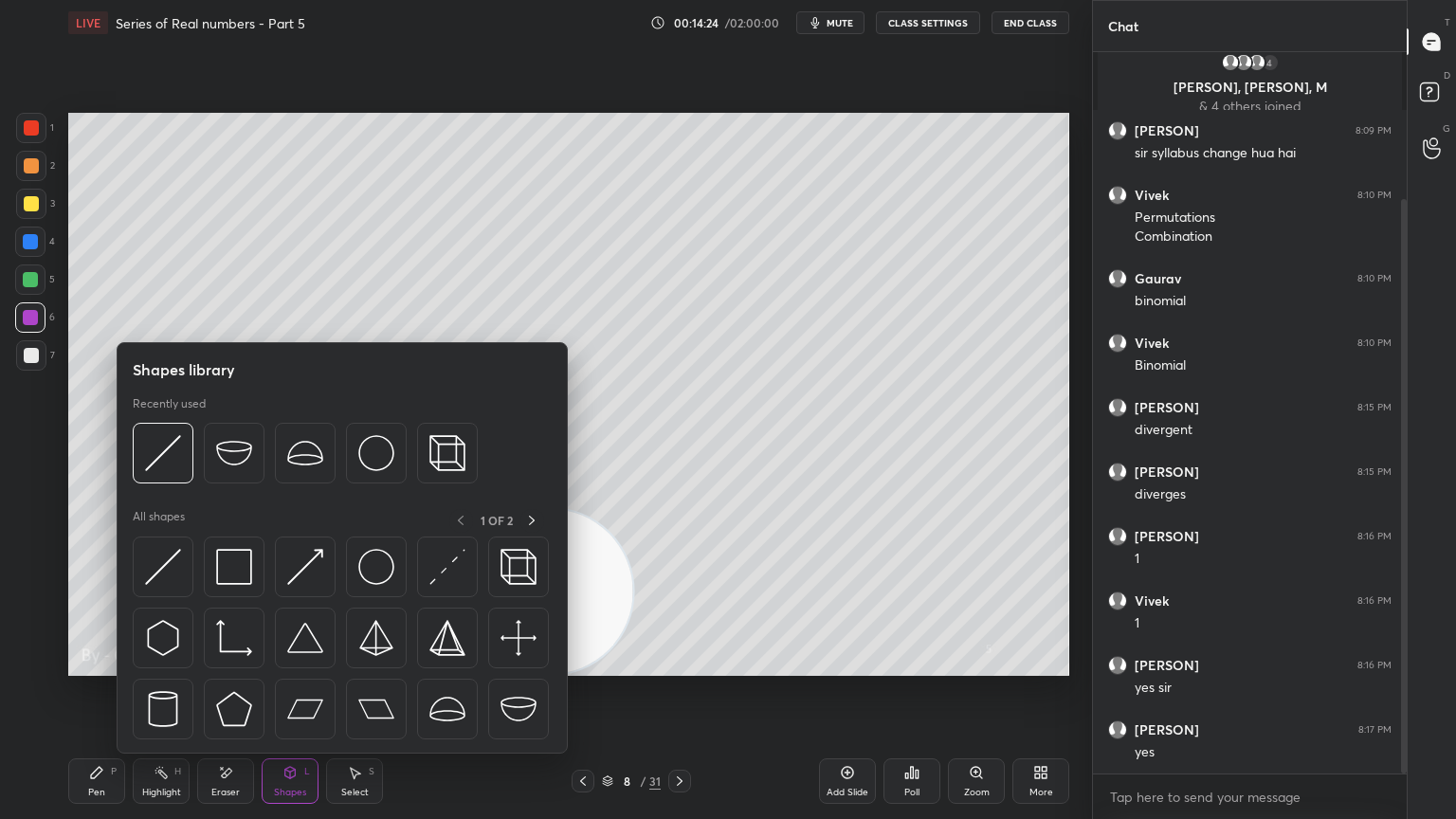 click on "Eraser" at bounding box center [226, 792] 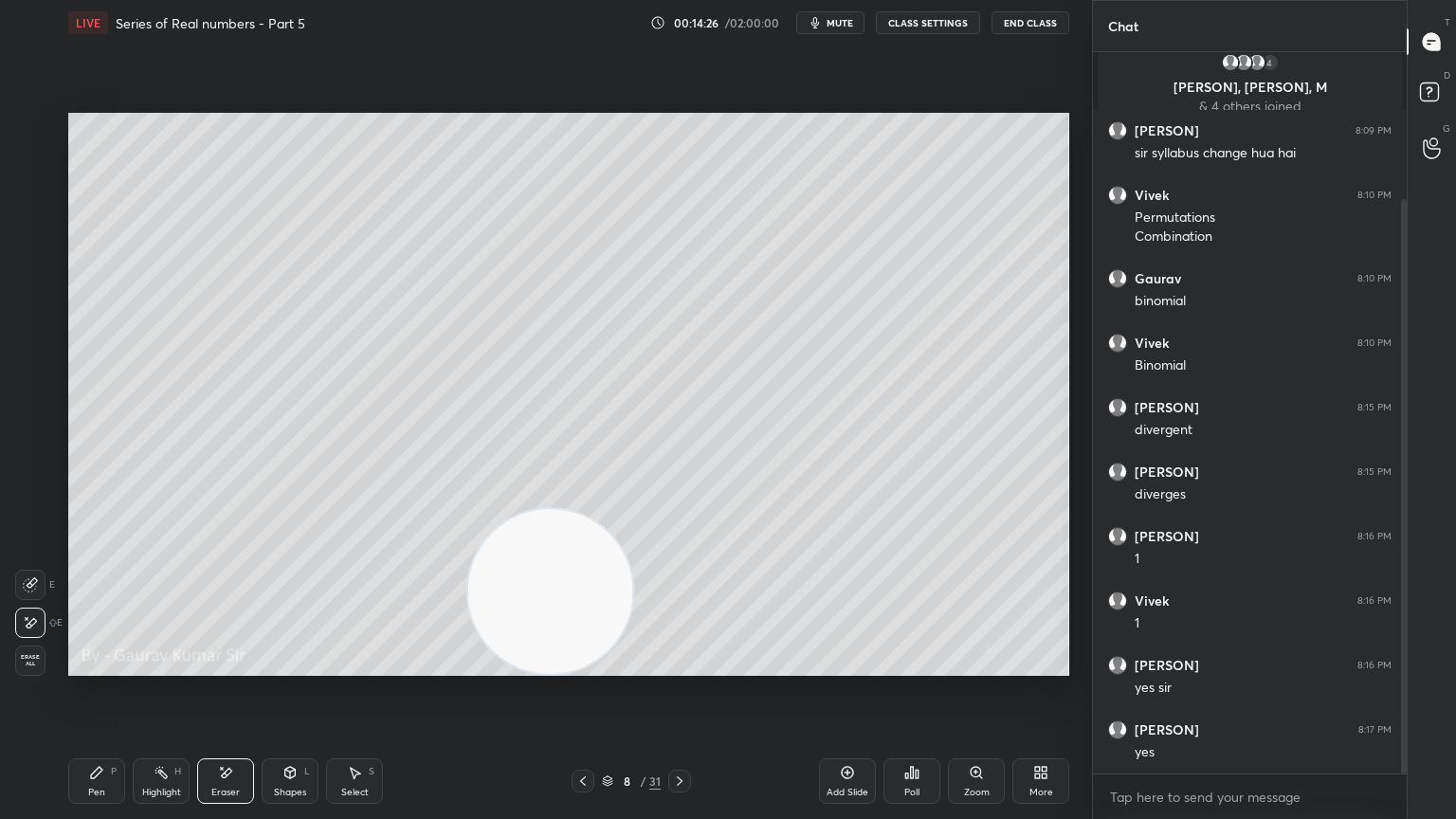 click 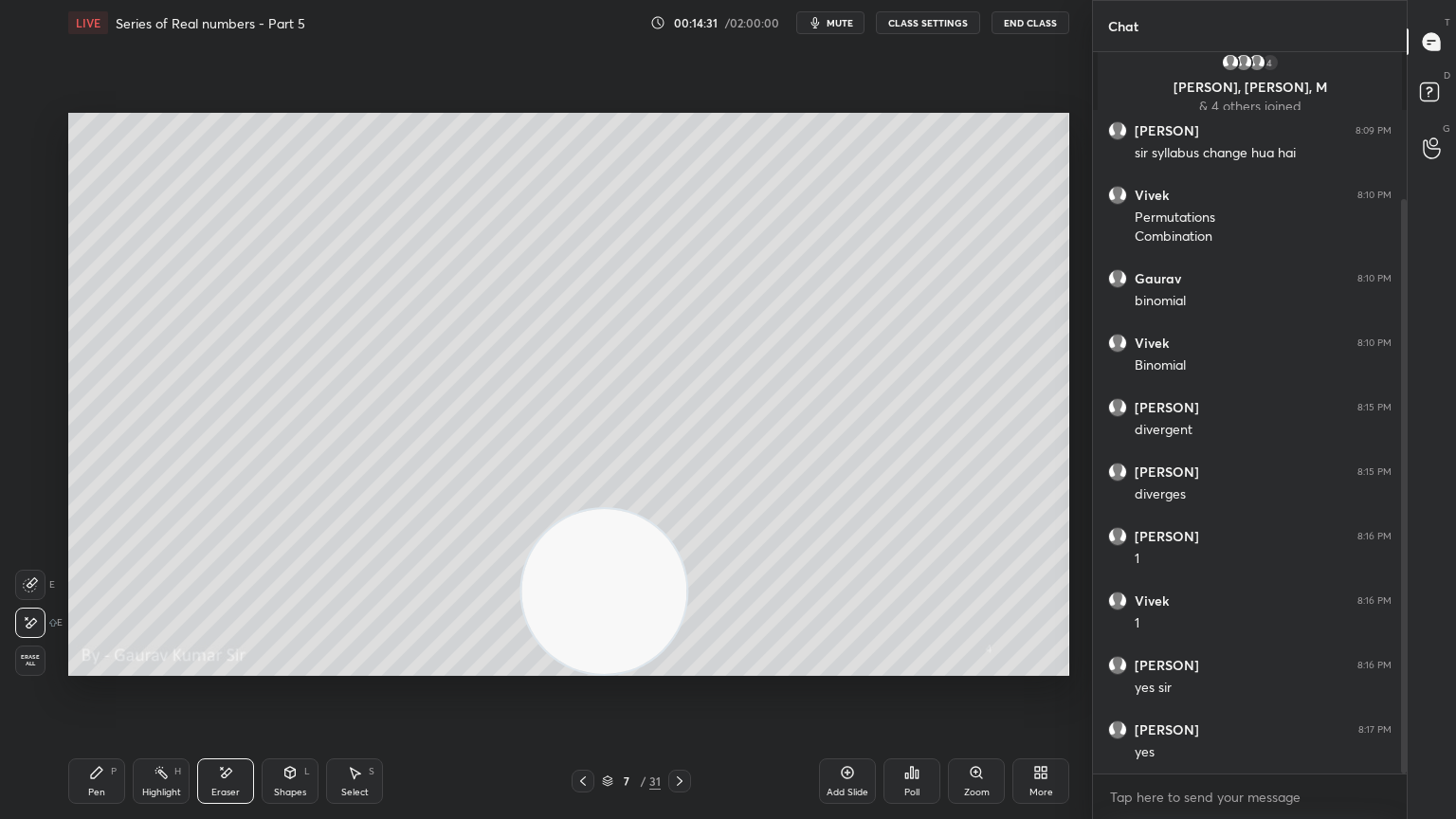 click on "Pen" at bounding box center (97, 792) 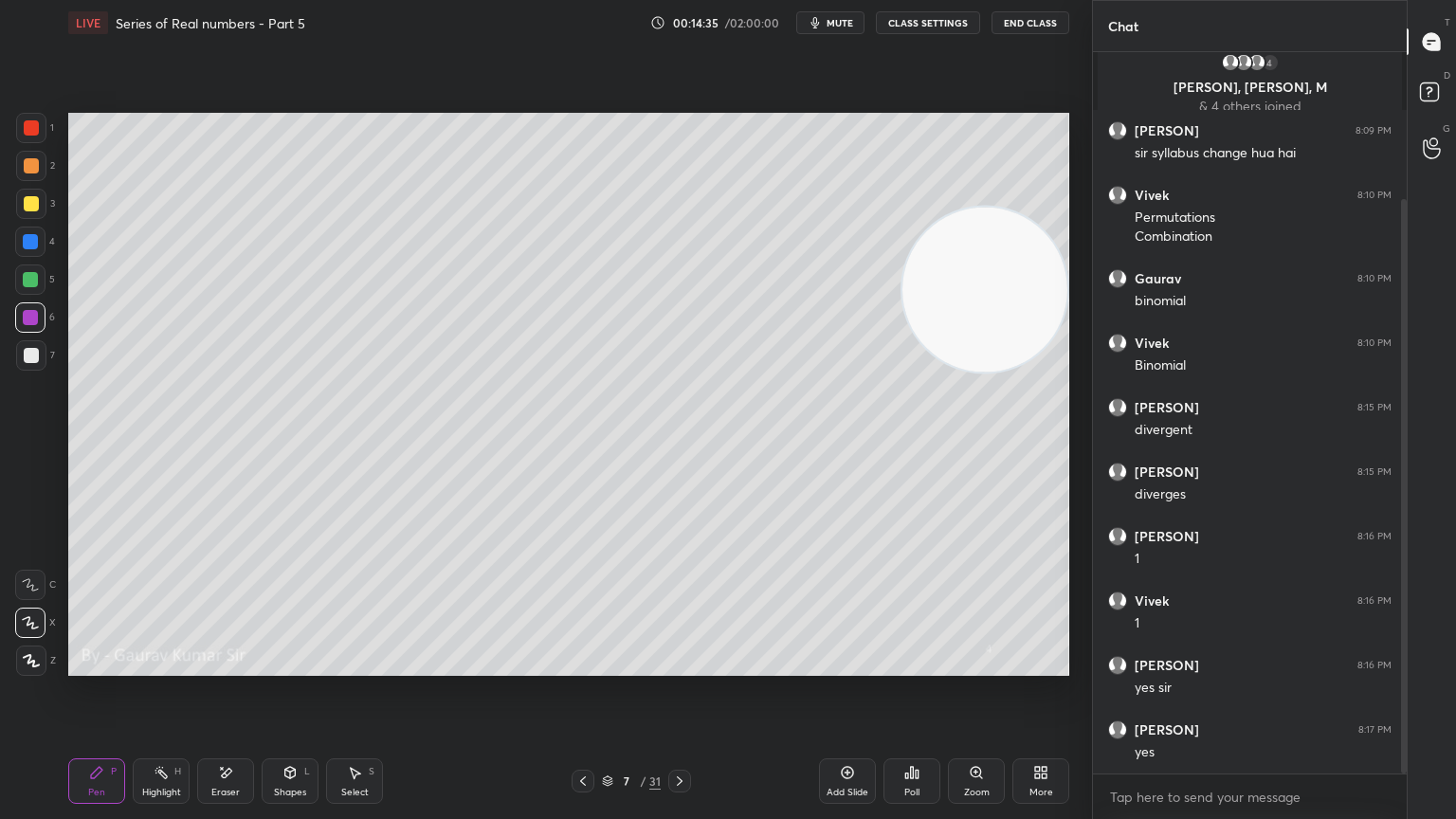 click at bounding box center [31, 355] 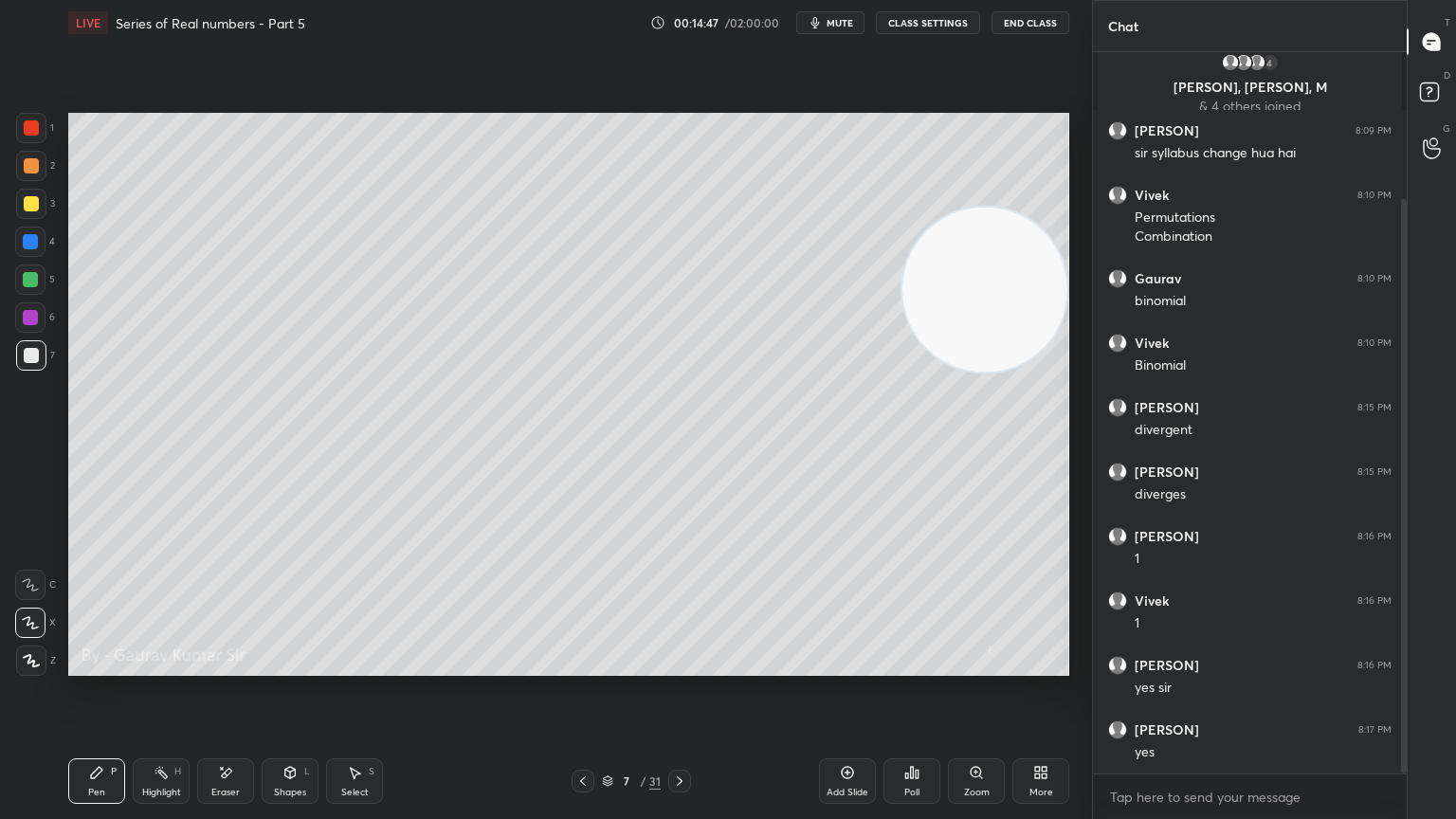 click 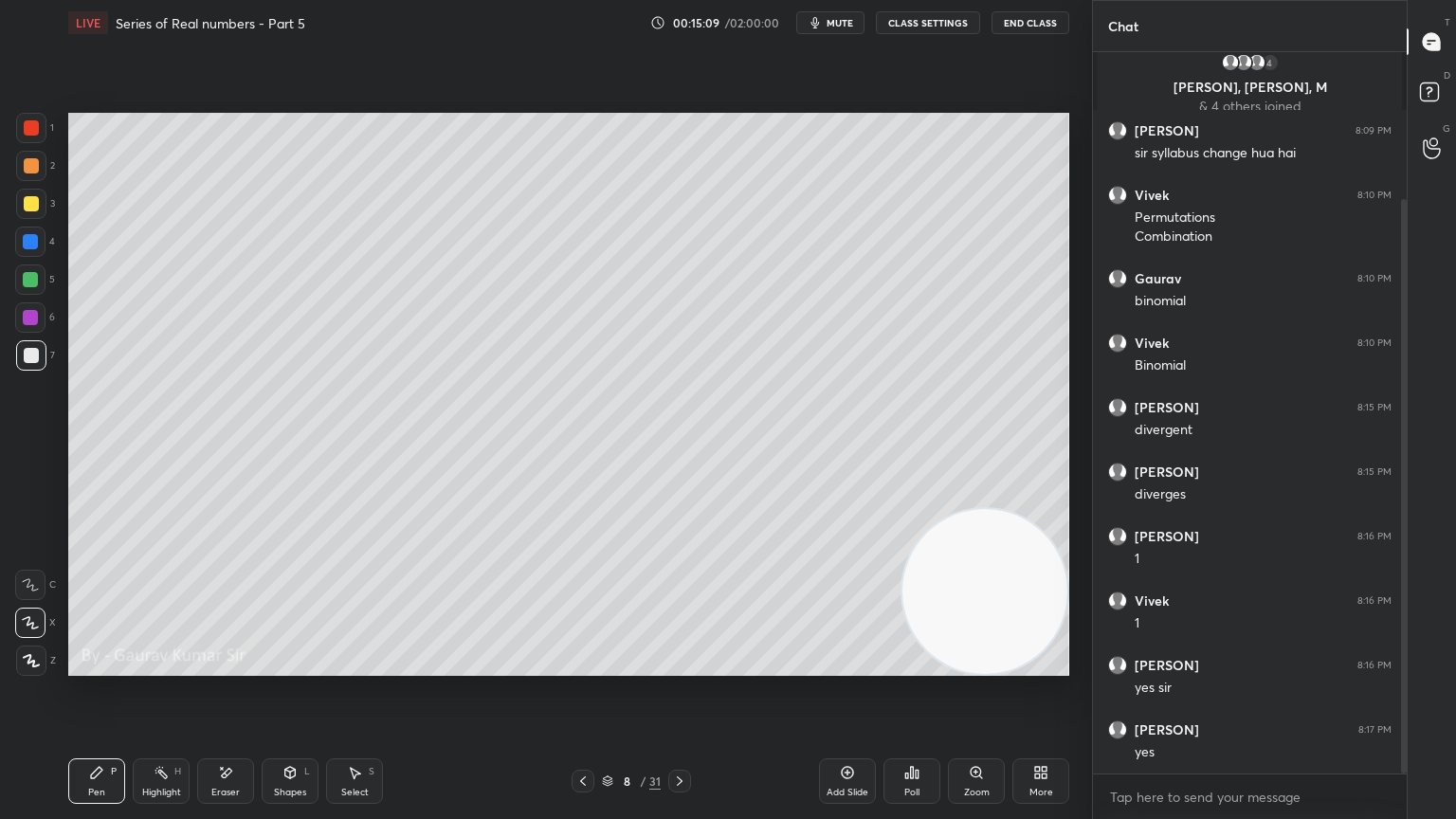 click 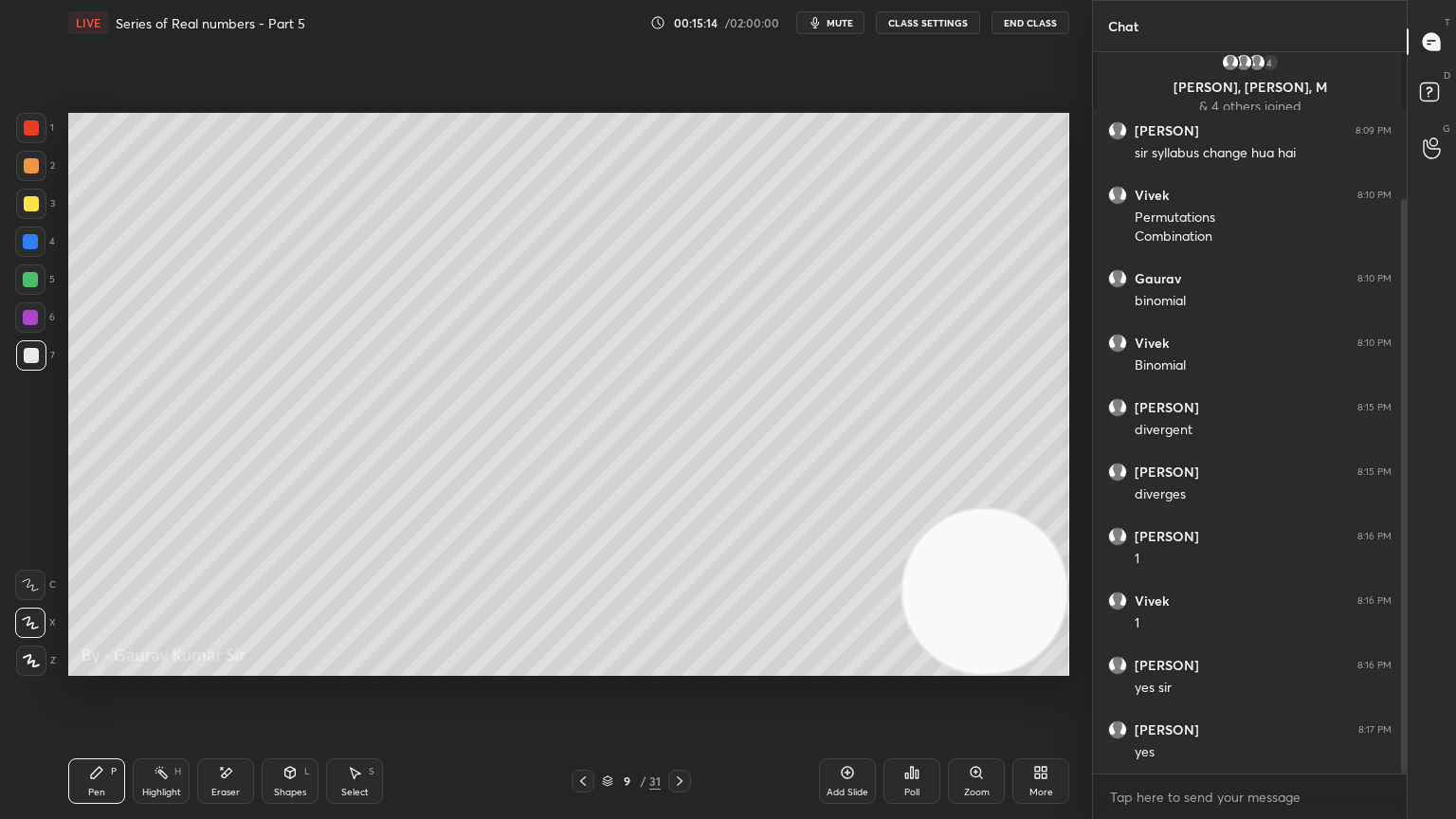 click at bounding box center (31, 166) 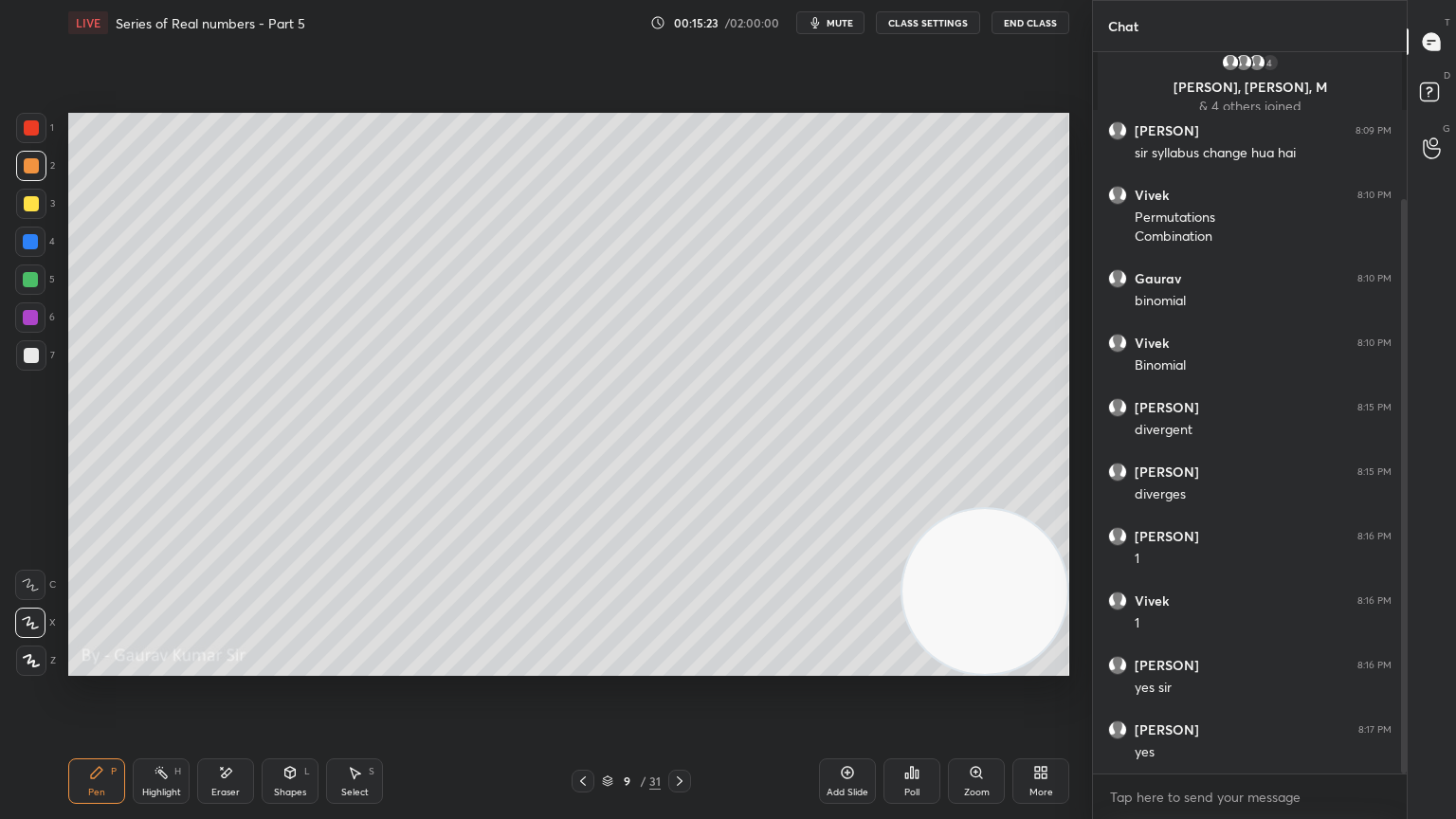 click at bounding box center (31, 128) 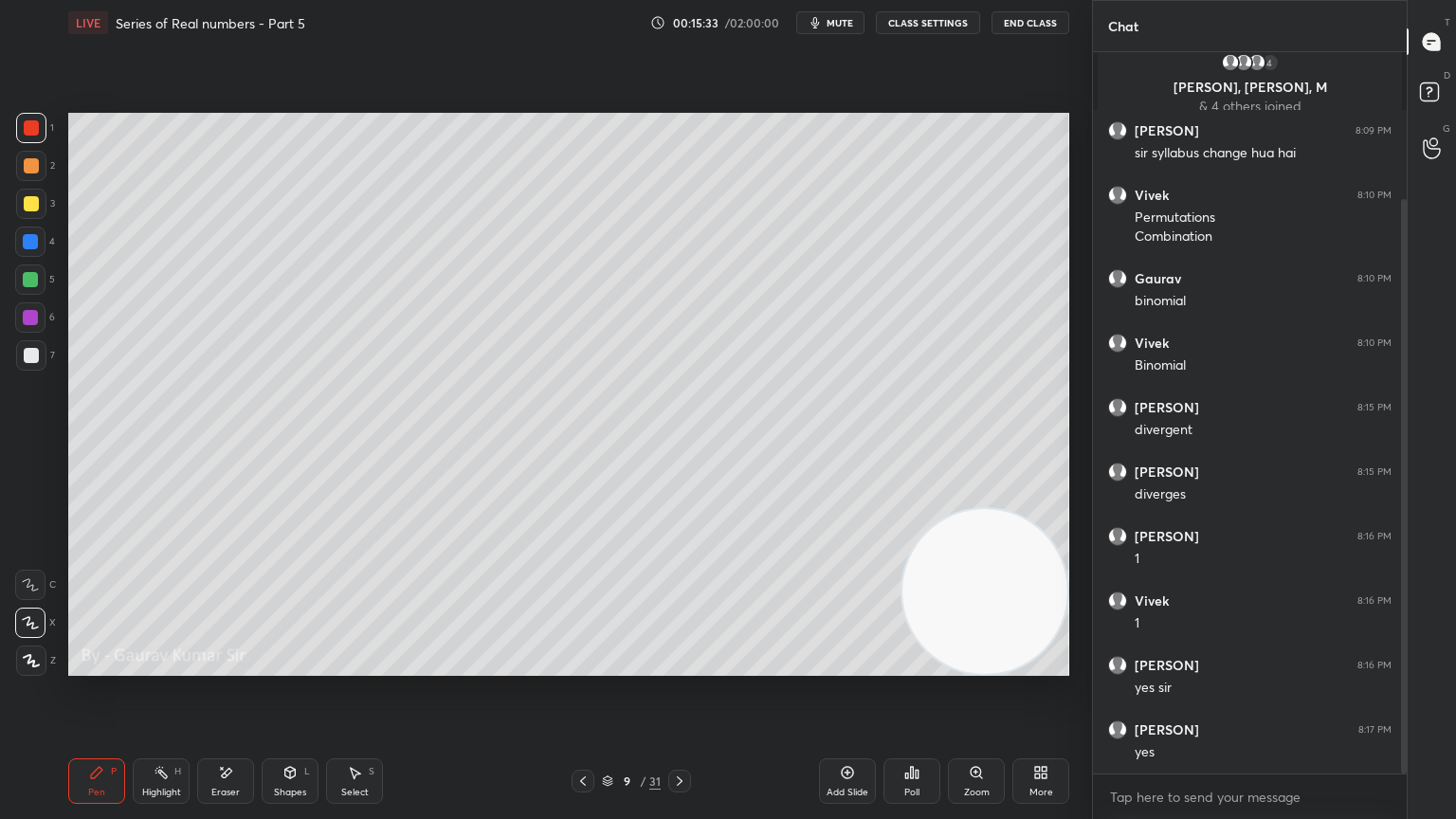 scroll, scrollTop: 249, scrollLeft: 0, axis: vertical 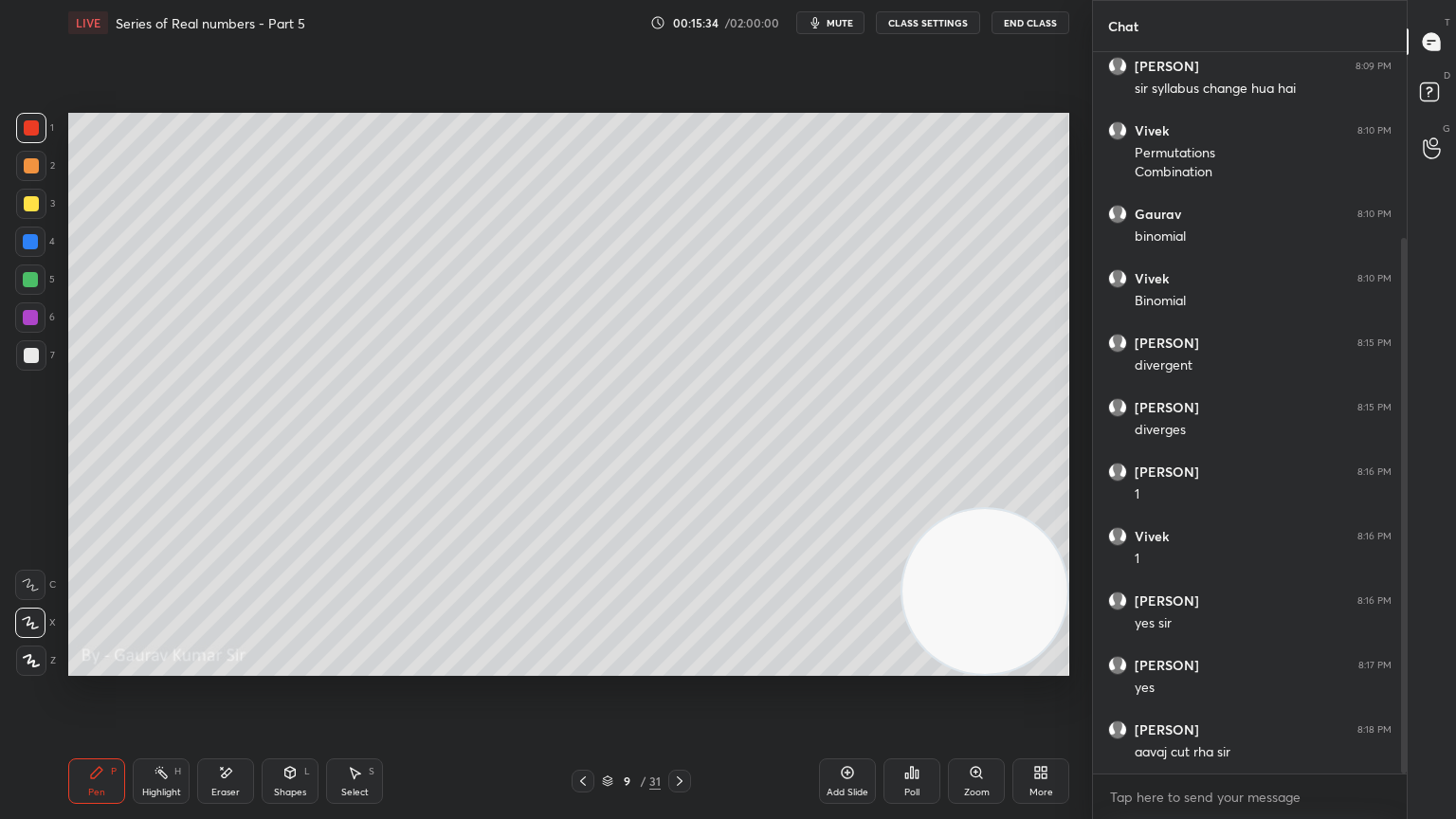 click at bounding box center [30, 280] 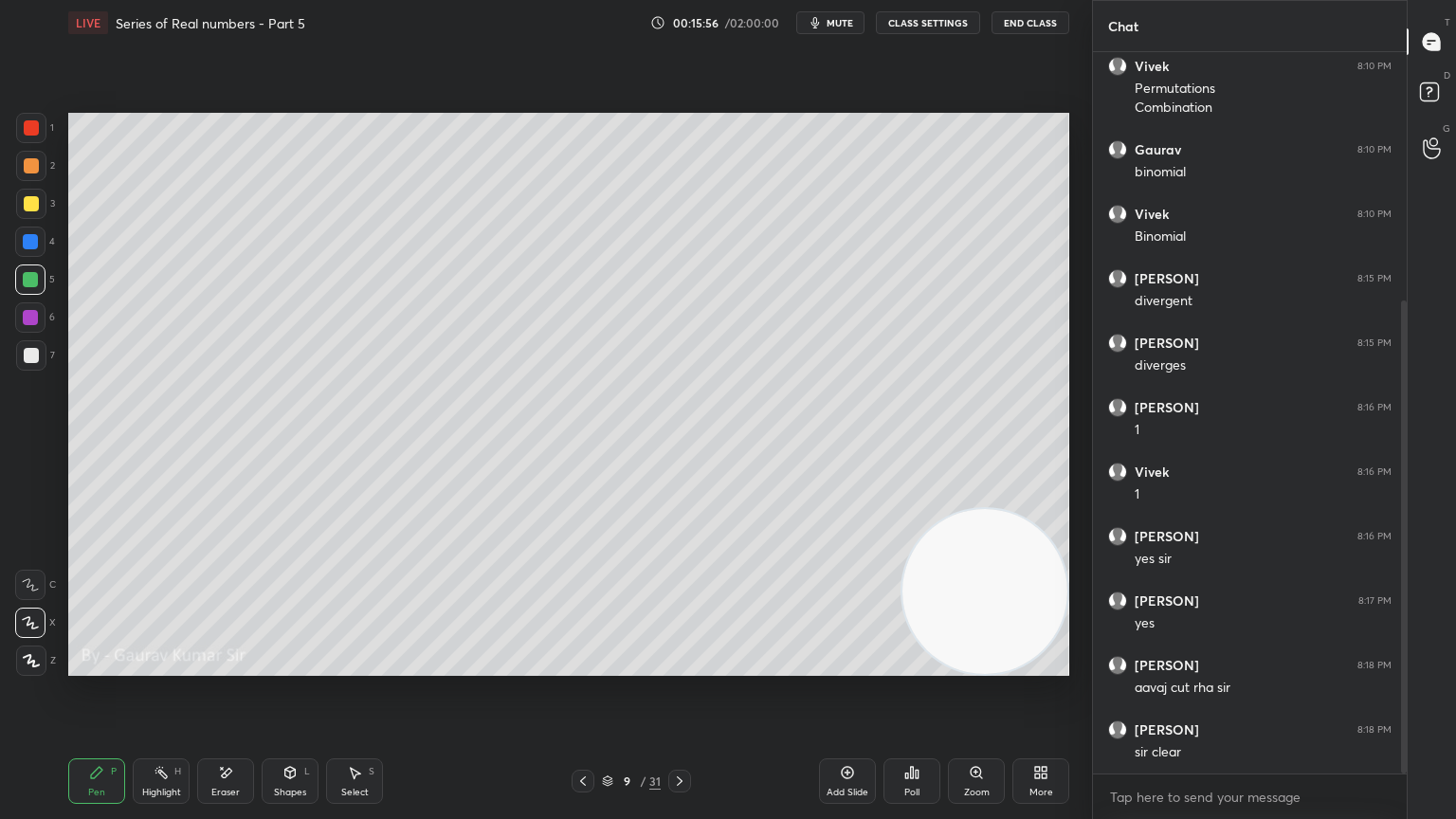 scroll, scrollTop: 378, scrollLeft: 0, axis: vertical 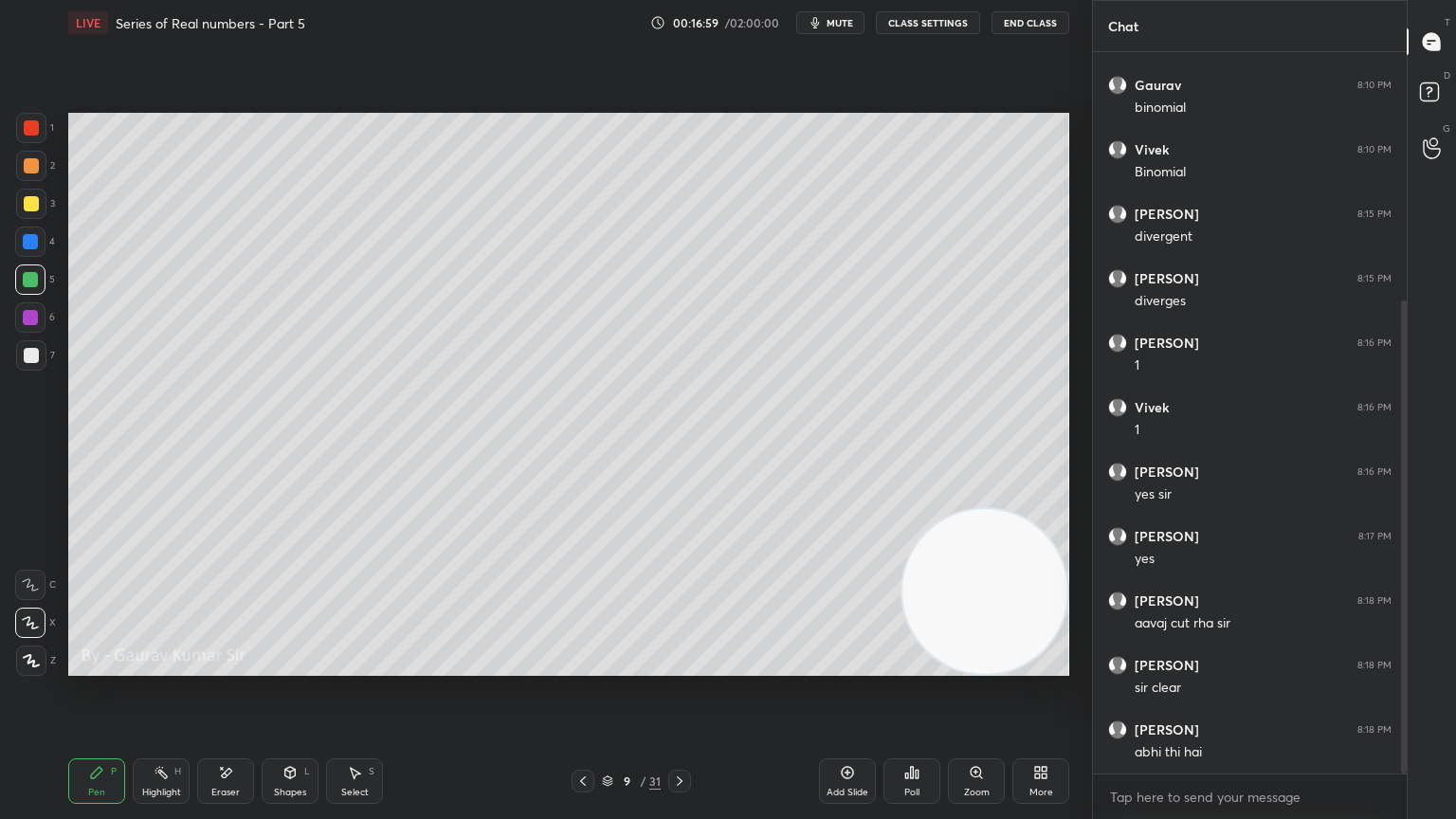 click on "Eraser" at bounding box center (226, 792) 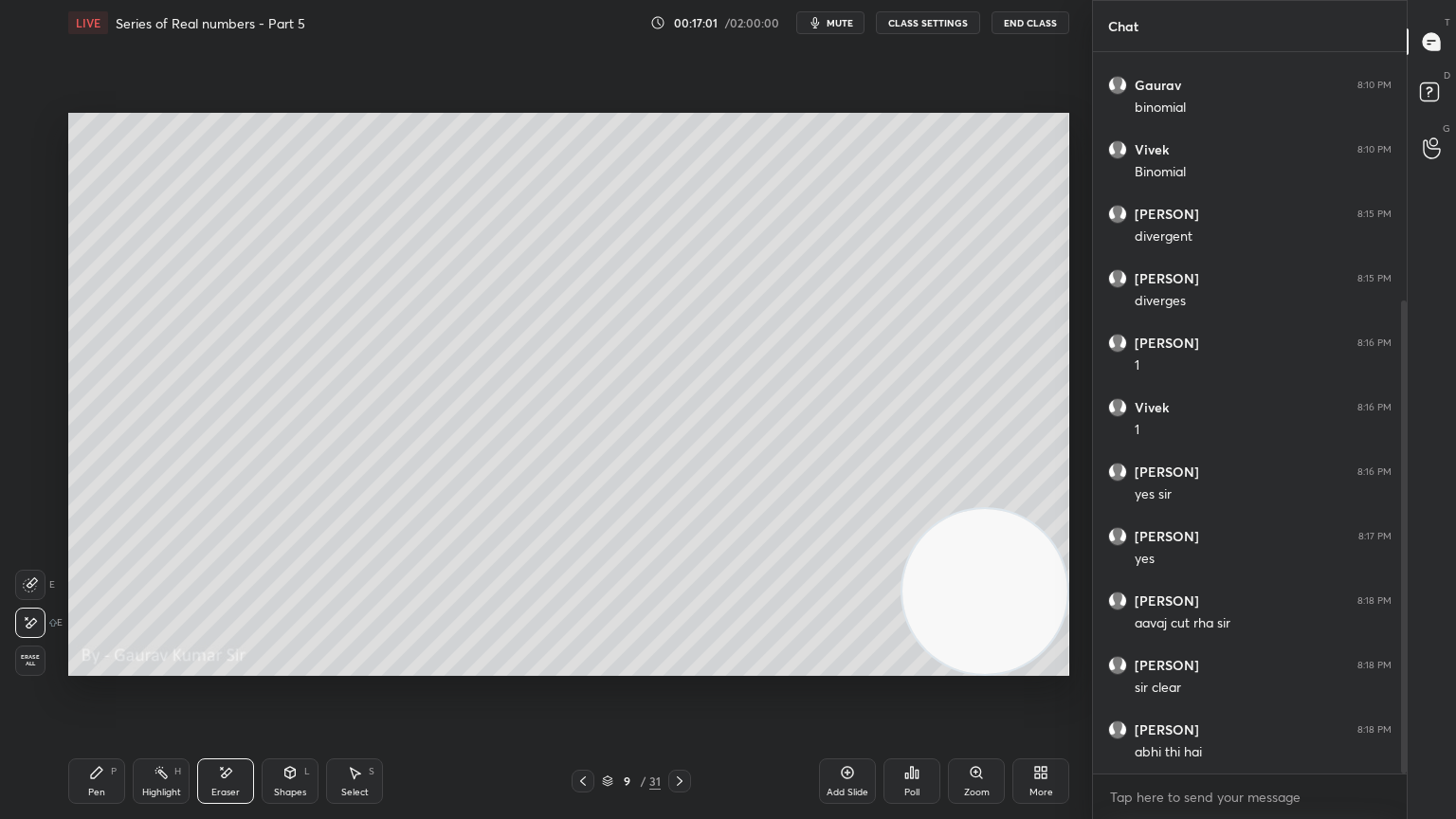 click on "Pen" at bounding box center [97, 792] 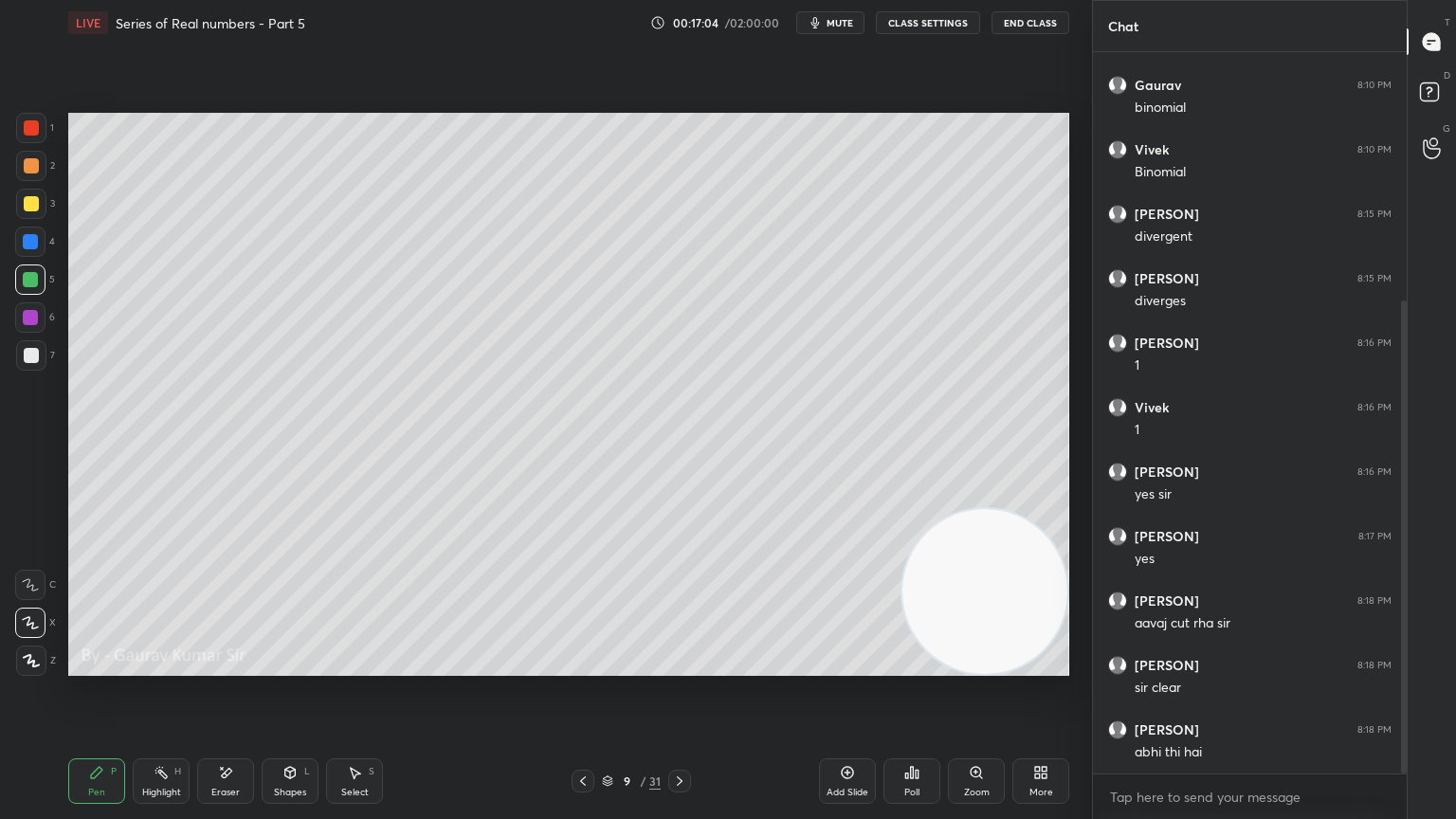 click 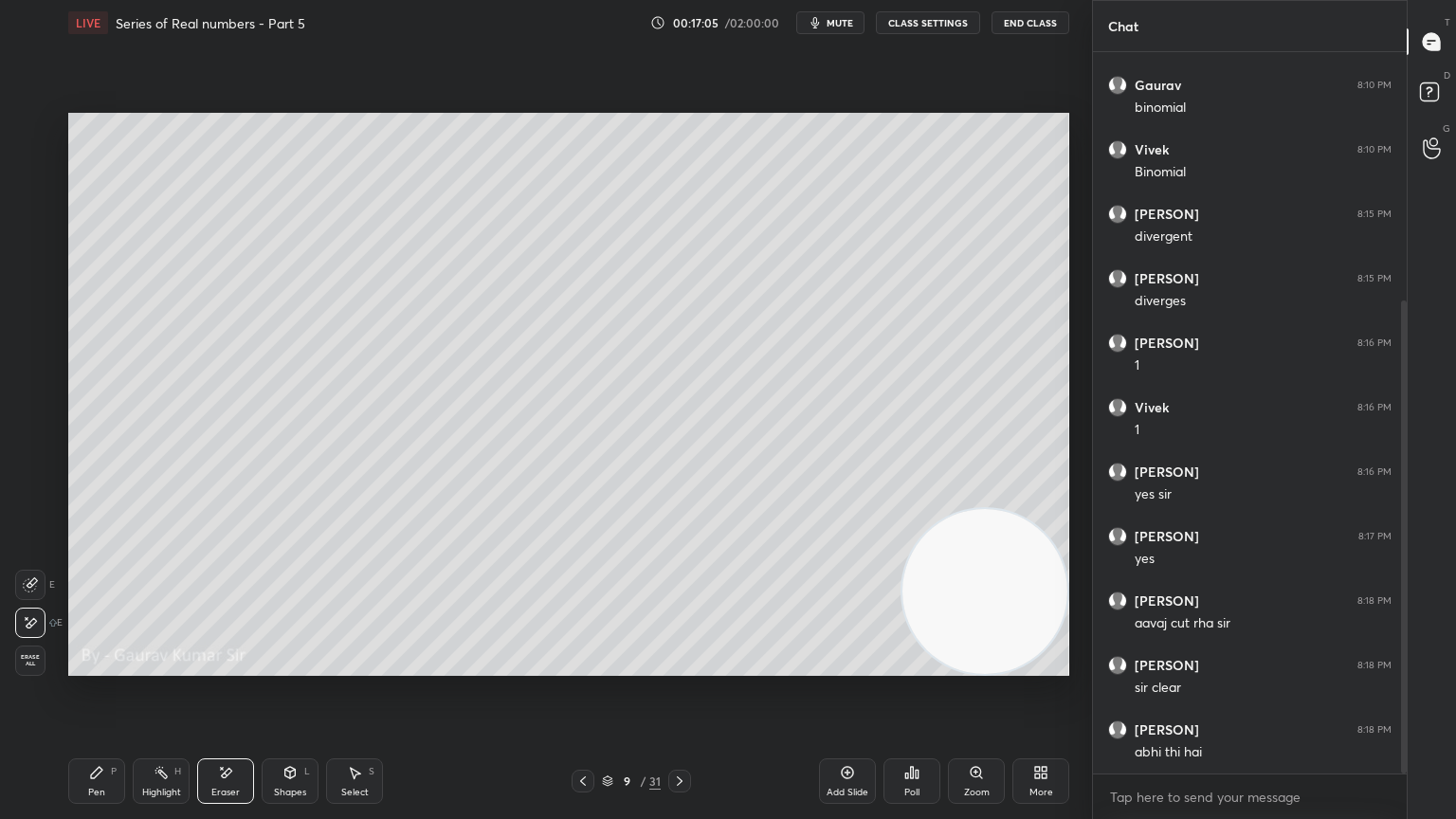 click 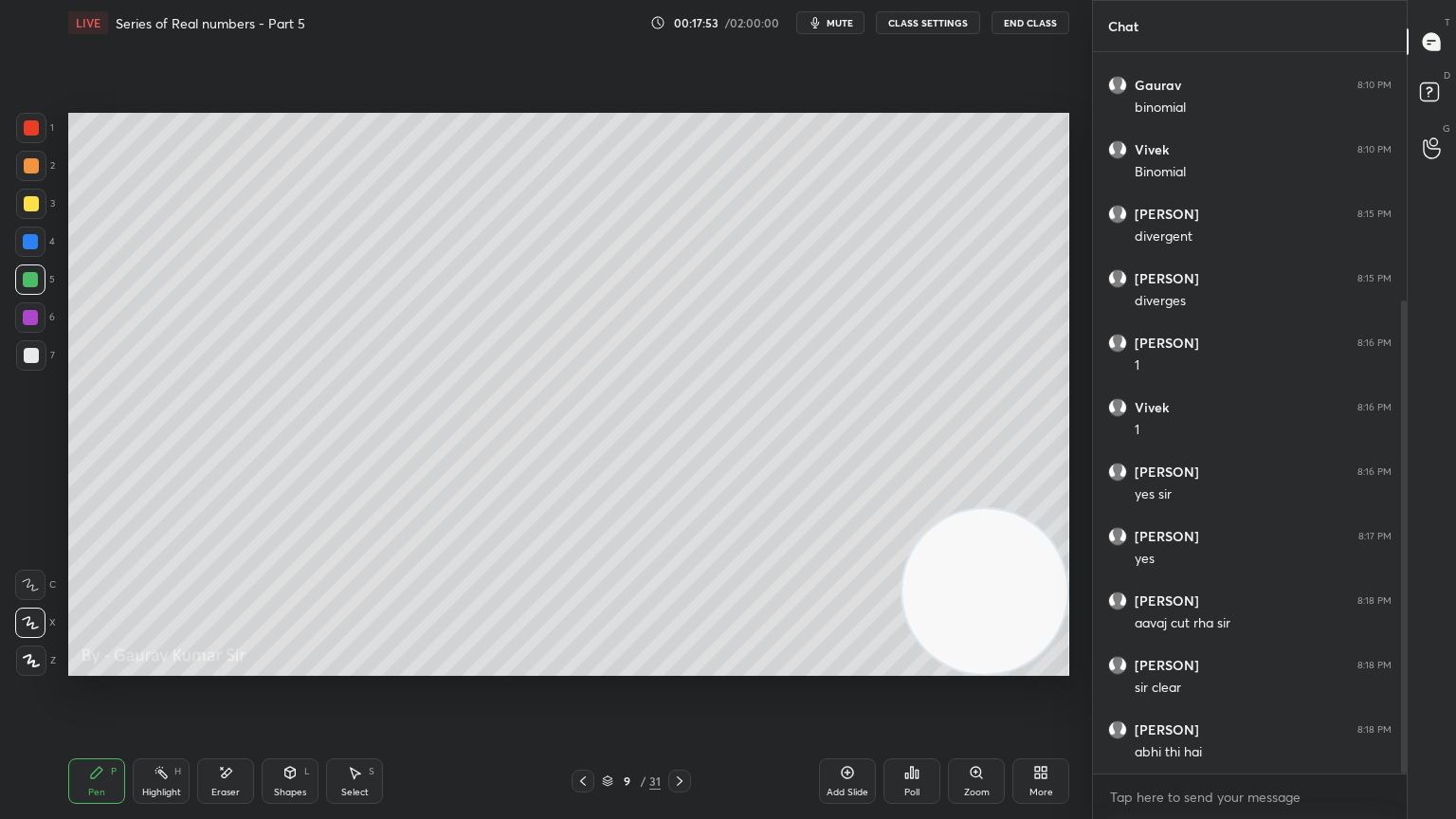 click on "Eraser" at bounding box center (226, 792) 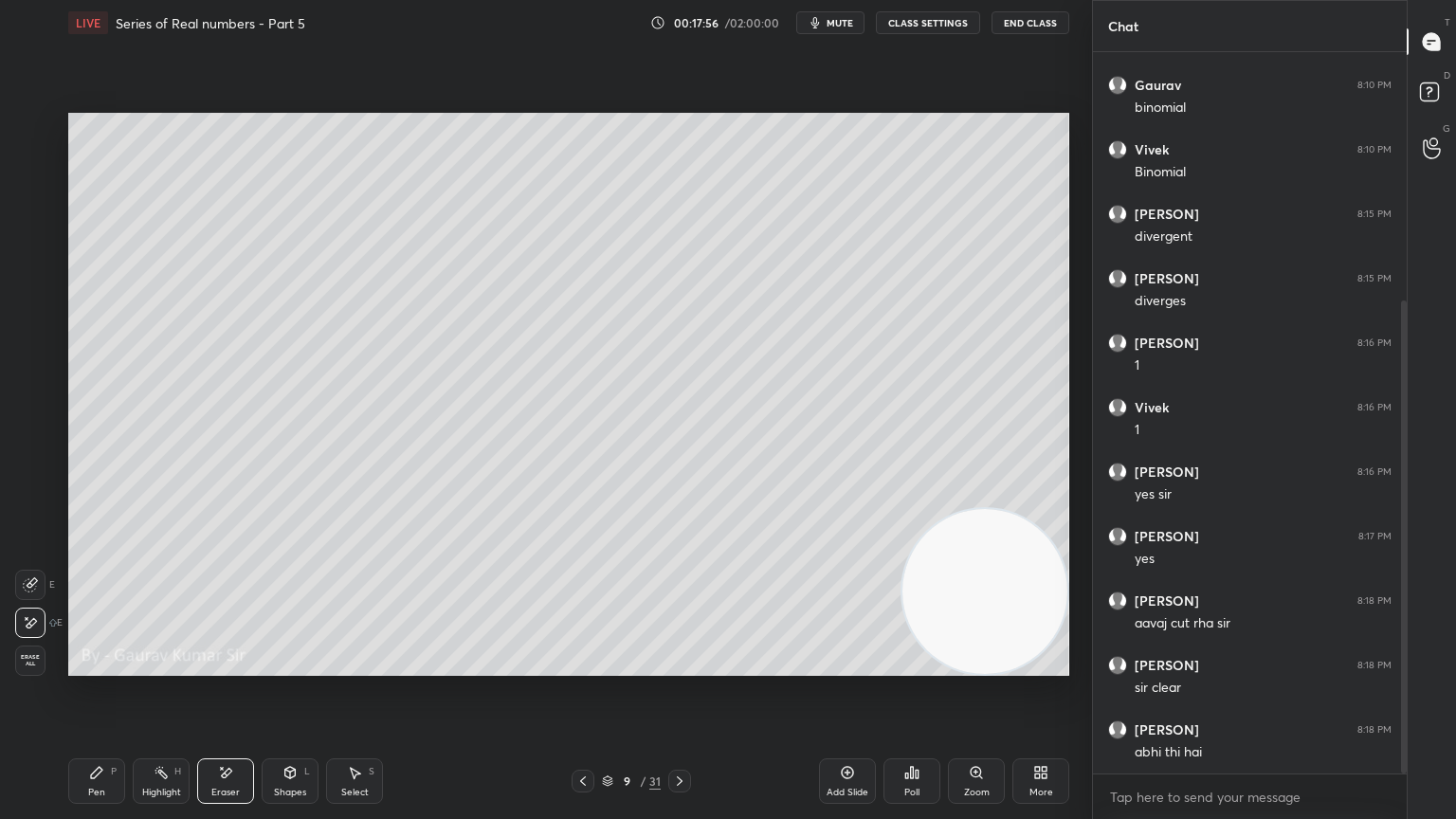 click on "Pen P" at bounding box center (97, 781) 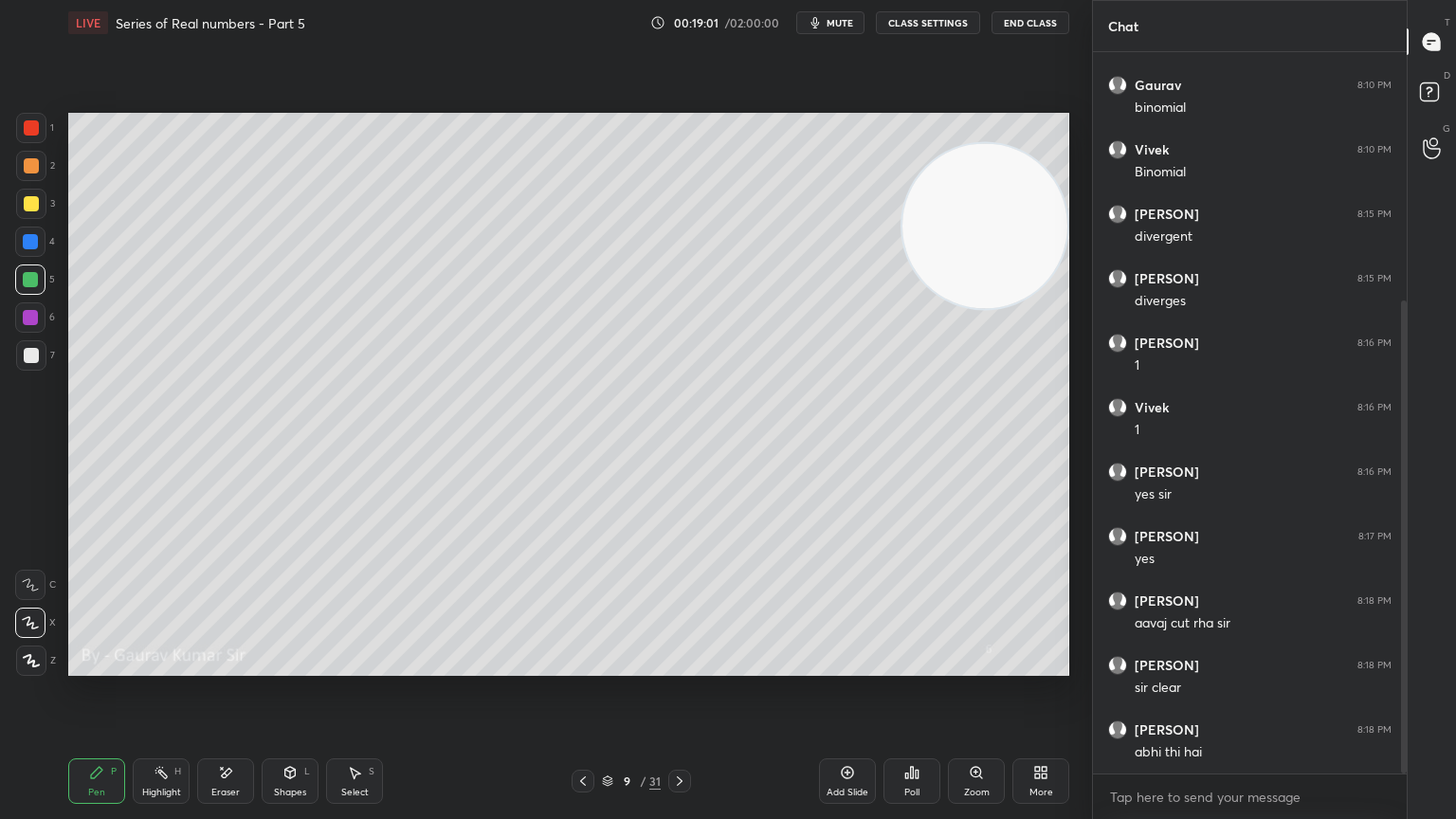 click 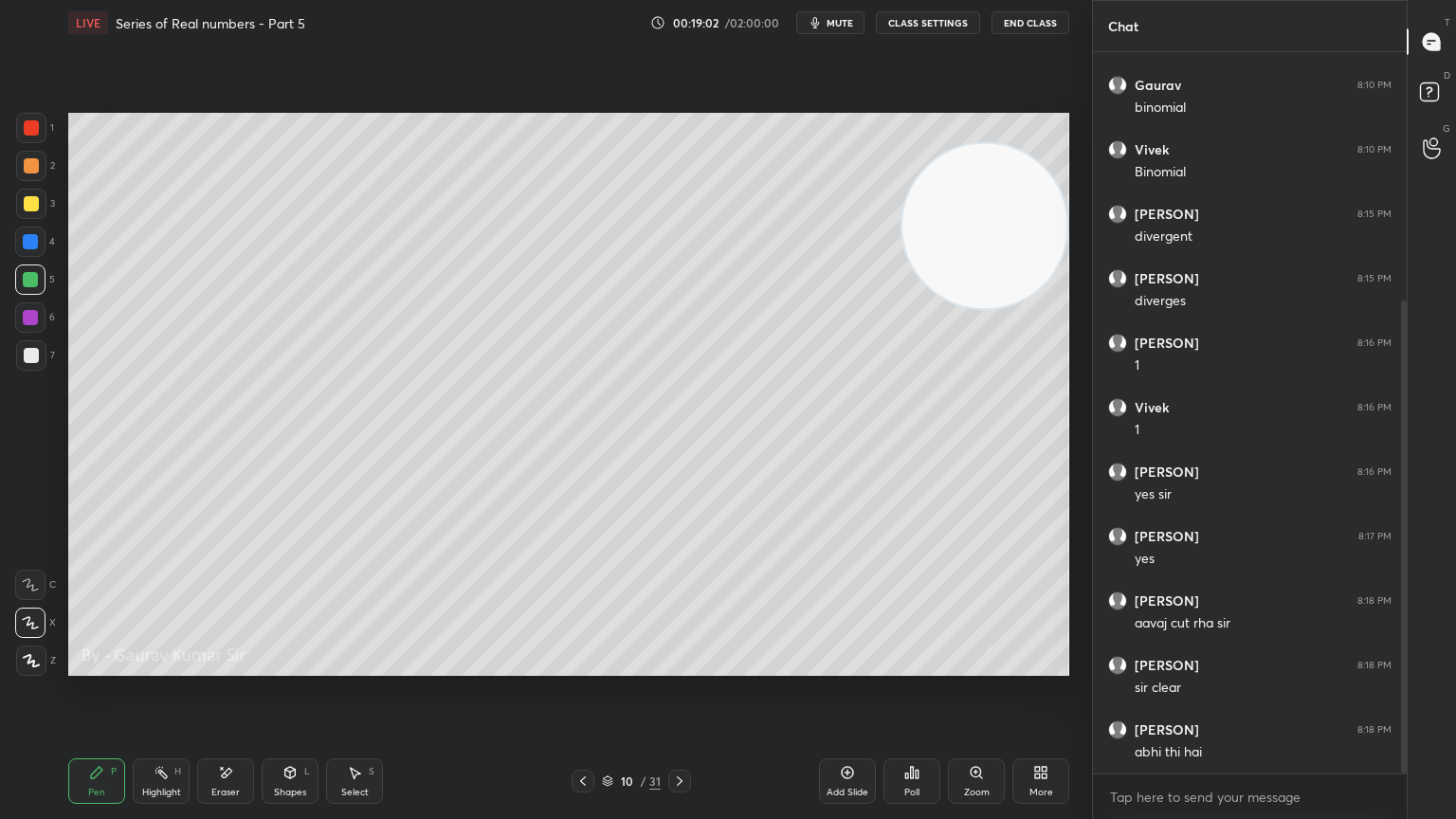 click at bounding box center [31, 204] 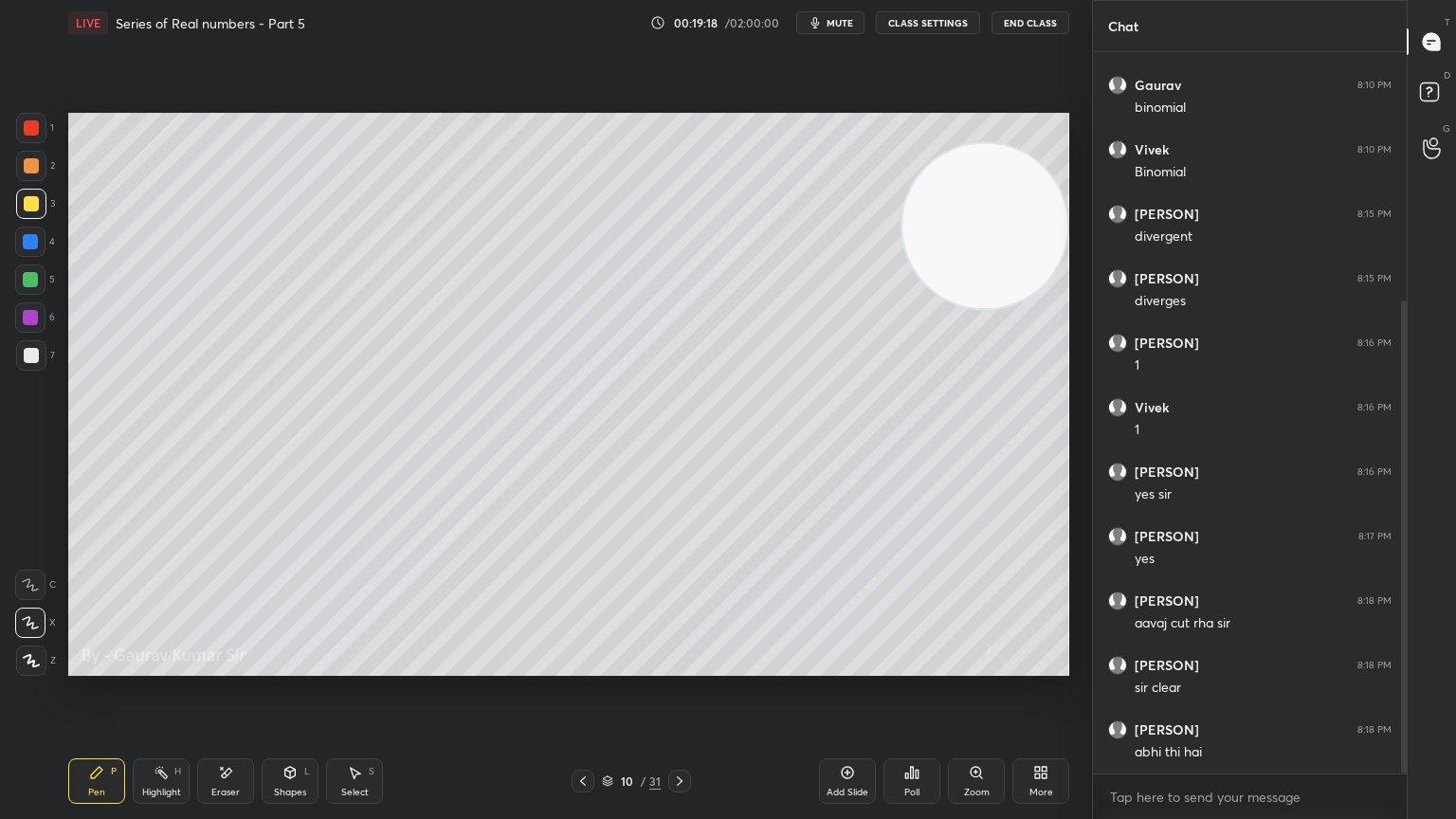 click on "Eraser" at bounding box center (226, 792) 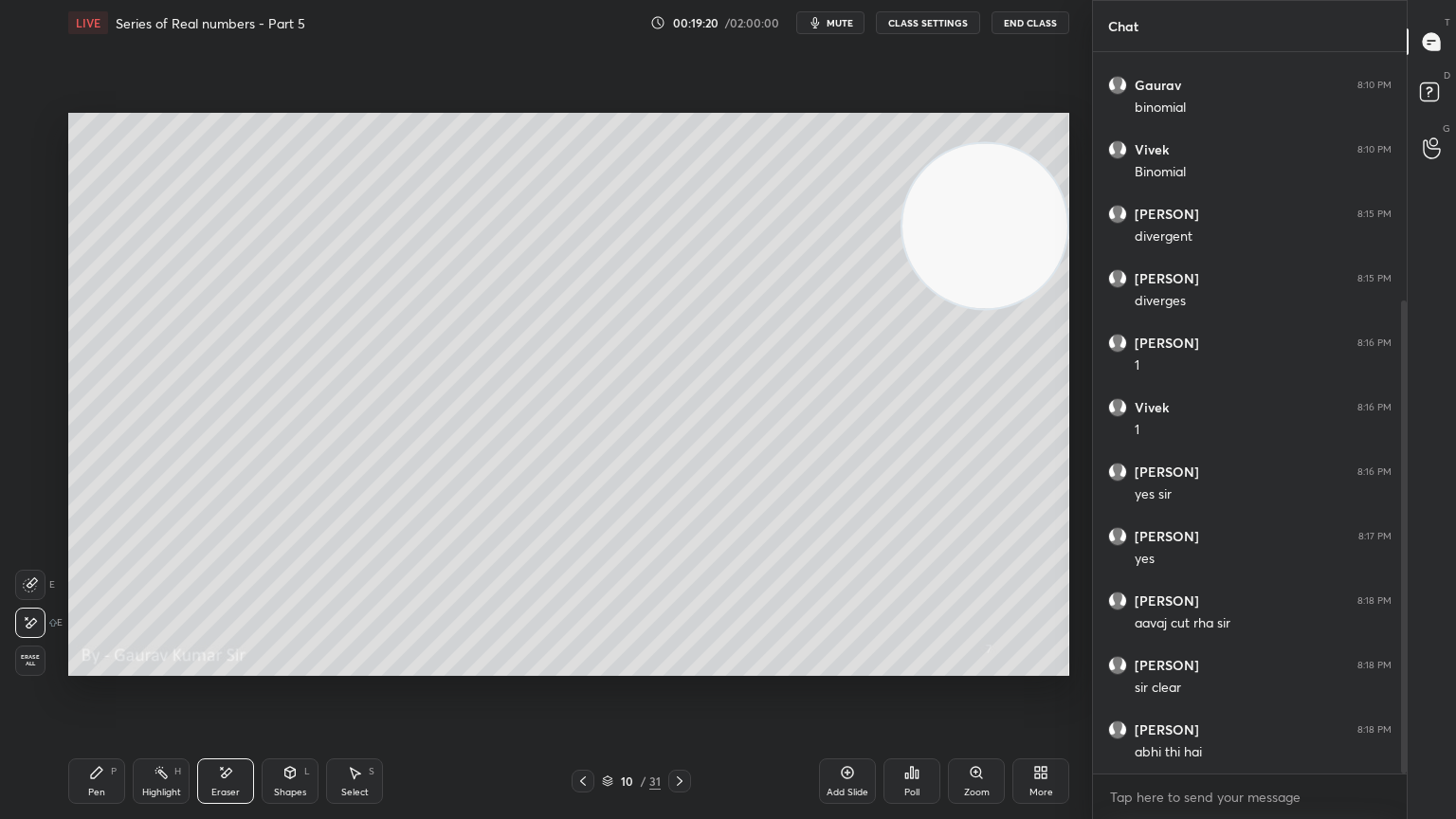 click on "Pen P" at bounding box center [97, 781] 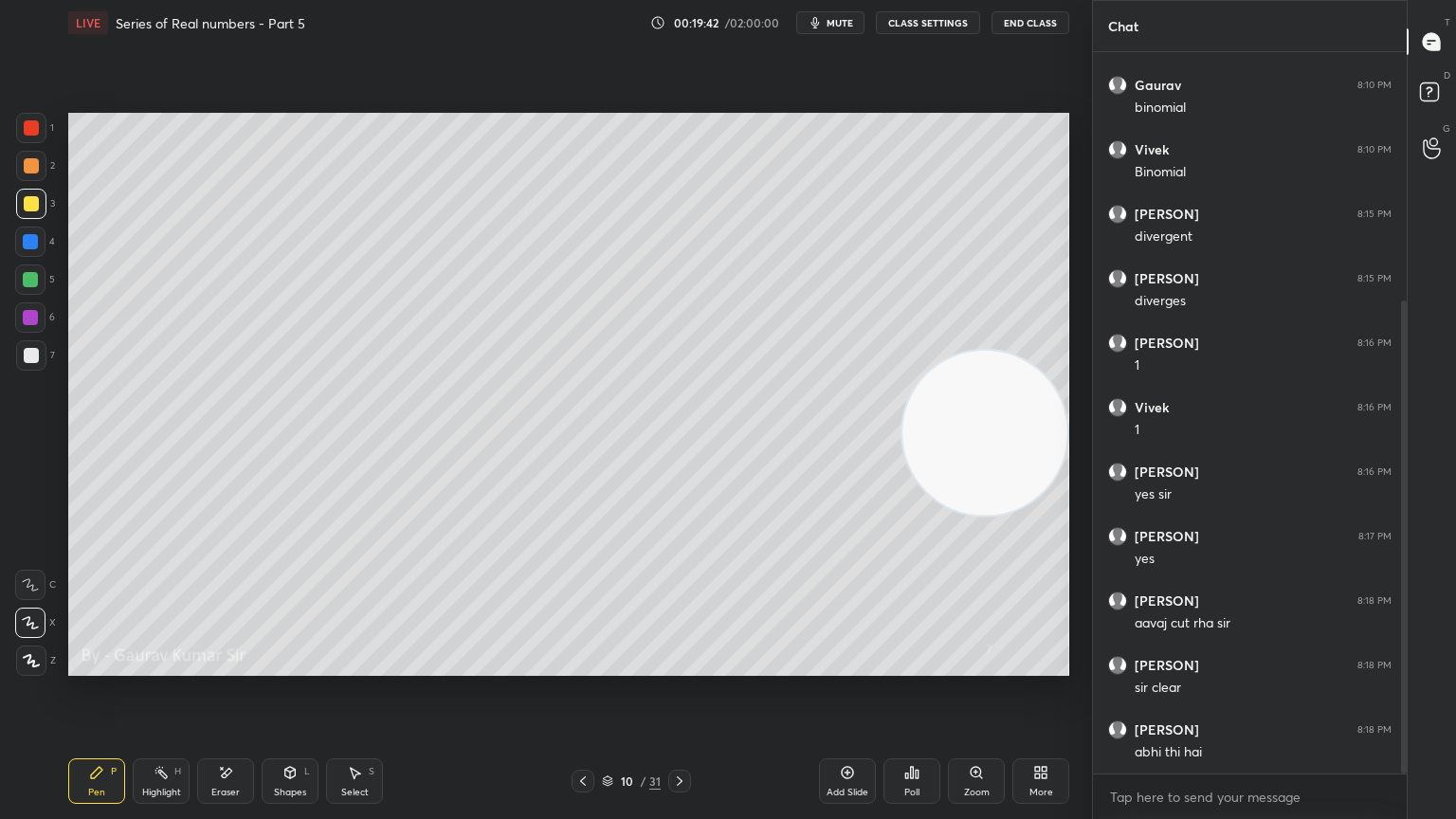 click at bounding box center (30, 280) 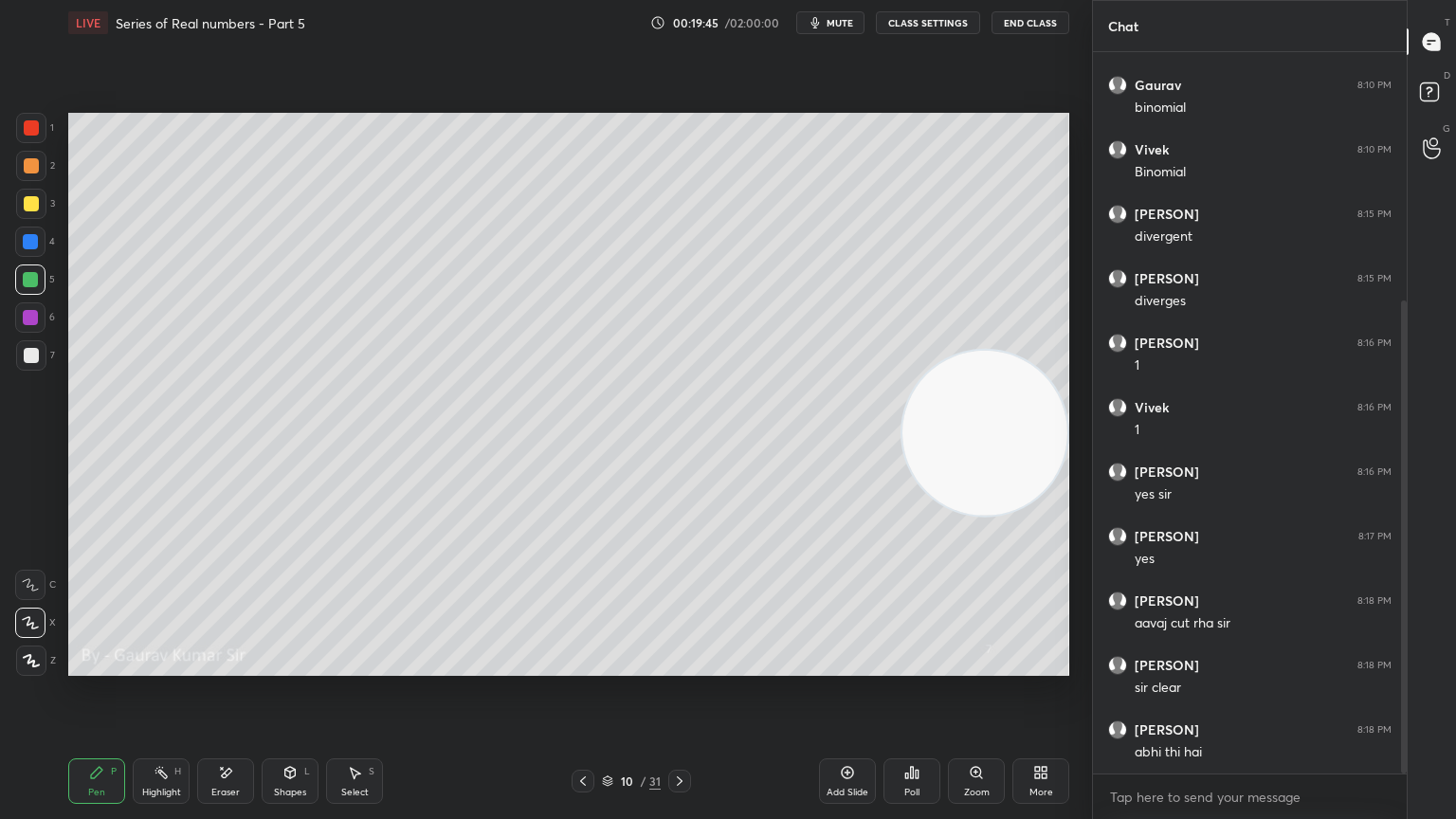scroll, scrollTop: 446, scrollLeft: 0, axis: vertical 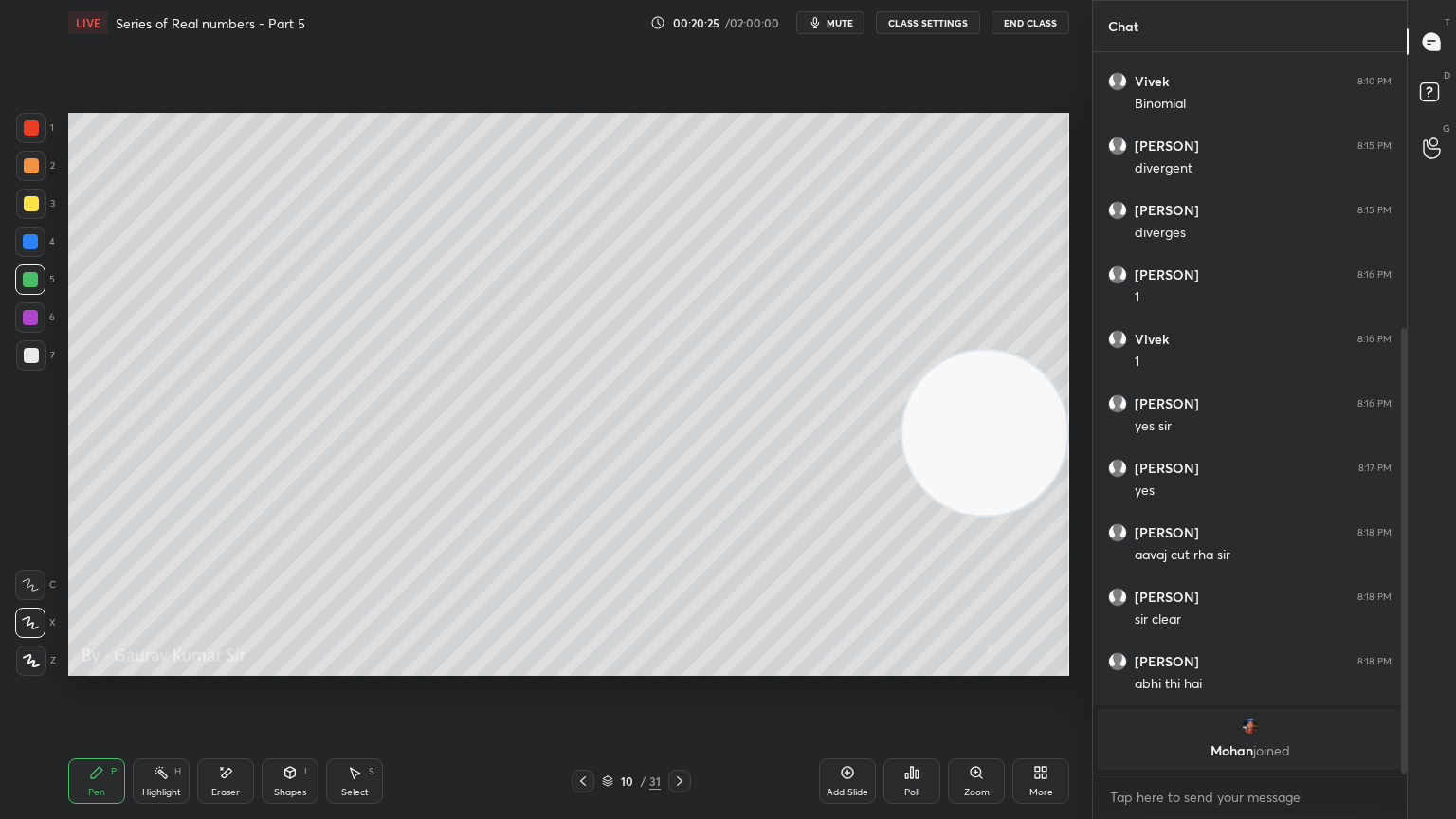 click on "Eraser" at bounding box center (226, 781) 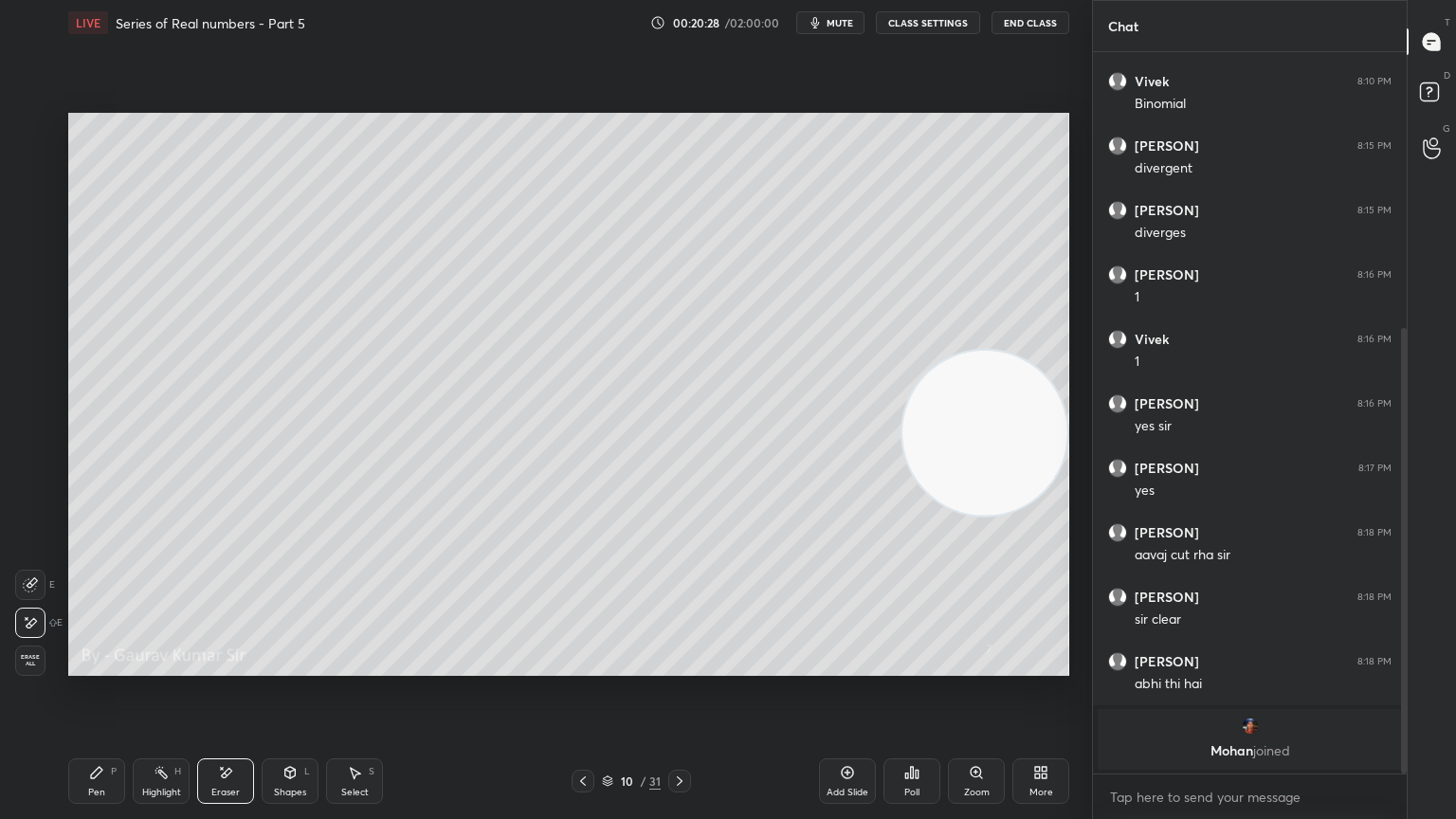 click 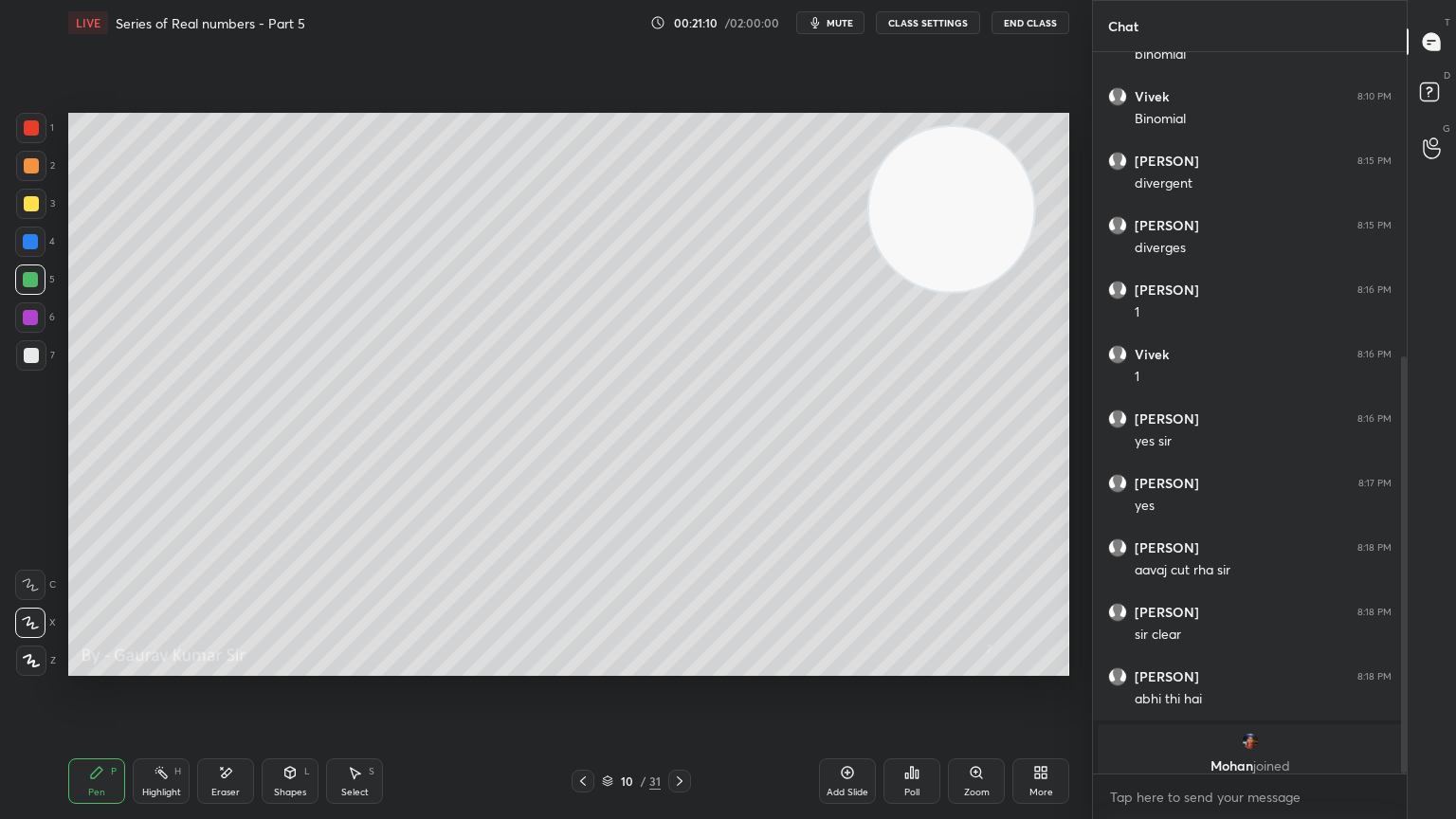 scroll, scrollTop: 526, scrollLeft: 0, axis: vertical 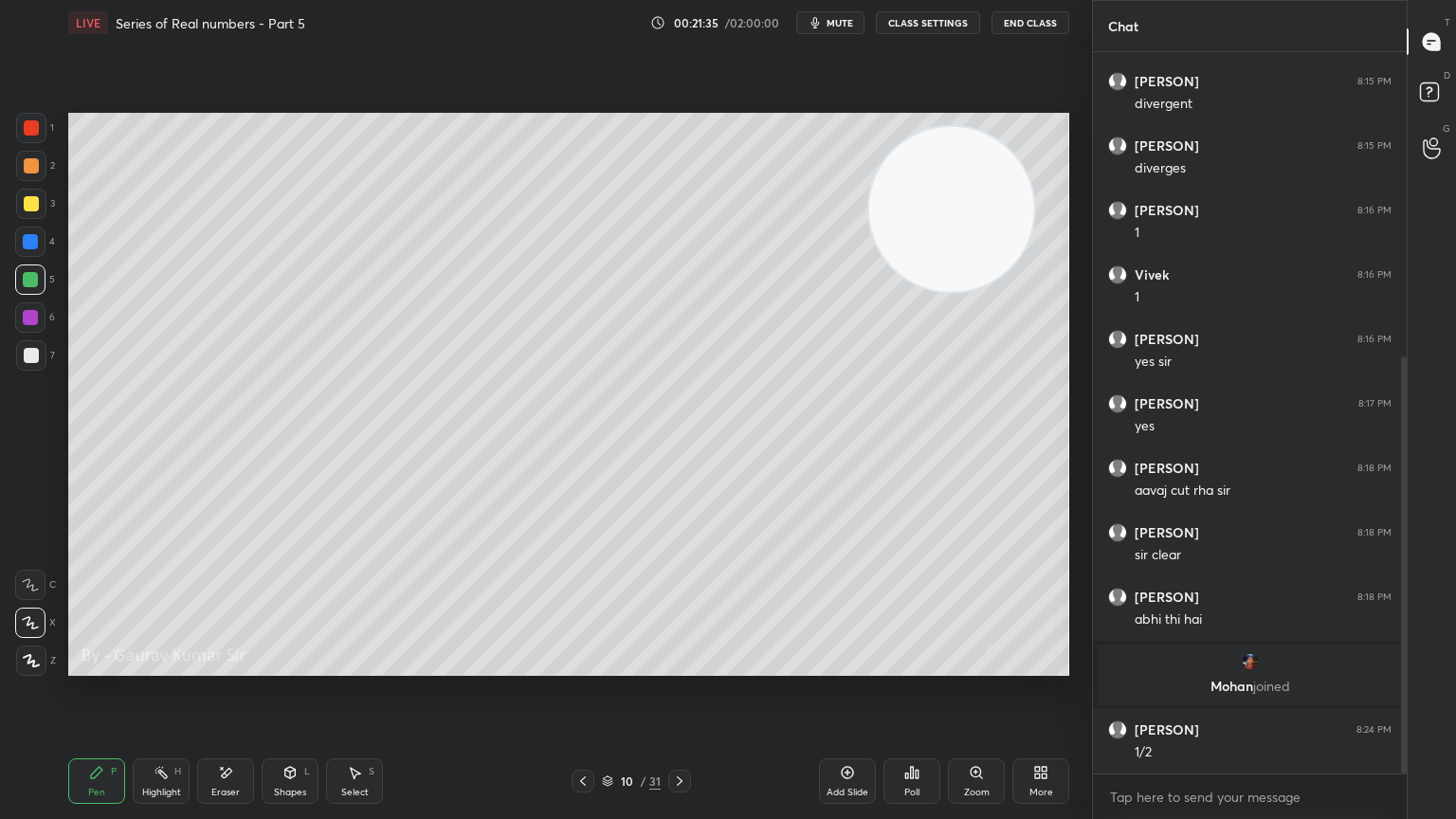 click 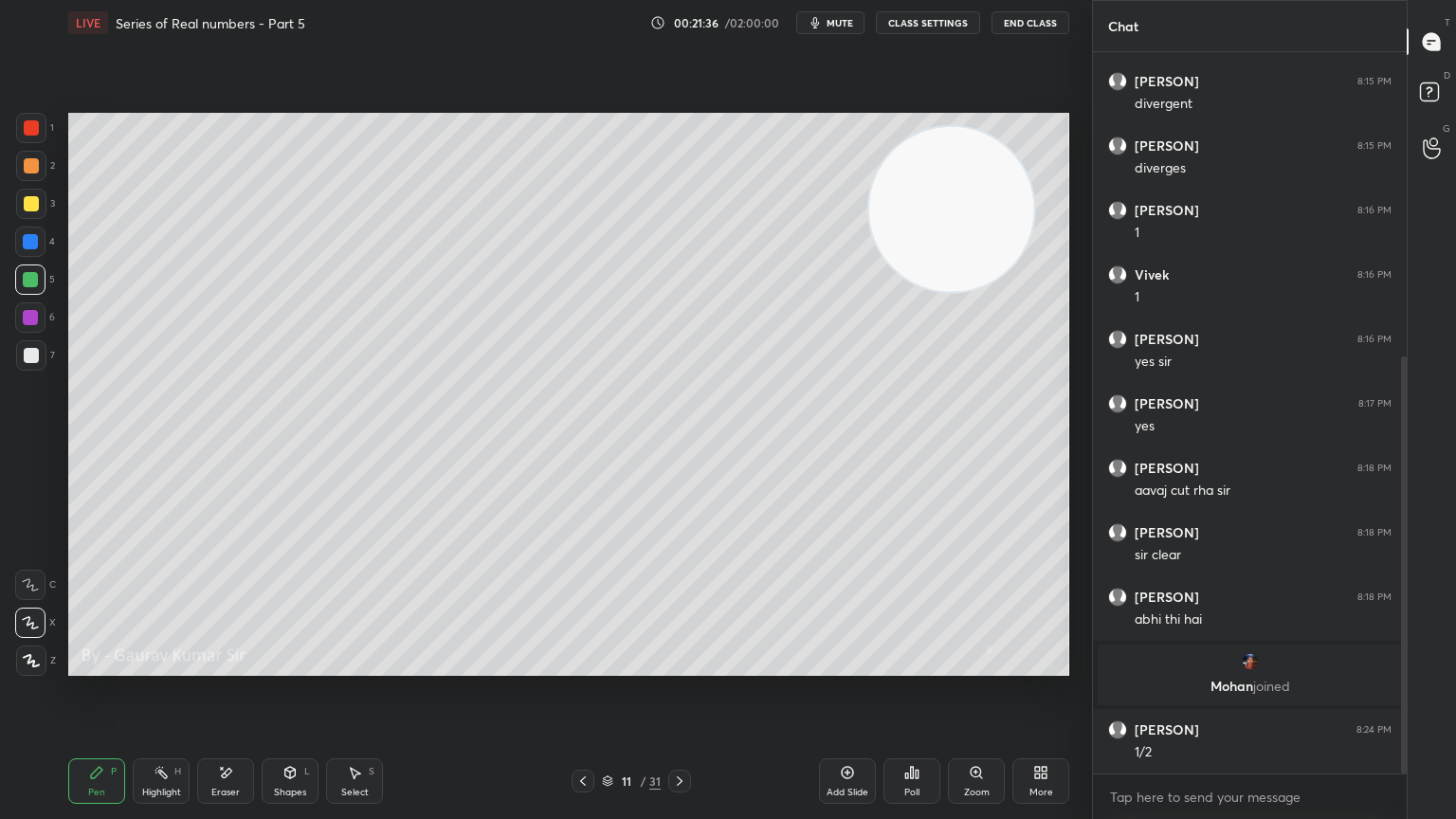 click at bounding box center (30, 318) 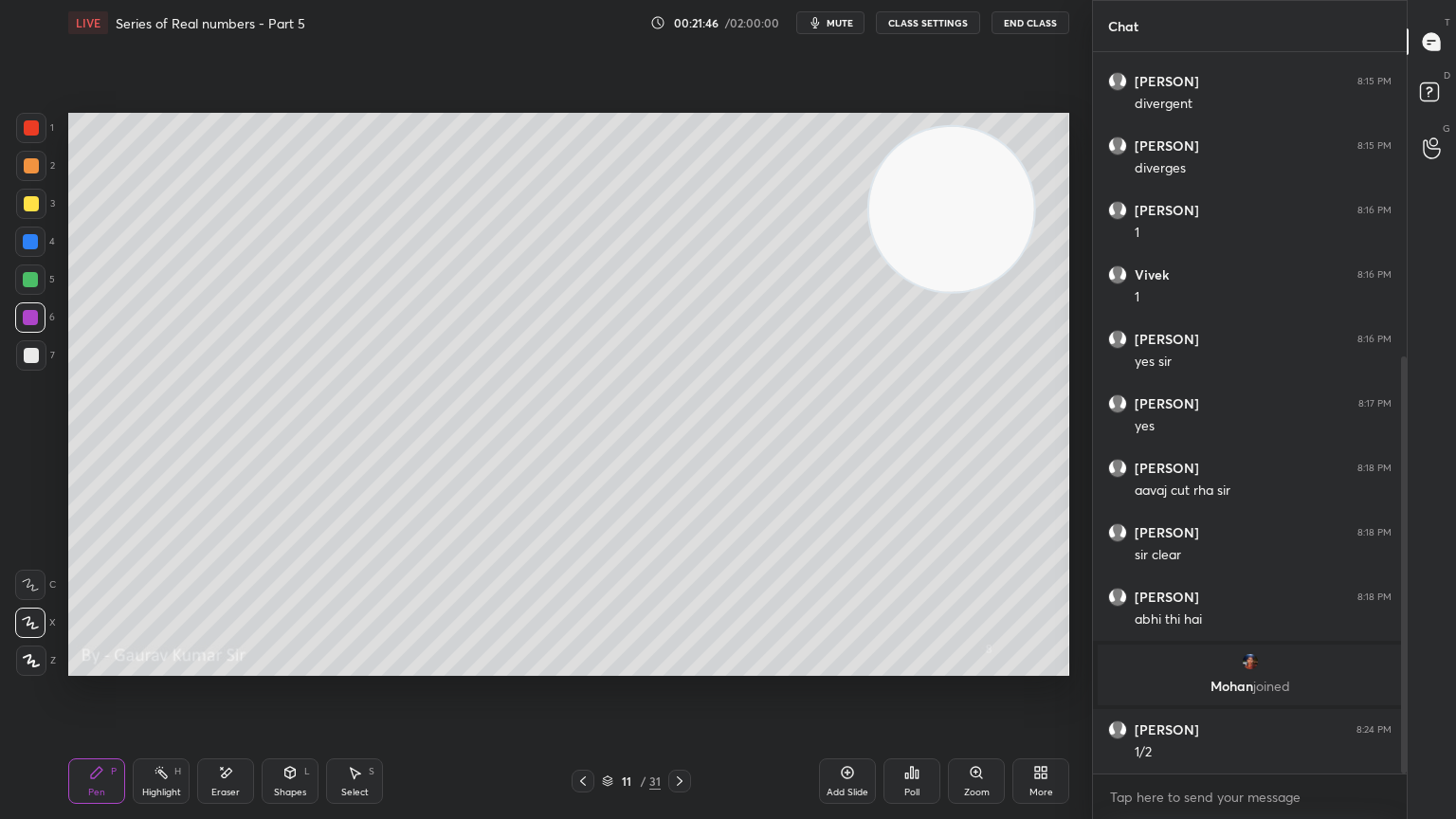 click 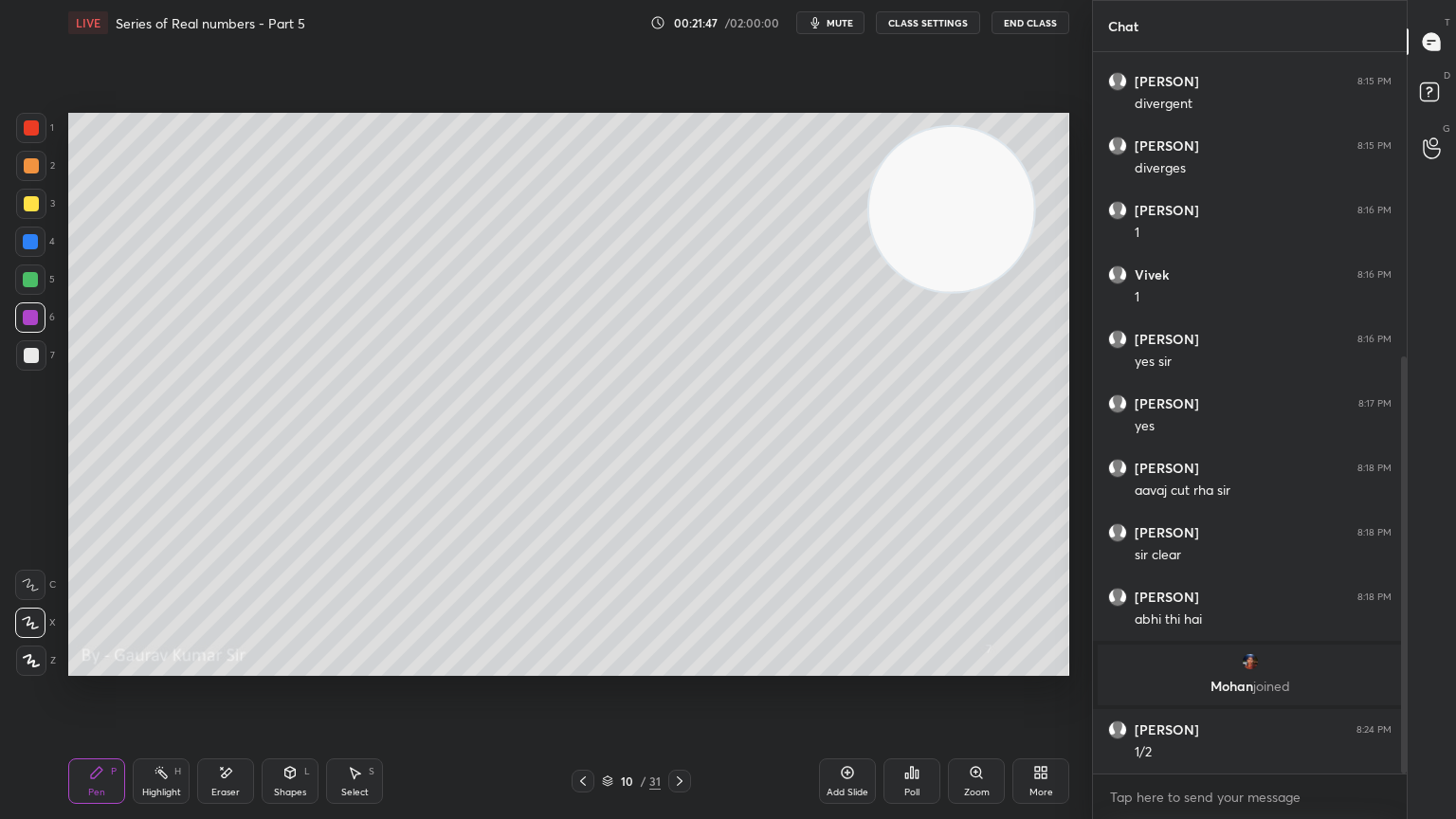 click 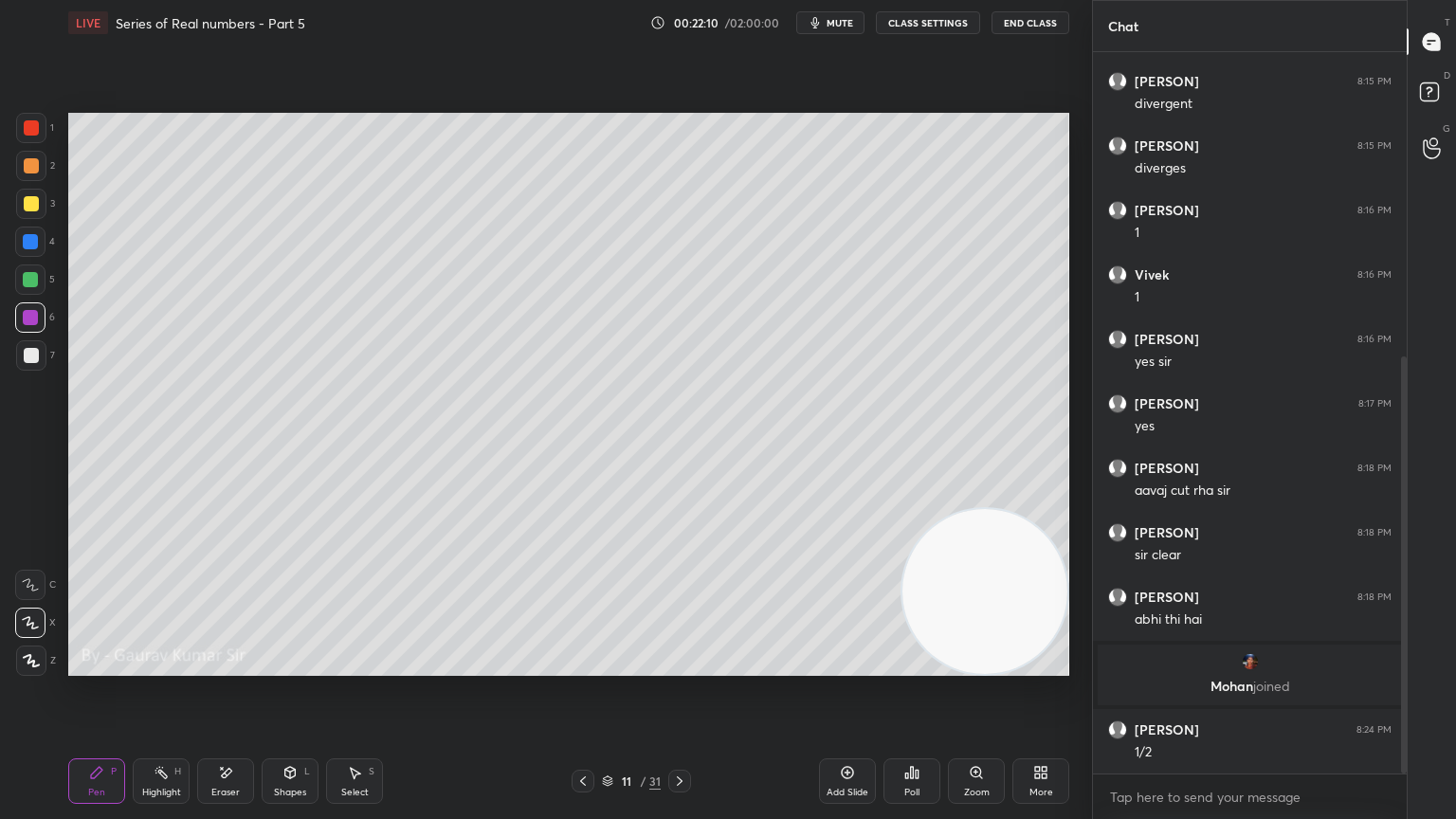 click at bounding box center [30, 280] 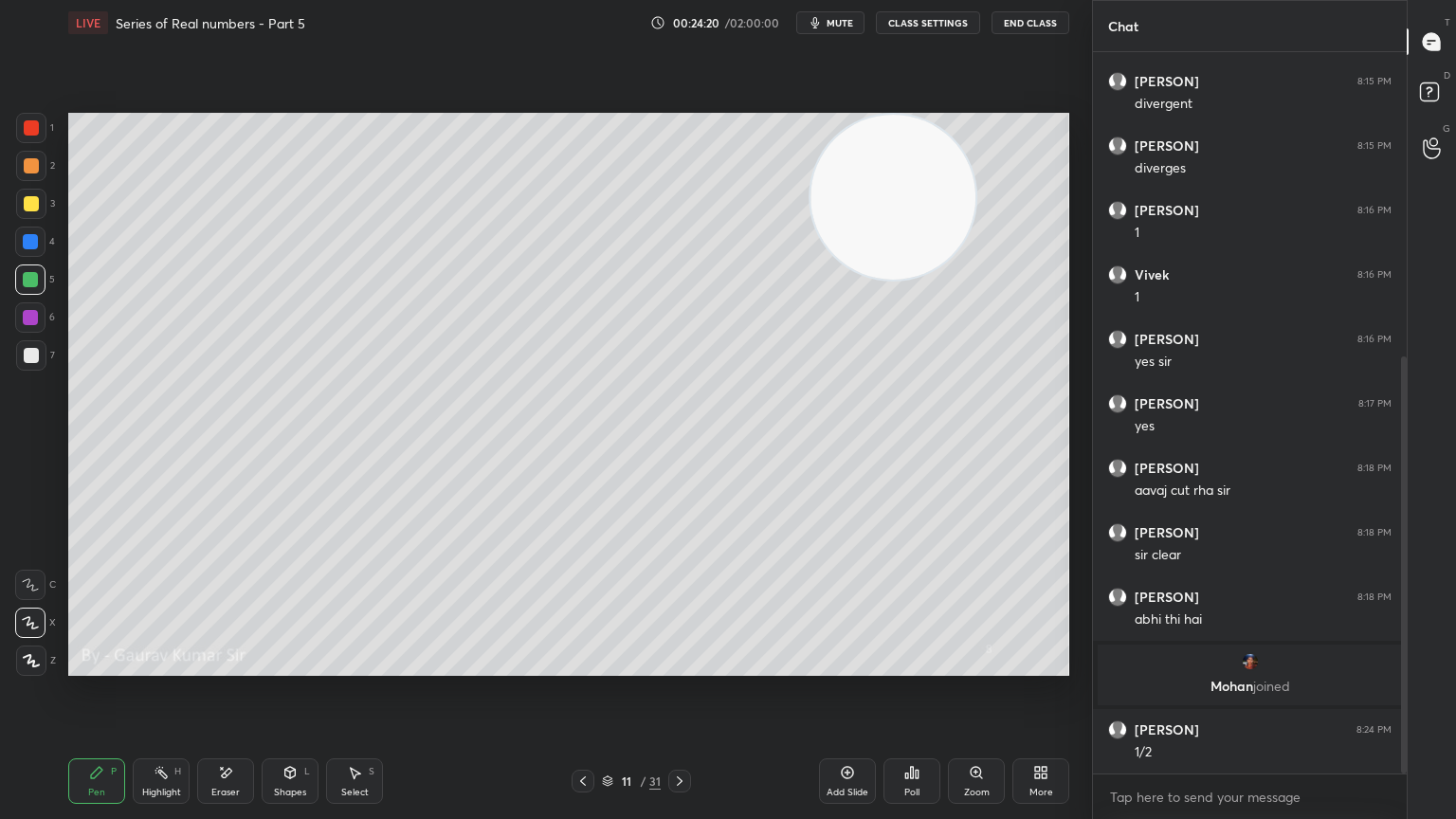 click 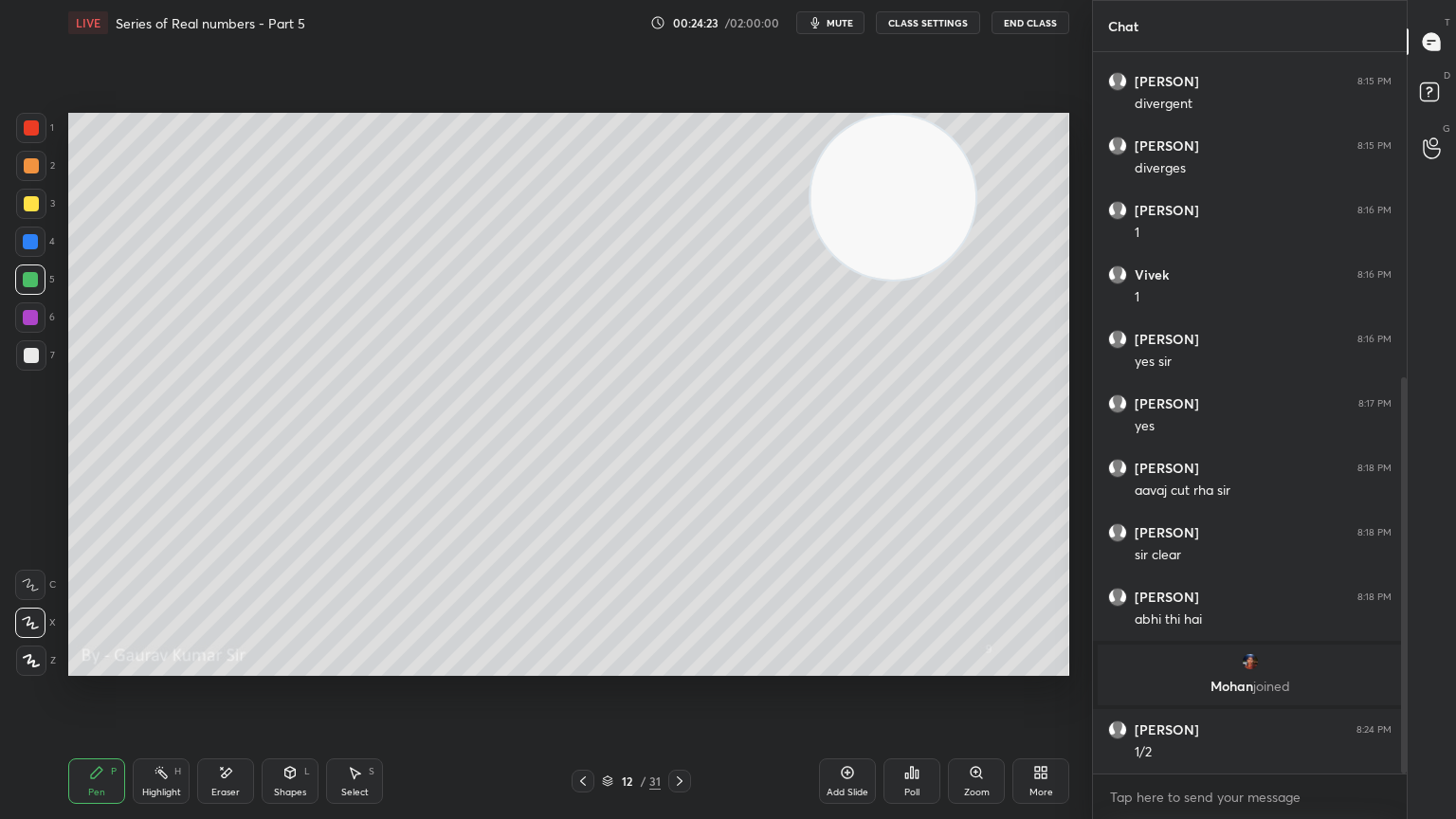 scroll, scrollTop: 591, scrollLeft: 0, axis: vertical 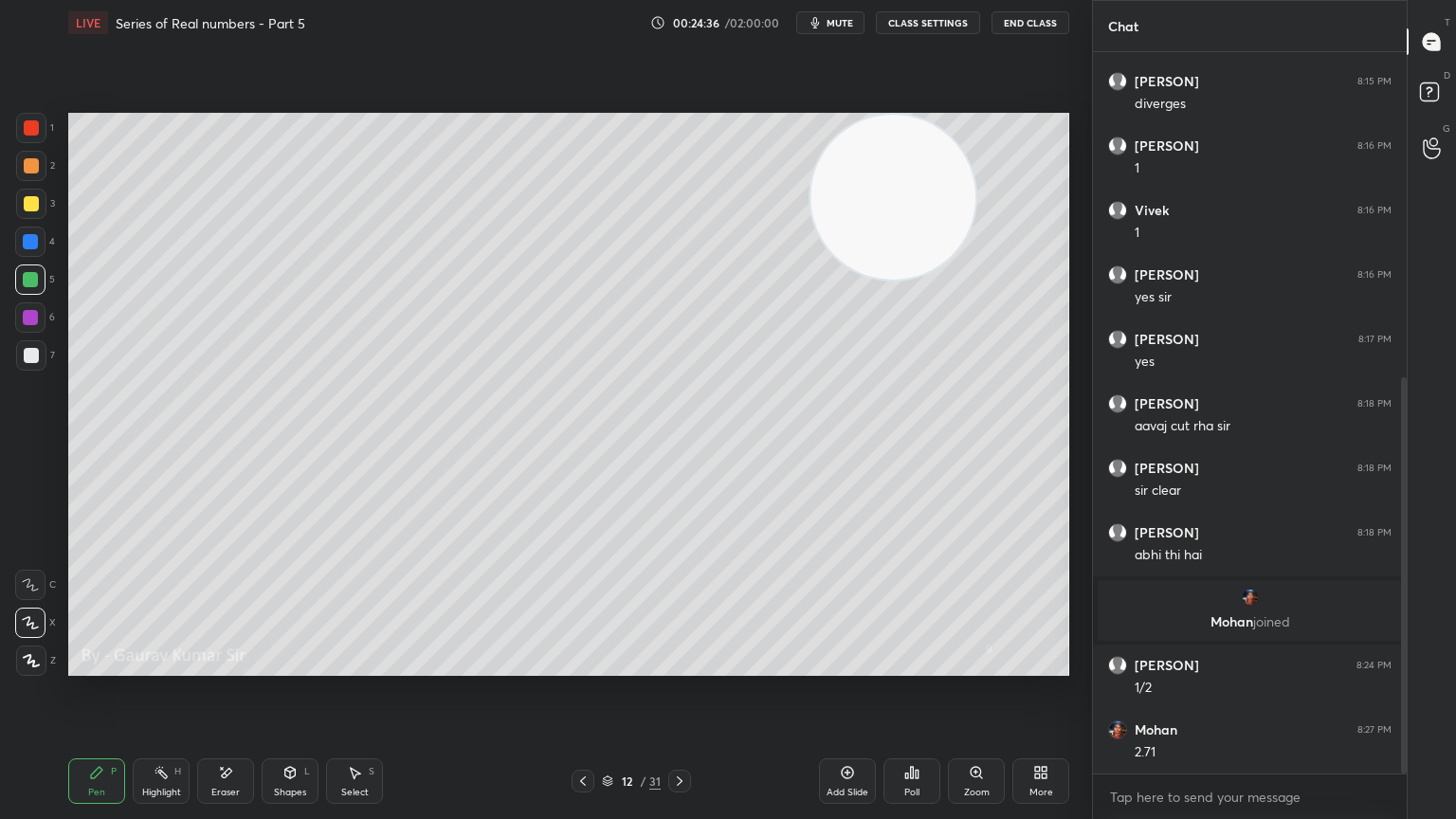 click 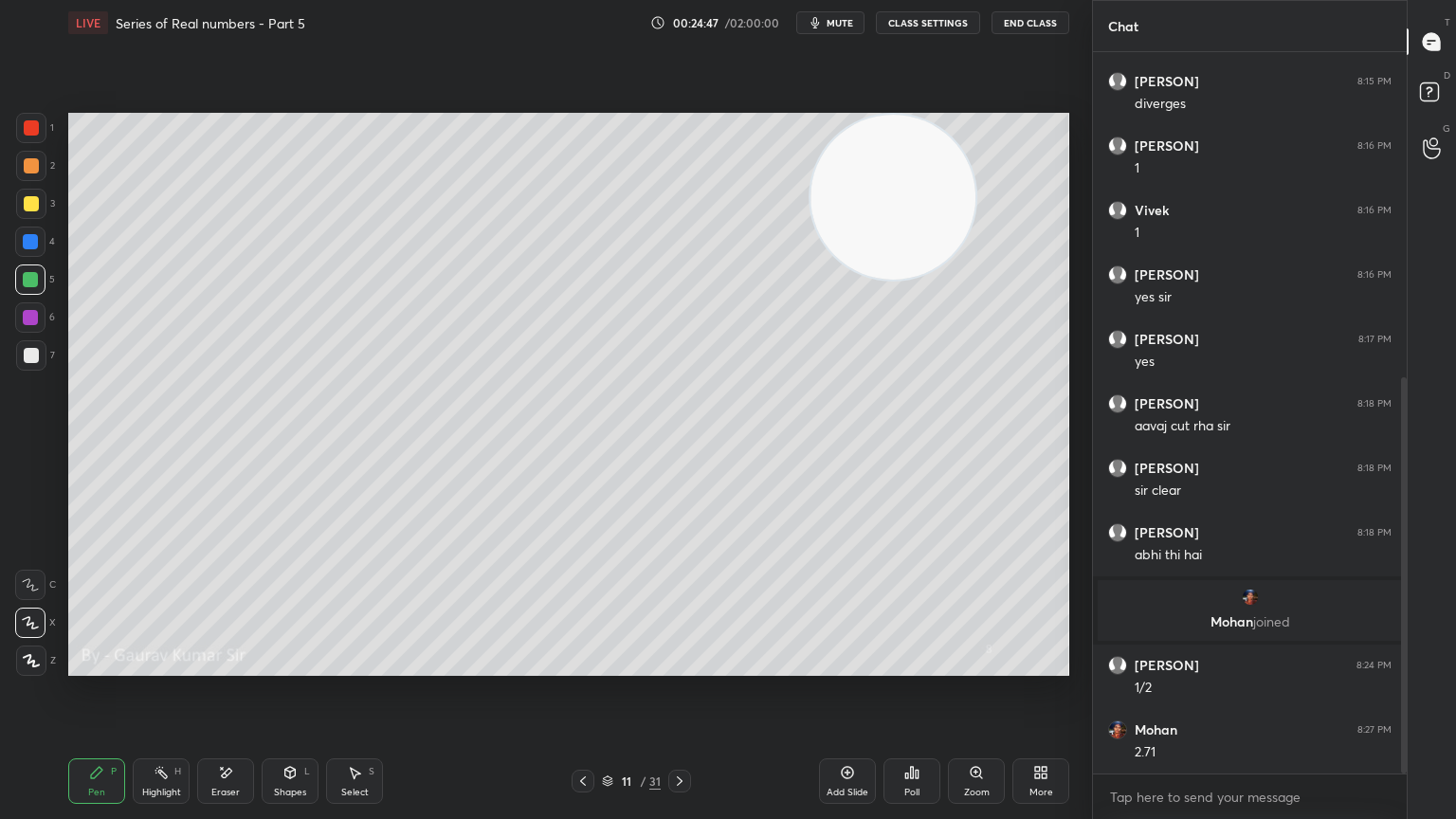 click 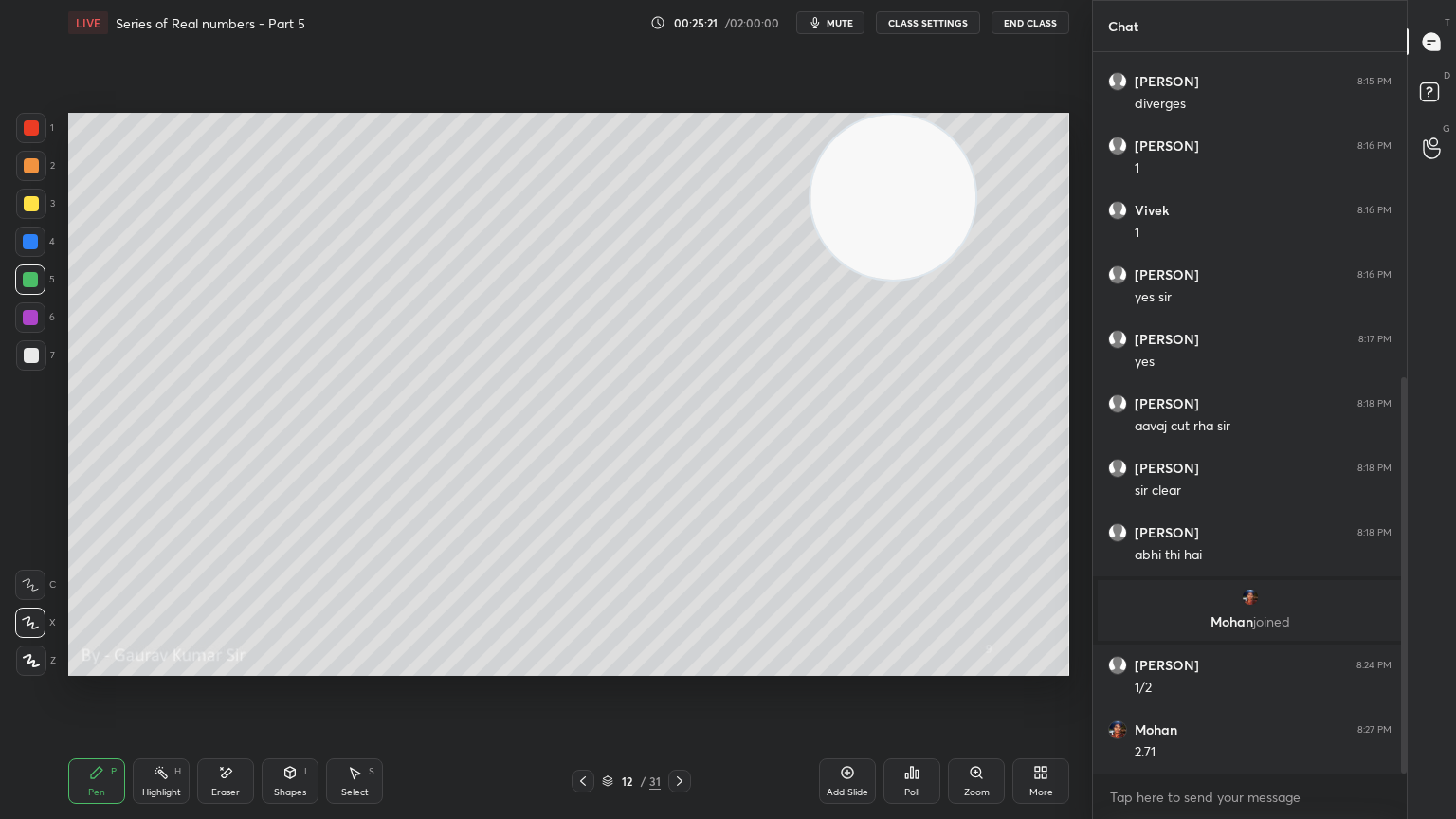 click 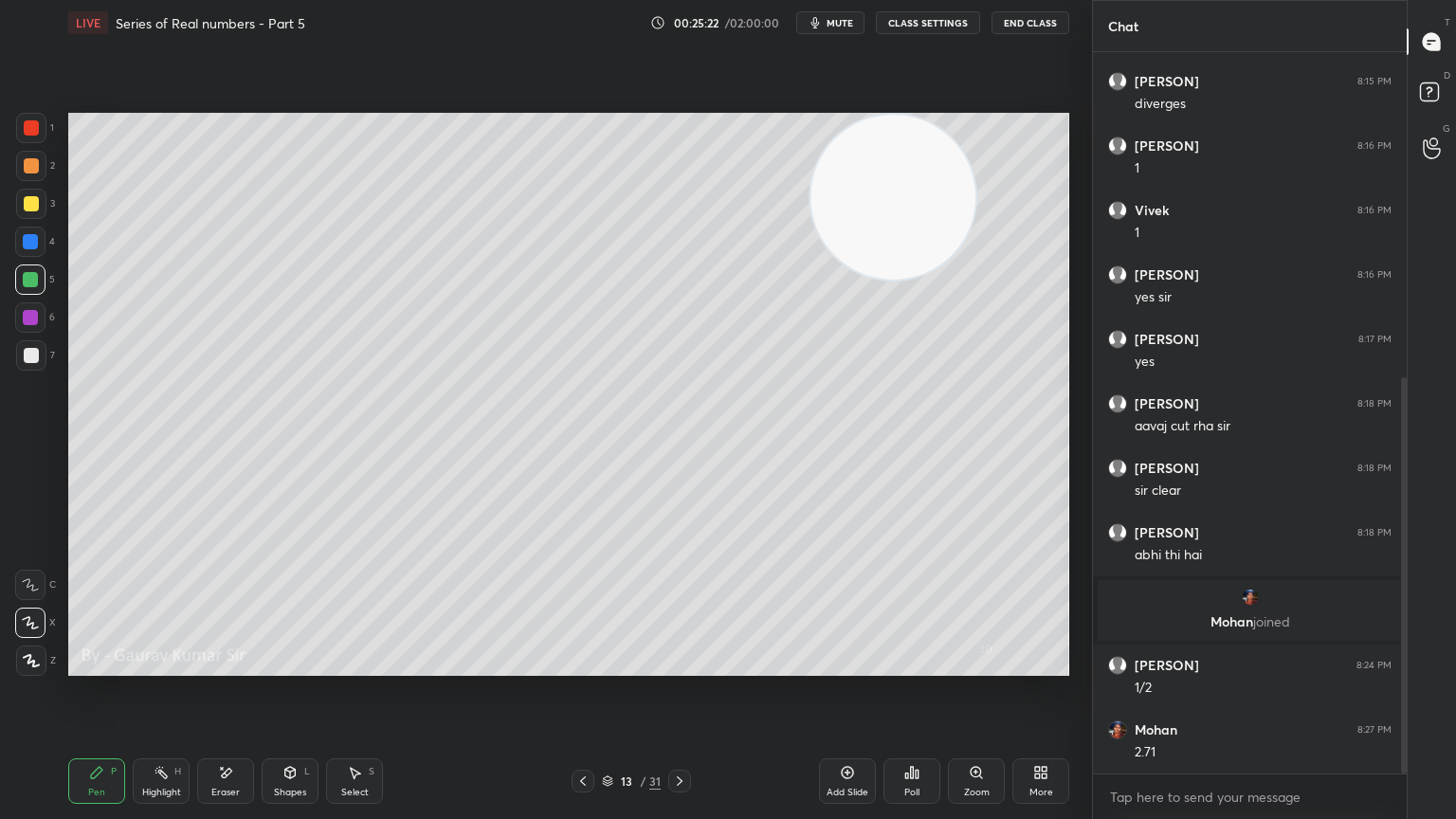 click at bounding box center [30, 318] 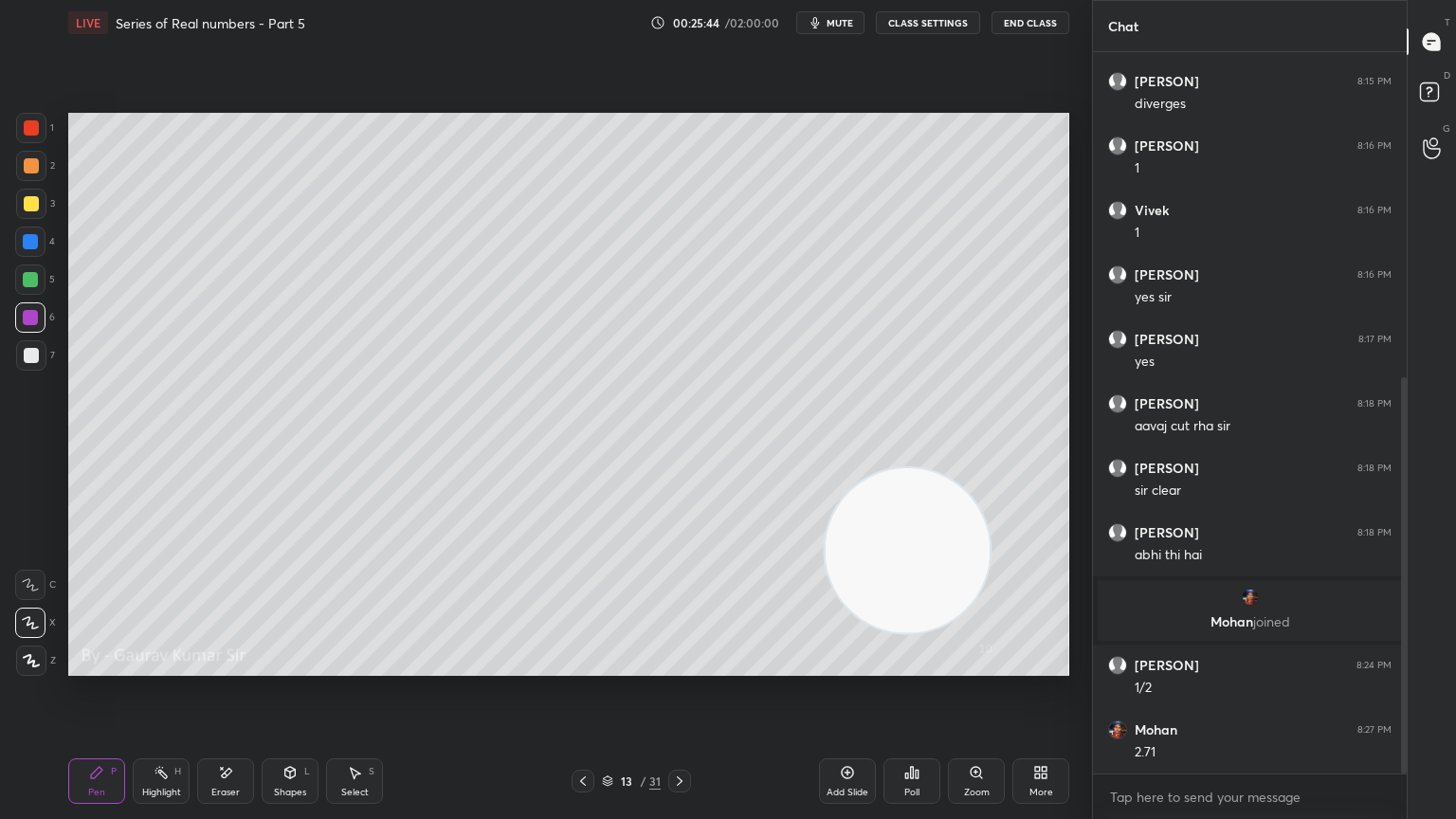 click at bounding box center (30, 280) 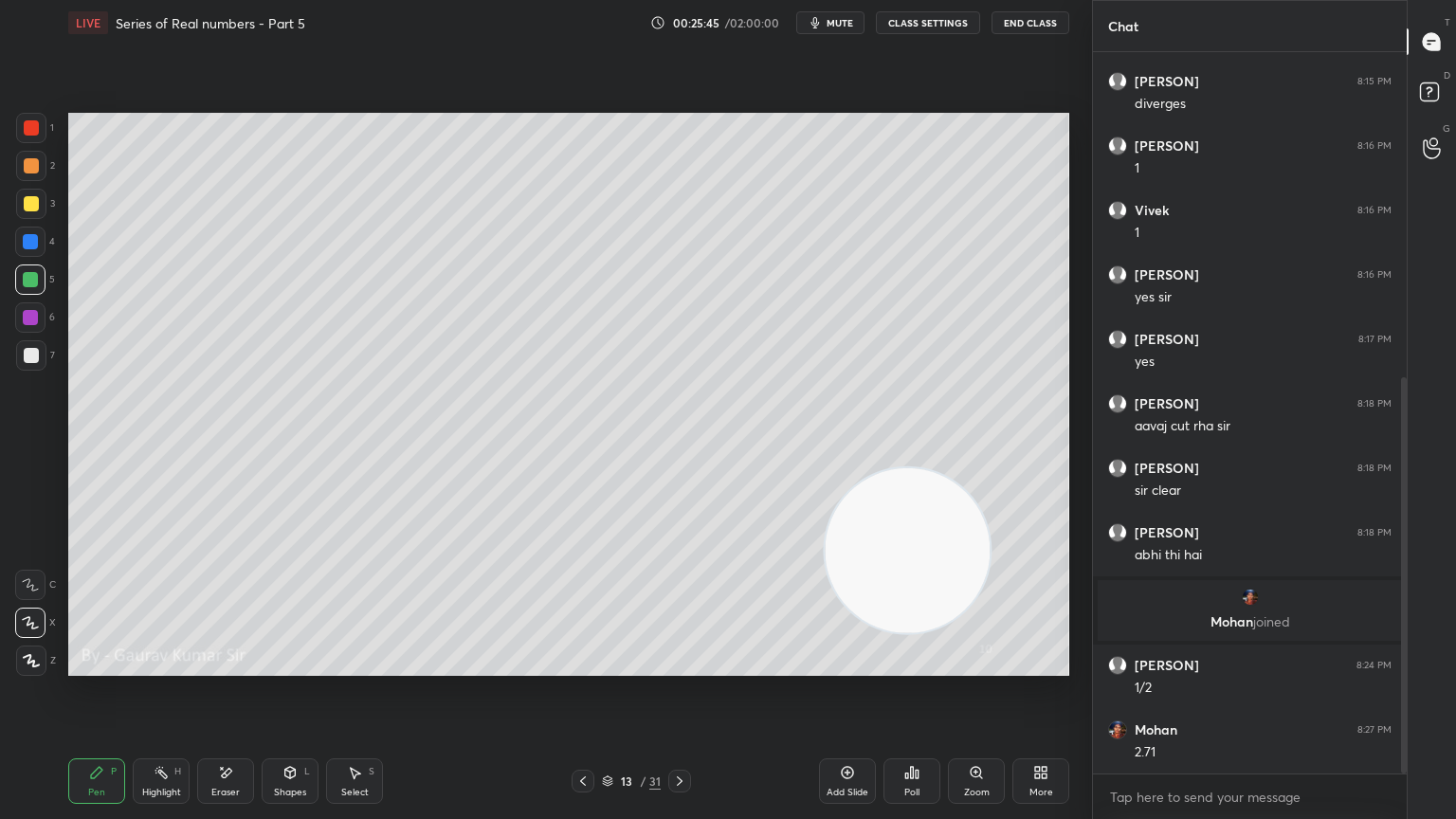 scroll, scrollTop: 655, scrollLeft: 0, axis: vertical 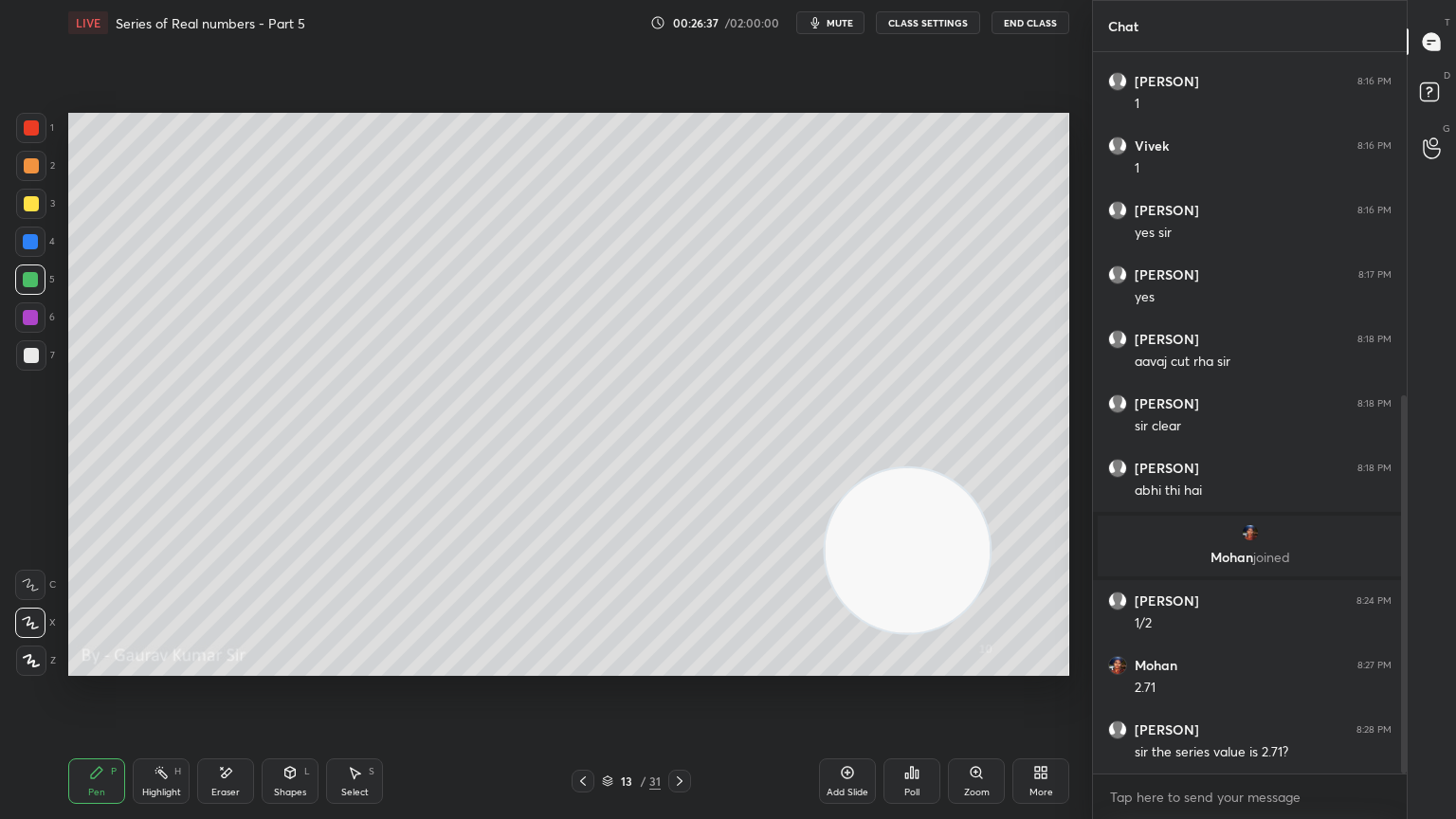 click 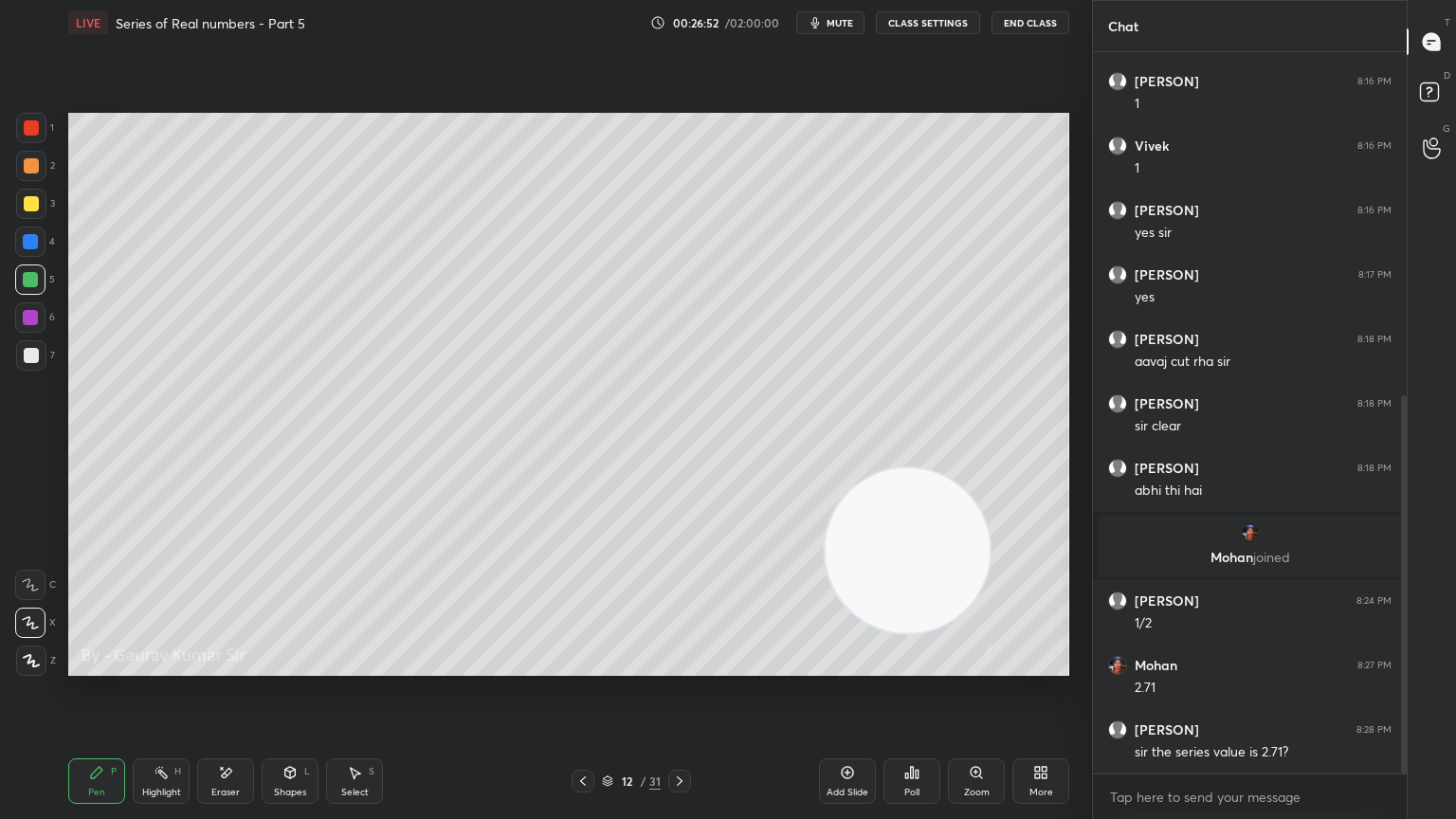scroll, scrollTop: 719, scrollLeft: 0, axis: vertical 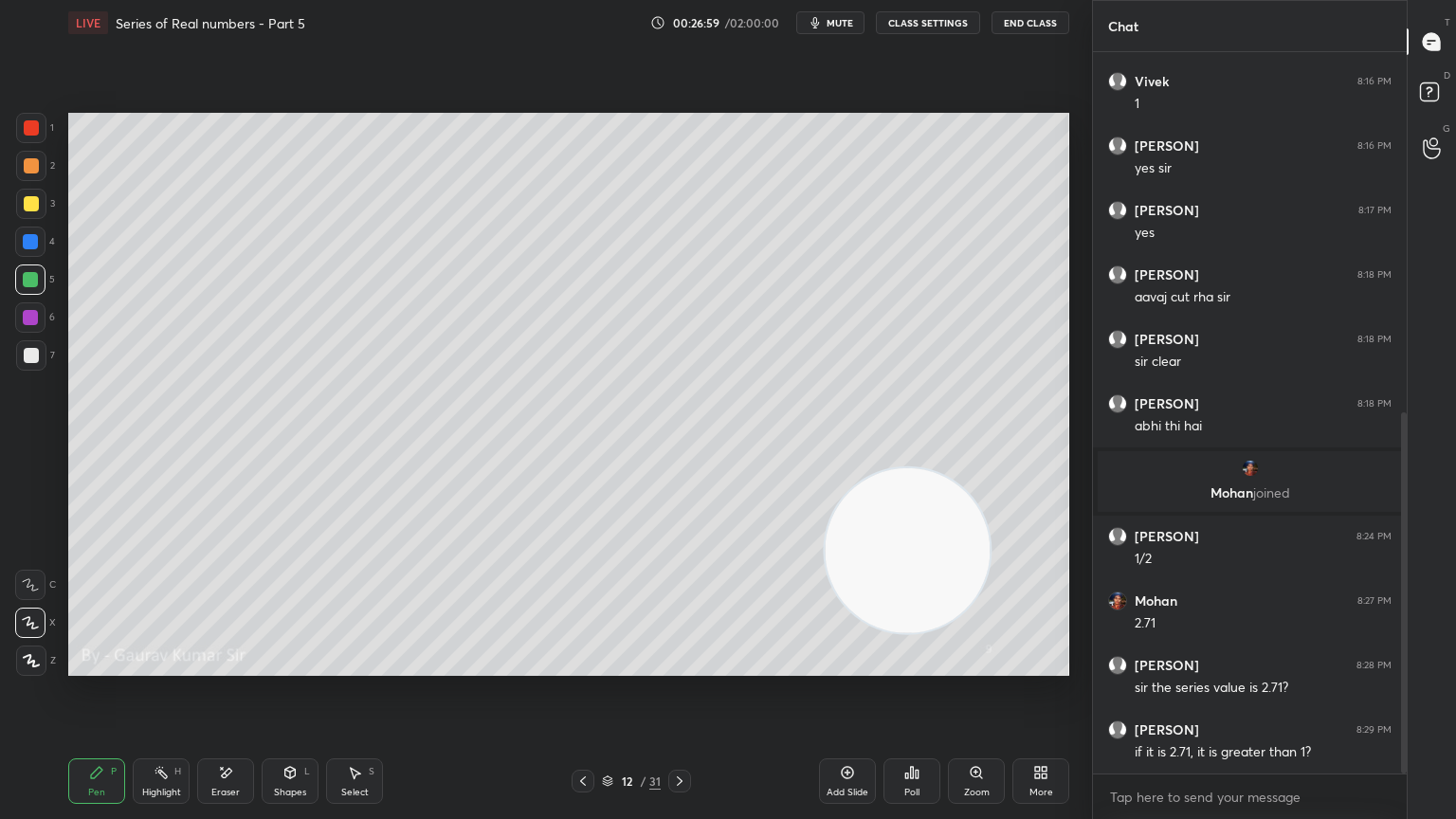 click 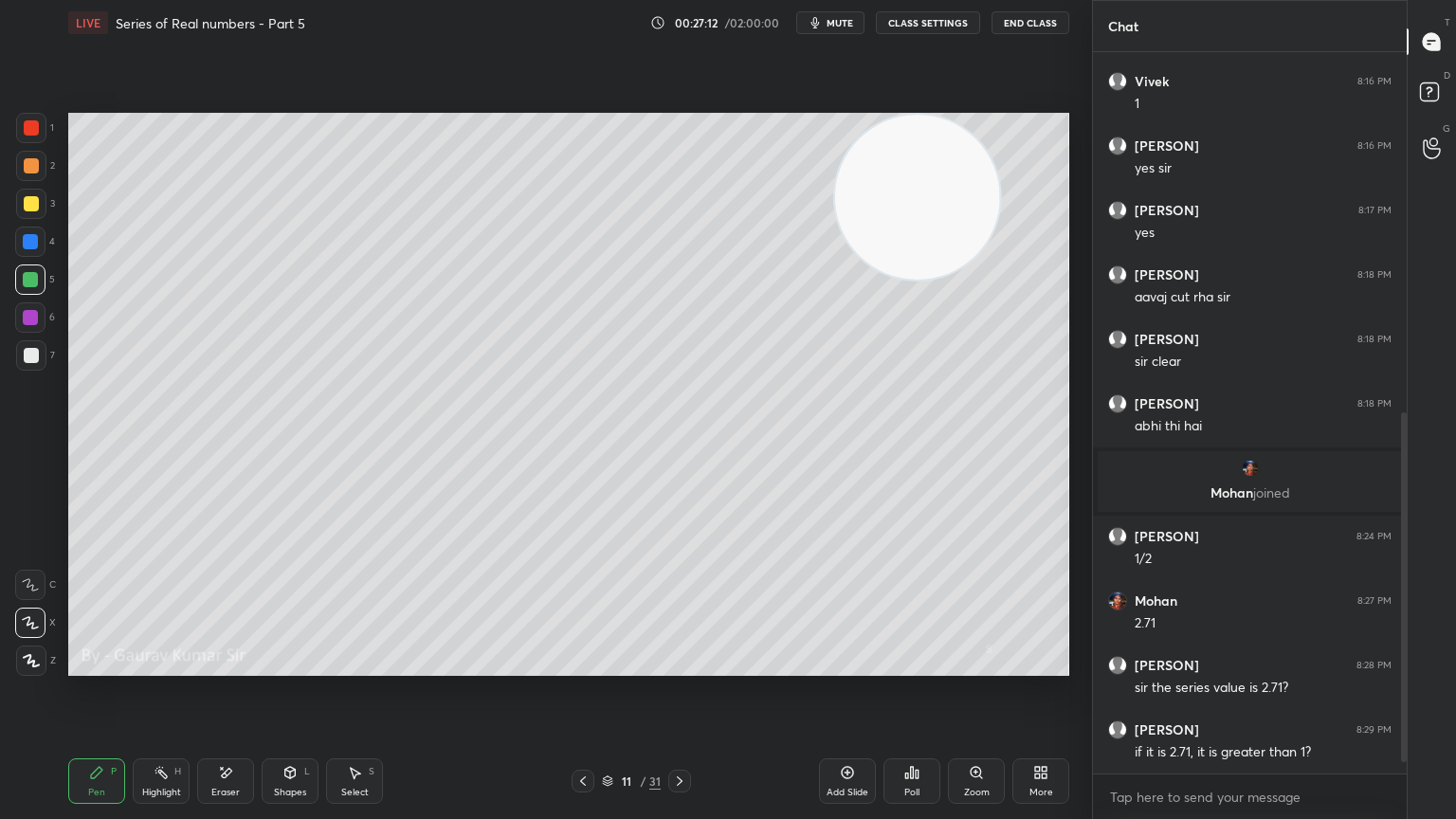 scroll, scrollTop: 784, scrollLeft: 0, axis: vertical 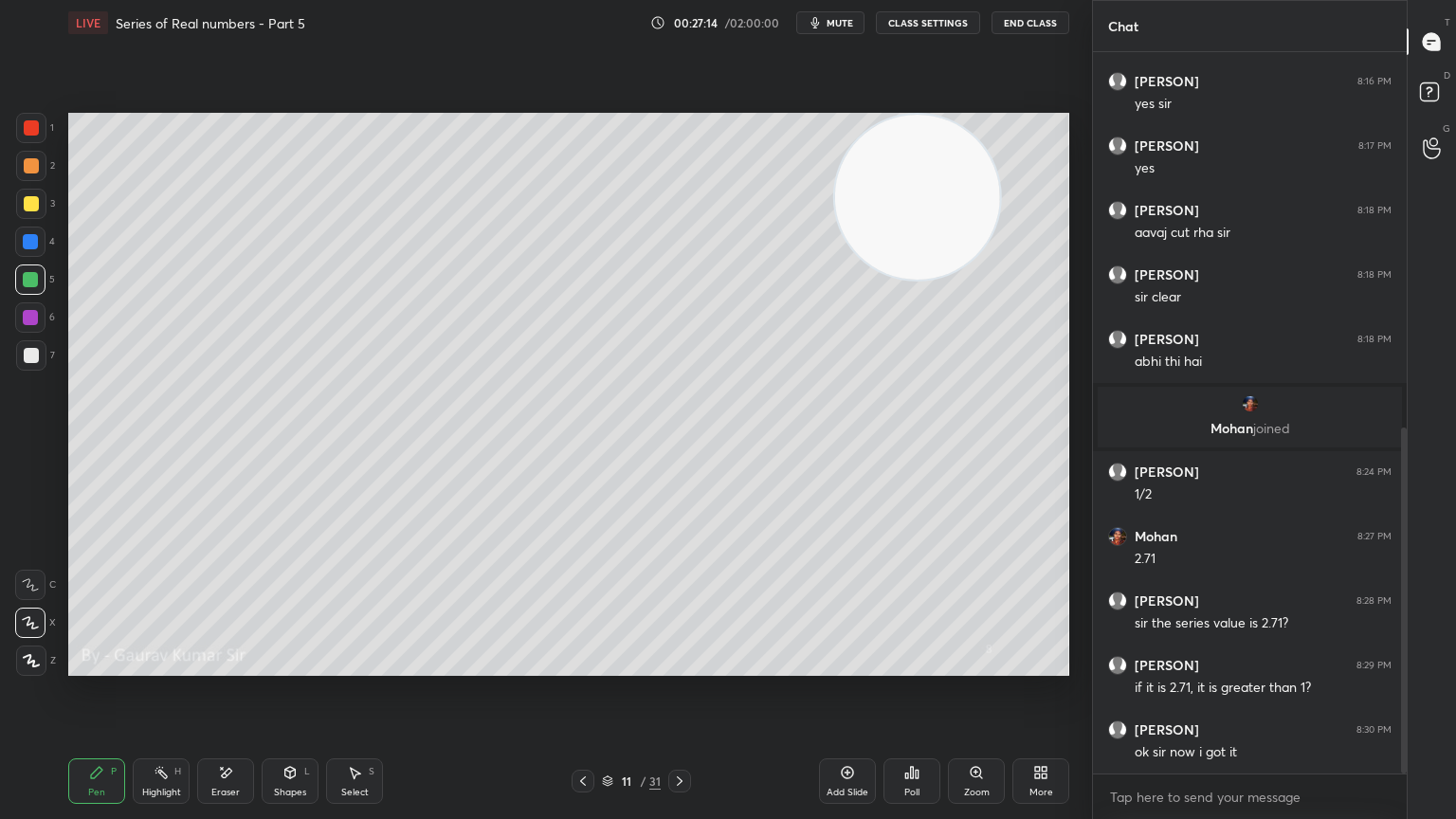 click 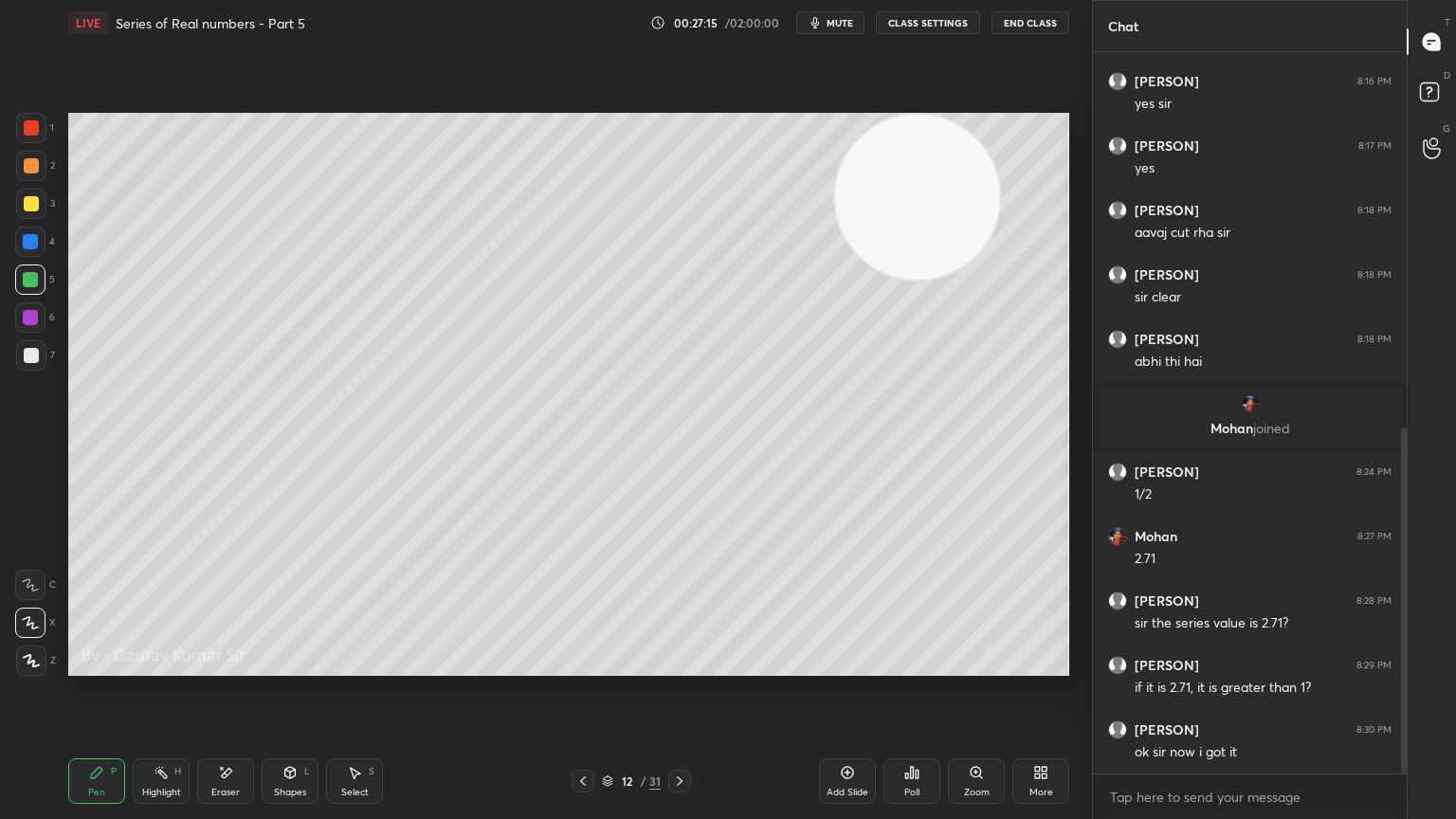 click 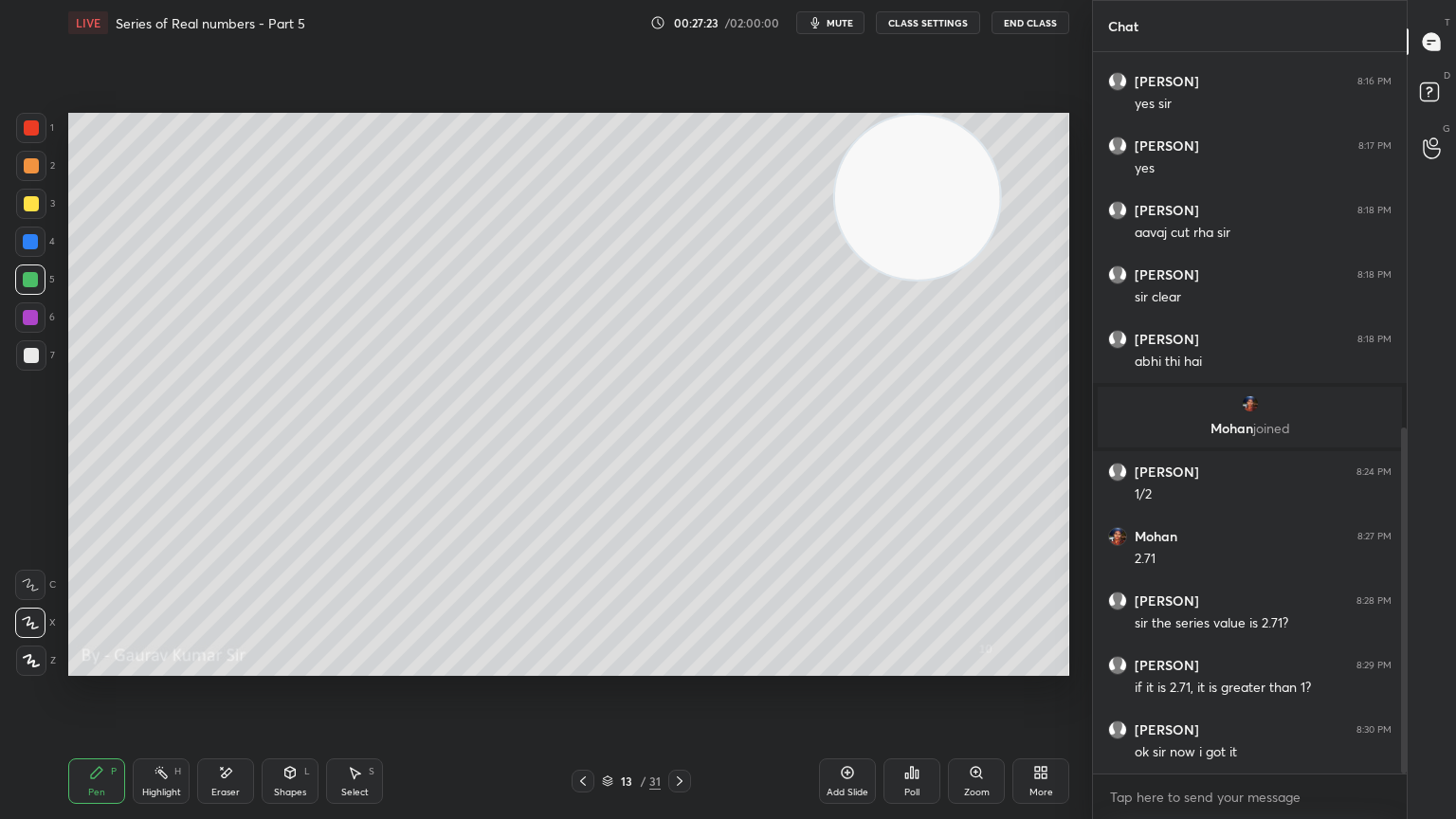 click at bounding box center (31, 355) 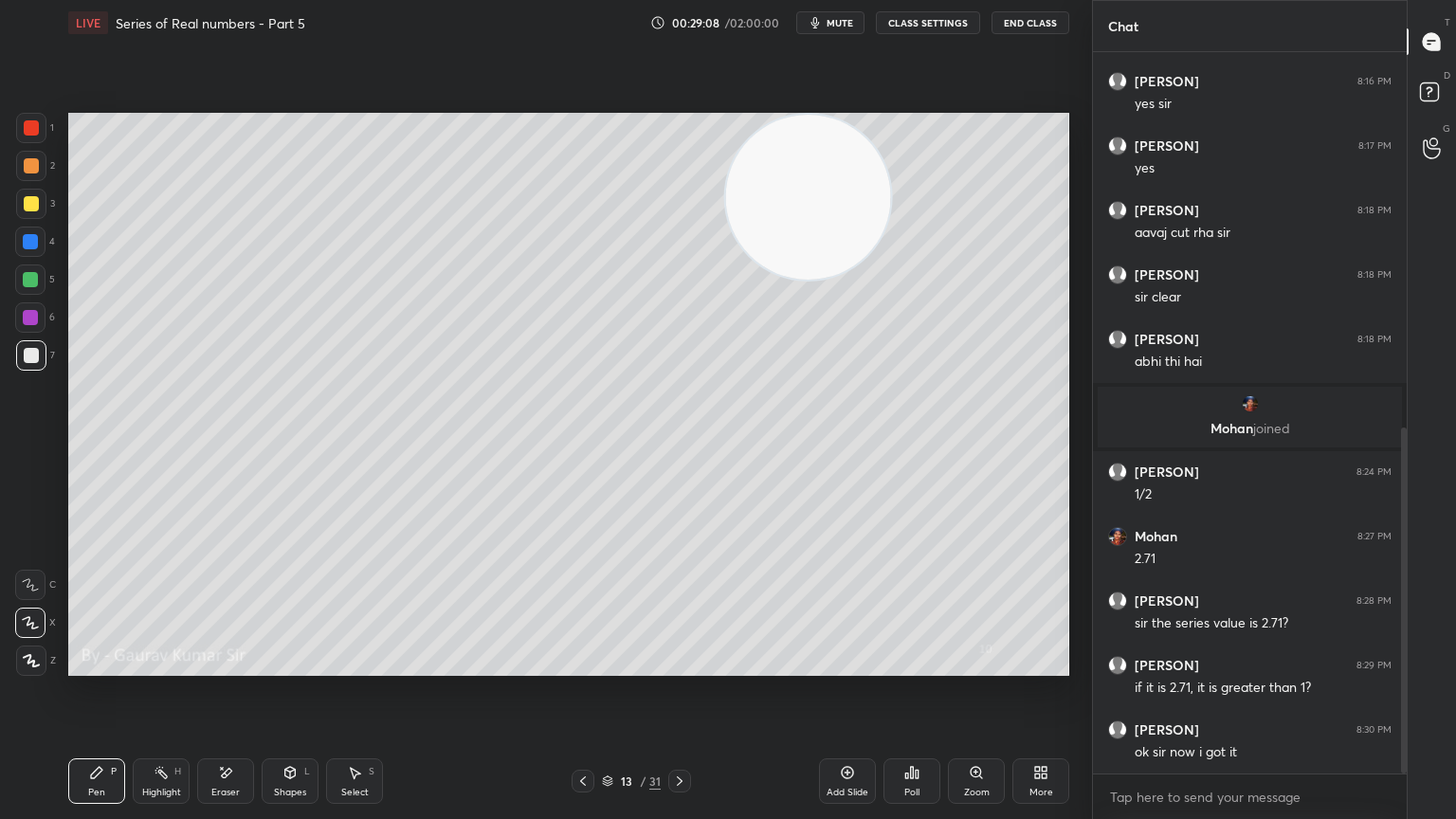 click on "Eraser" at bounding box center [226, 781] 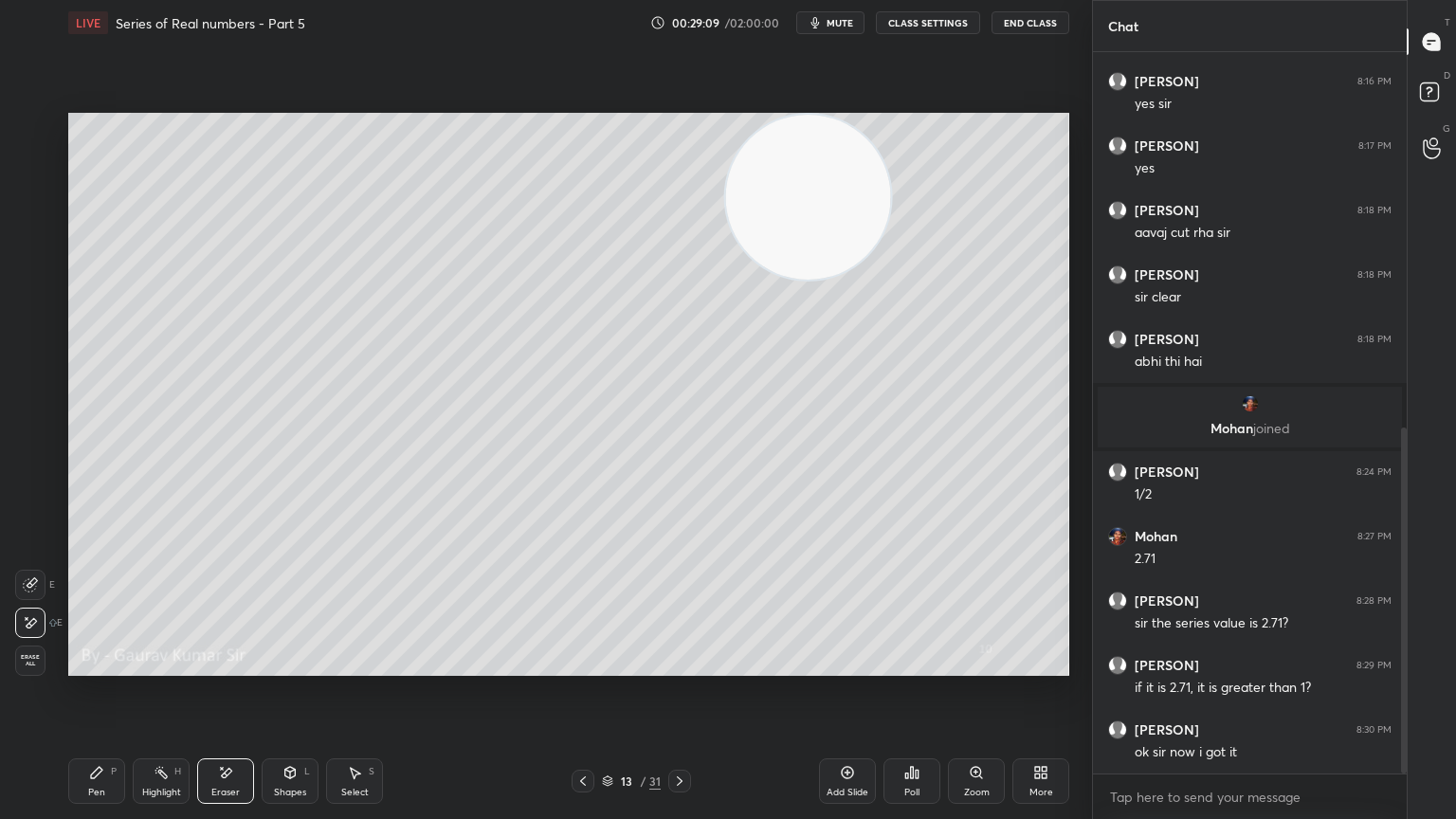 click on "Pen" at bounding box center (97, 792) 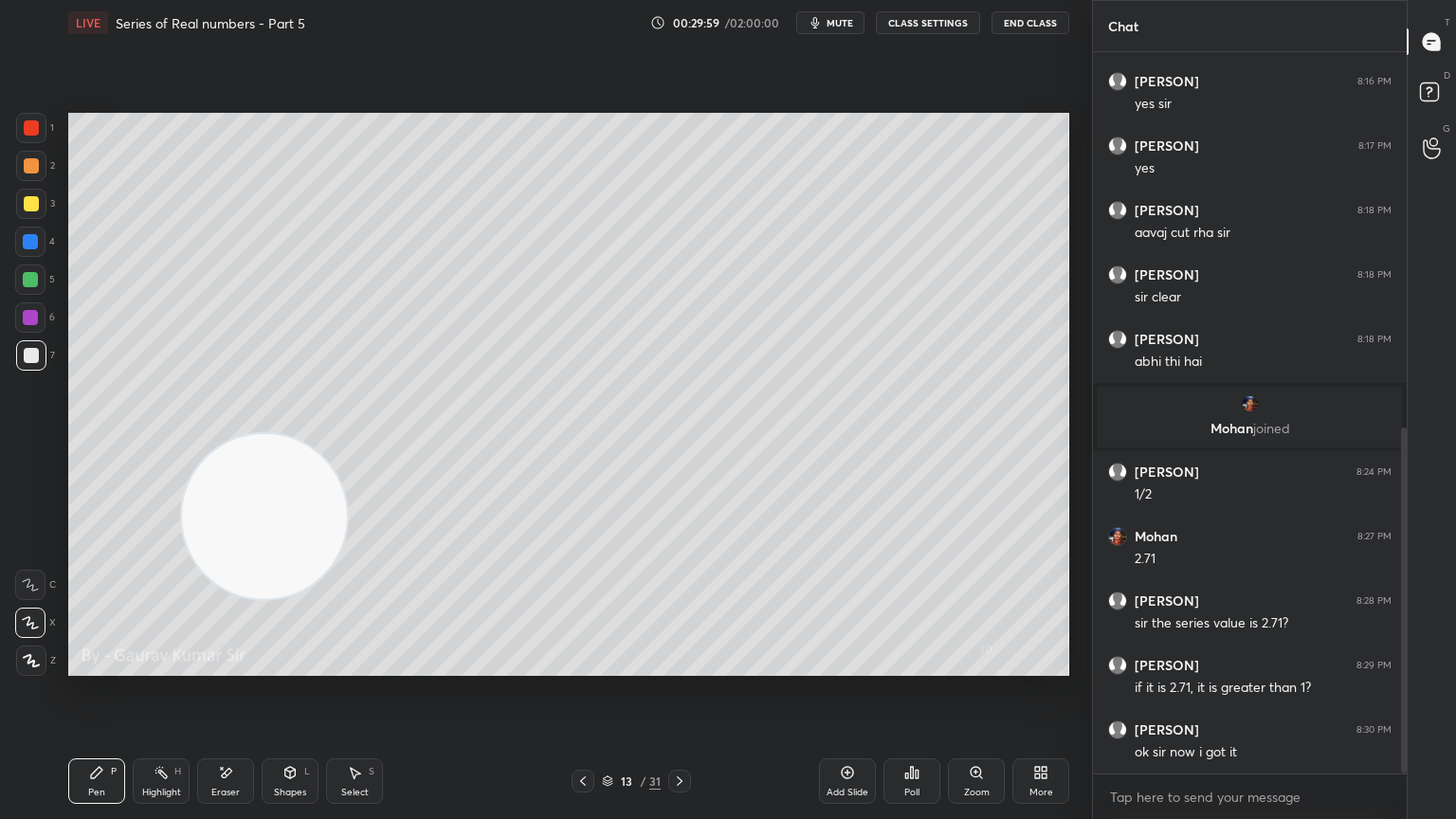 click 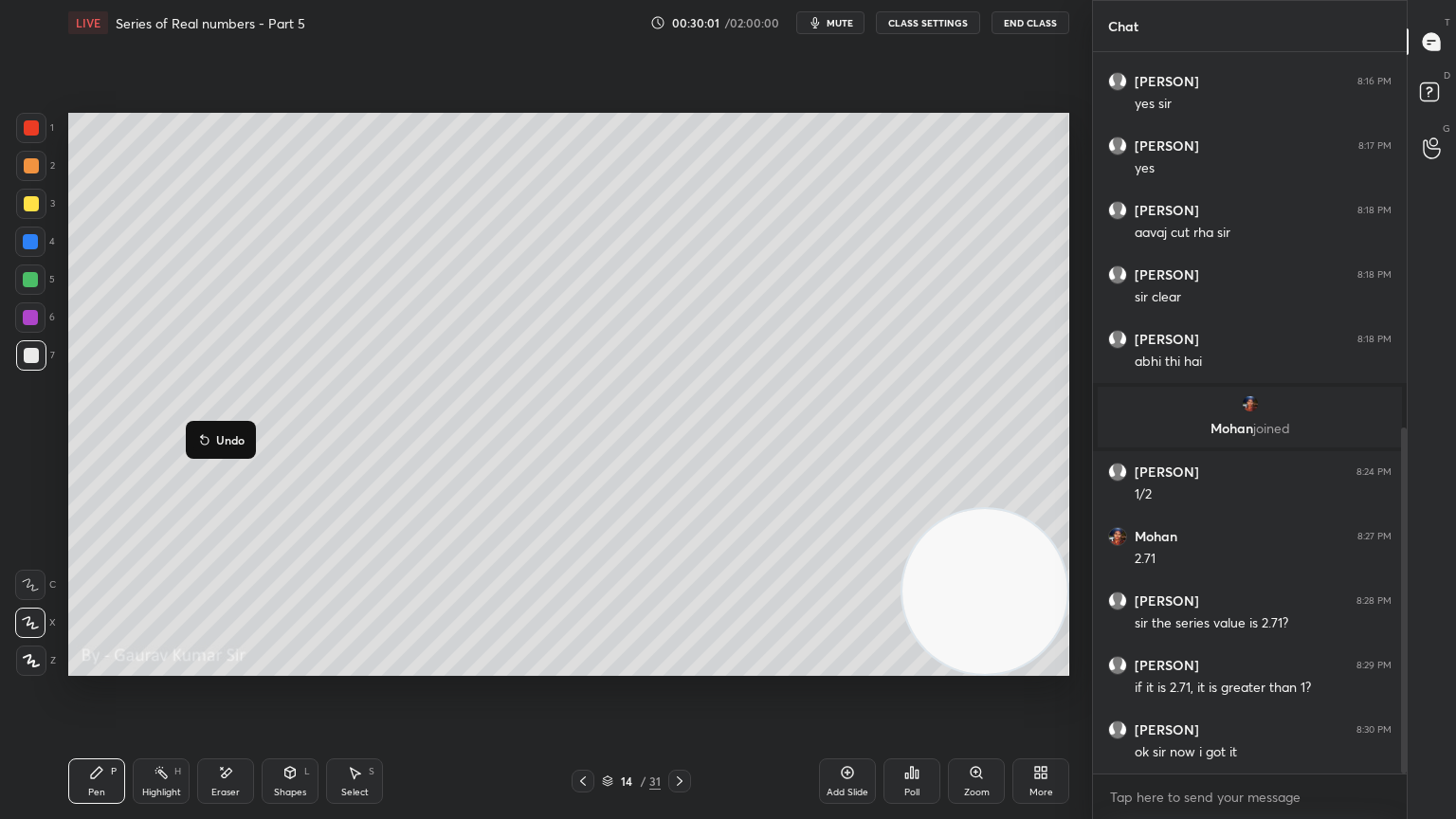click at bounding box center [31, 166] 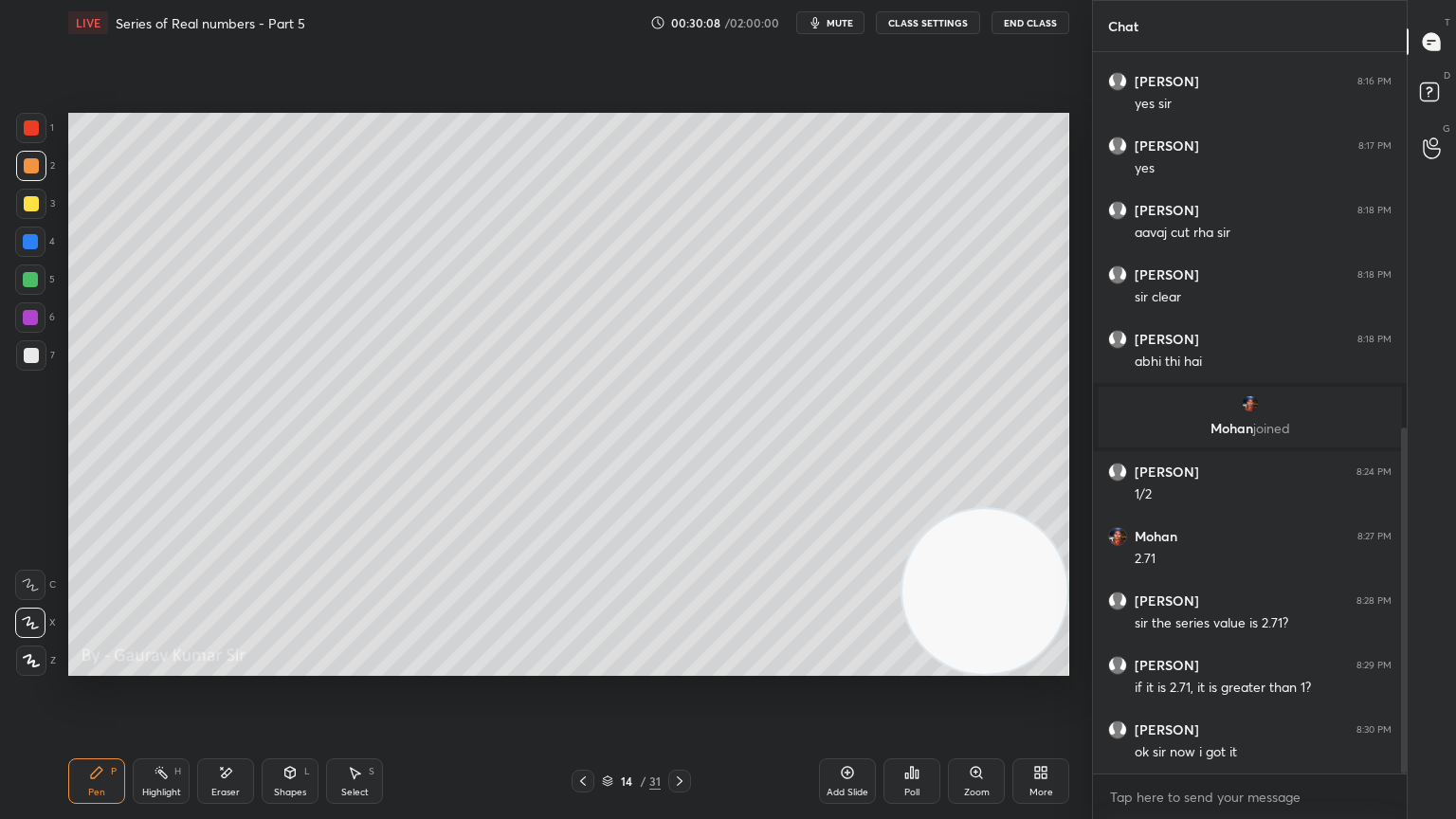 scroll, scrollTop: 848, scrollLeft: 0, axis: vertical 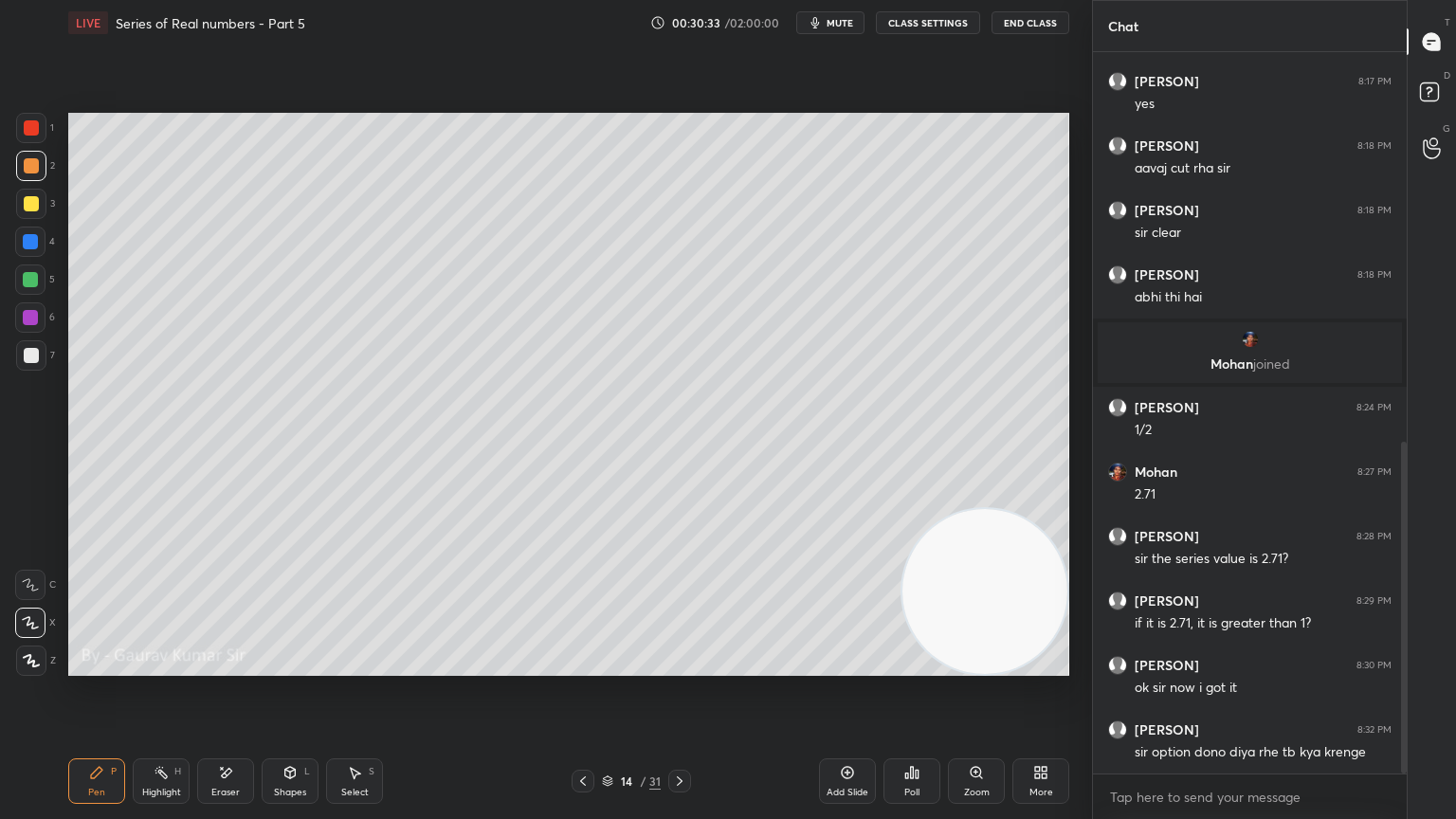 click 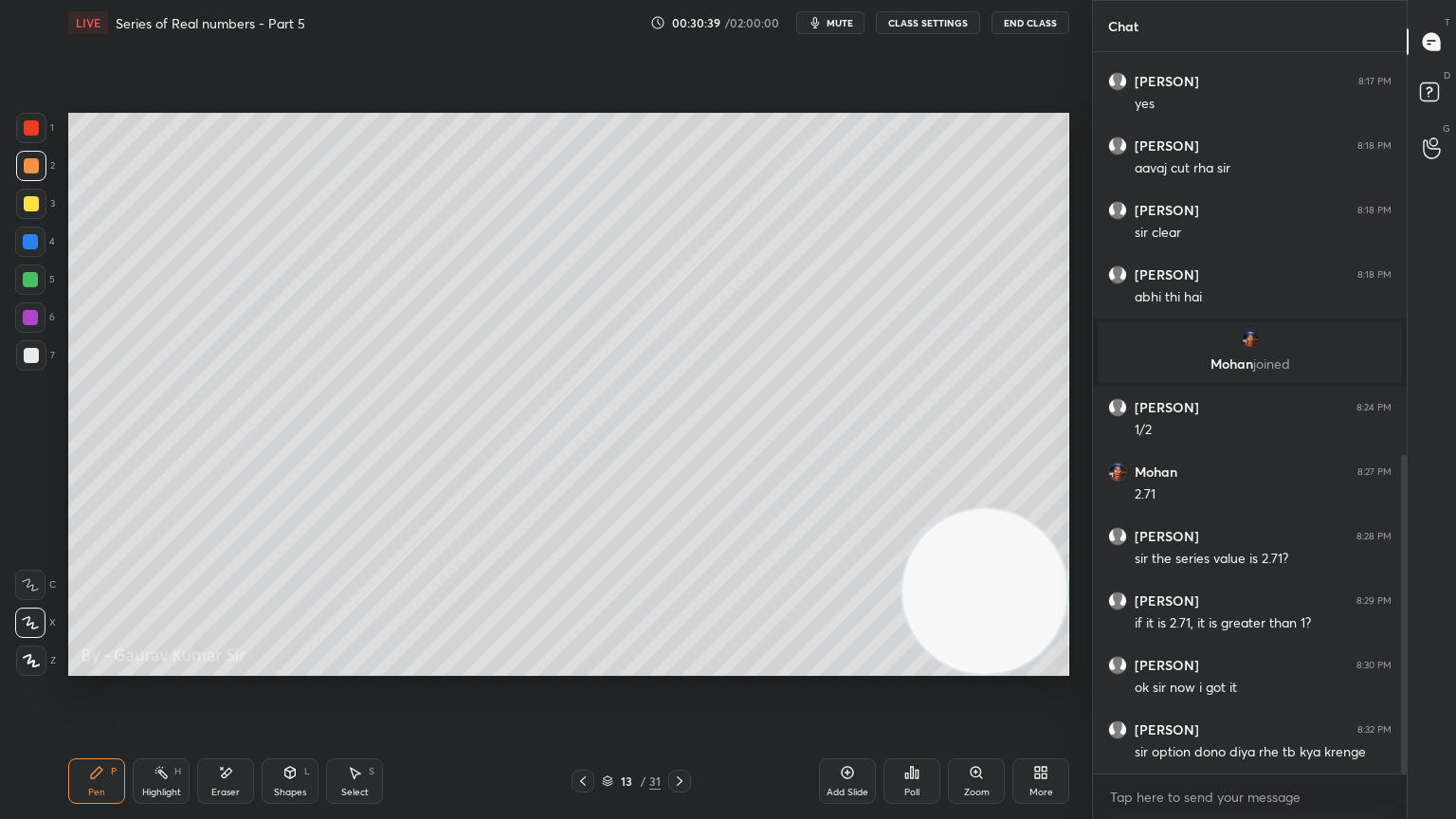 scroll, scrollTop: 913, scrollLeft: 0, axis: vertical 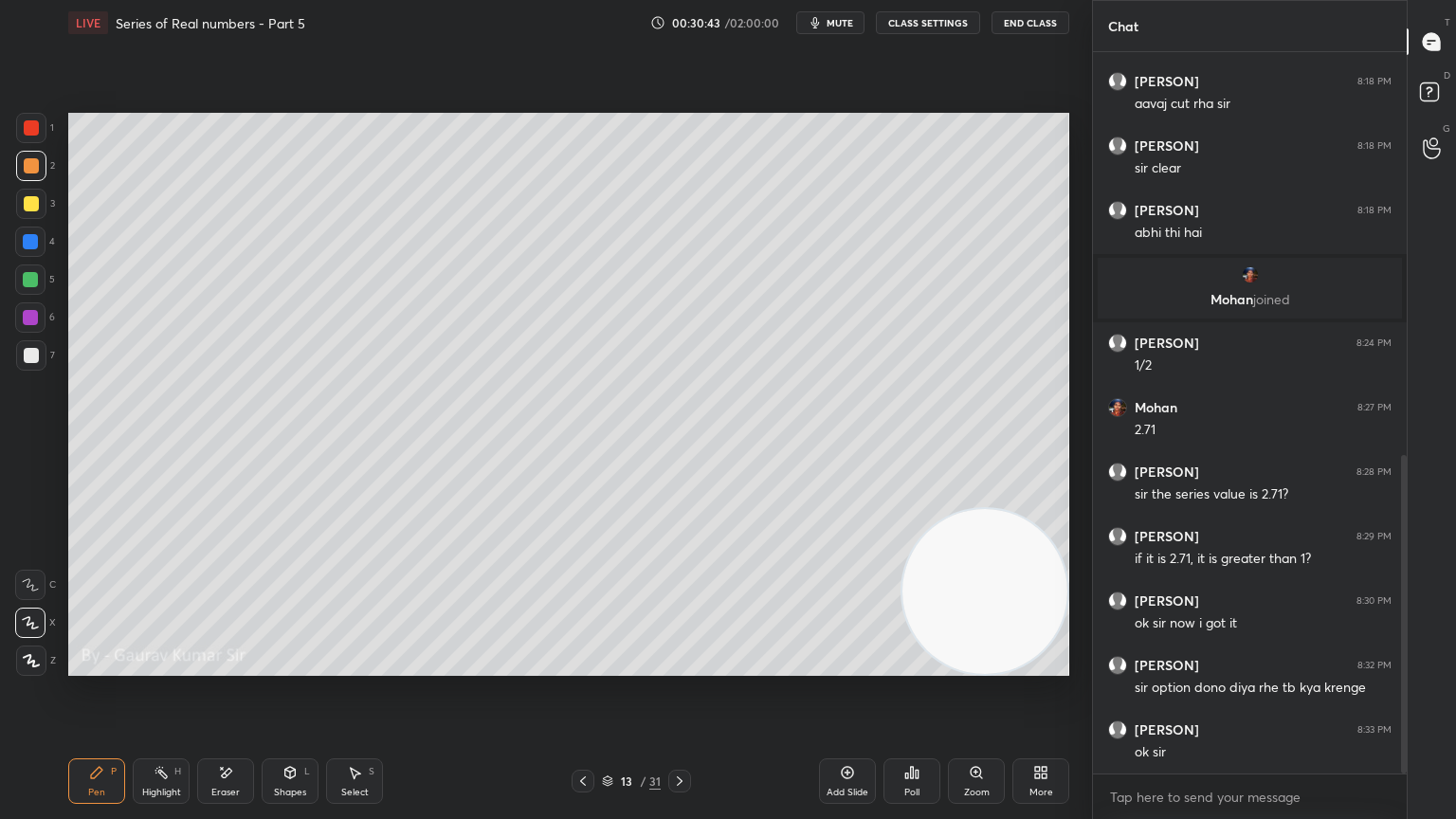 click 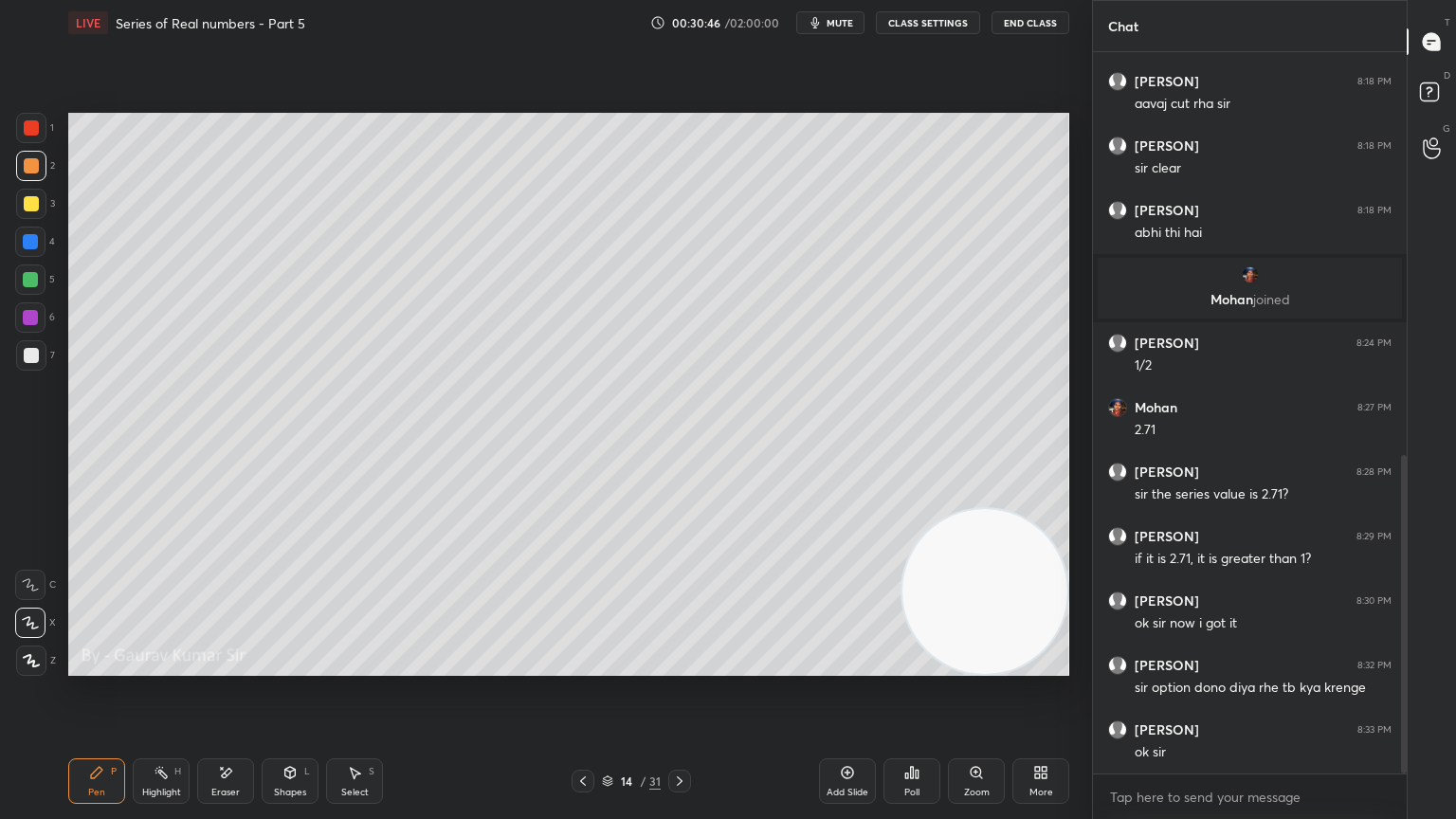 scroll, scrollTop: 977, scrollLeft: 0, axis: vertical 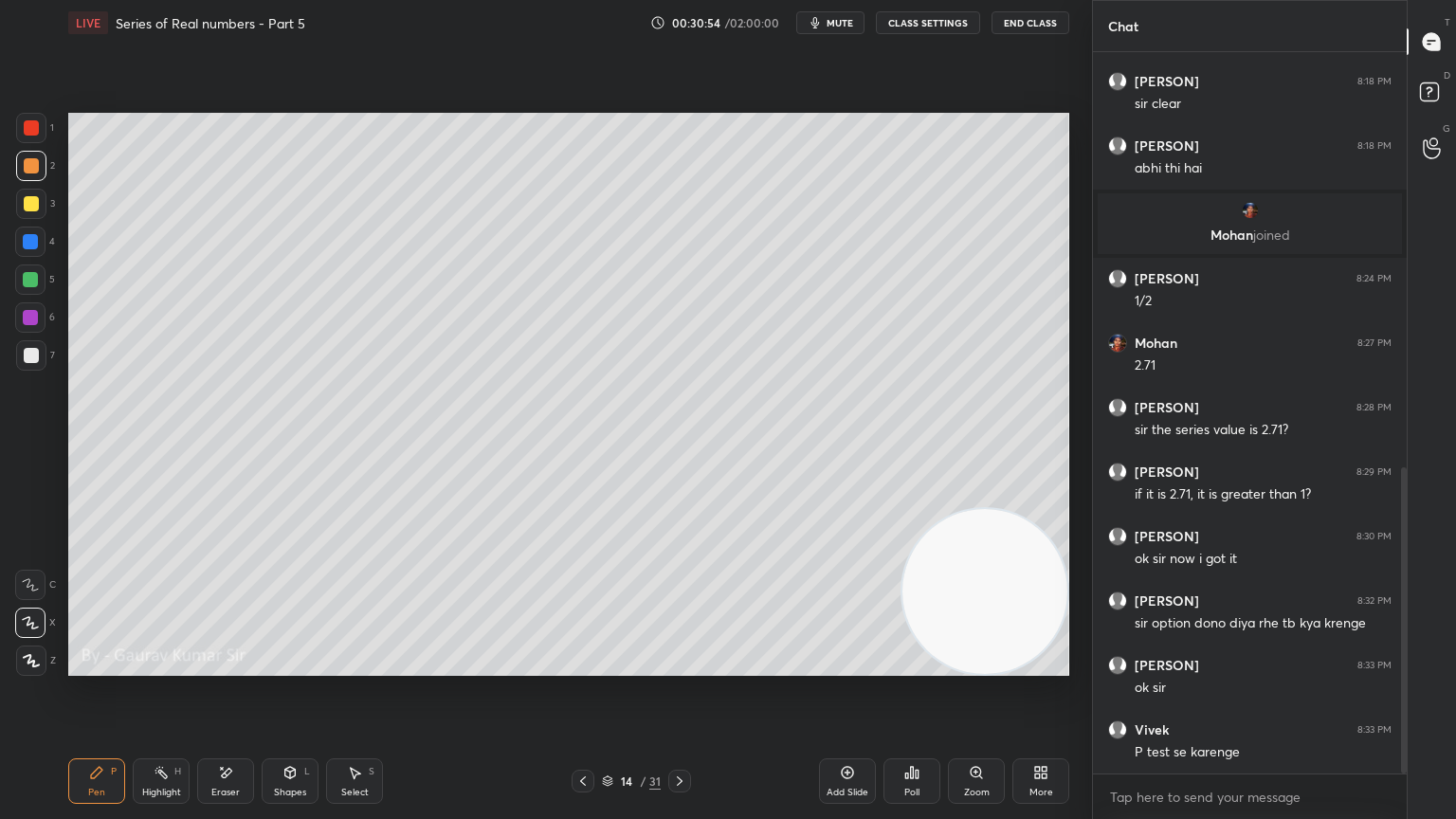 click at bounding box center [30, 280] 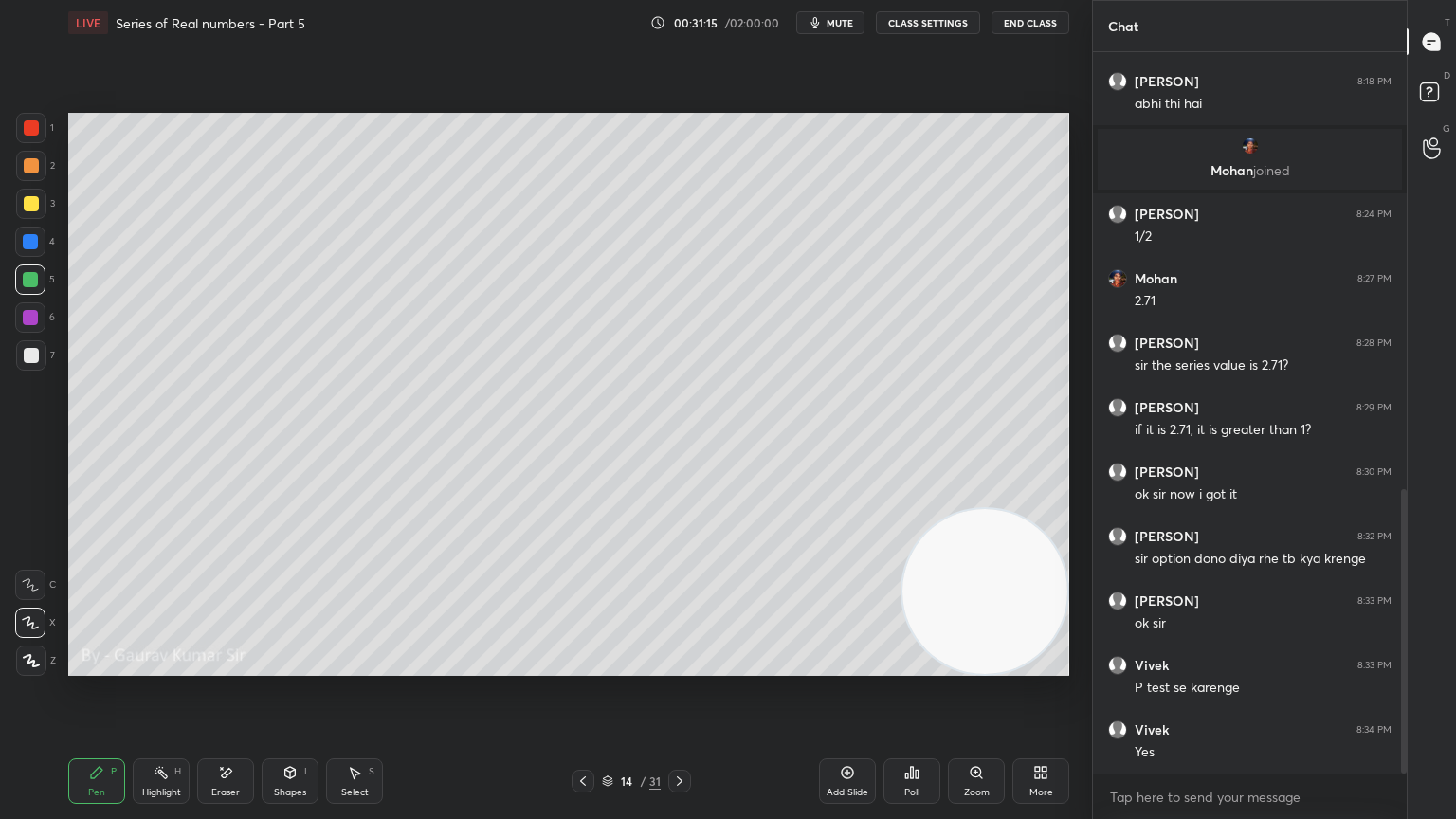 scroll, scrollTop: 1106, scrollLeft: 0, axis: vertical 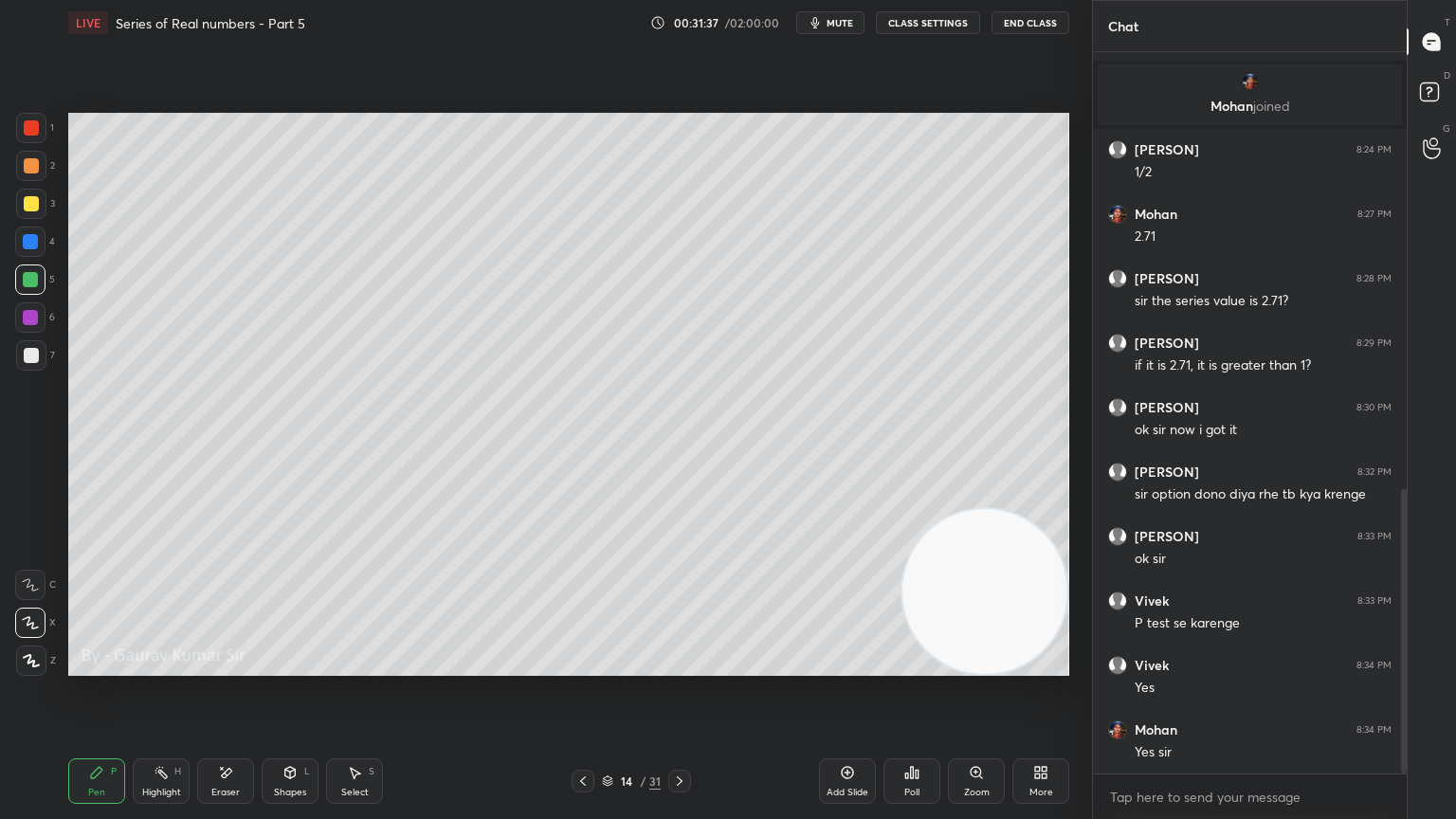 click on "Eraser" at bounding box center [226, 792] 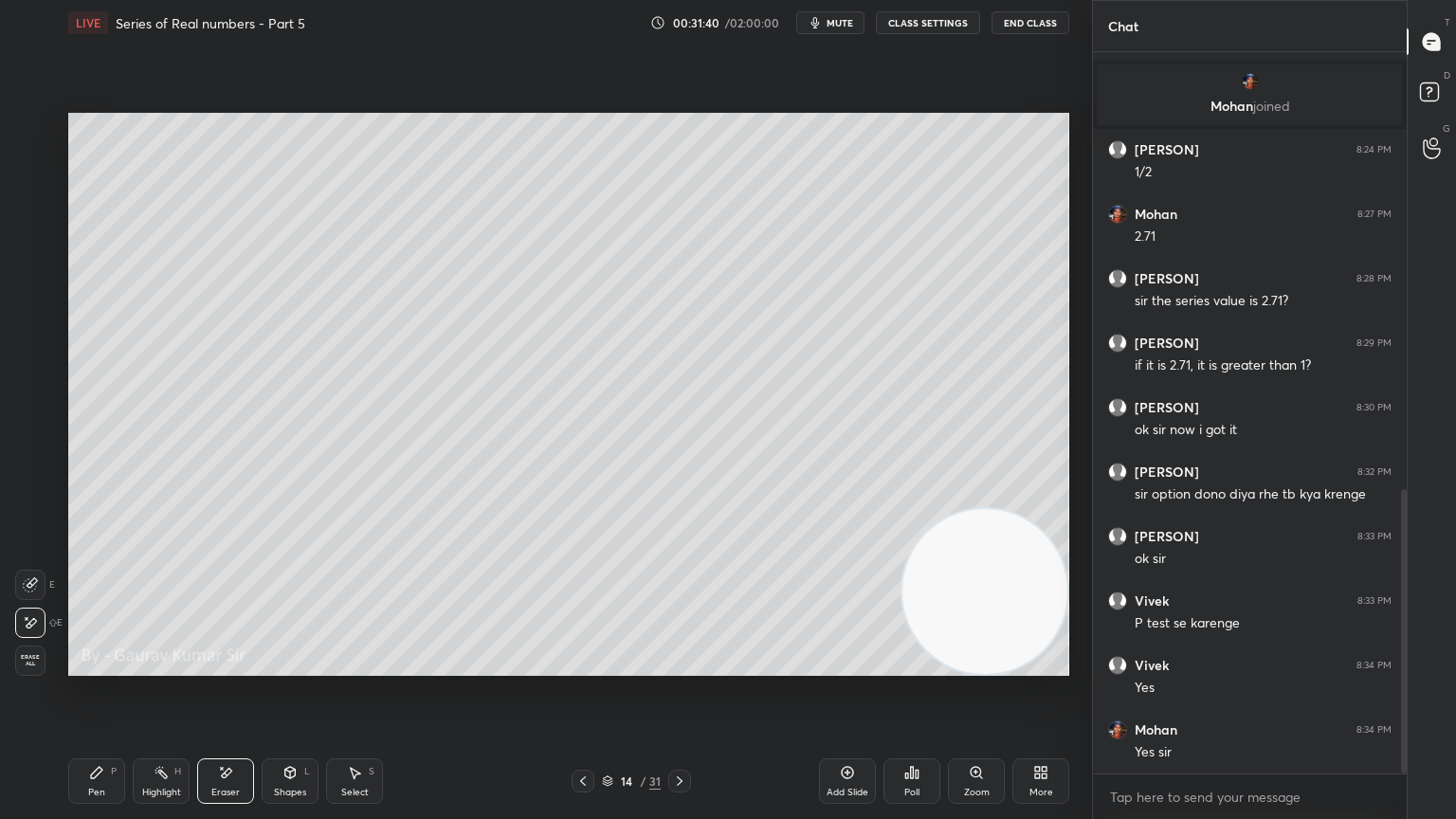 click on "Pen P" at bounding box center [97, 781] 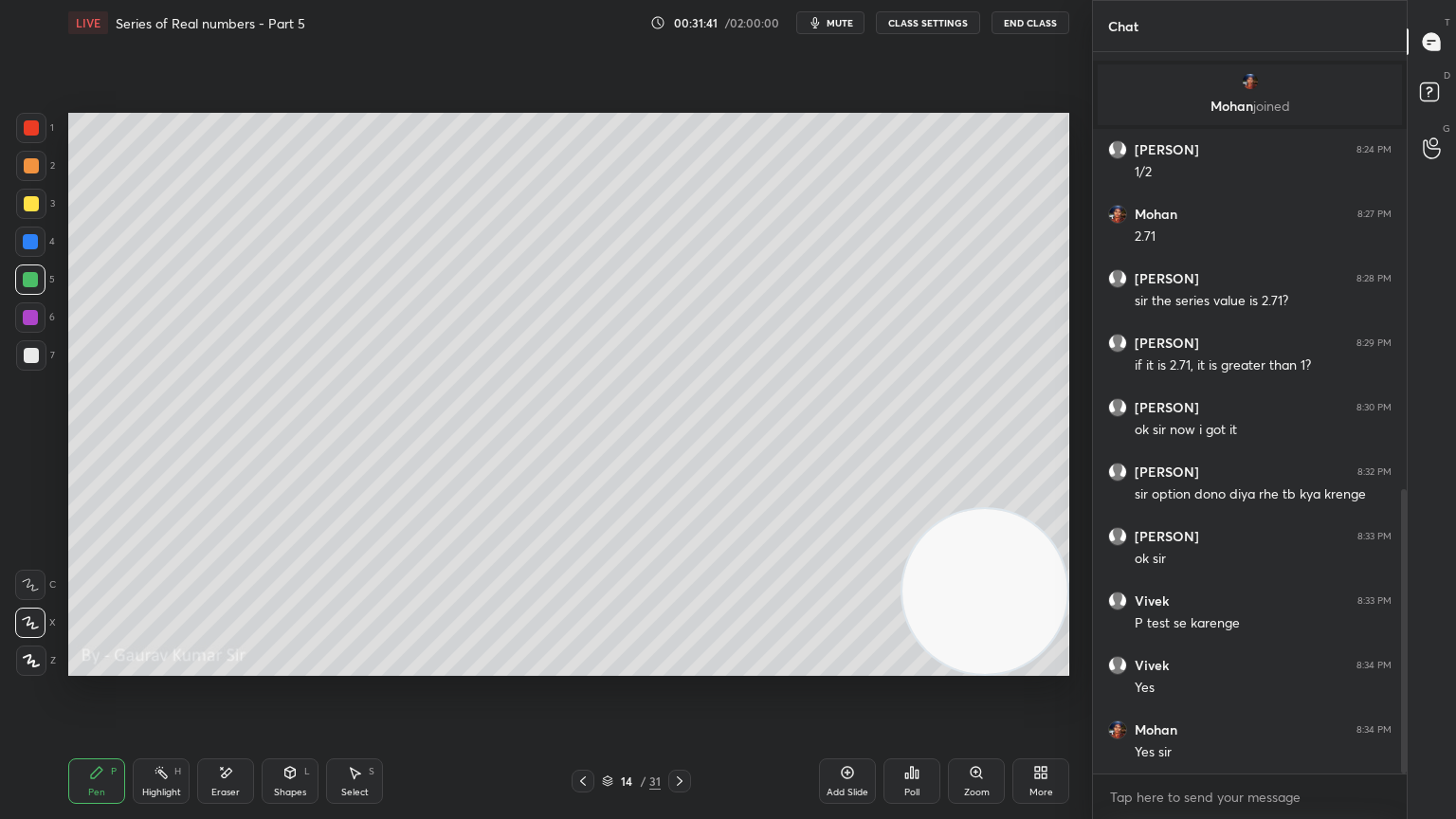 click at bounding box center [31, 355] 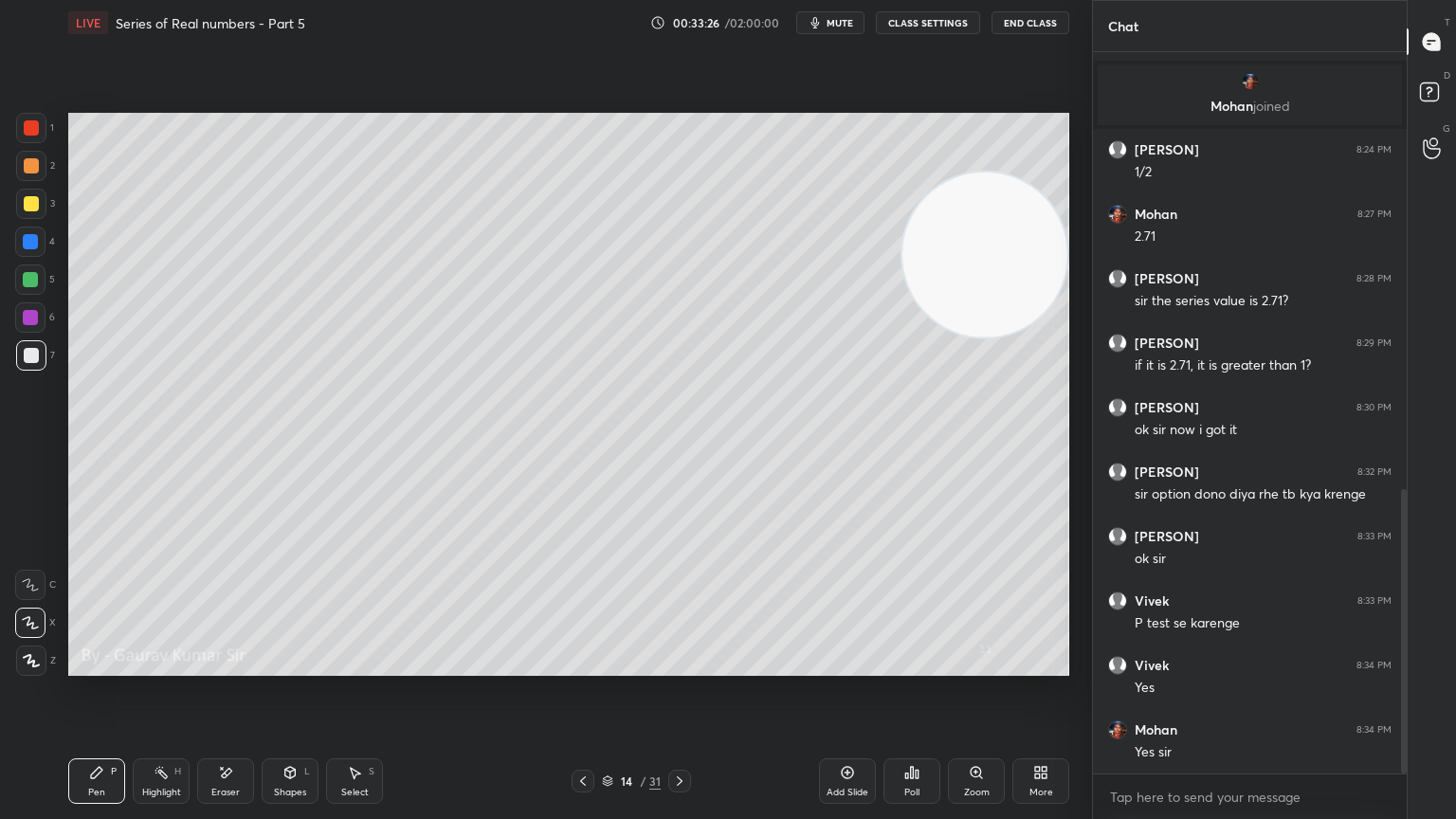 click at bounding box center (30, 318) 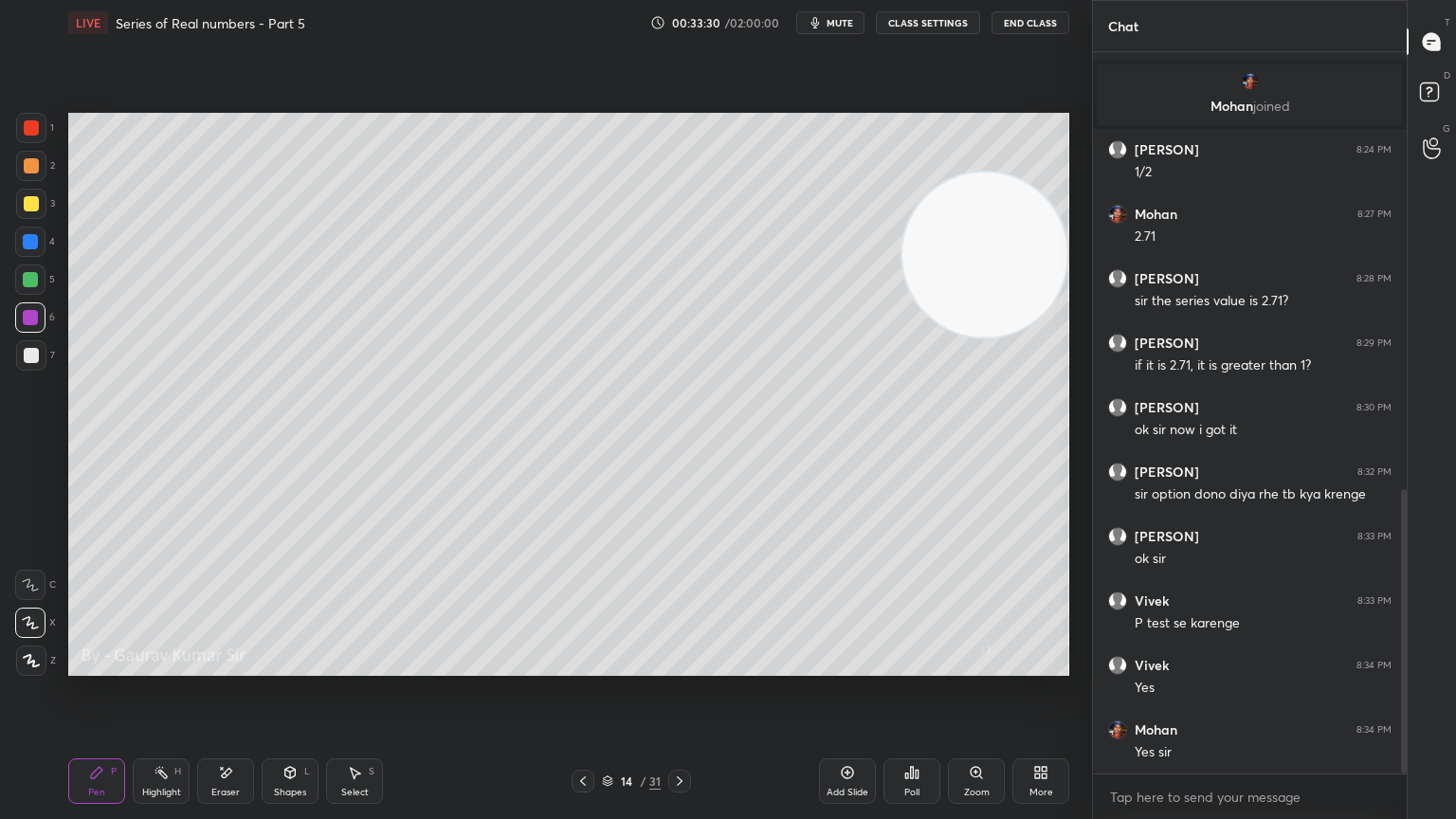 click on "Select" at bounding box center (355, 792) 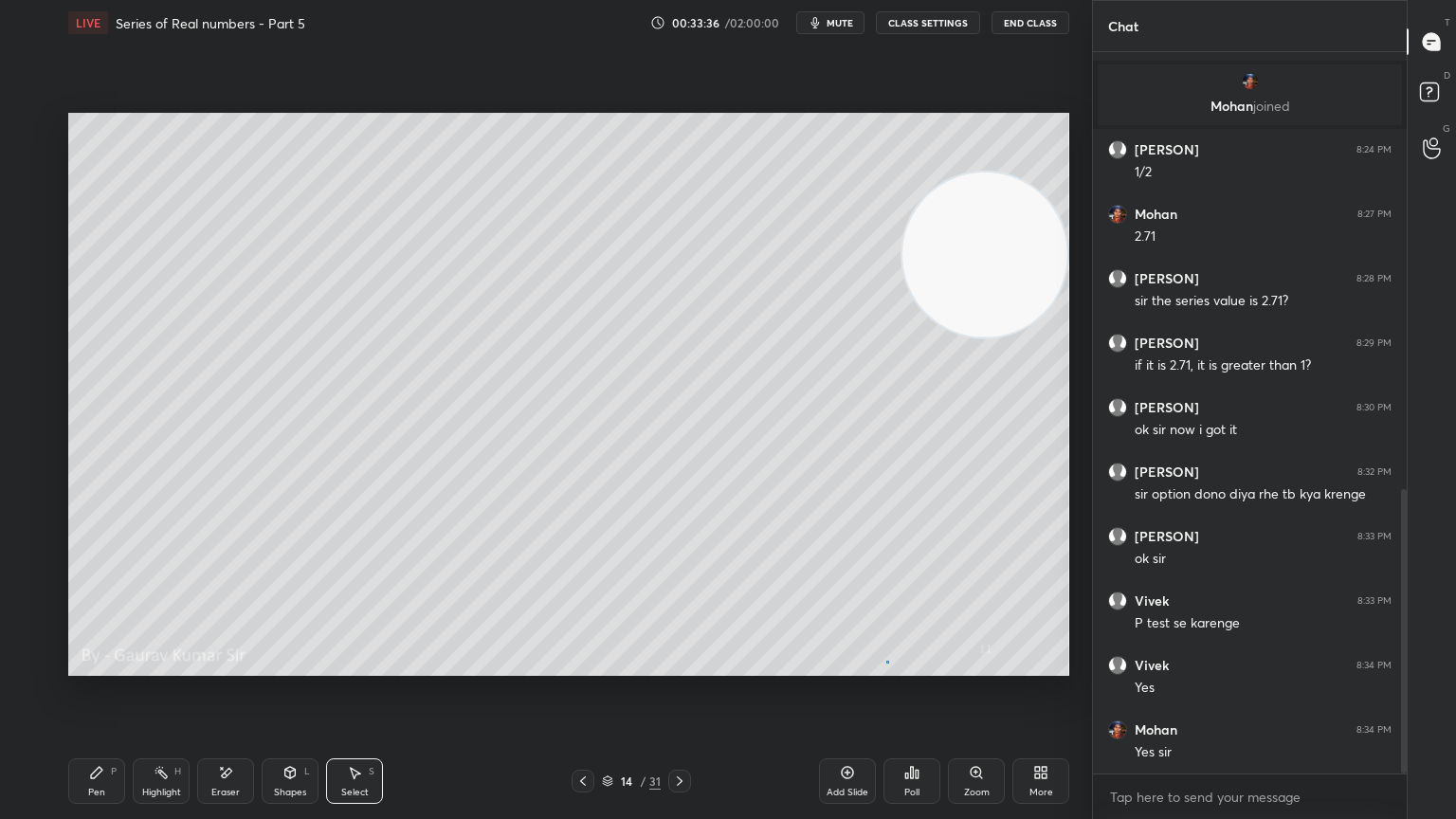 click on "0 ° Undo Copy Duplicate Duplicate to new slide Delete" at bounding box center [569, 394] 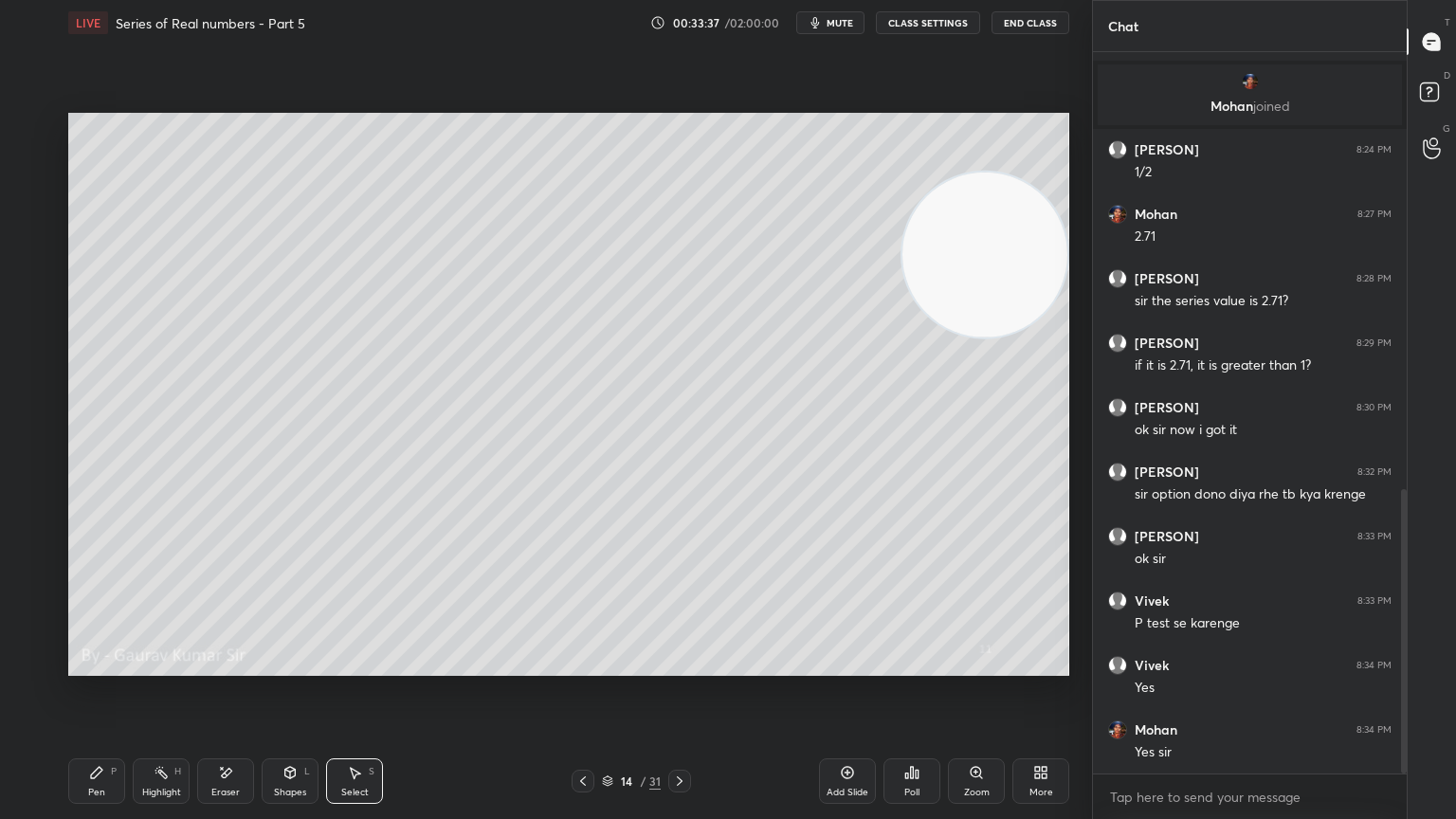 click on "Eraser" at bounding box center (226, 781) 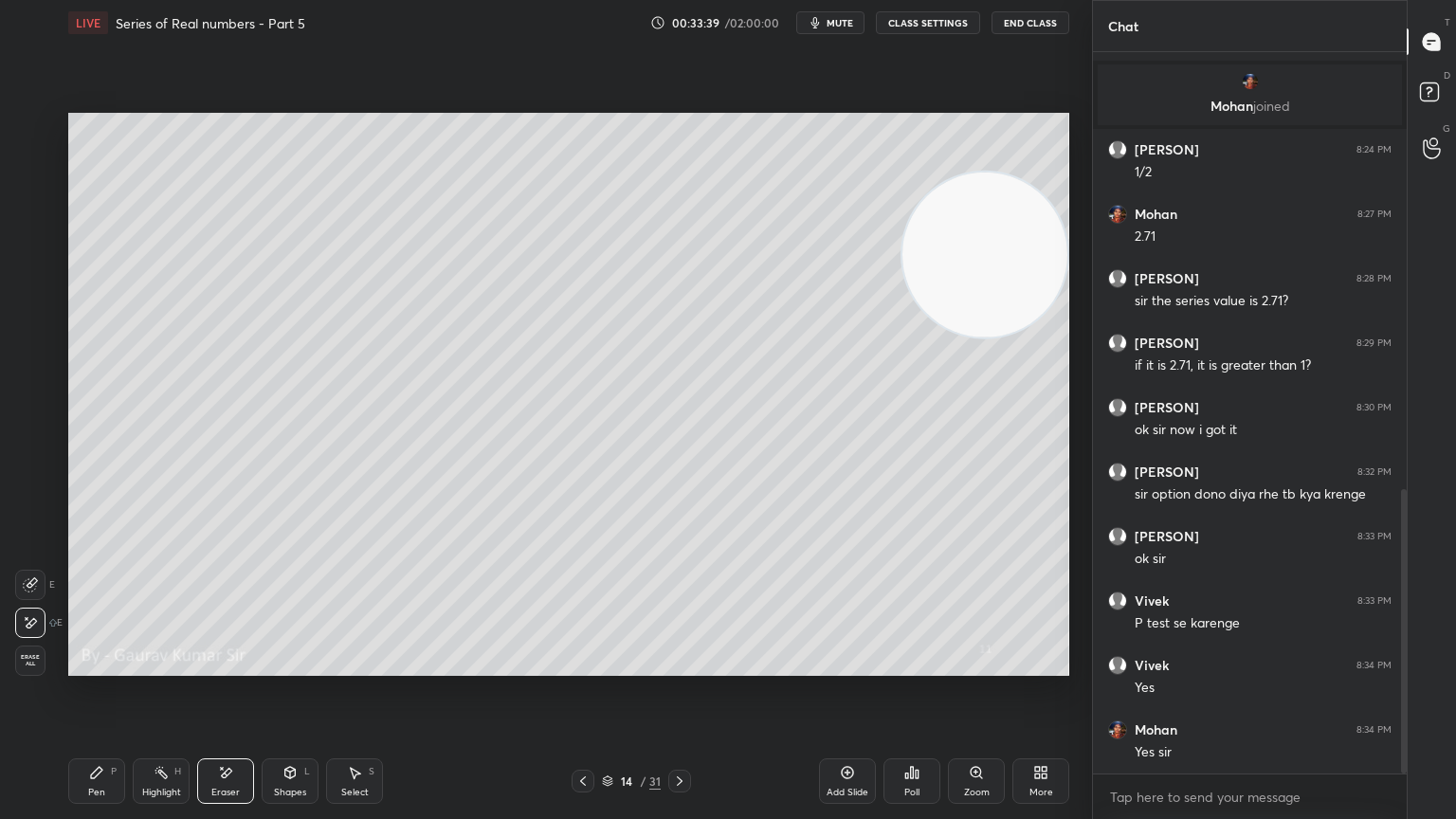 click on "Pen P" at bounding box center (97, 781) 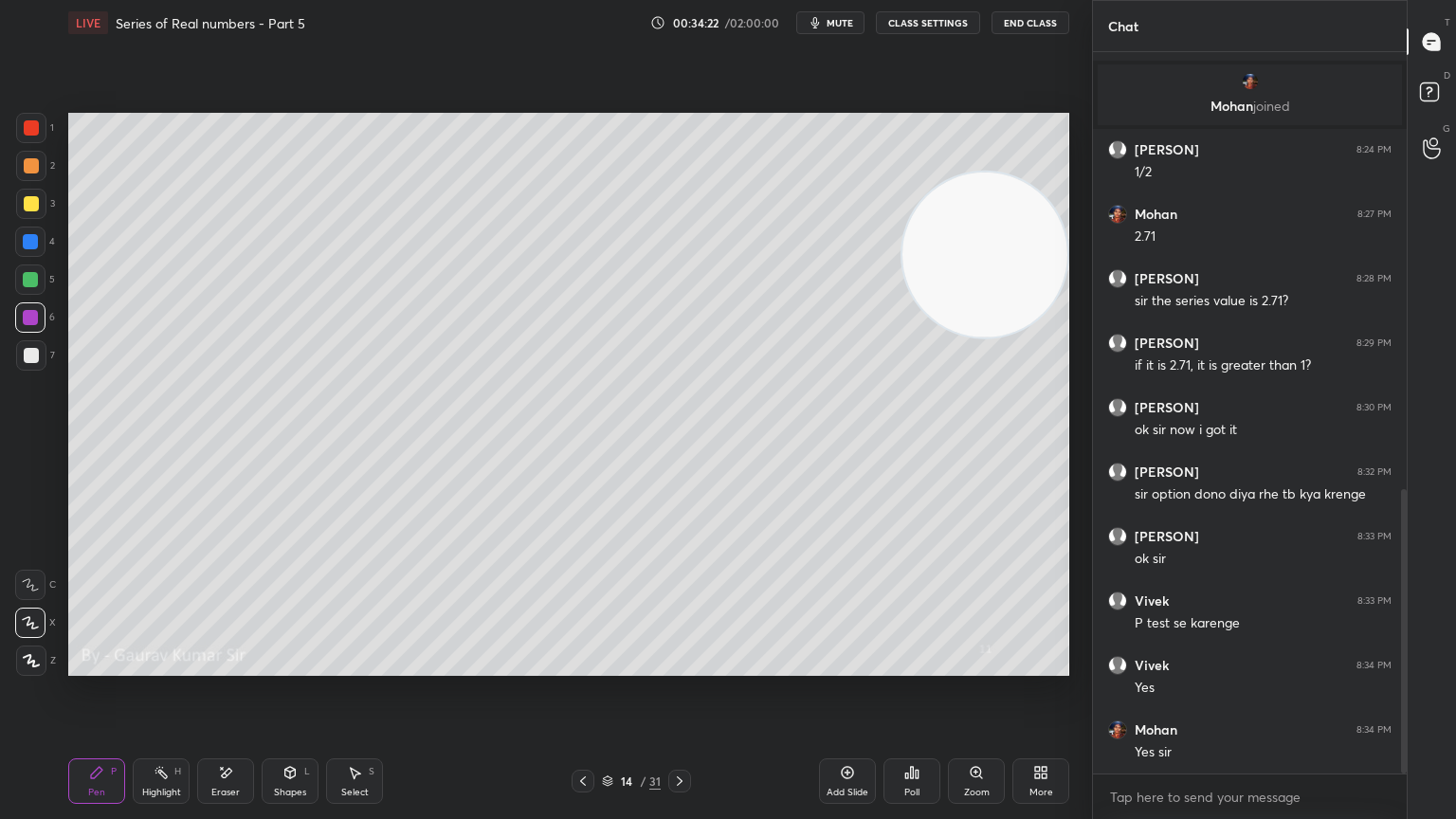click 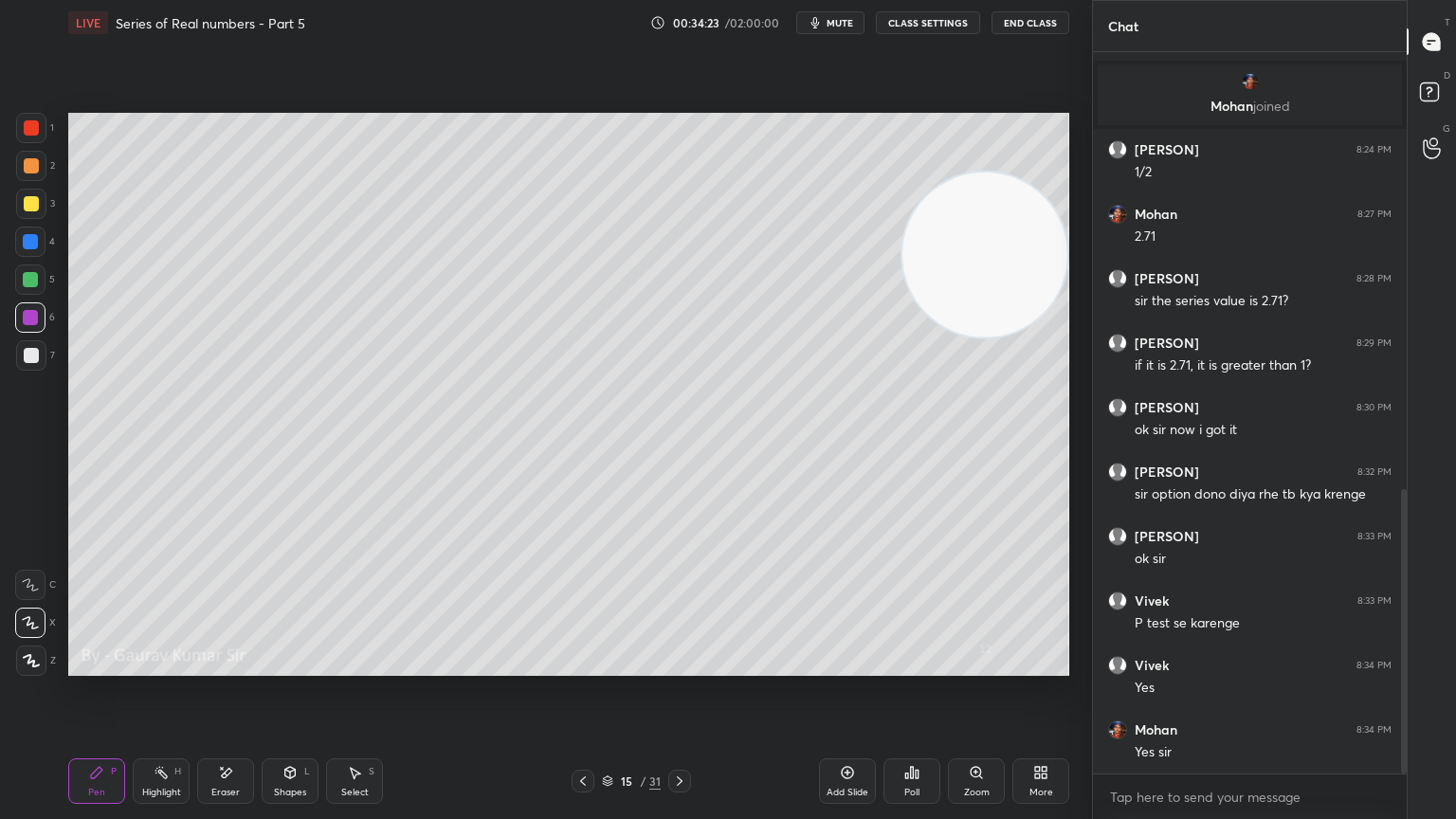 click at bounding box center (30, 280) 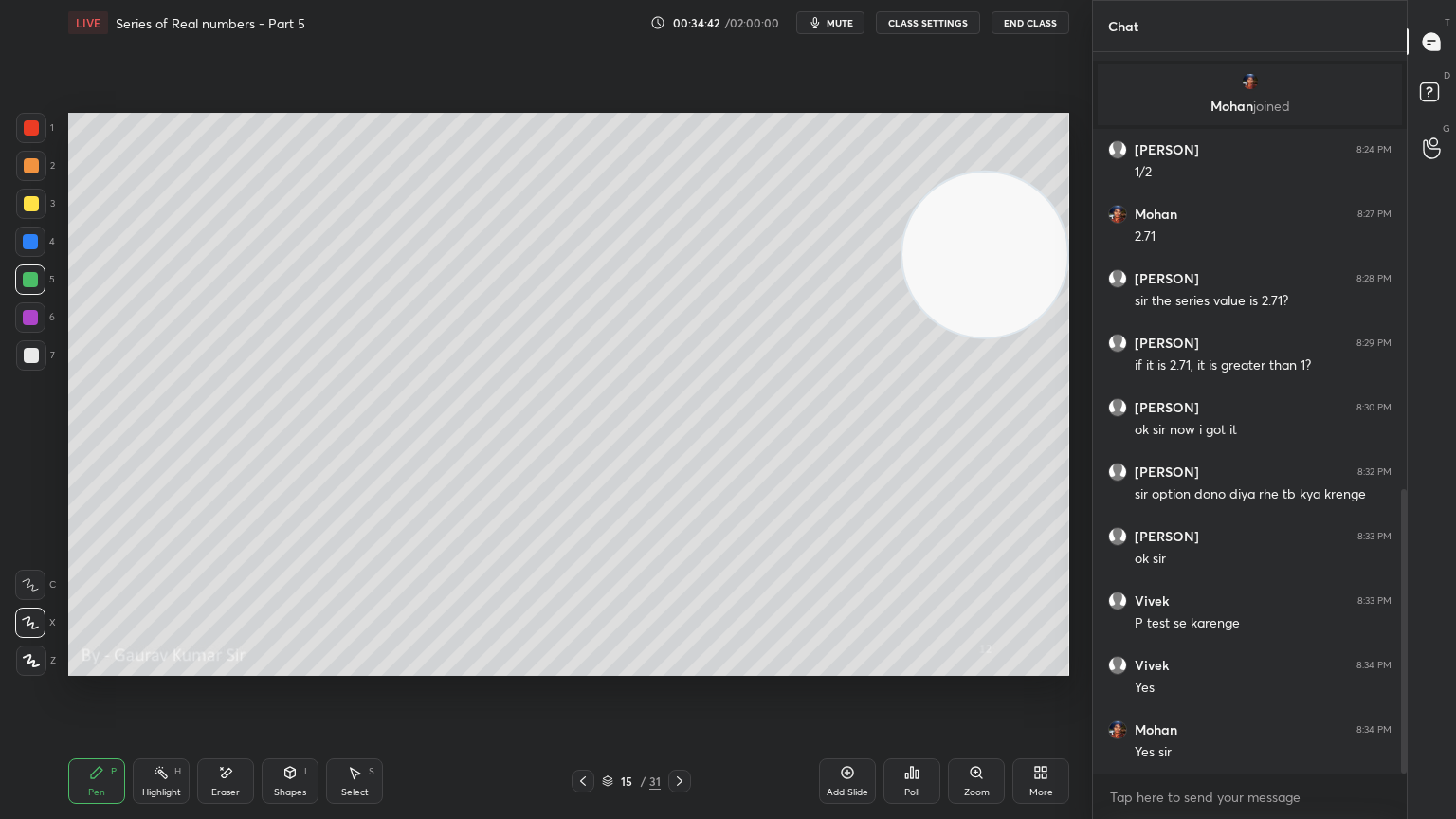 click at bounding box center (30, 318) 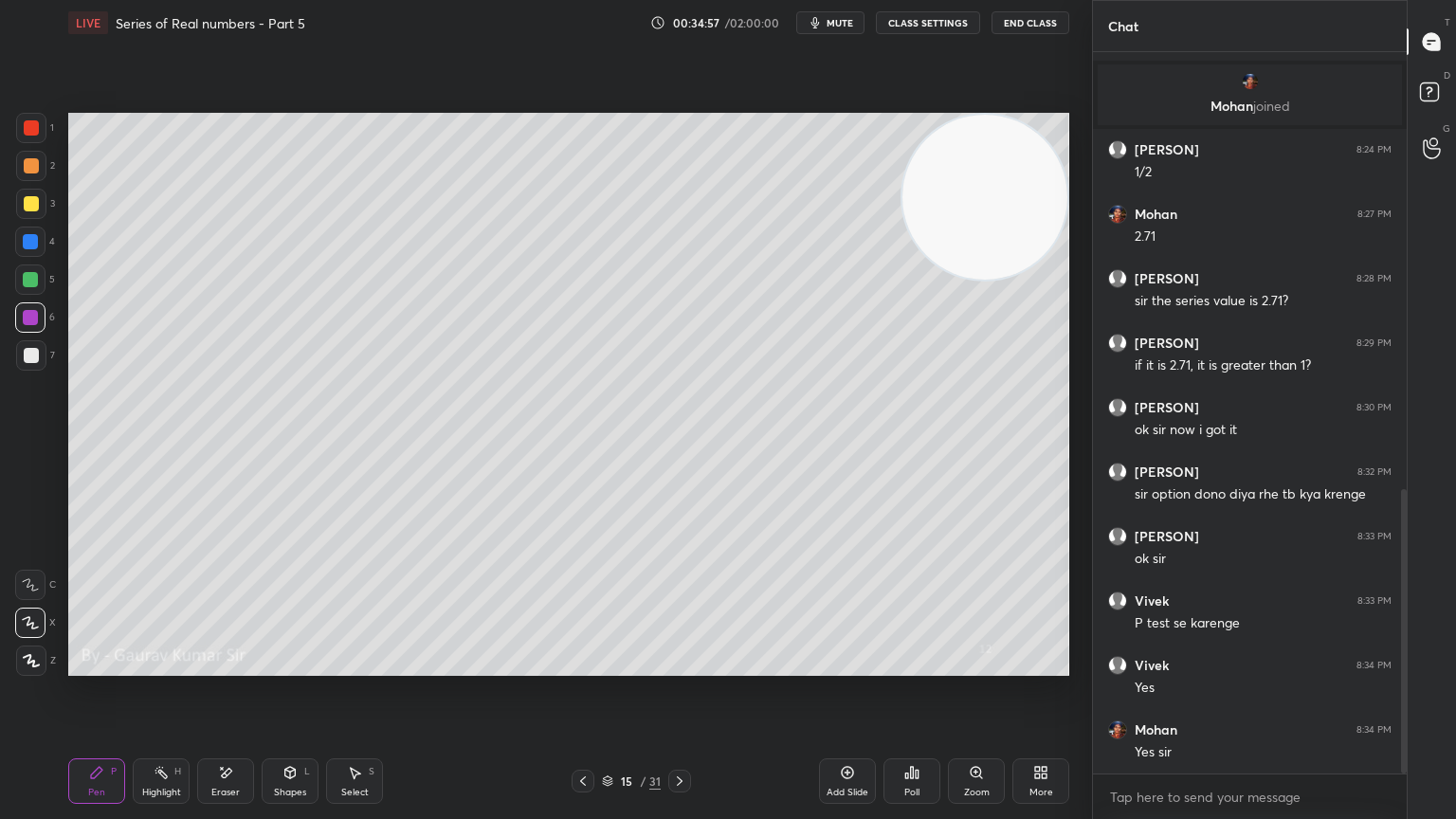 scroll, scrollTop: 1171, scrollLeft: 0, axis: vertical 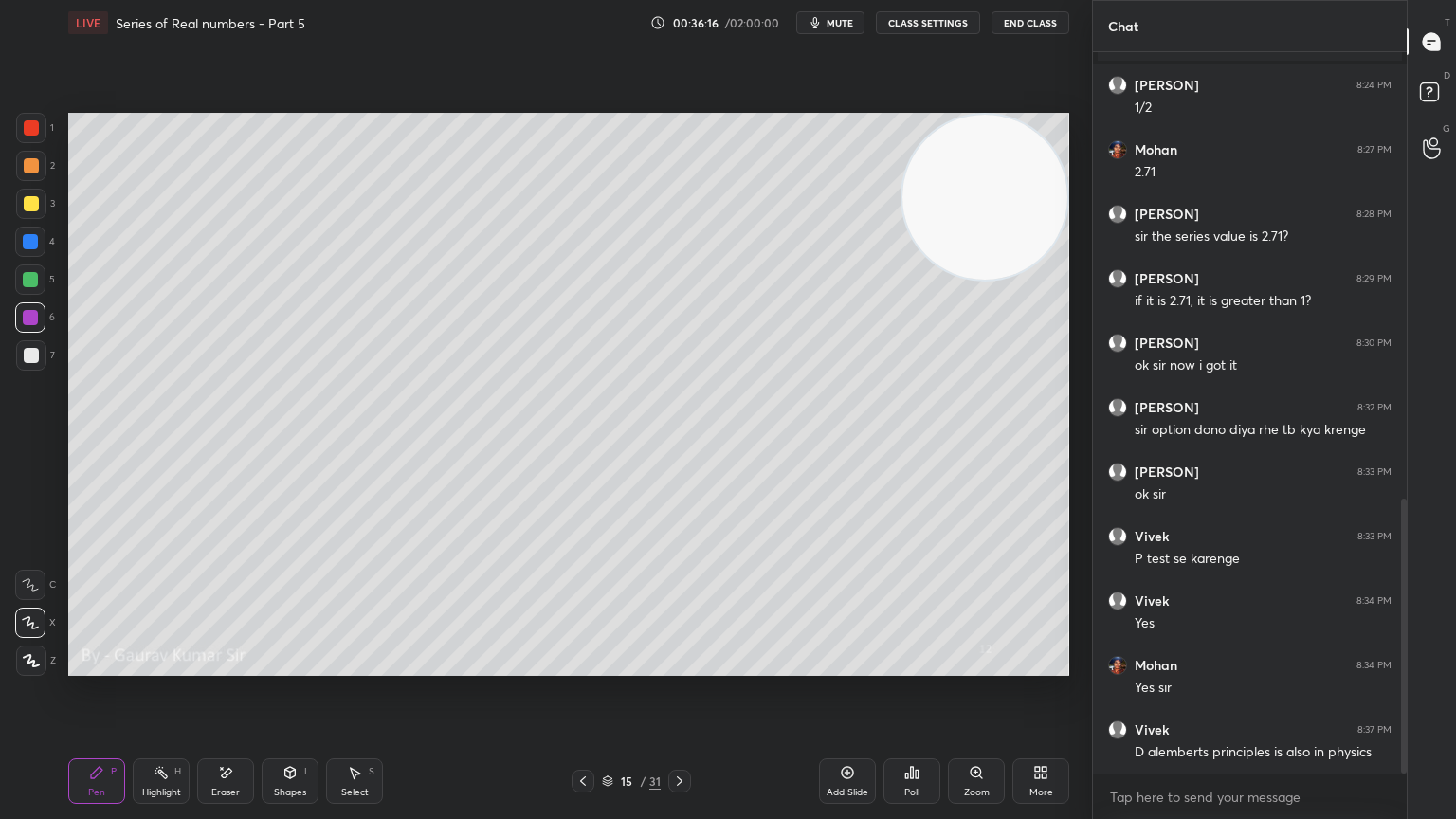 click on "Shapes L" at bounding box center [290, 781] 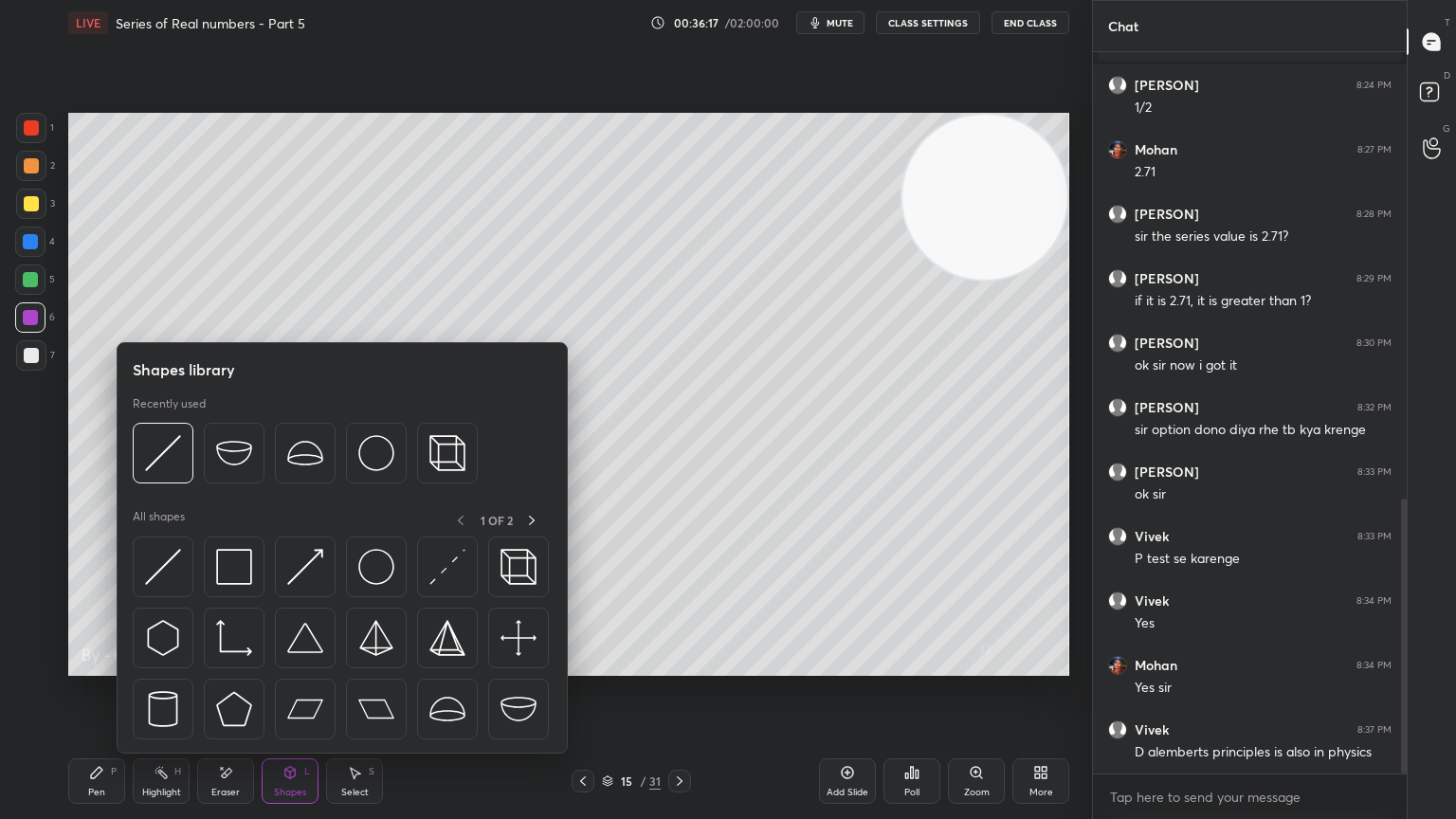 click on "Highlight H" at bounding box center [161, 781] 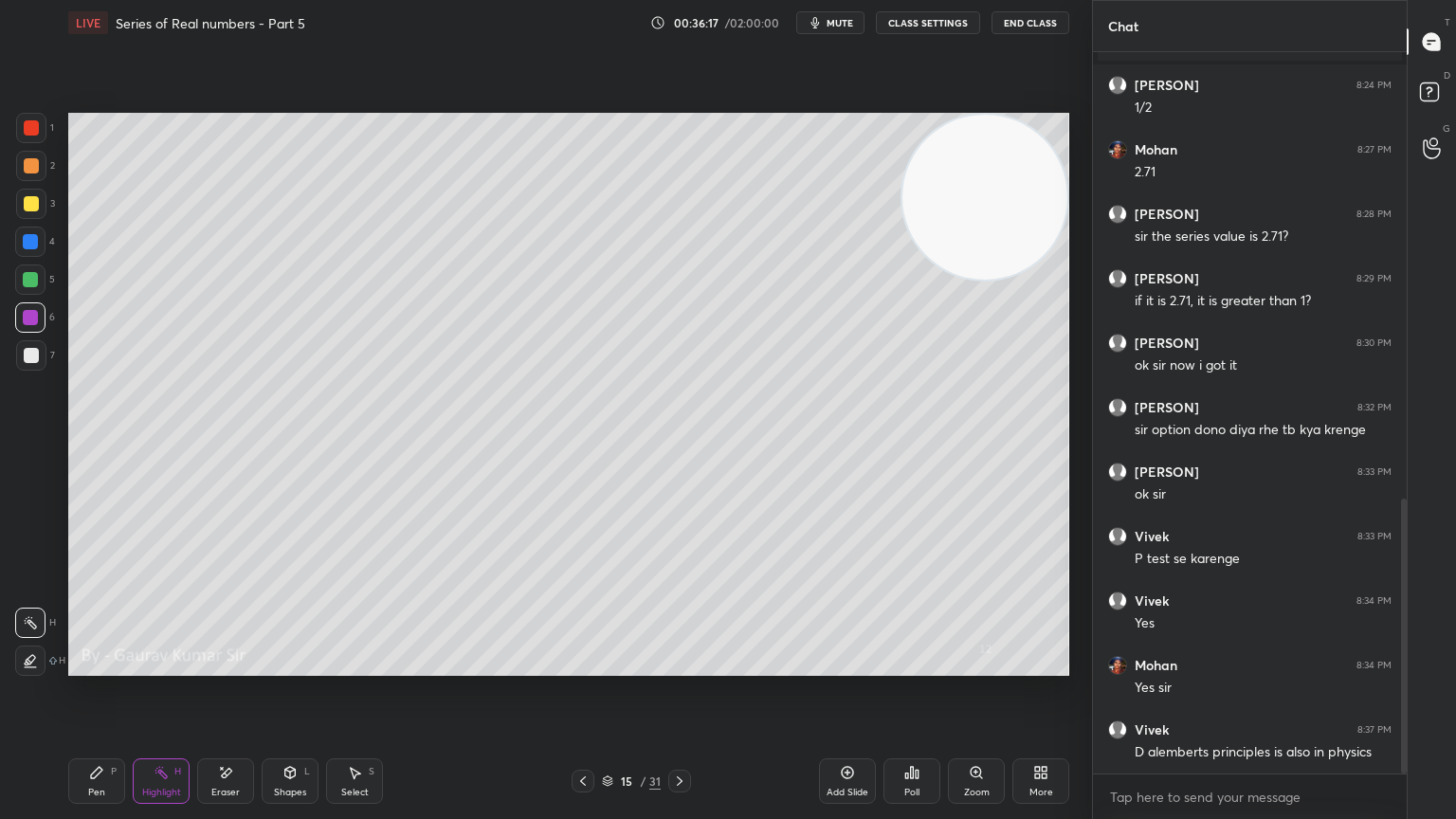 click on "Eraser" at bounding box center [226, 792] 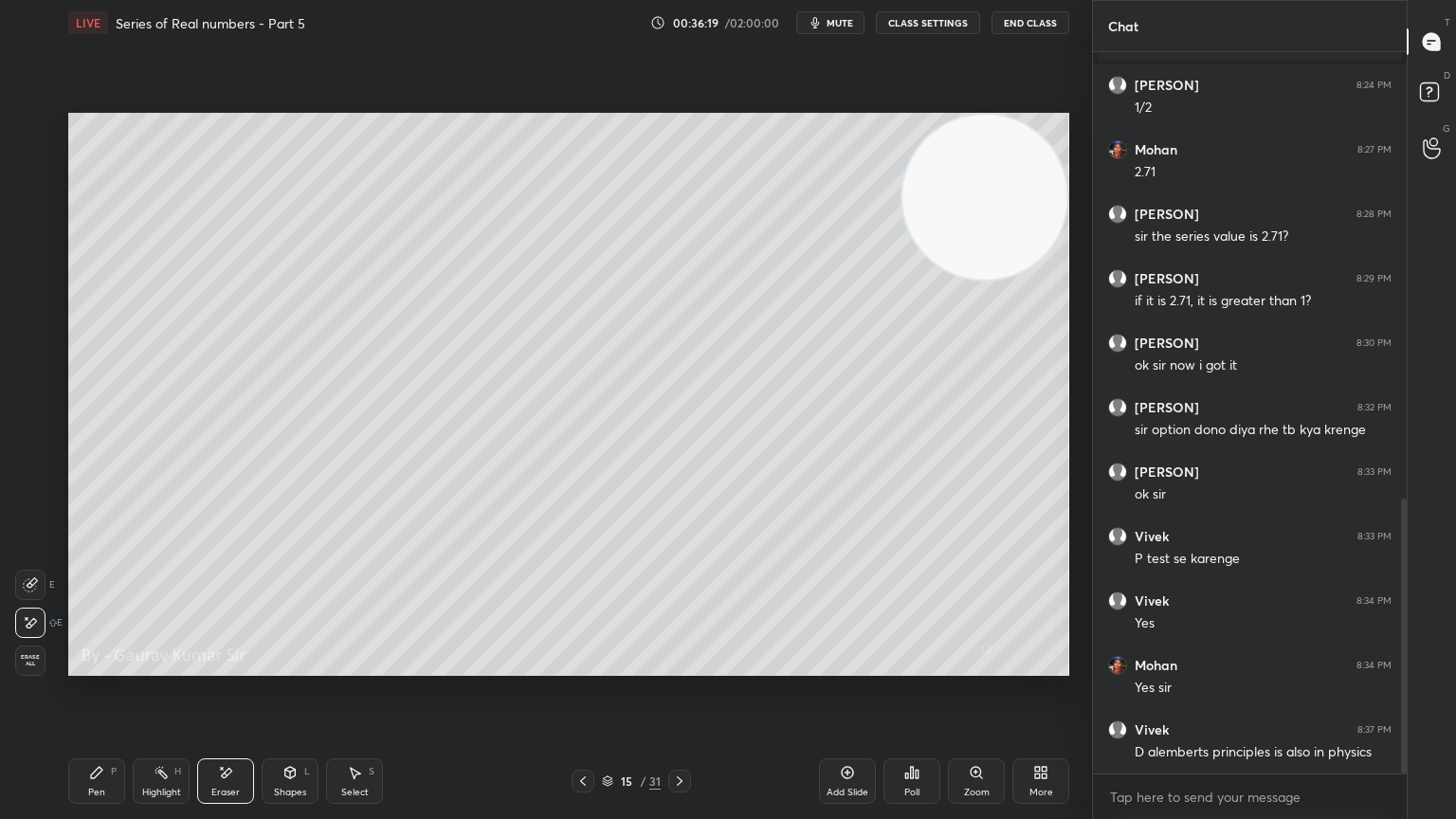 click 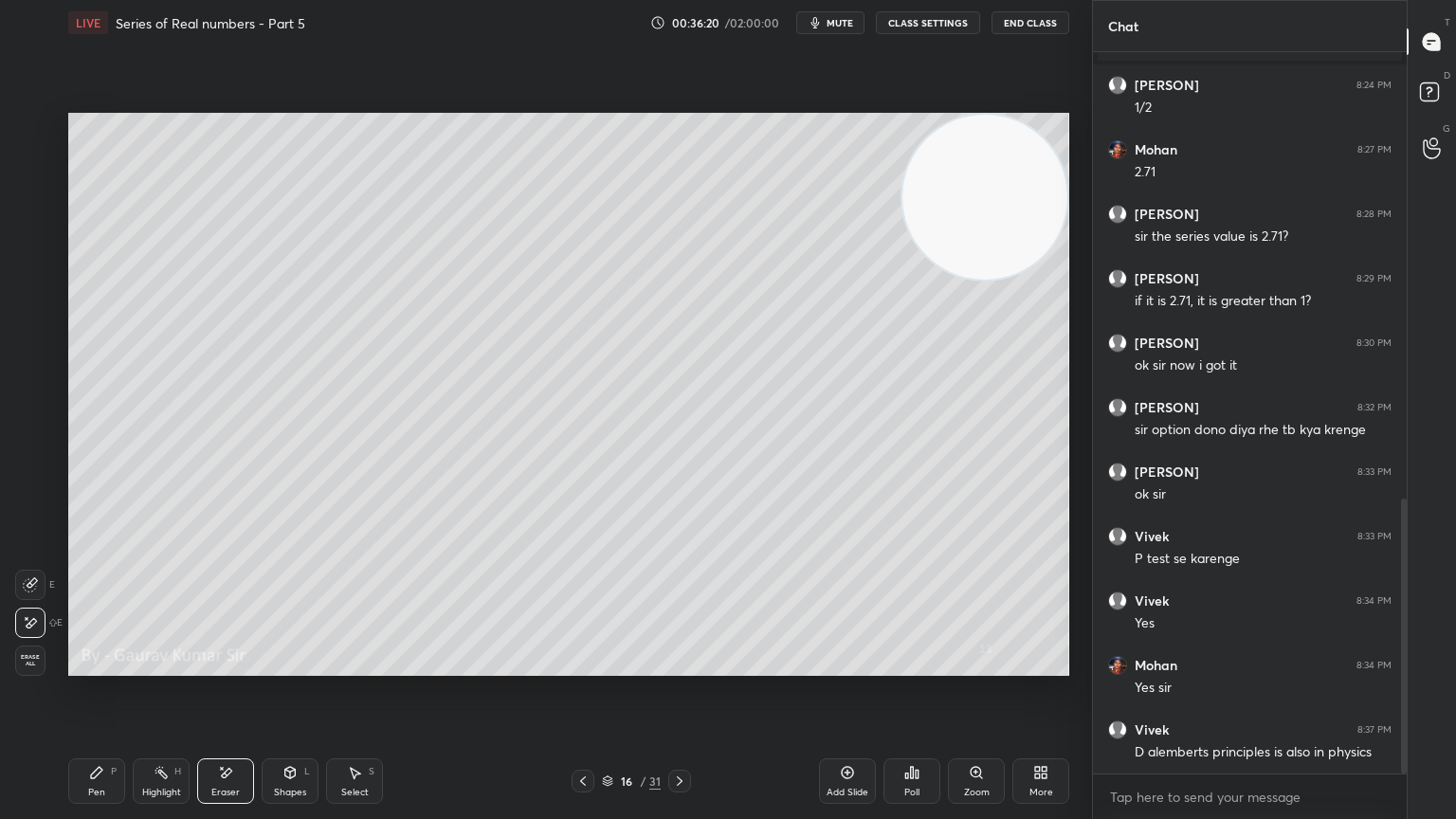 click on "Pen P" at bounding box center [97, 781] 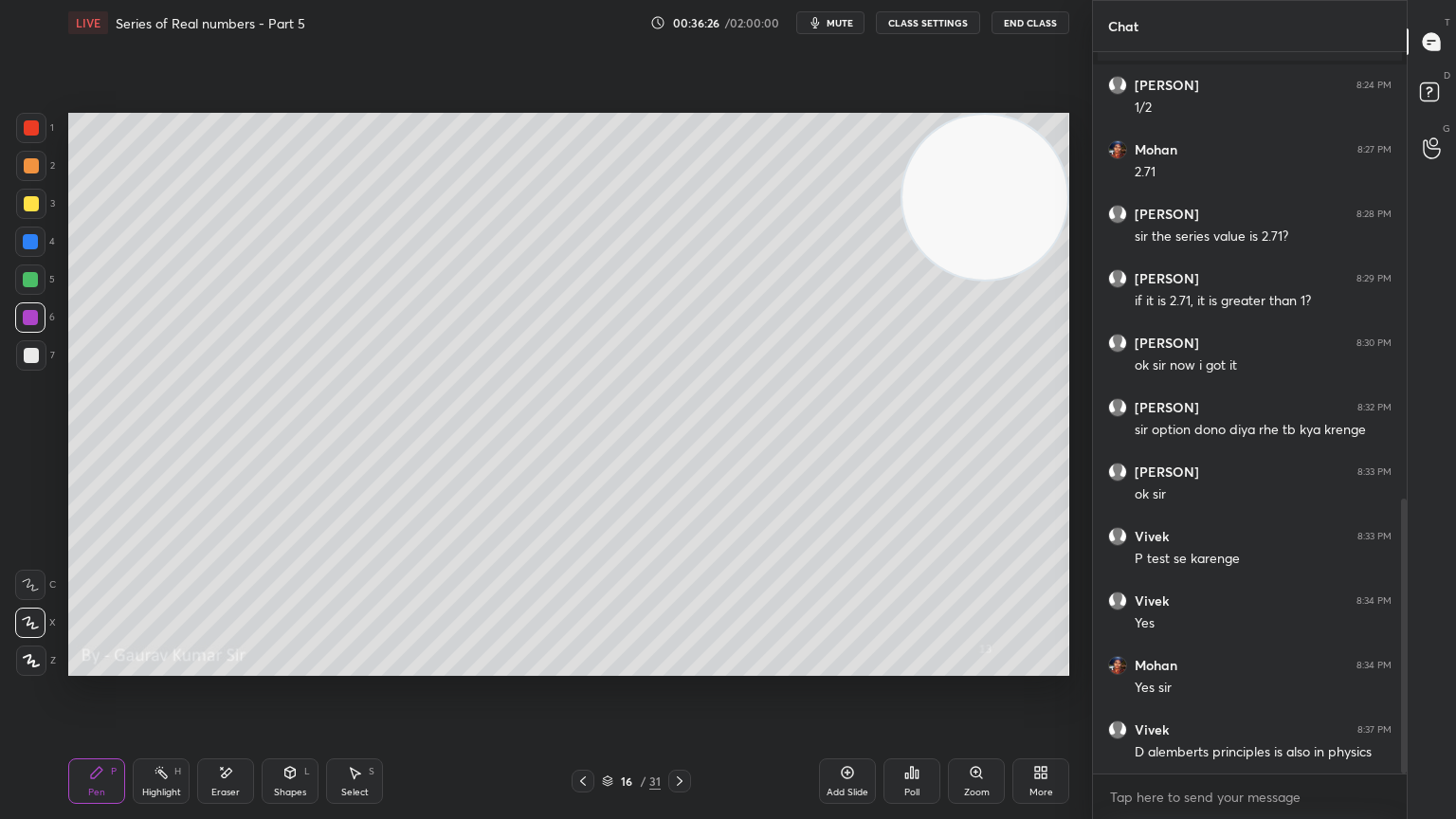 click 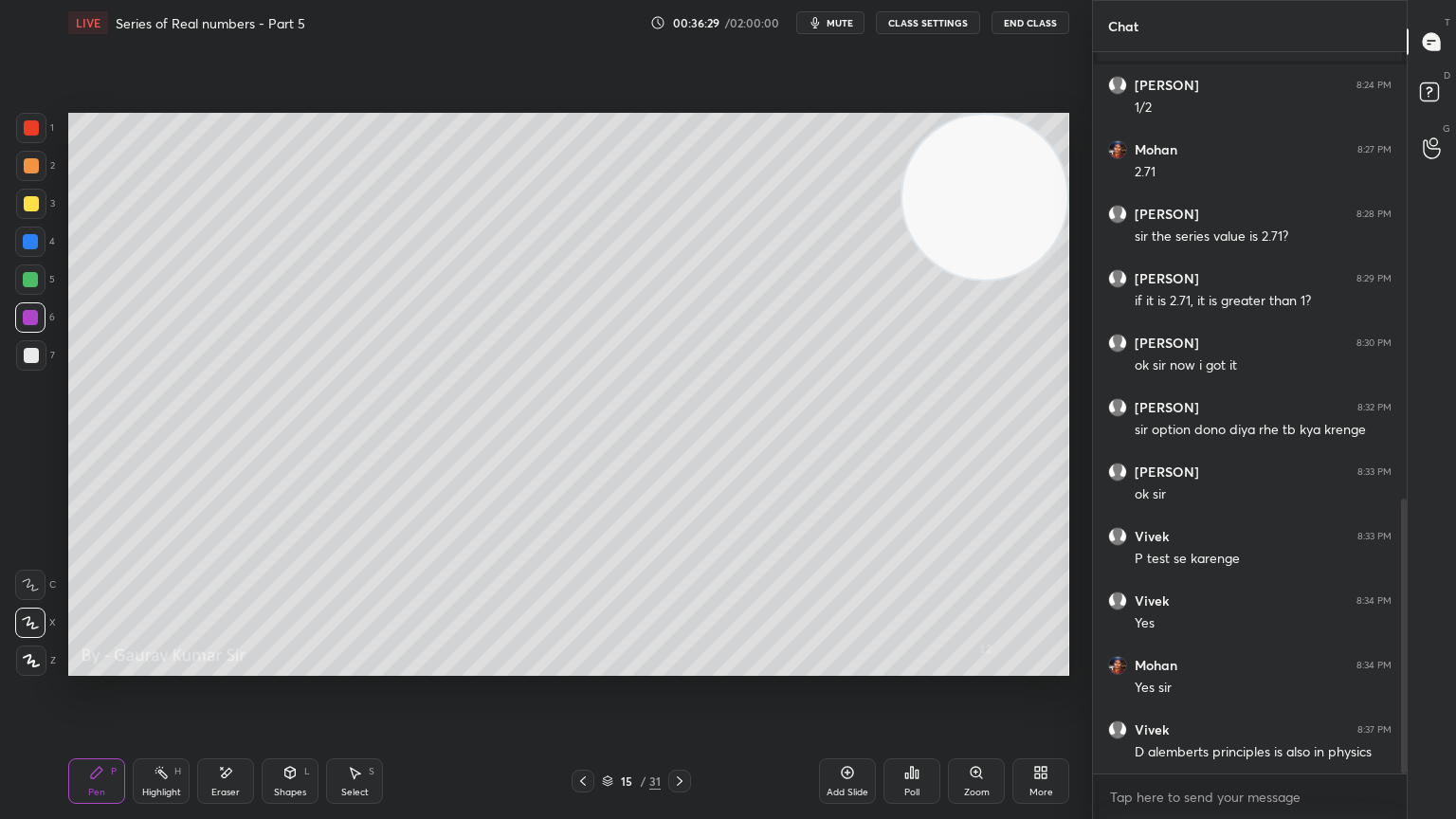 click 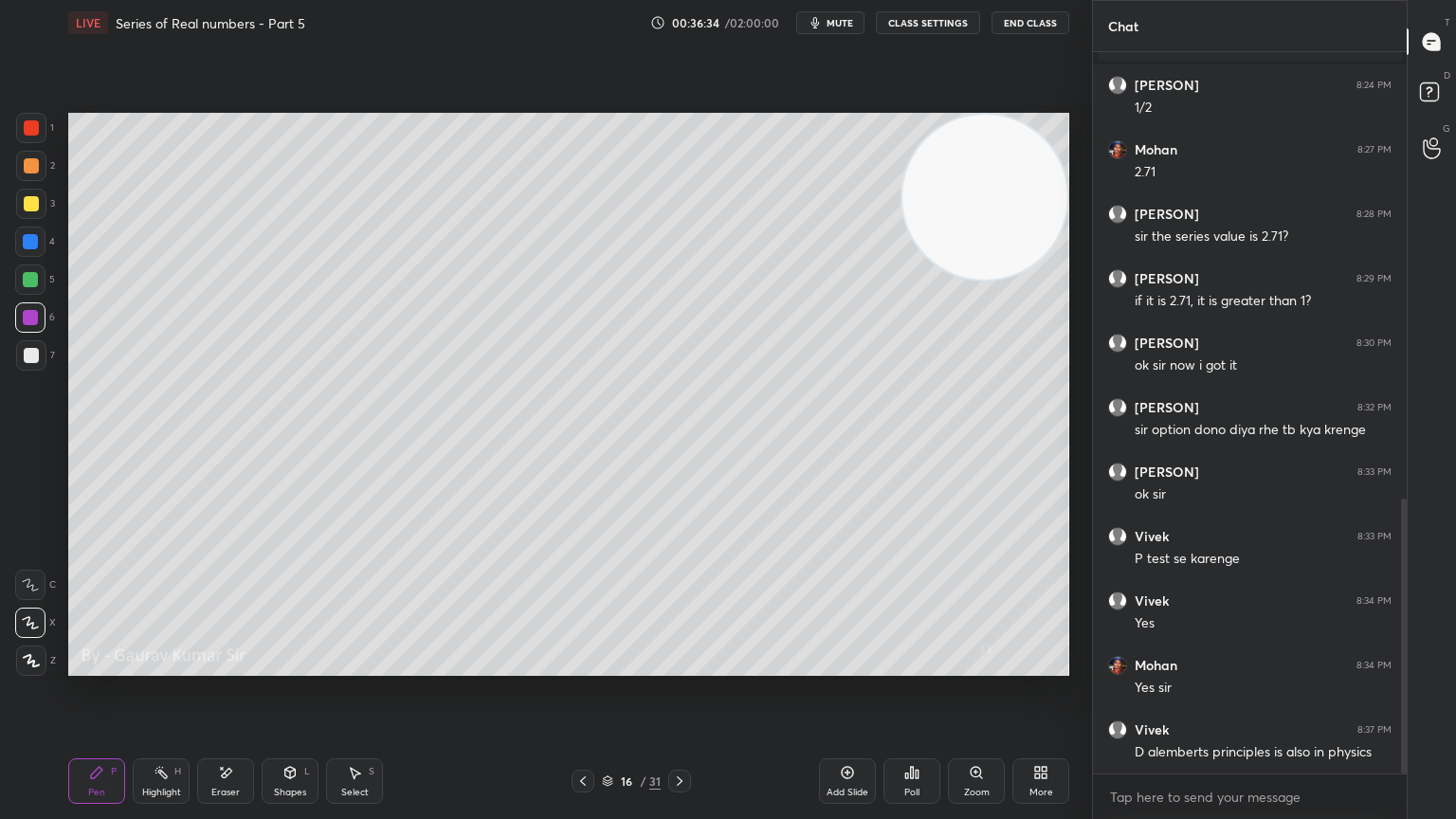 click 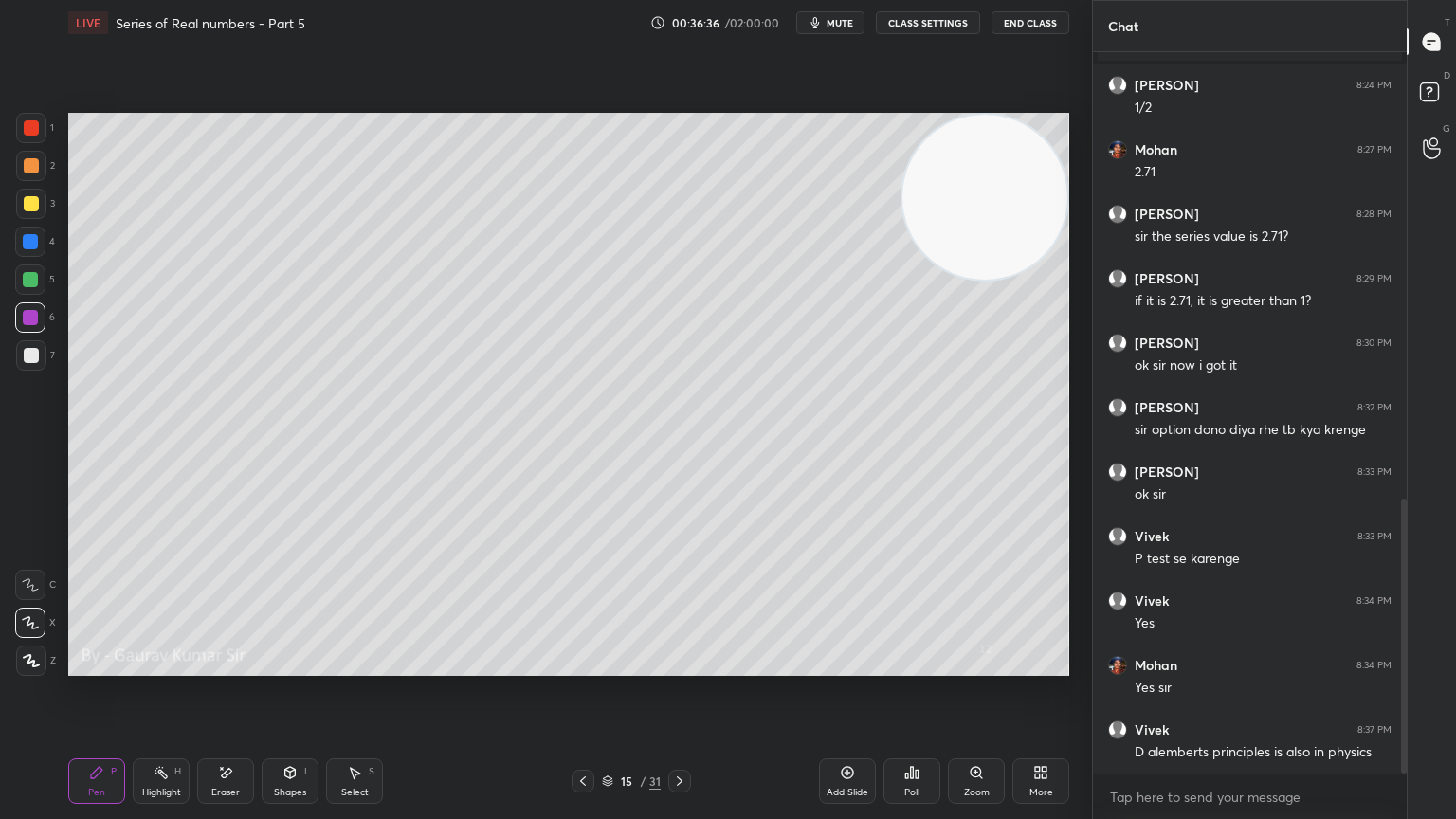 click 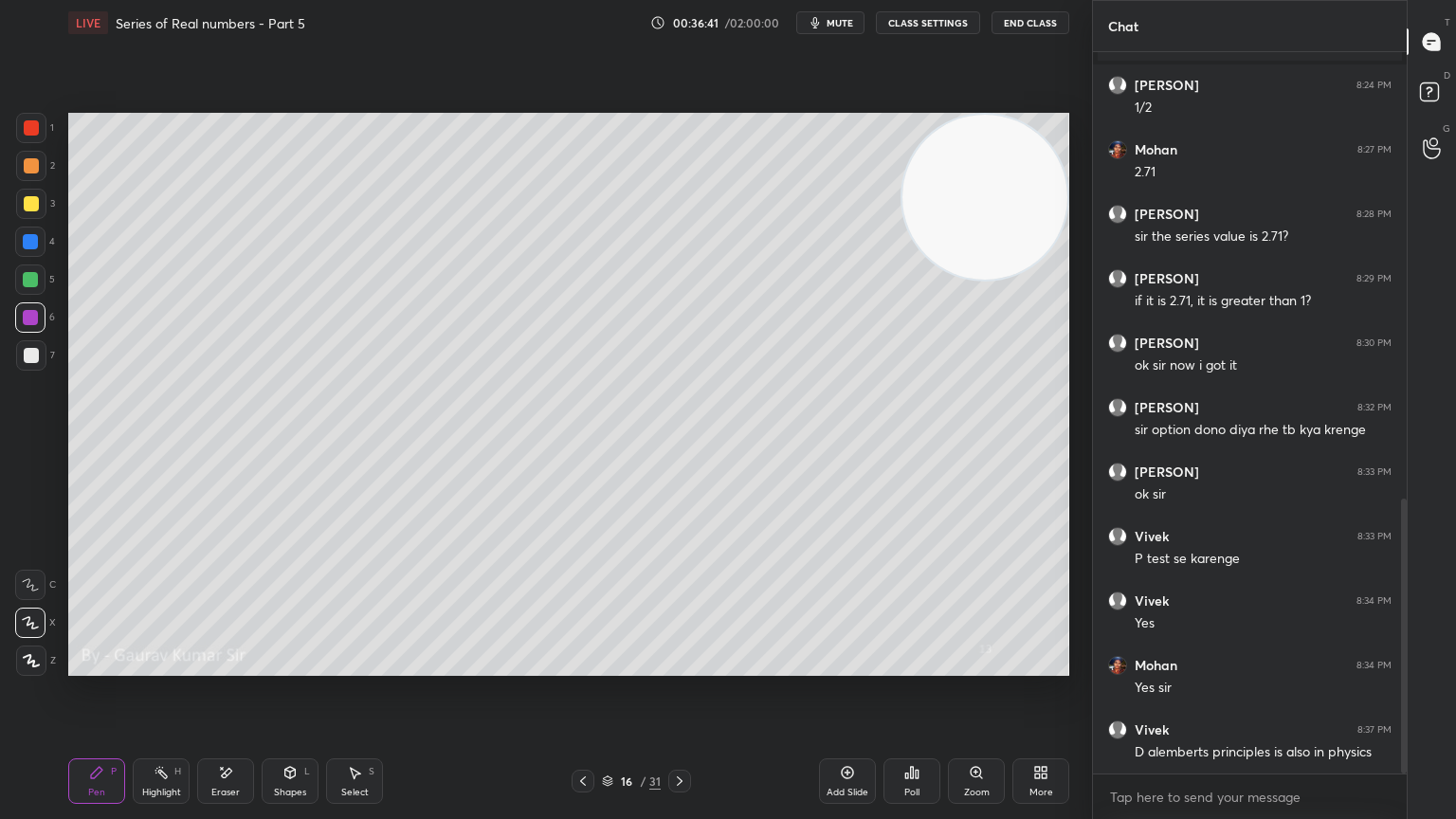 click 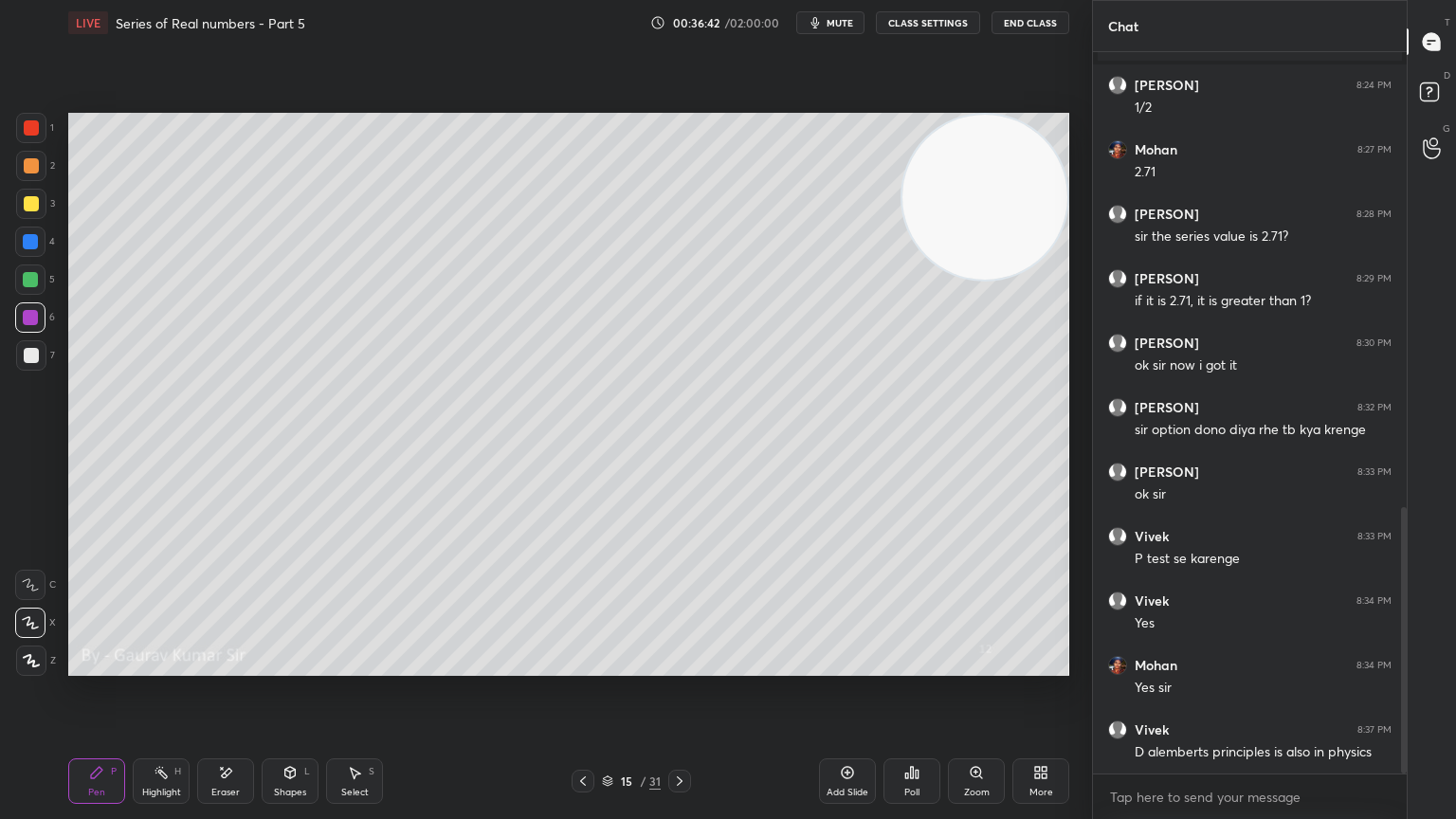 scroll, scrollTop: 1235, scrollLeft: 0, axis: vertical 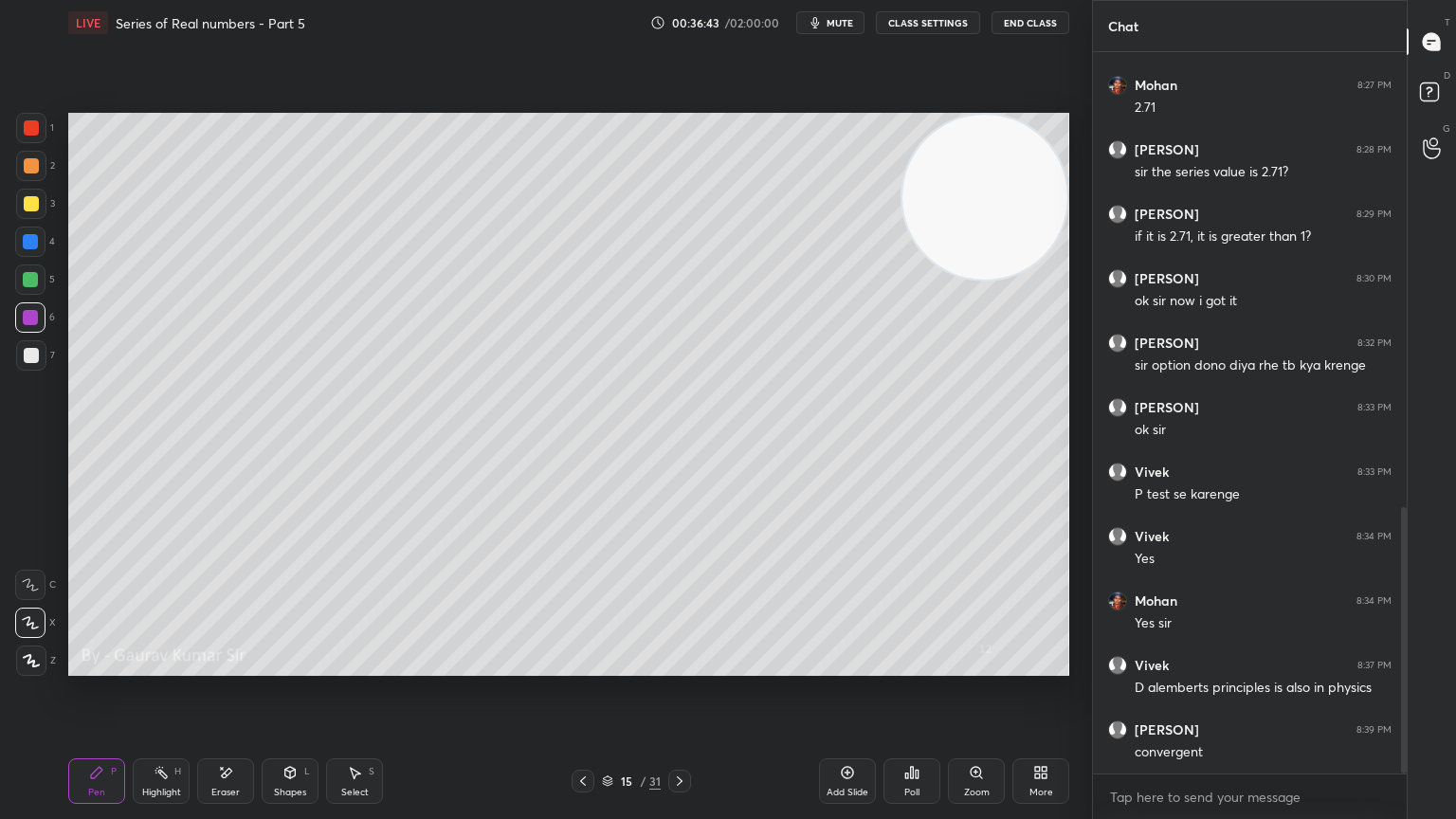 click 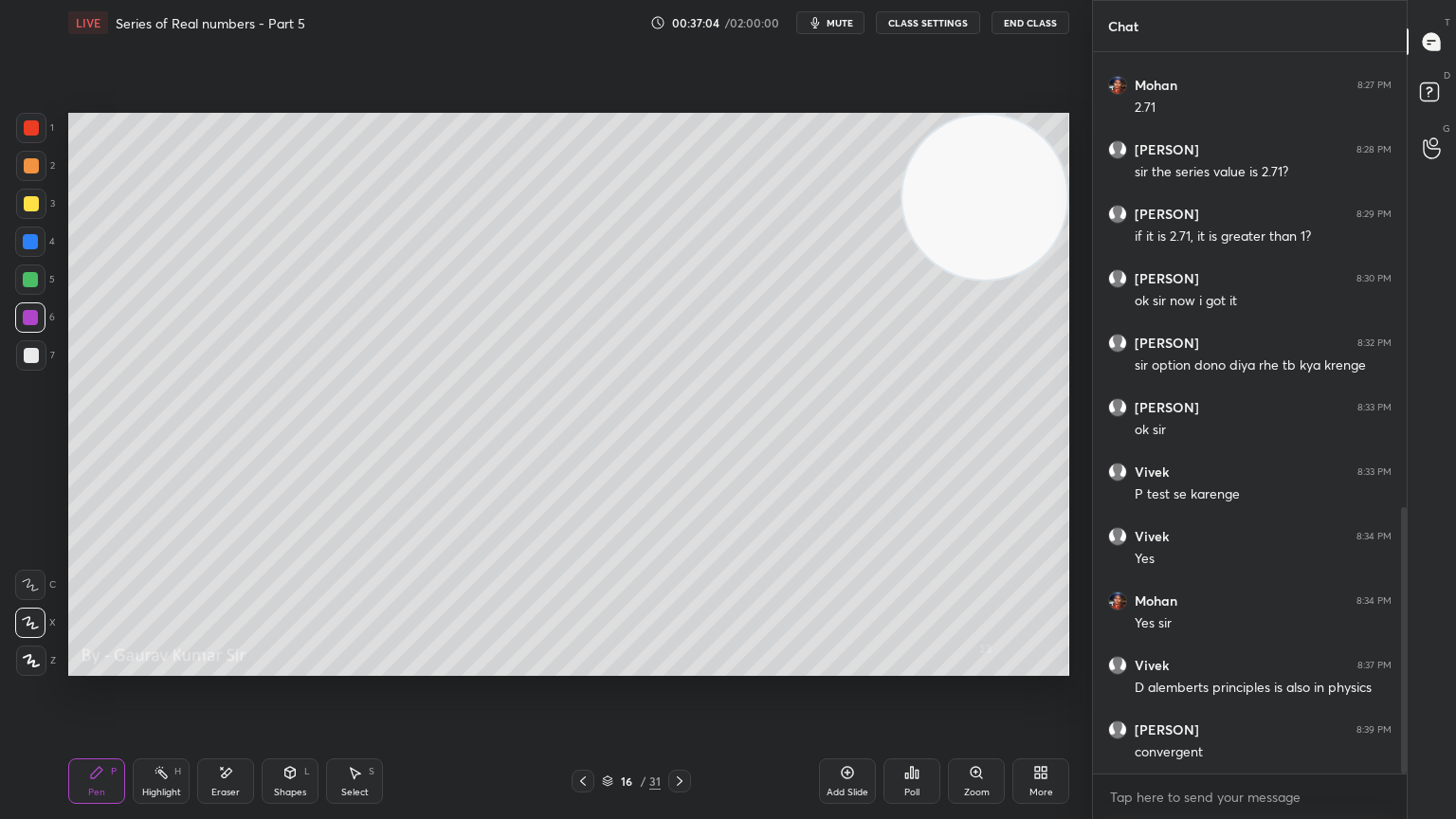 click on "Eraser" at bounding box center [226, 792] 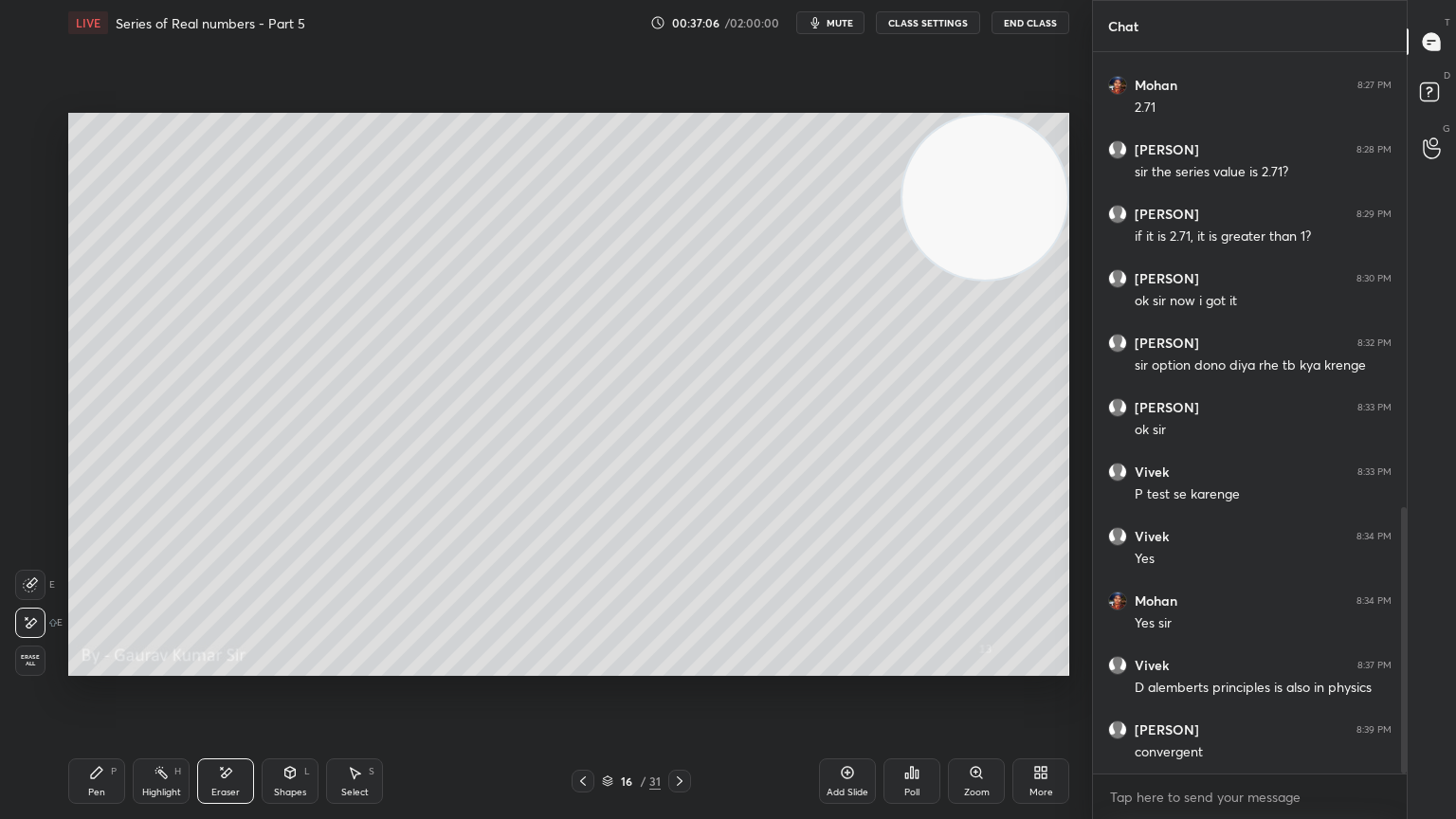 click on "P" at bounding box center [114, 772] 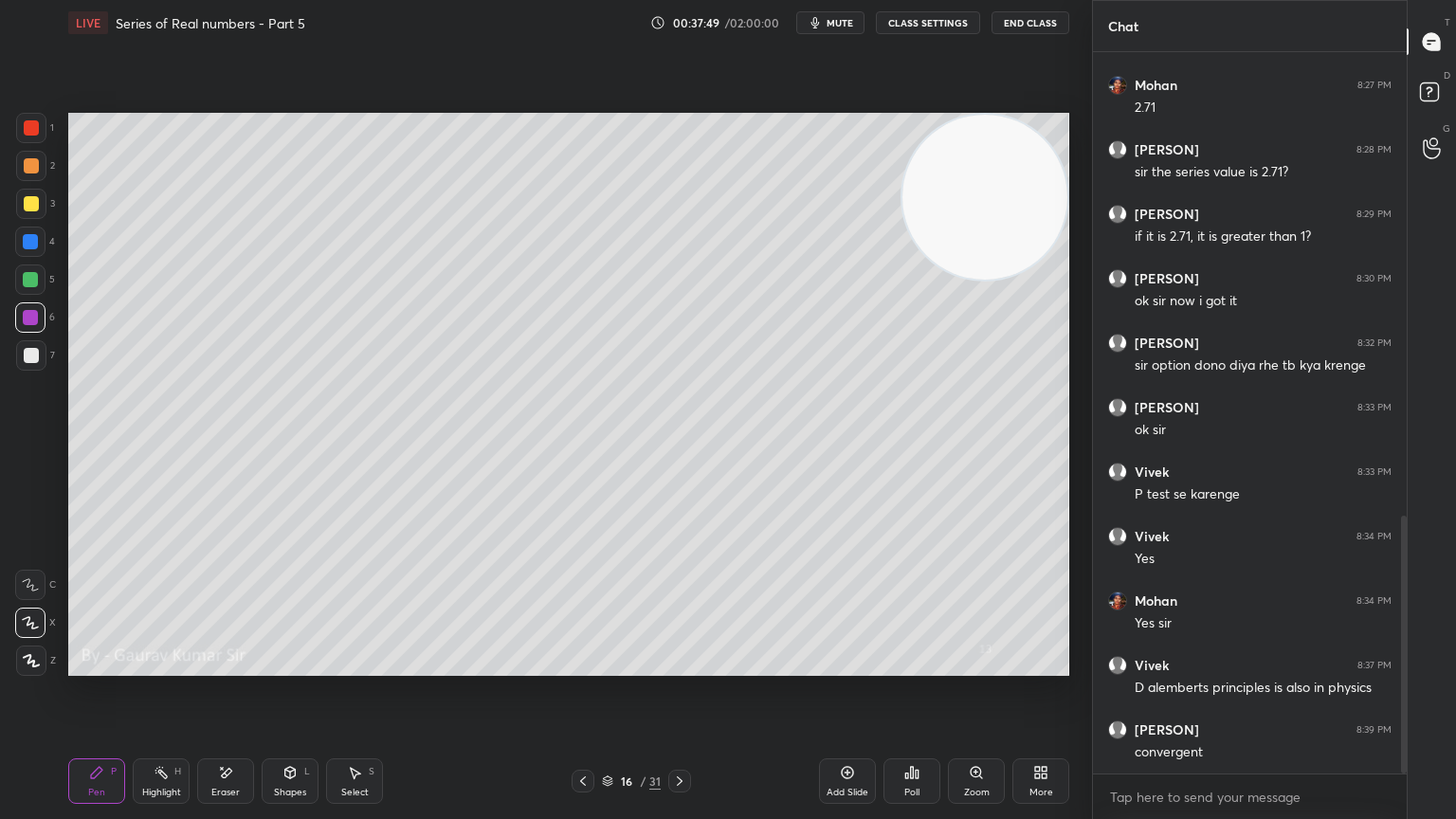 scroll, scrollTop: 1300, scrollLeft: 0, axis: vertical 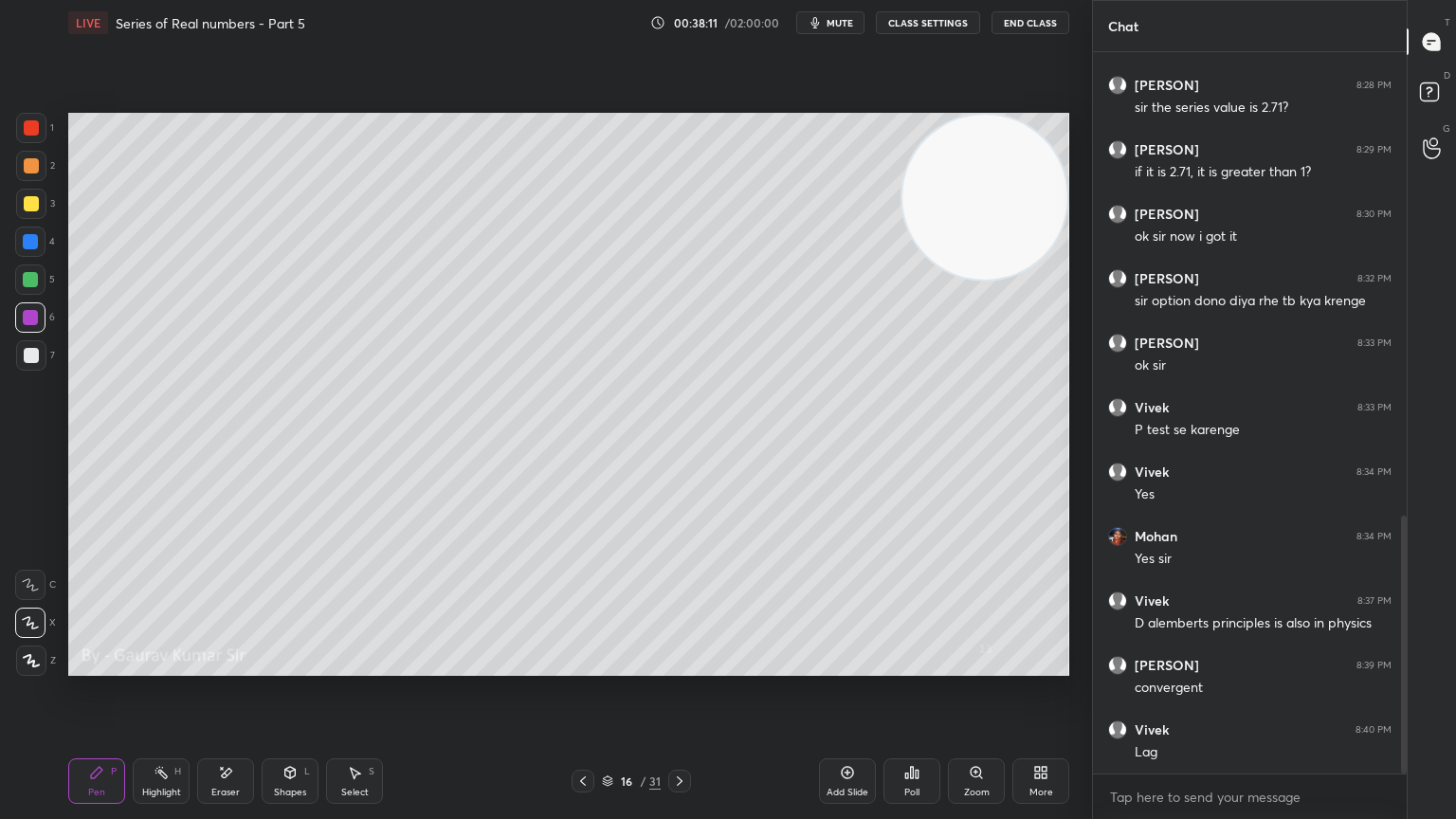 click on "Eraser" at bounding box center [226, 781] 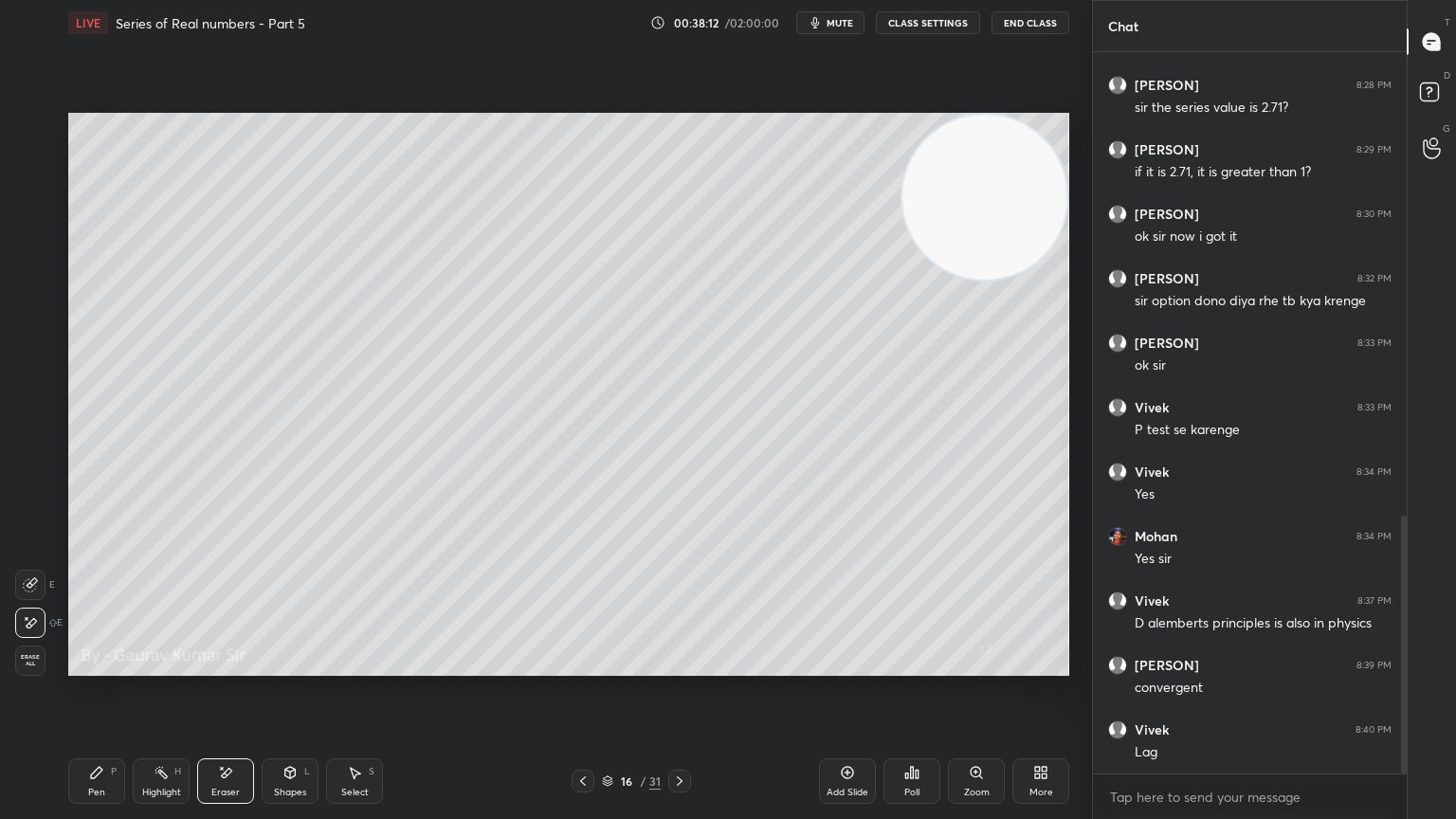 click on "P" at bounding box center (114, 772) 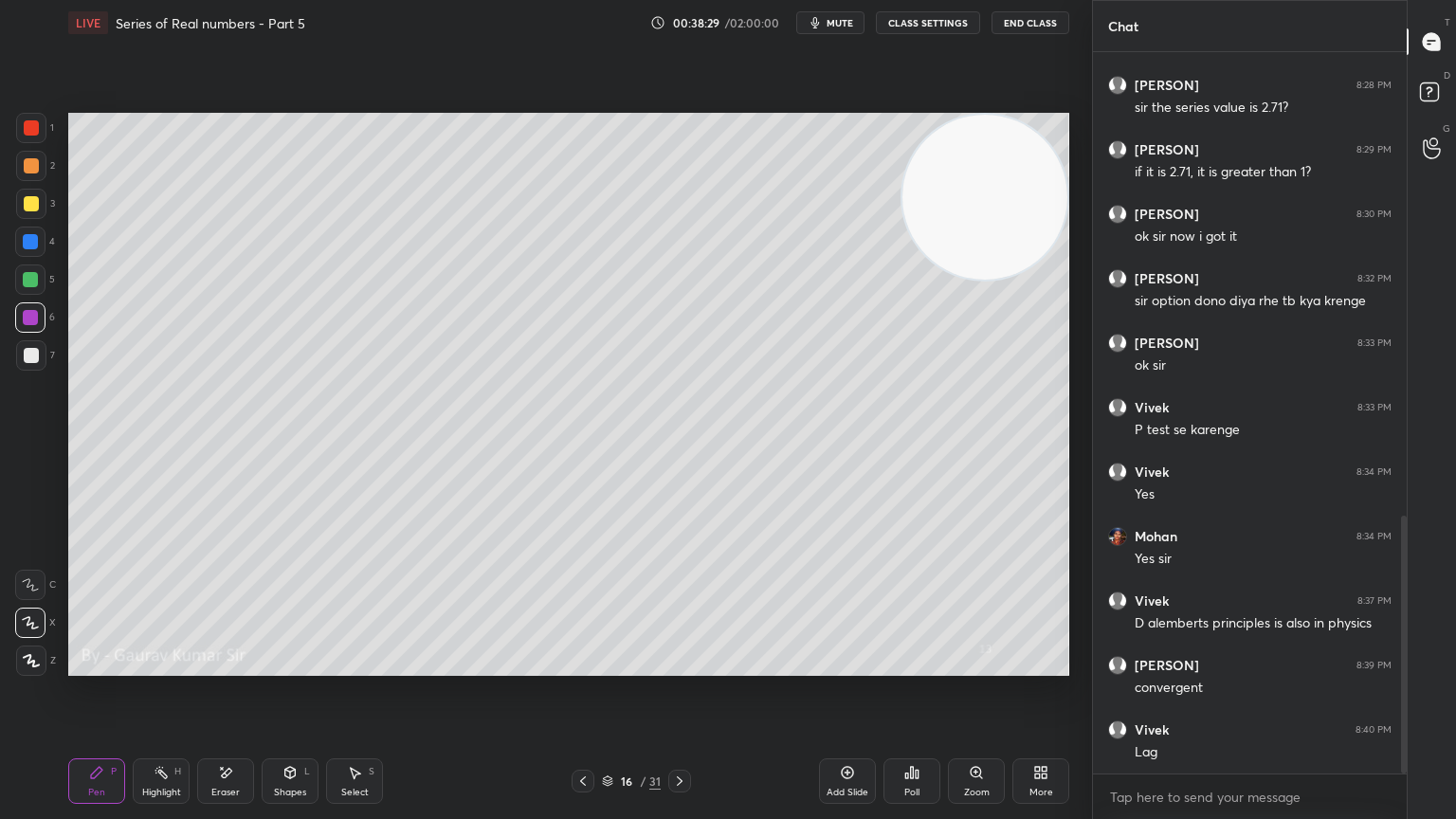 click 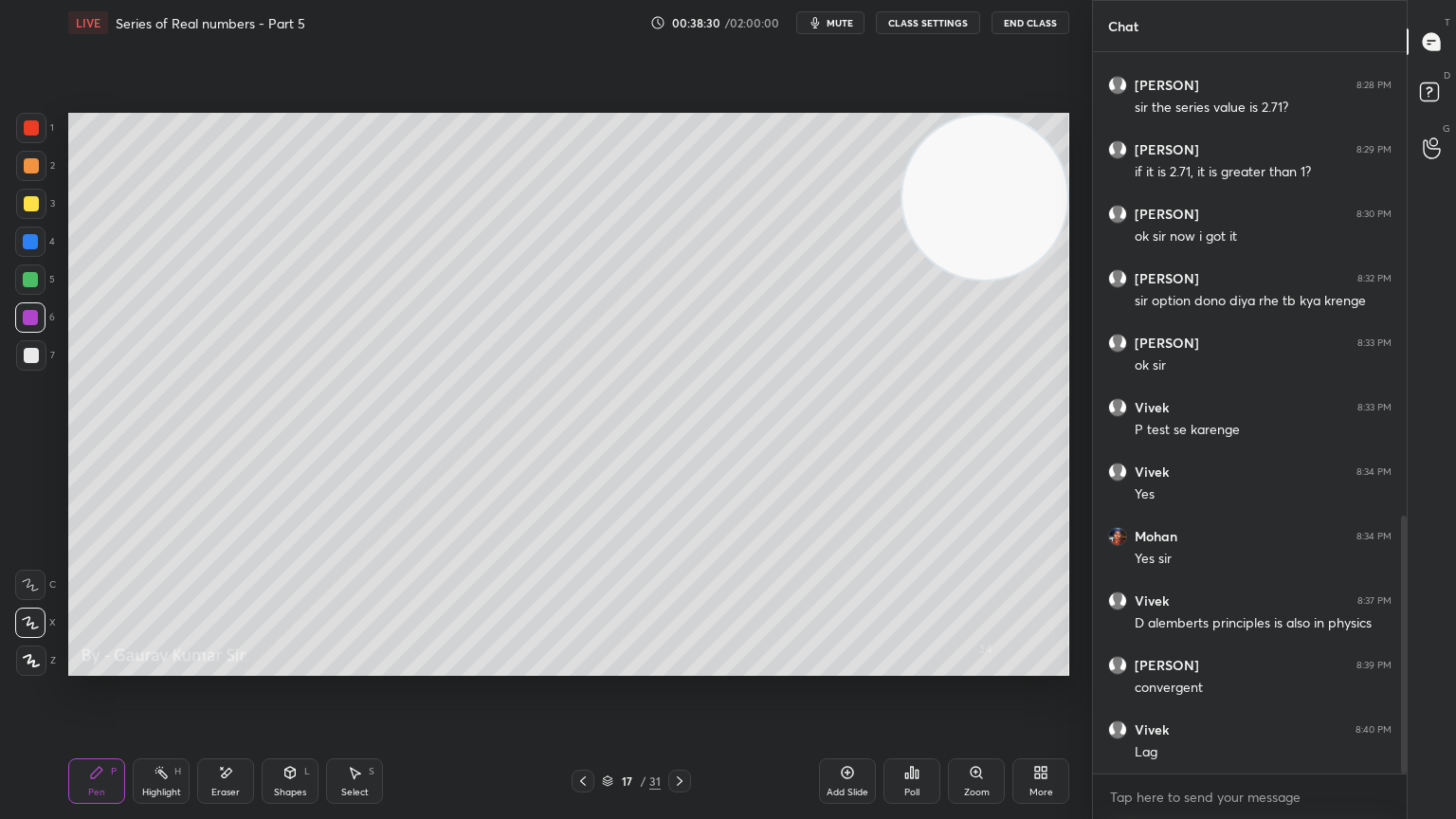 click at bounding box center [30, 280] 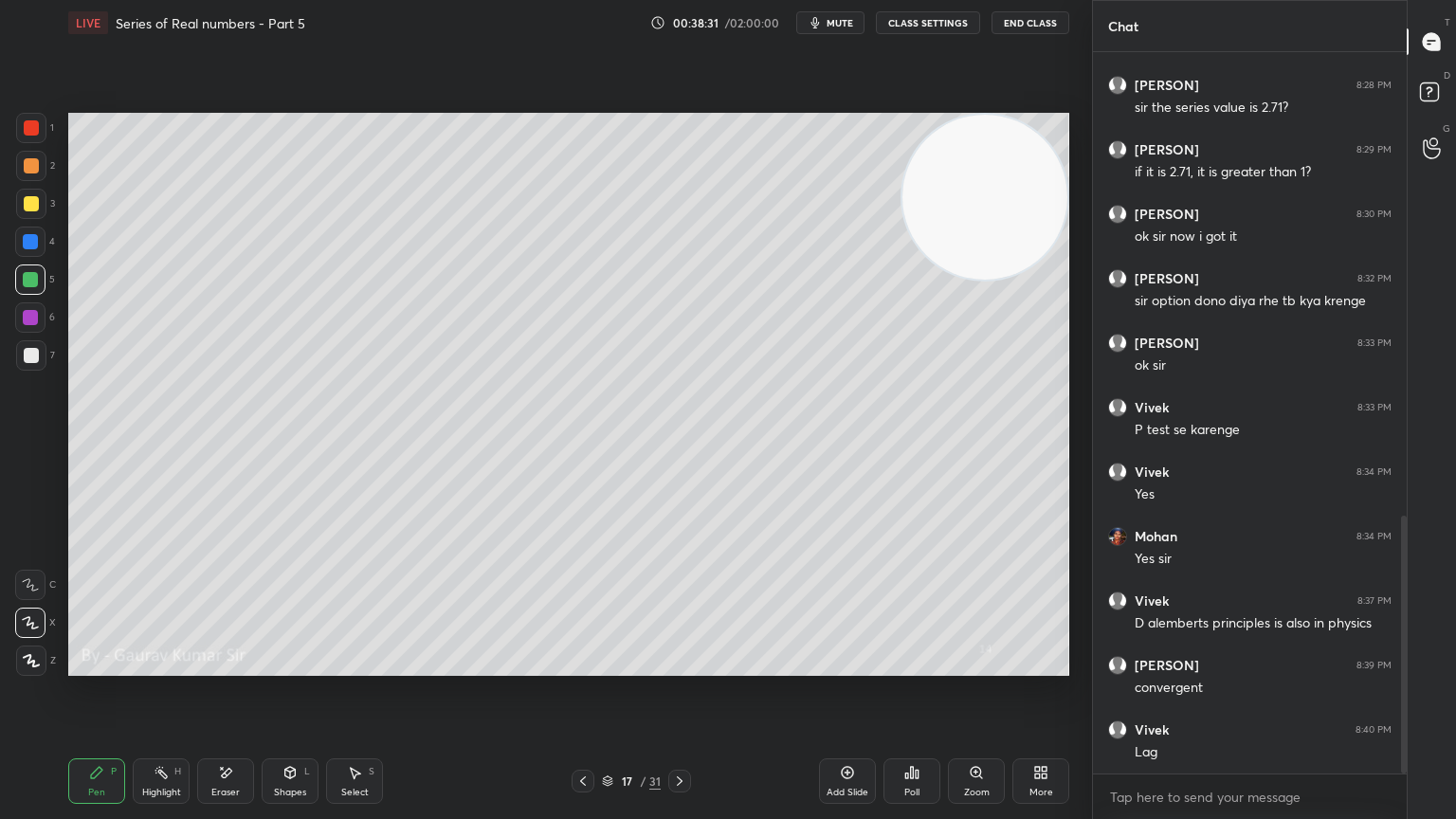 click 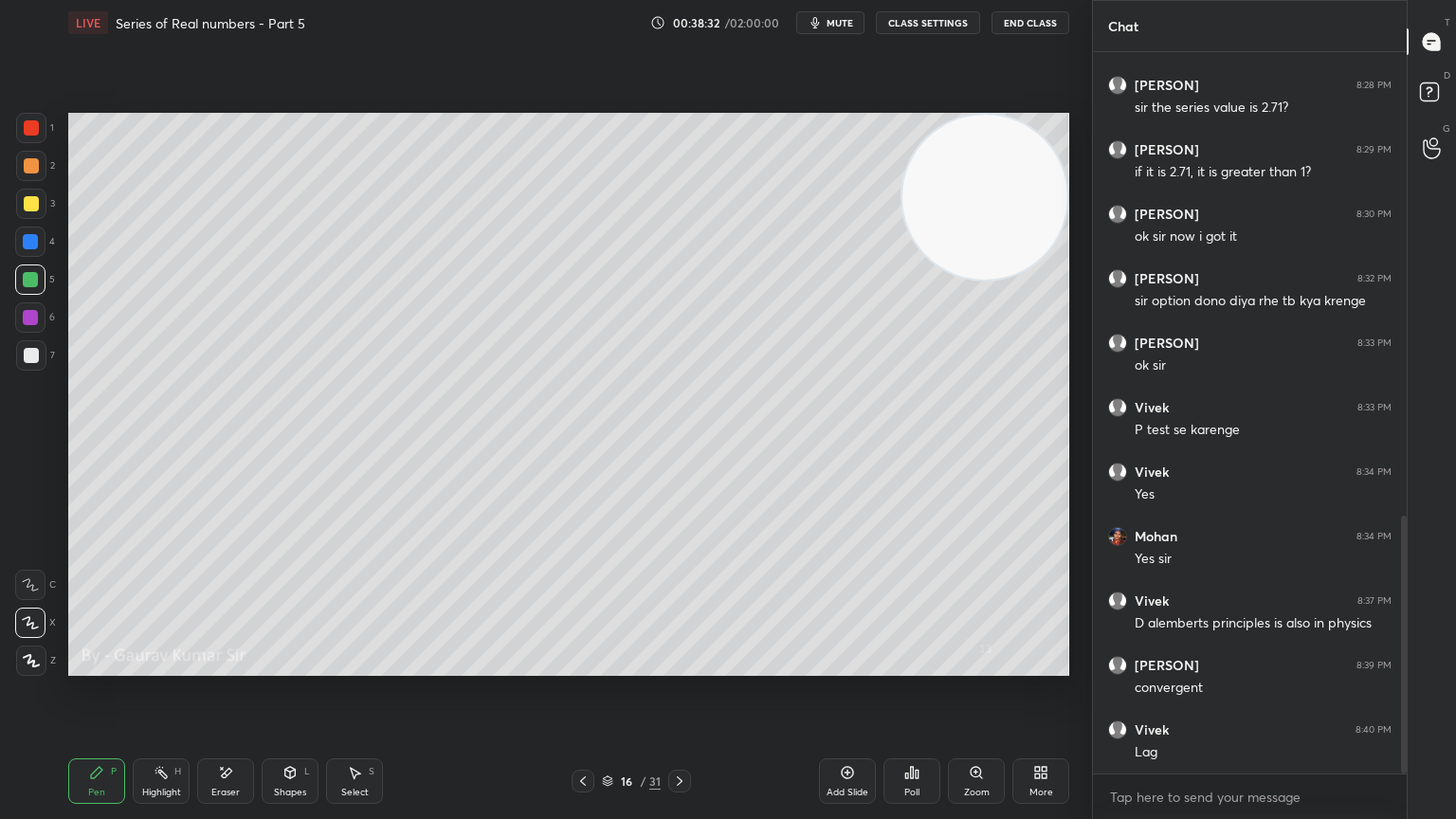 click 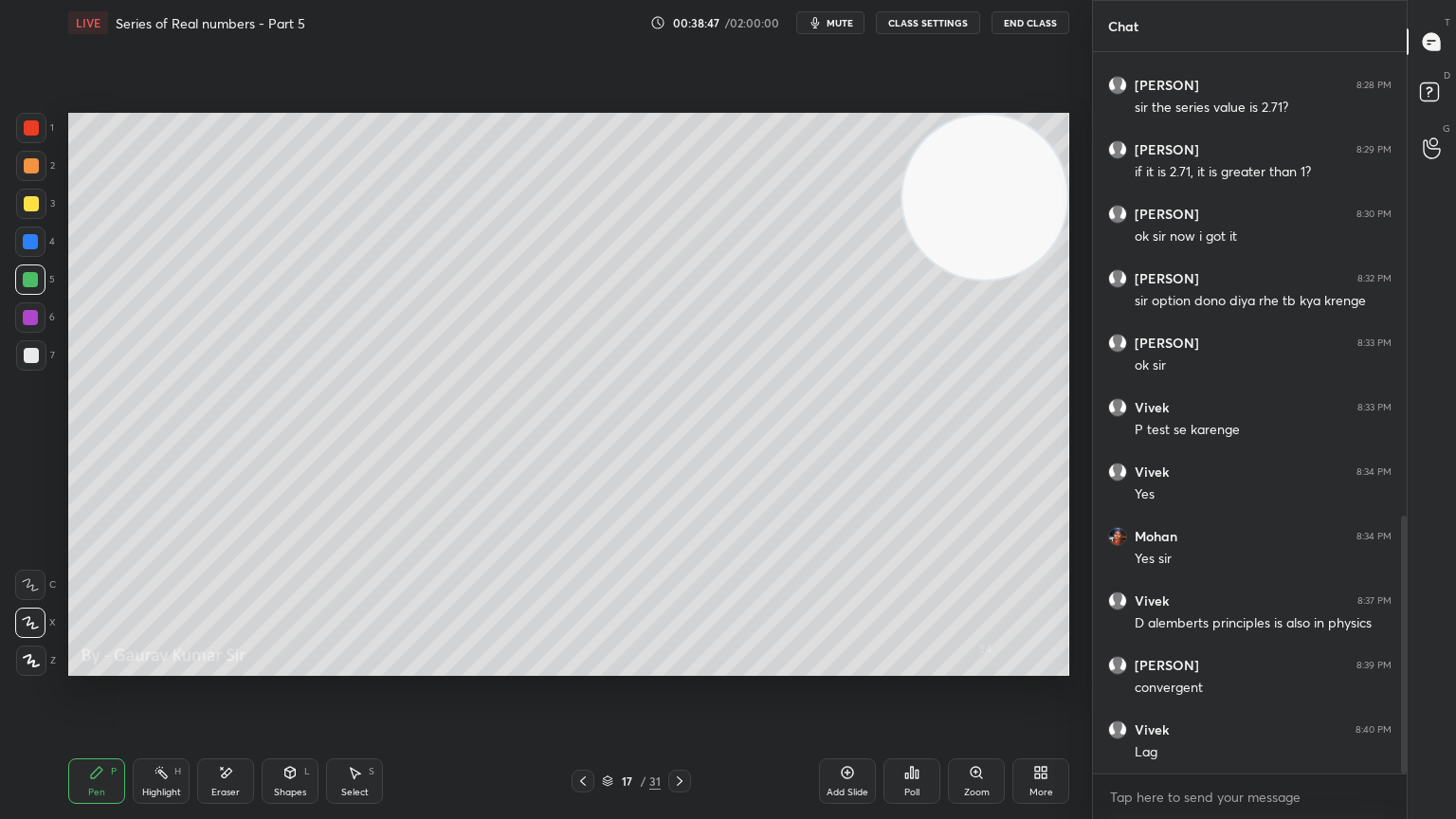 click on "Setting up your live class Poll for   secs No correct answer Start poll" at bounding box center (569, 394) 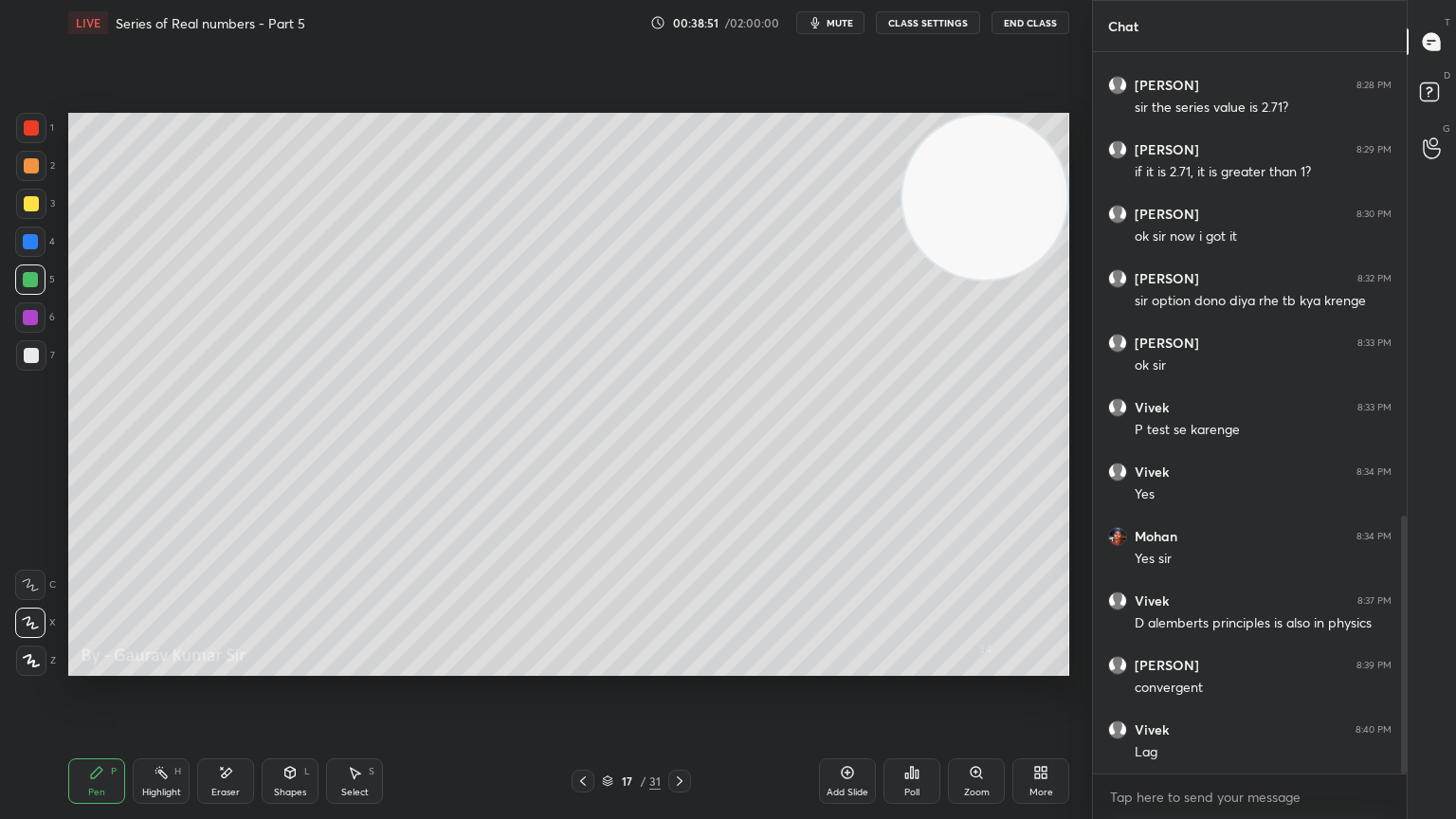 click on "Poll" at bounding box center (912, 781) 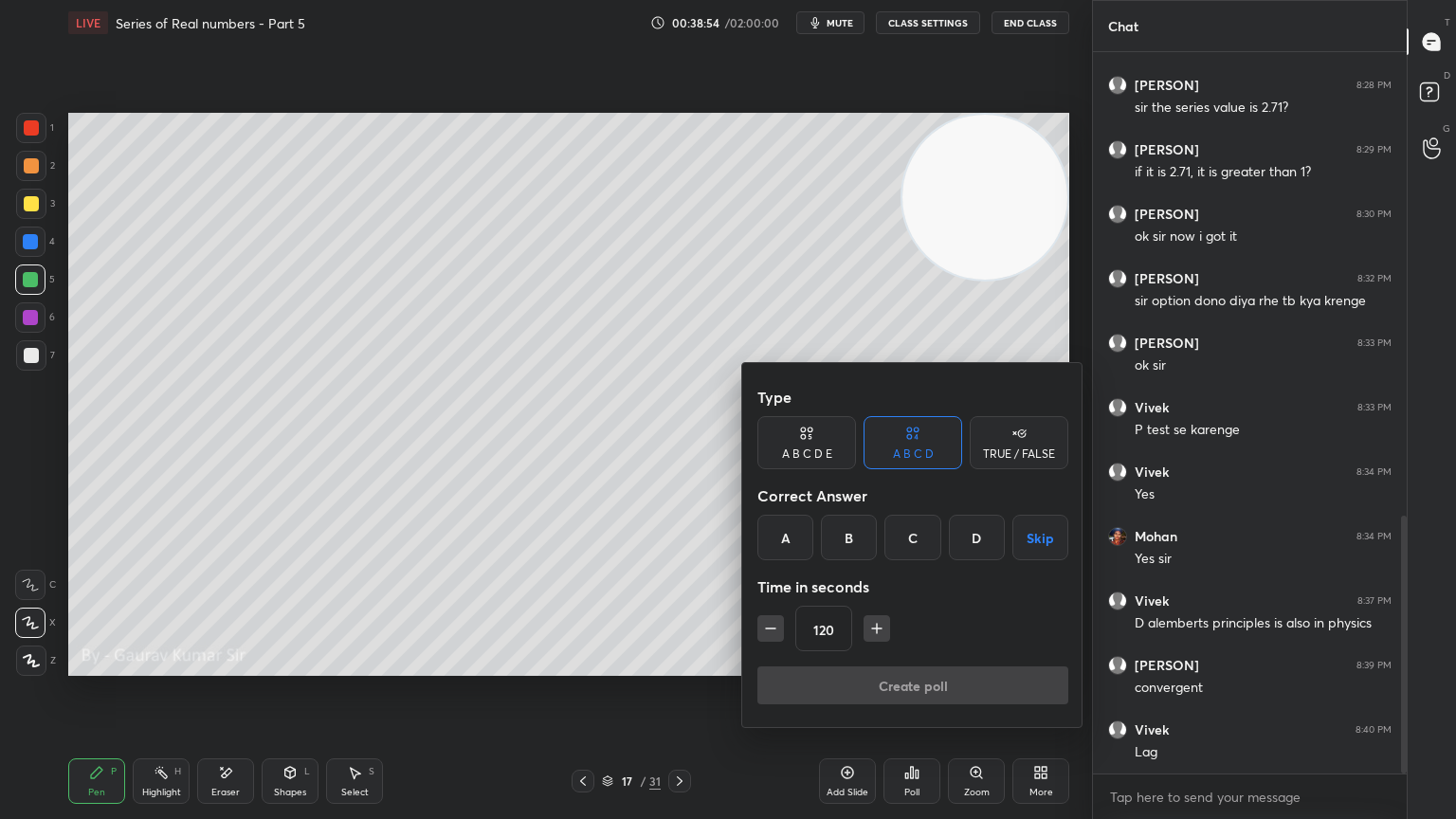 click 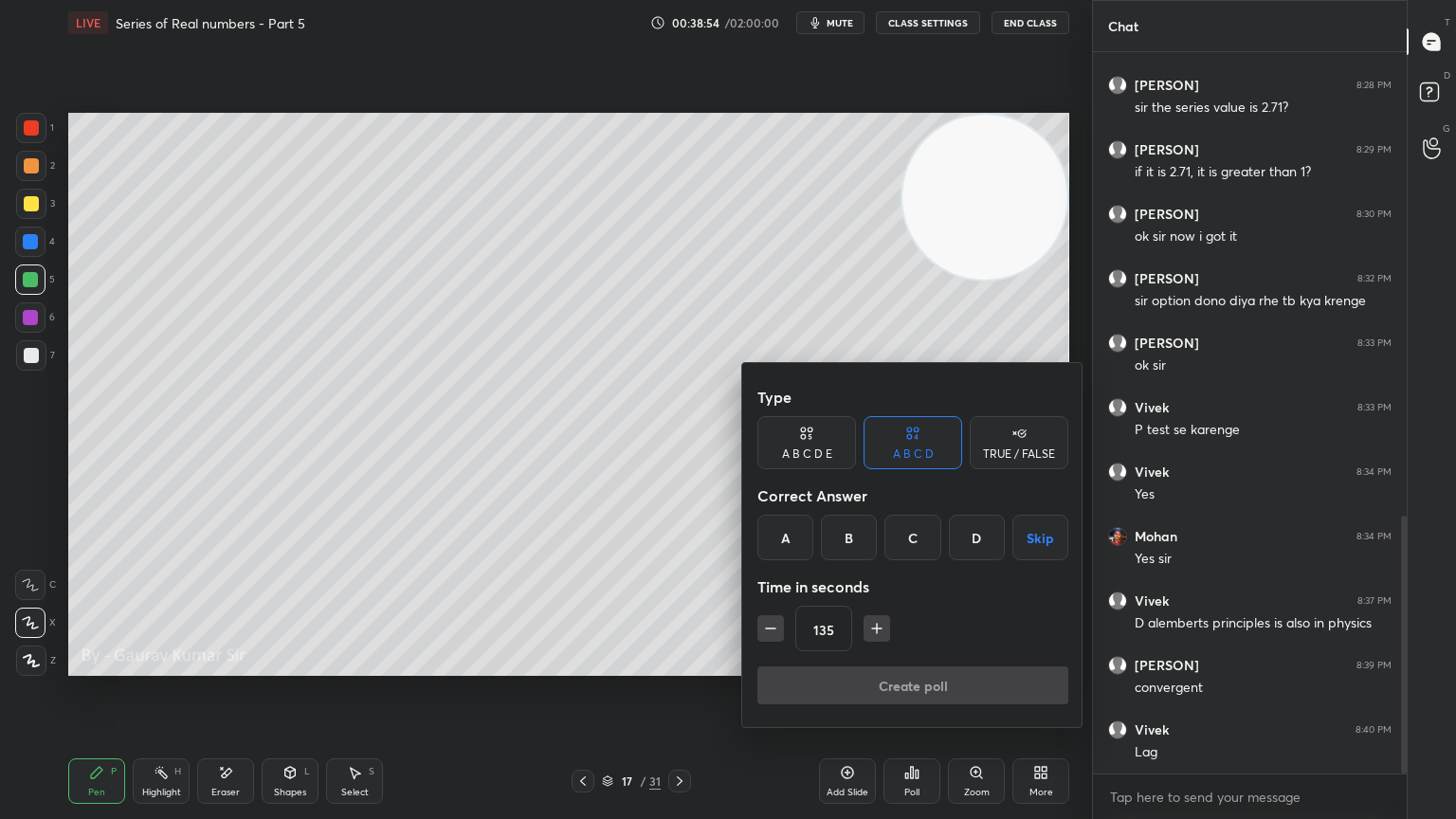 click 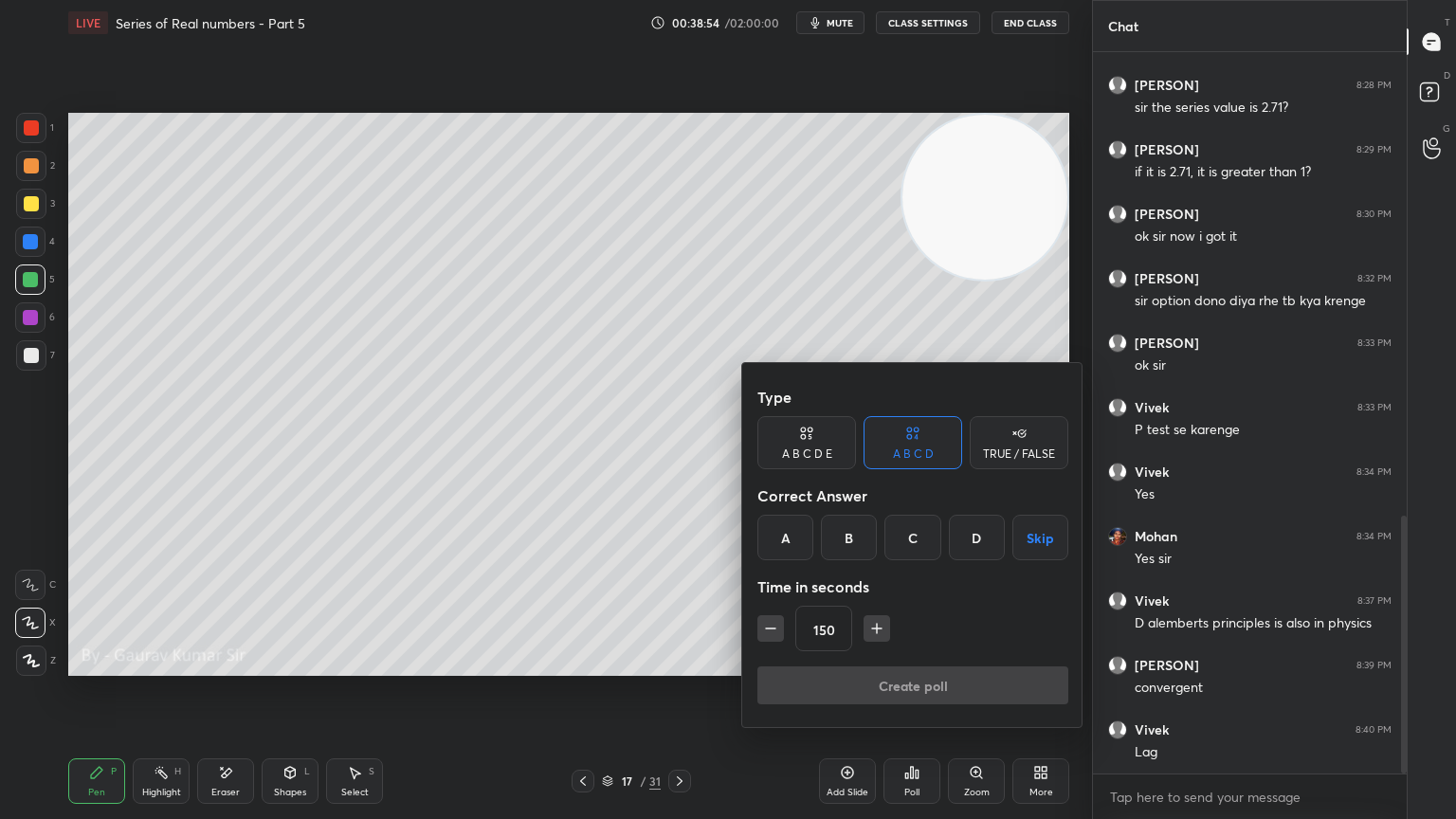click 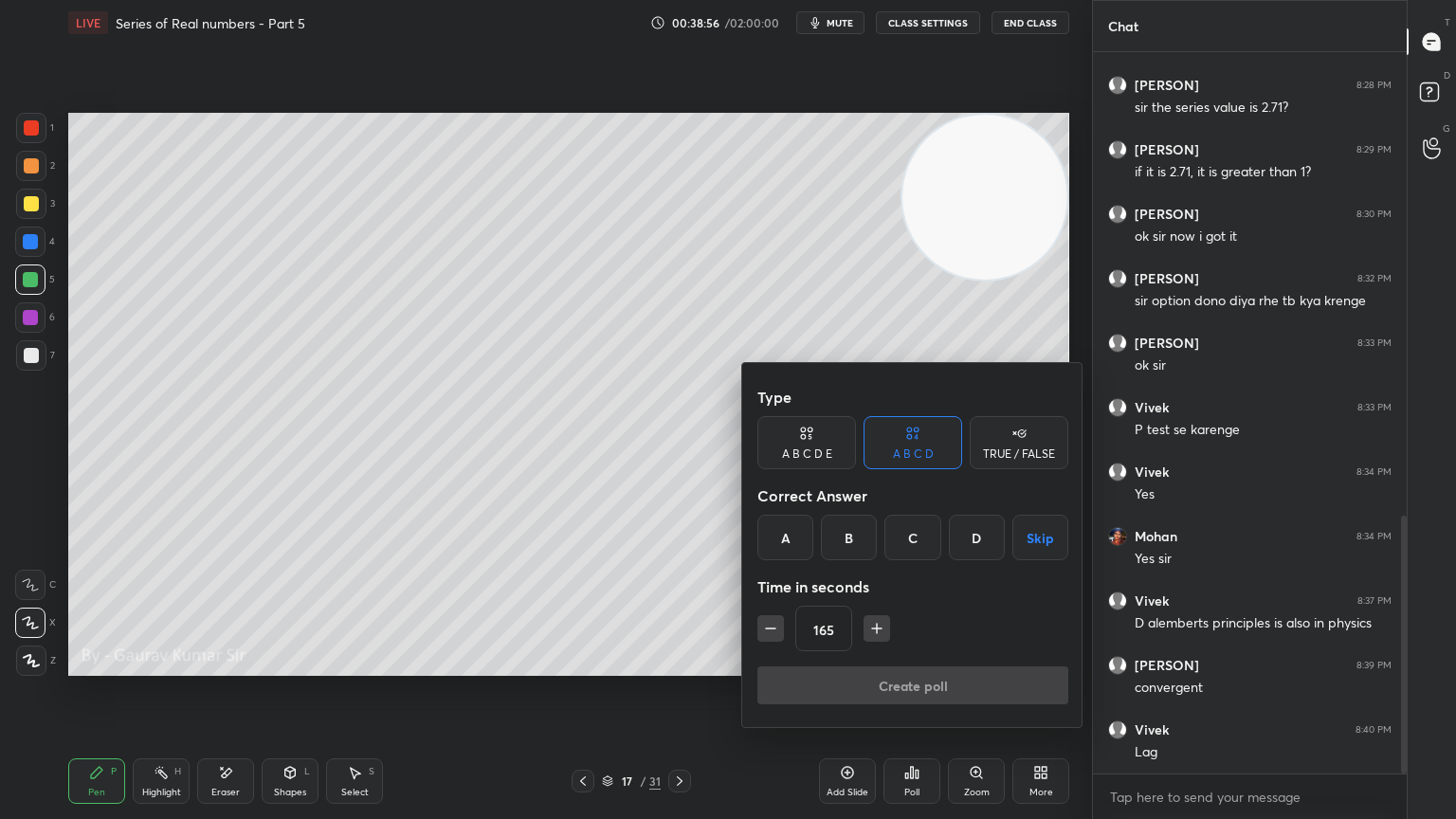 click 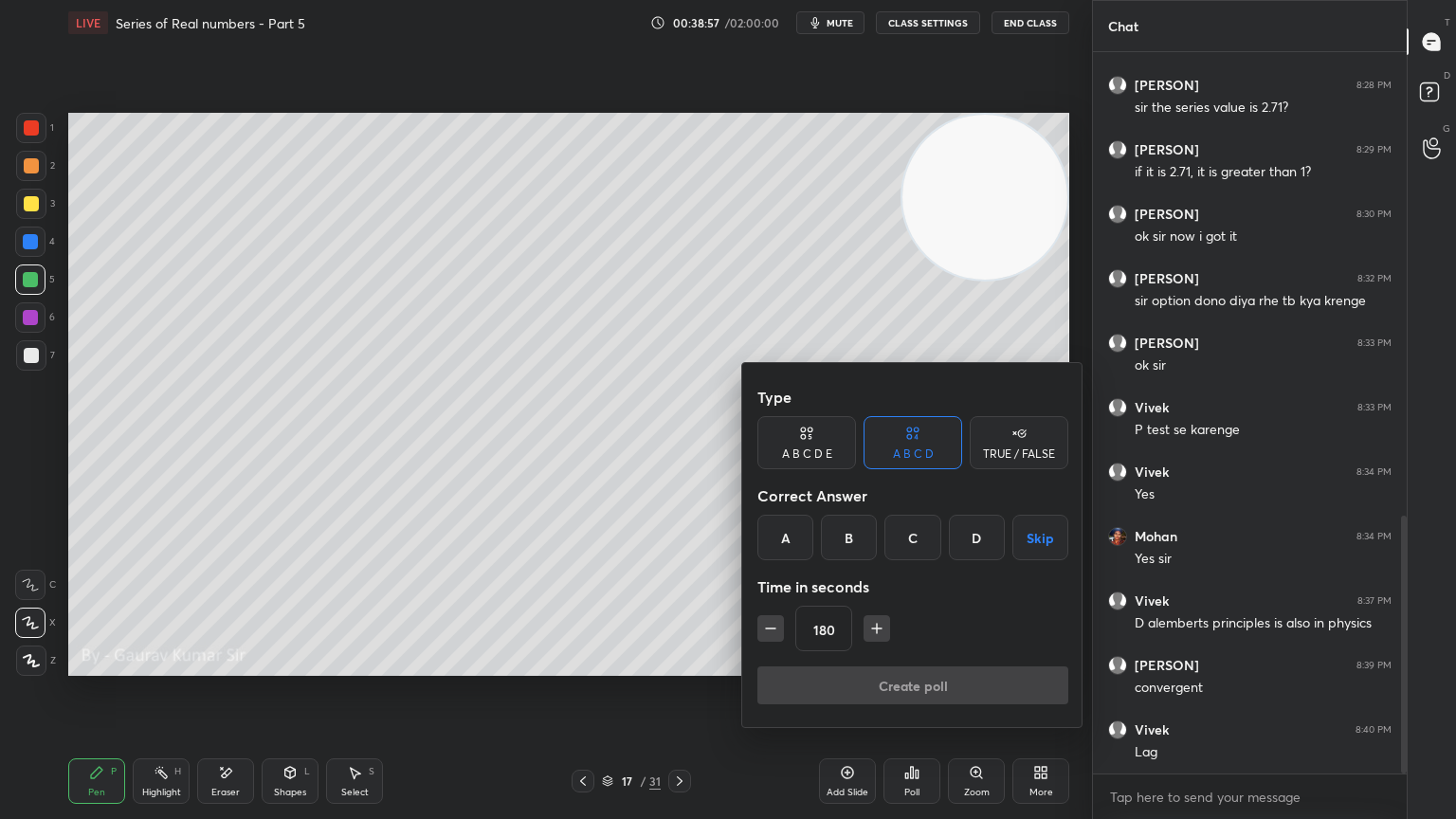 click on "Skip" at bounding box center (1040, 537) 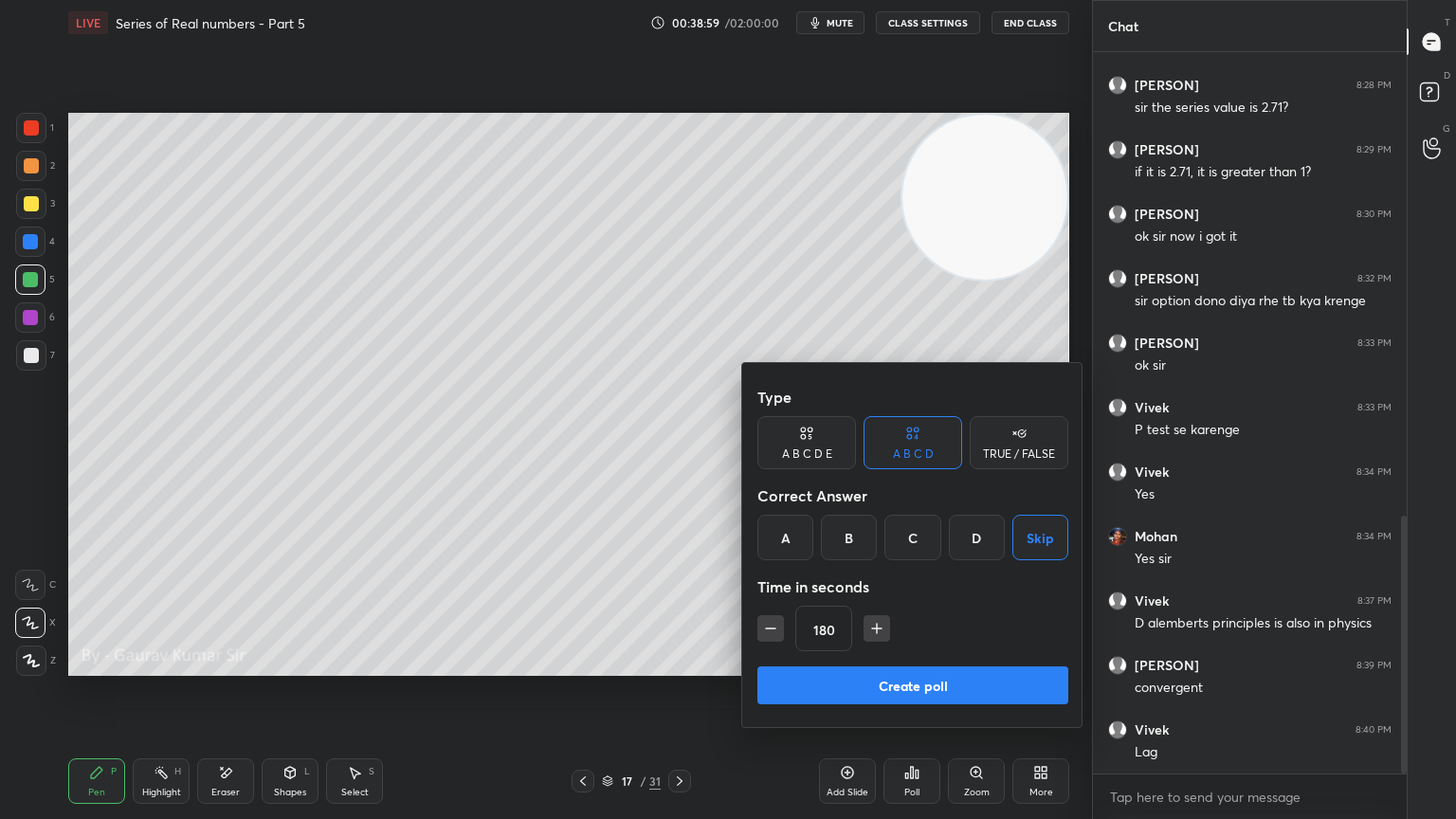 click on "Create poll" at bounding box center [913, 685] 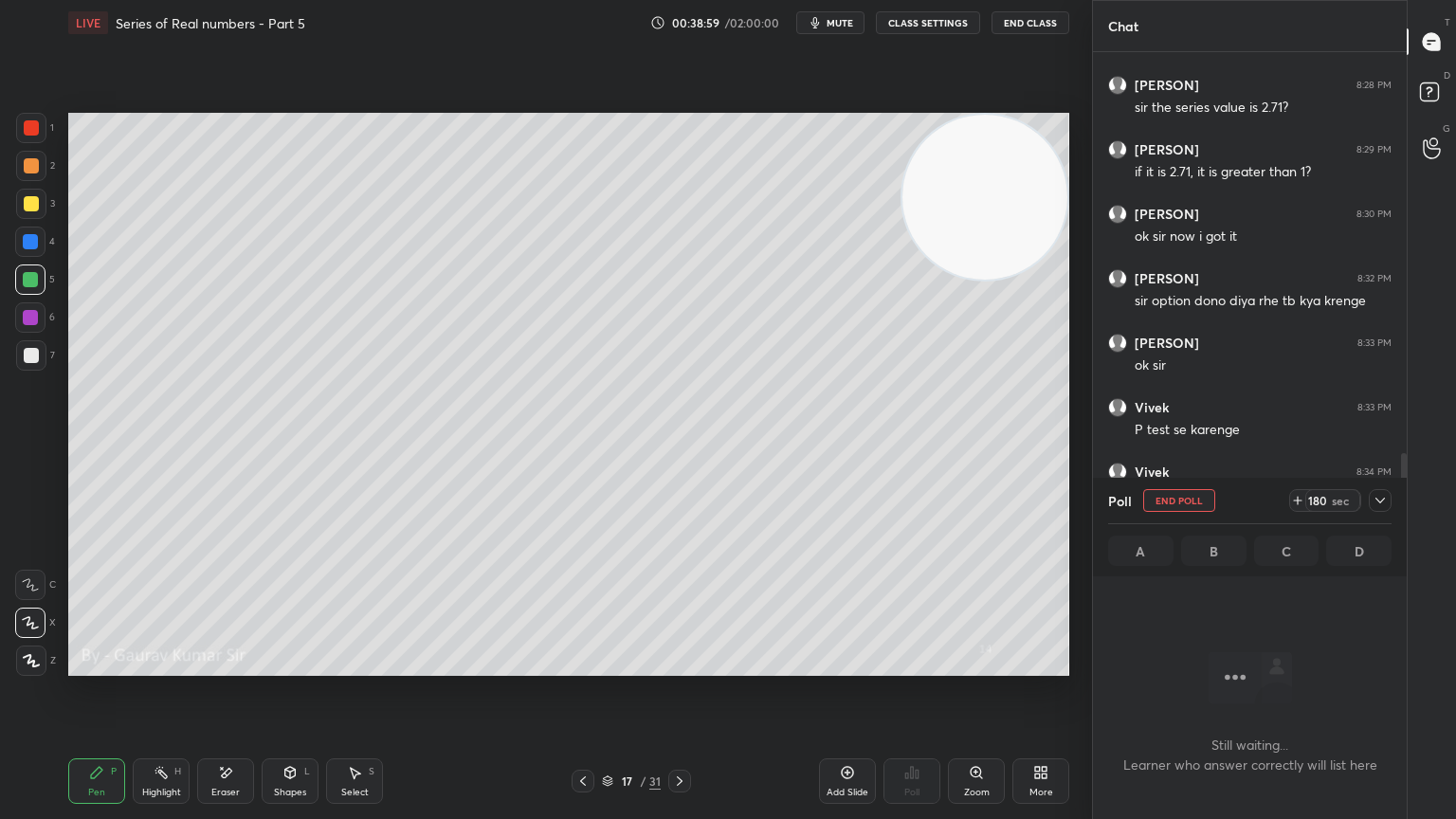 scroll, scrollTop: 500, scrollLeft: 308, axis: both 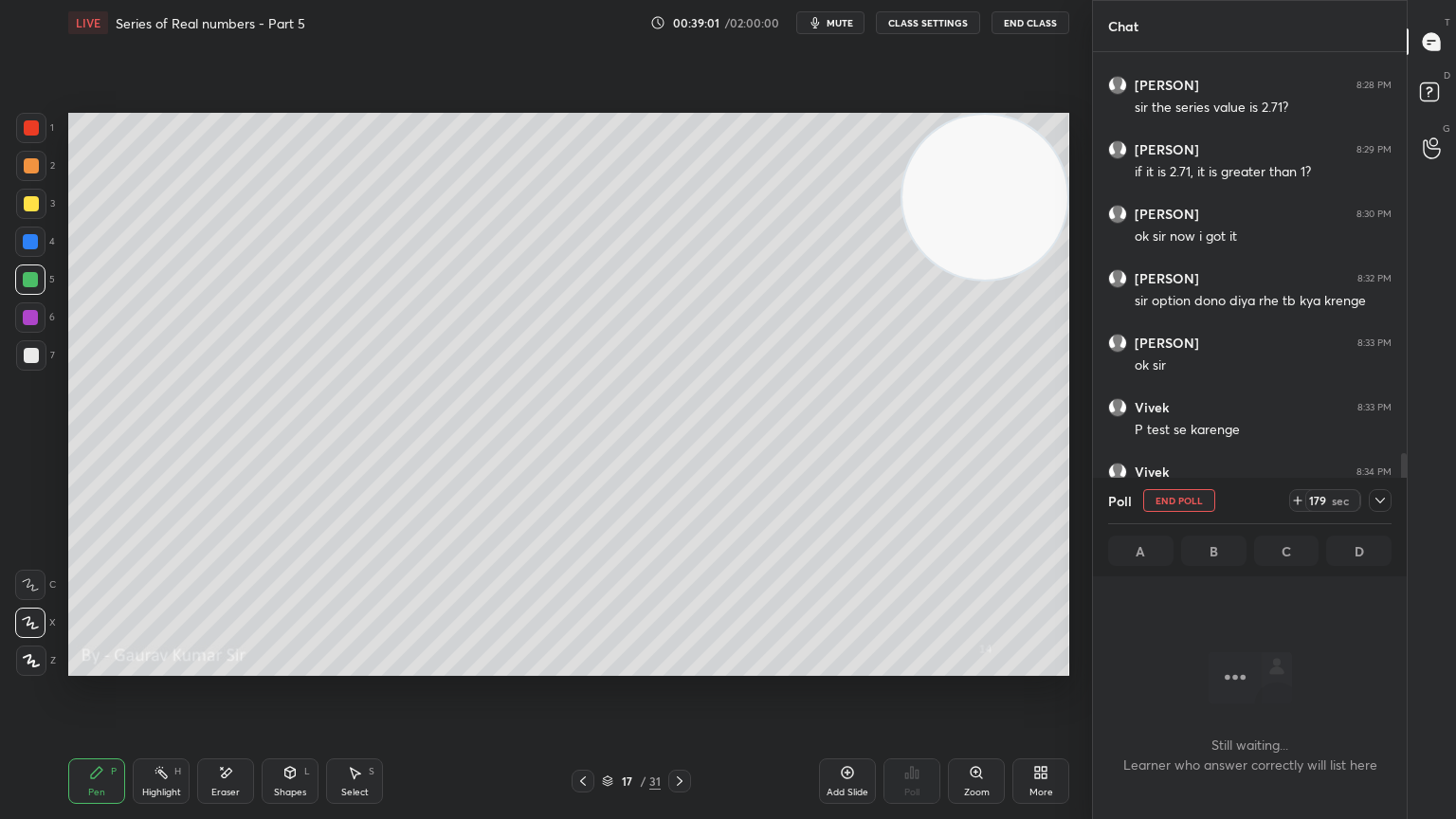 click on "mute" at bounding box center (830, 23) 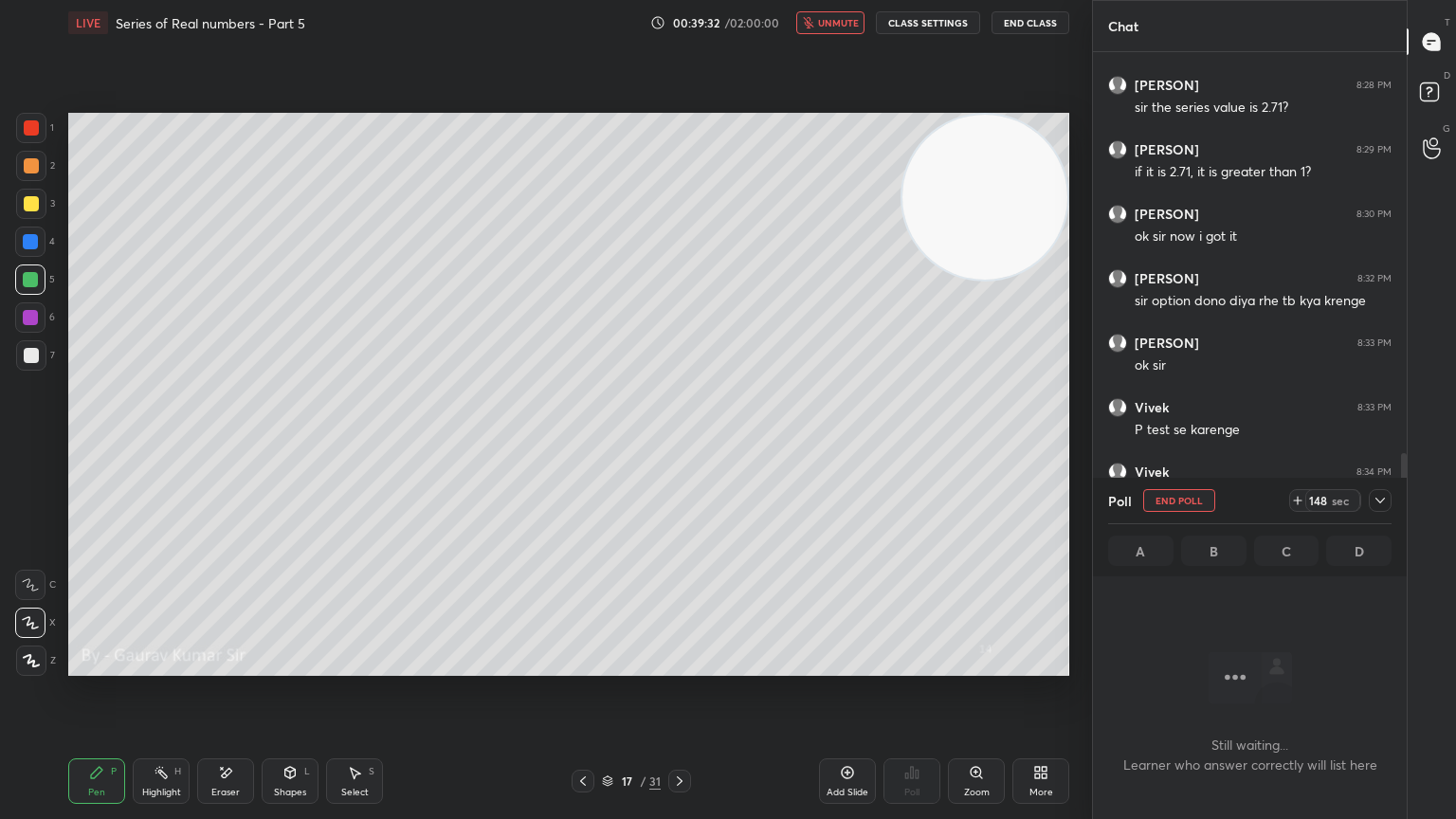 click 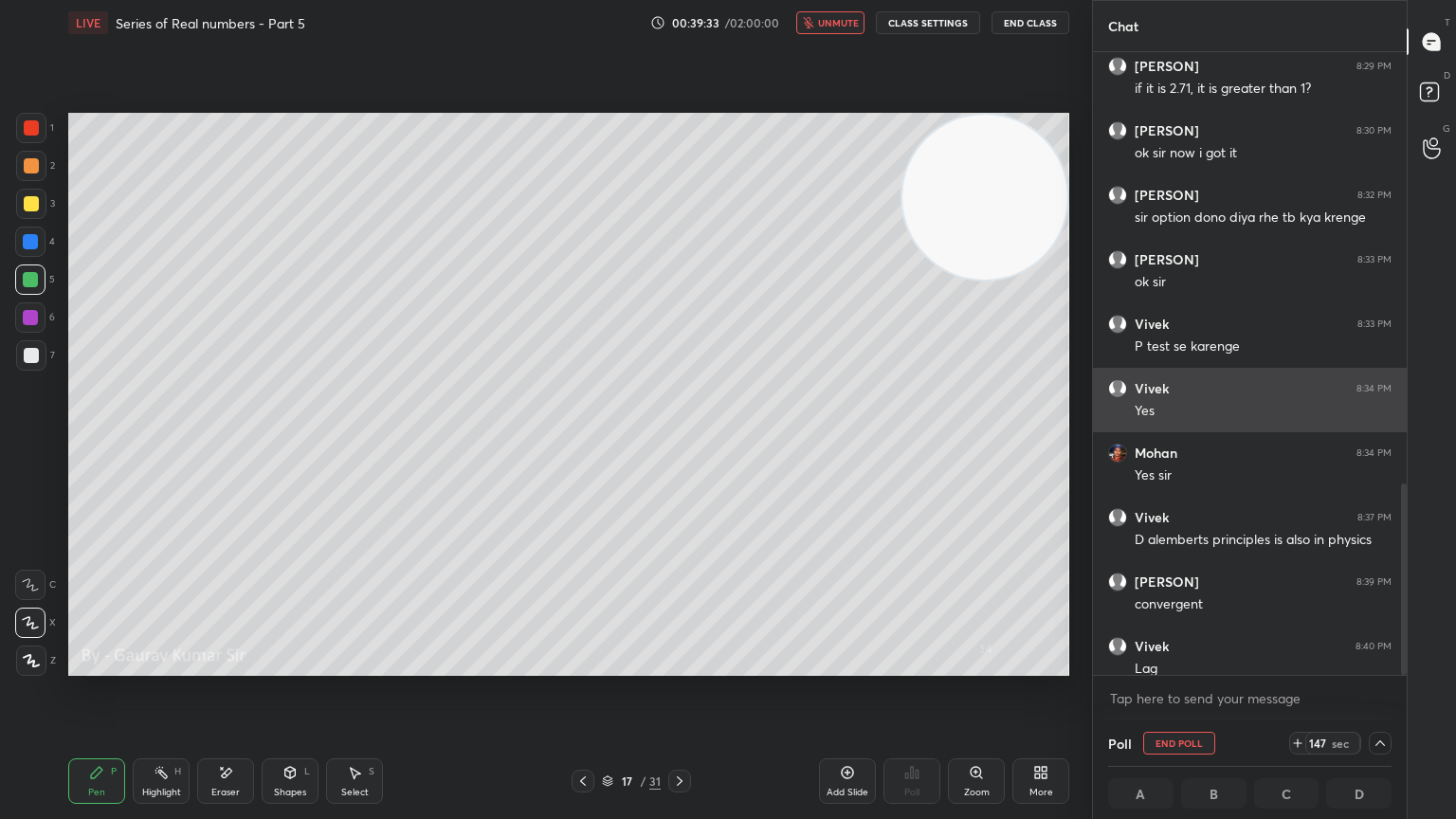 scroll, scrollTop: 1398, scrollLeft: 0, axis: vertical 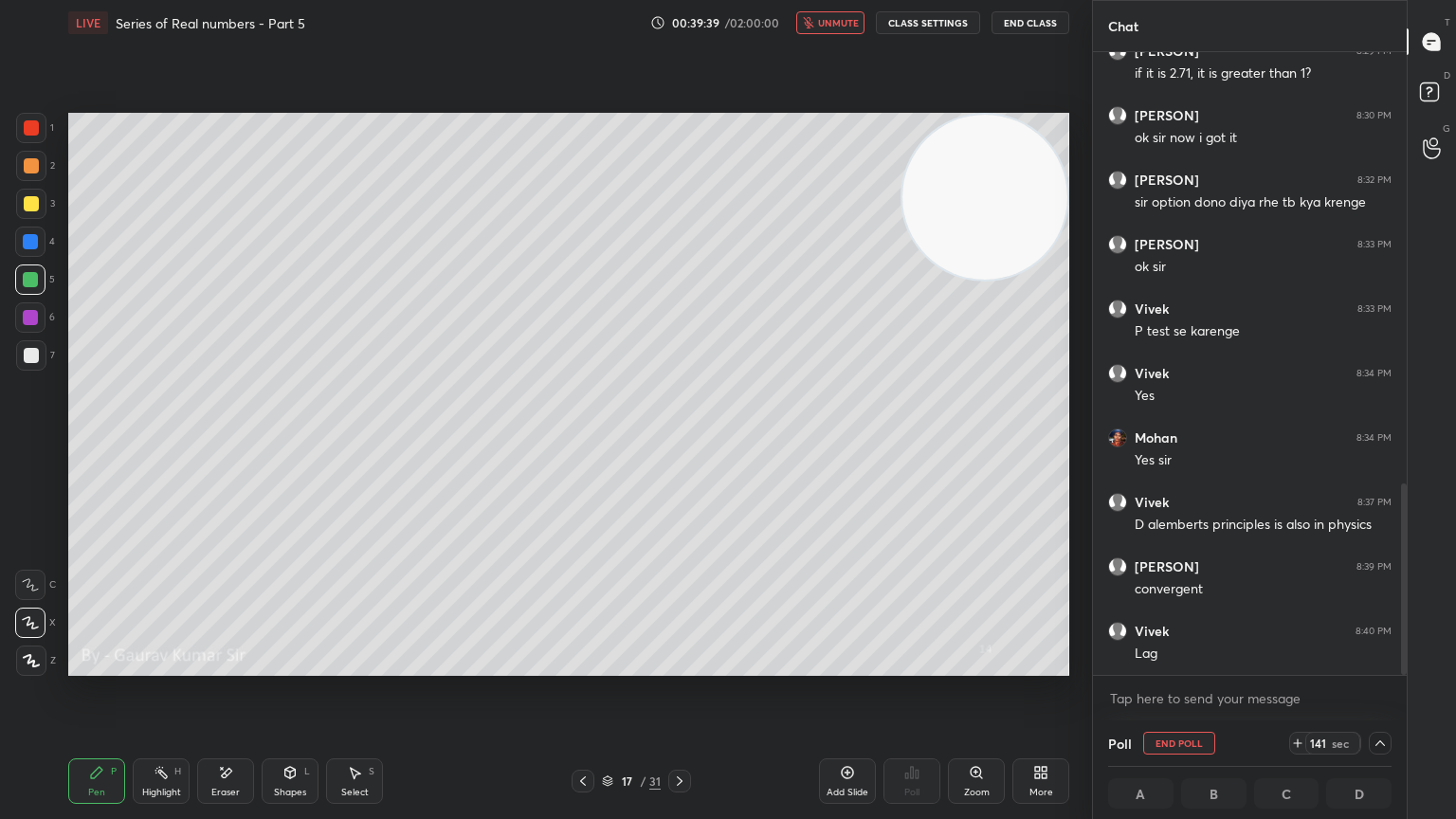 click on "unmute" at bounding box center [838, 23] 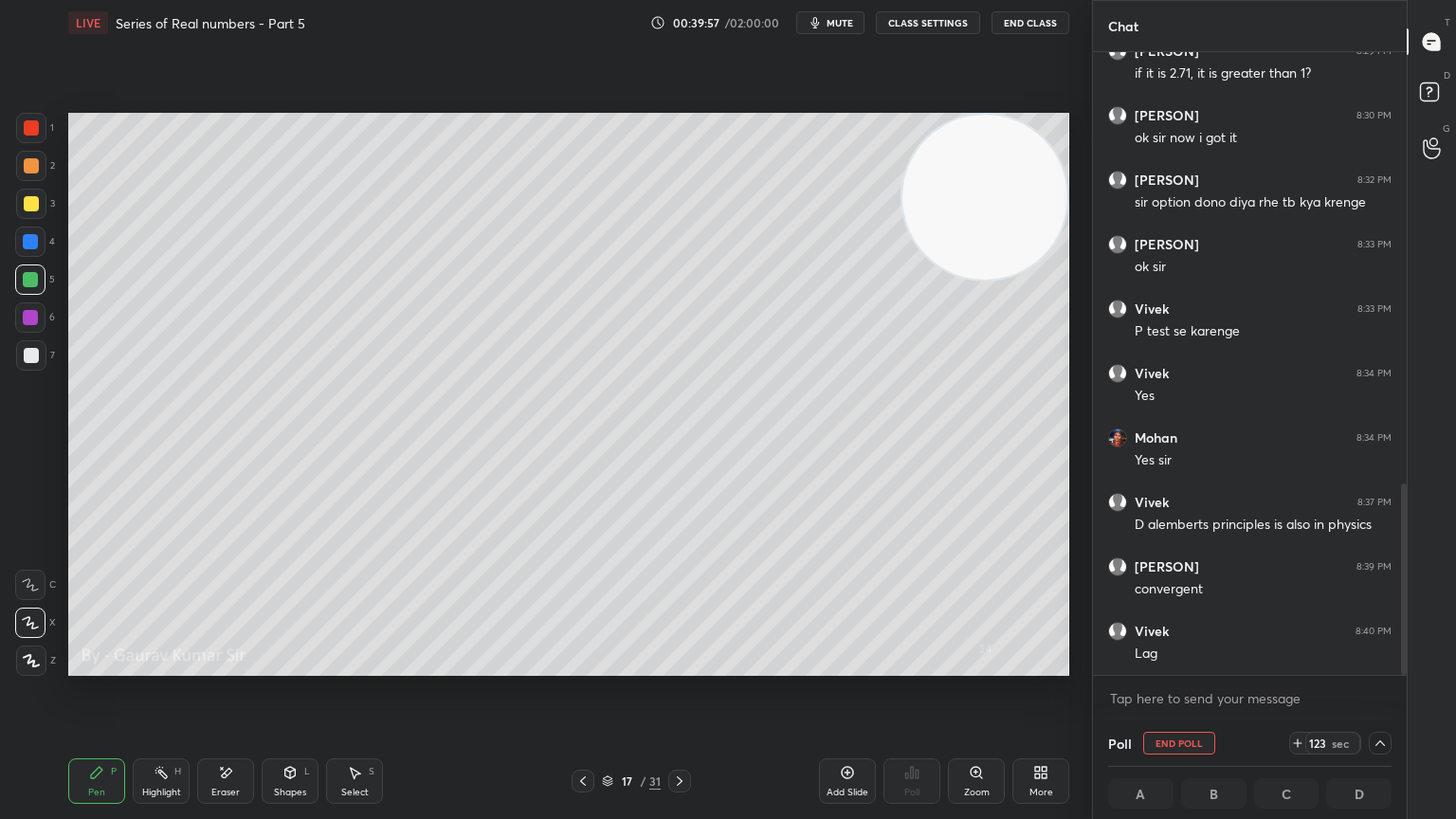 click on "mute" at bounding box center (840, 23) 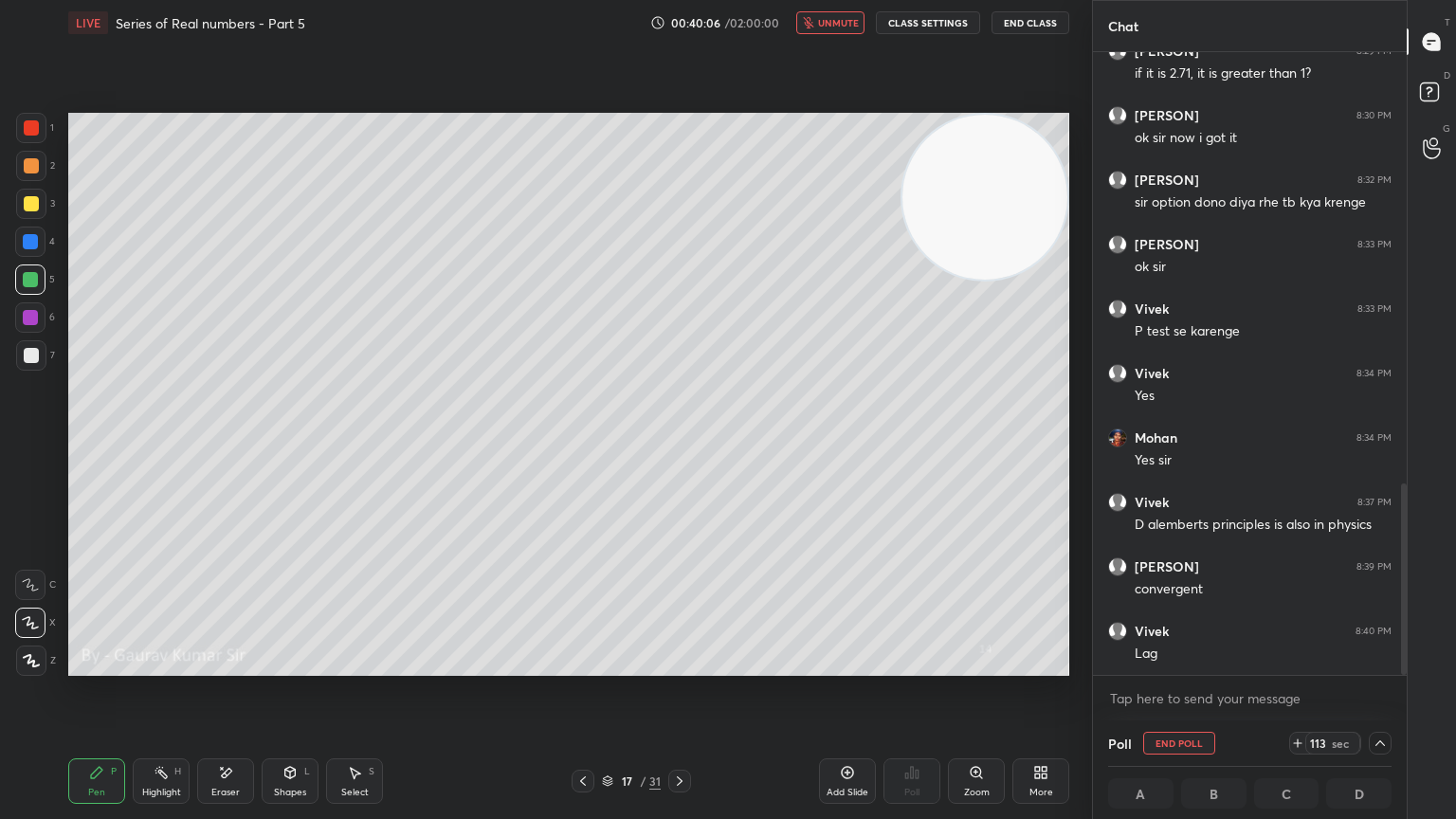 click on "unmute" at bounding box center [838, 23] 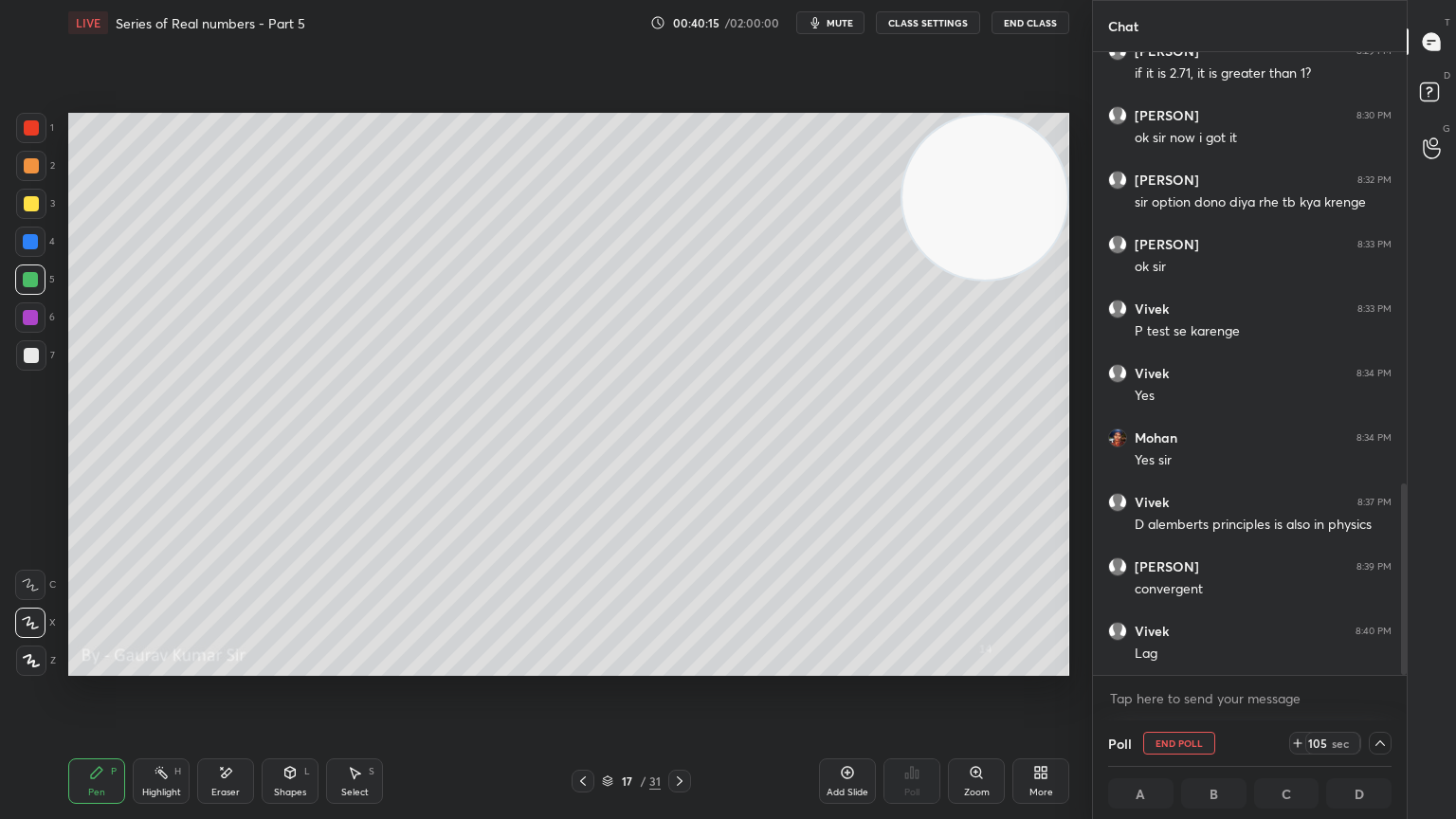 scroll, scrollTop: 1463, scrollLeft: 0, axis: vertical 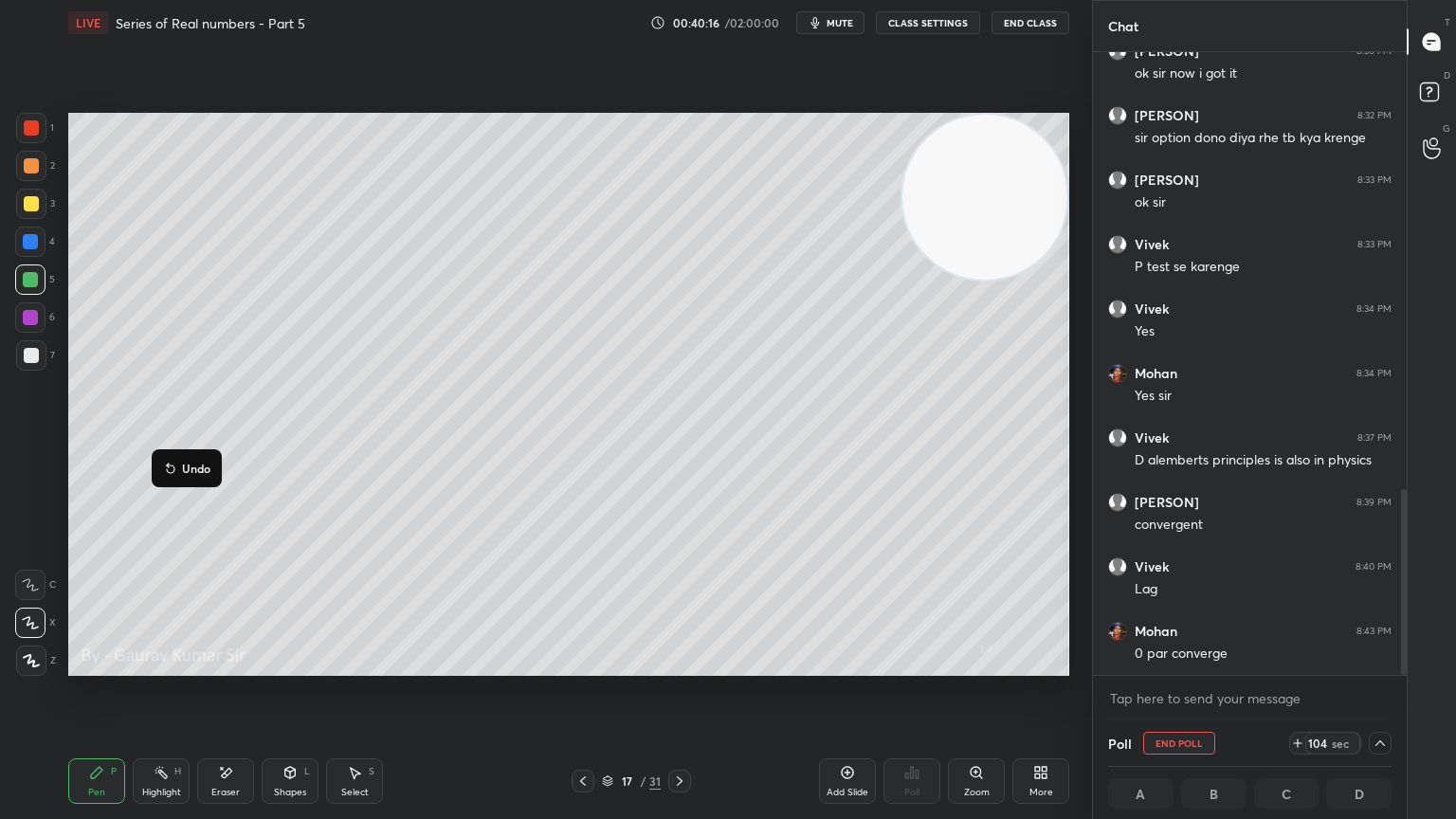click at bounding box center (30, 318) 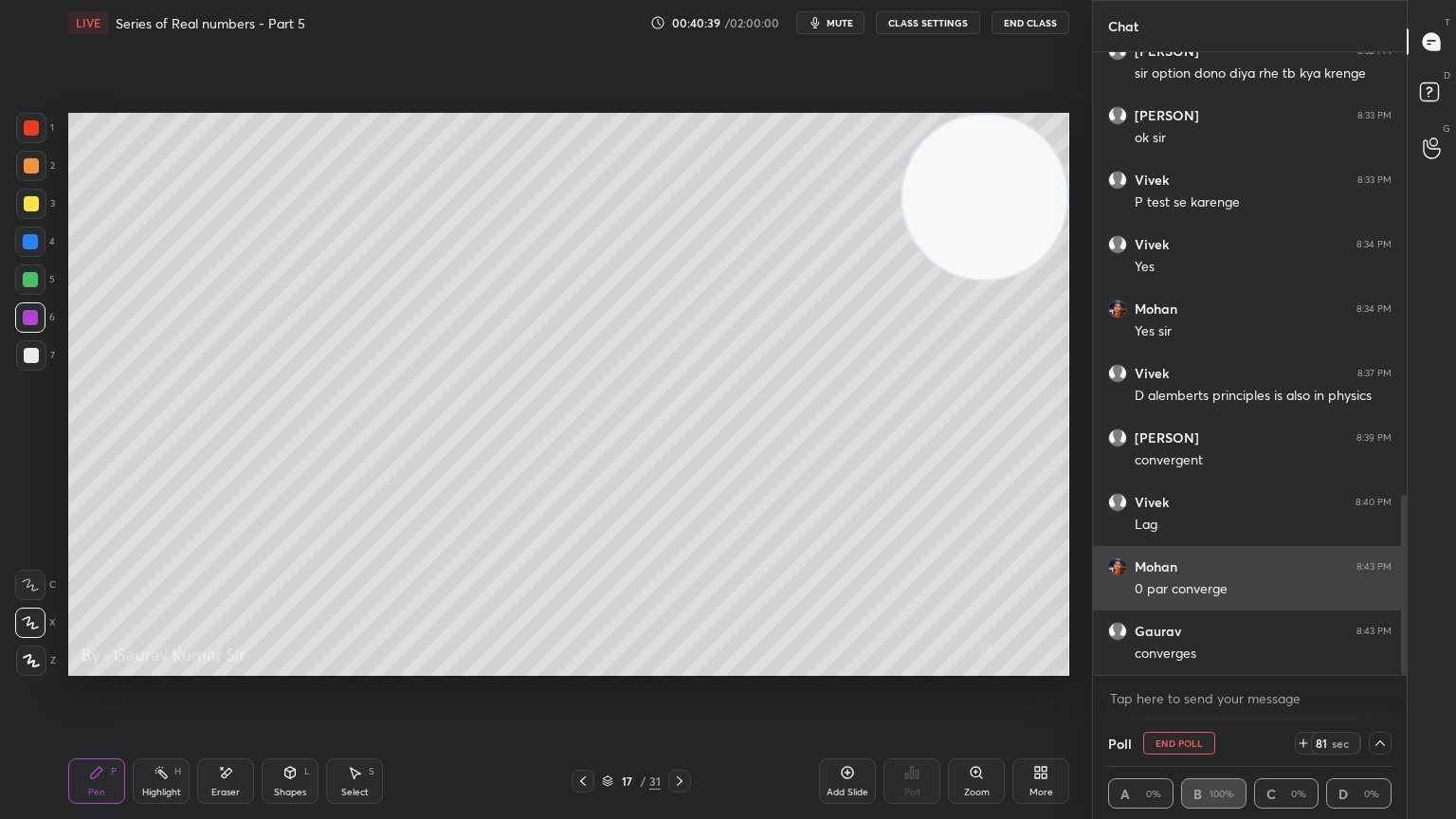 scroll, scrollTop: 1592, scrollLeft: 0, axis: vertical 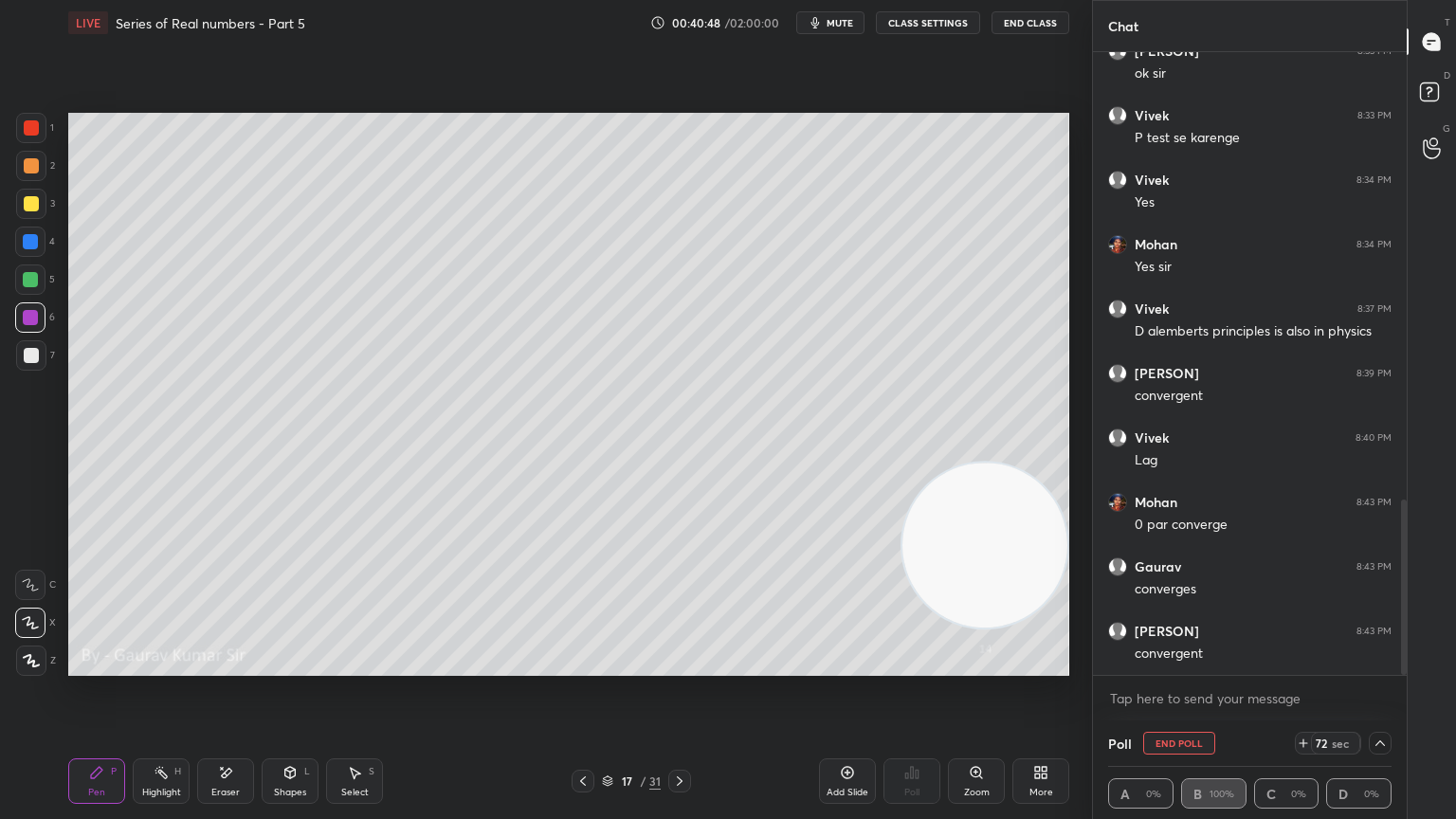 click on "Shapes L" at bounding box center [290, 781] 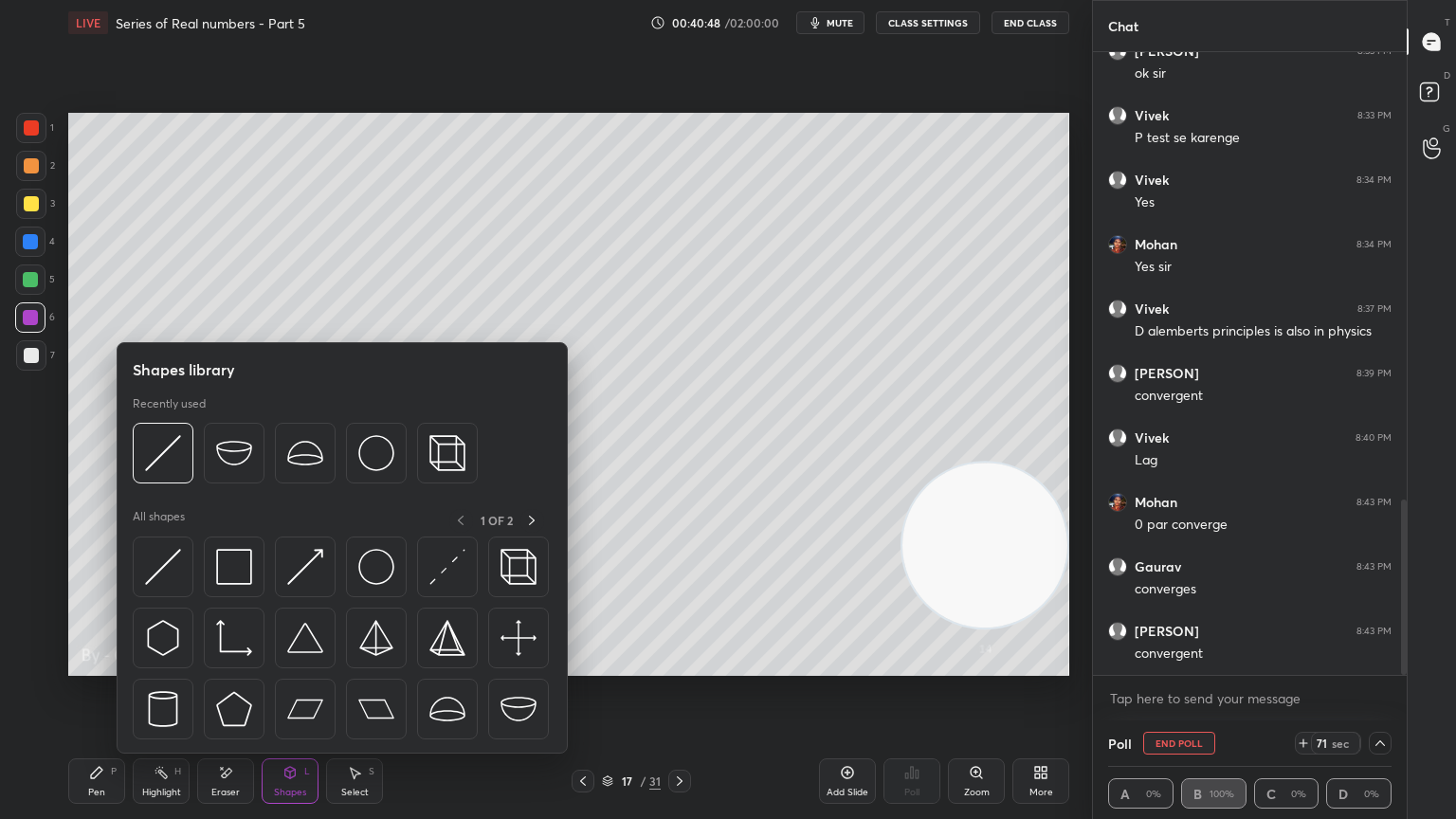 click on "Eraser" at bounding box center (226, 781) 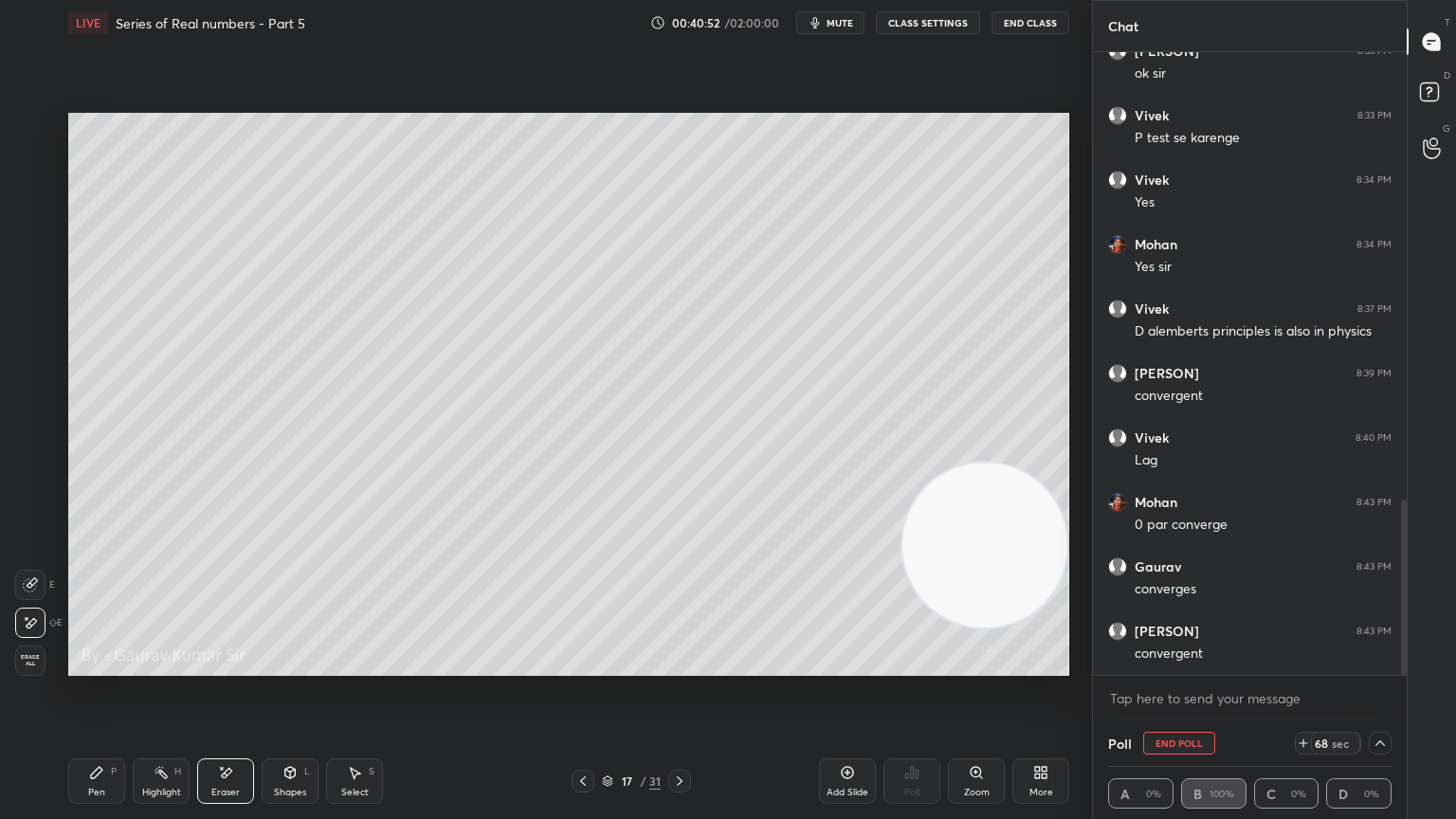 click on "Pen P" at bounding box center [97, 781] 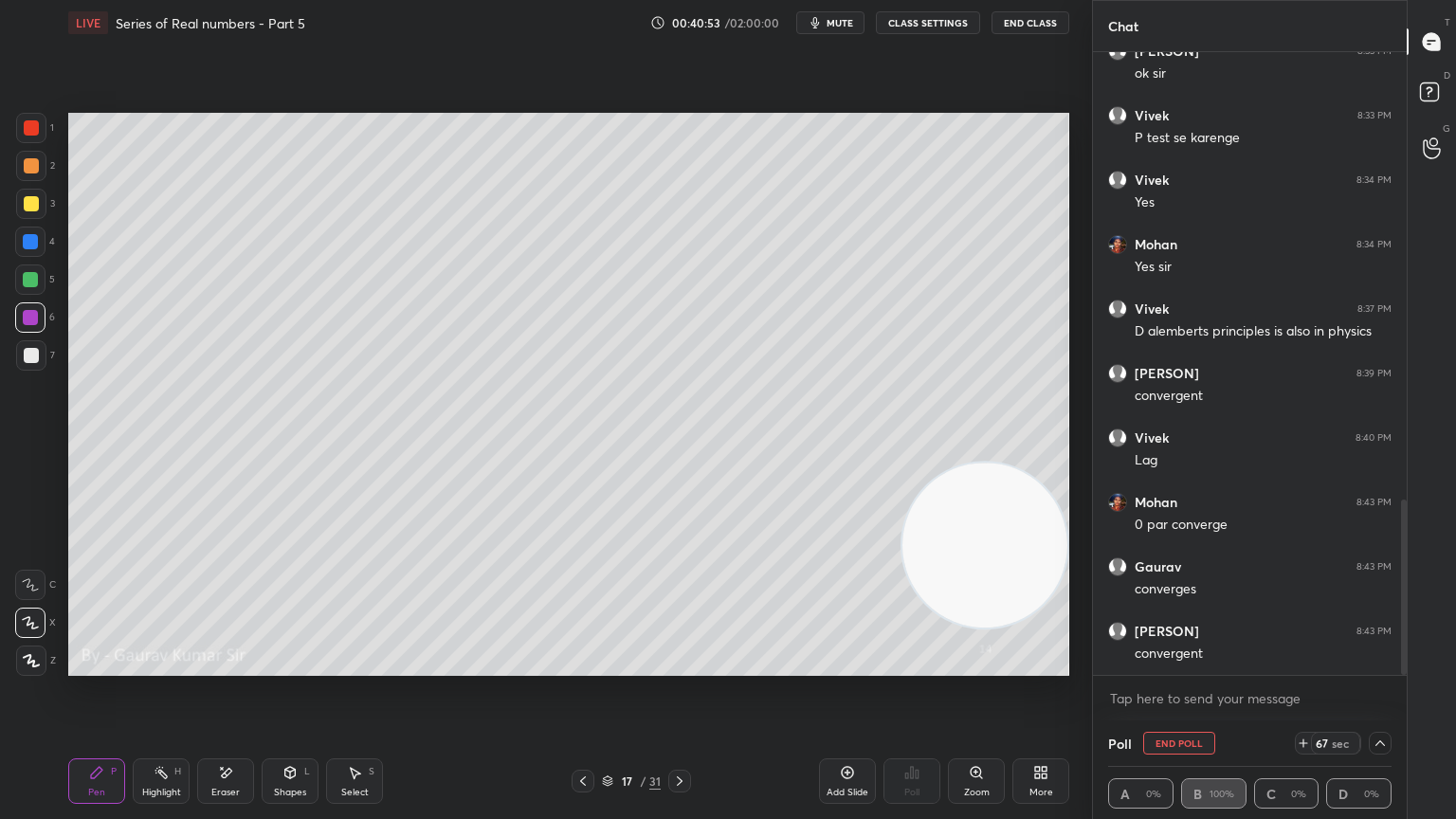 click at bounding box center [30, 280] 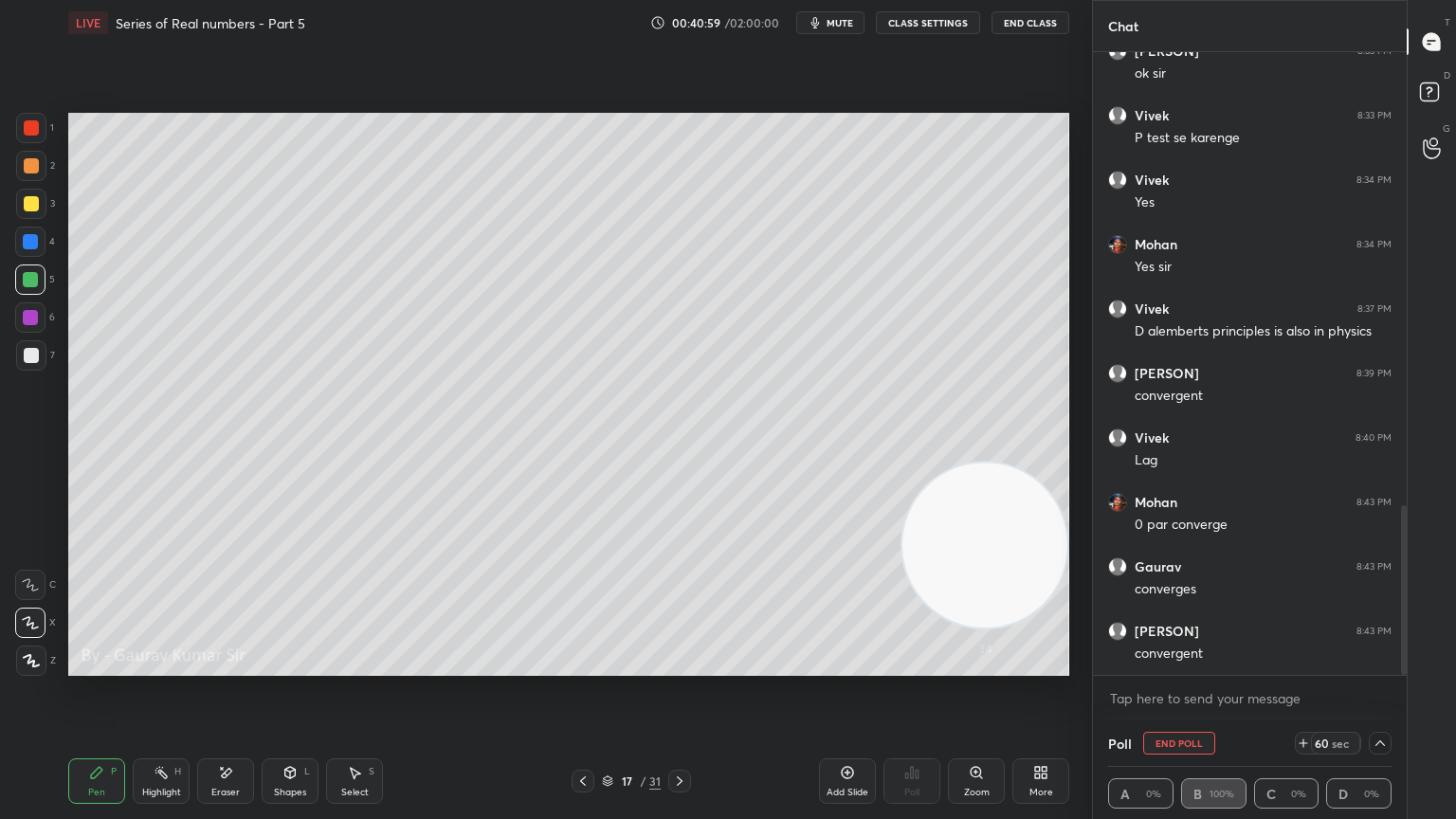 scroll, scrollTop: 1656, scrollLeft: 0, axis: vertical 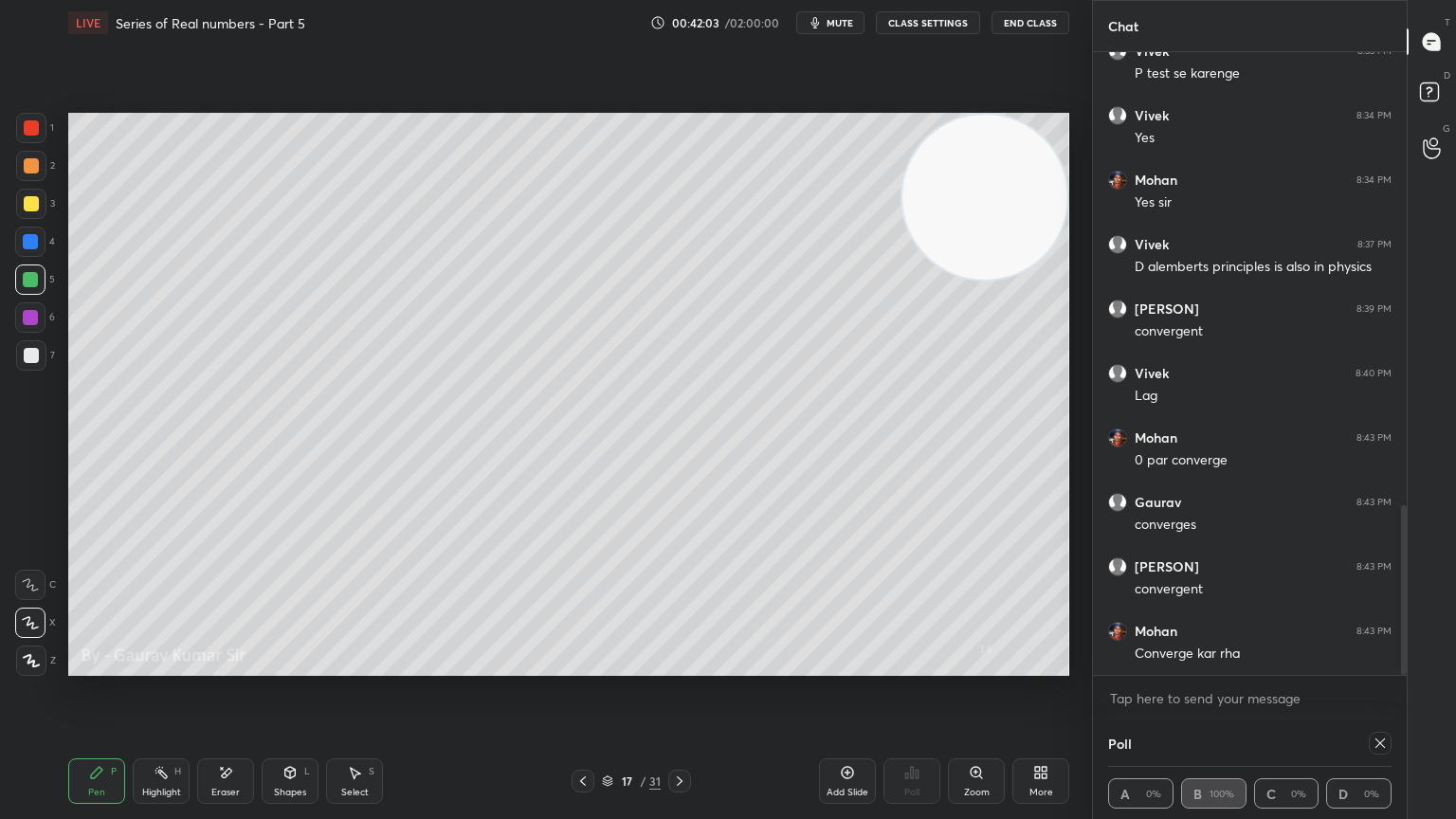 click on "Eraser" at bounding box center [226, 781] 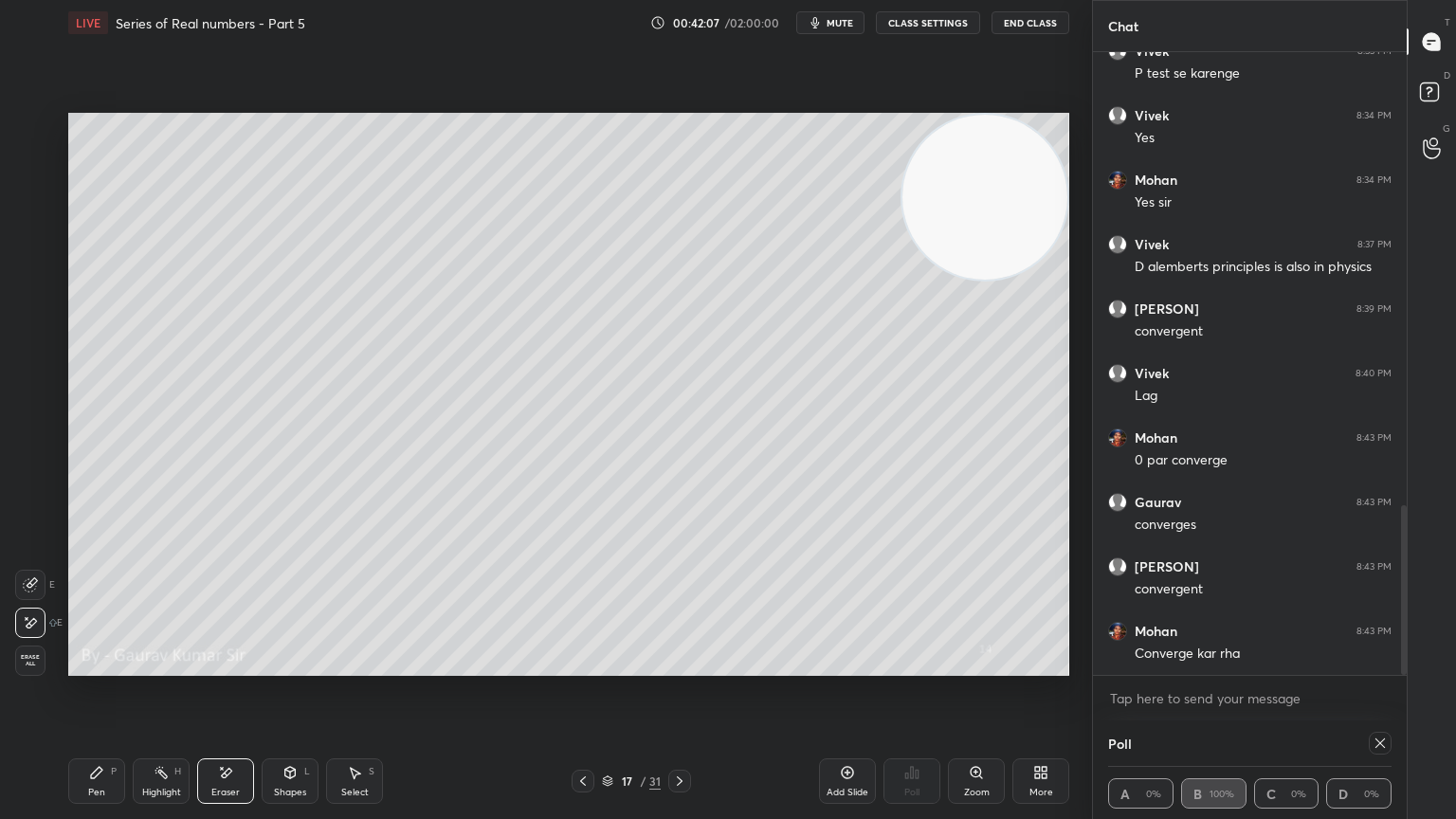 click on "Pen P" at bounding box center (97, 781) 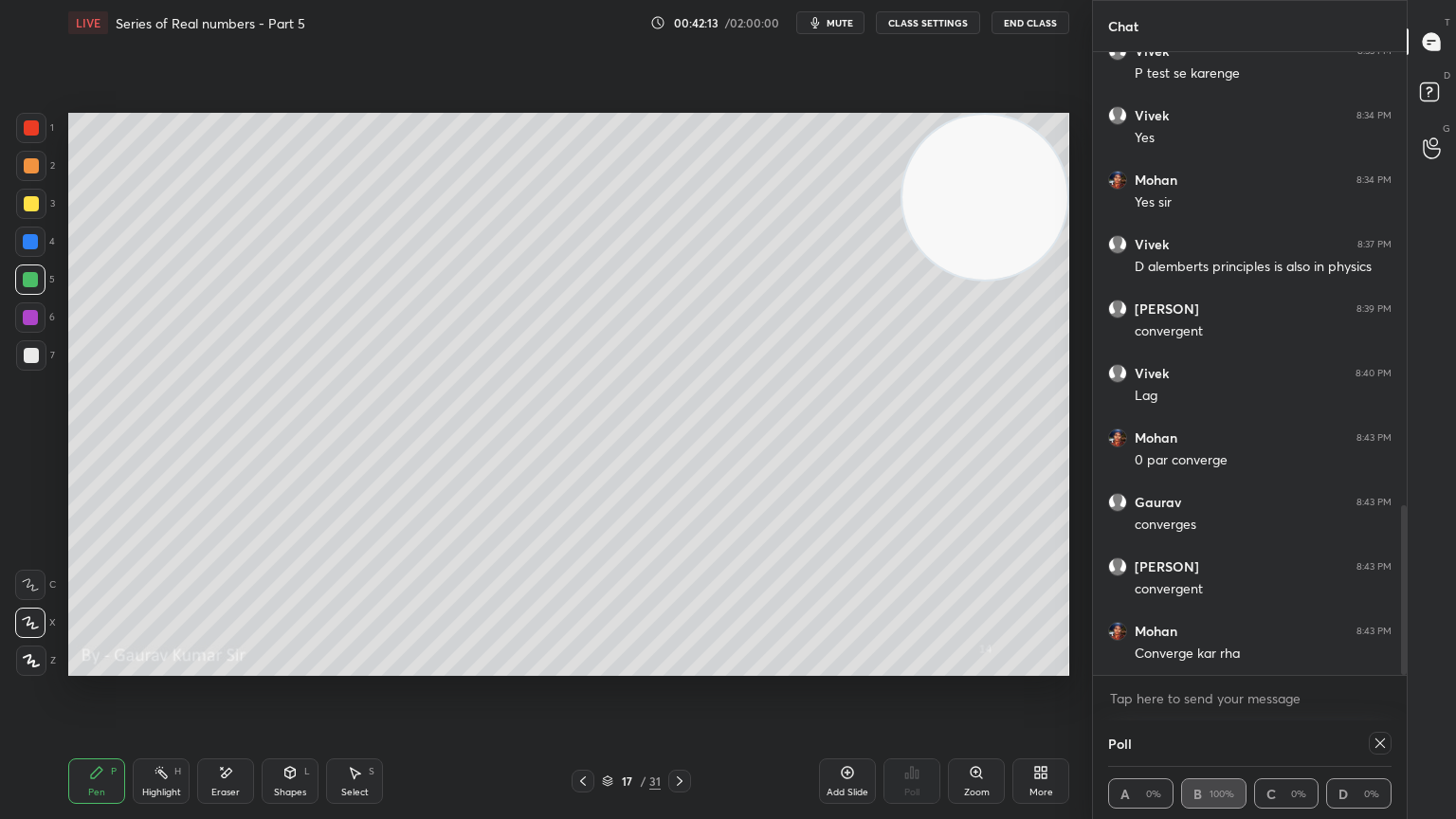 click on "Pen P Highlight H Eraser Shapes L Select S 17 / 31 Add Slide Poll Zoom More" at bounding box center [569, 781] 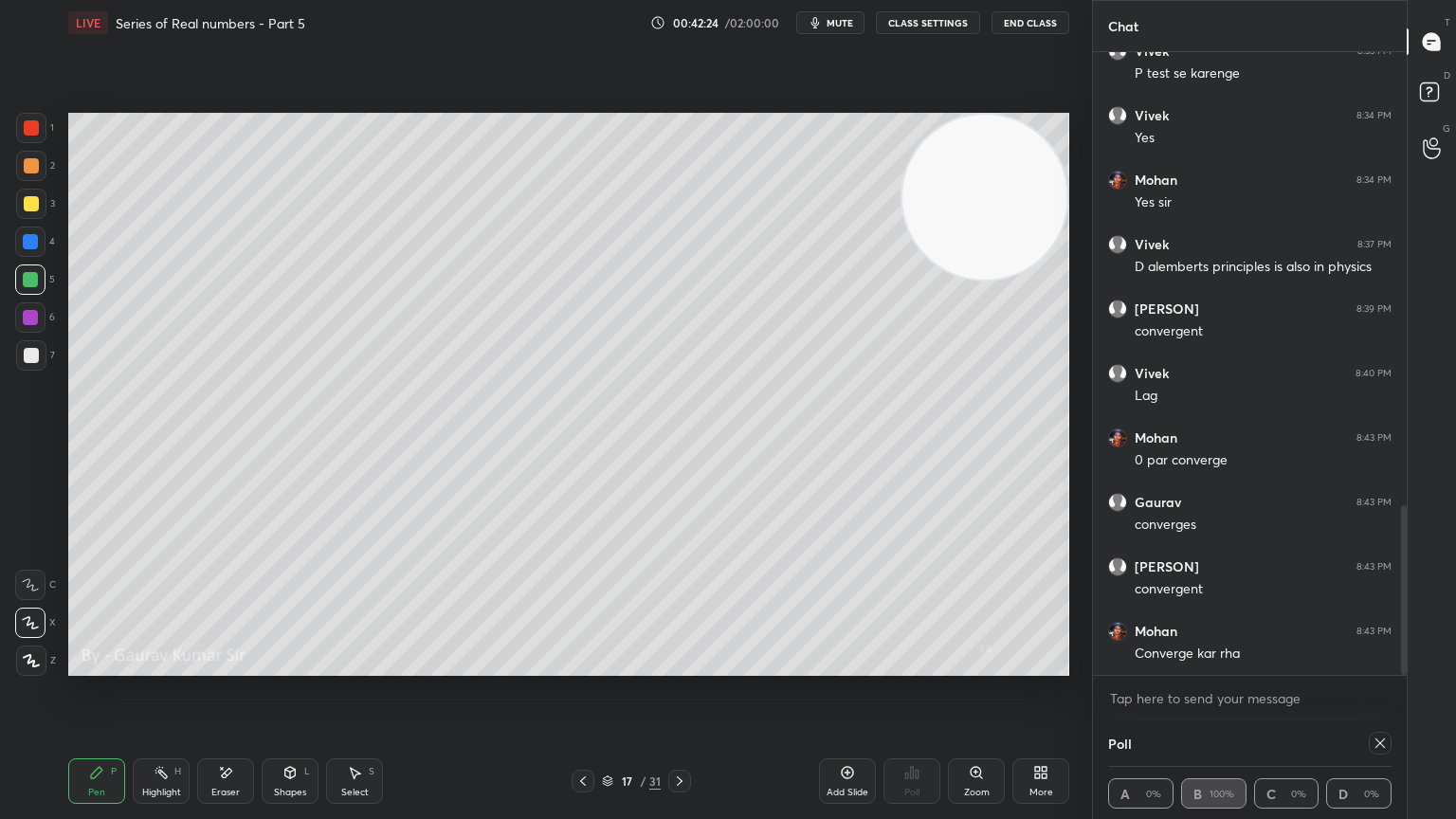 click 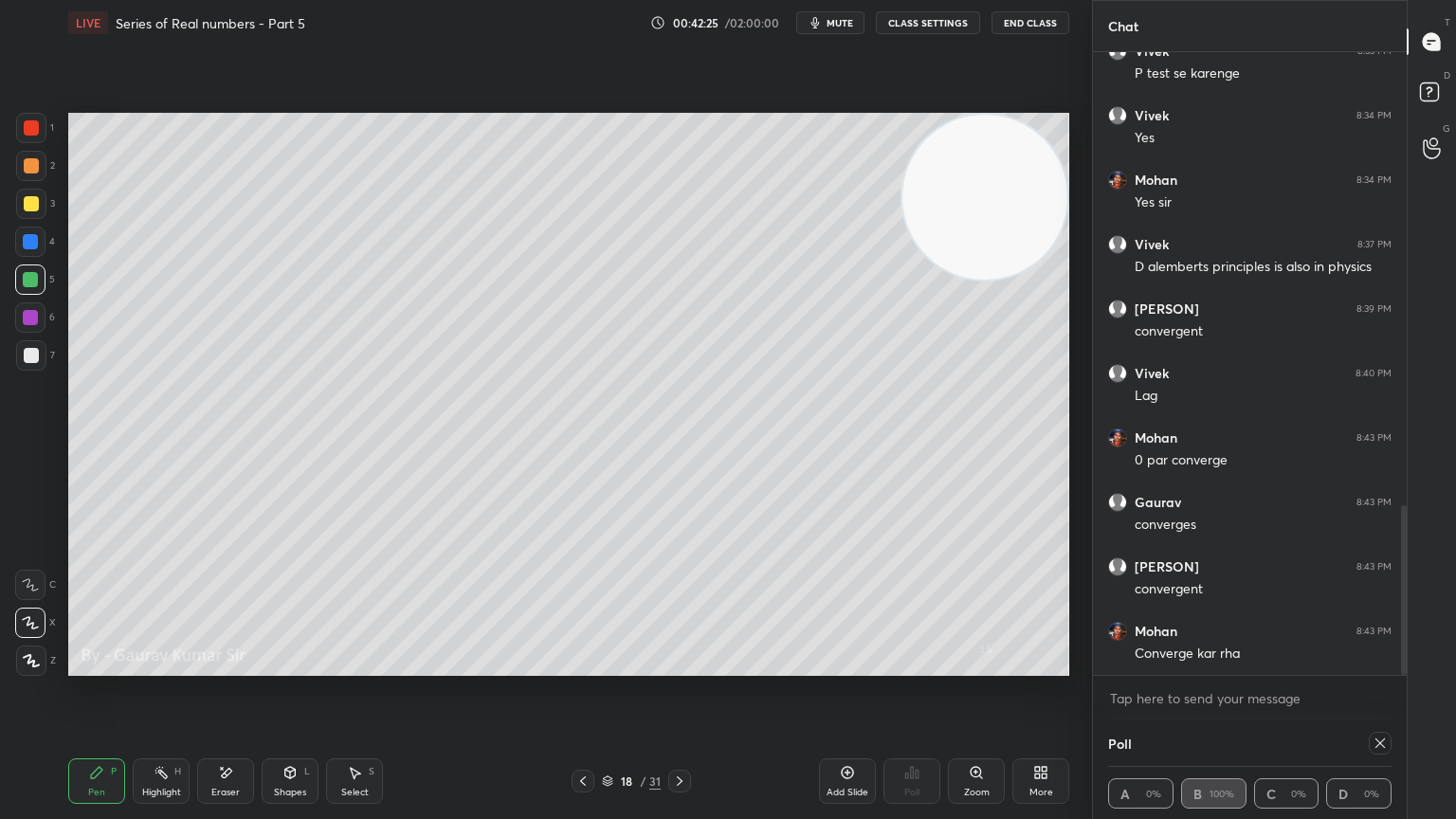 click at bounding box center [31, 204] 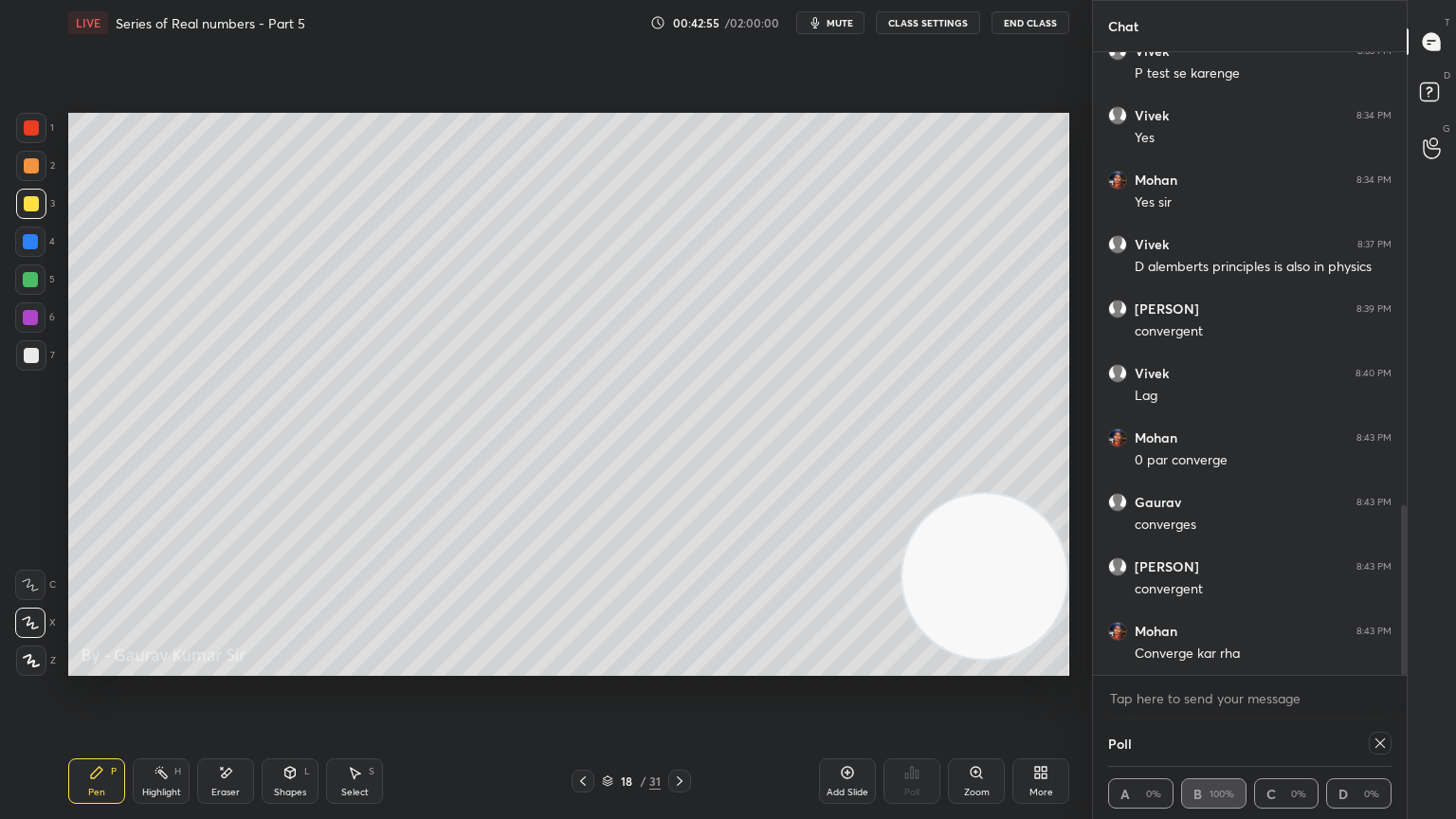 click at bounding box center (31, 355) 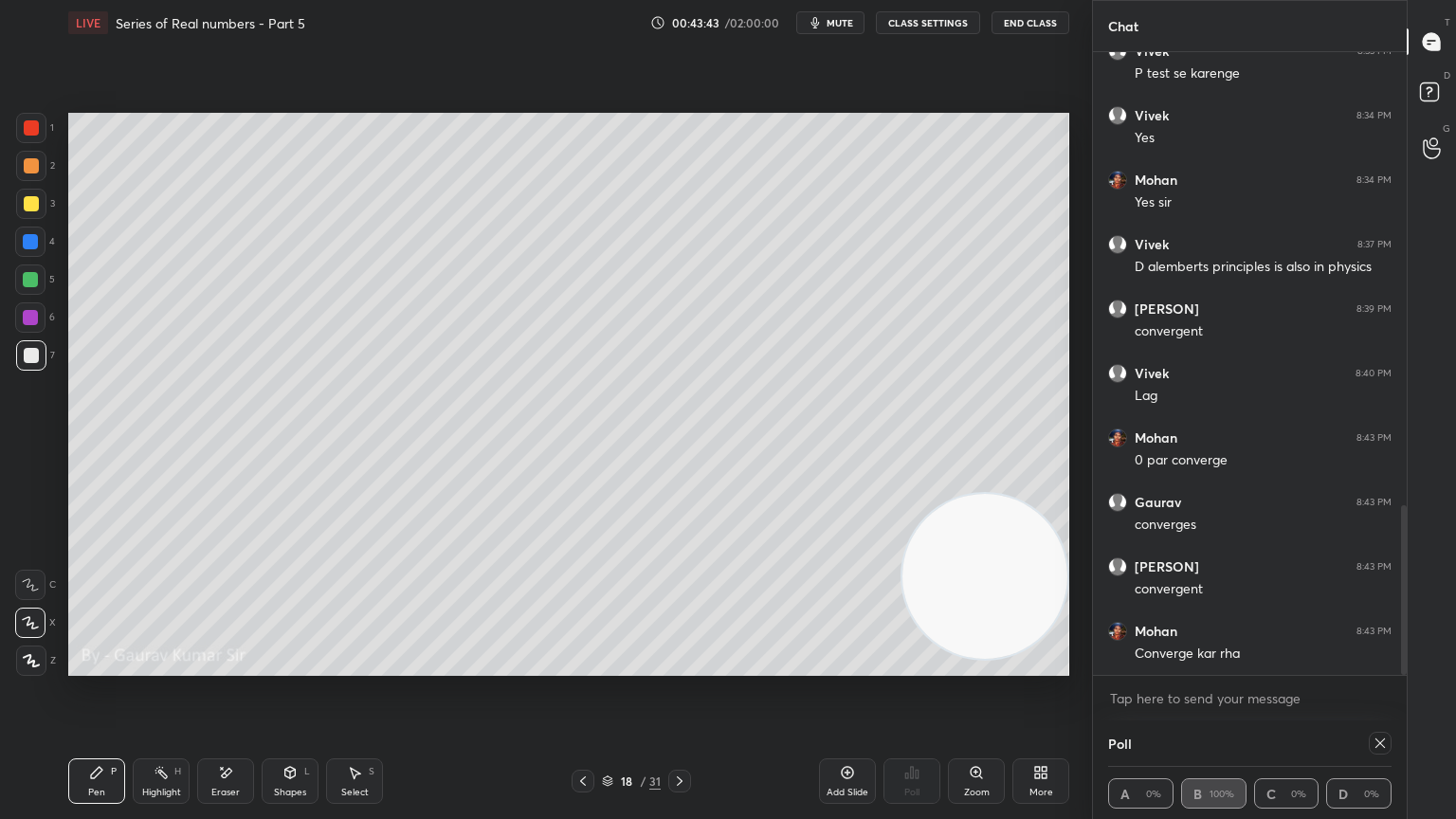 click 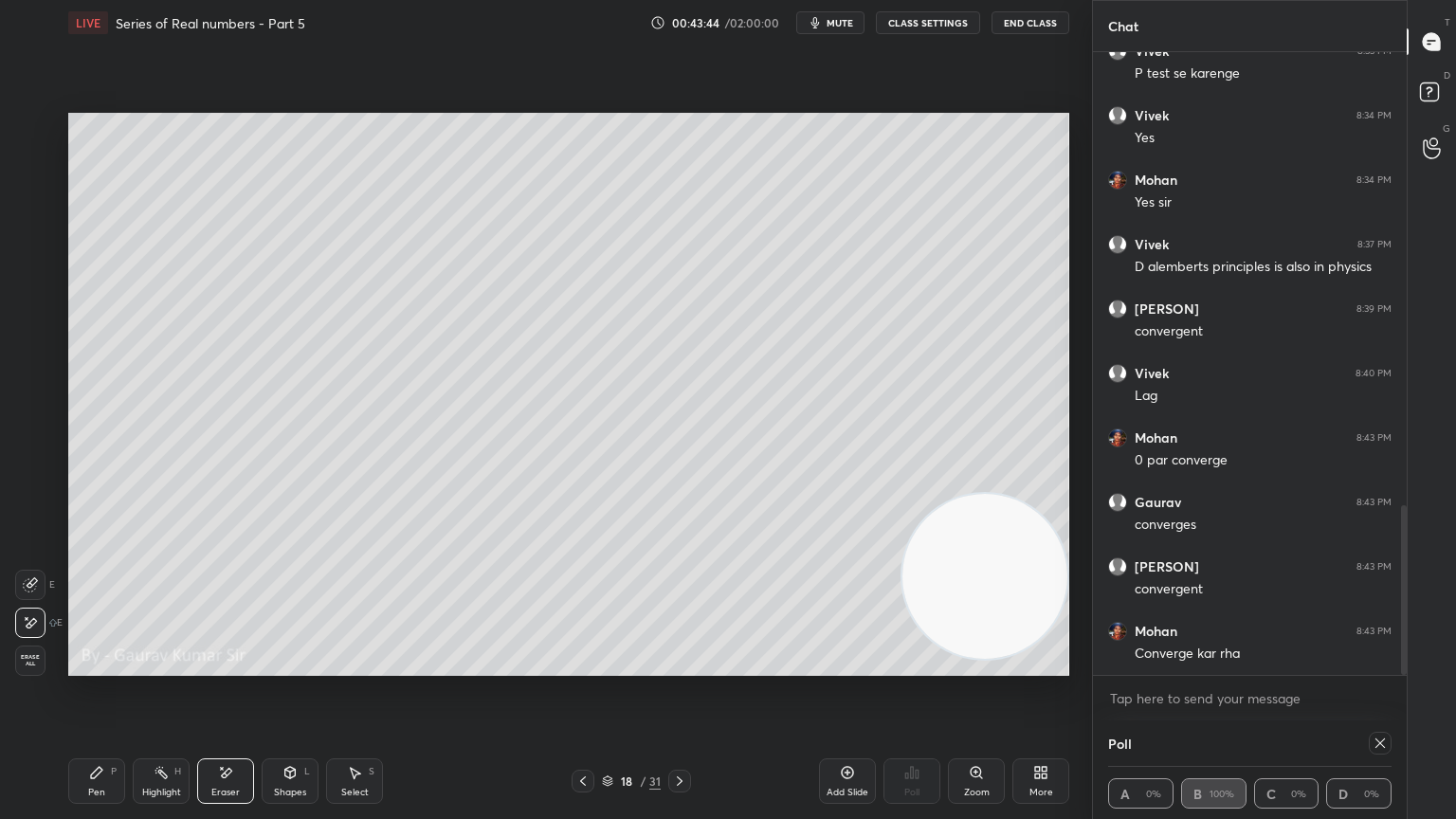 click 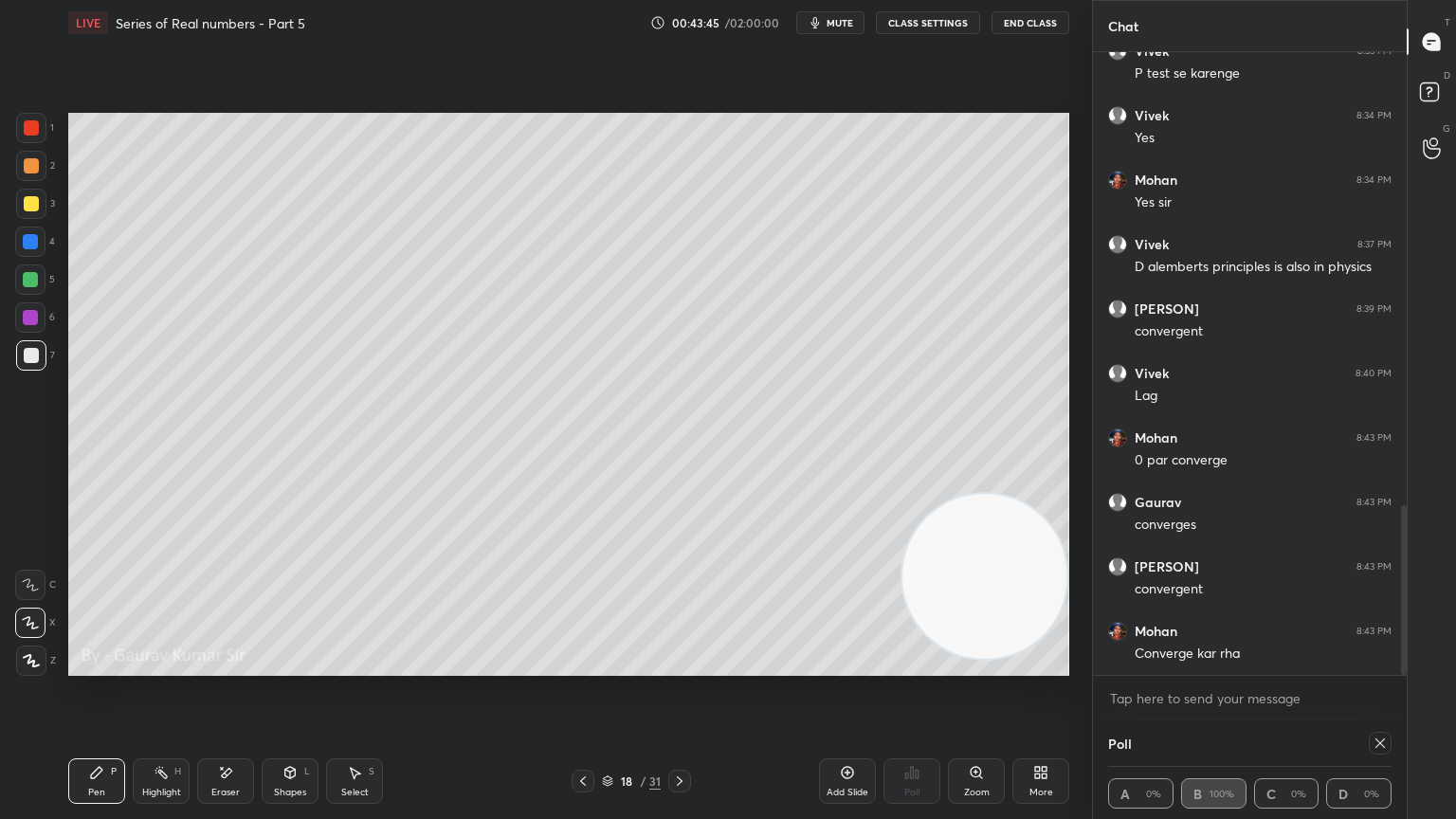 click on "Pen P" at bounding box center (97, 781) 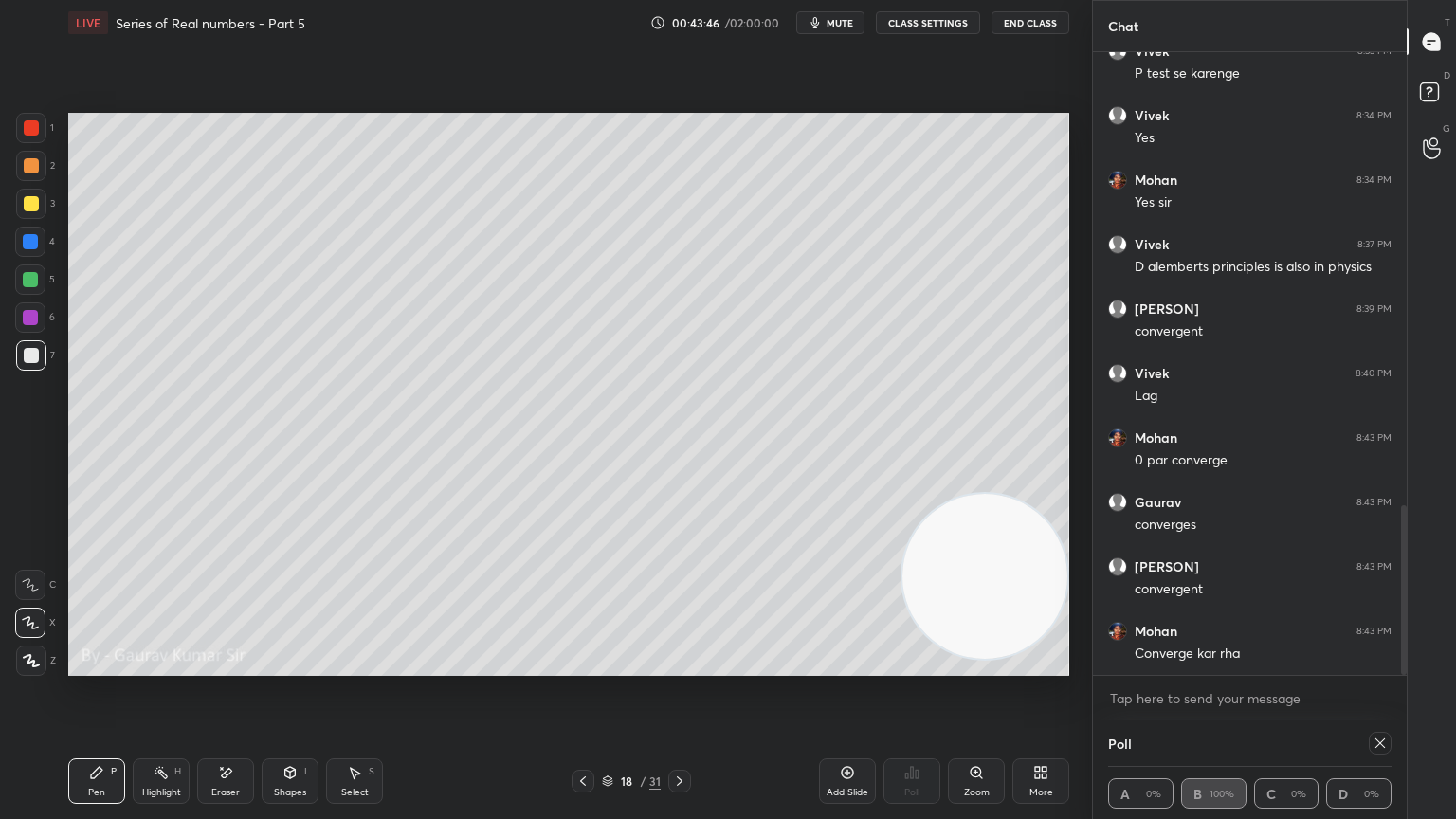 click on "Eraser" at bounding box center (226, 792) 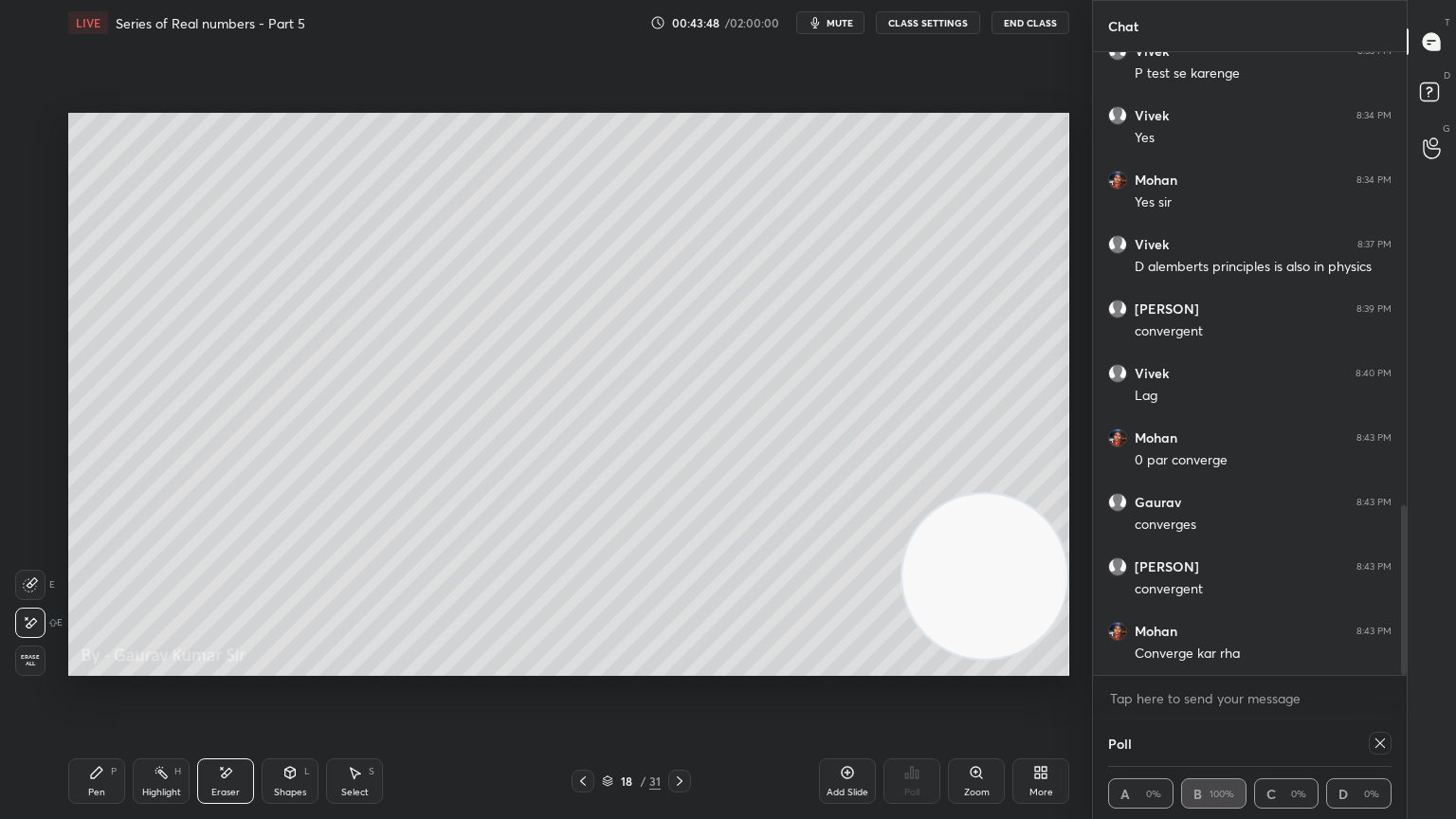 click on "Pen" at bounding box center [97, 792] 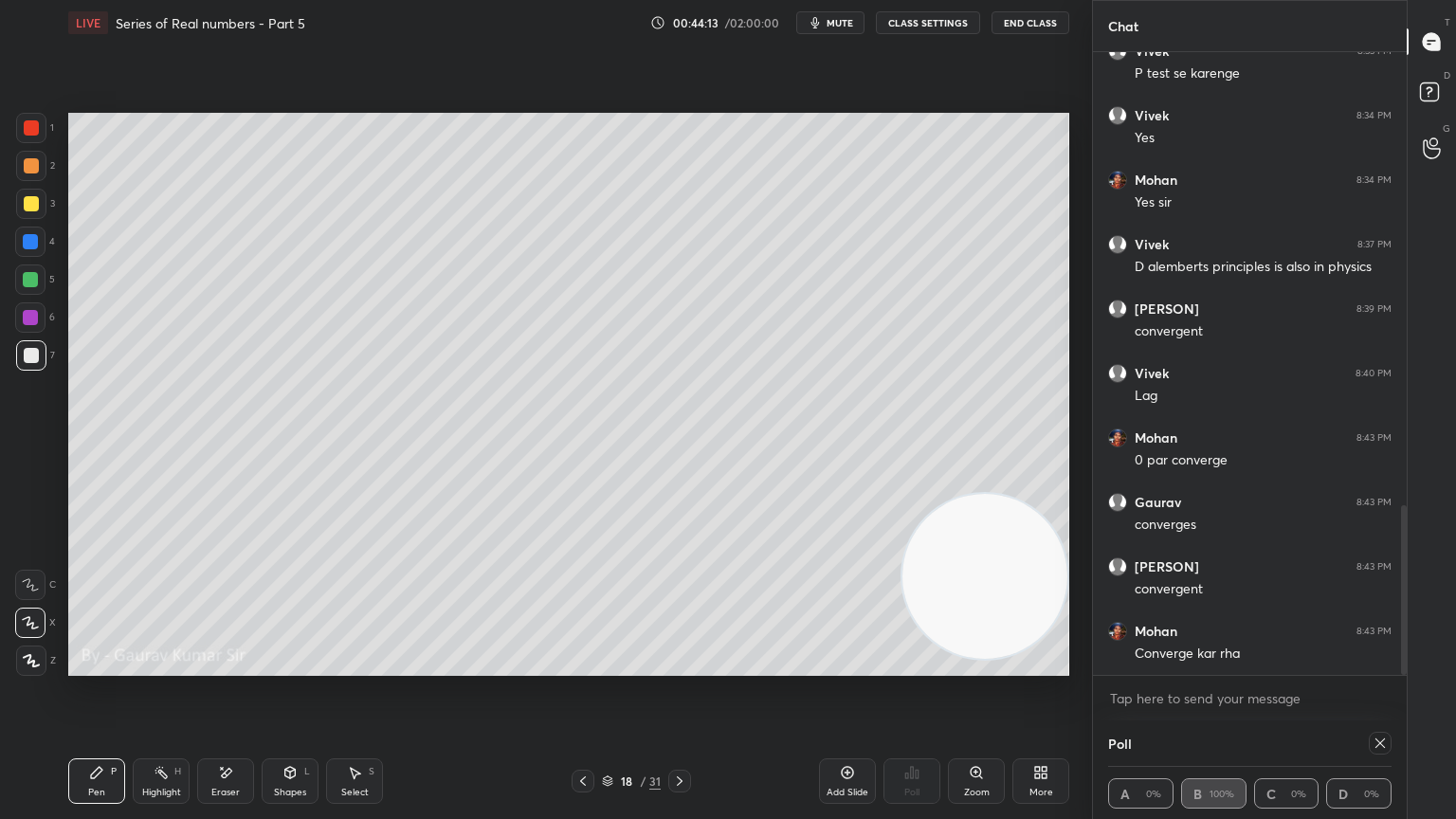 click 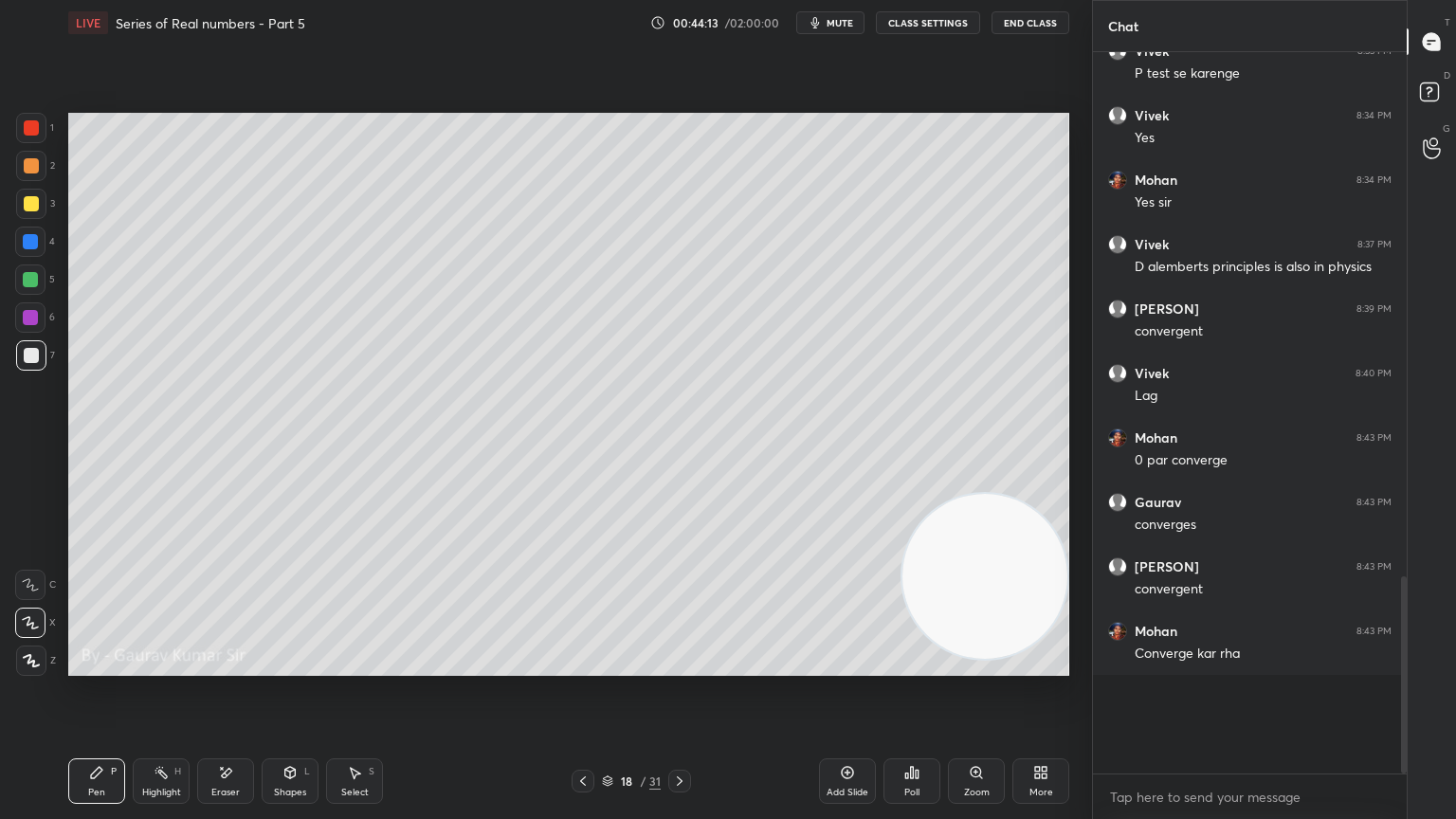 scroll, scrollTop: 6, scrollLeft: 6, axis: both 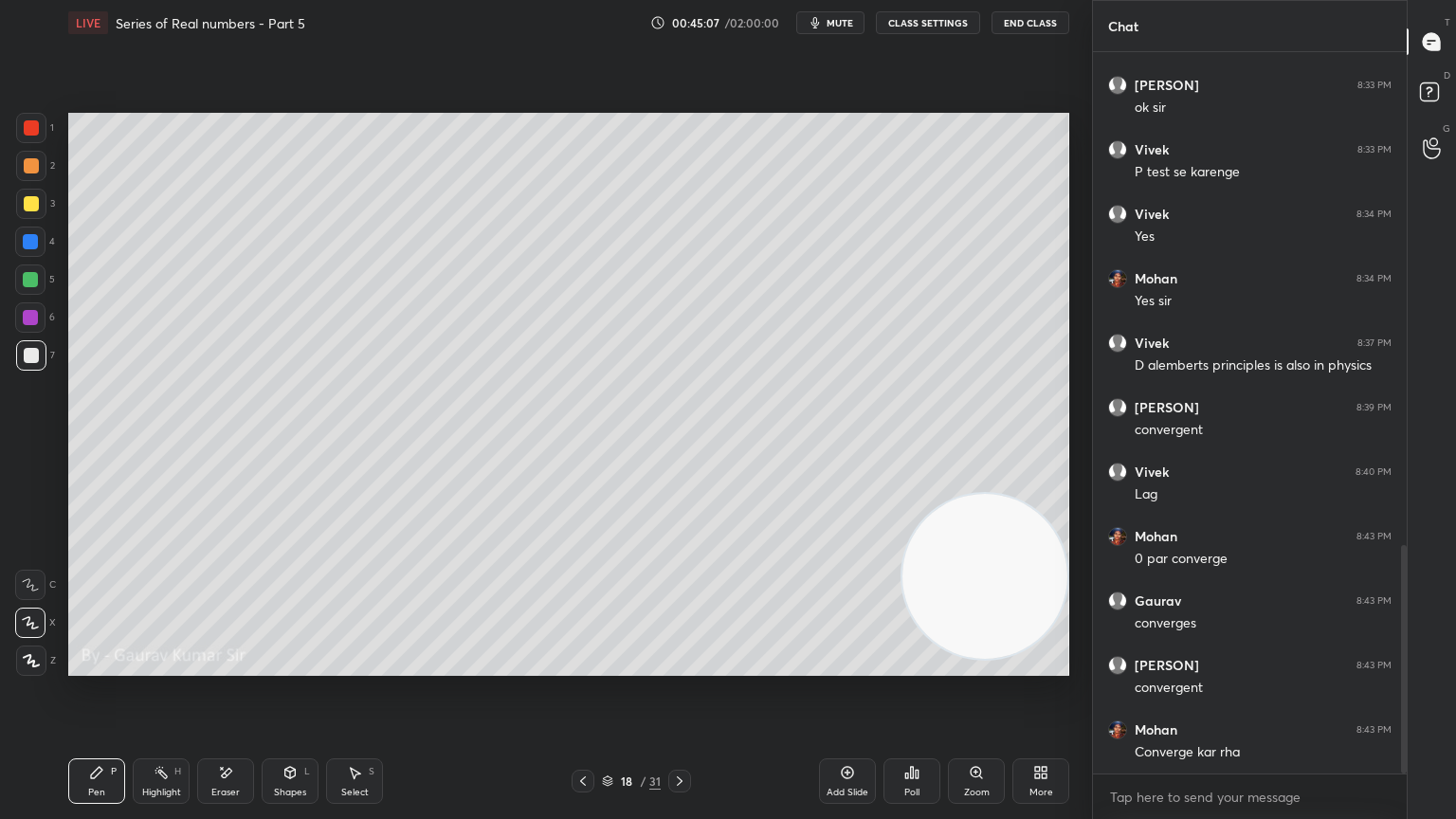 click at bounding box center [30, 318] 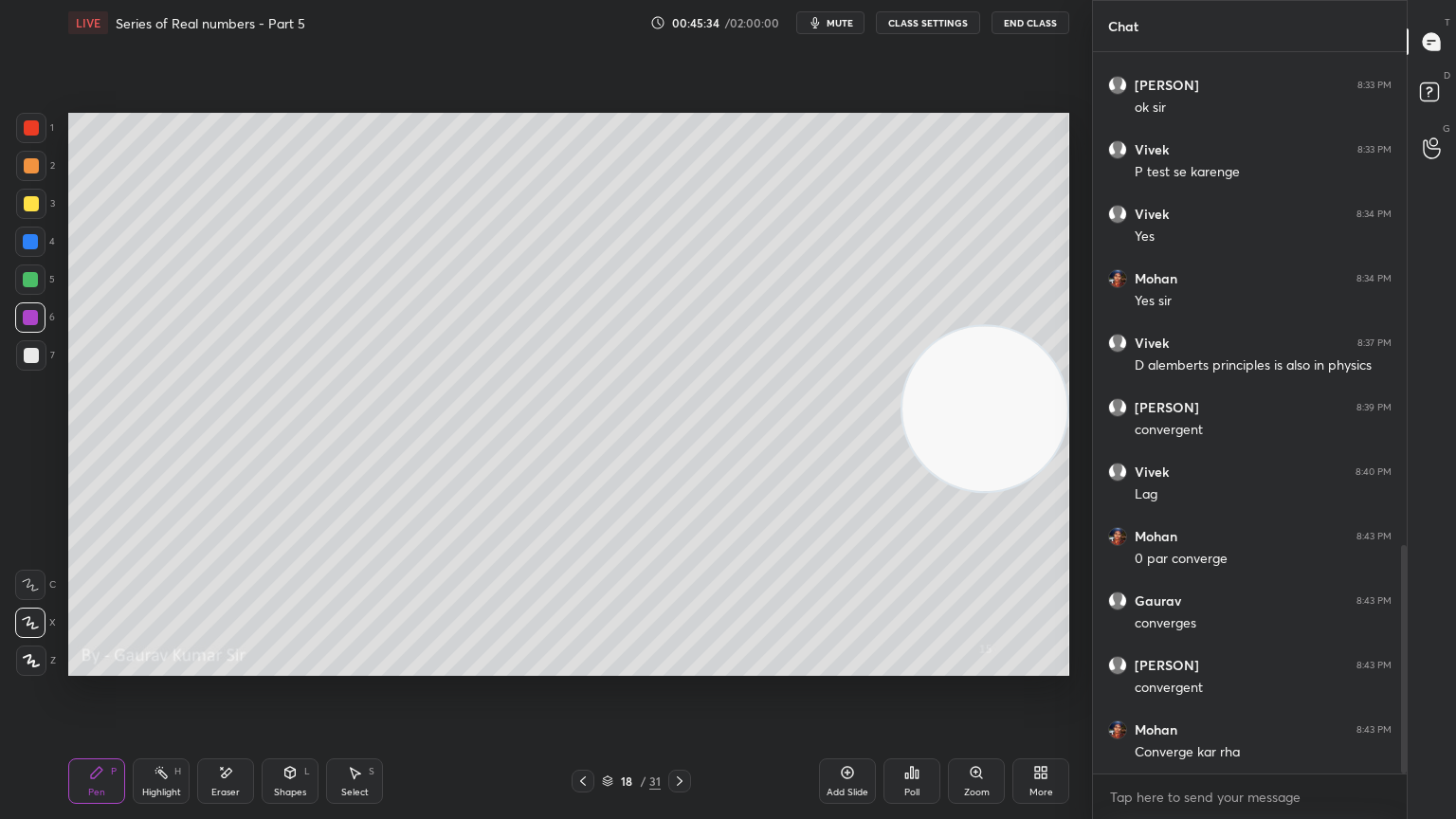 click 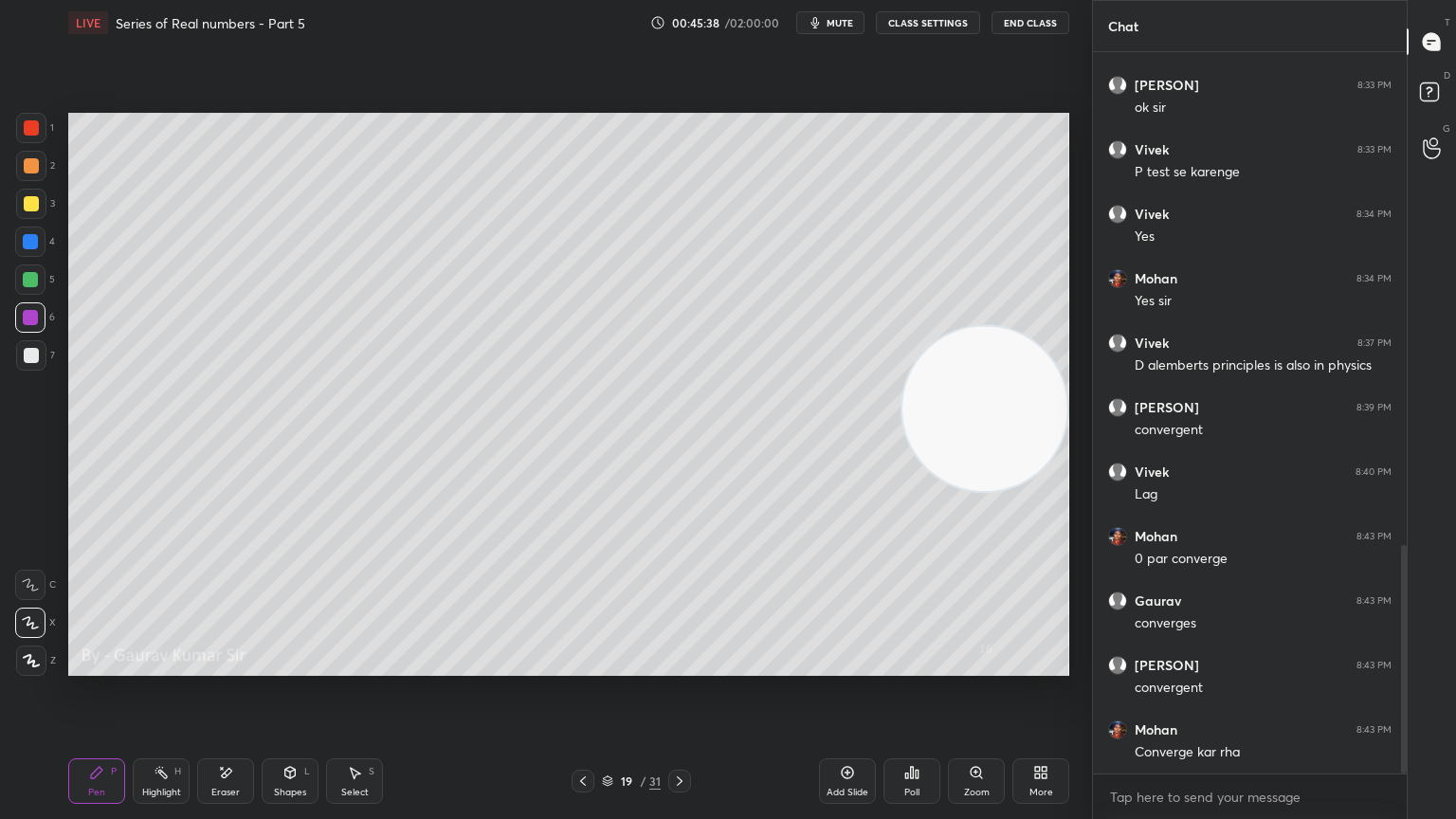 click 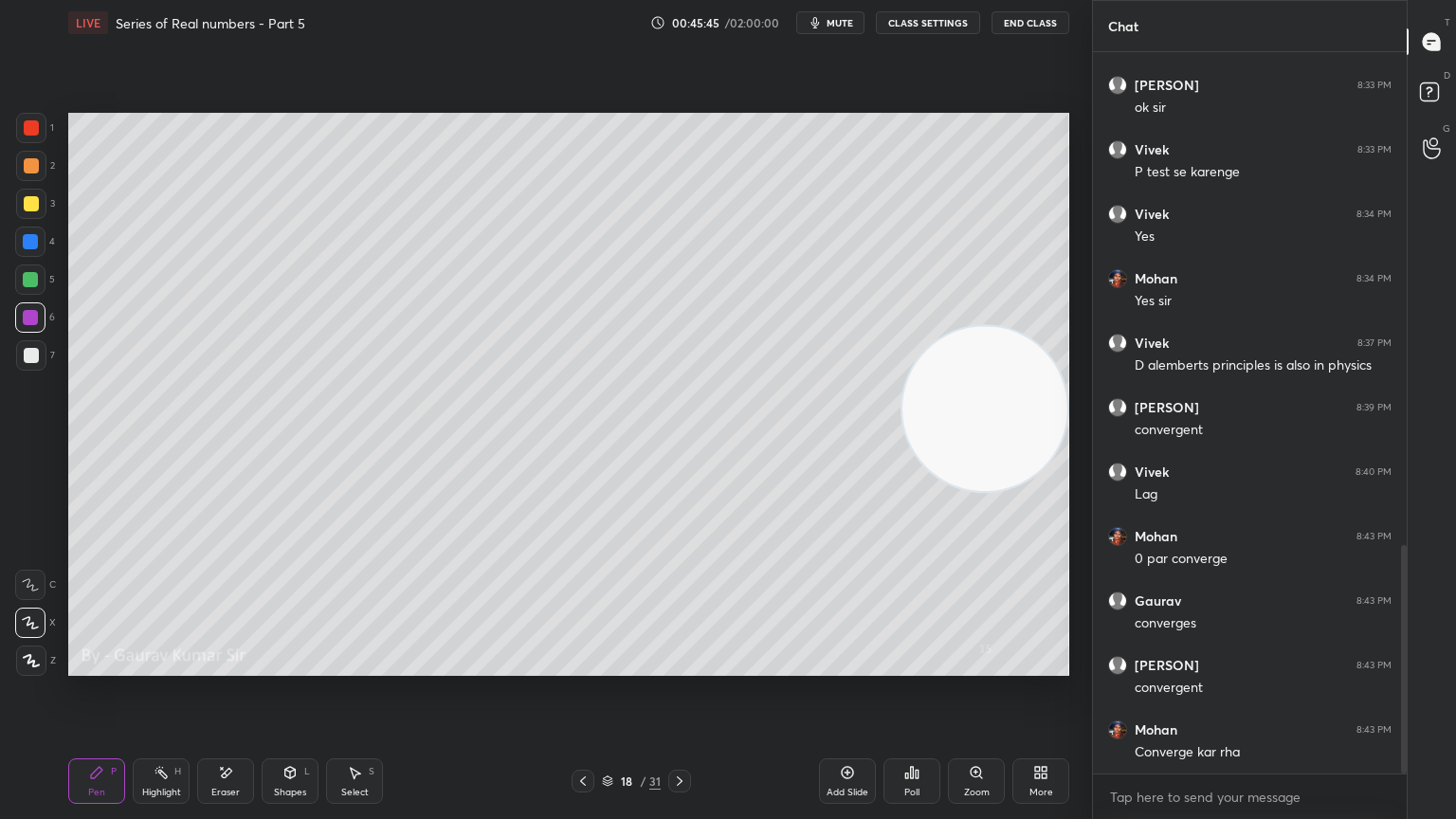 click 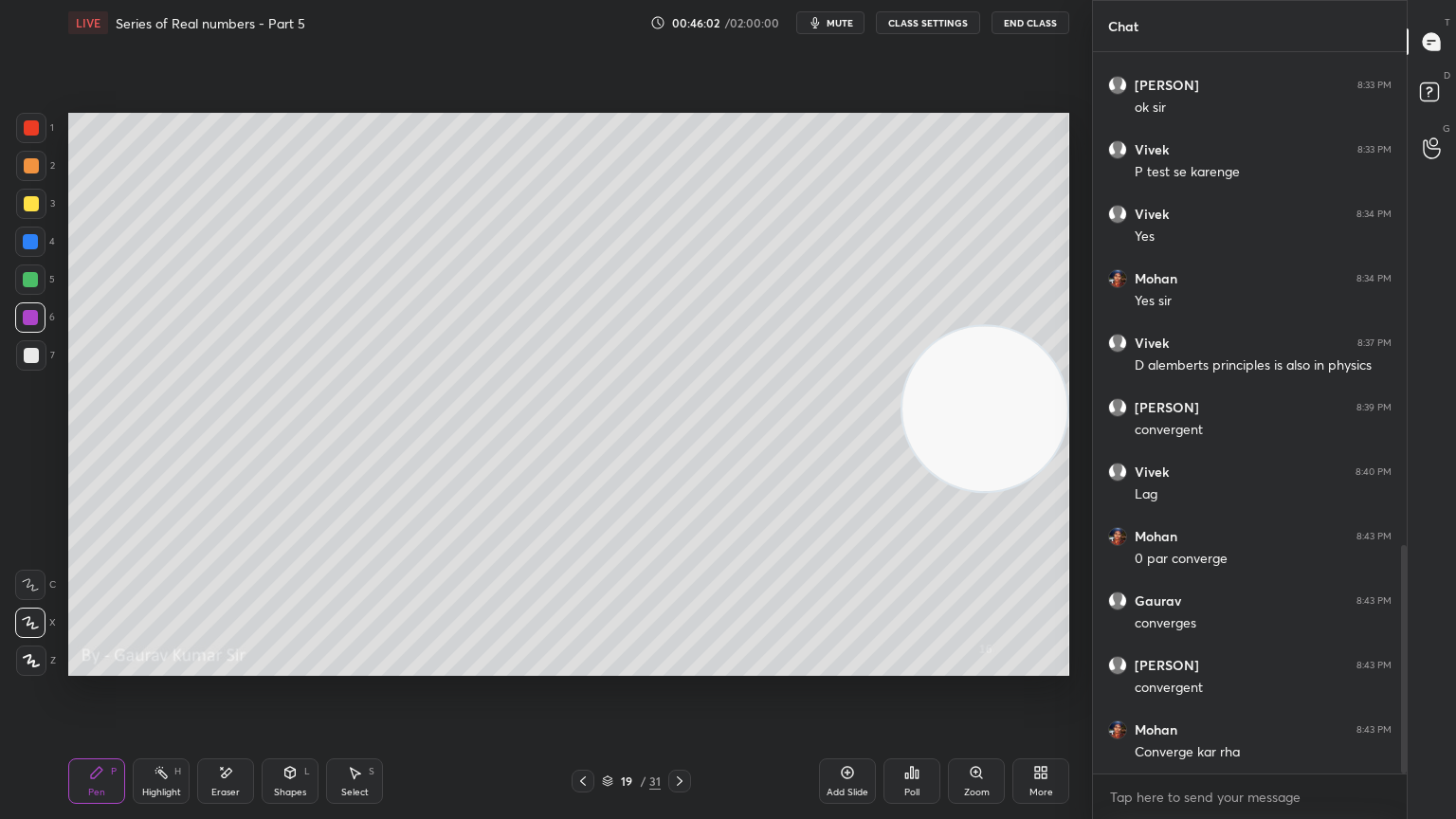 click at bounding box center (583, 781) 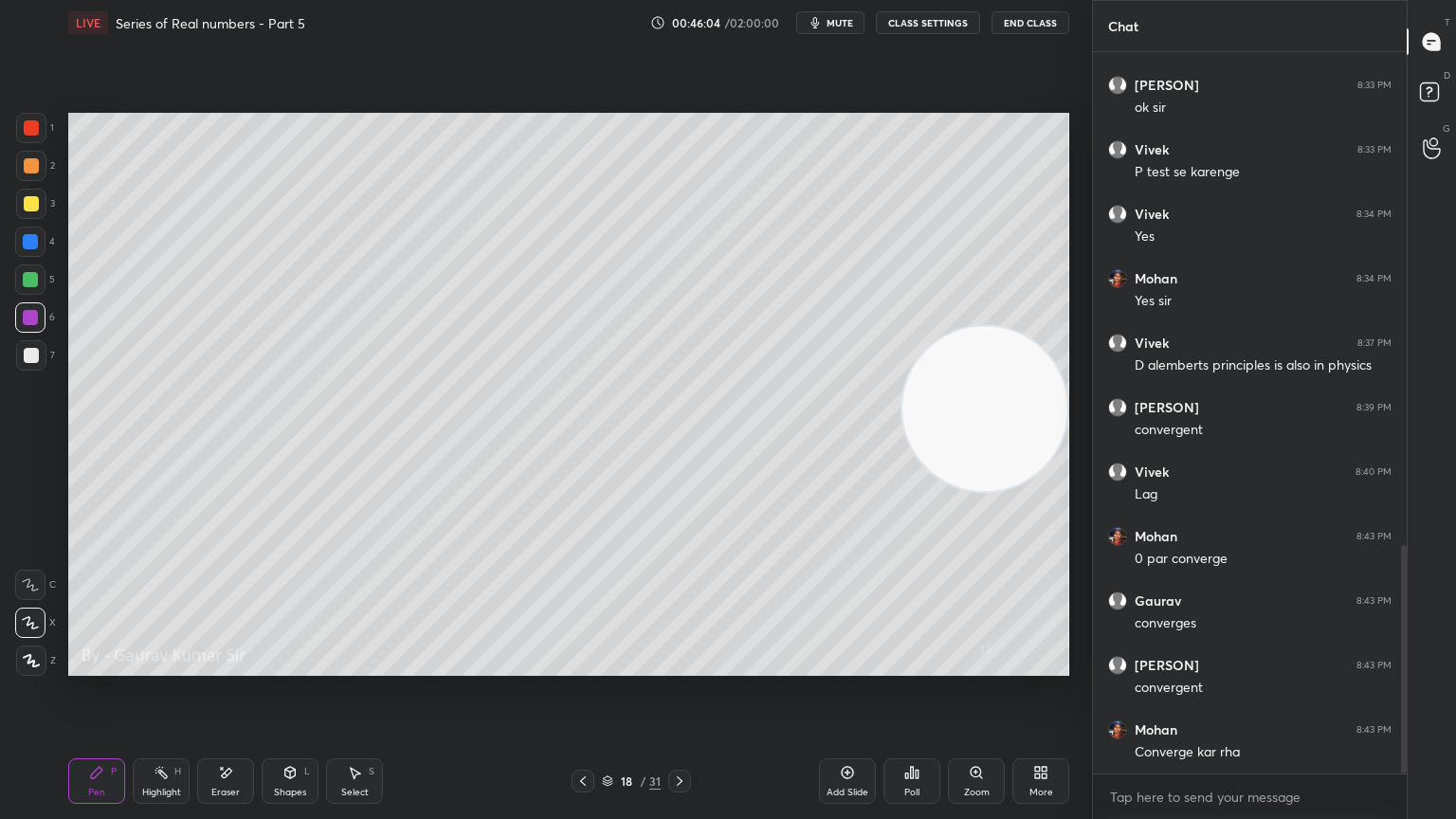 click 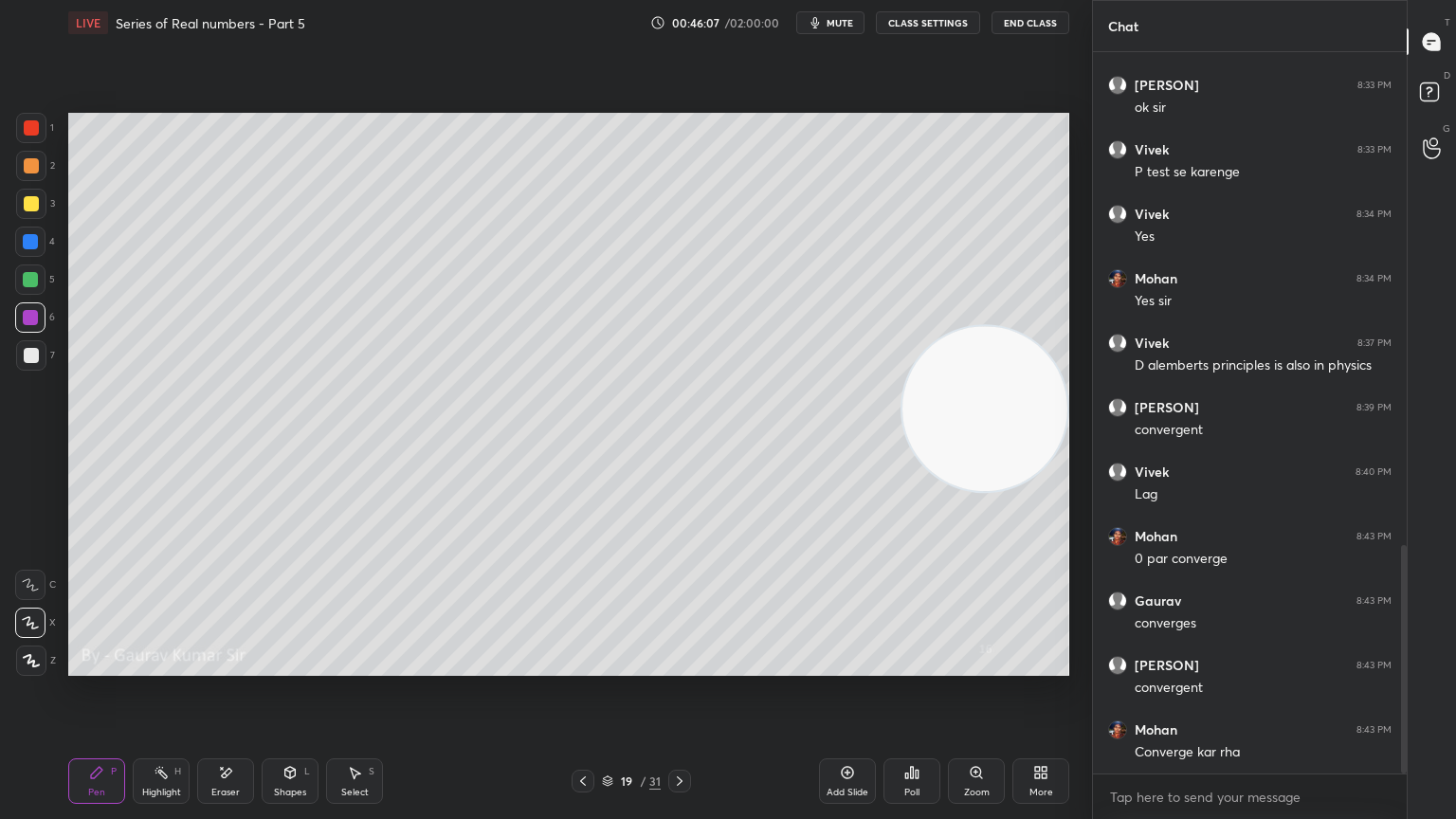 click 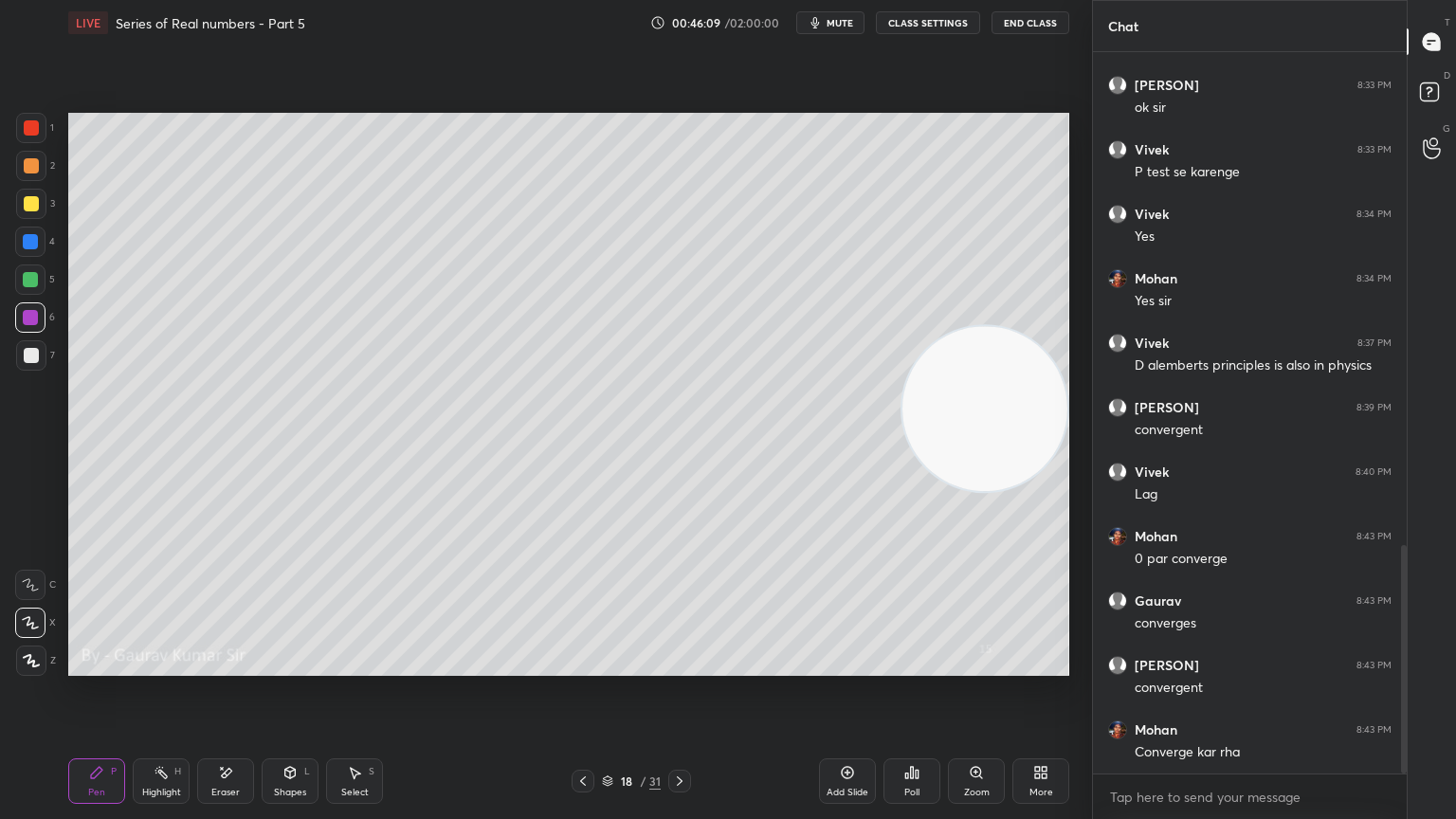 click 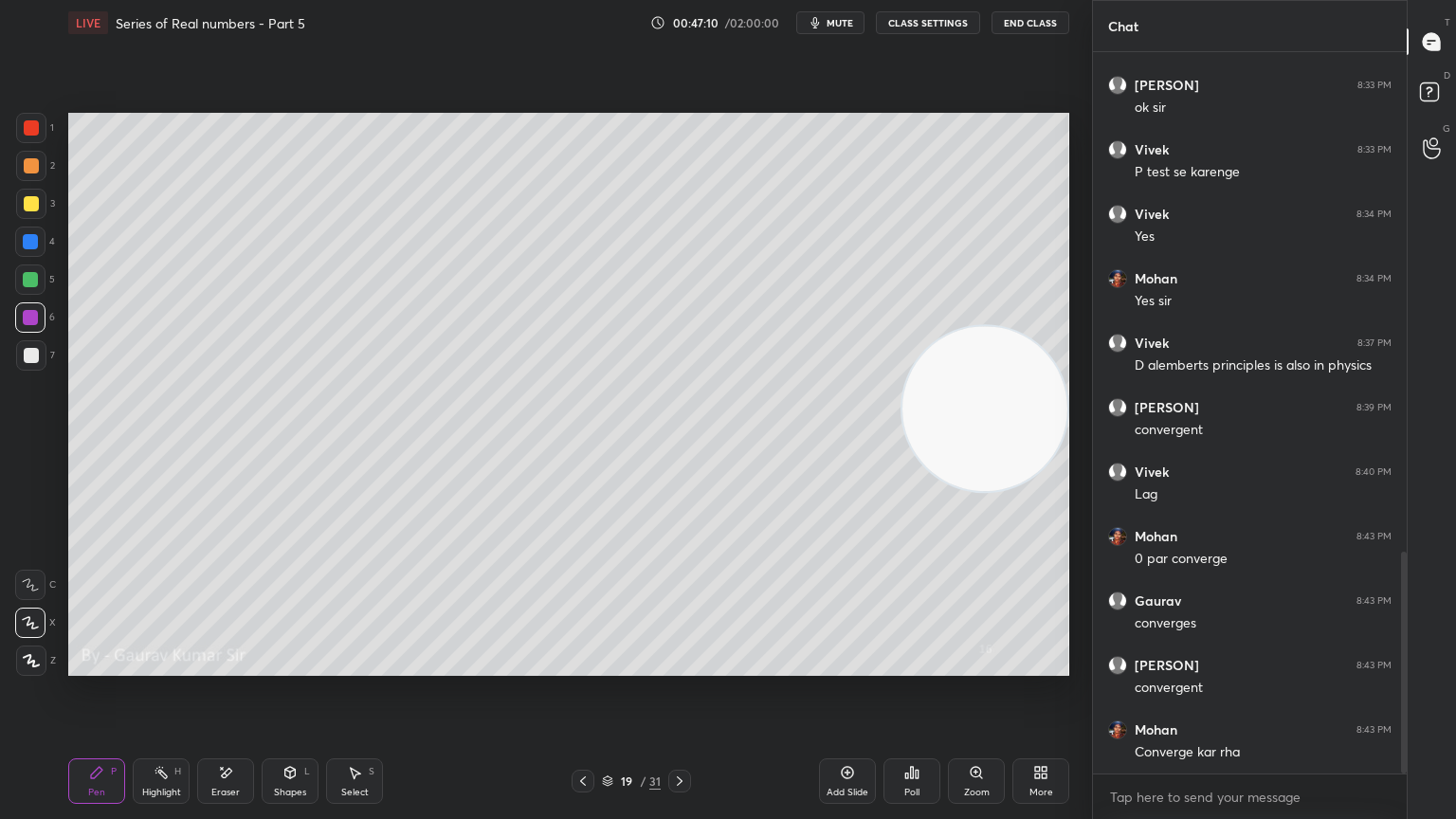 scroll, scrollTop: 1622, scrollLeft: 0, axis: vertical 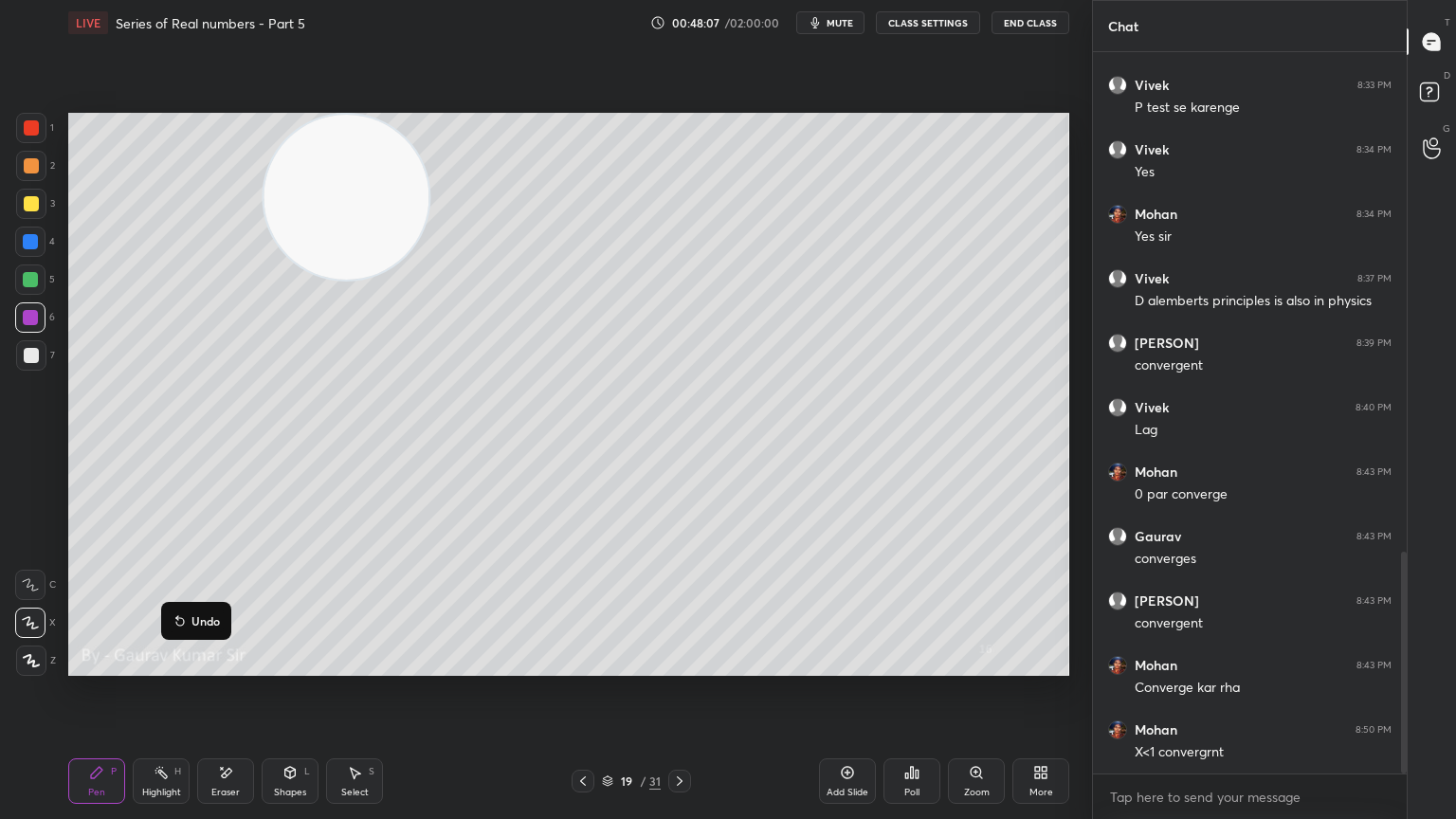 click at bounding box center (31, 355) 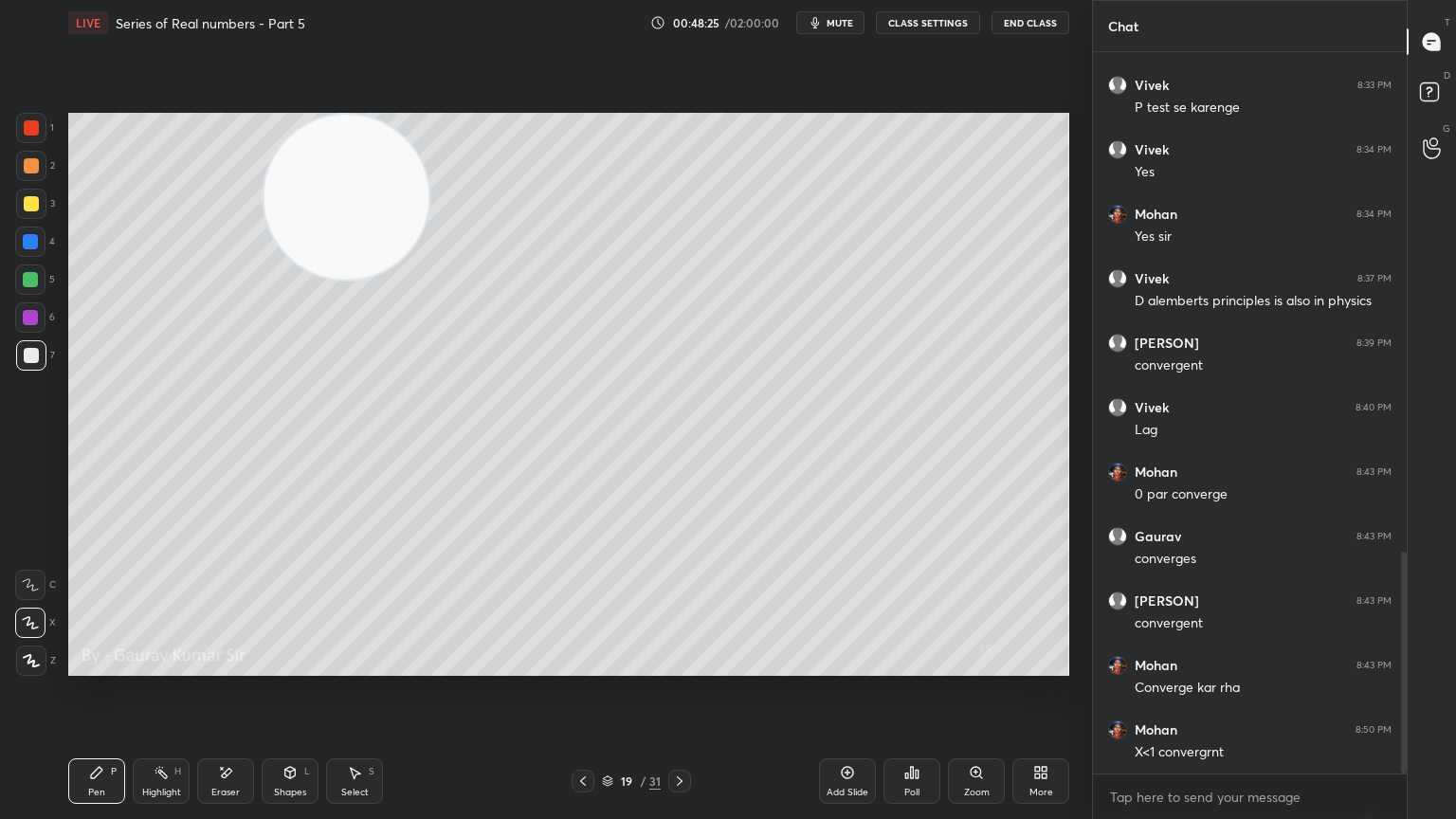 click on "Eraser" at bounding box center (226, 792) 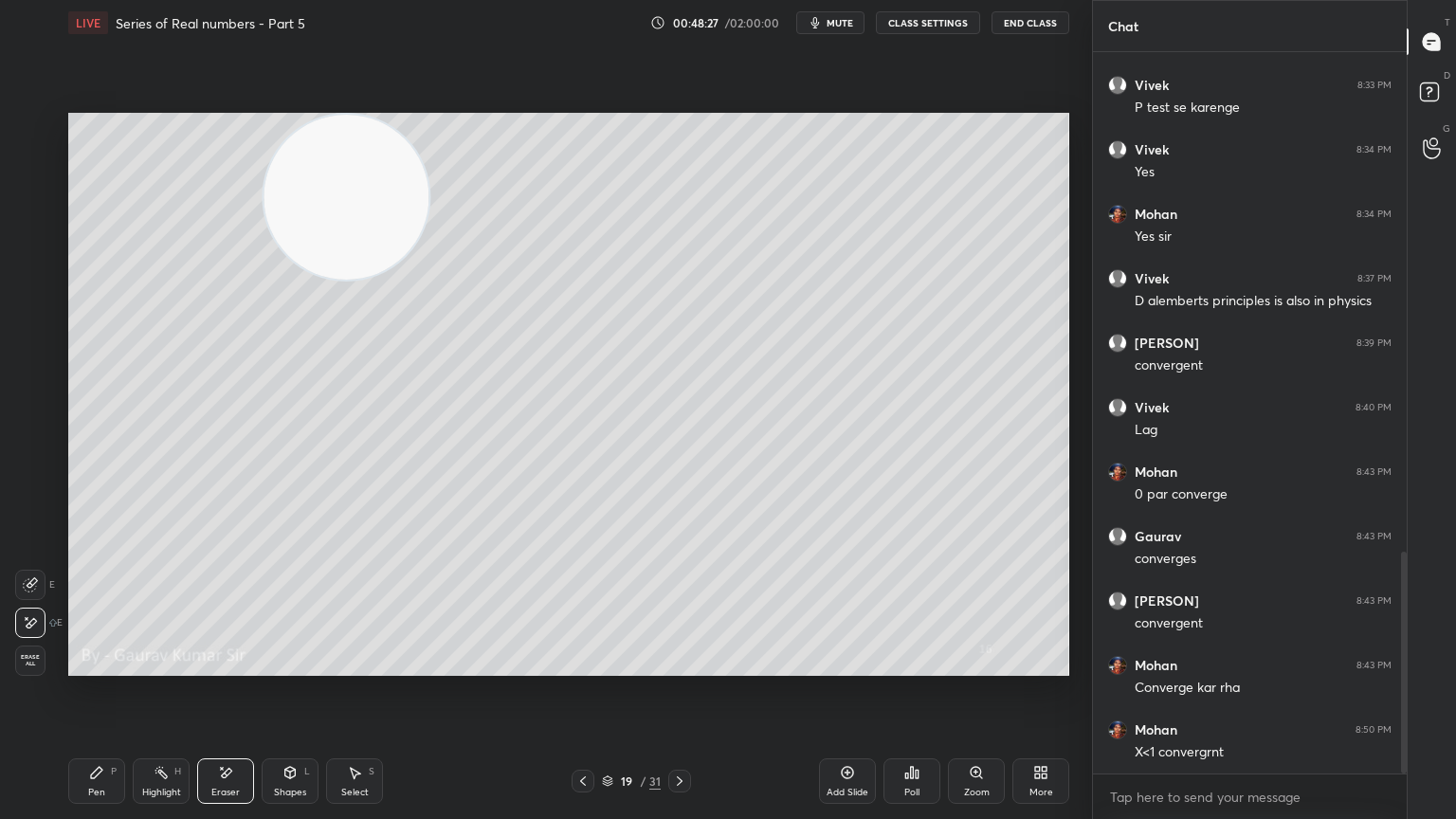 click 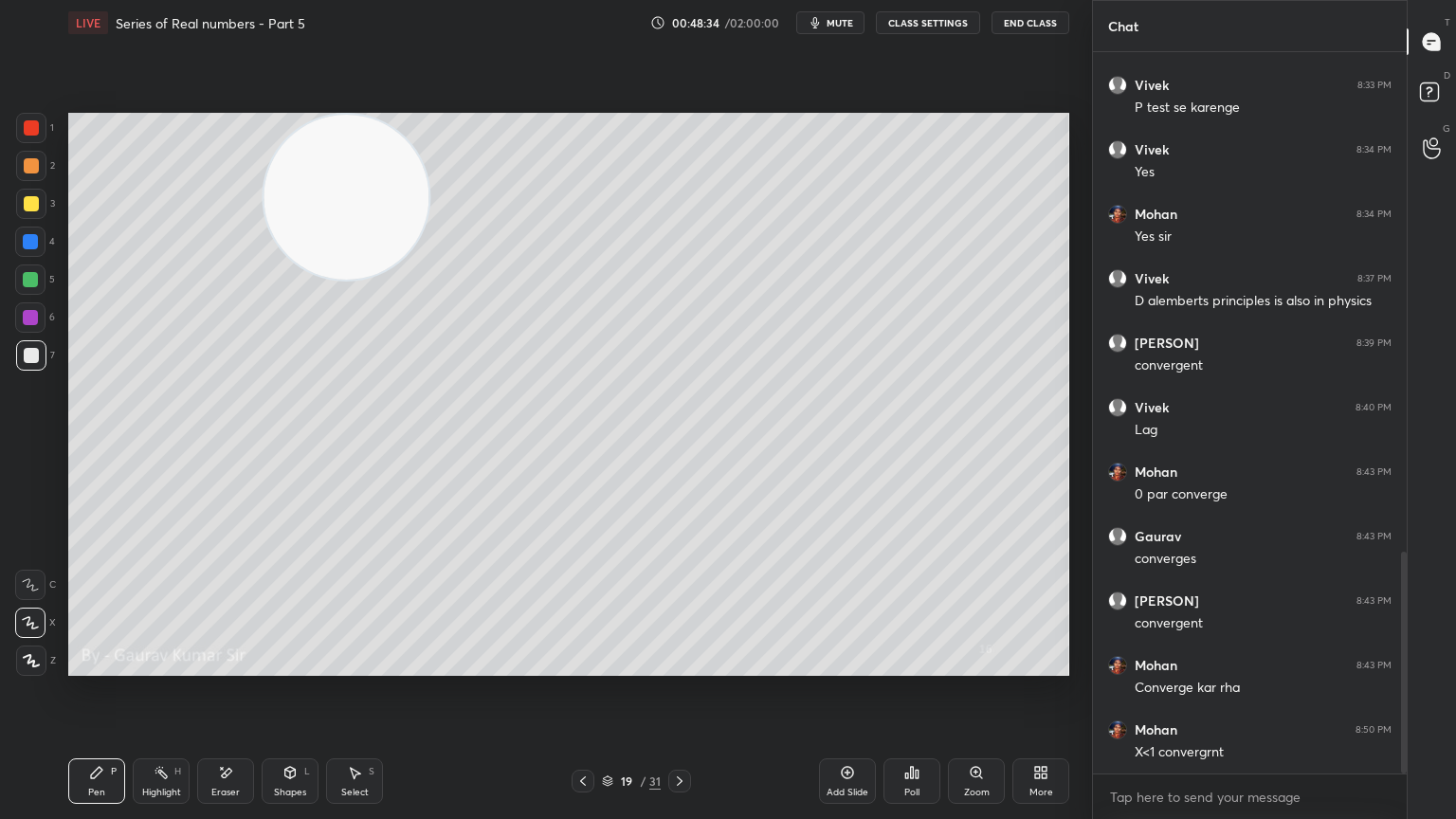scroll, scrollTop: 1690, scrollLeft: 0, axis: vertical 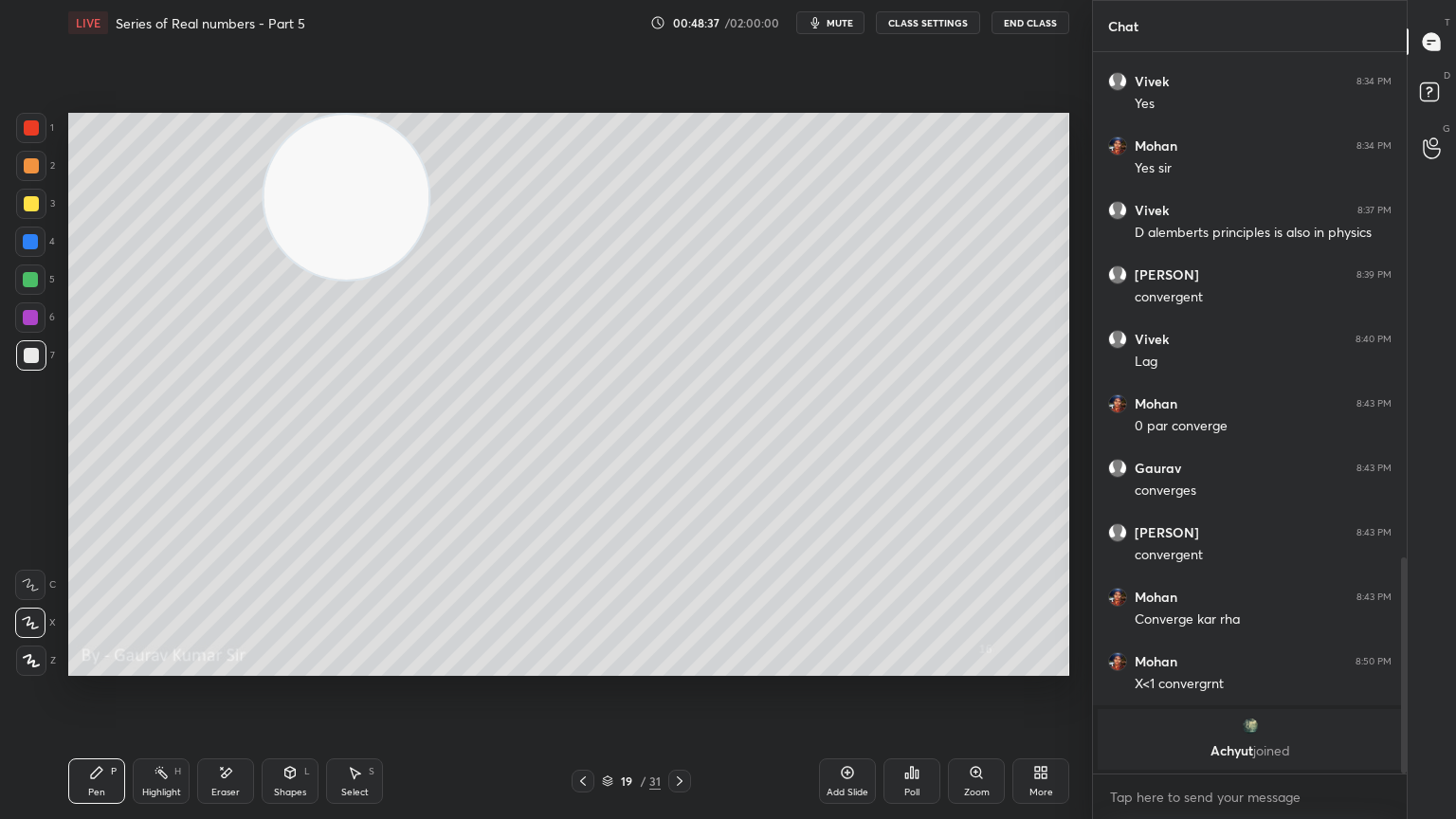 click on "Eraser" at bounding box center [226, 792] 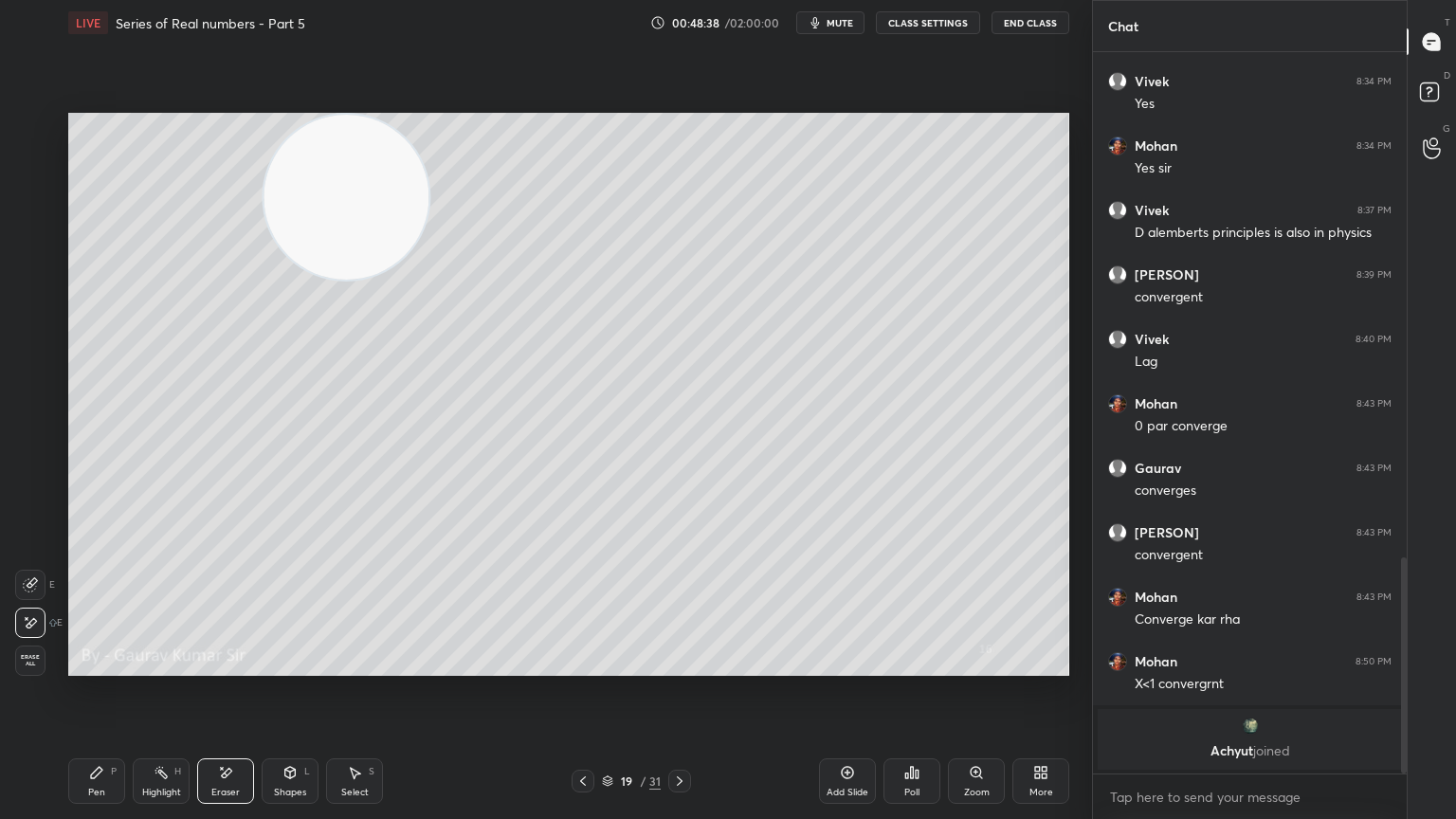 click on "Pen P" at bounding box center (97, 781) 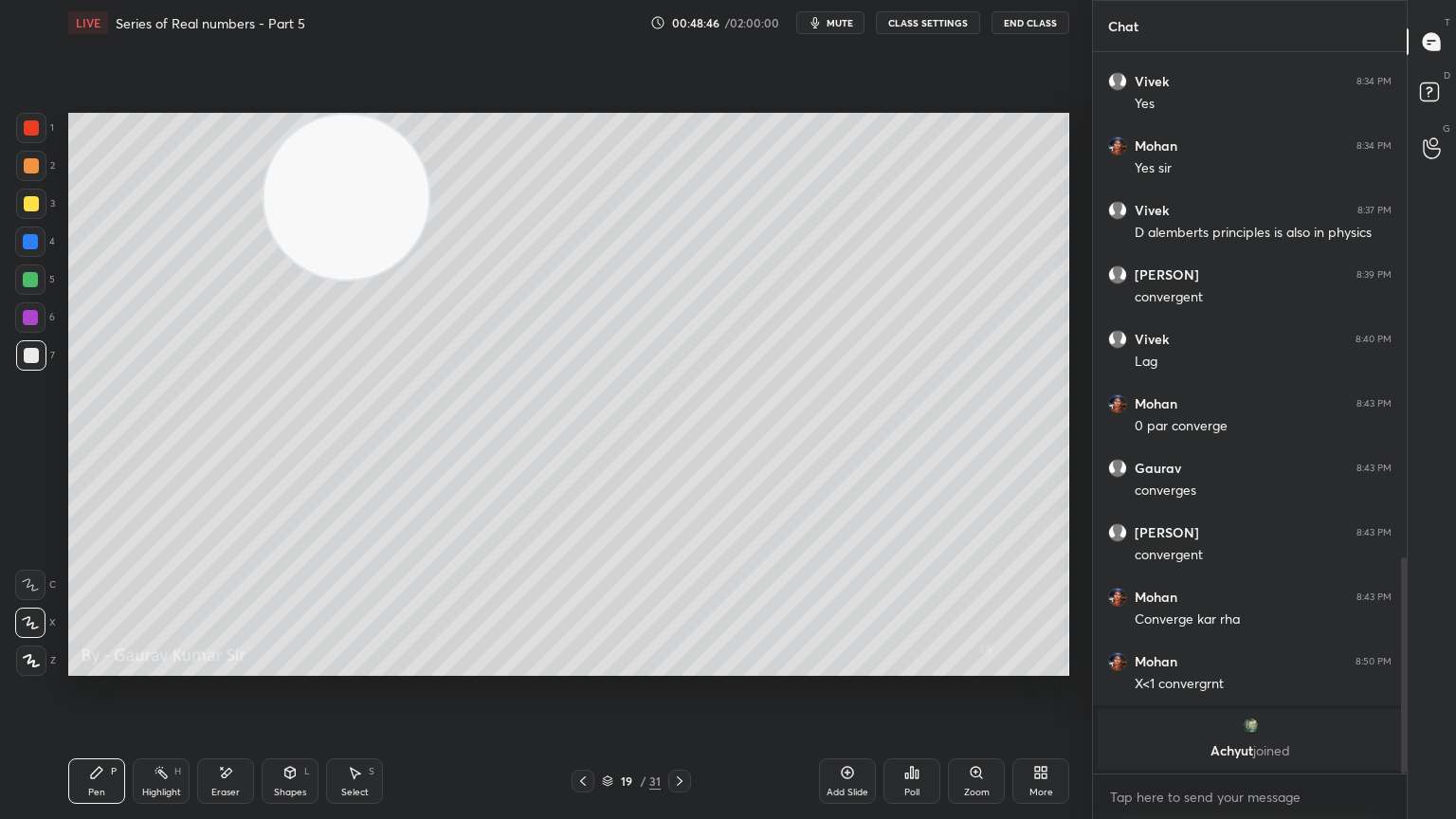 click 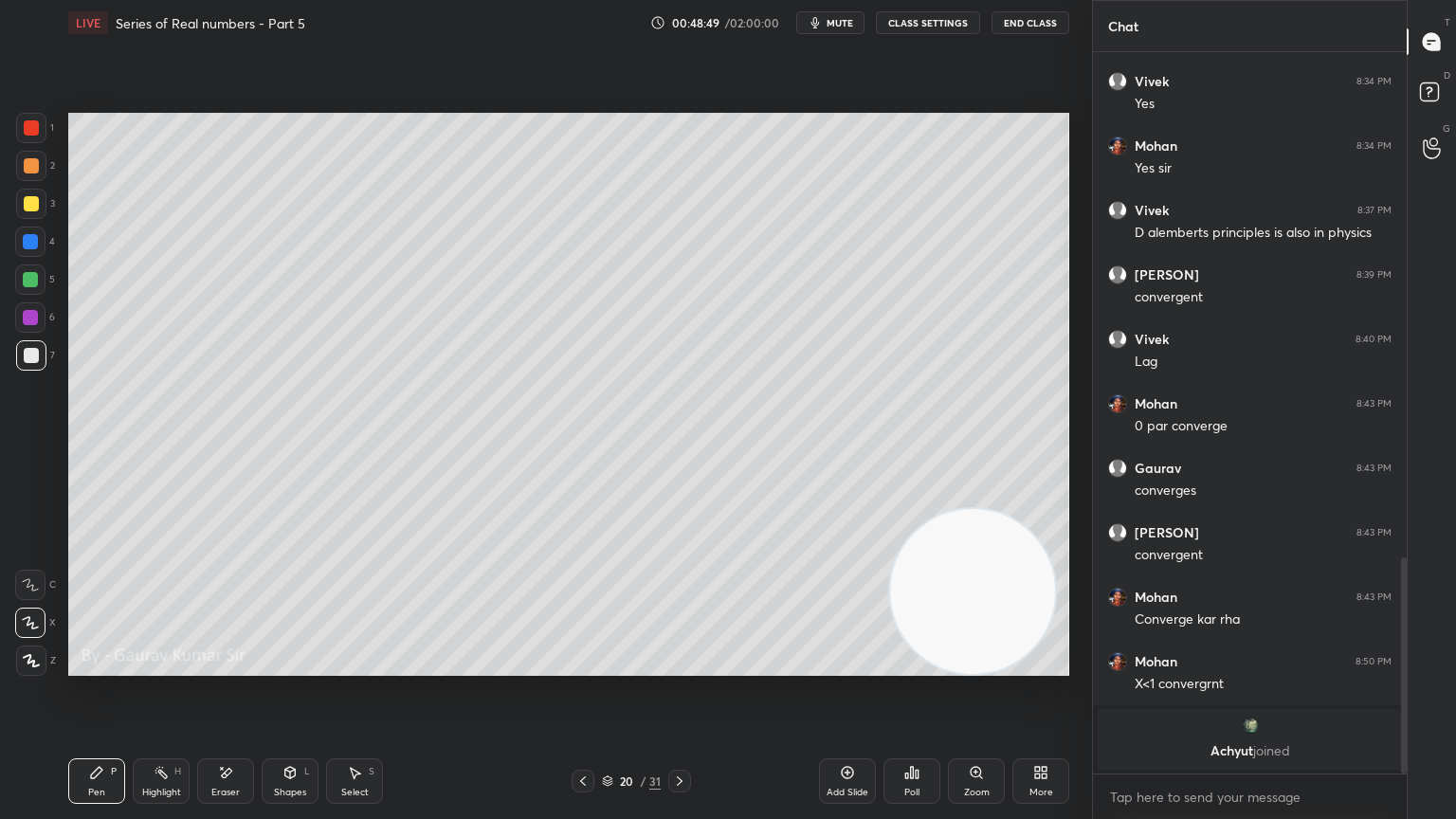 click at bounding box center (31, 204) 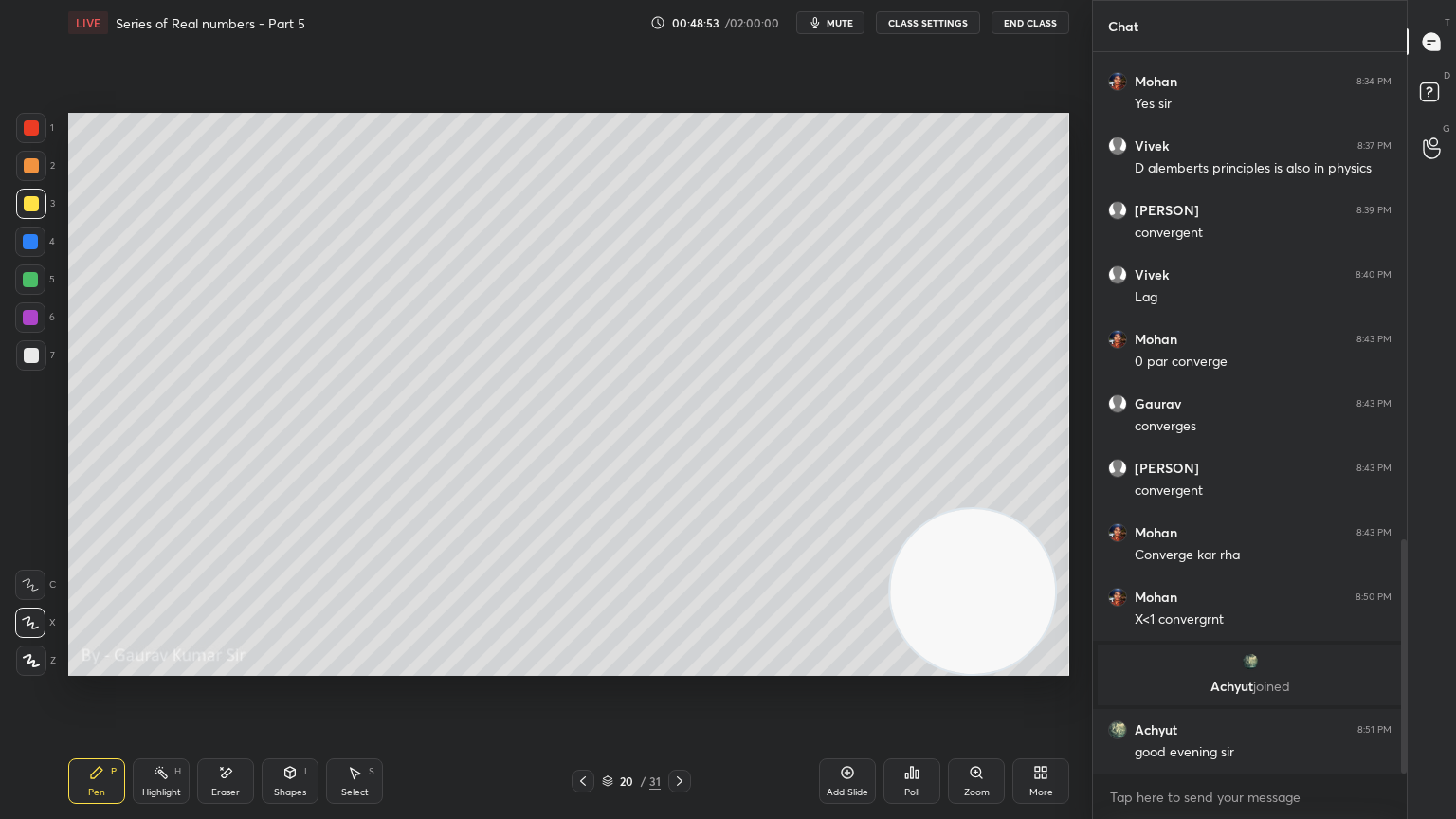 scroll, scrollTop: 1497, scrollLeft: 0, axis: vertical 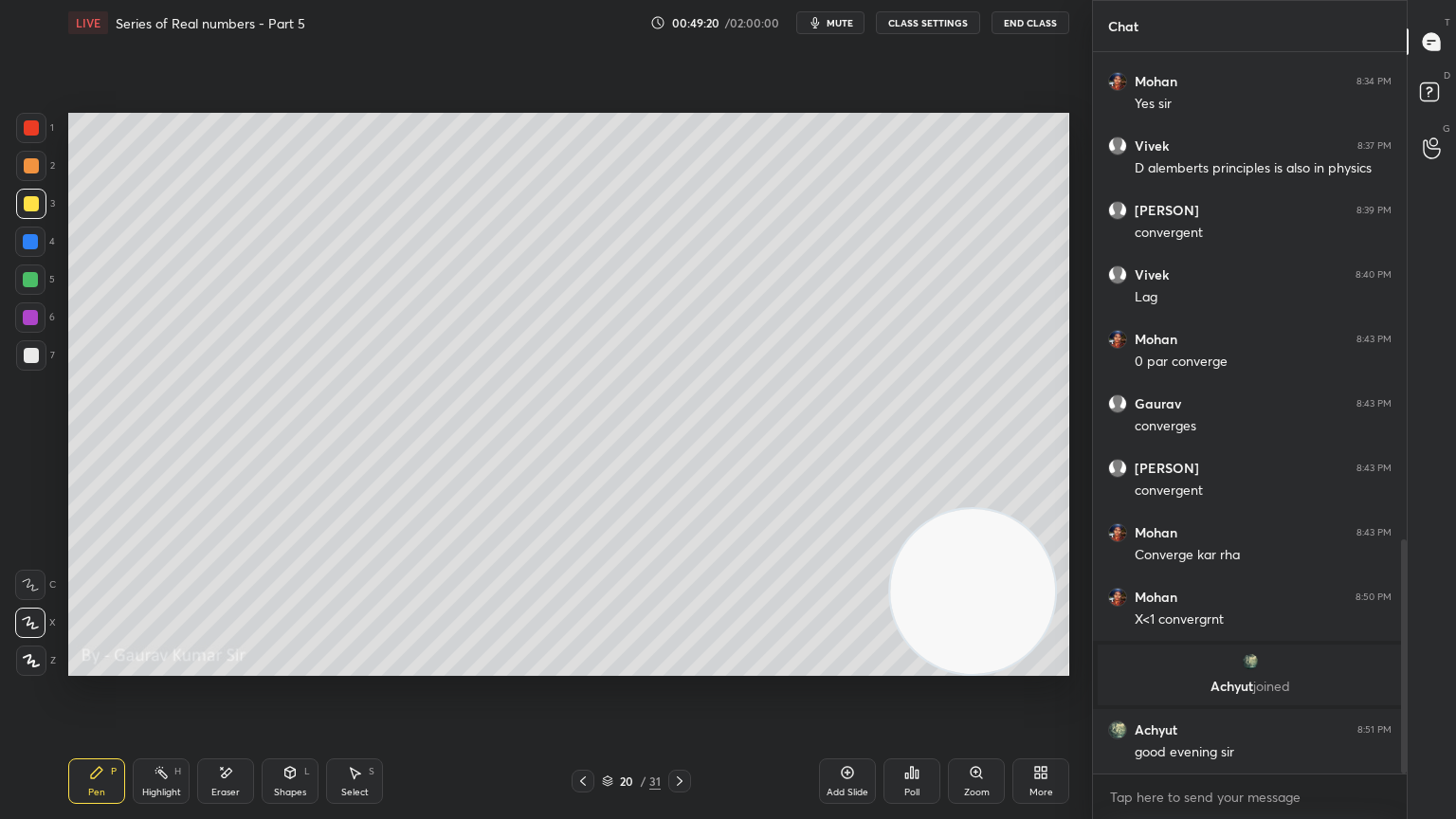 click on "Eraser" at bounding box center [226, 781] 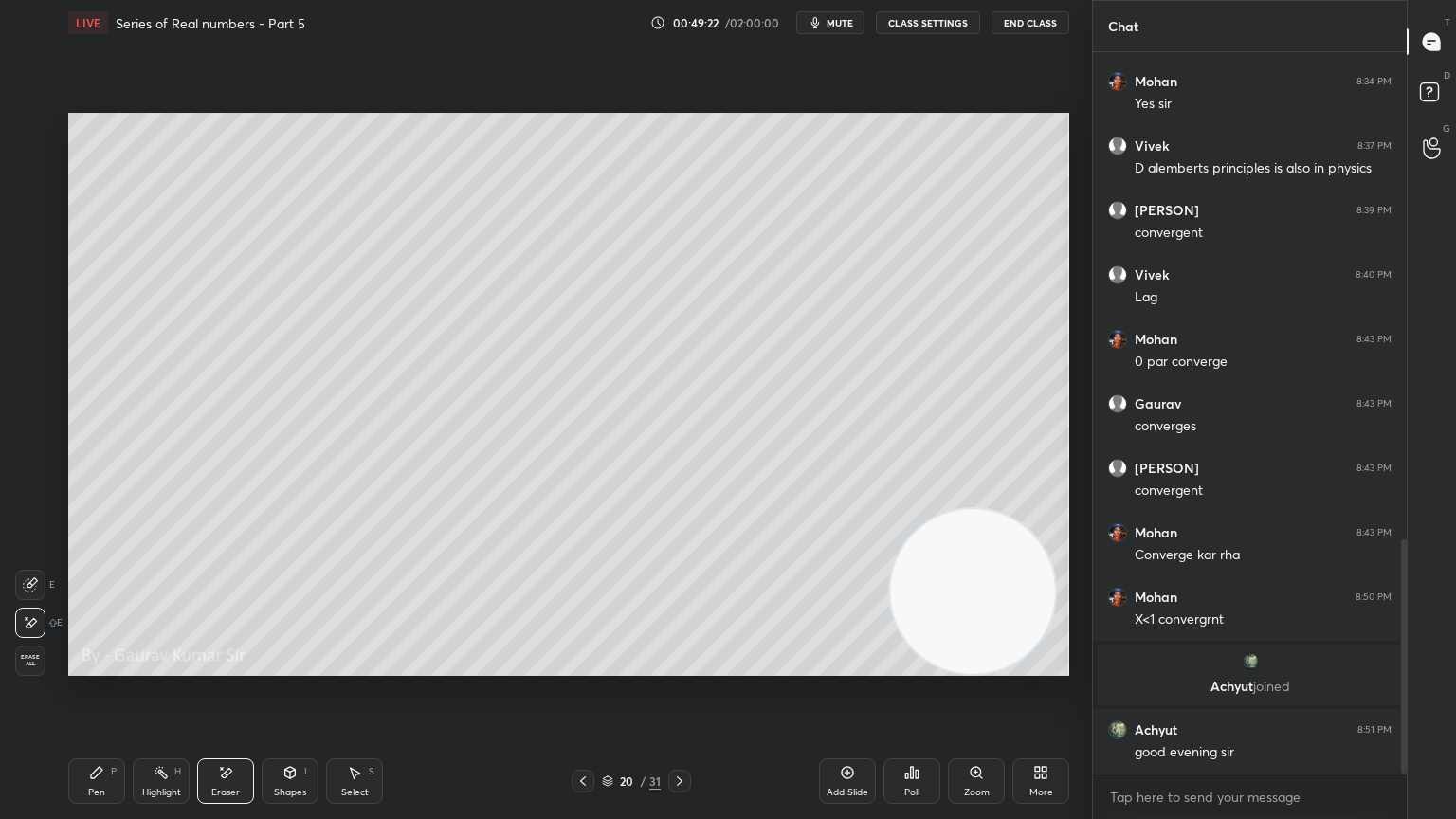 click on "P" at bounding box center (114, 772) 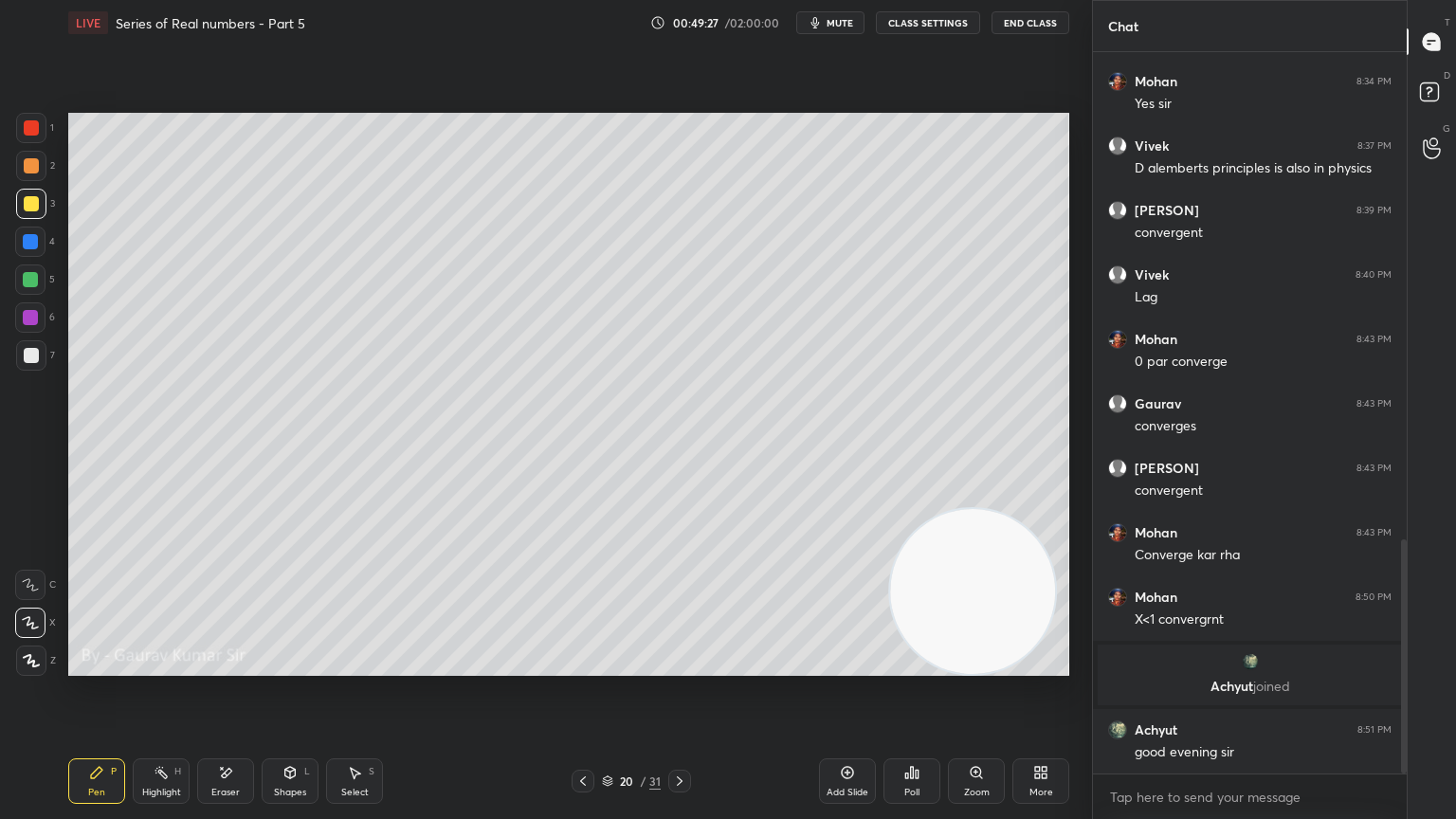 click on "Eraser" at bounding box center (226, 781) 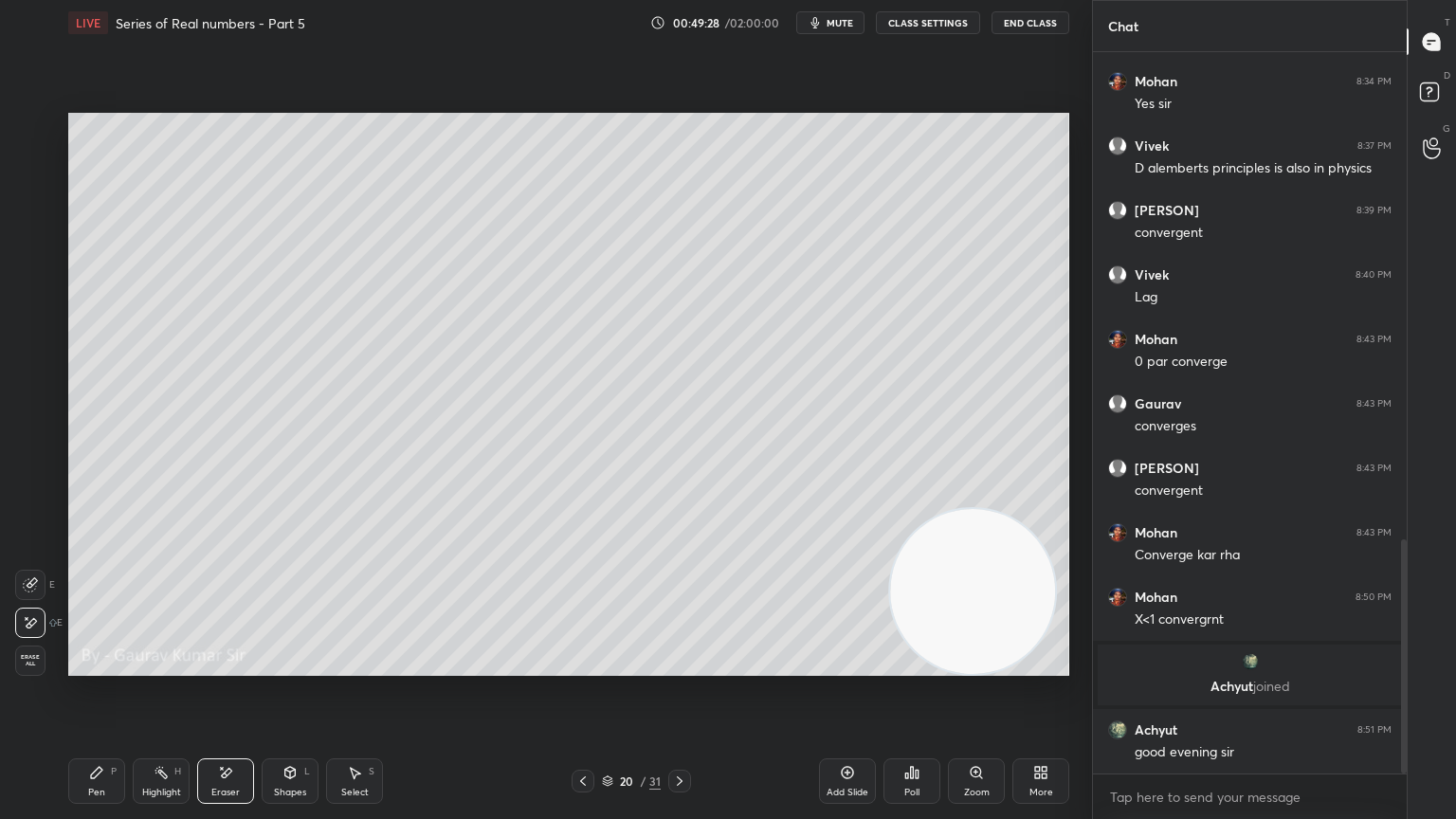 click 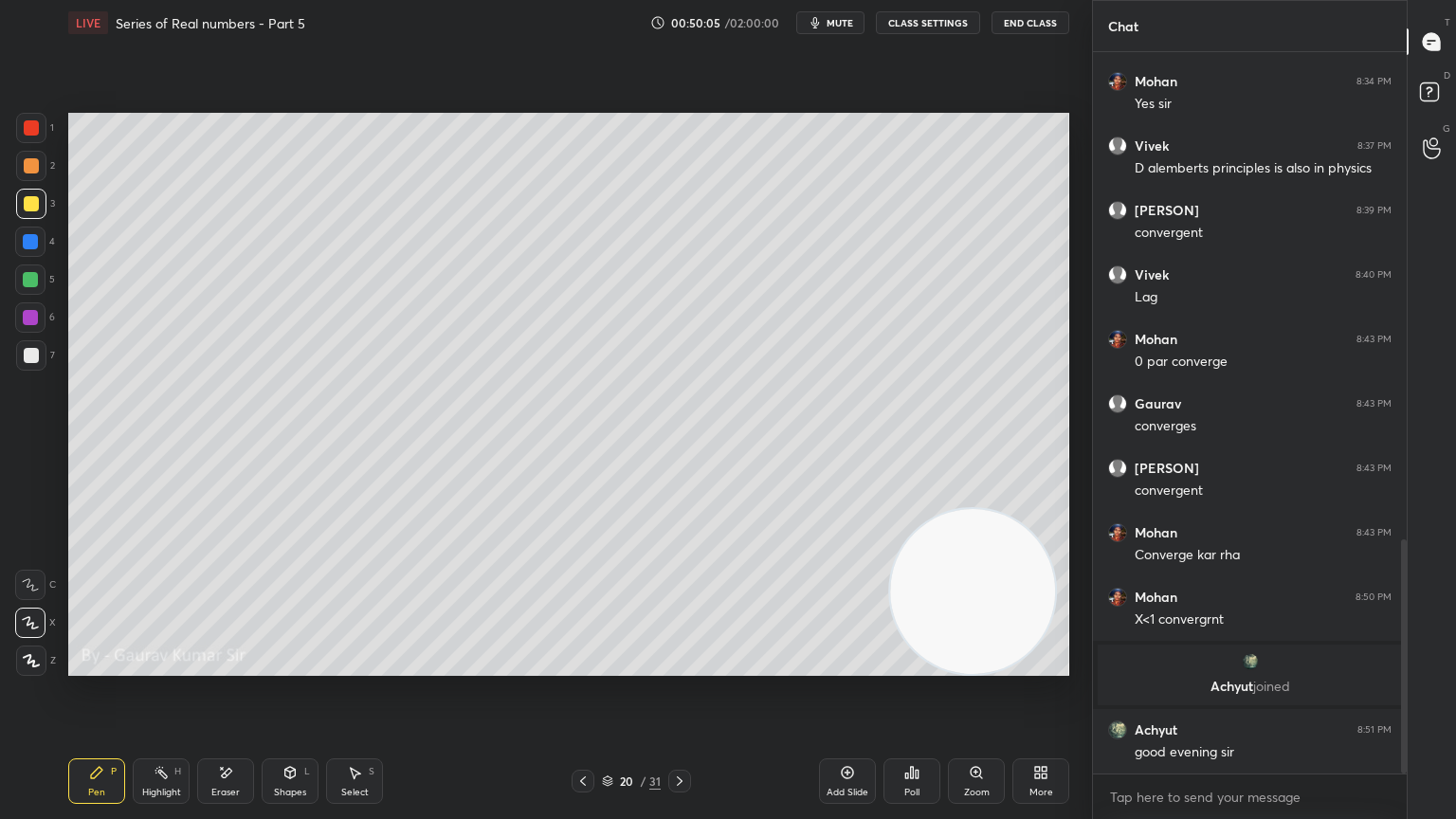 click 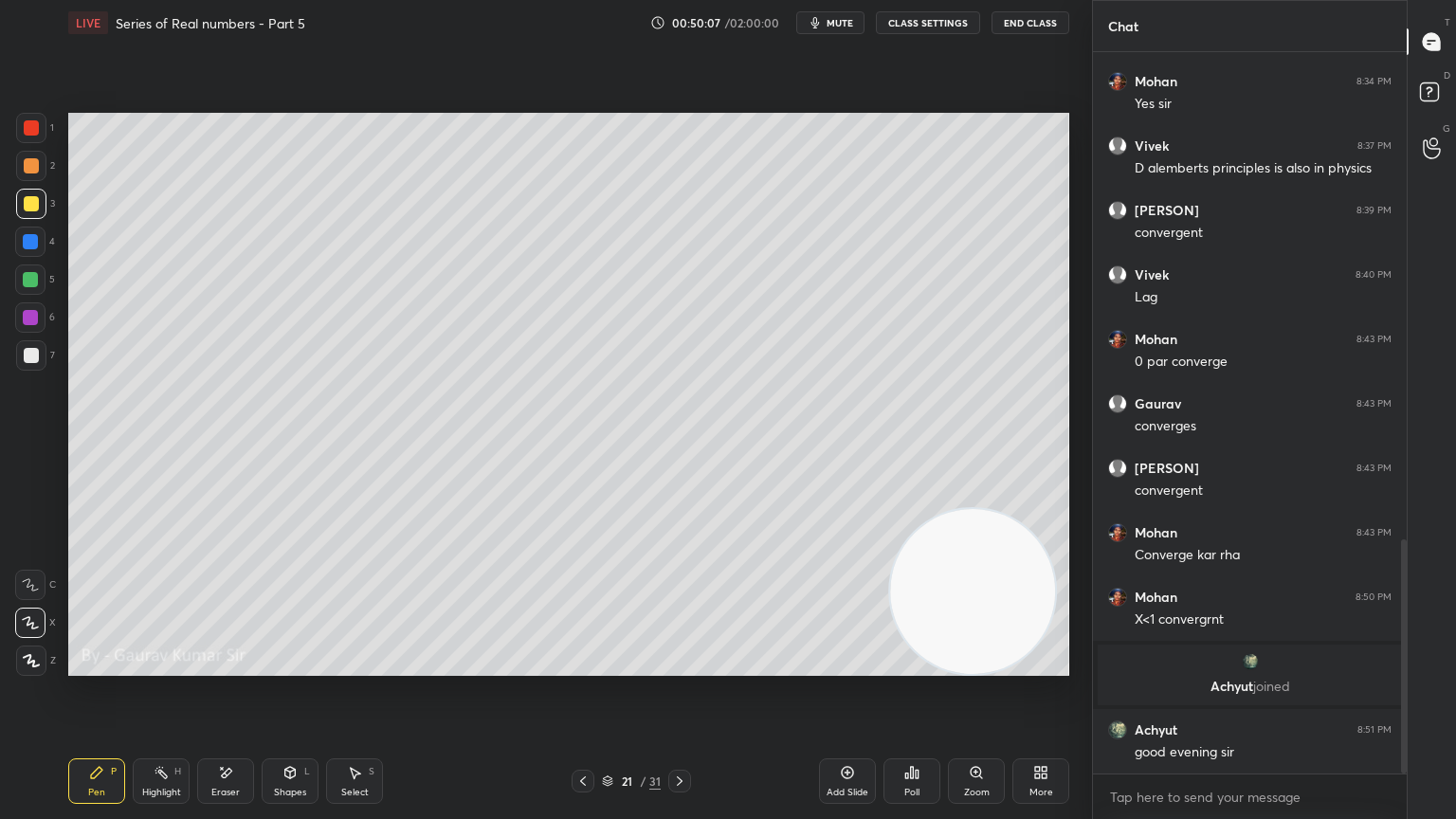 click at bounding box center [31, 128] 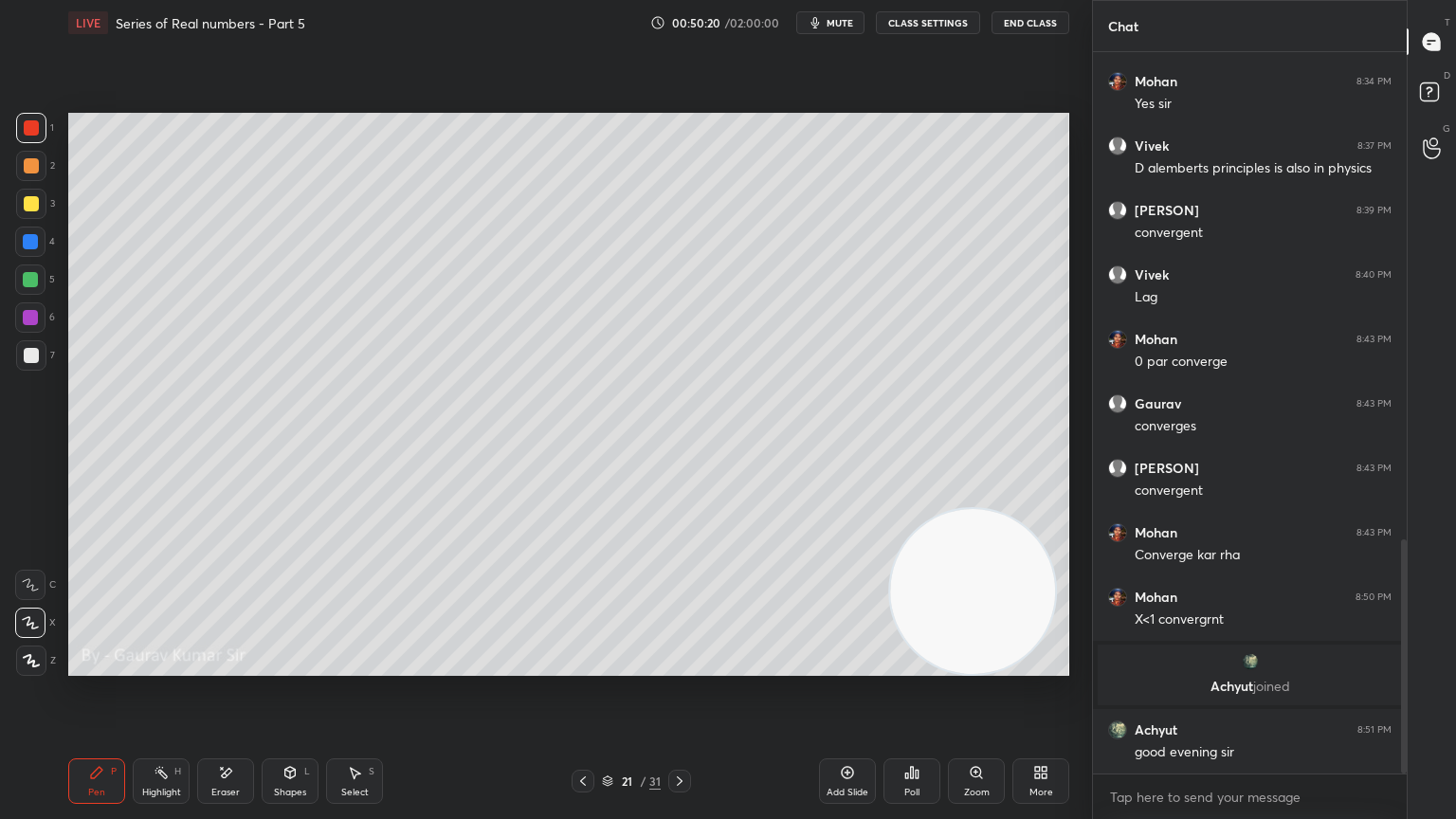 click at bounding box center (31, 204) 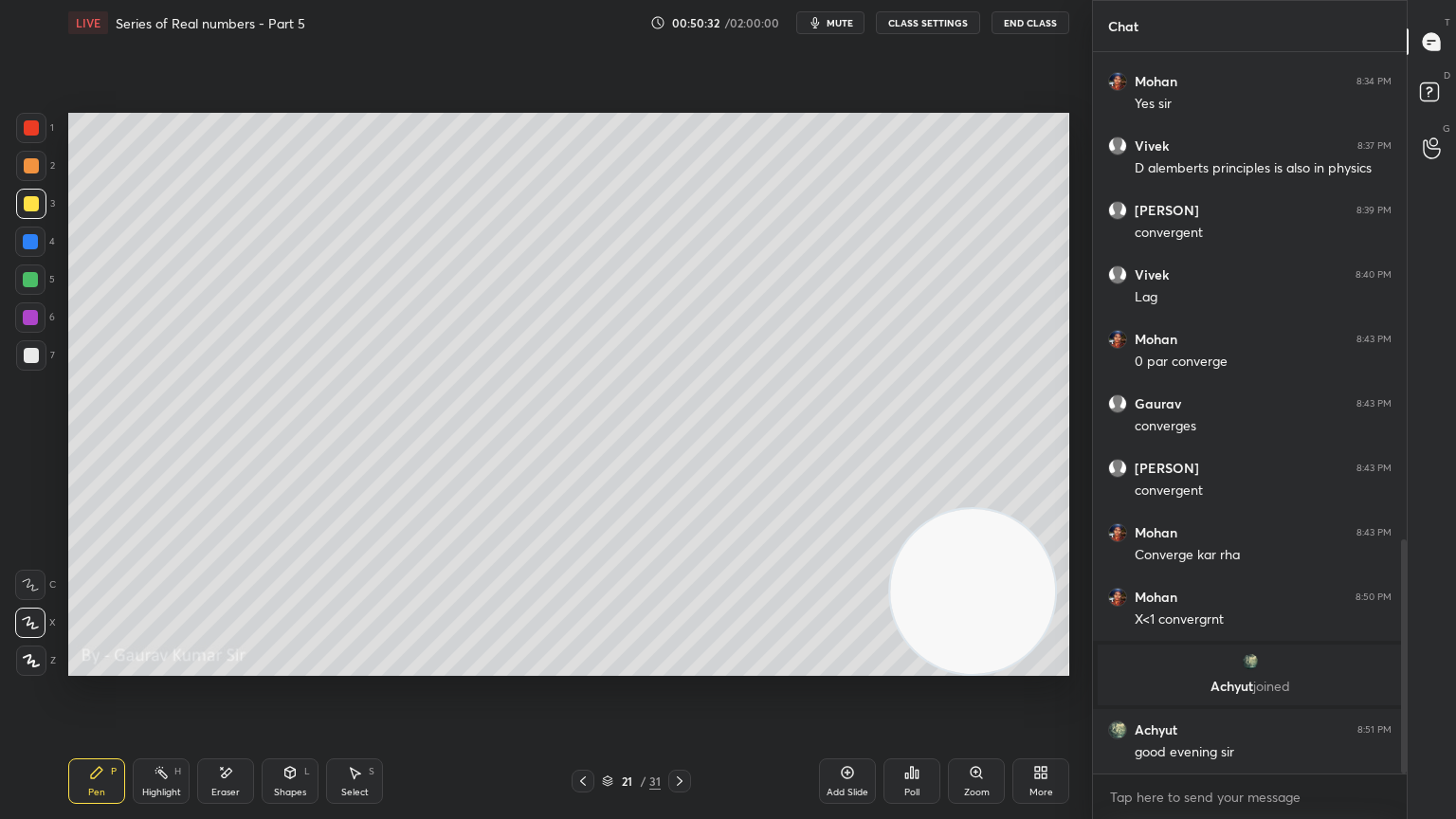 click on "Eraser" at bounding box center (226, 781) 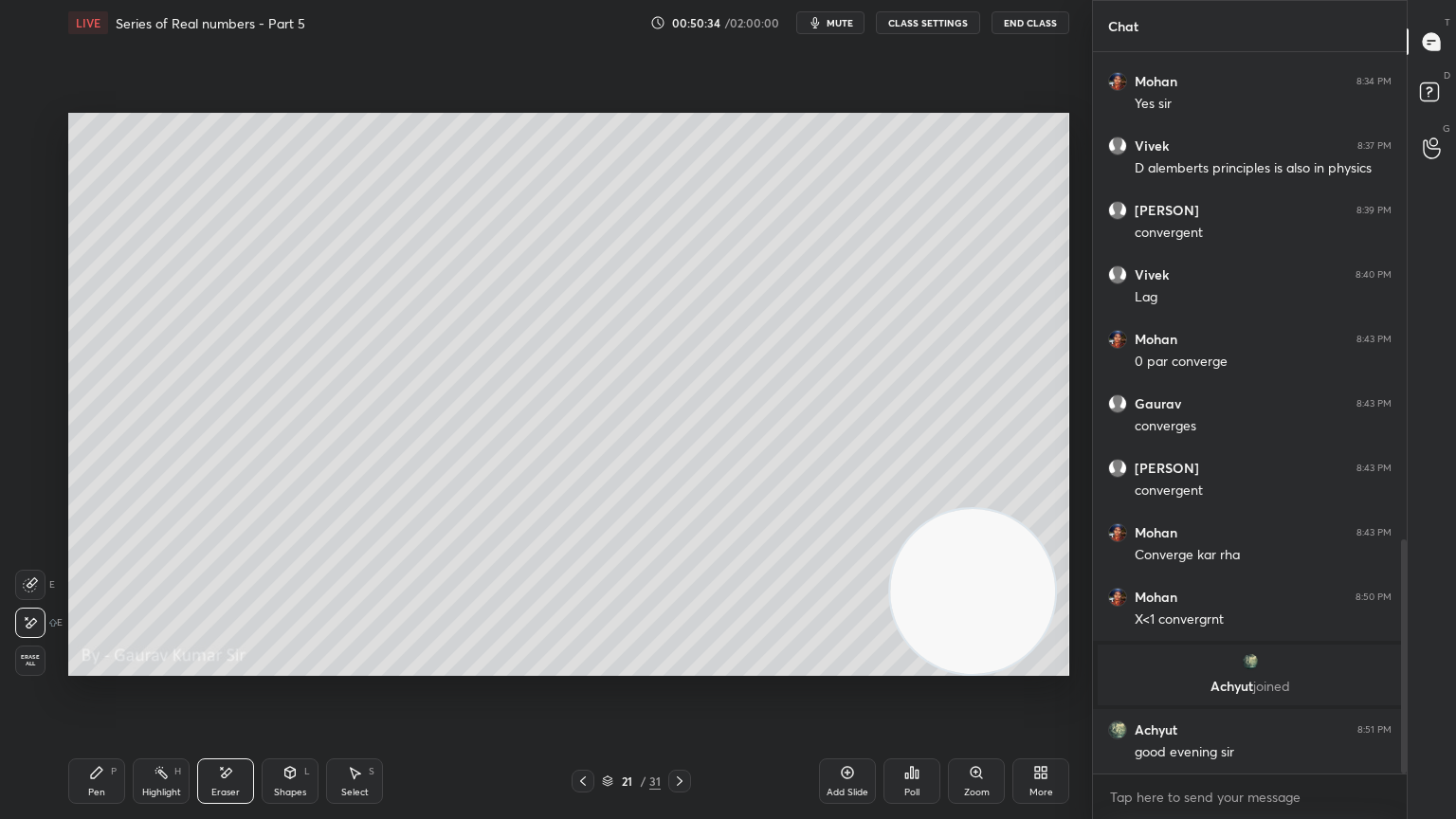 click on "Pen P" at bounding box center [97, 781] 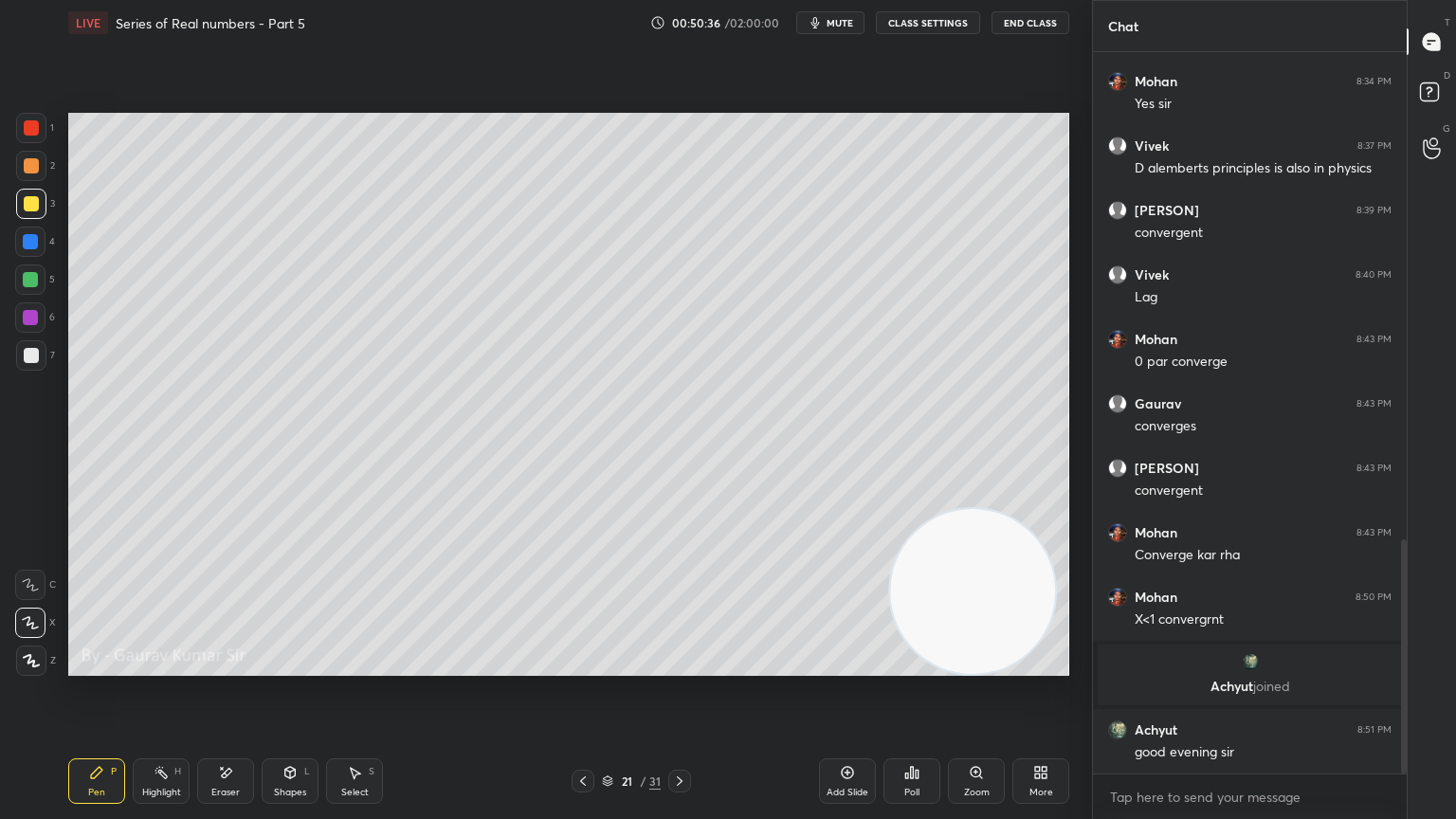 click on "Eraser" at bounding box center (226, 792) 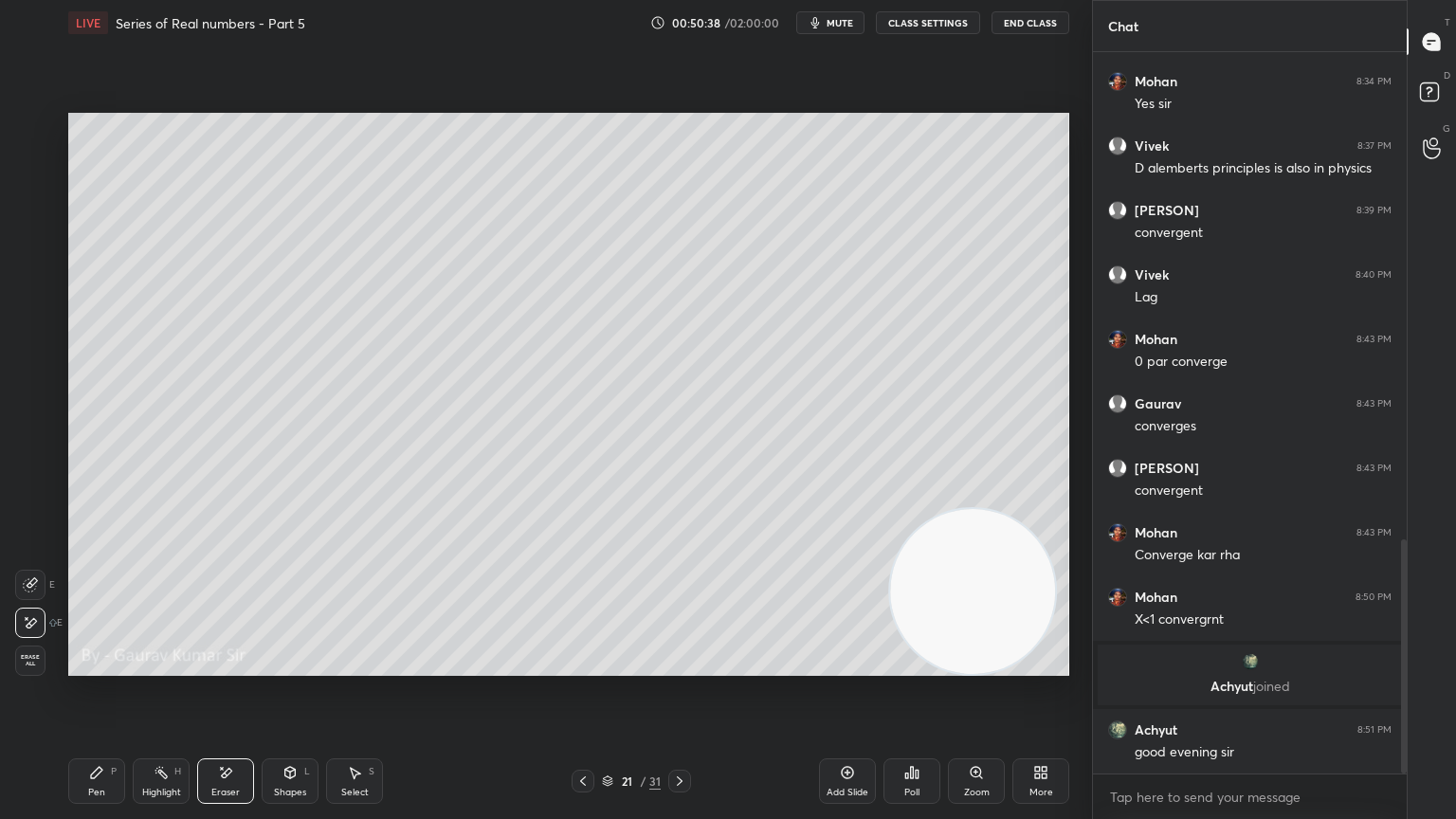 click on "Pen" at bounding box center [97, 792] 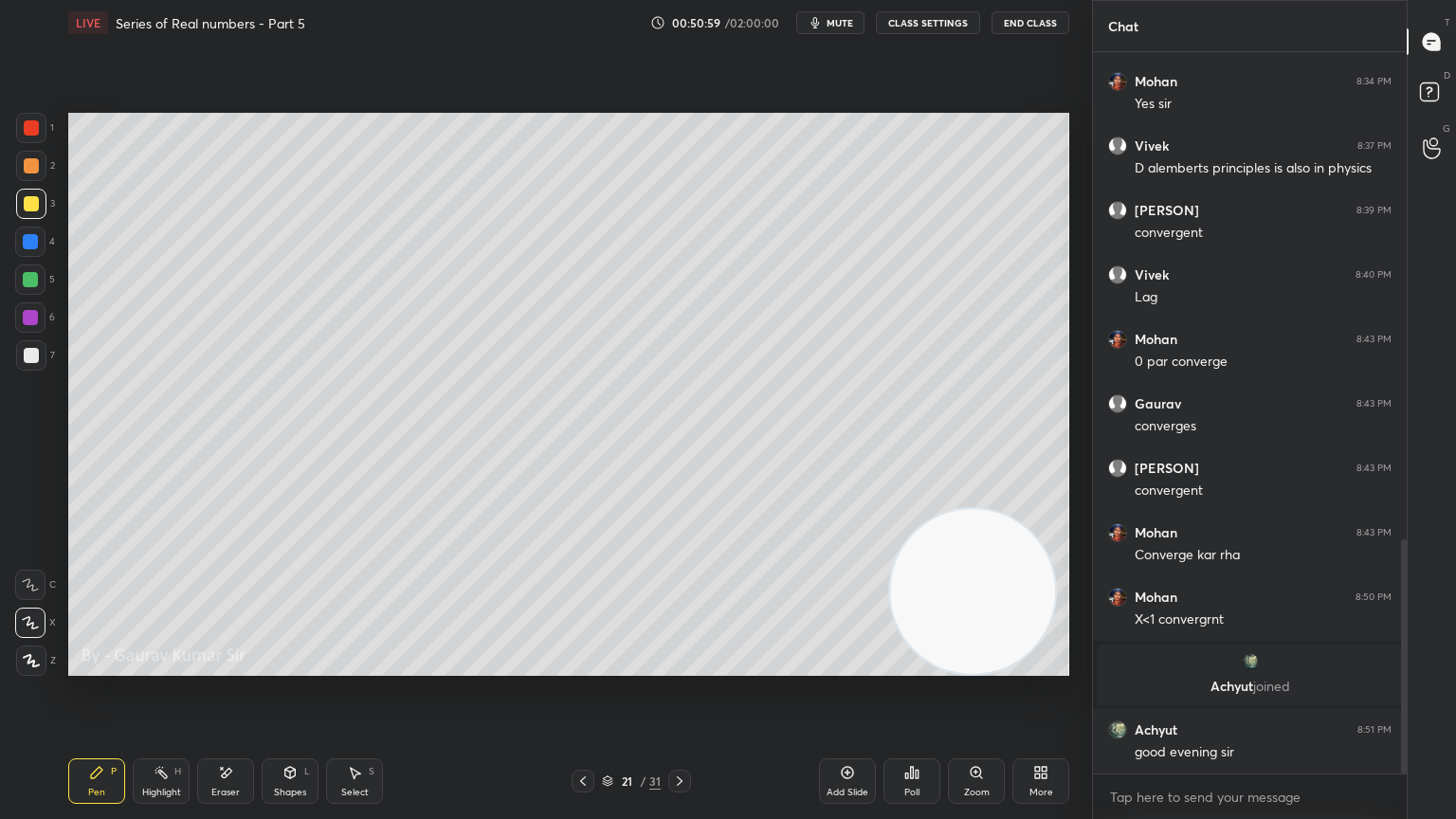 click 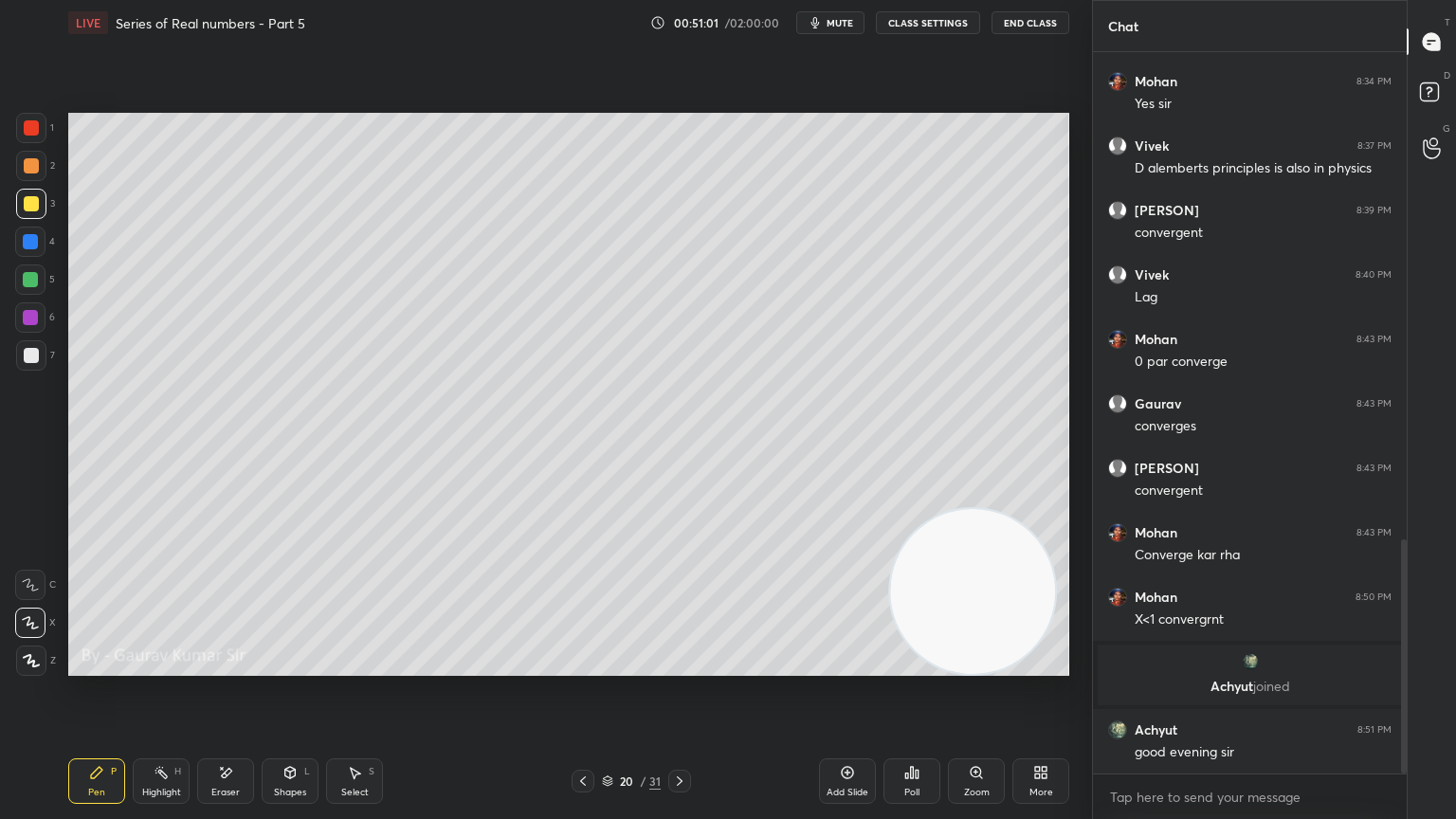 click 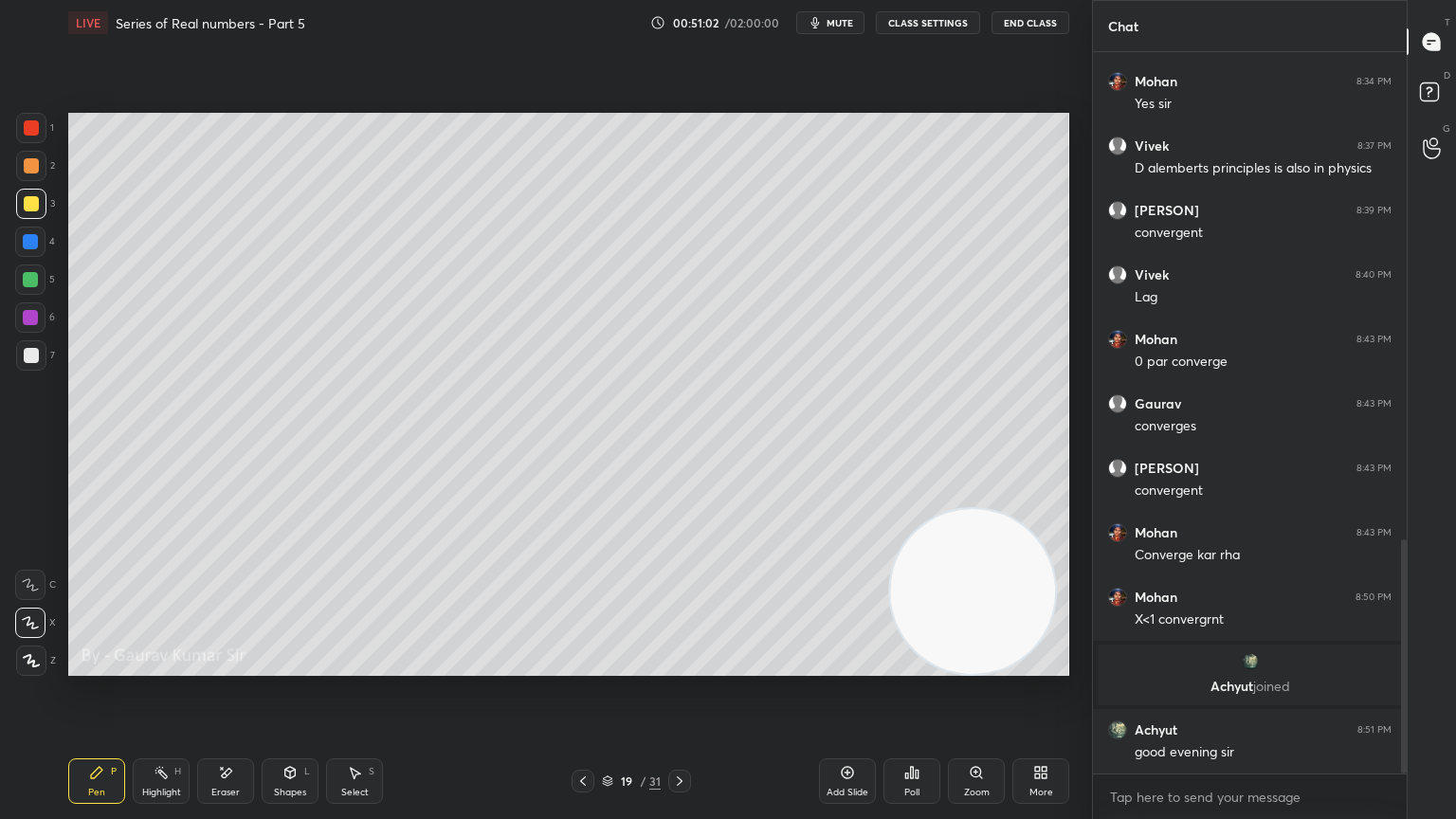 click 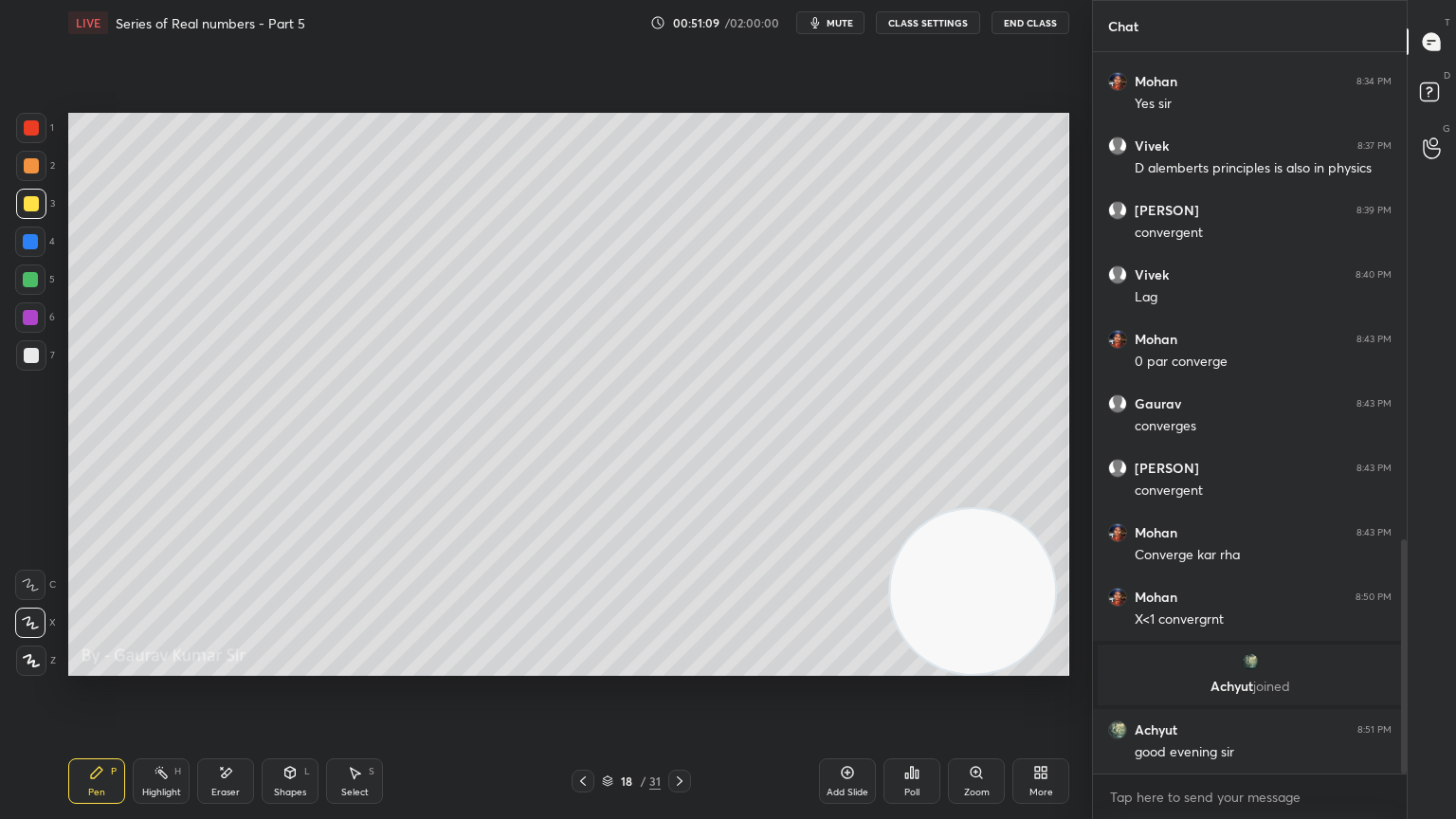 click 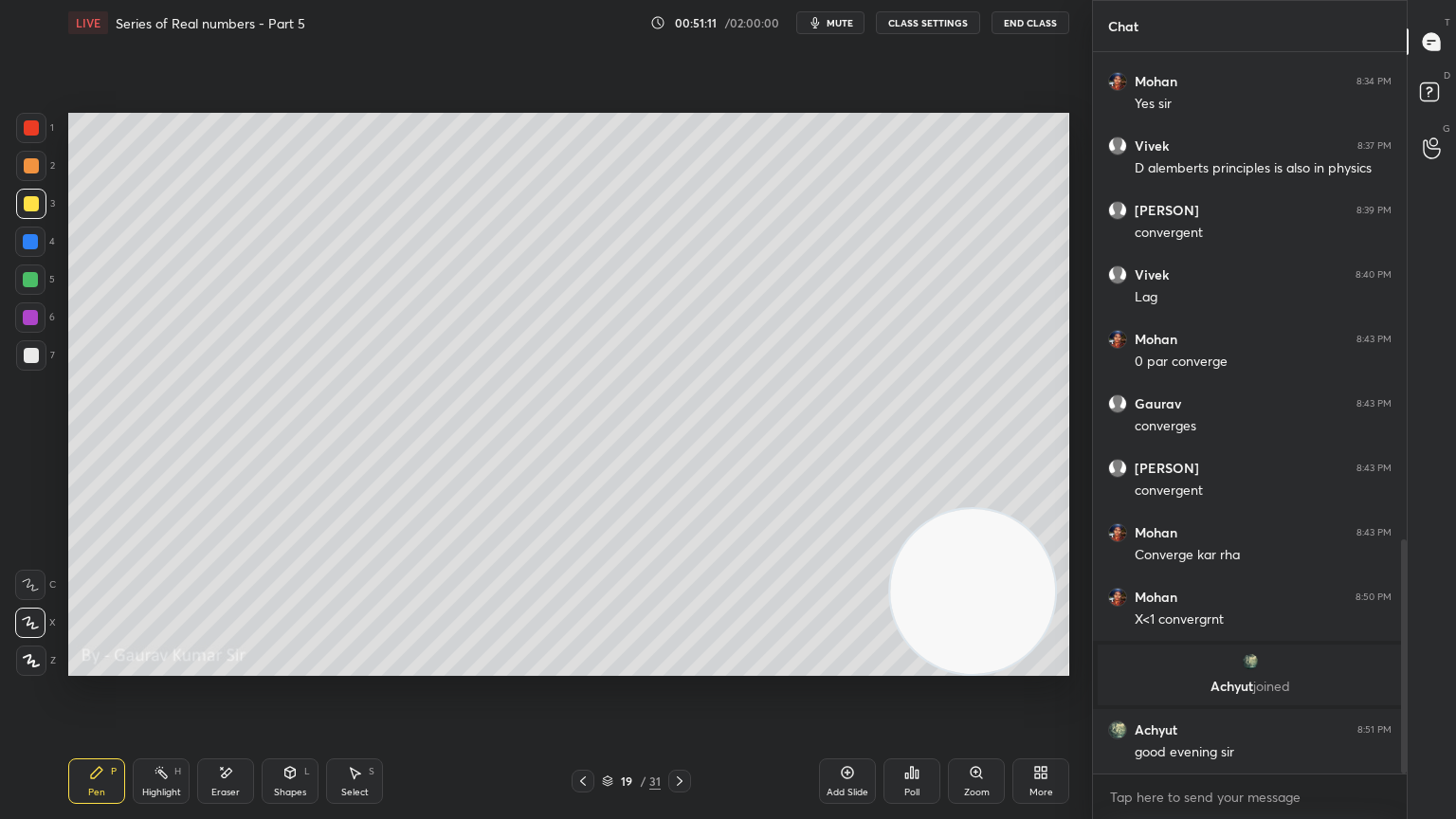 click 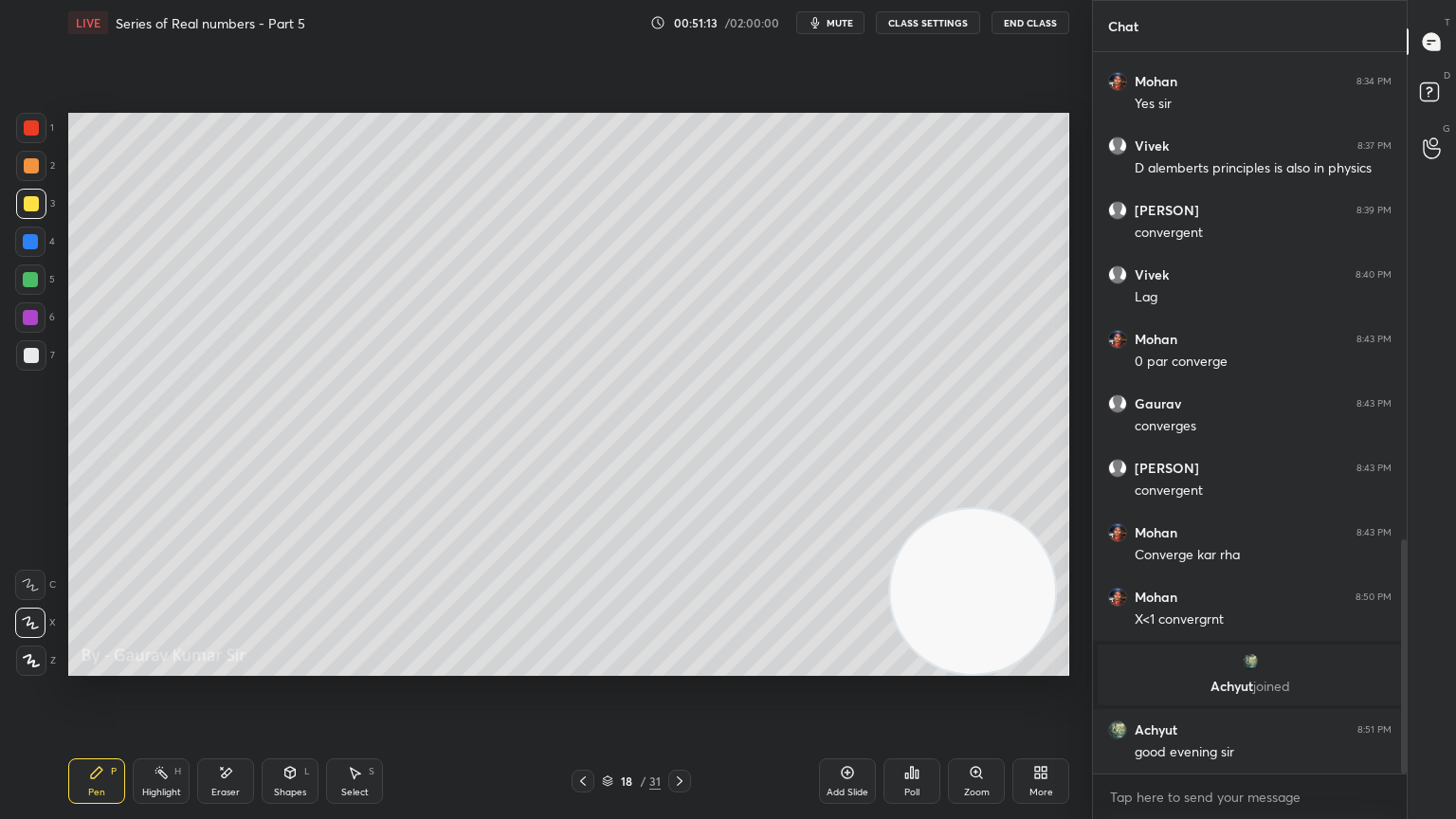 click 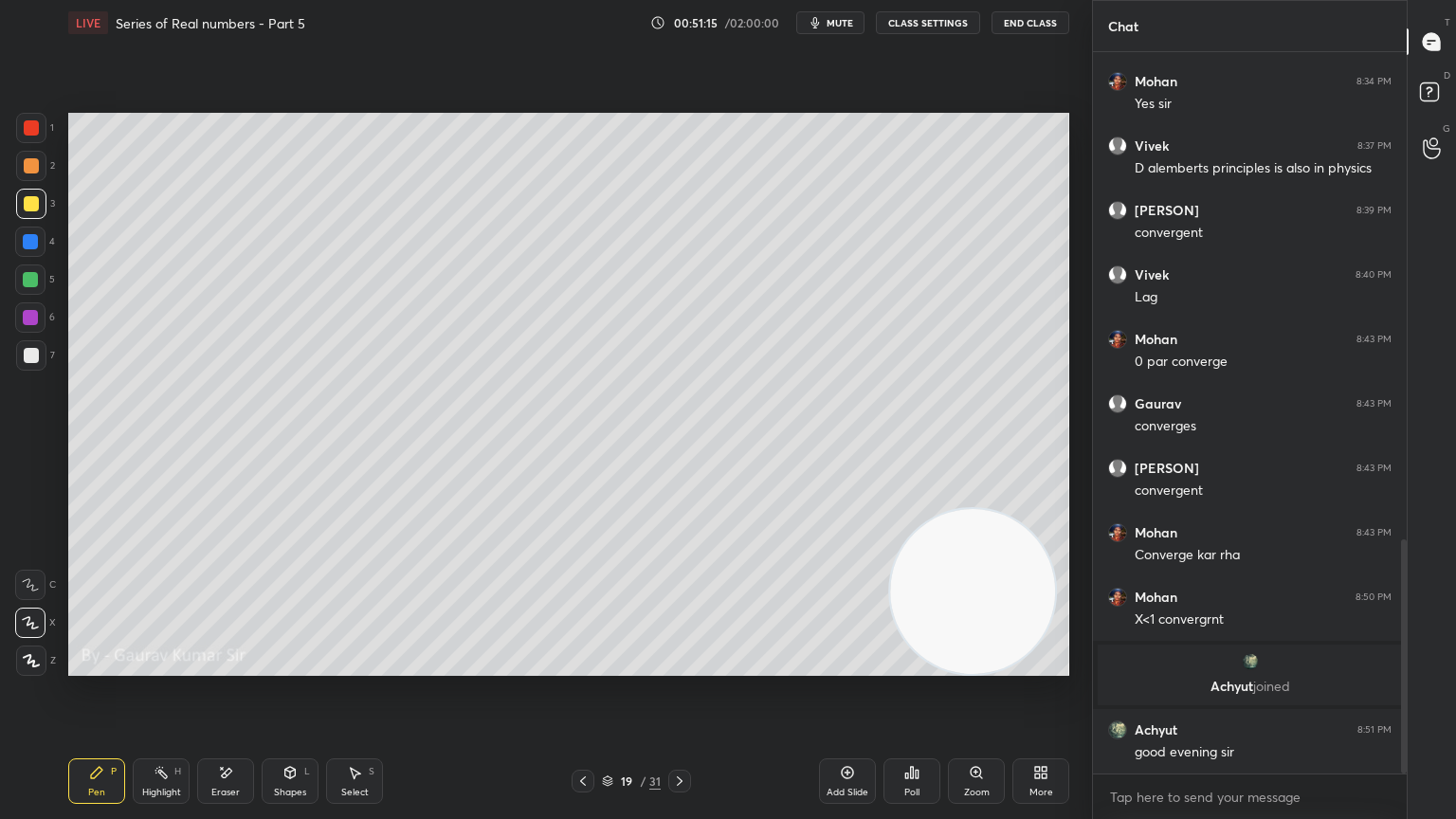 click 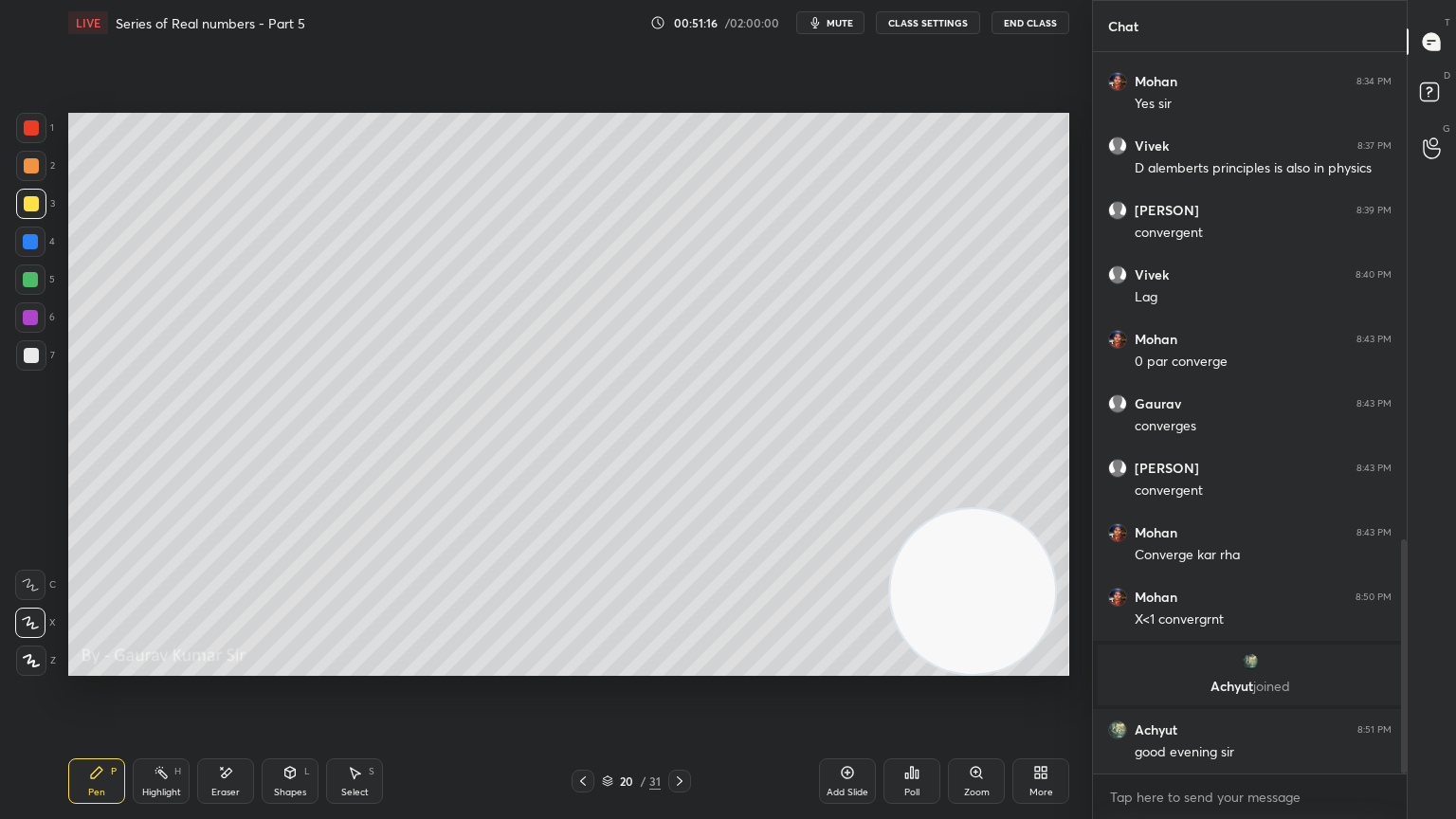 click 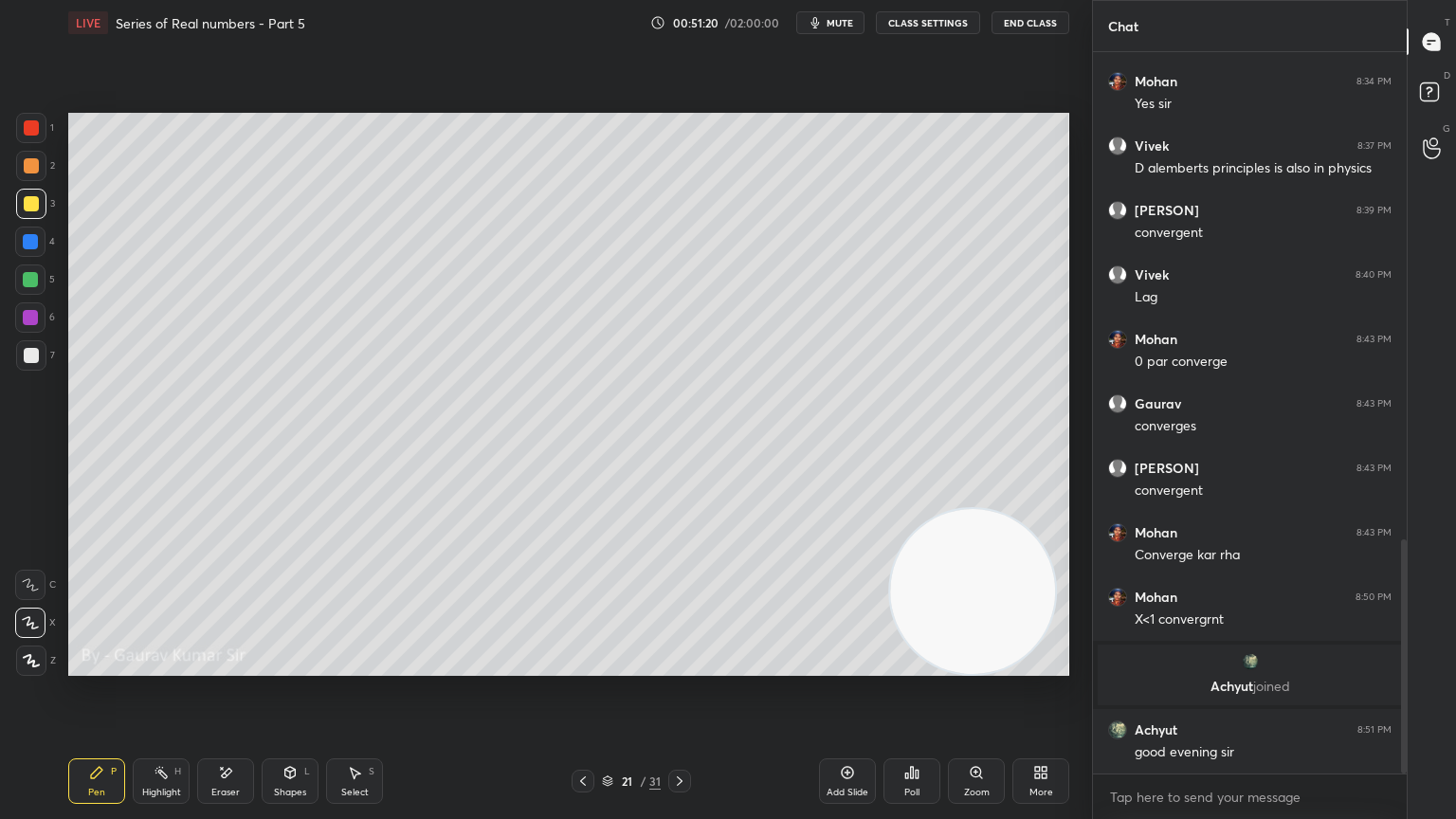 click on "Eraser" at bounding box center [226, 792] 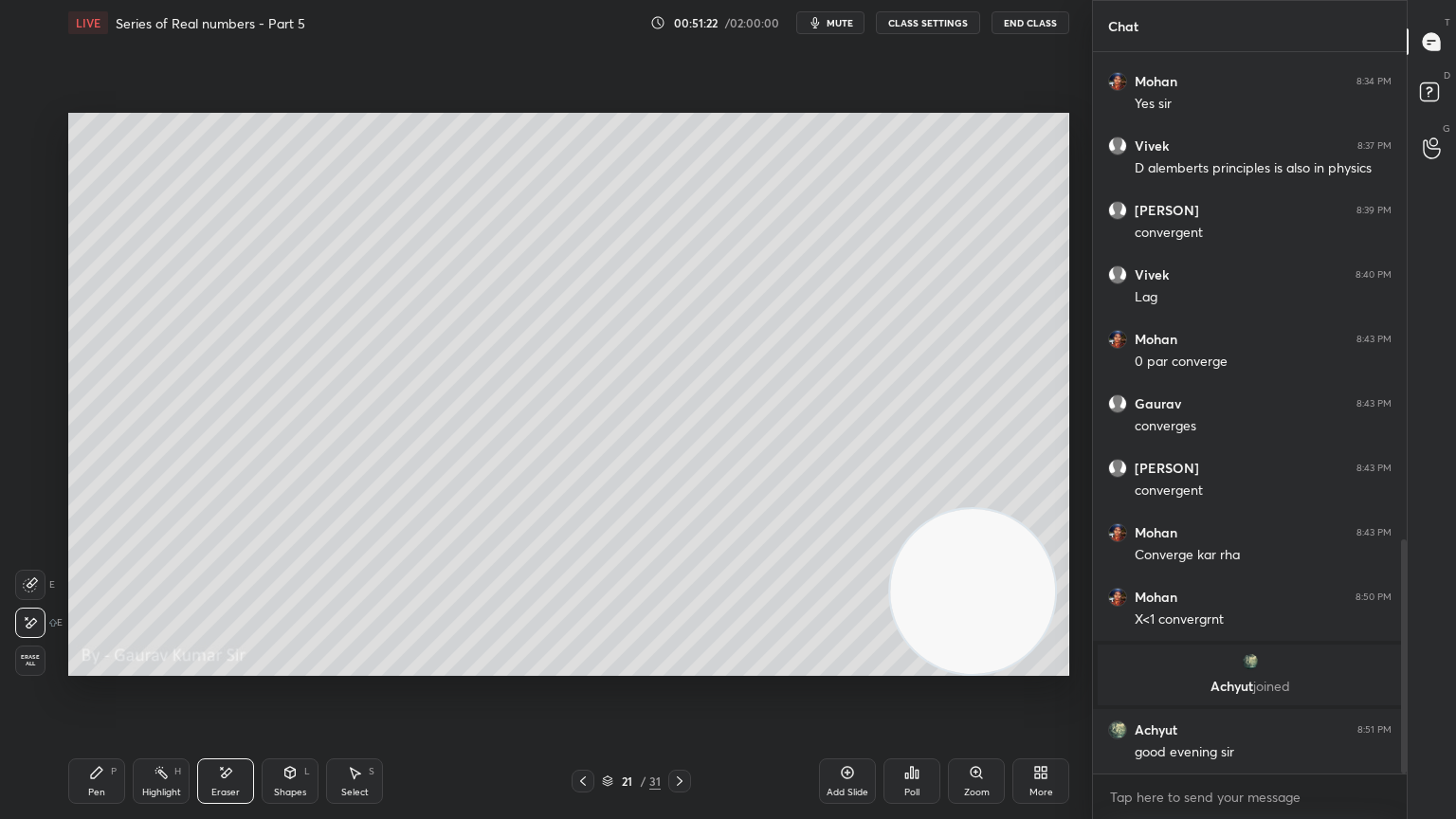 click on "Pen" at bounding box center (97, 792) 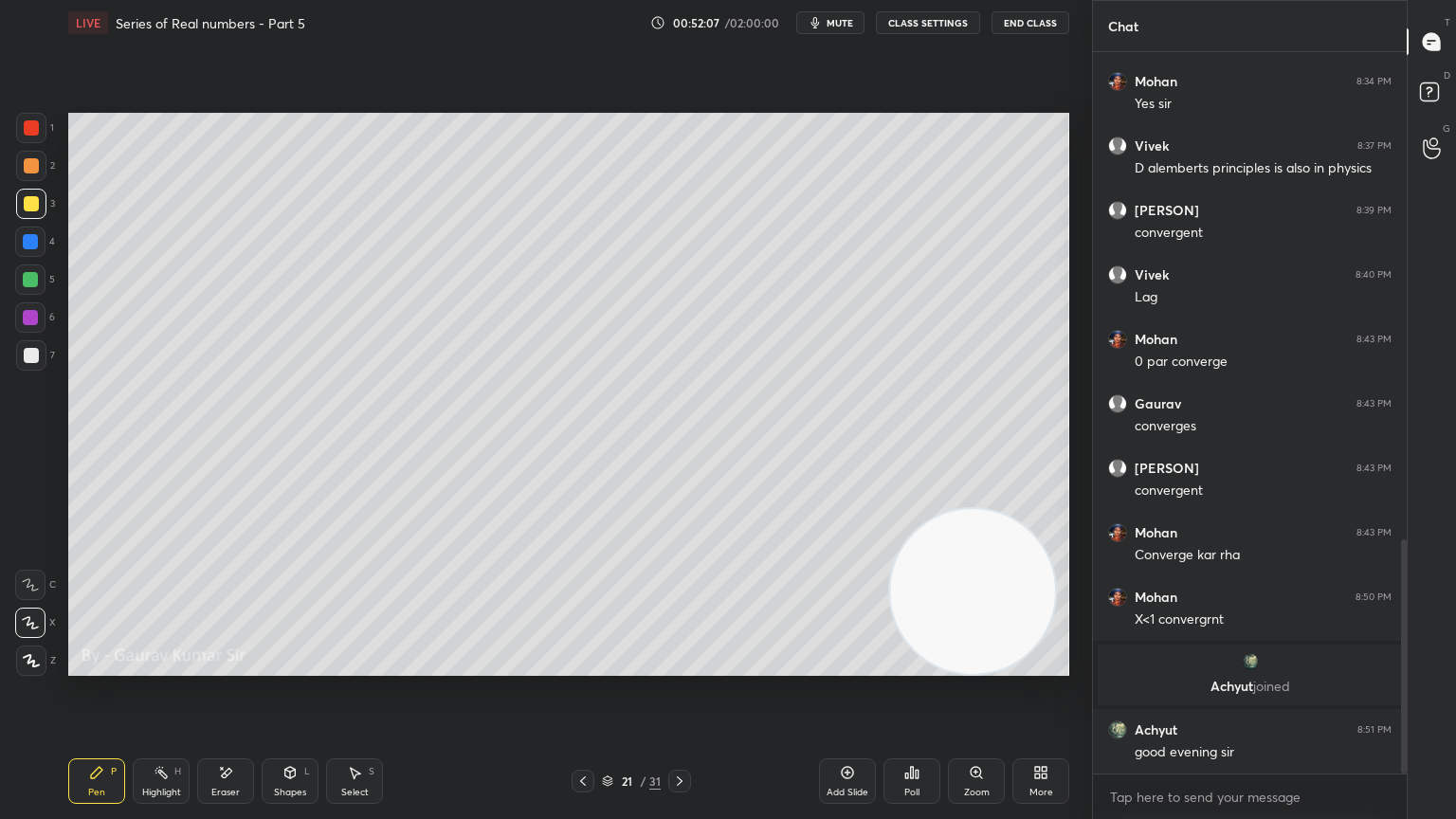 click on "Eraser" at bounding box center [226, 792] 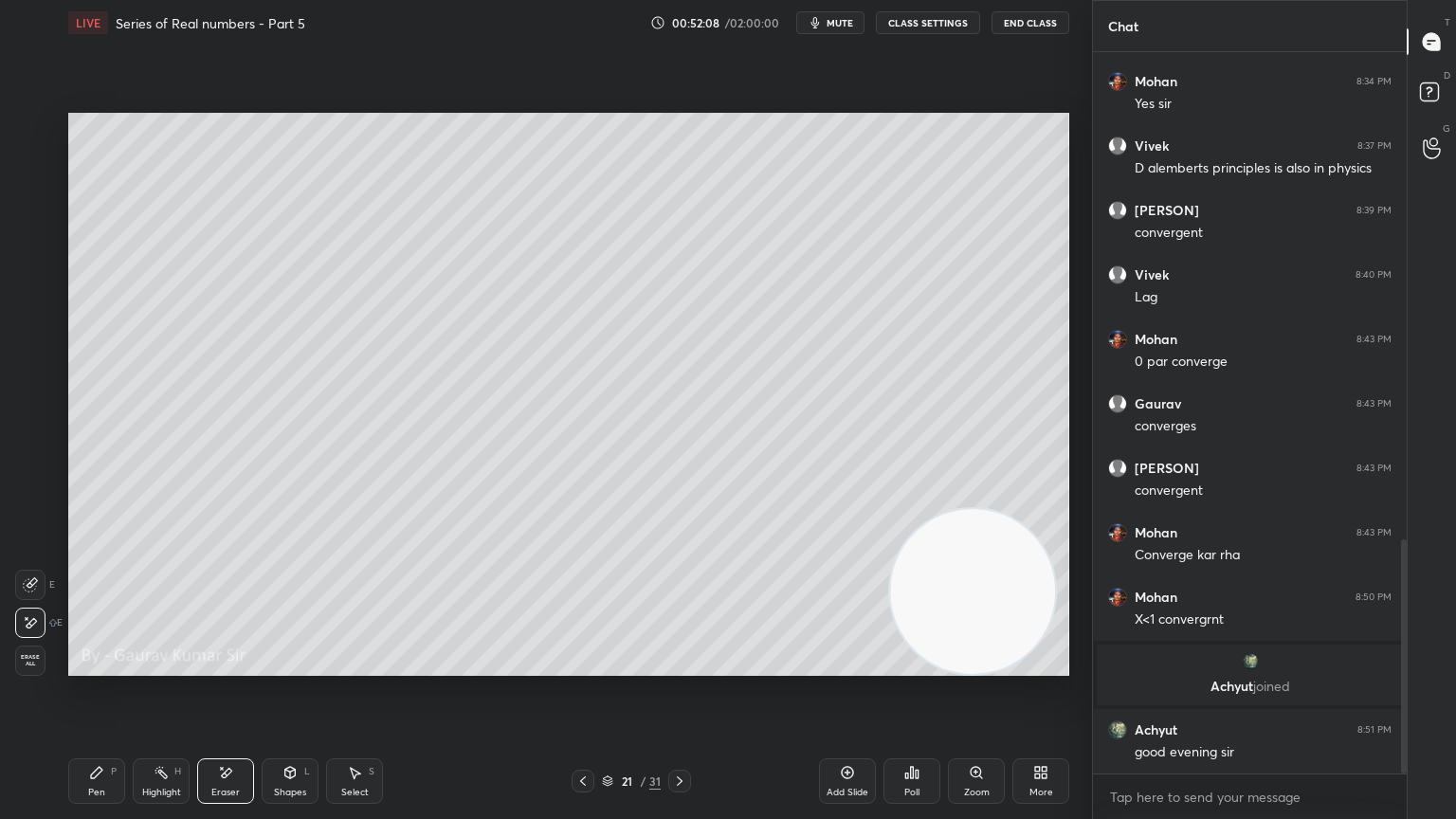 click on "Pen P" at bounding box center (97, 781) 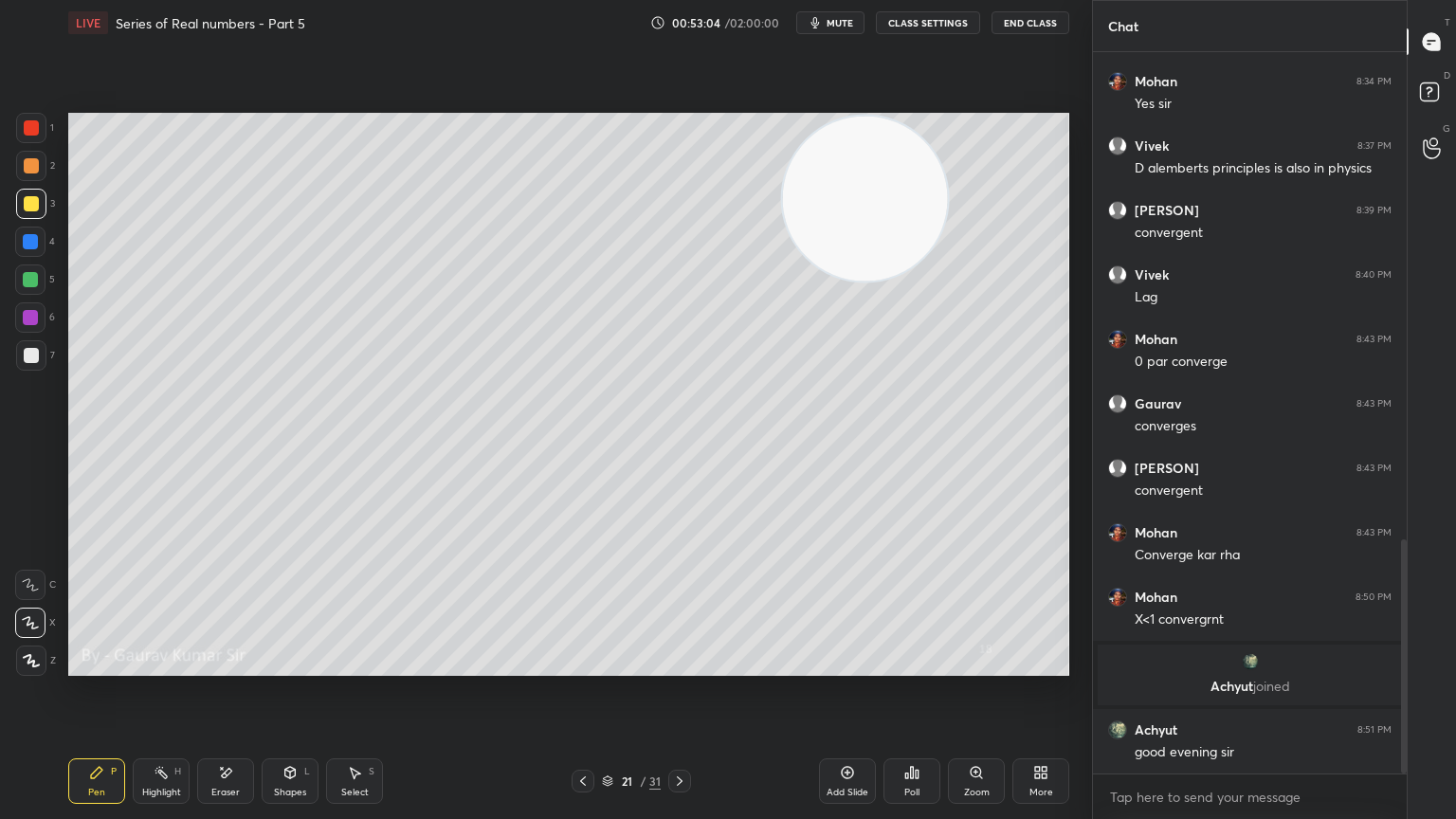 click 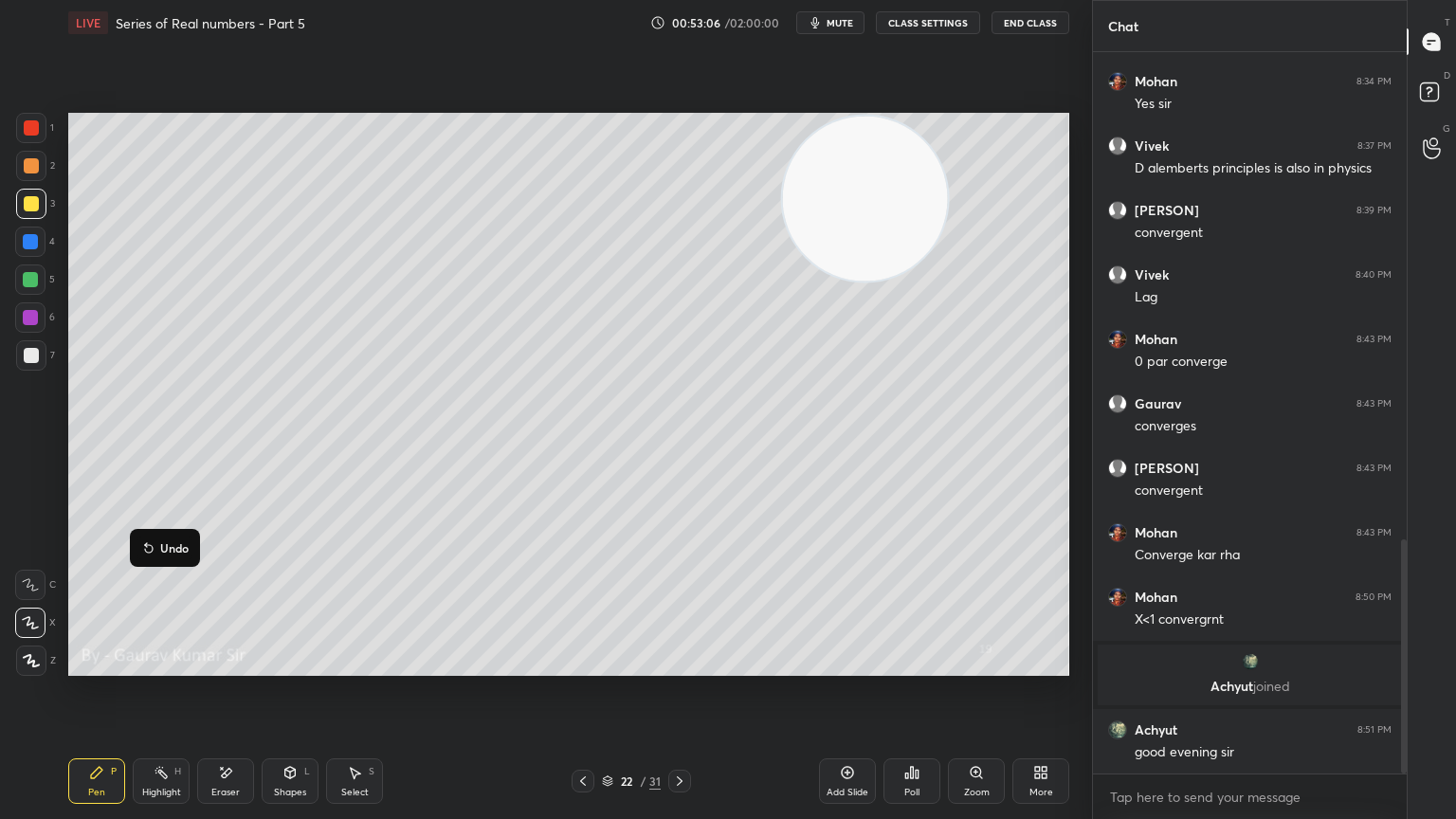 click at bounding box center (30, 280) 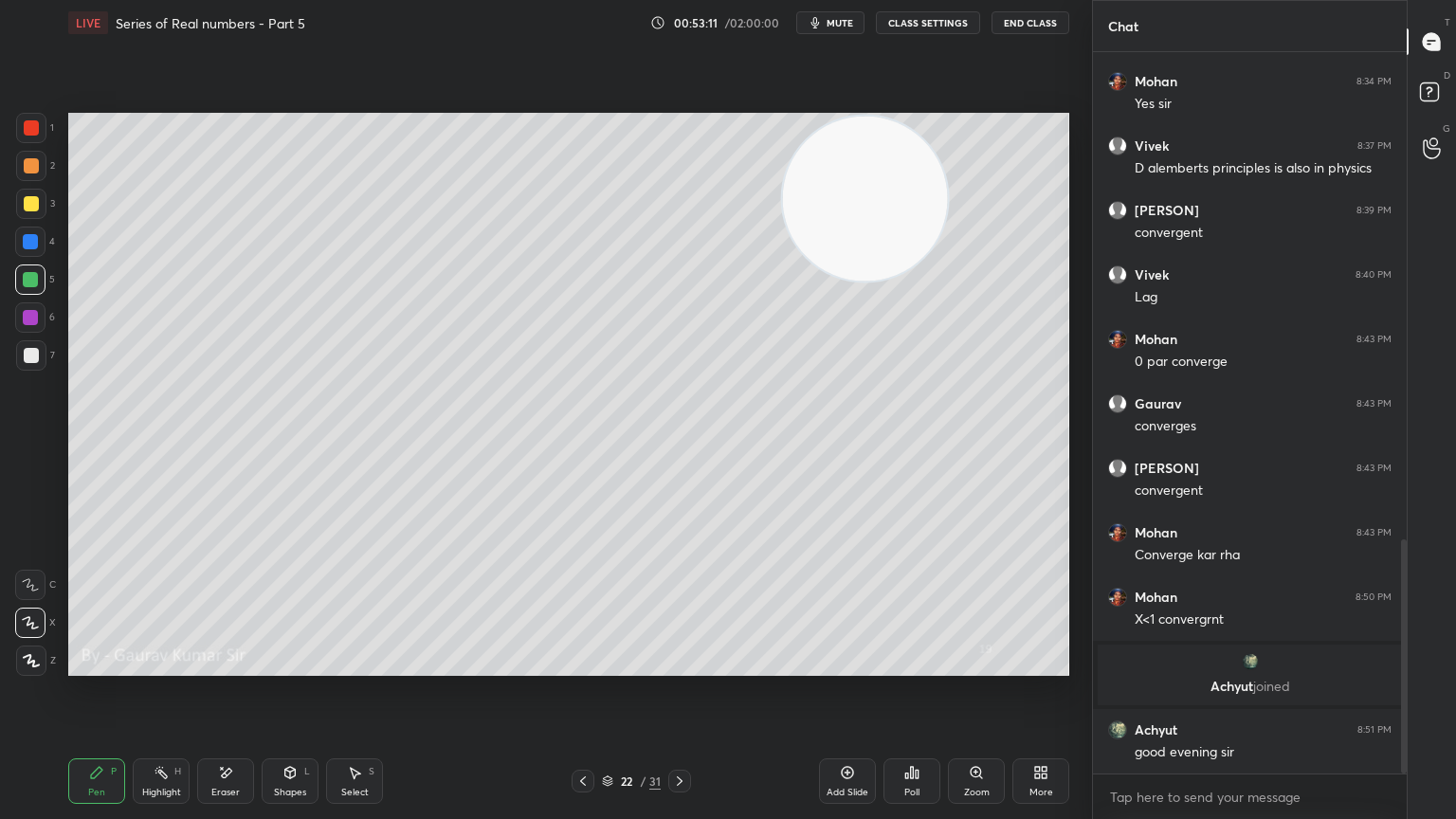 click 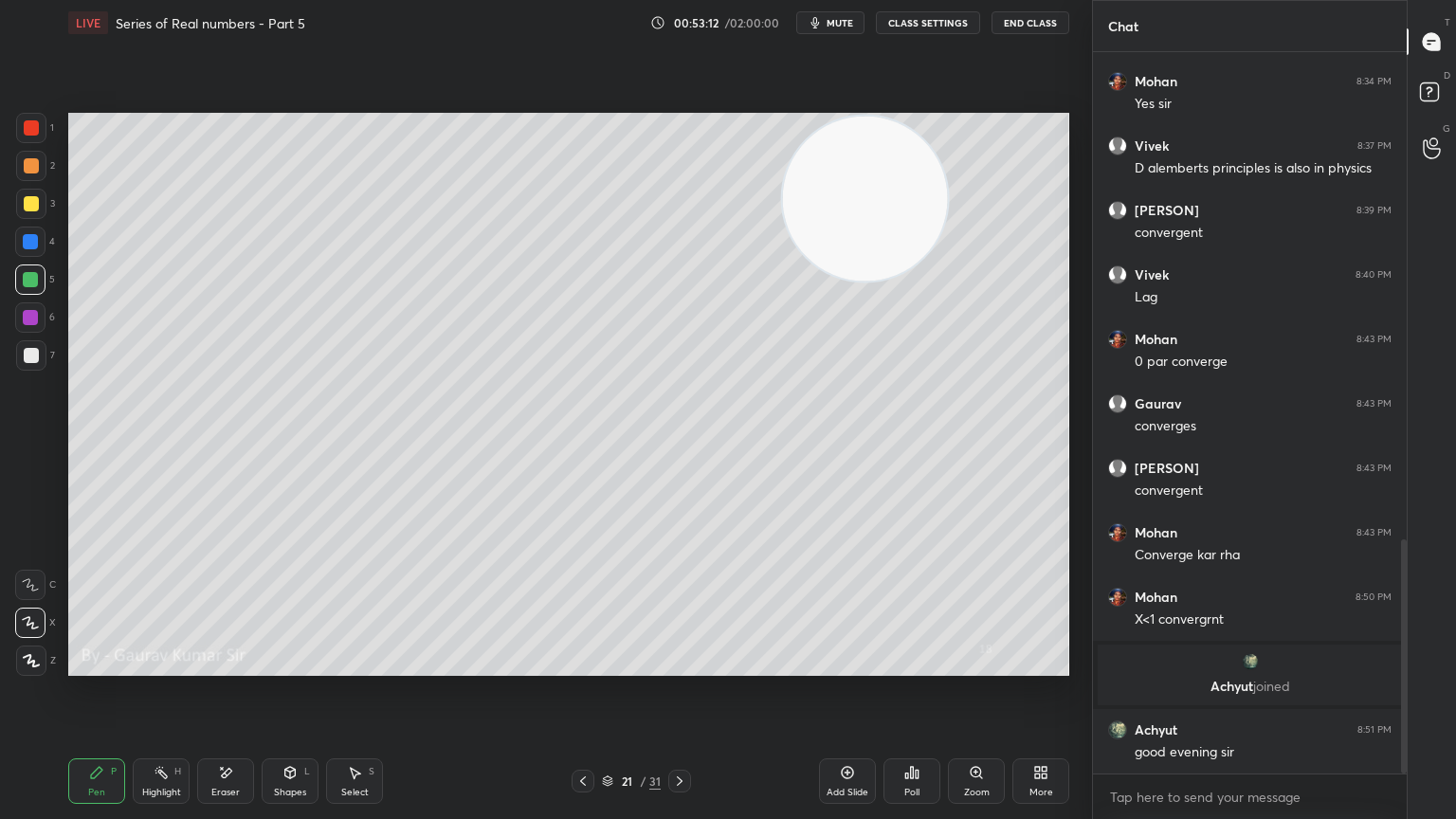 click at bounding box center (583, 781) 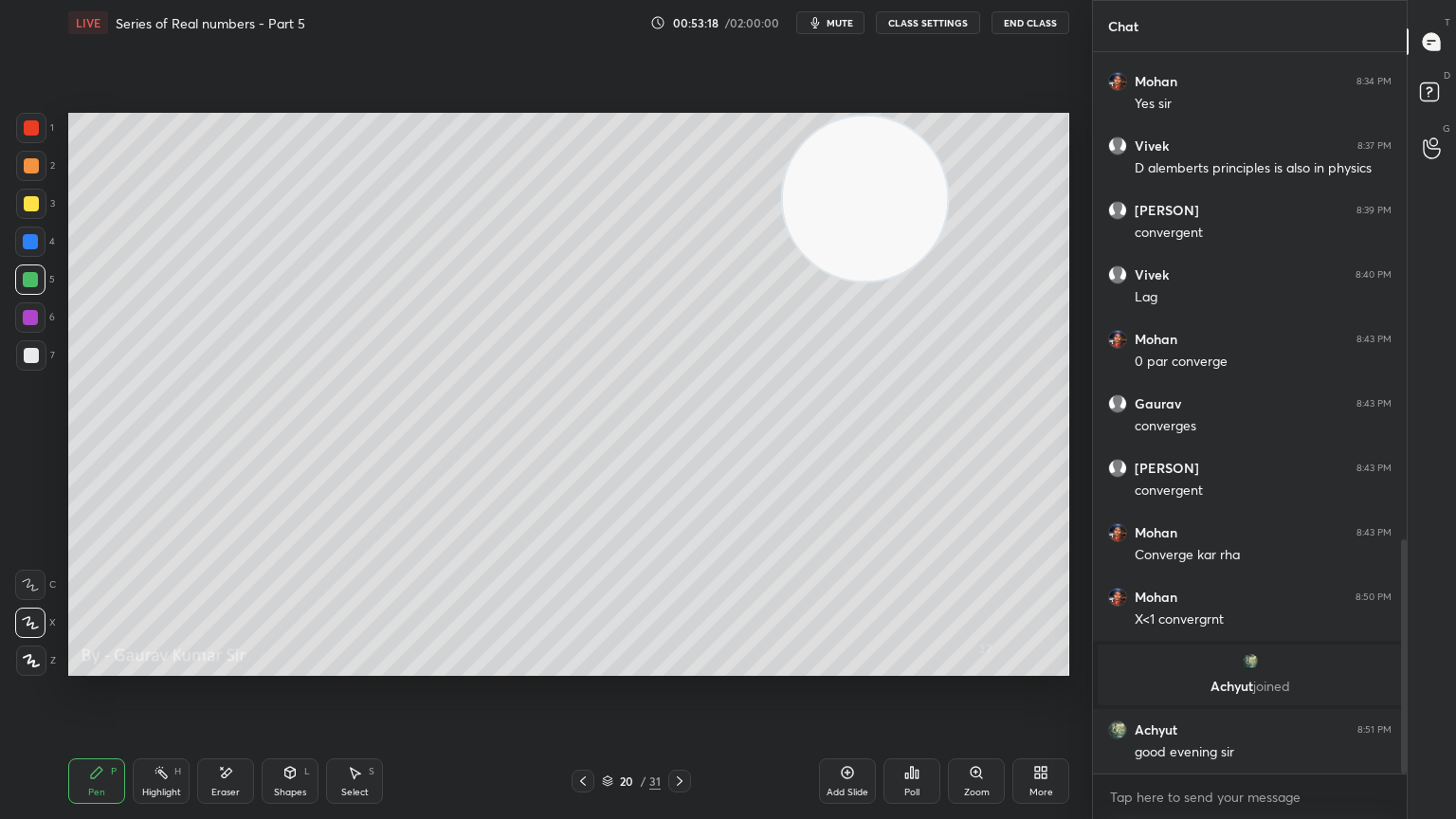 click 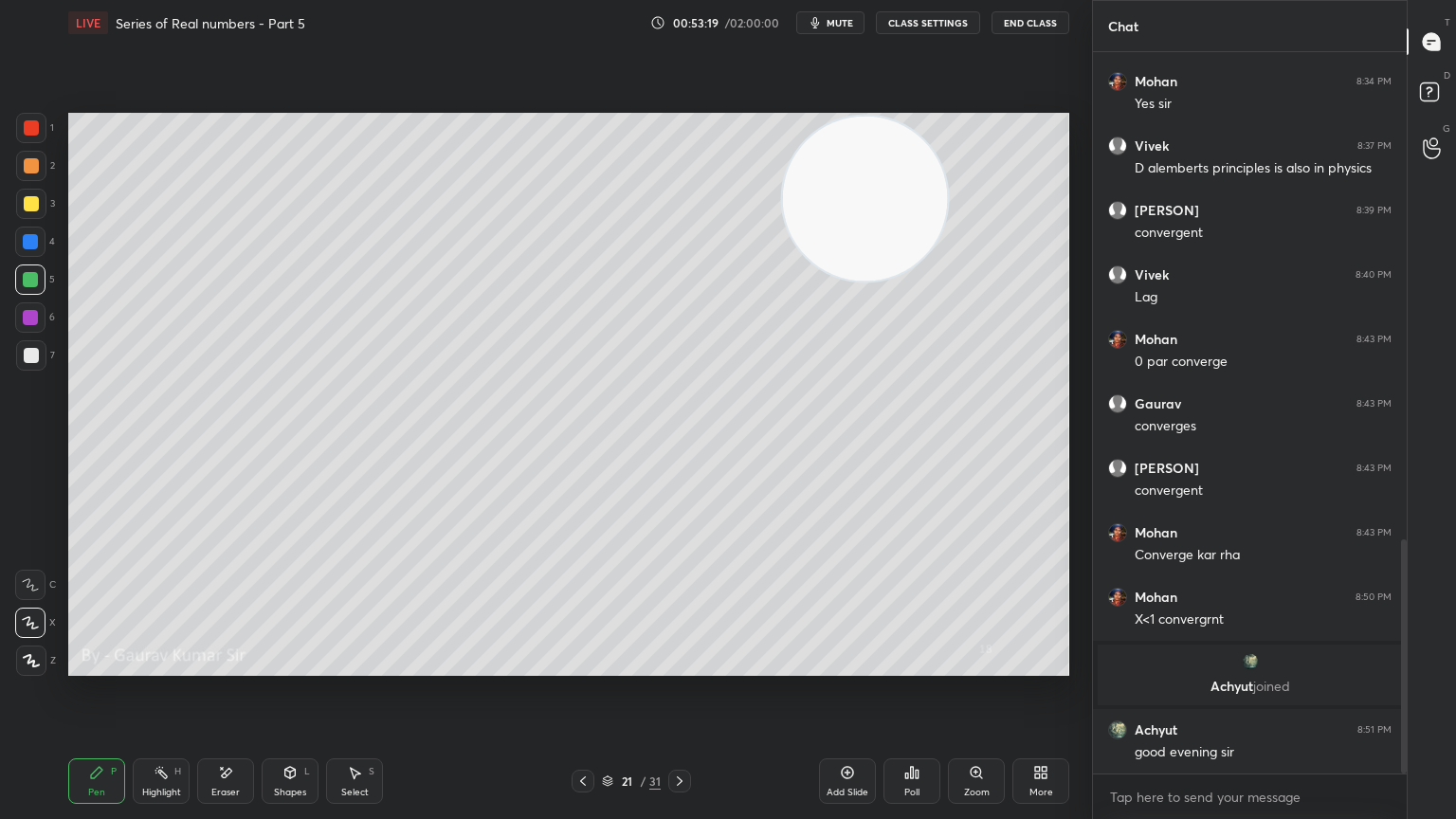 click 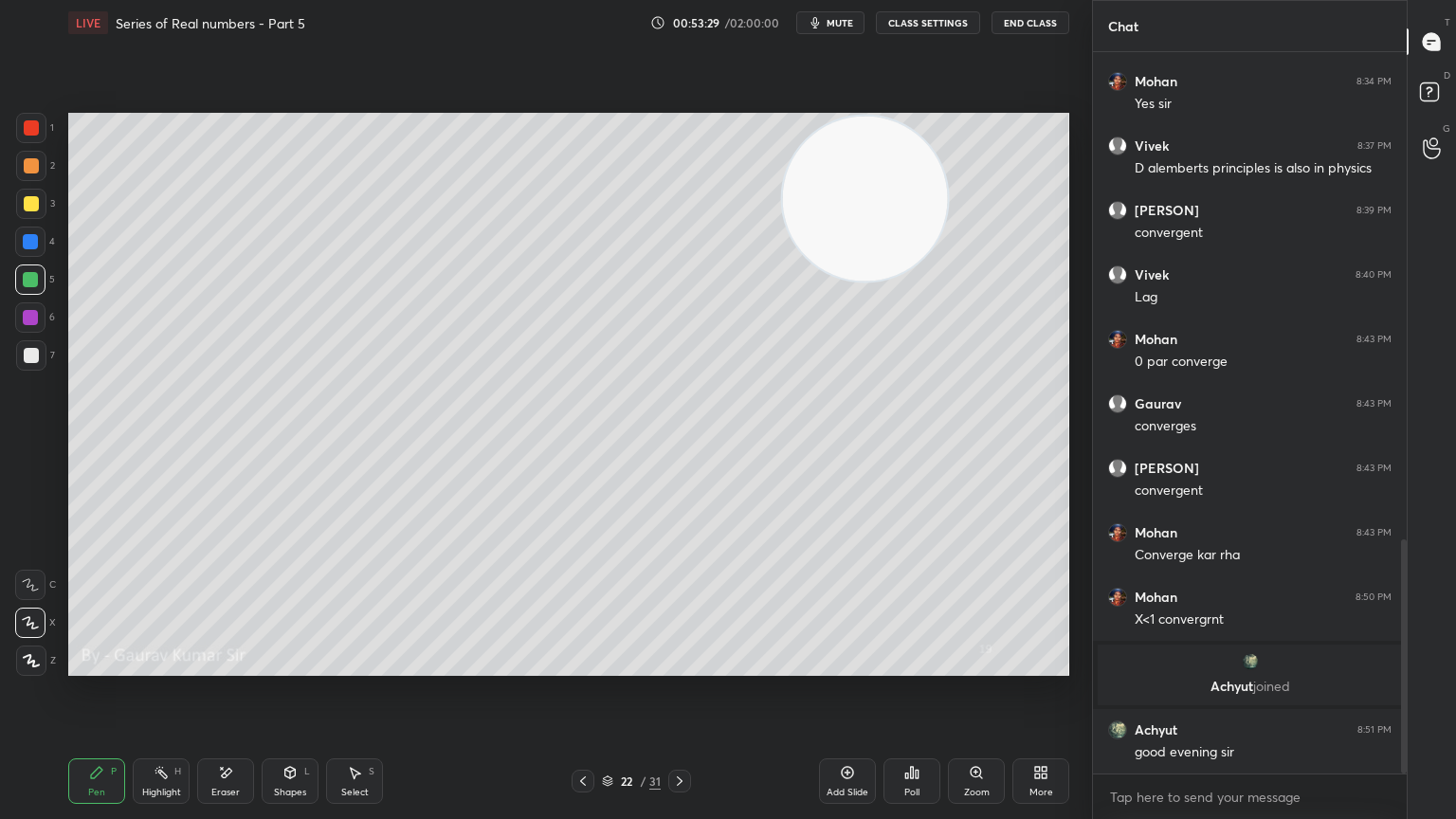 click 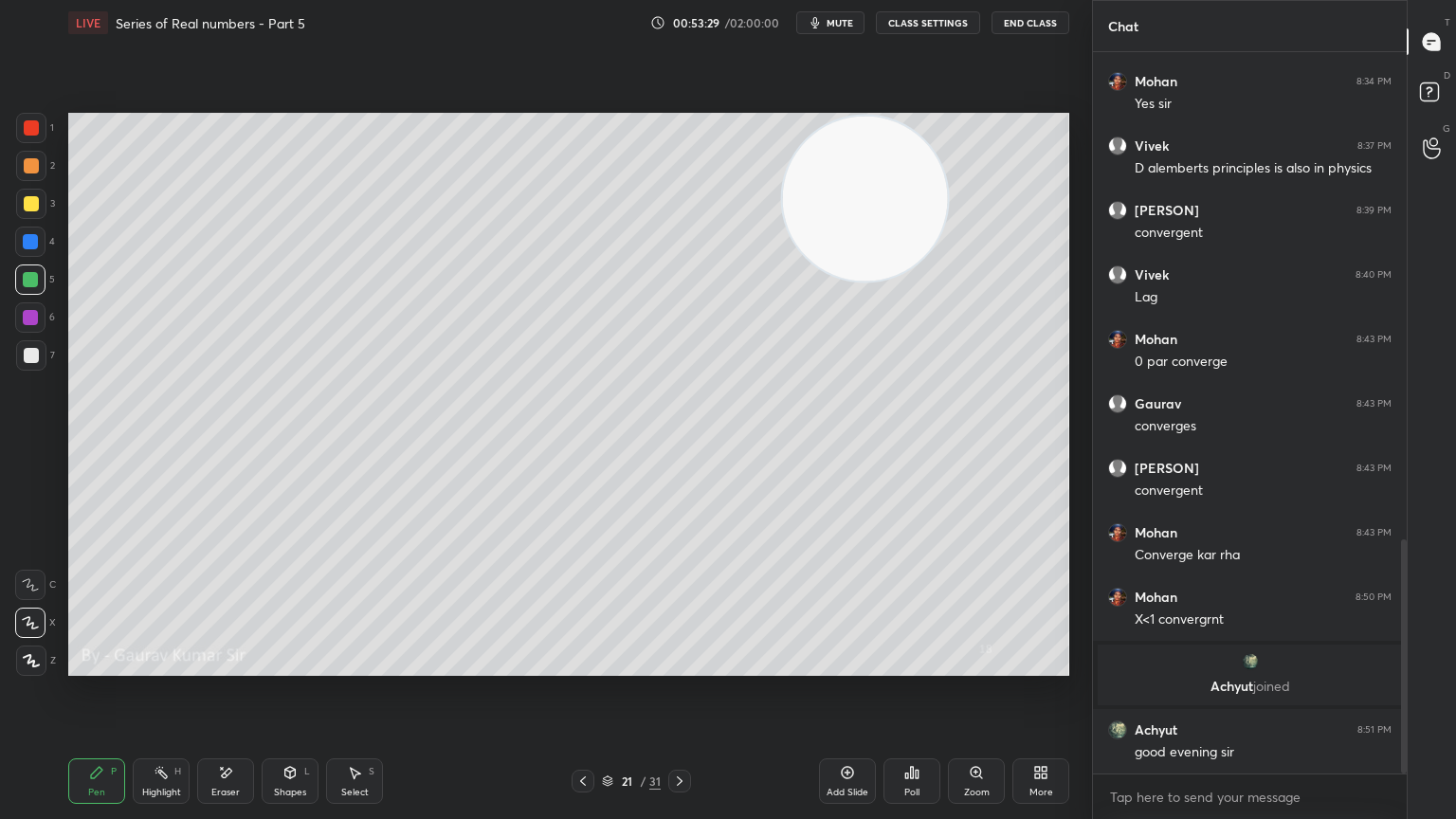 click 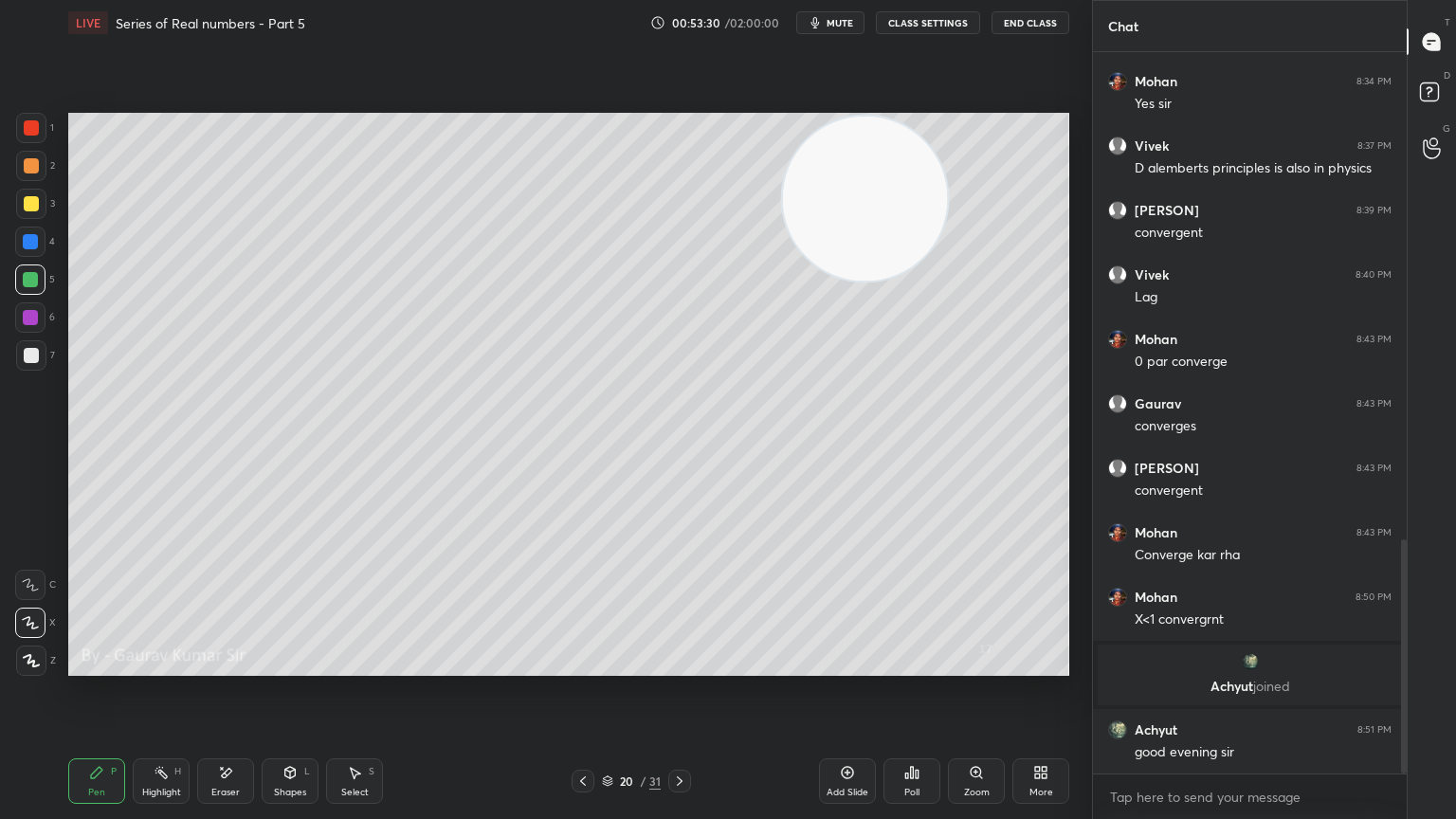 click 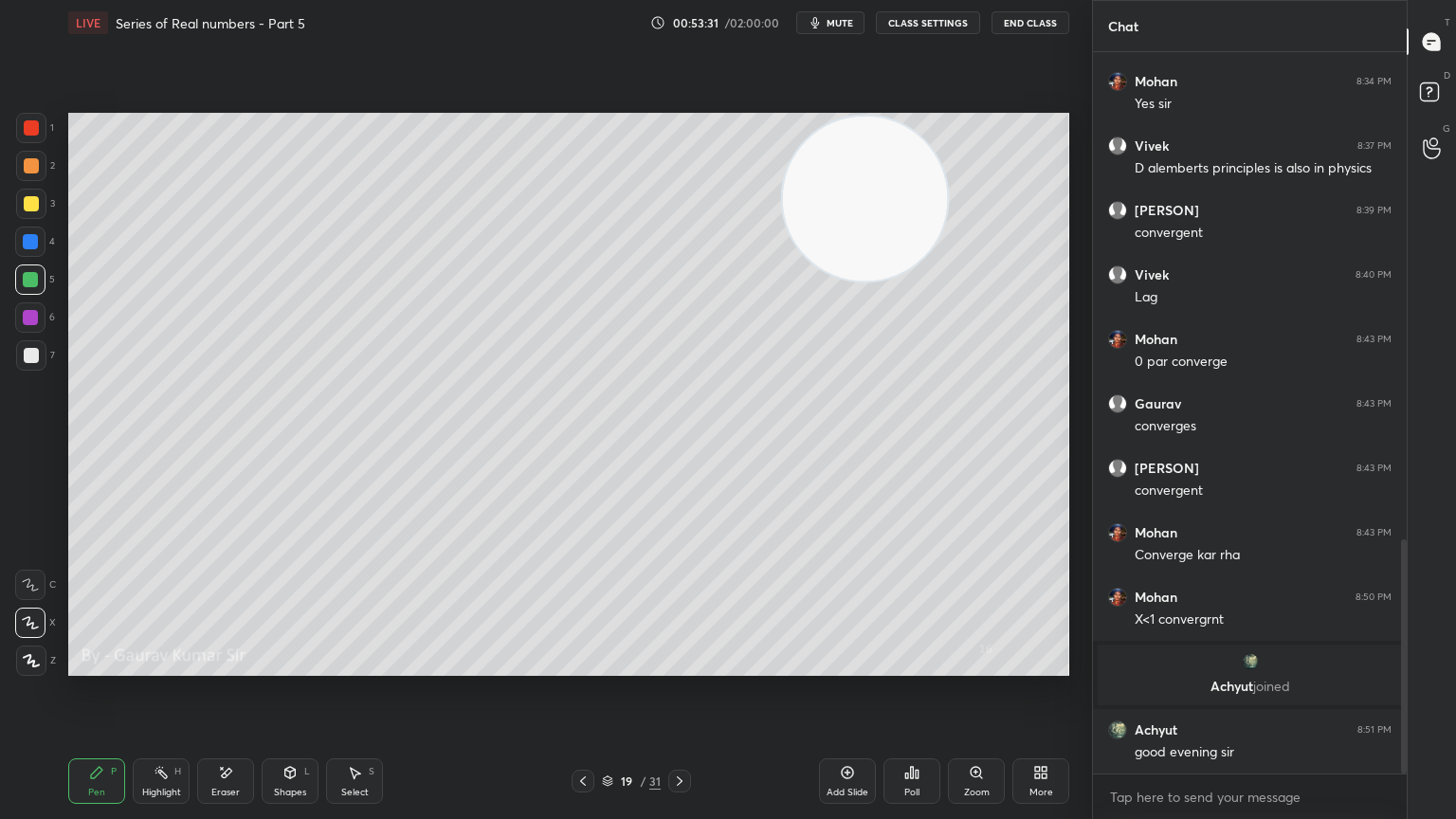 click 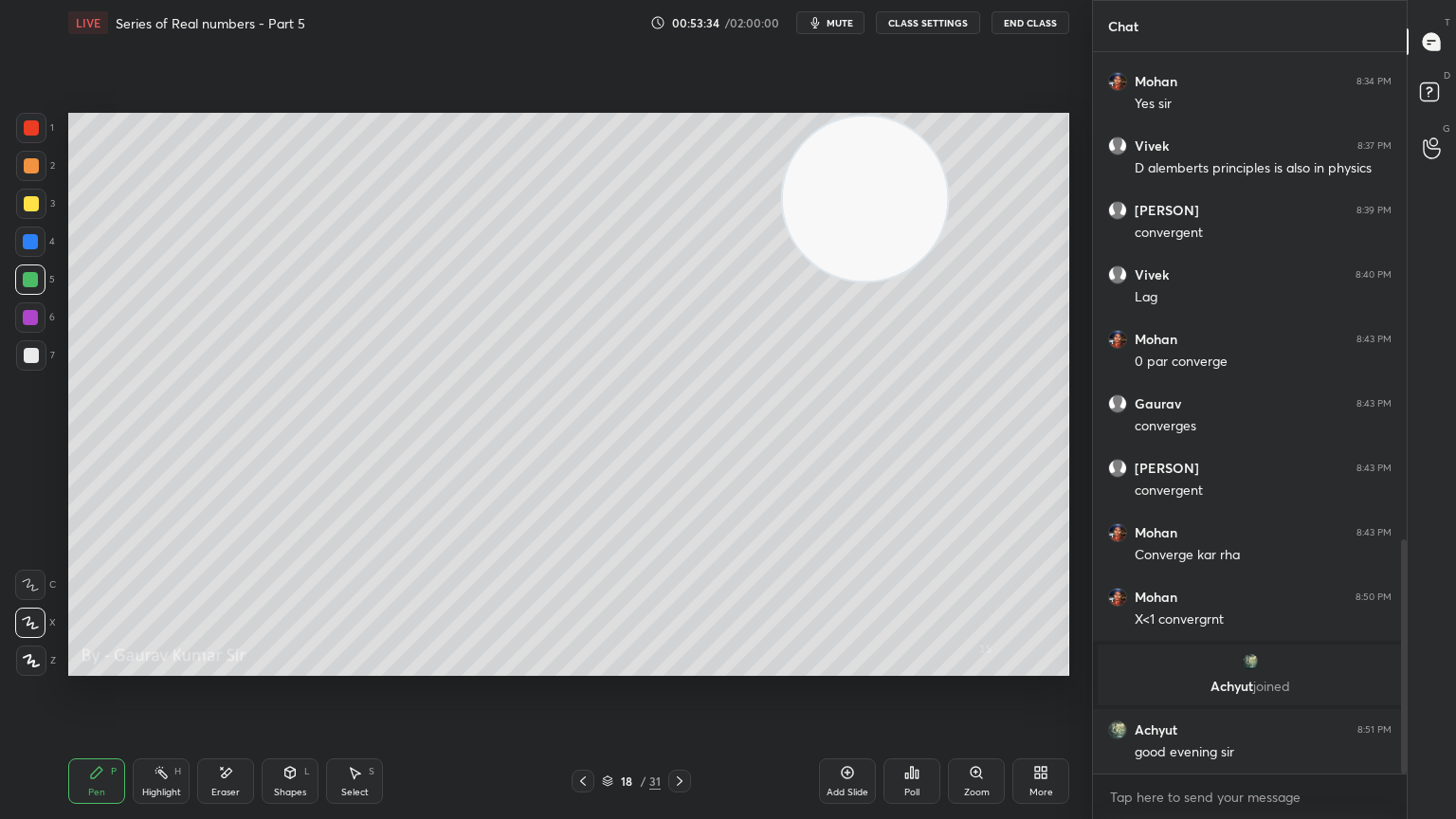 click 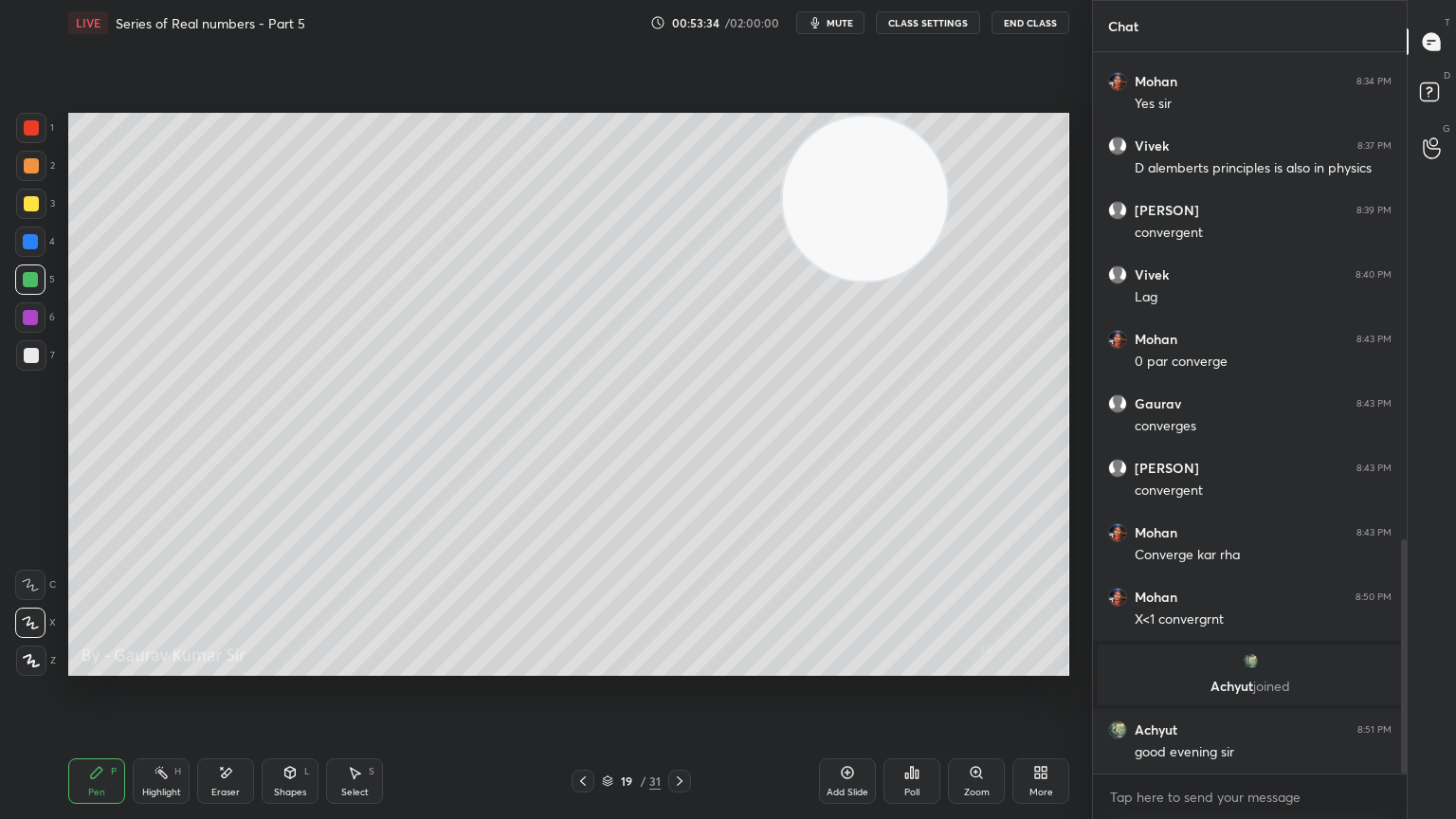 click 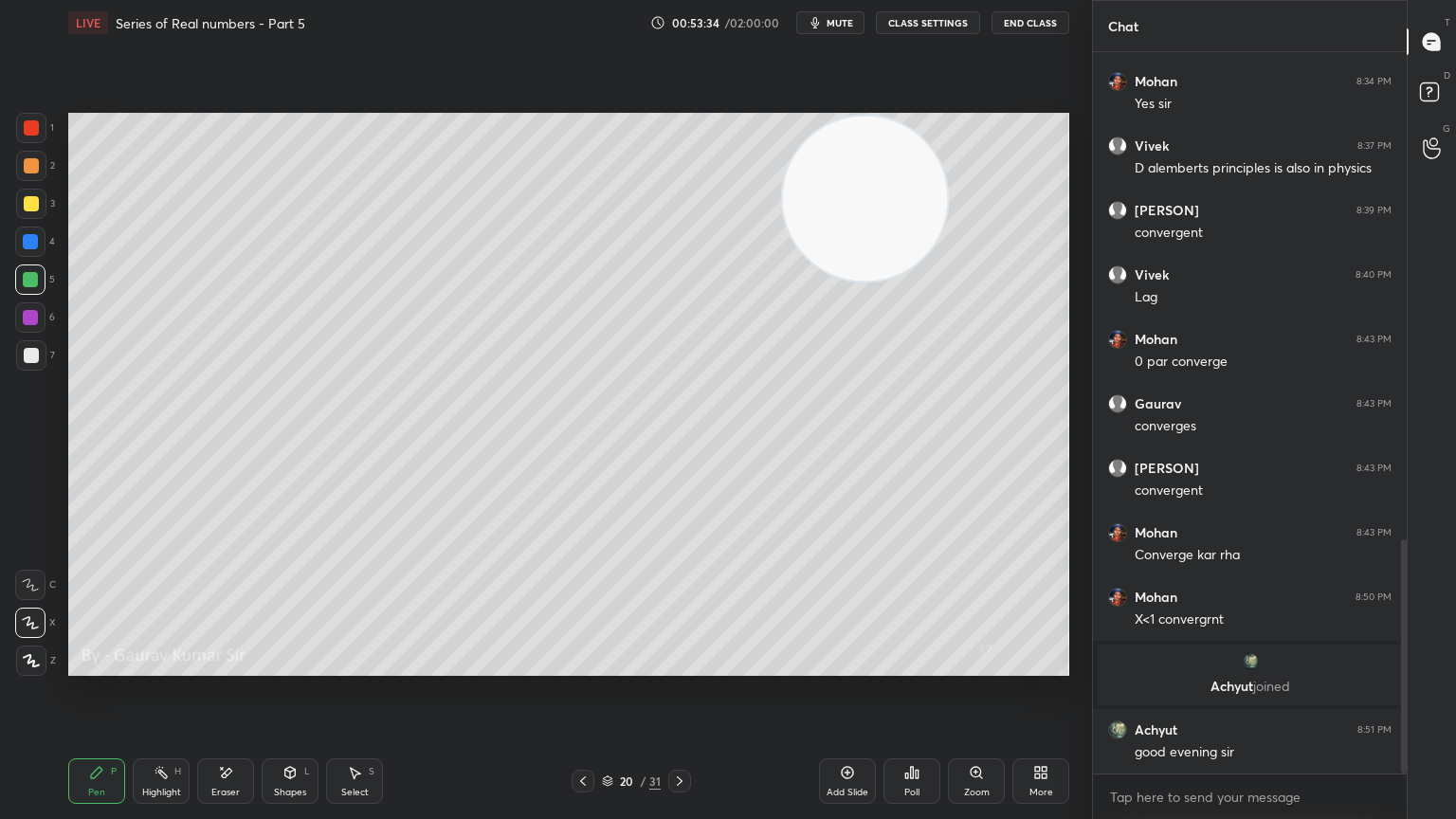 click 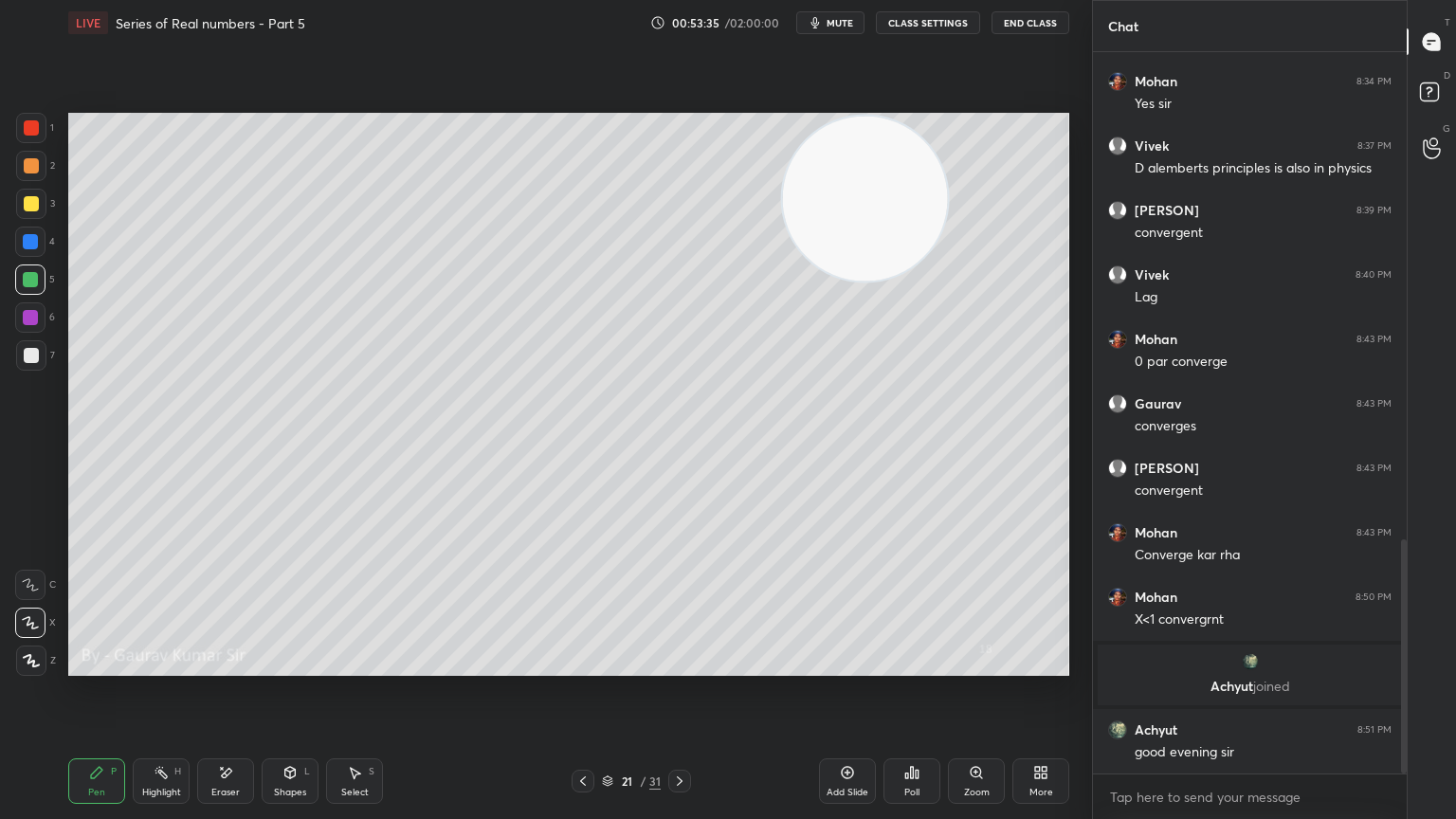click 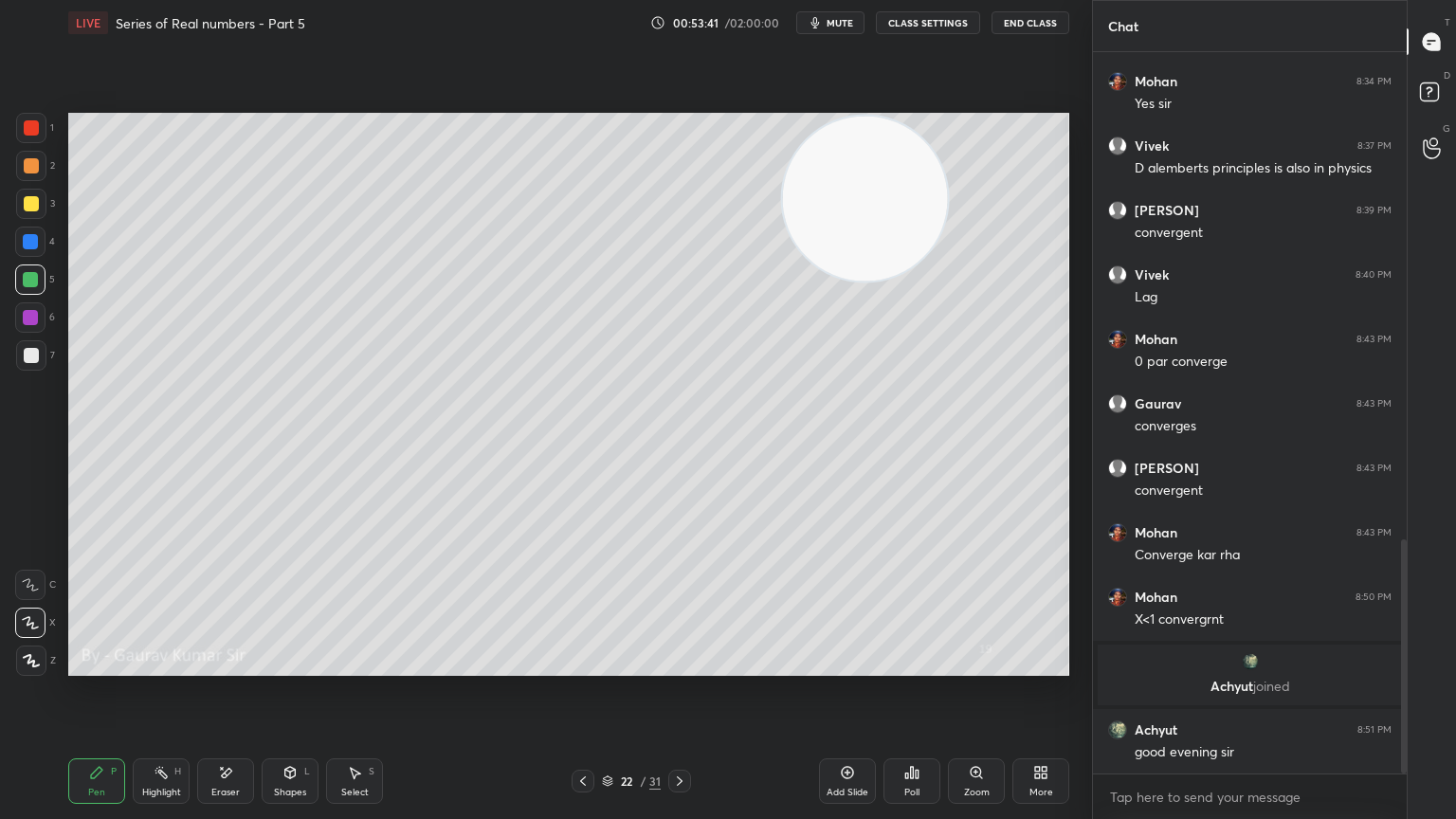 click 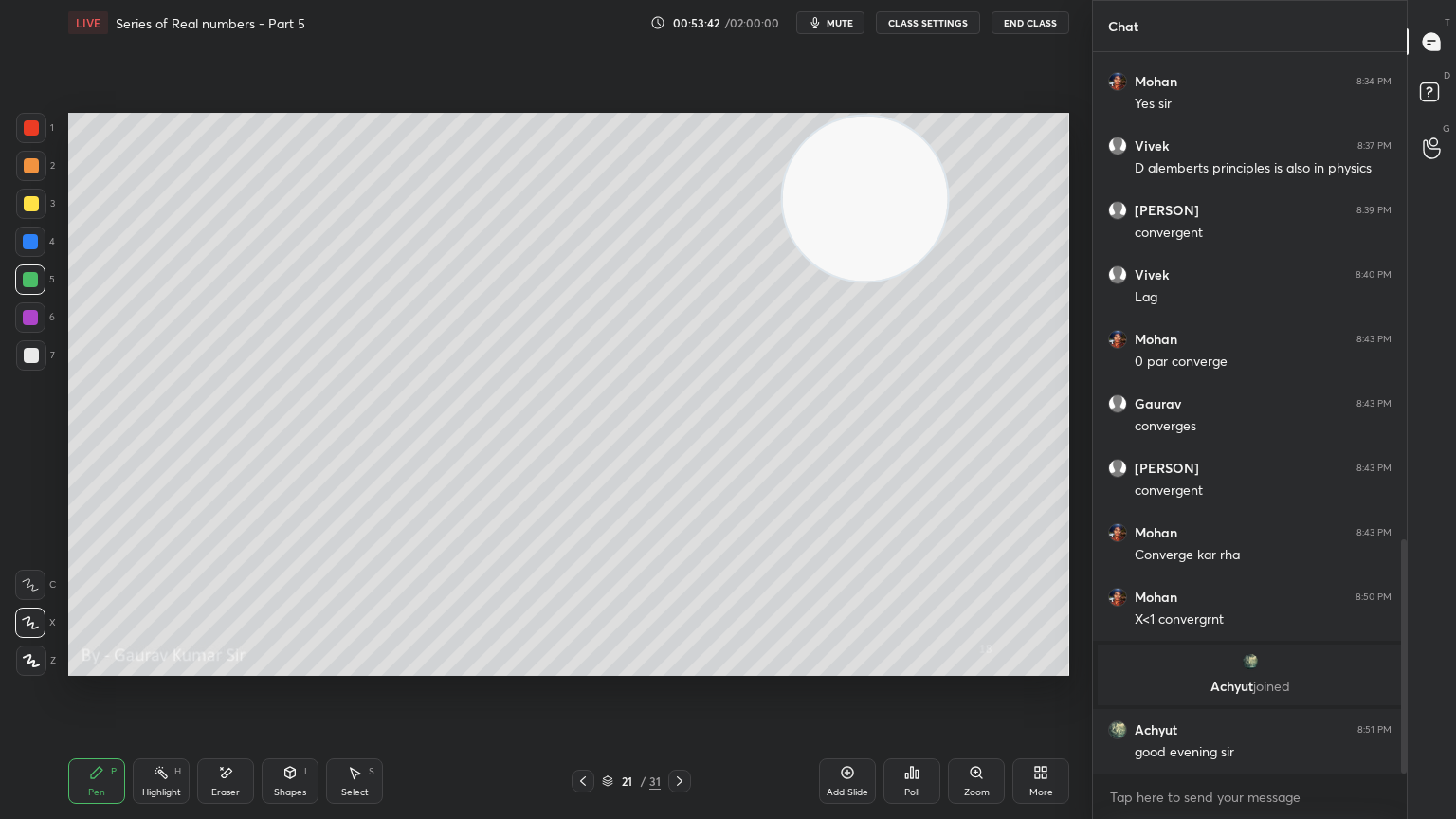 click 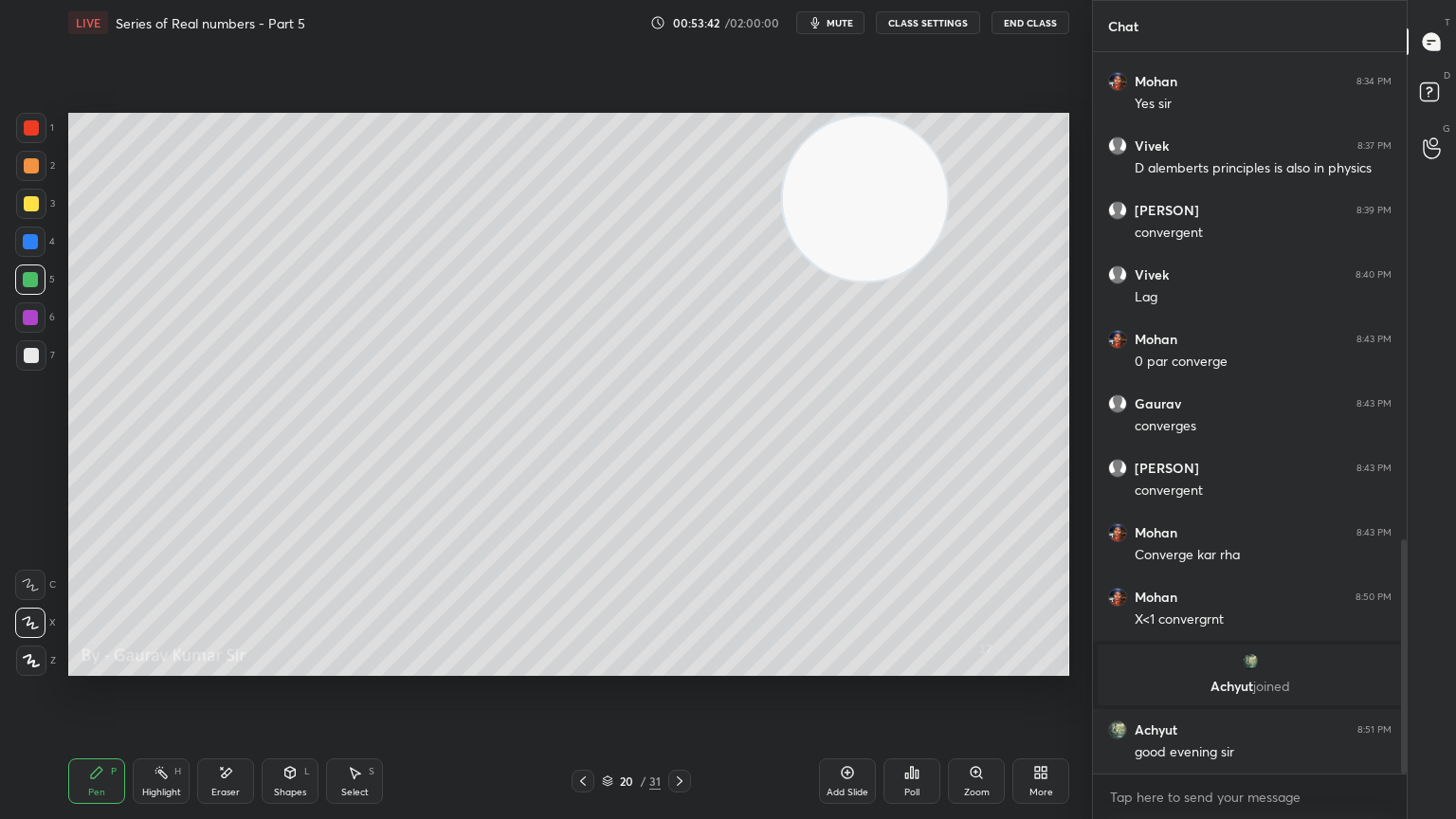 click 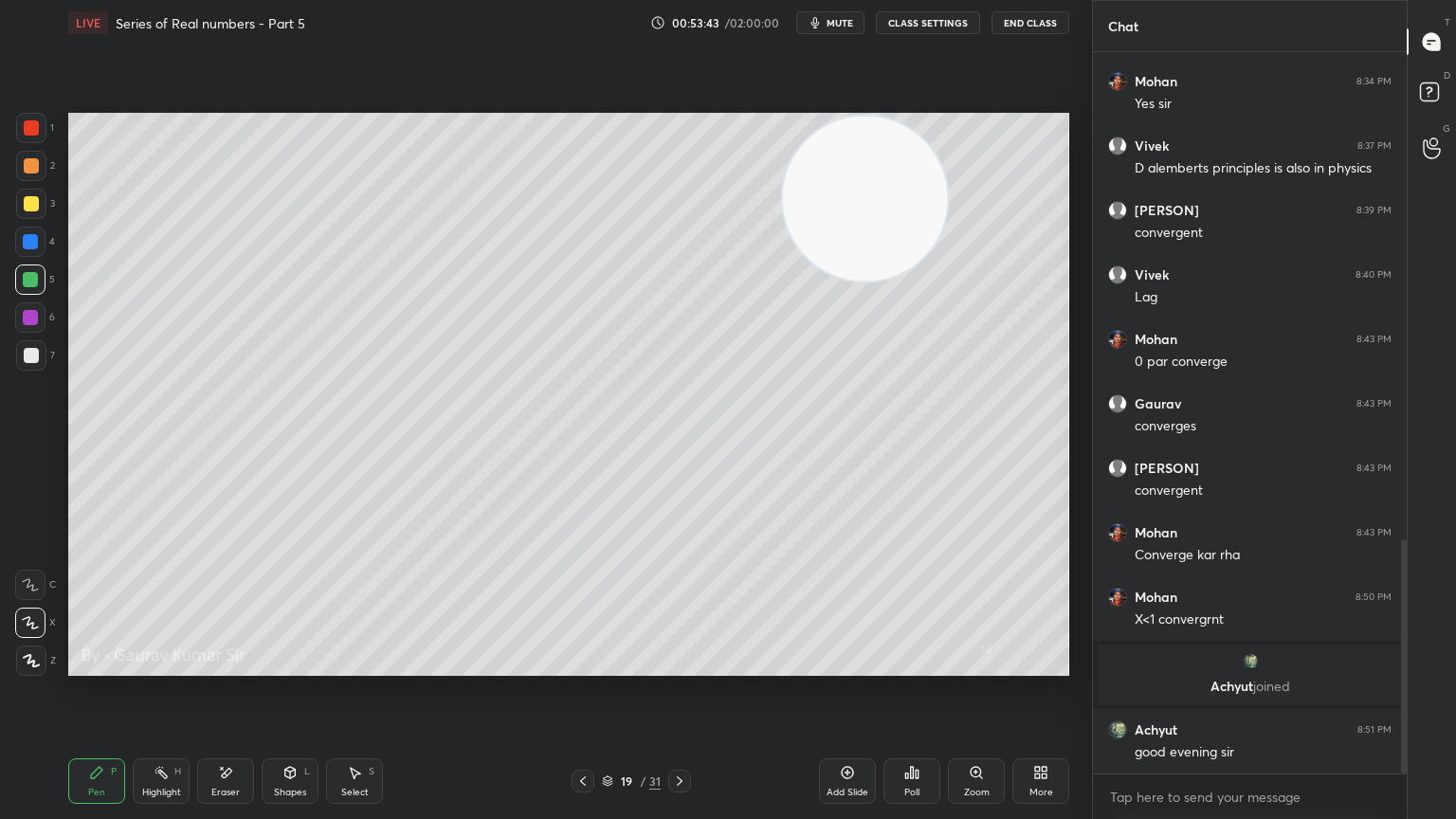 click 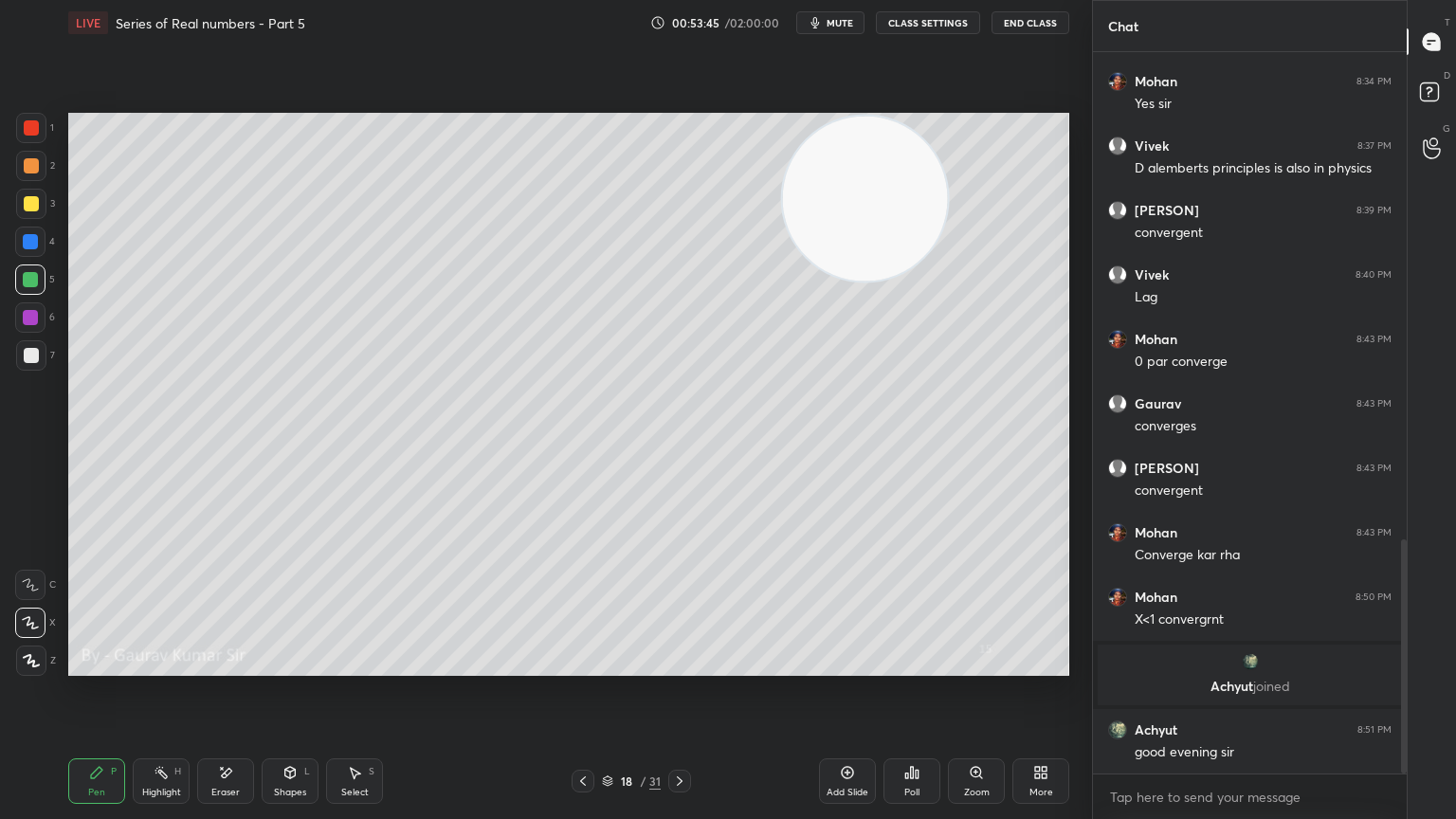 click 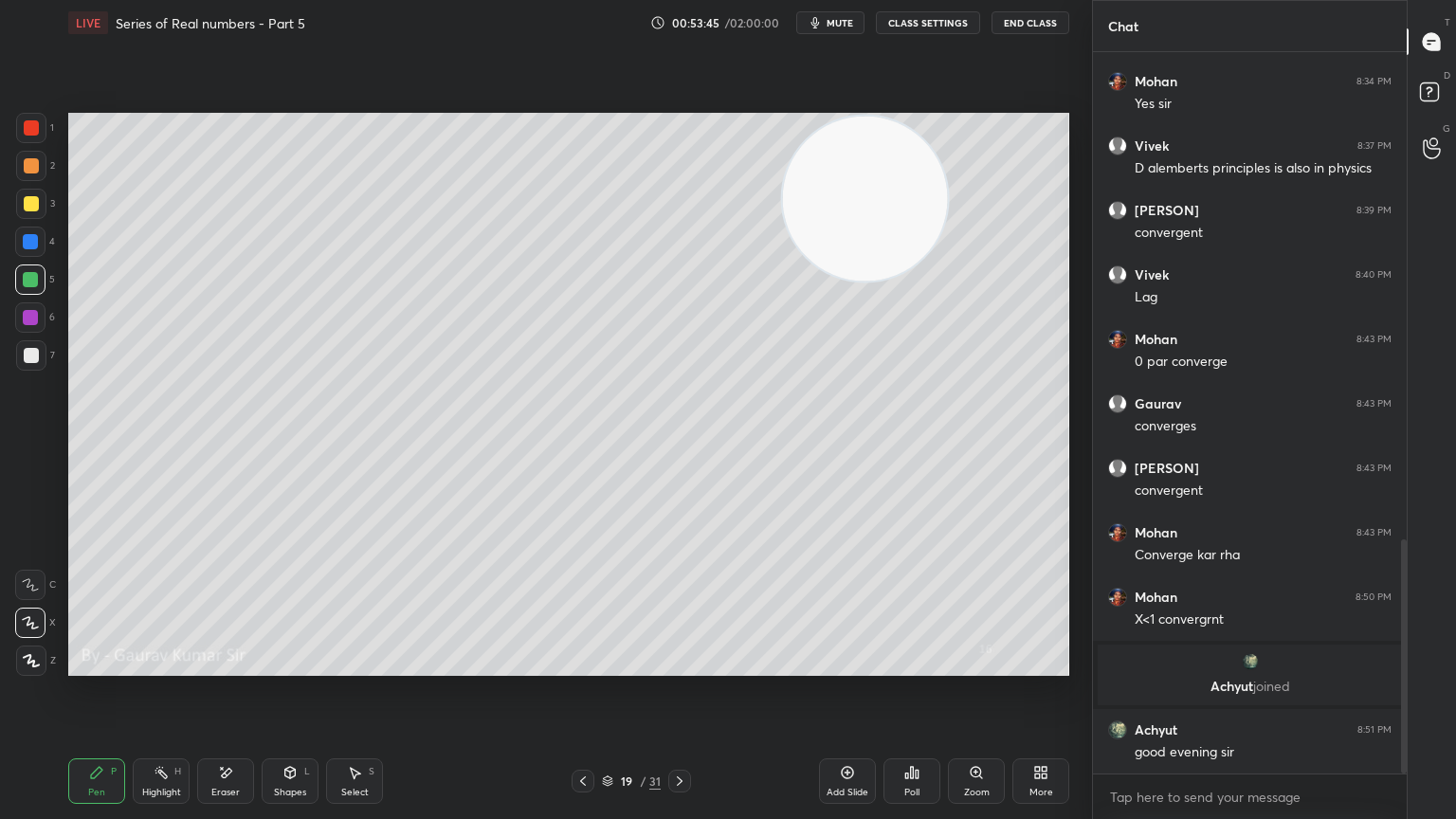 click 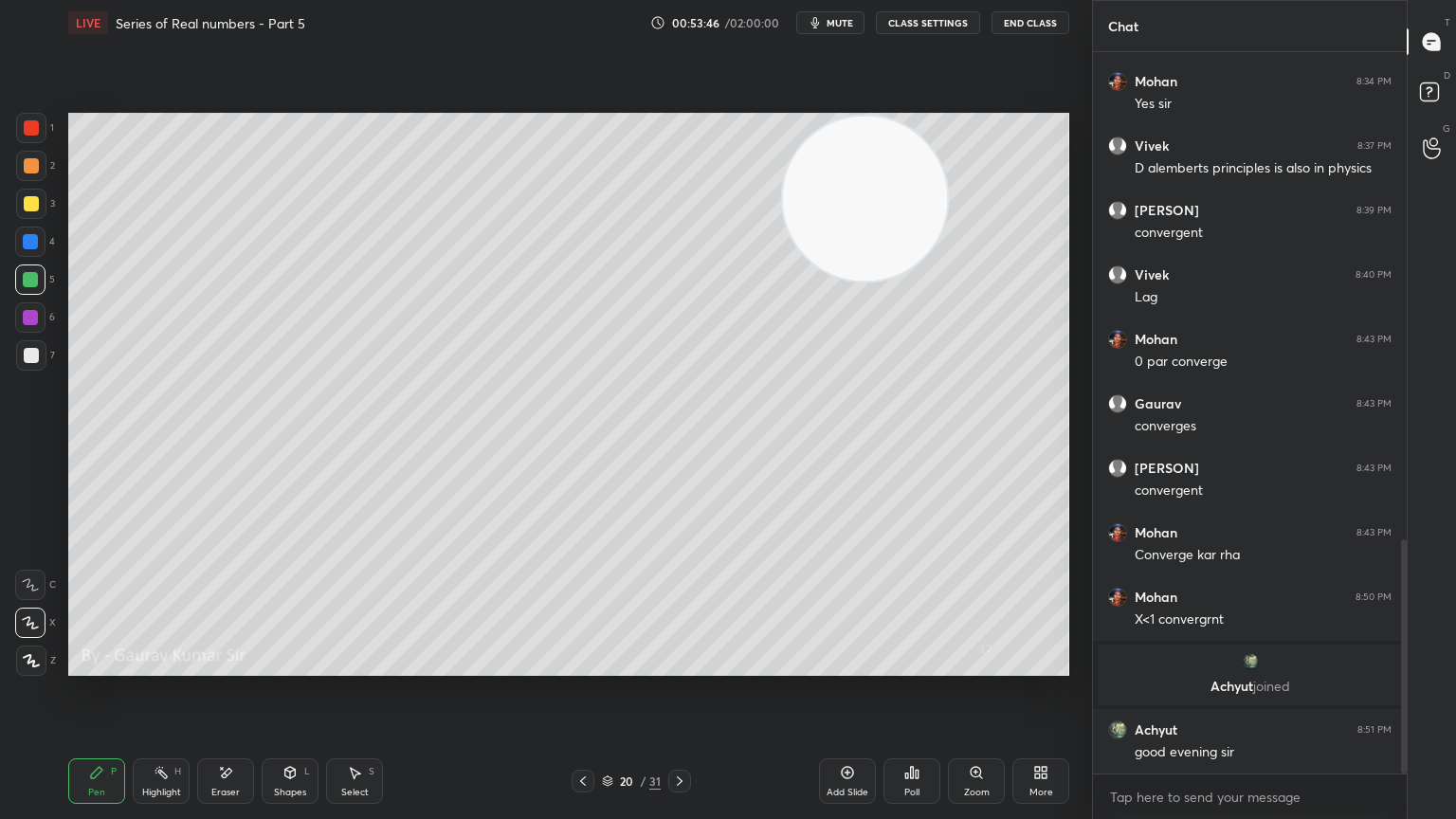 click 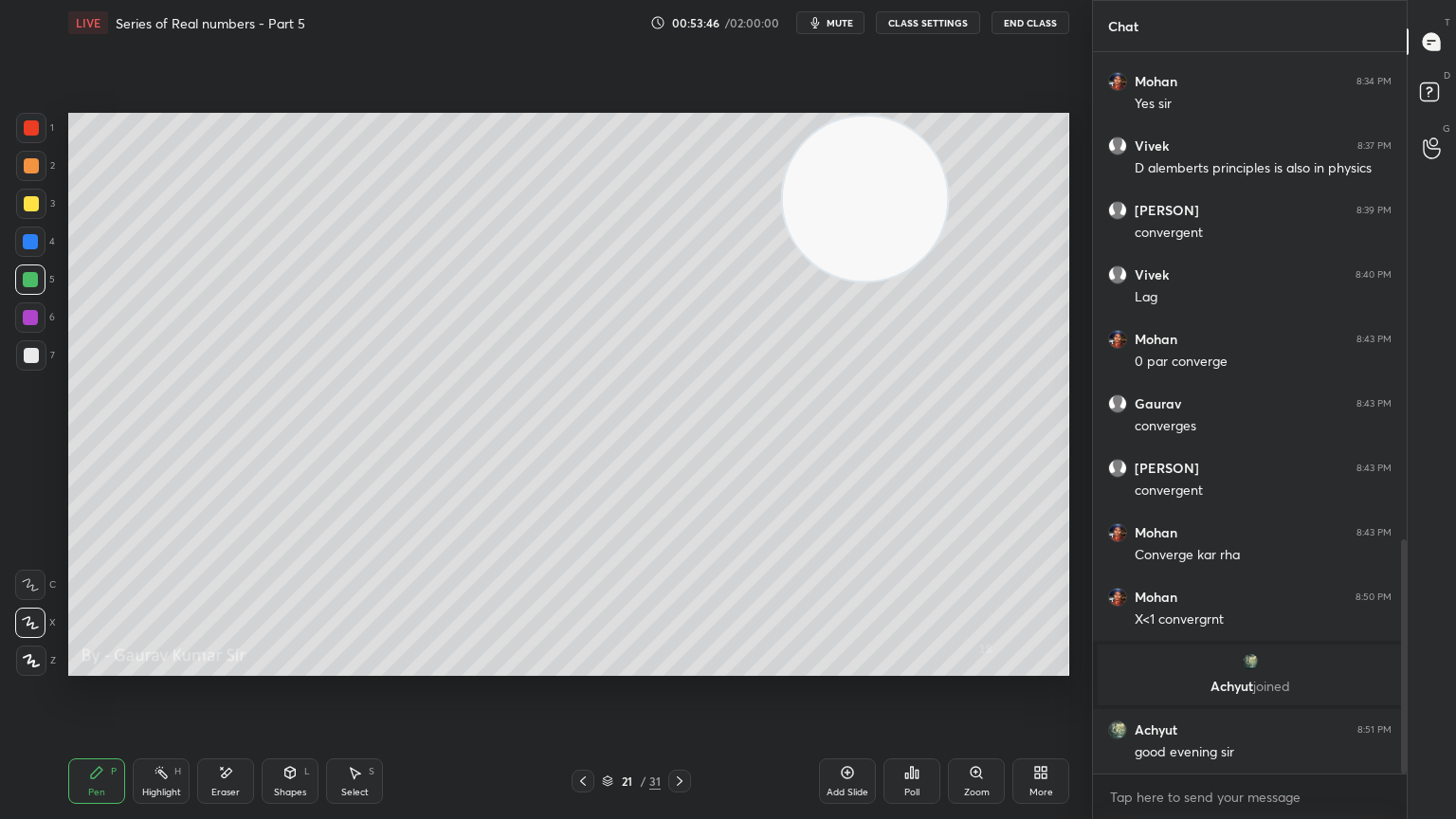 click 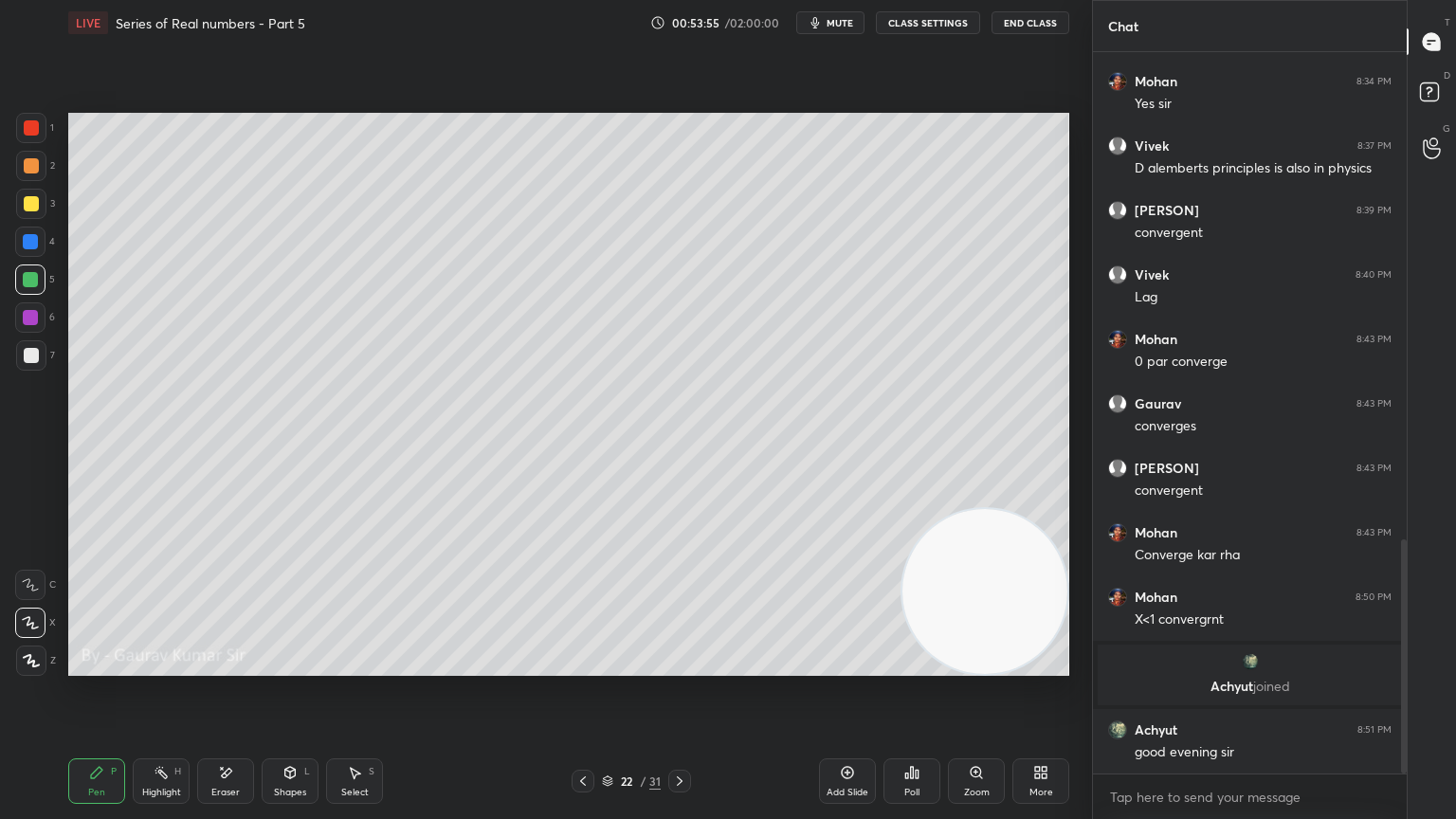 click at bounding box center (30, 318) 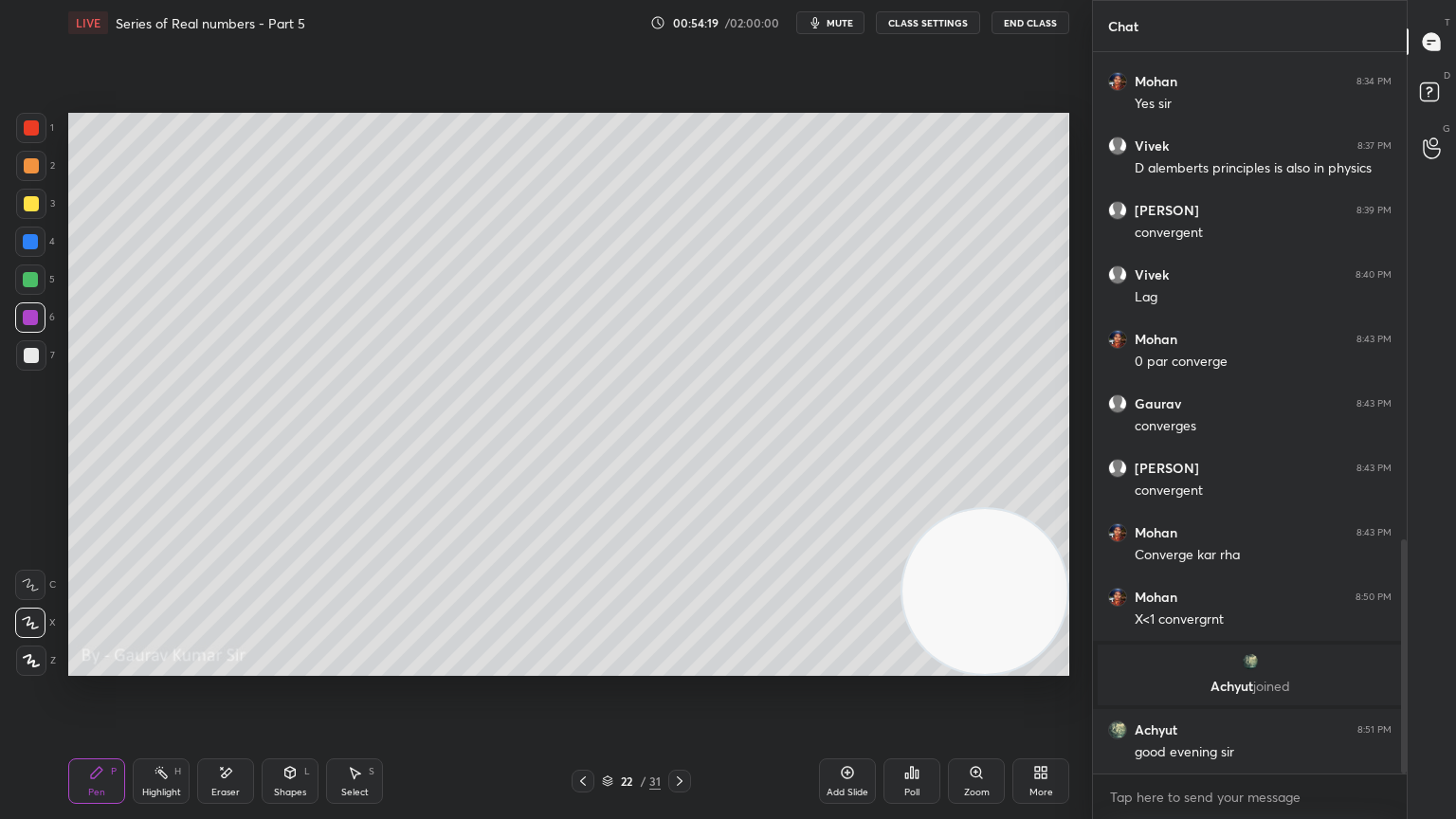 click on "Eraser" at bounding box center (226, 792) 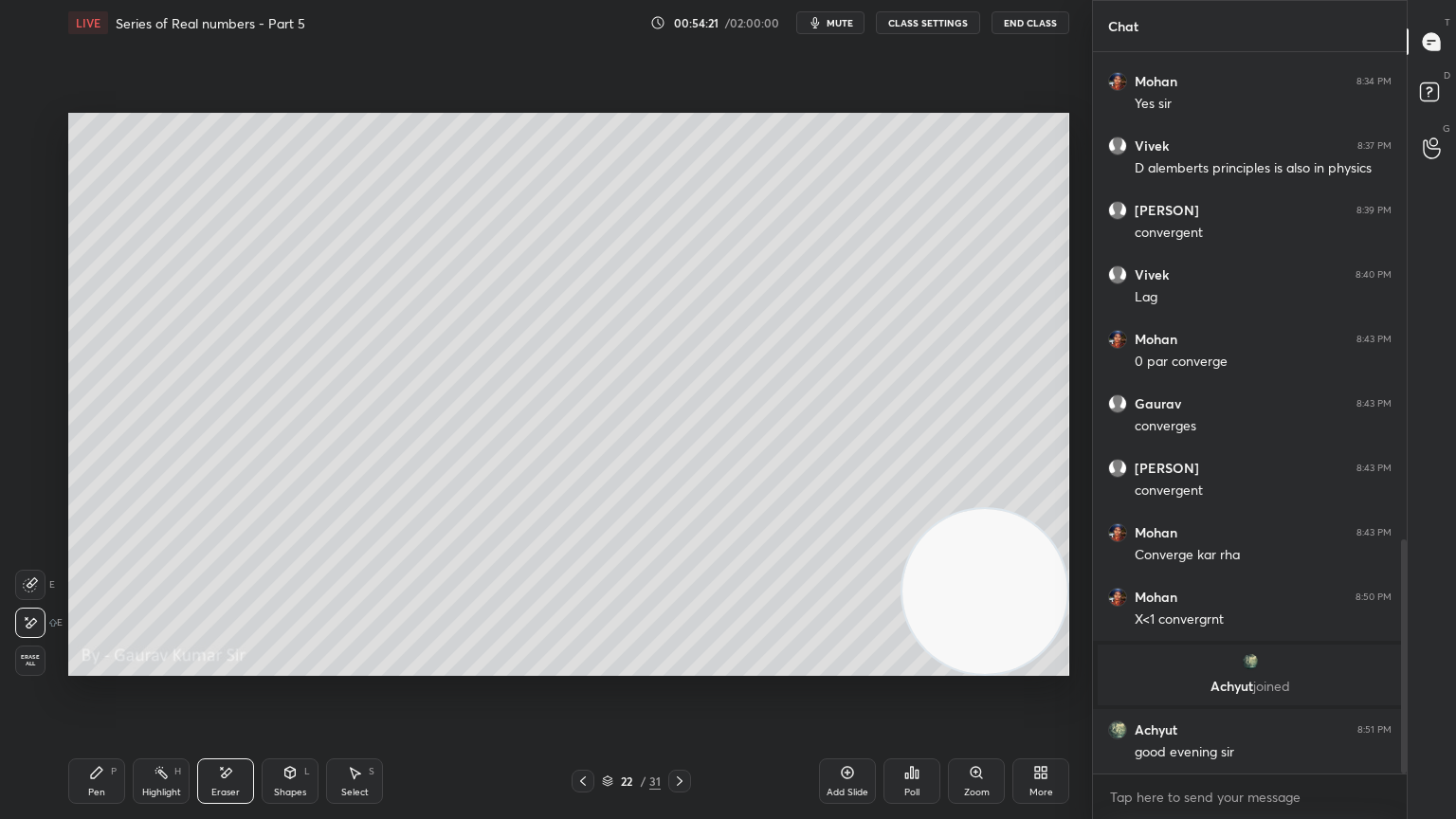 click 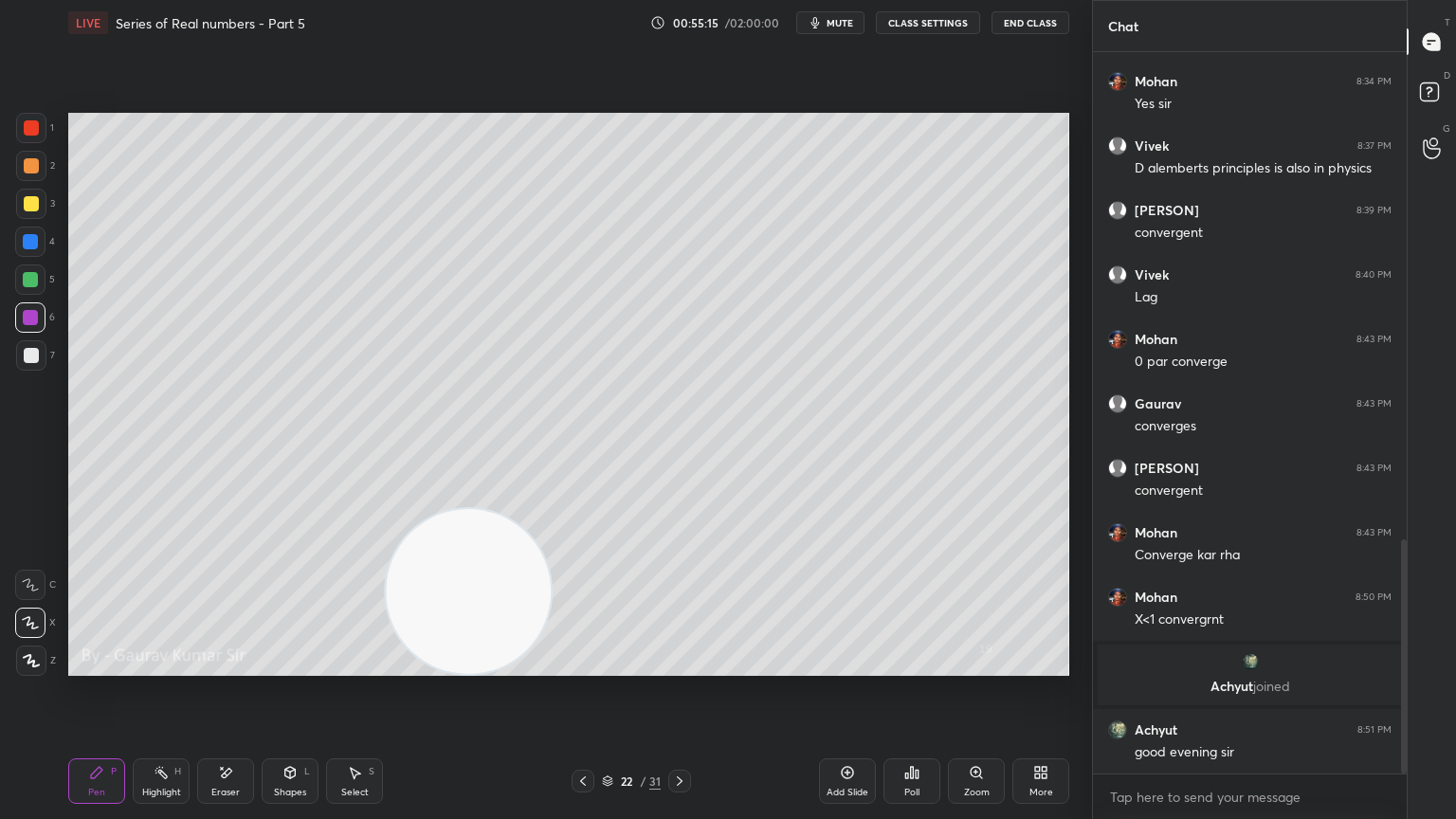 scroll, scrollTop: 1561, scrollLeft: 0, axis: vertical 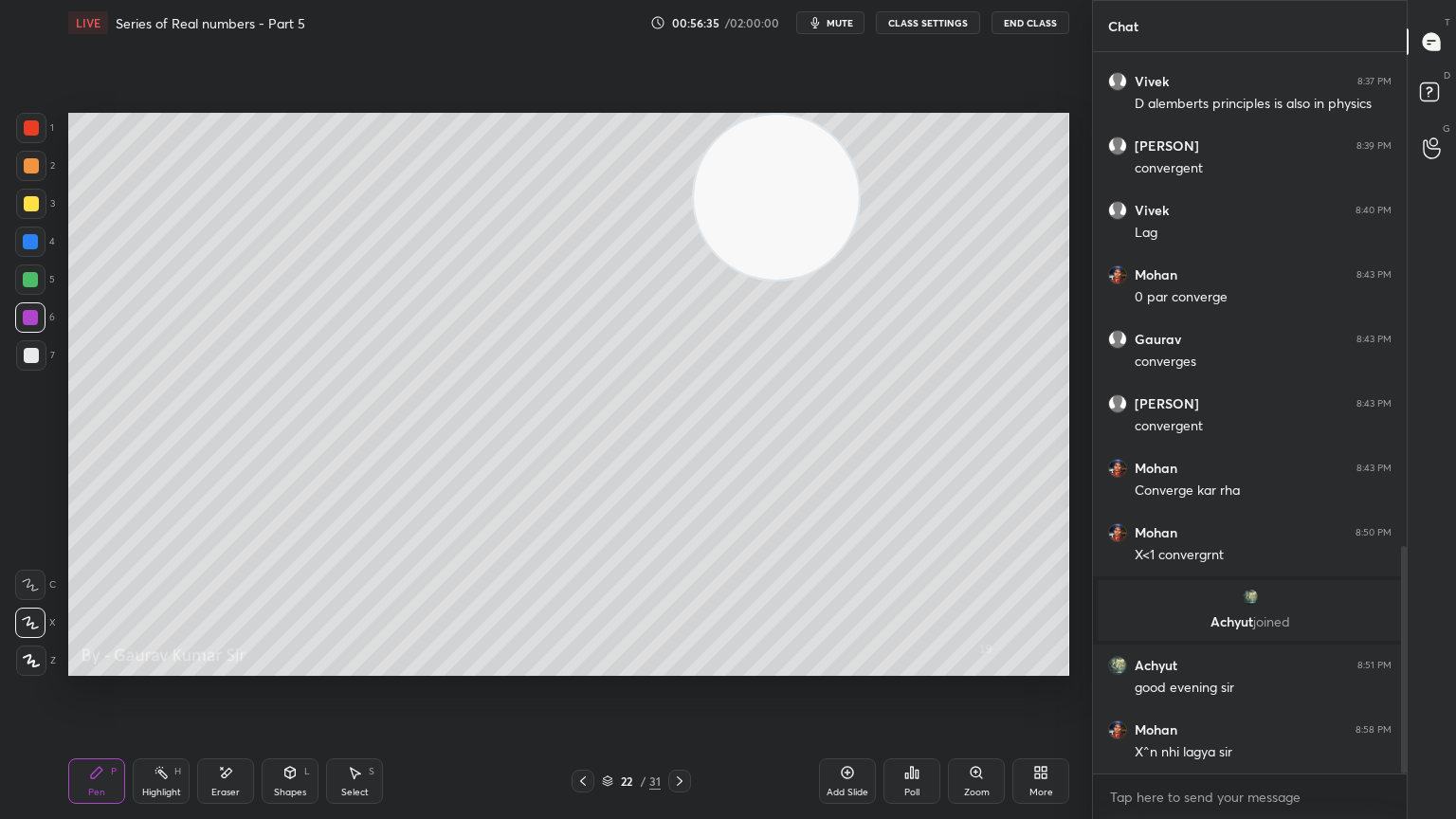 click on "Eraser" at bounding box center [226, 792] 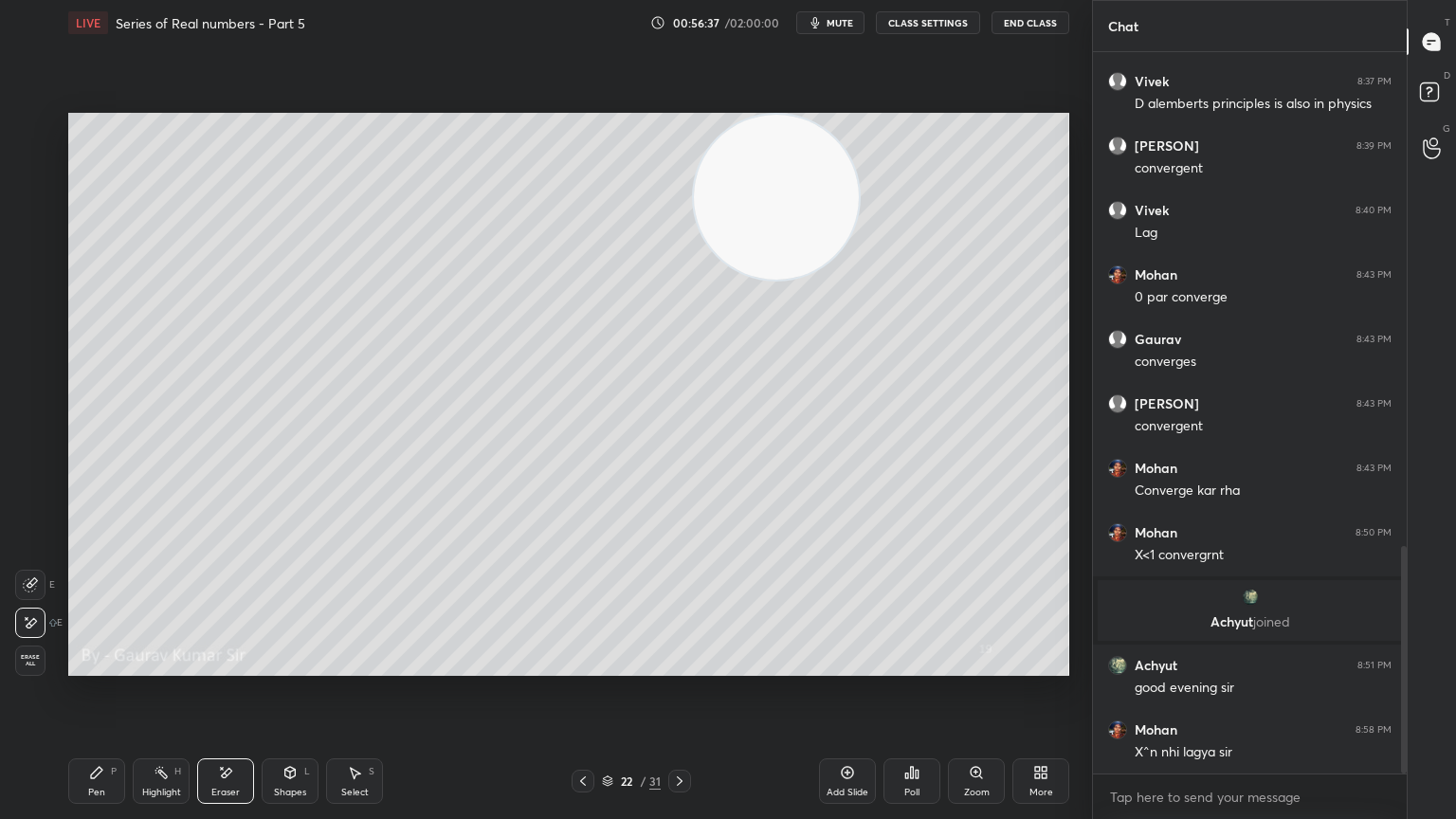 click on "Pen P" at bounding box center [97, 781] 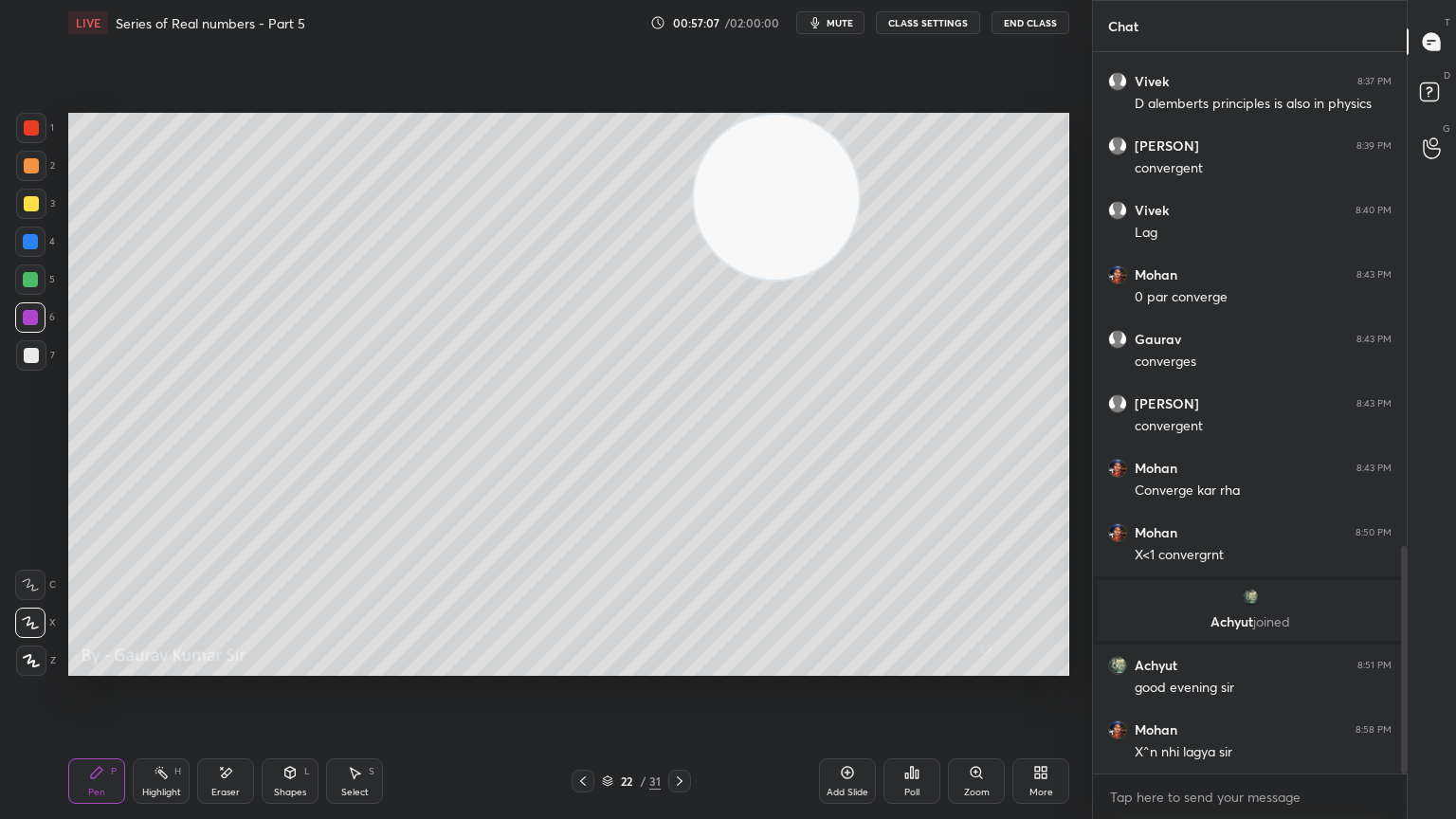 click 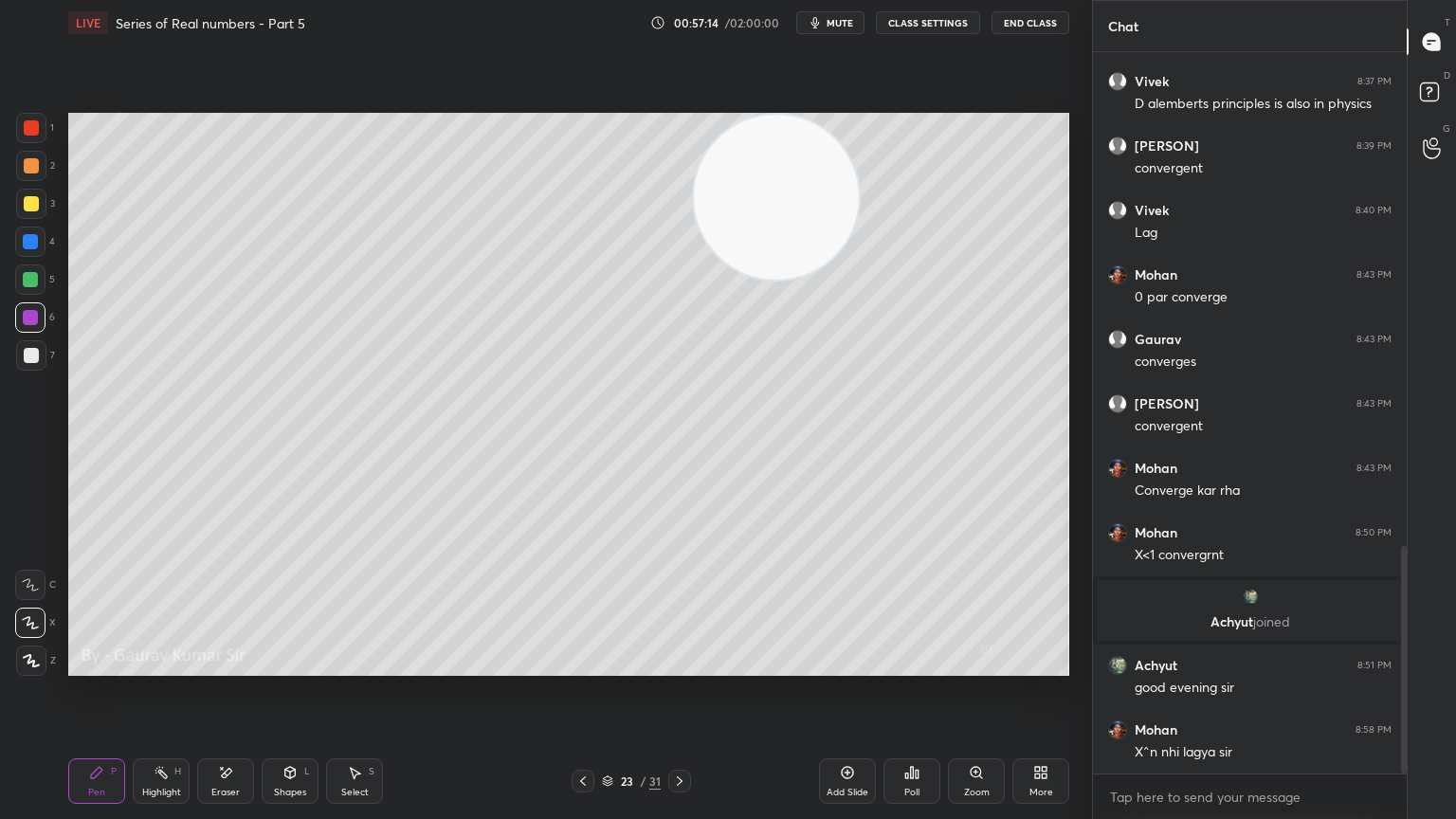 click at bounding box center [583, 781] 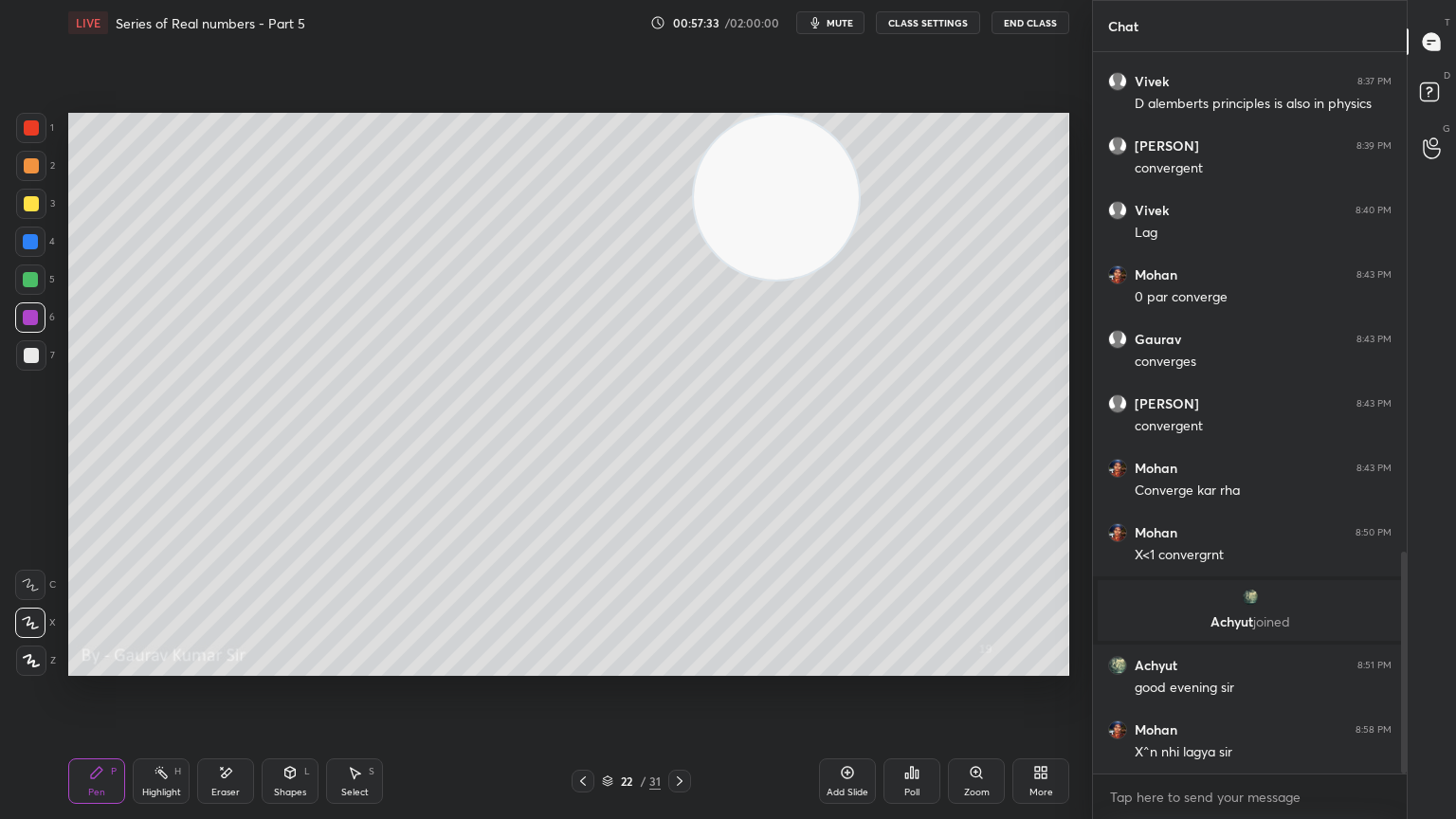 scroll, scrollTop: 1626, scrollLeft: 0, axis: vertical 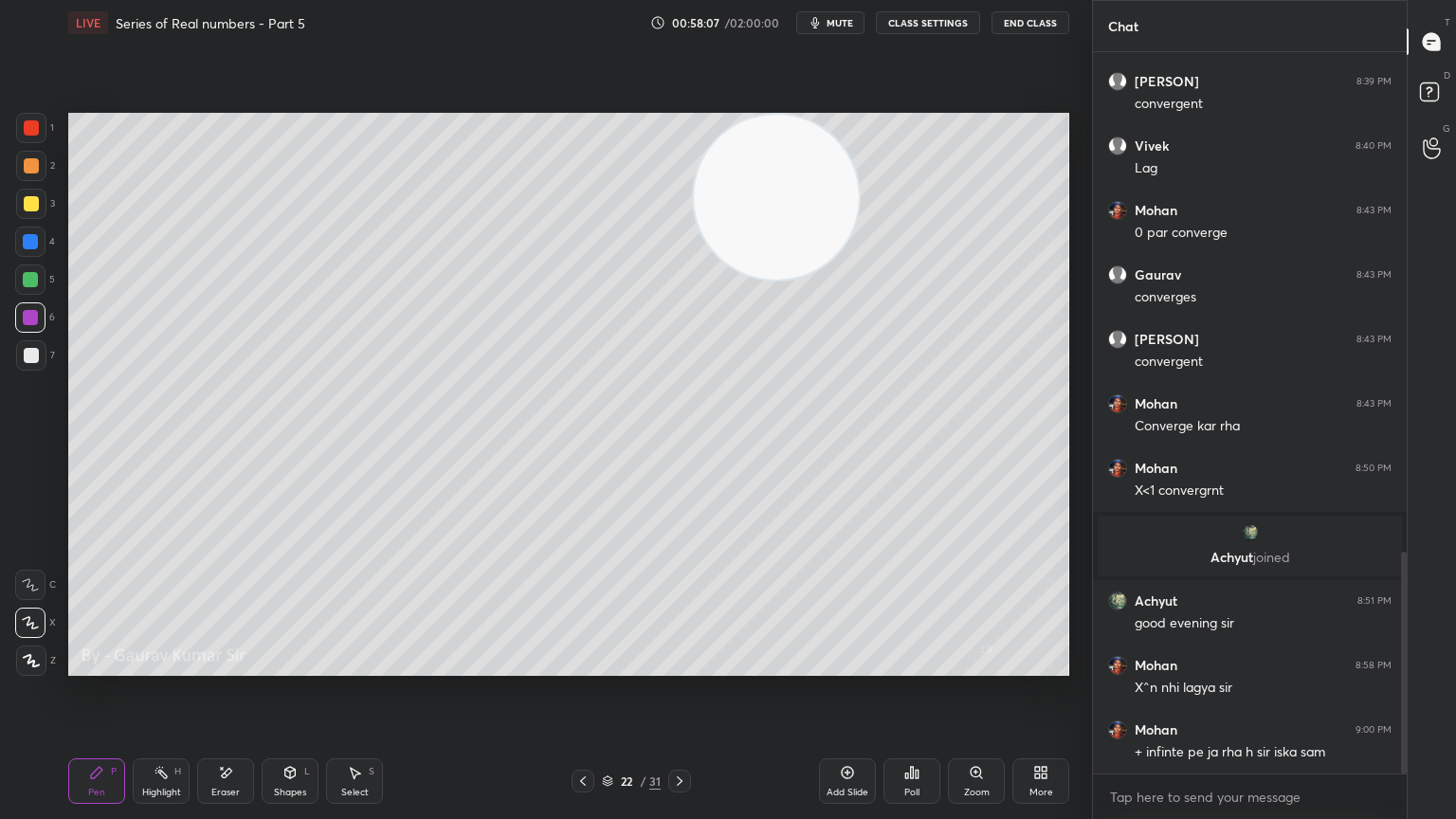 click 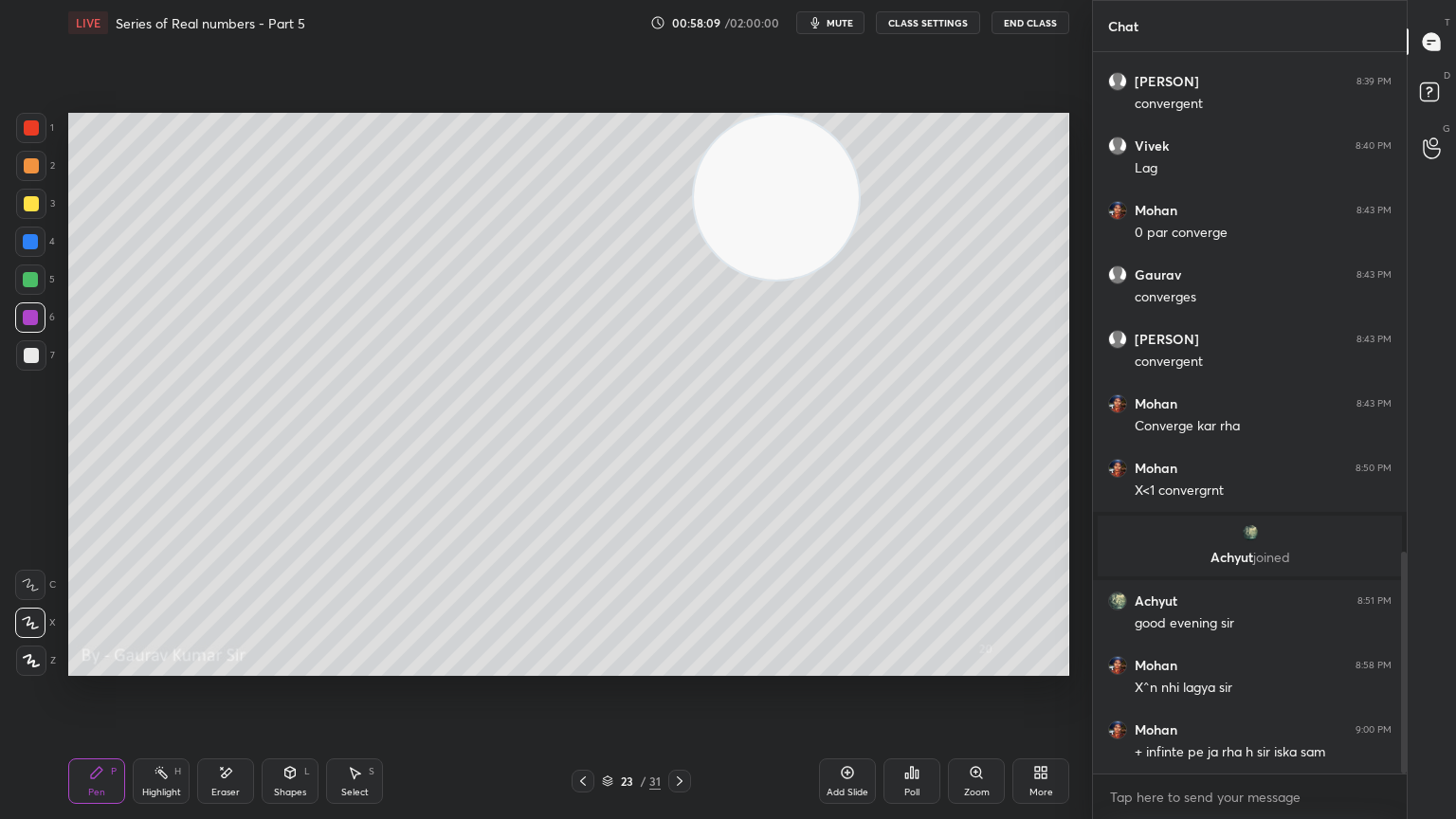 click on "Eraser" at bounding box center [226, 792] 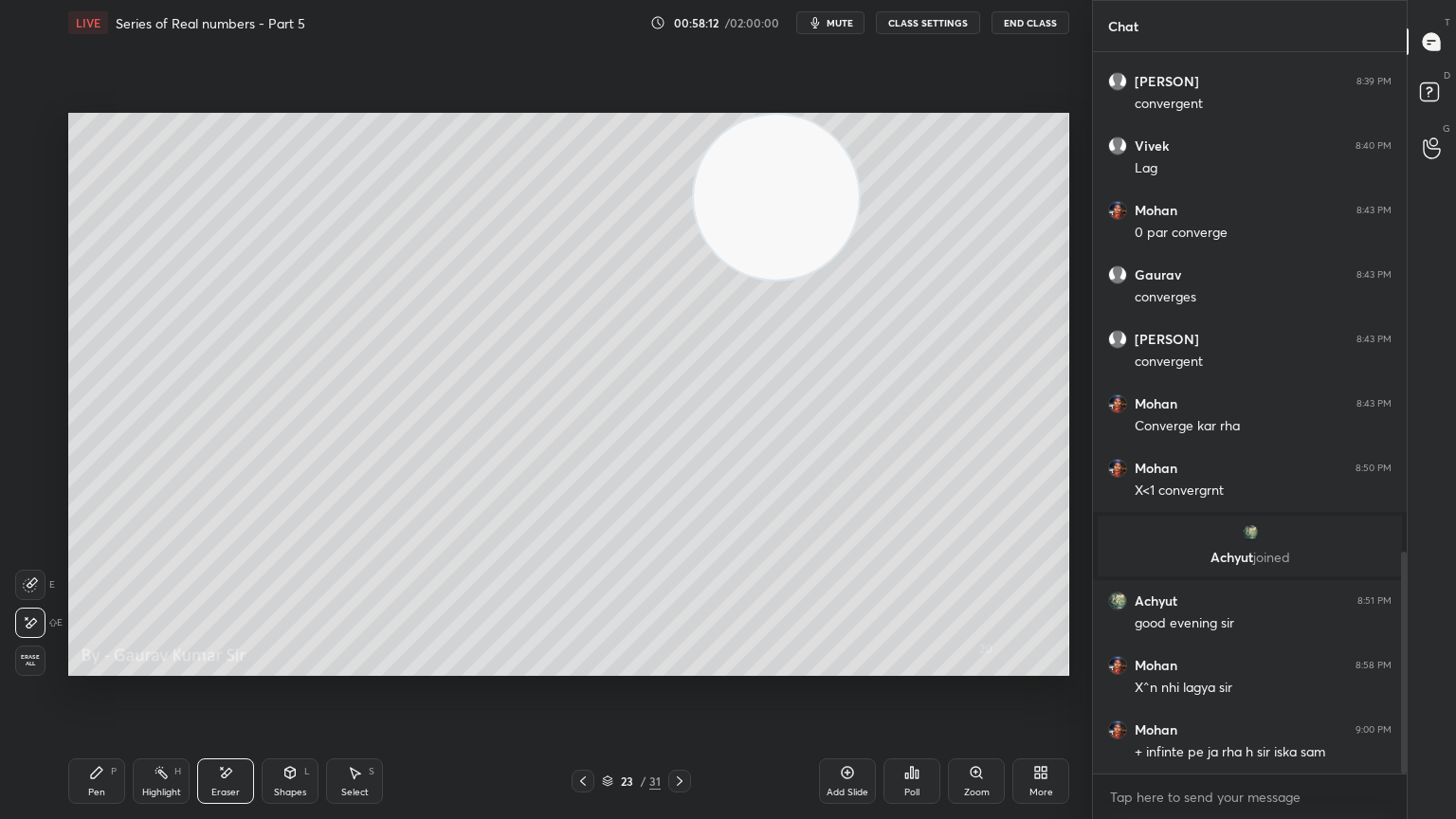 click 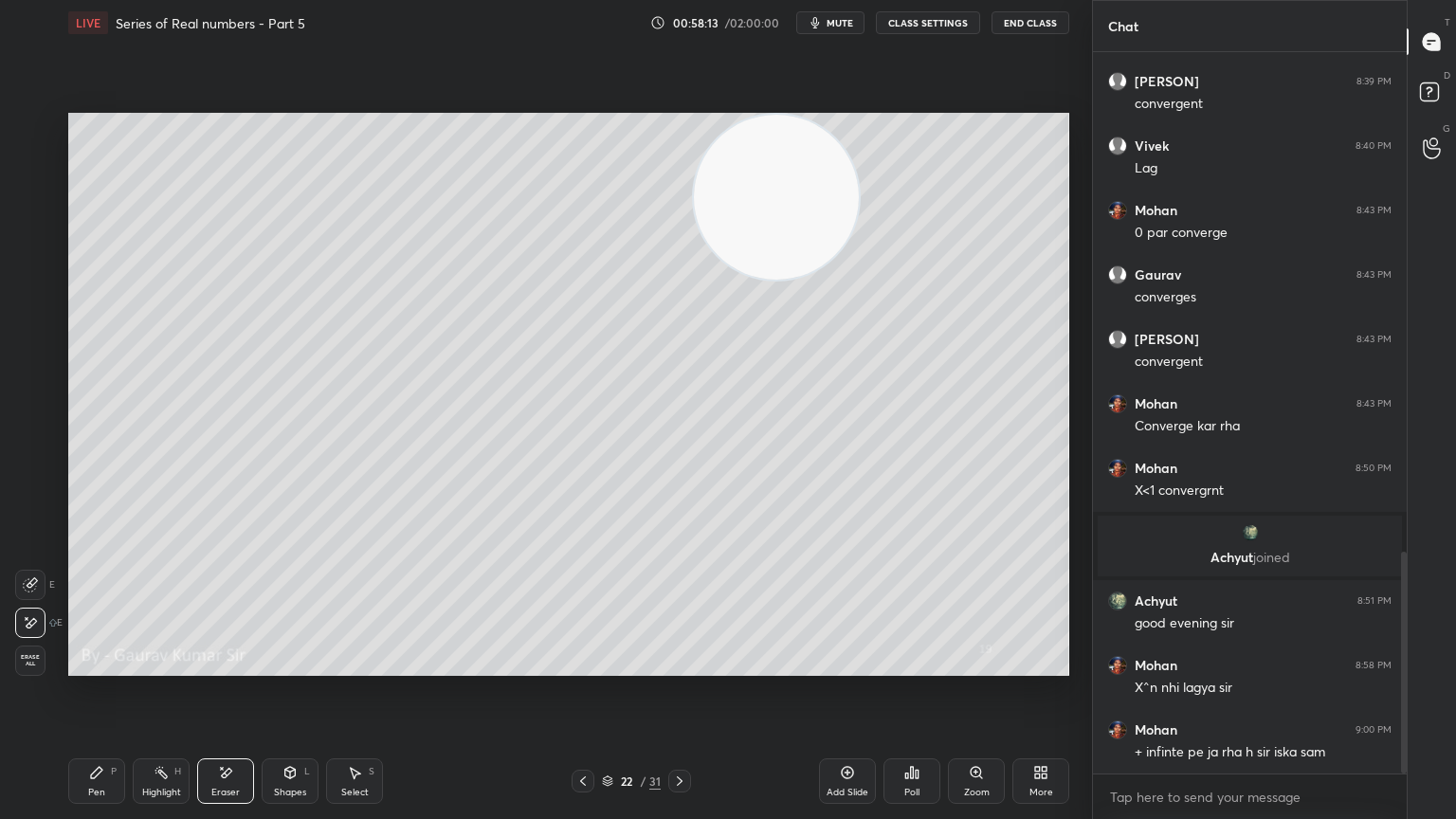 click on "Eraser" at bounding box center (226, 792) 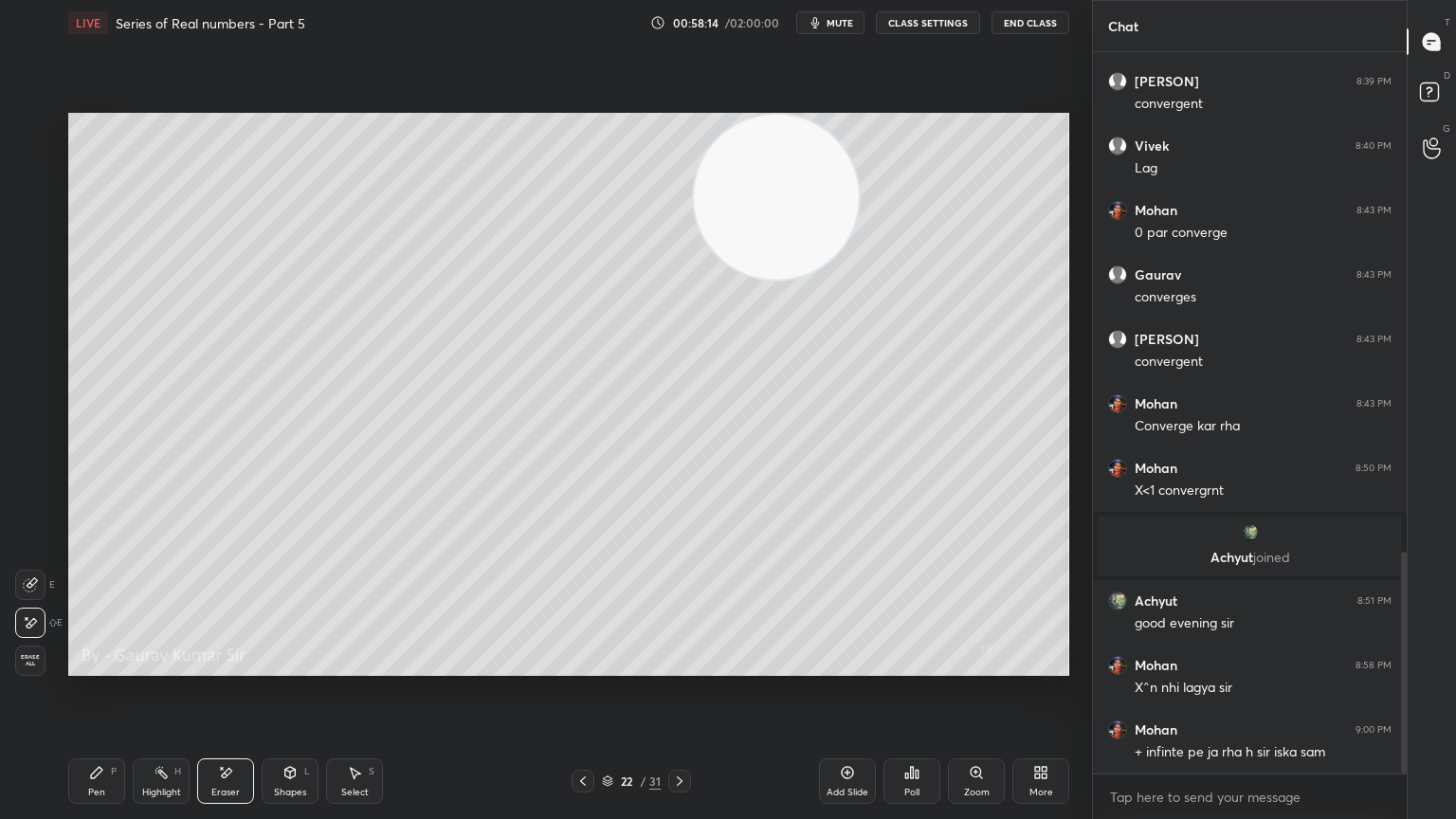 click on "Eraser" at bounding box center (226, 792) 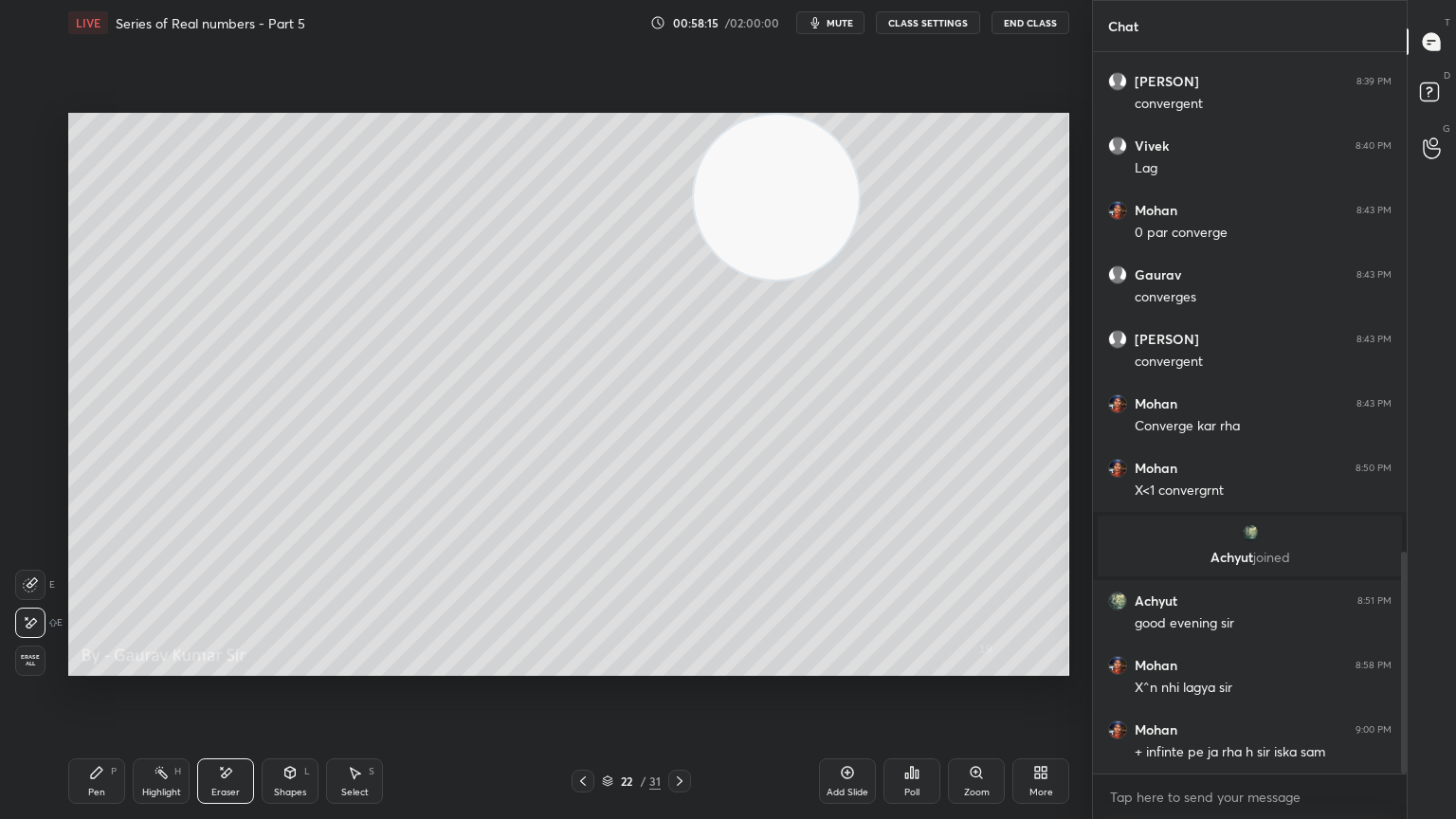 click on "Eraser" at bounding box center (226, 792) 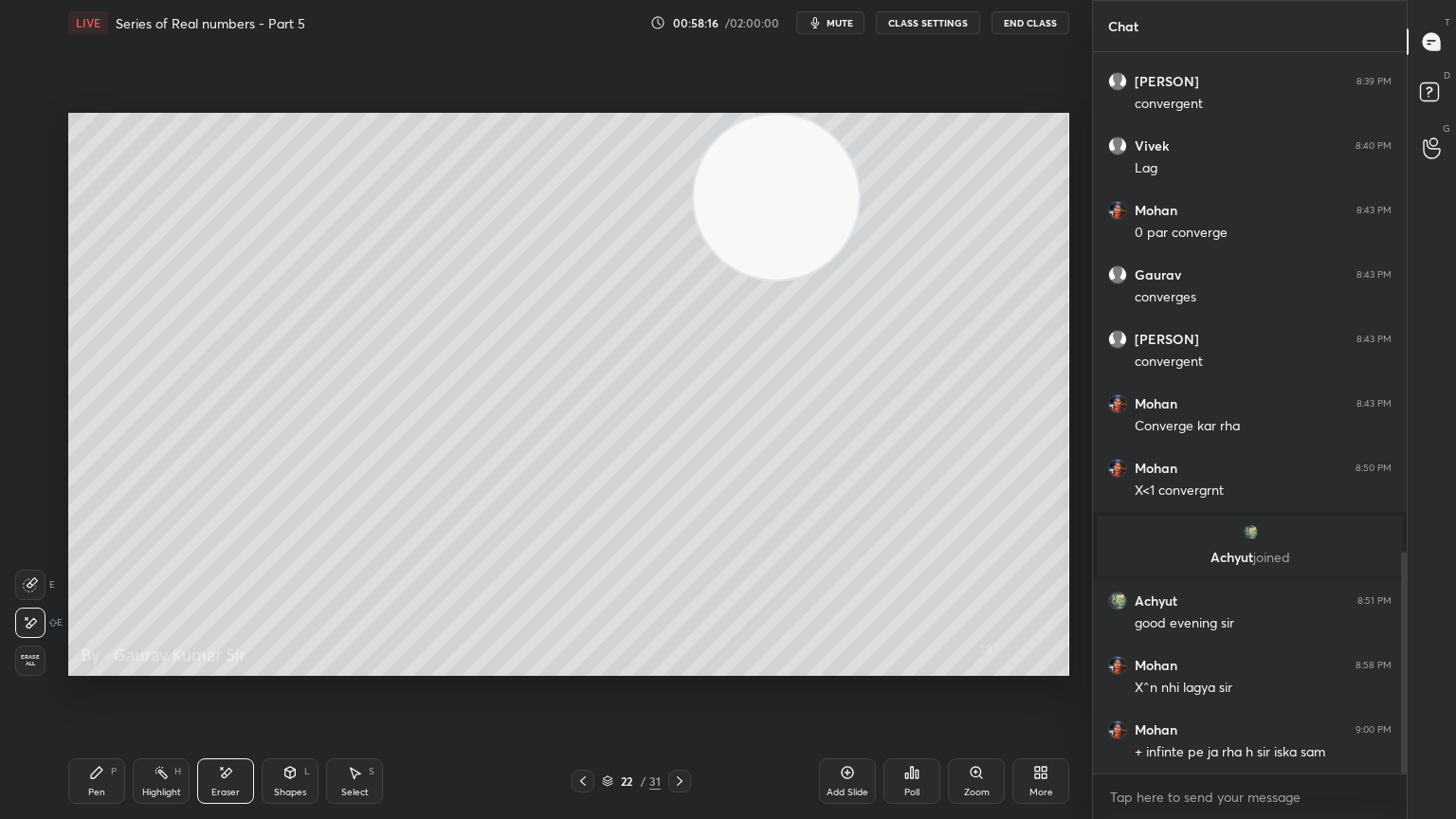 click on "Highlight H" at bounding box center [161, 781] 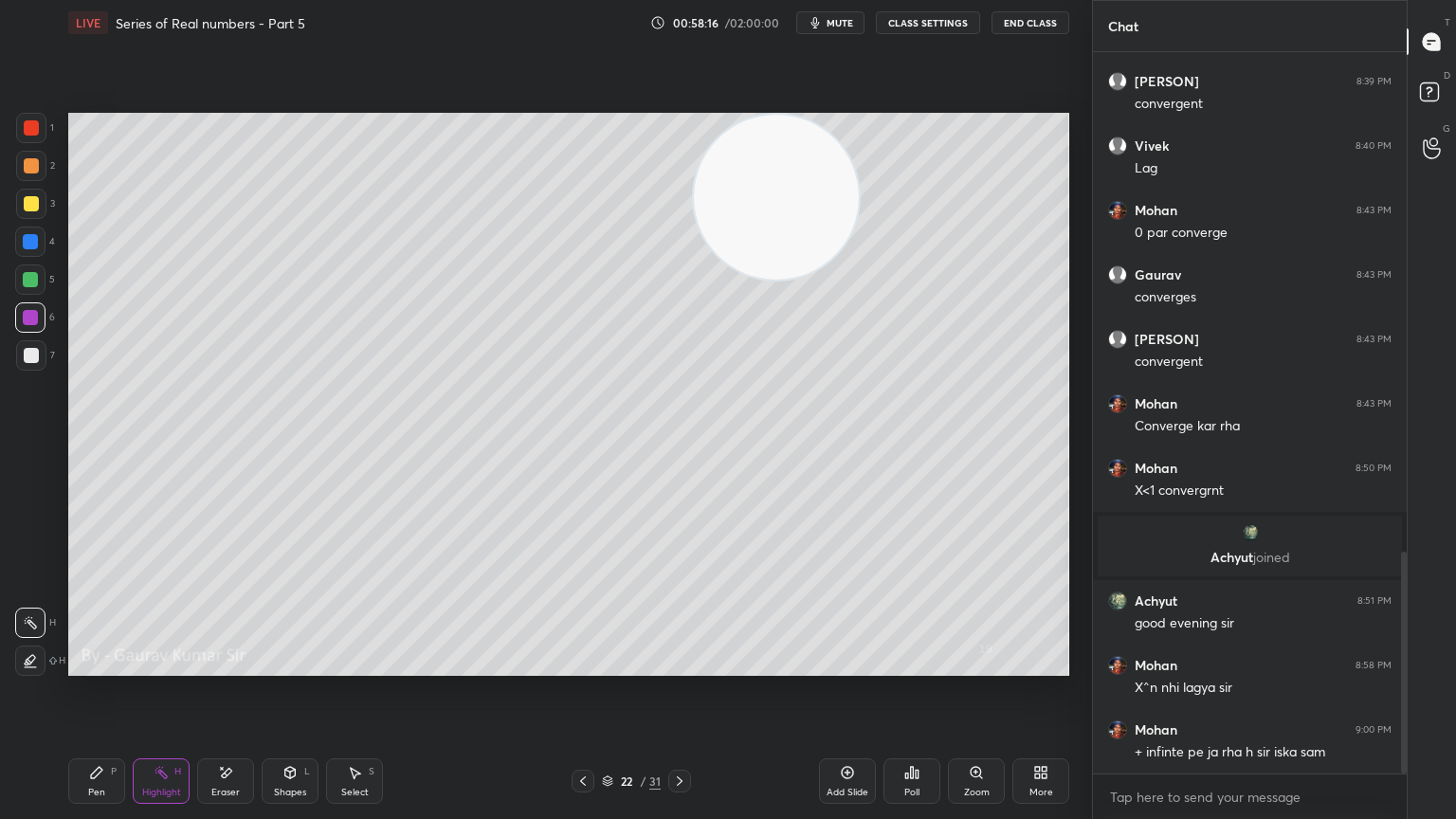 click on "Pen P" at bounding box center [97, 781] 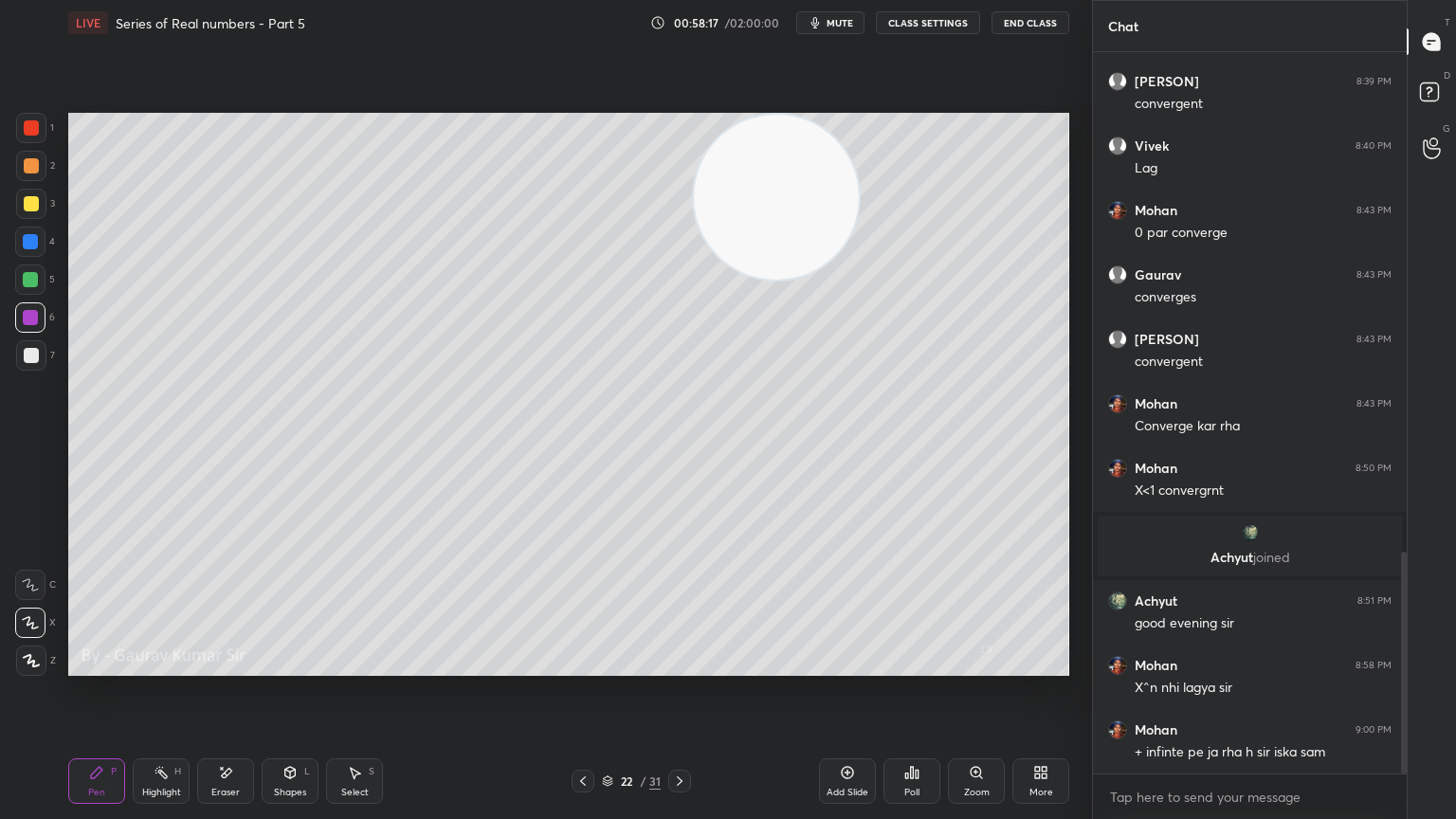 click on "Eraser" at bounding box center [226, 792] 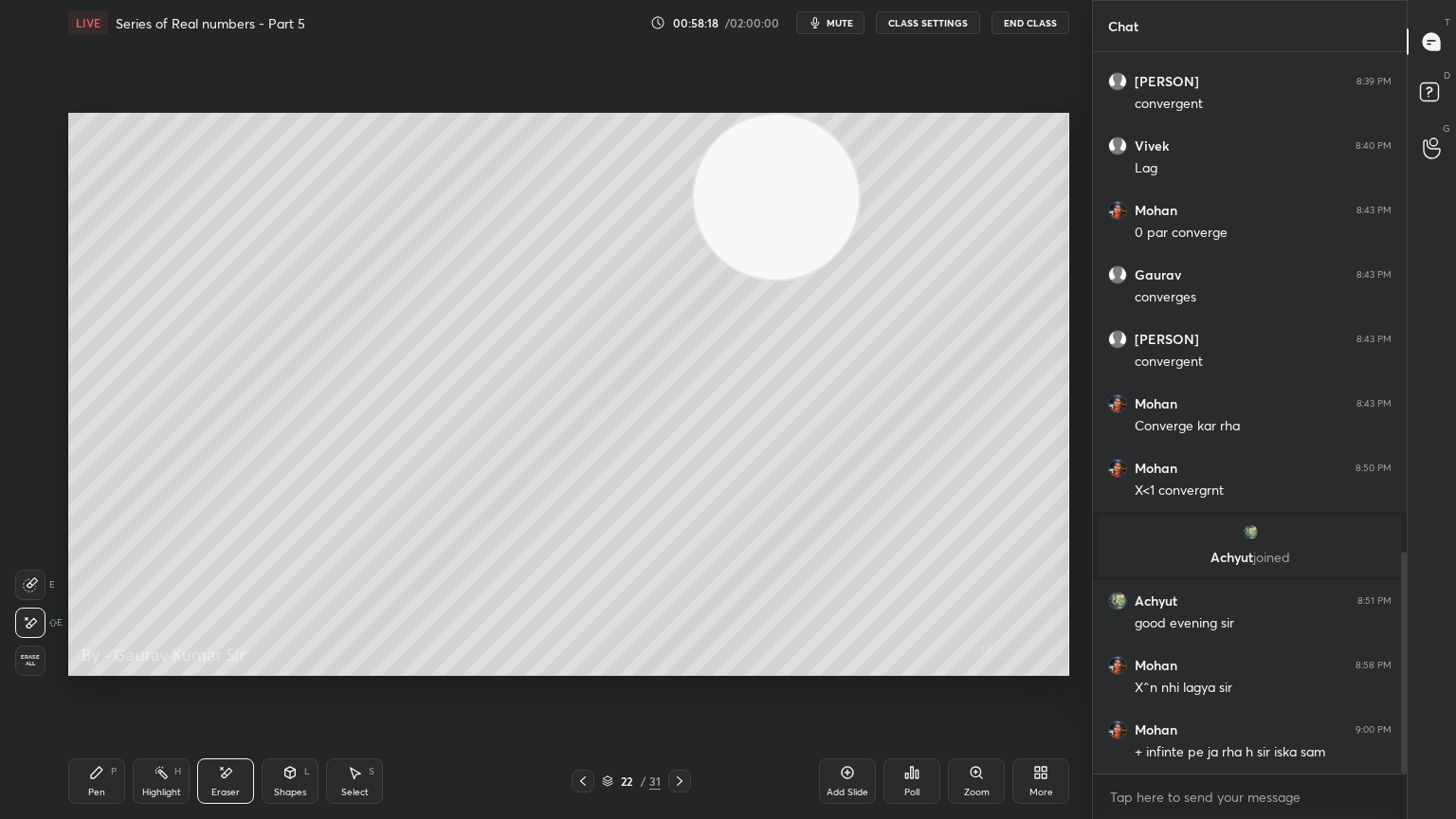 click on "Erase all" at bounding box center [30, 661] 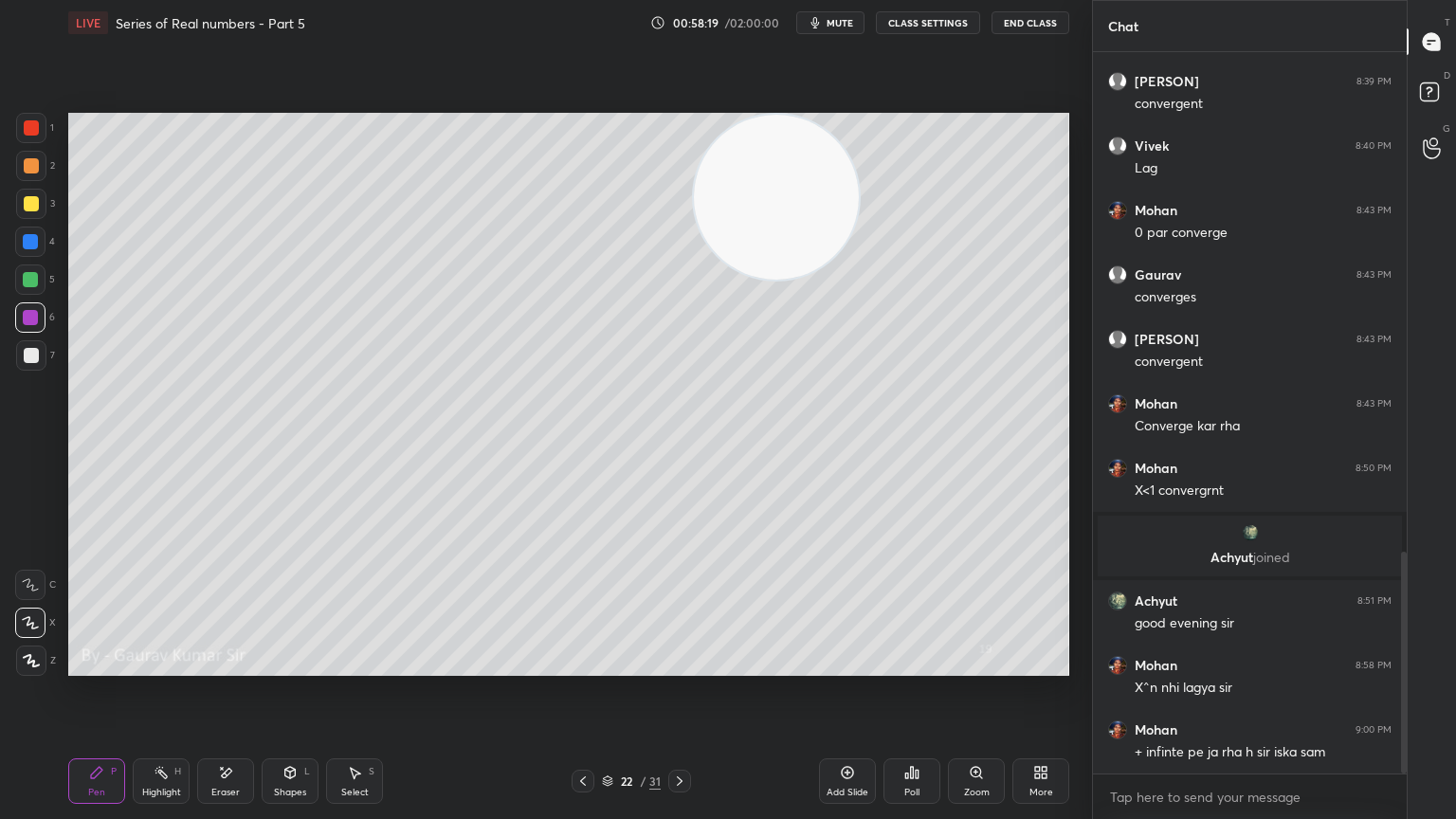 click at bounding box center (583, 781) 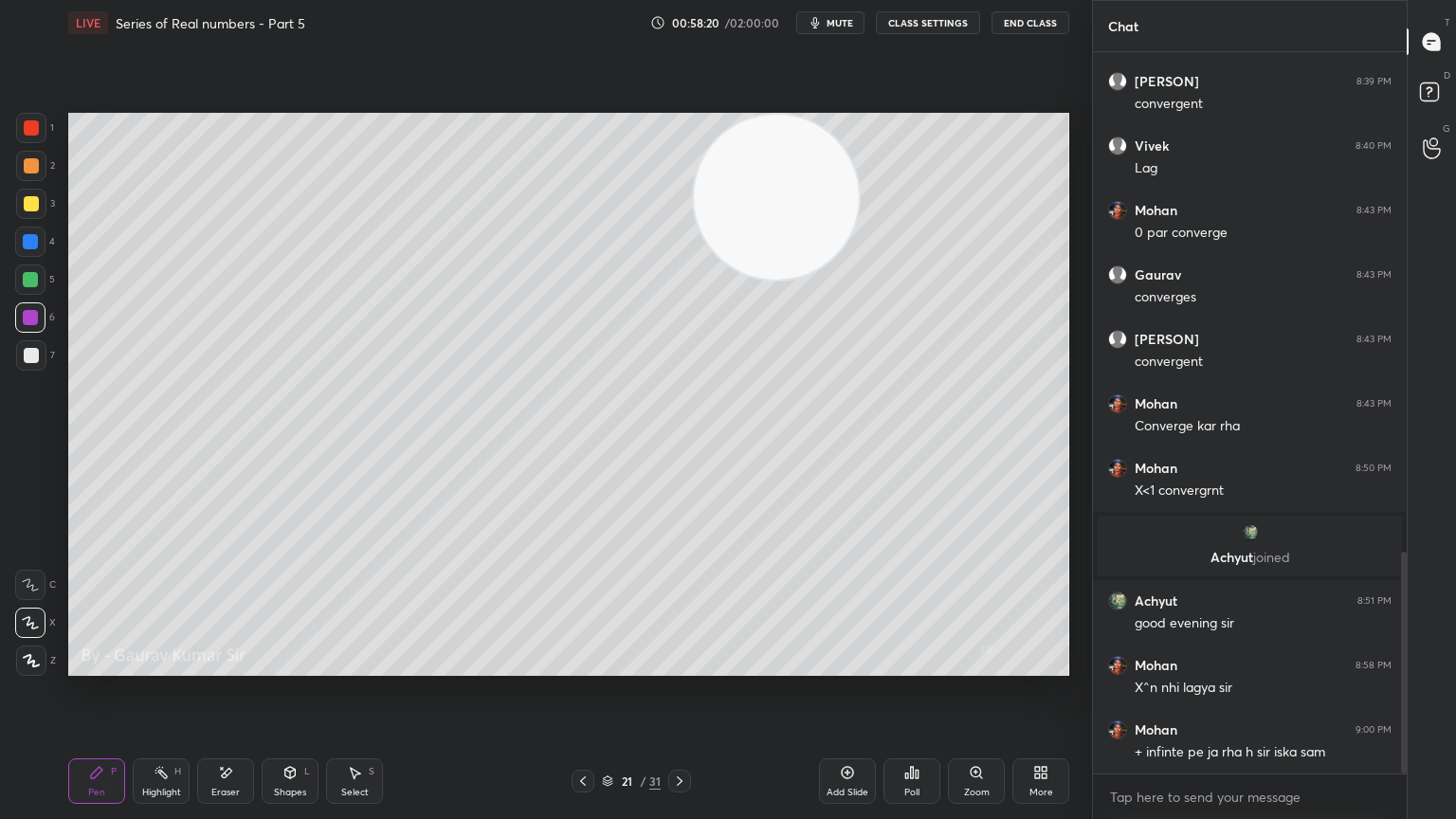 click 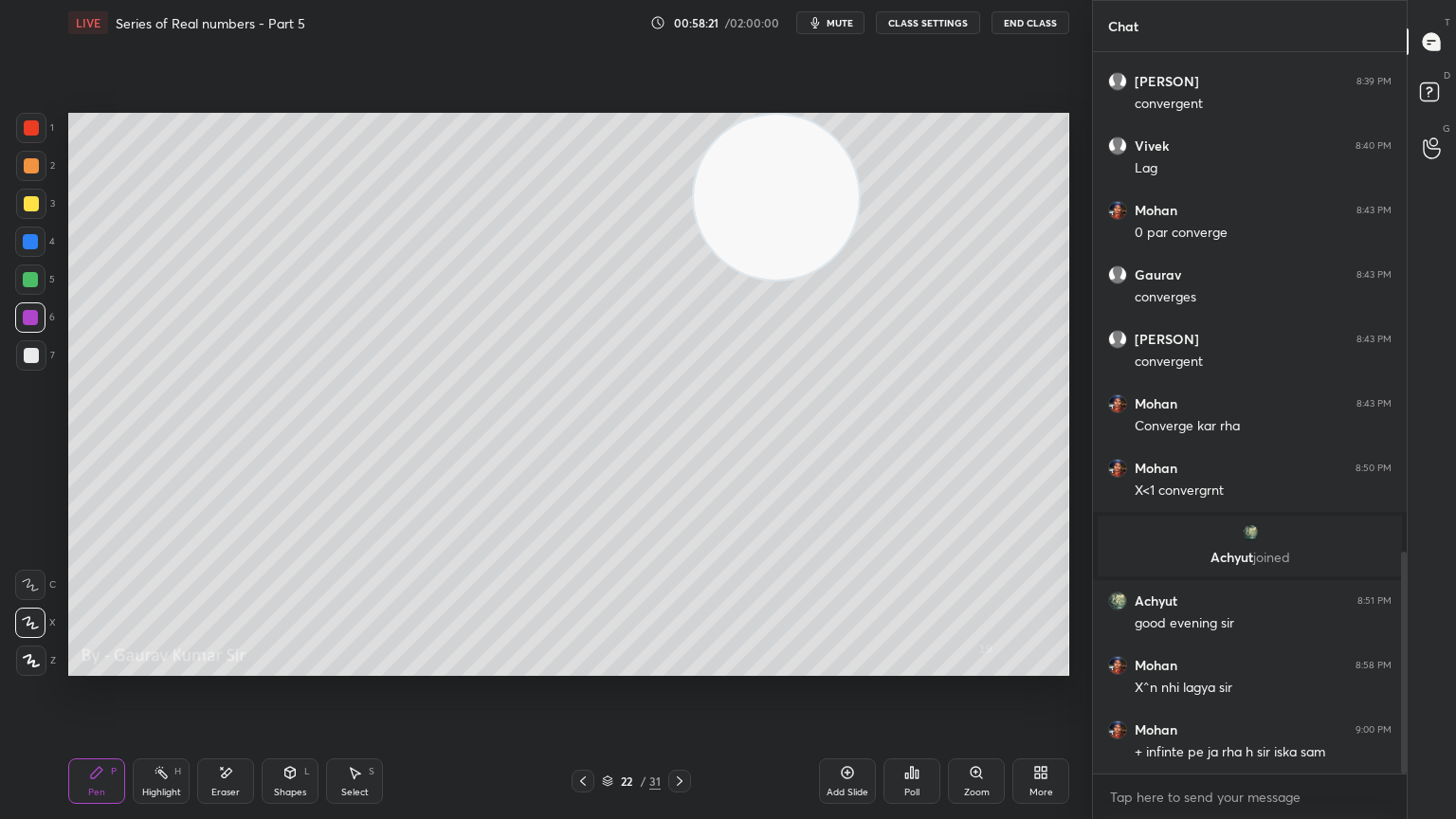 click at bounding box center (31, 166) 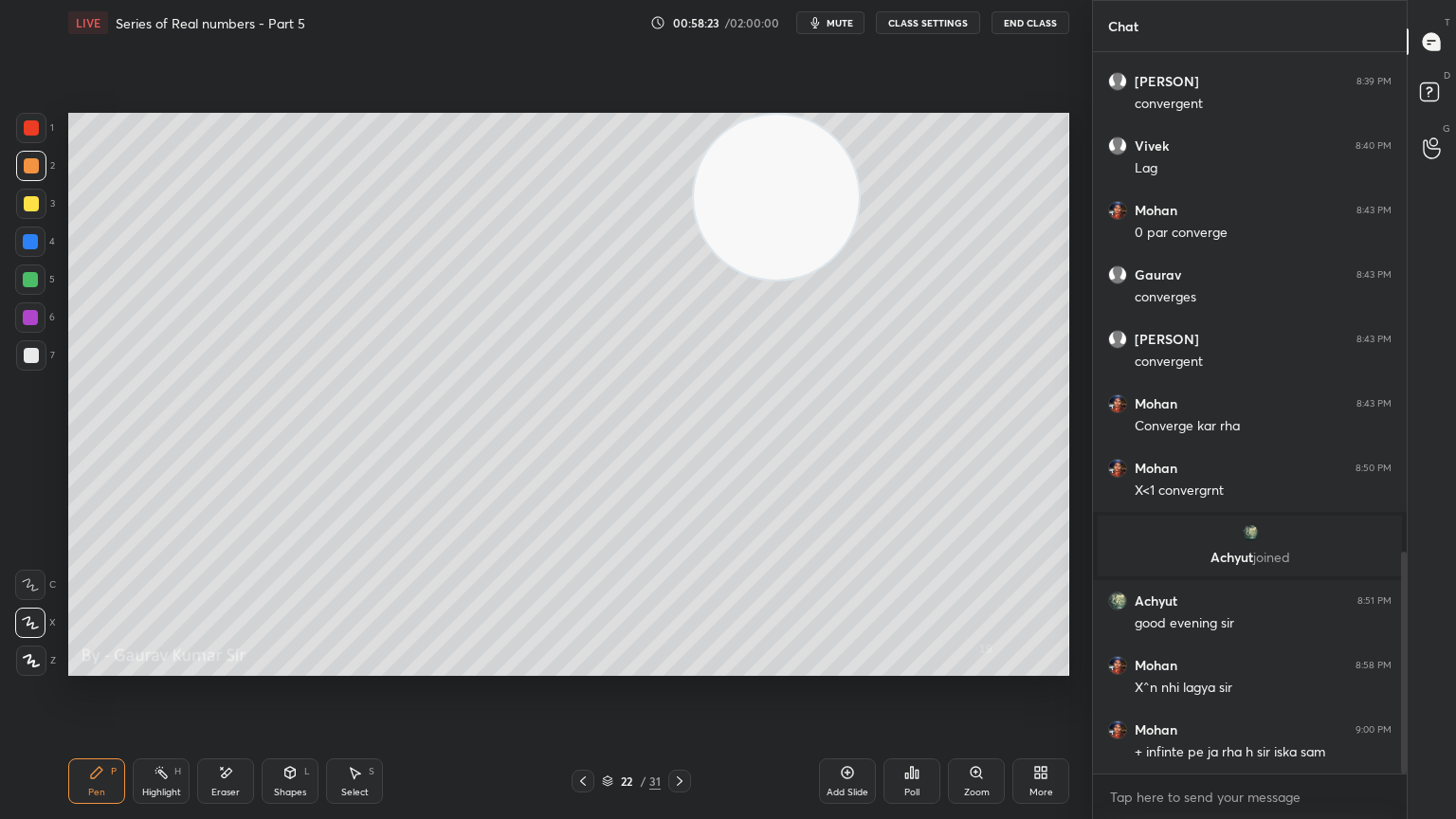 click at bounding box center [31, 128] 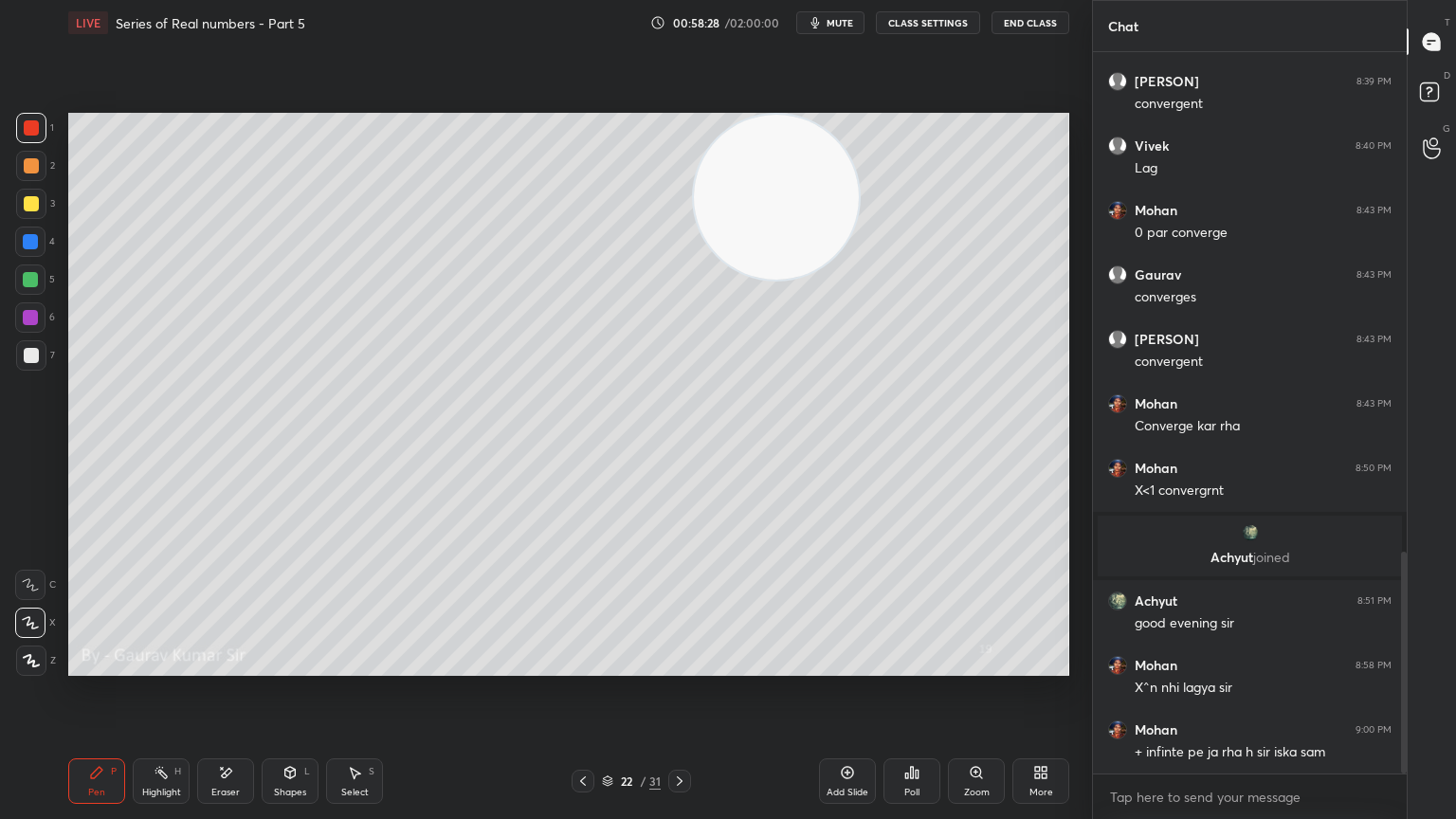click at bounding box center (30, 280) 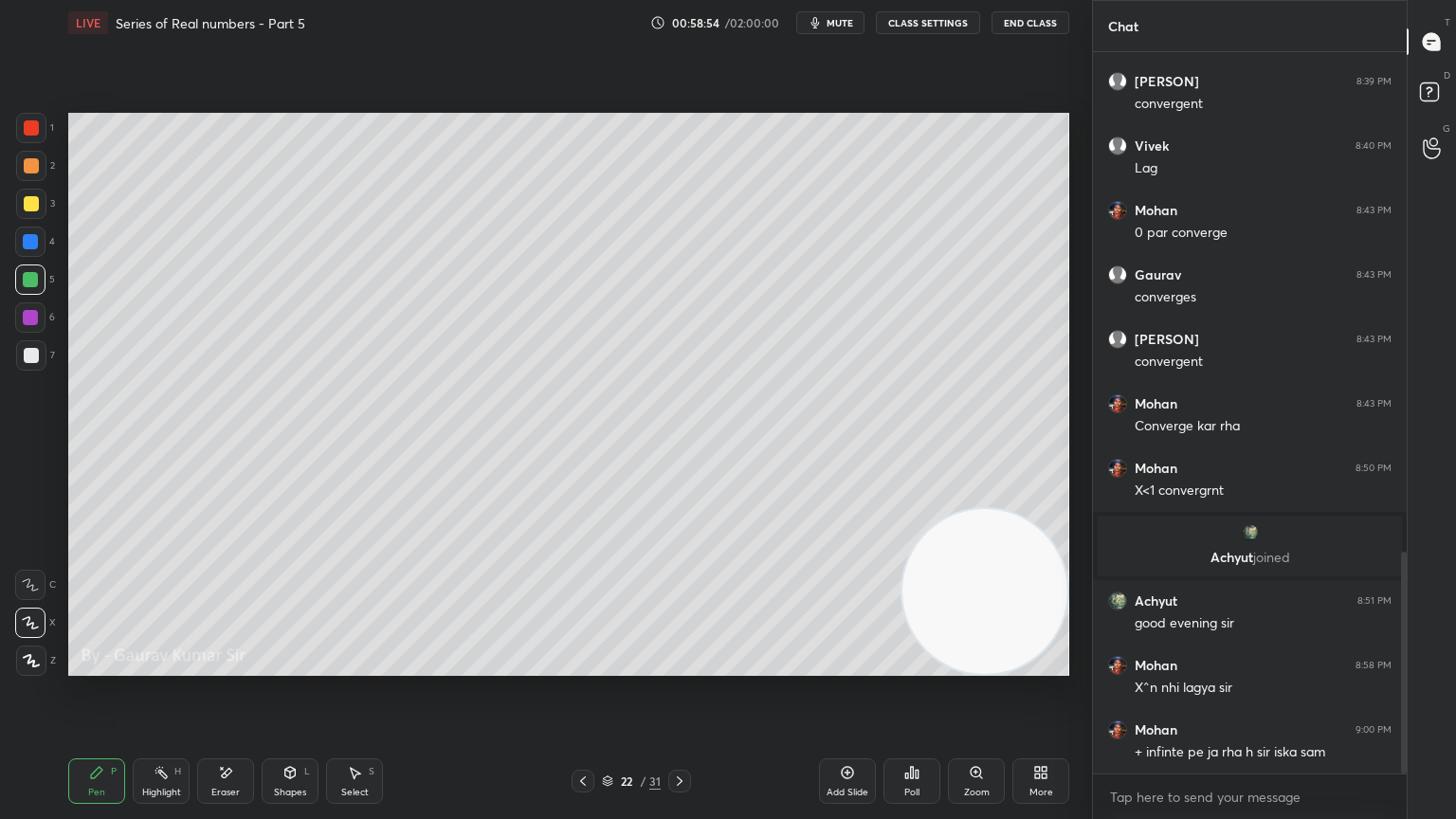 click at bounding box center [30, 318] 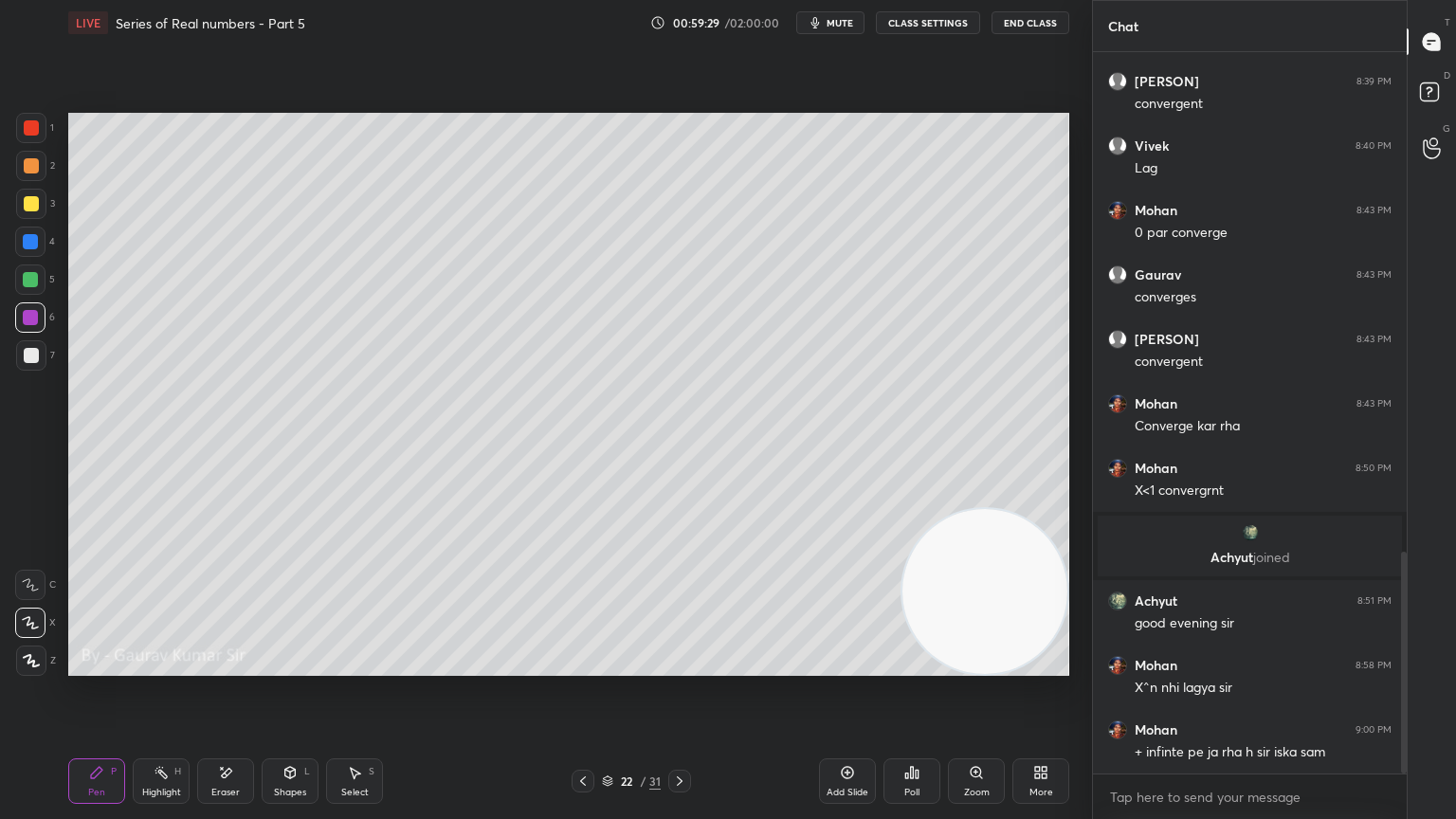click at bounding box center [31, 355] 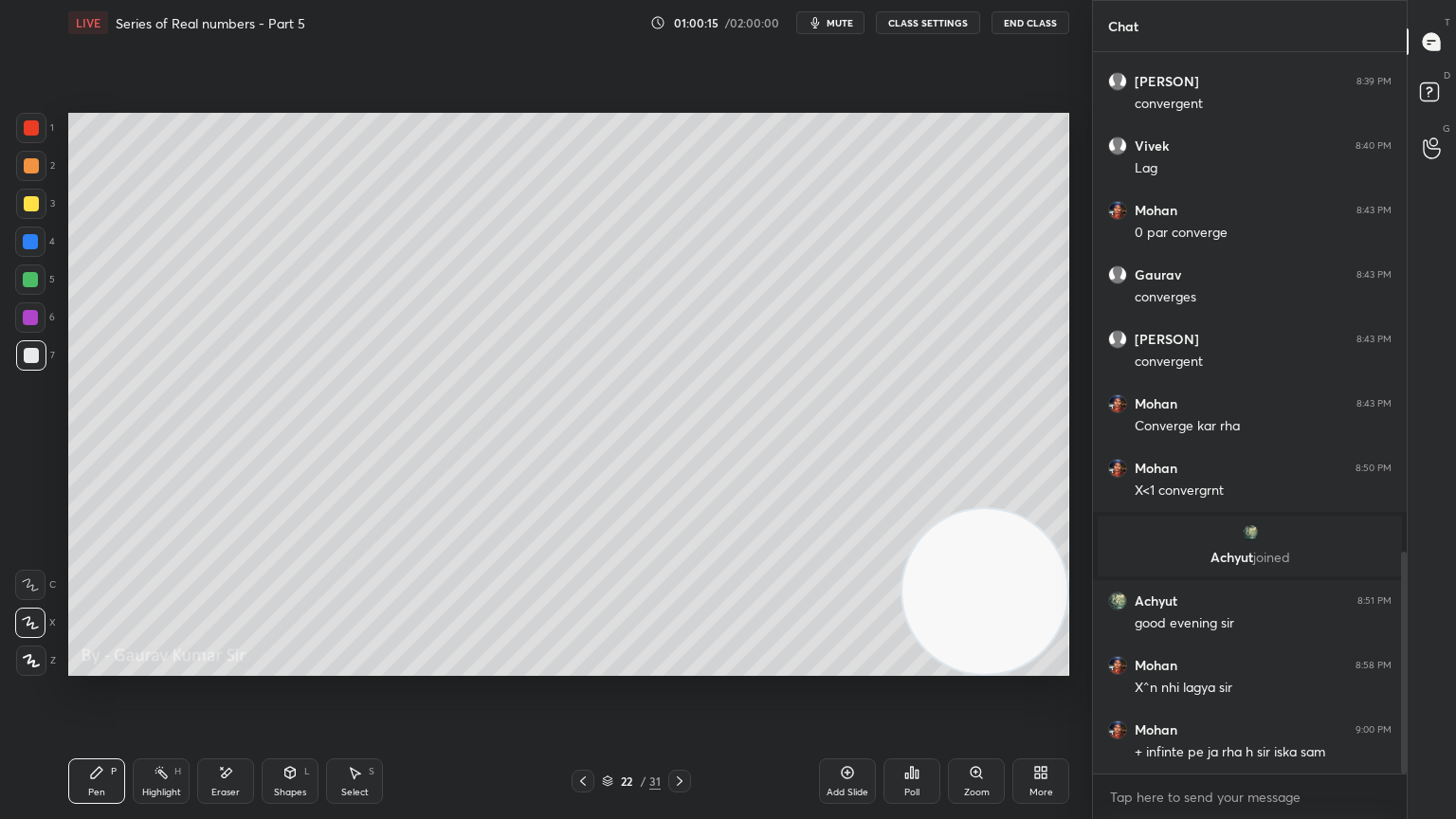 click on "Pen P Highlight H Eraser Shapes L Select S 22 / 31 Add Slide Poll Zoom More" at bounding box center [569, 781] 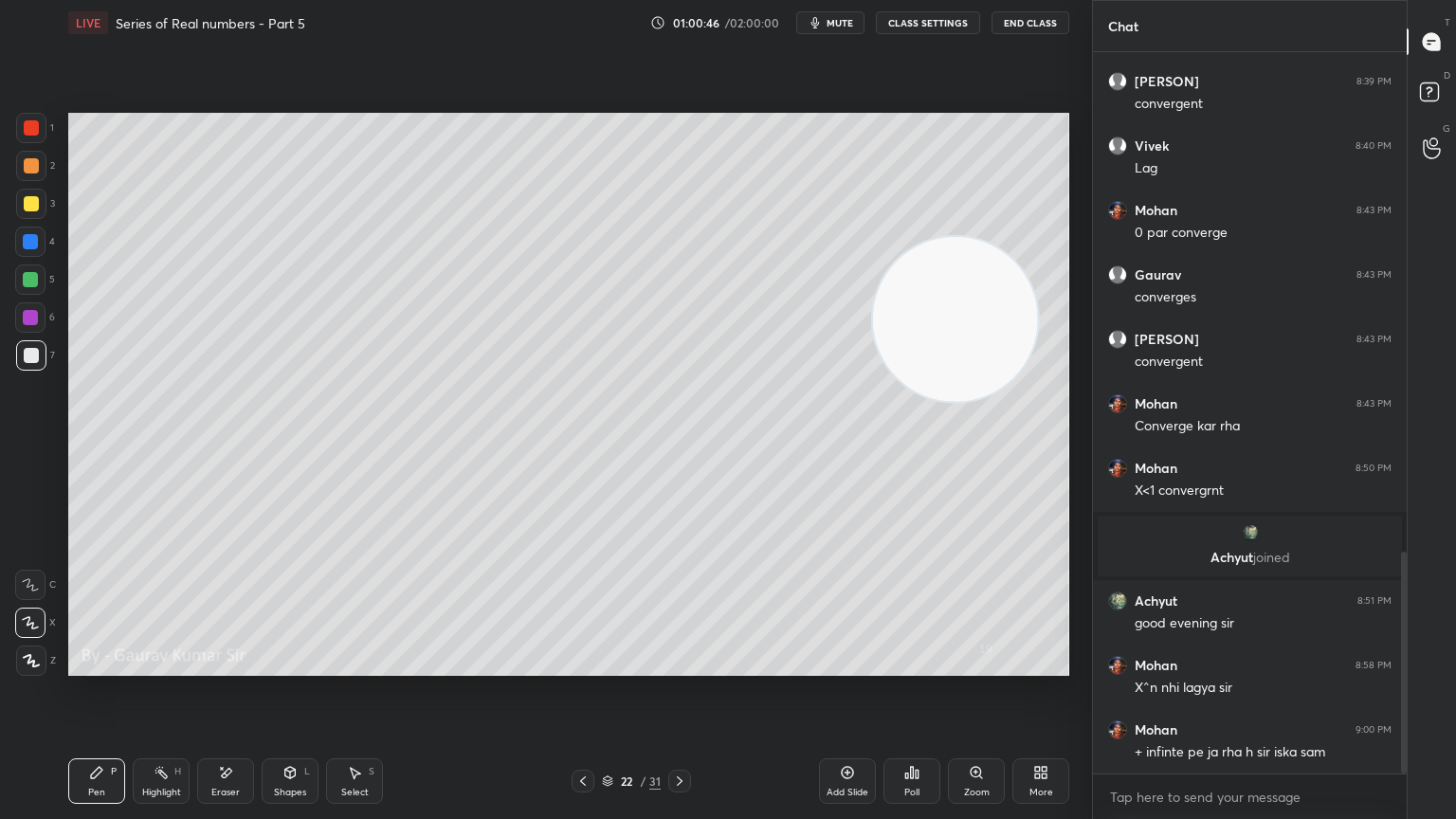 click on "Eraser" at bounding box center (226, 781) 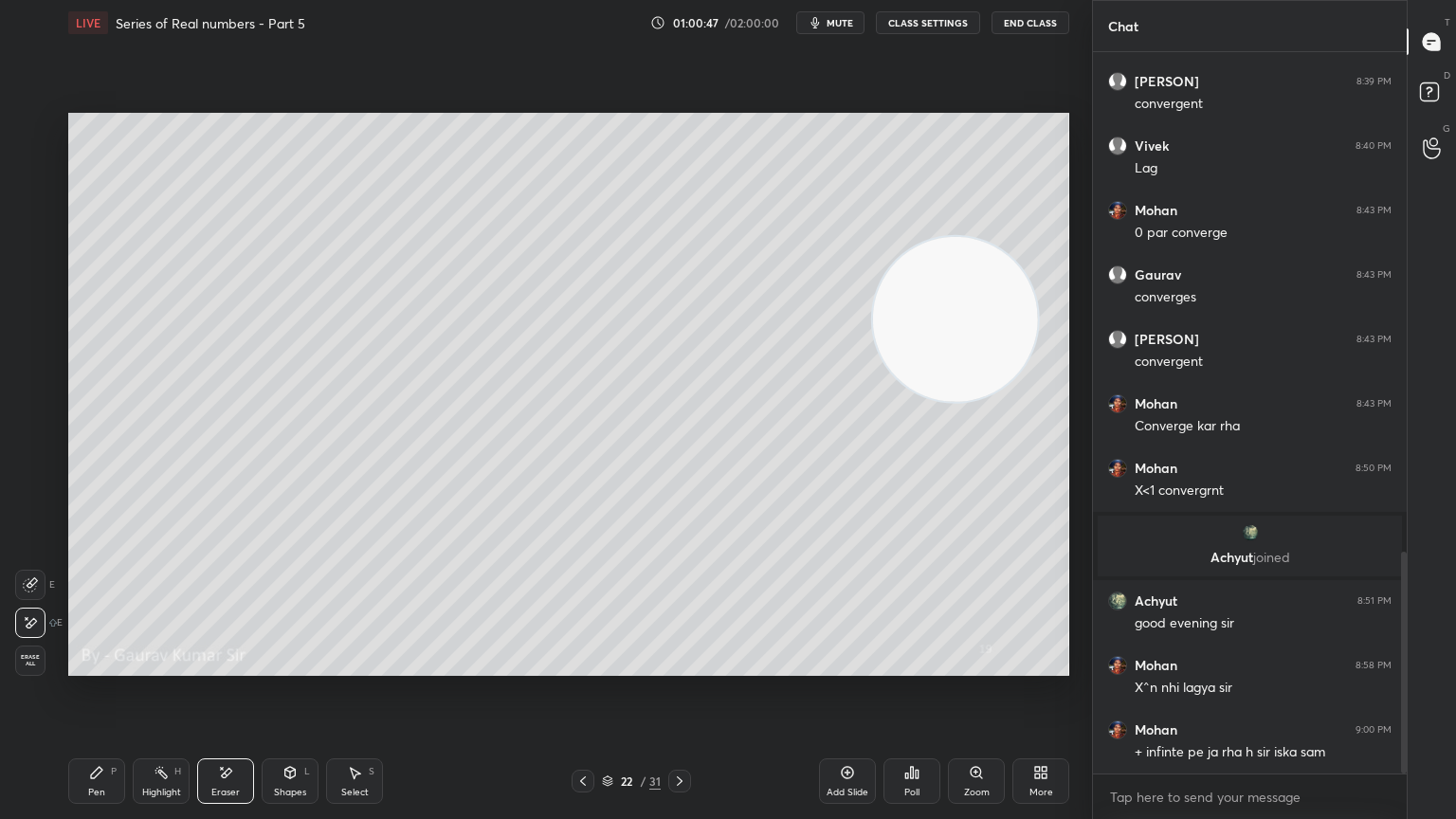click on "Highlight H" at bounding box center [161, 781] 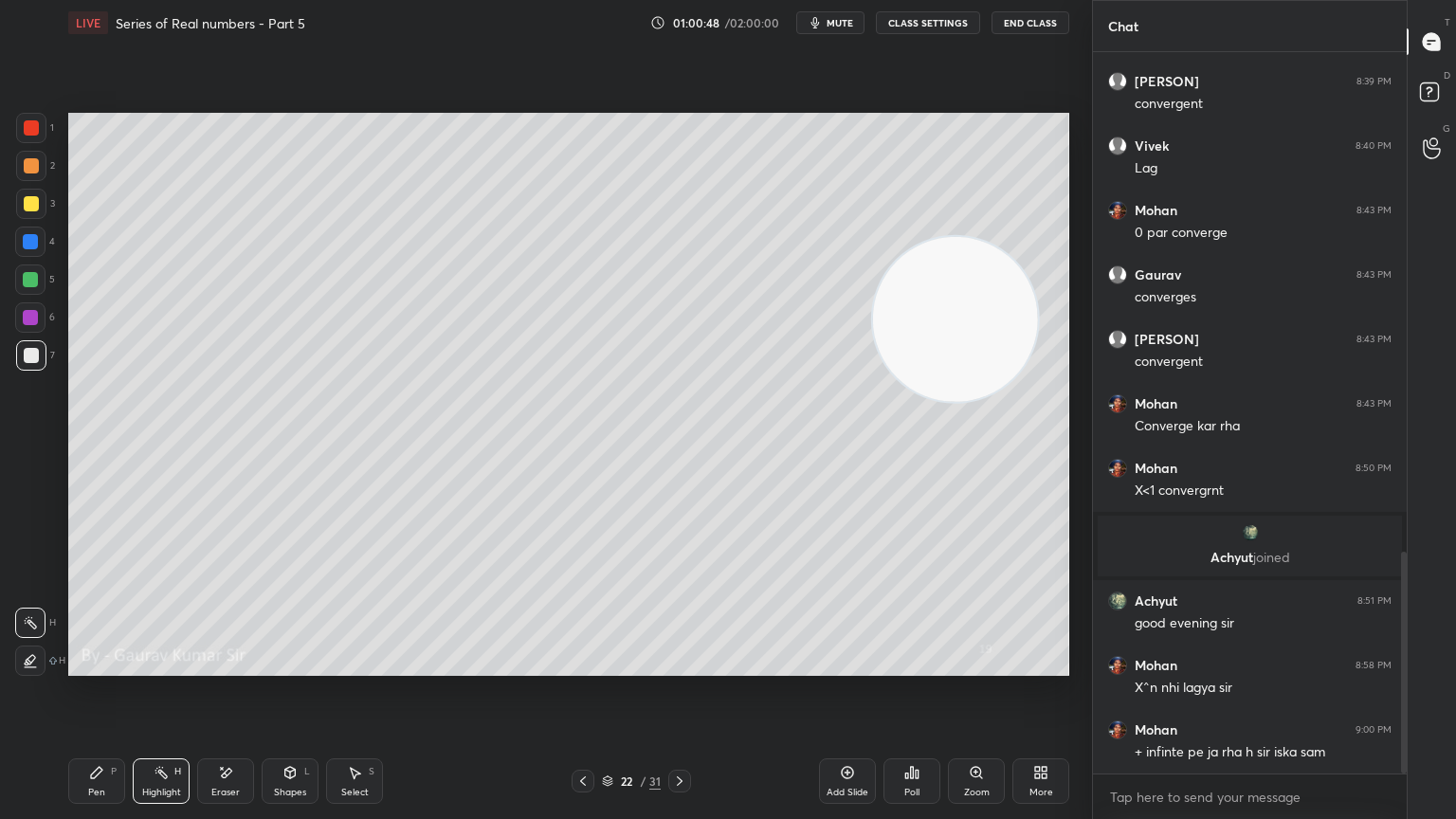 click on "Pen P" at bounding box center (97, 781) 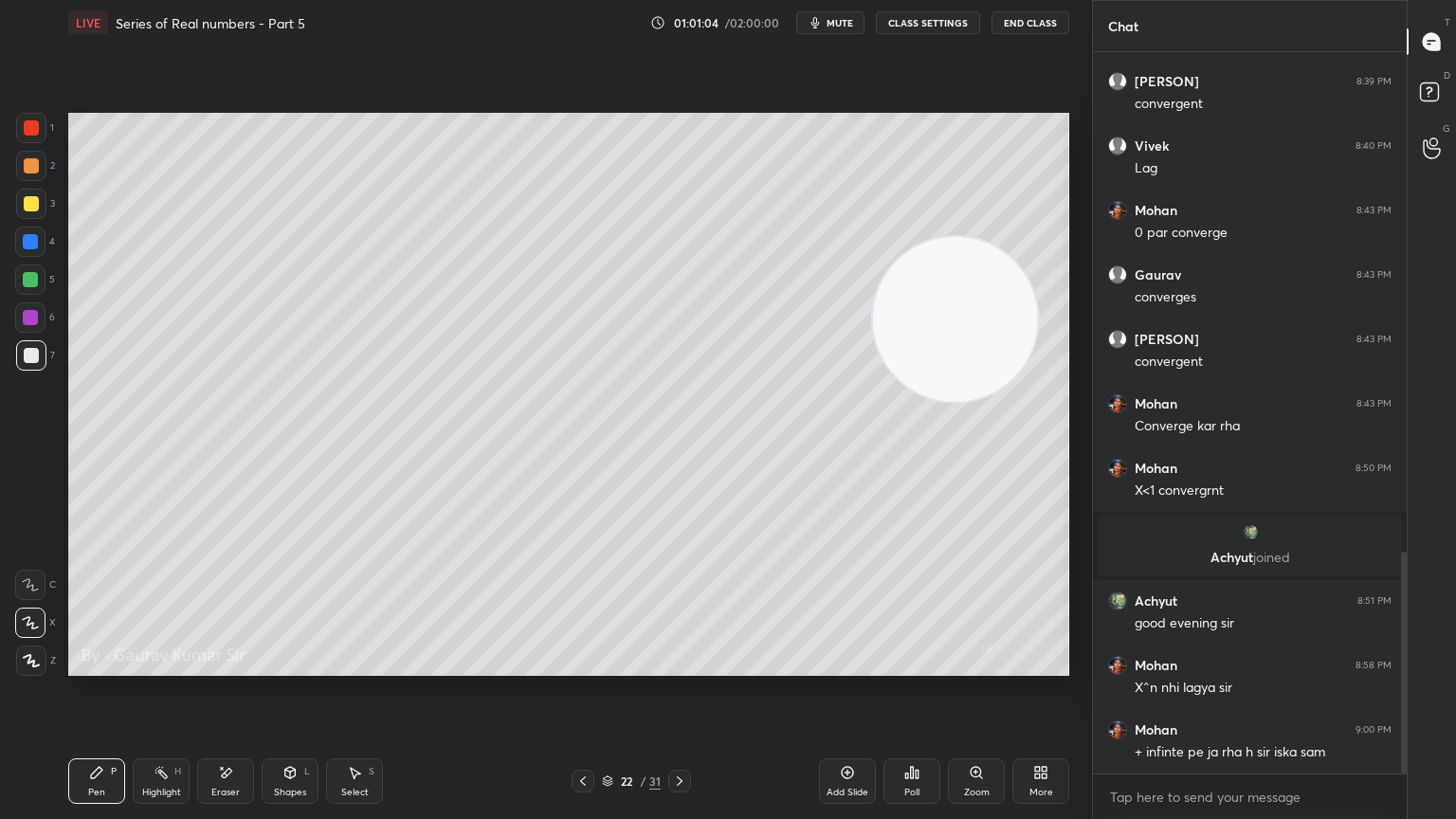 click 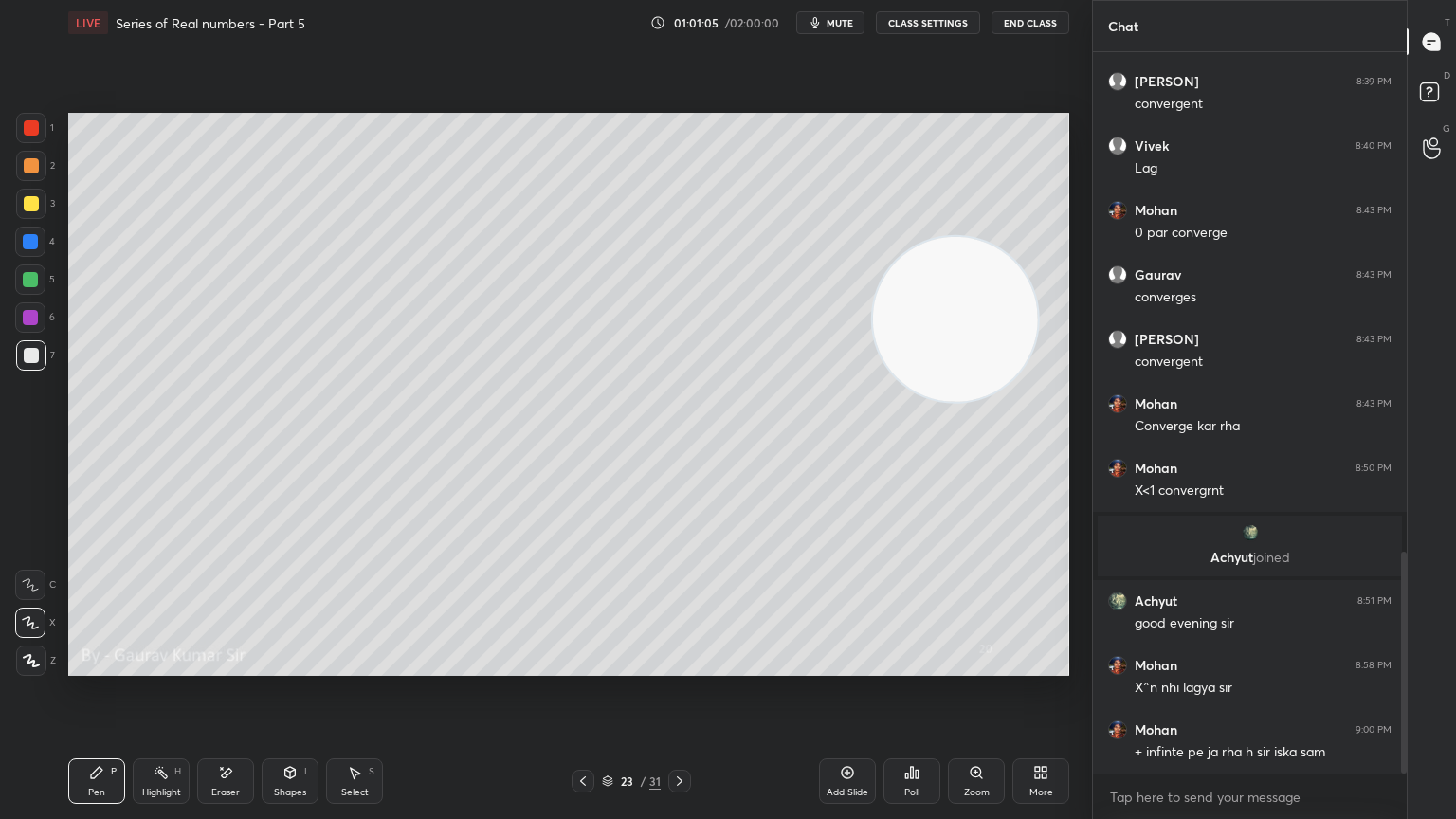 click at bounding box center [30, 318] 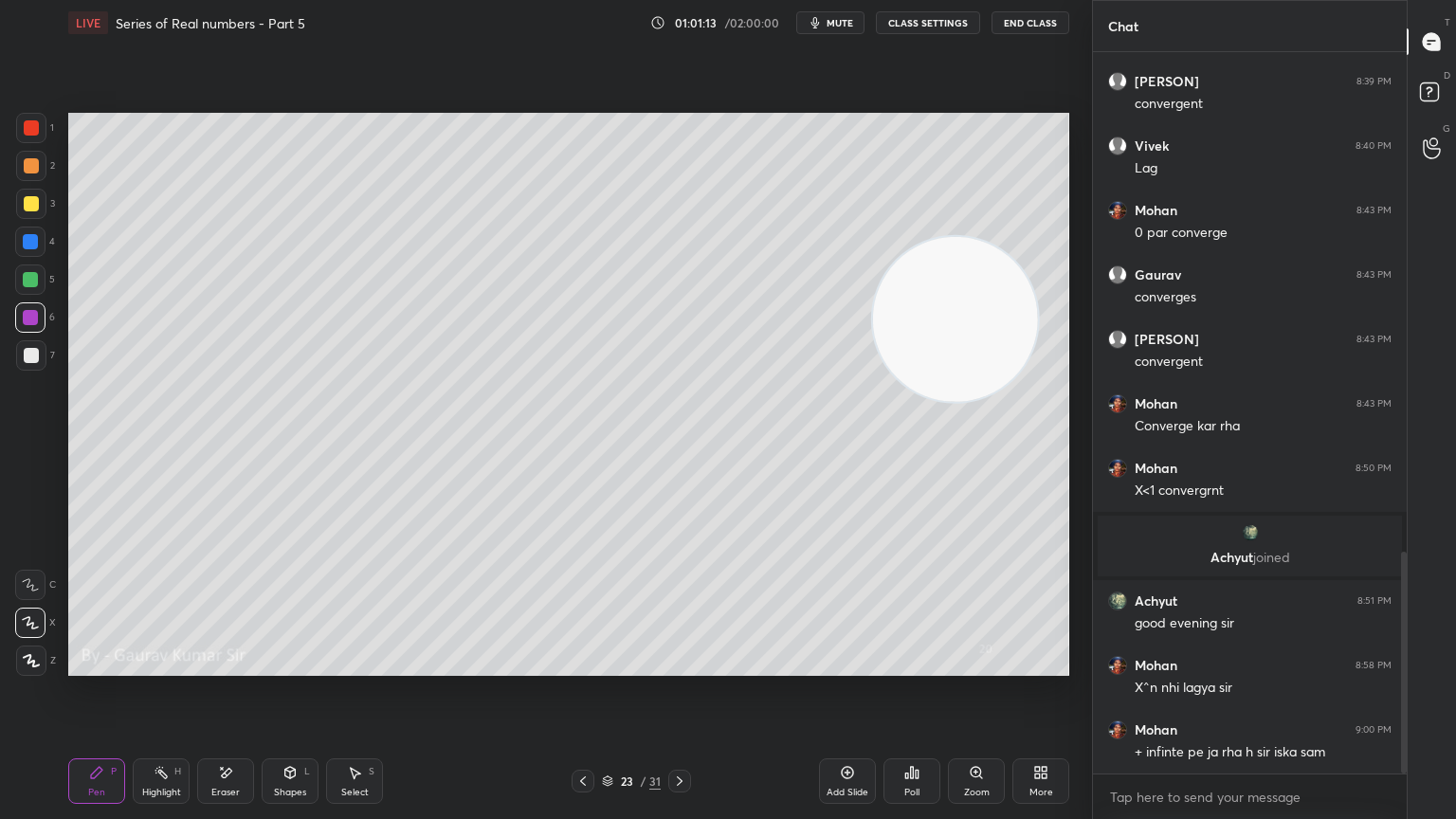 click 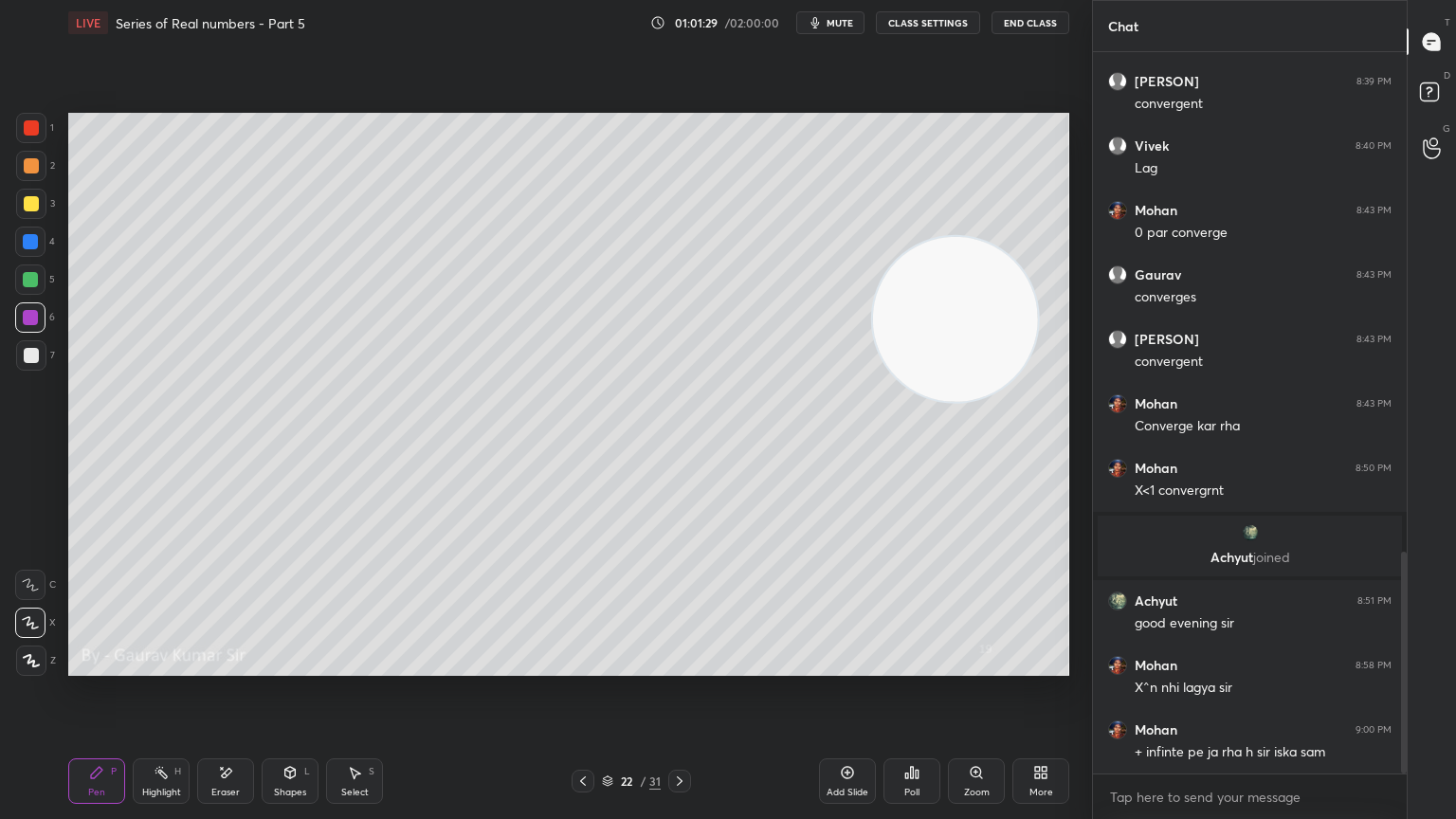 click 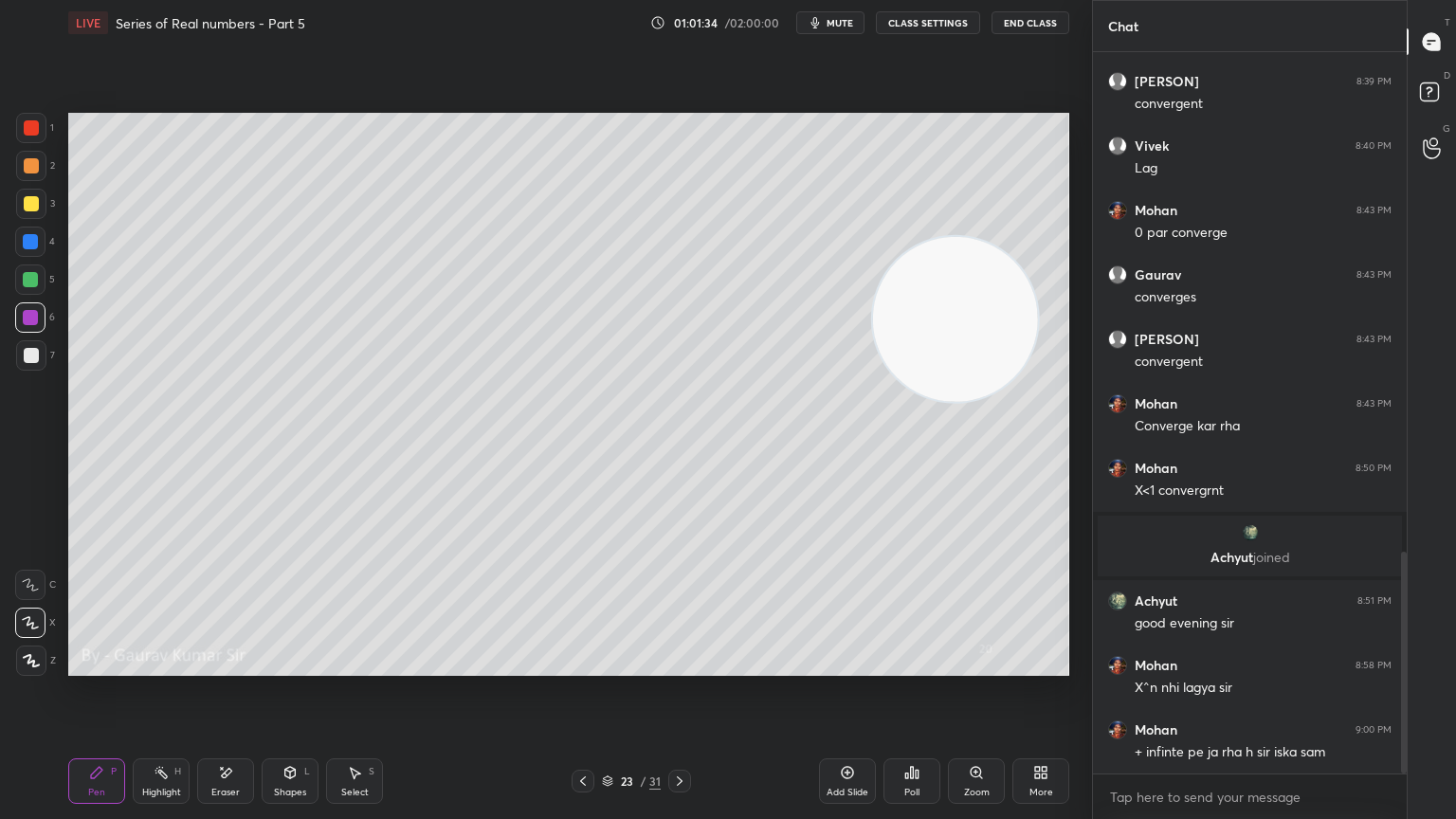 click 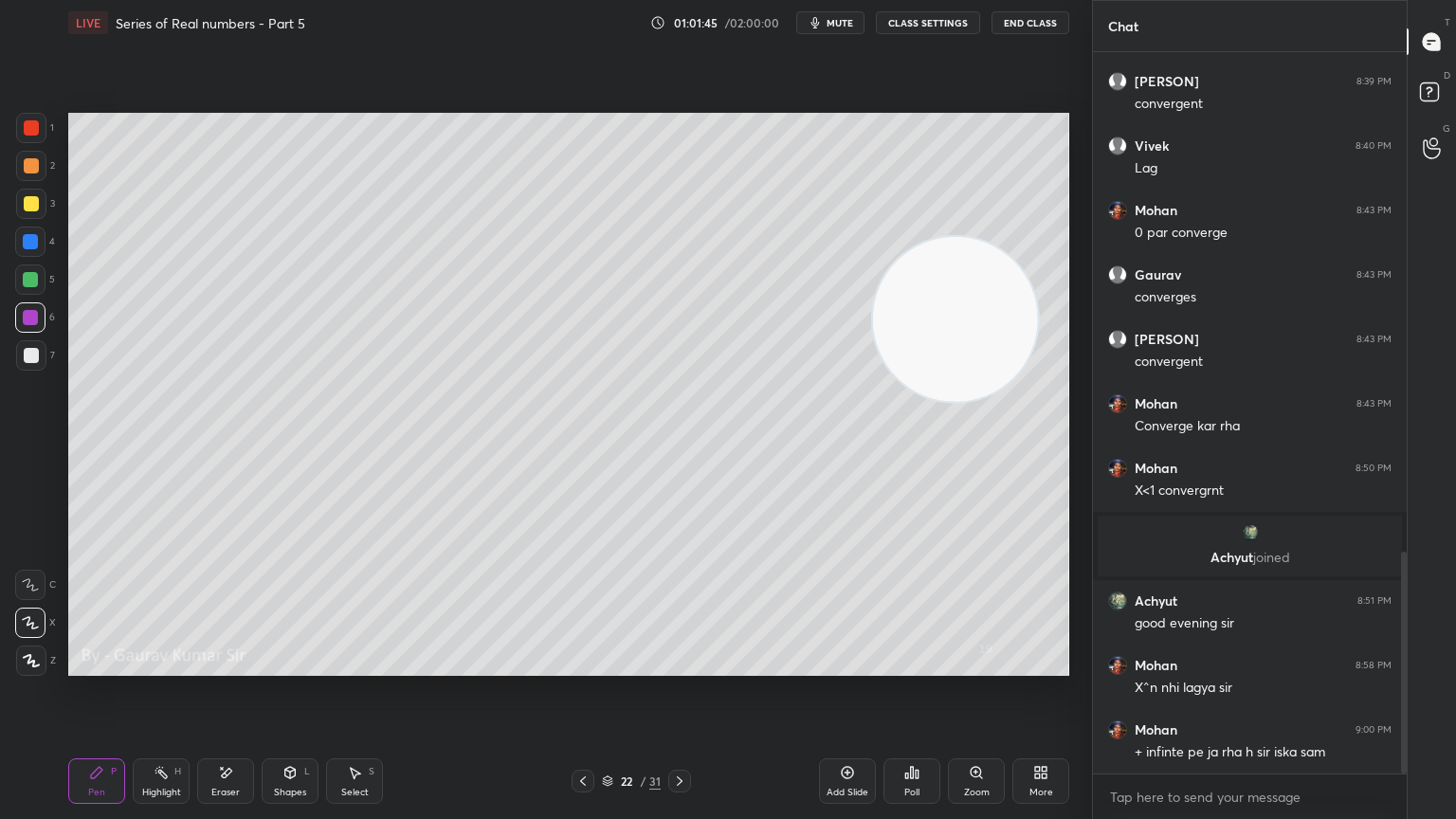 click 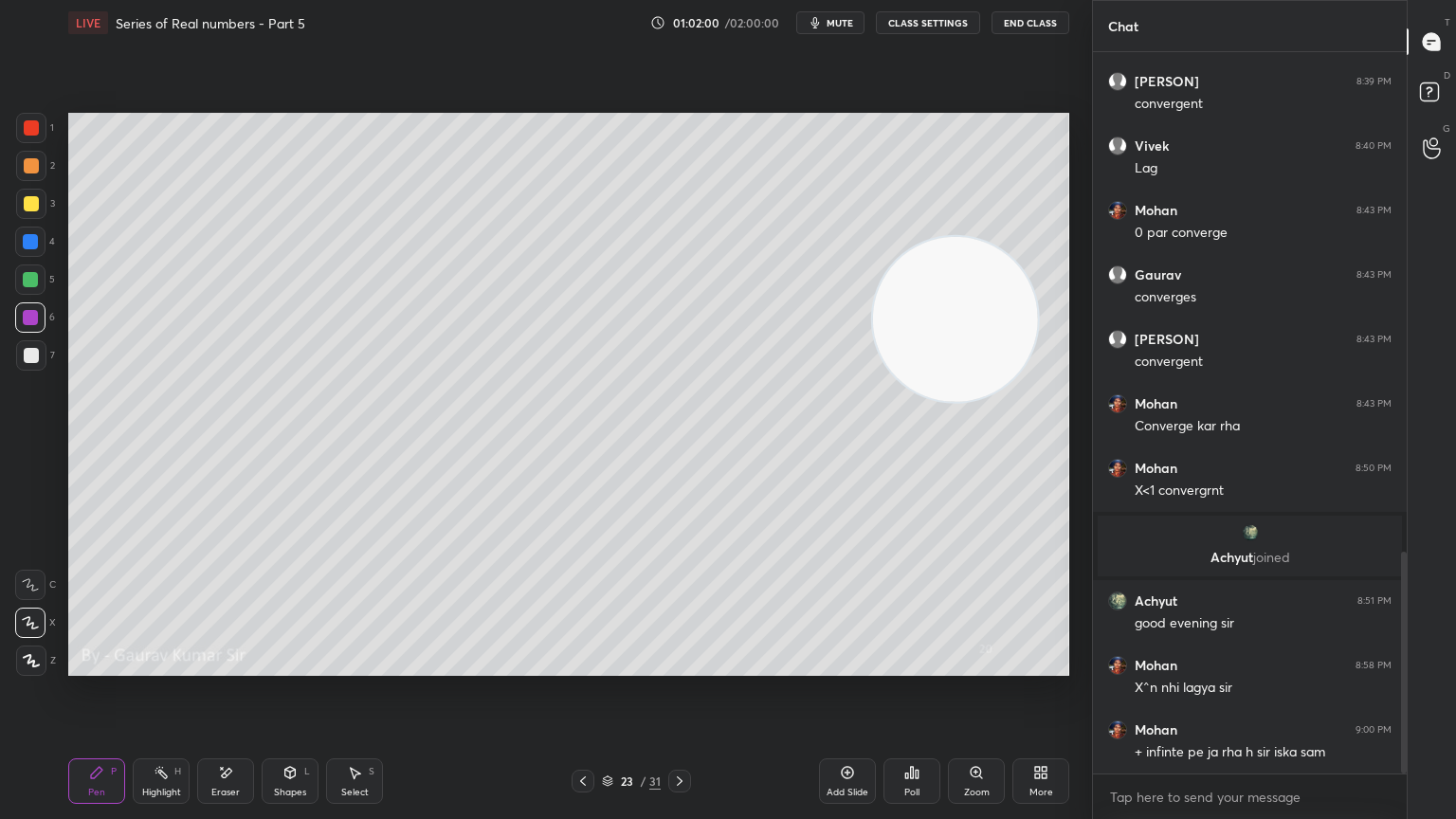 click 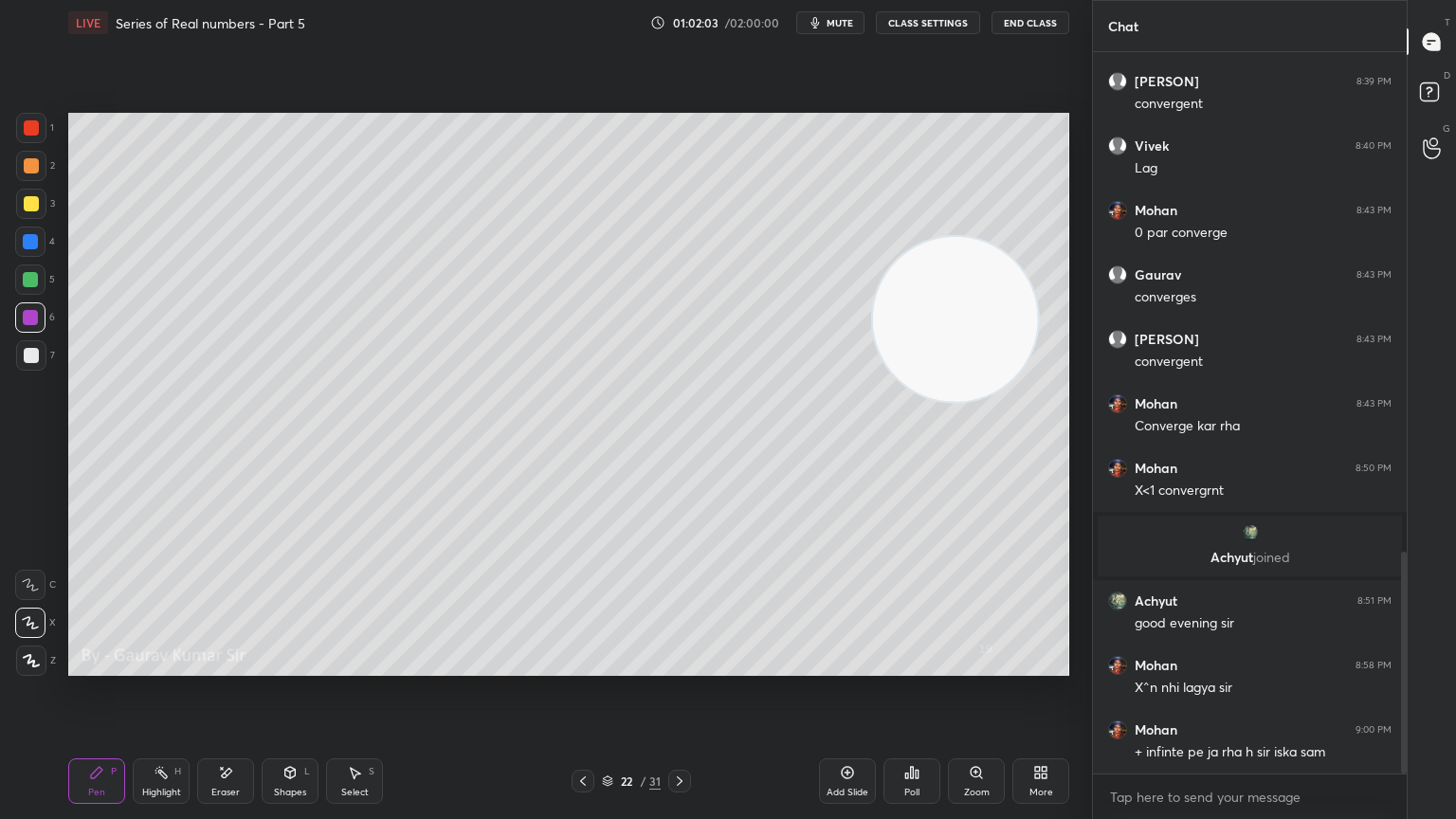 scroll, scrollTop: 1690, scrollLeft: 0, axis: vertical 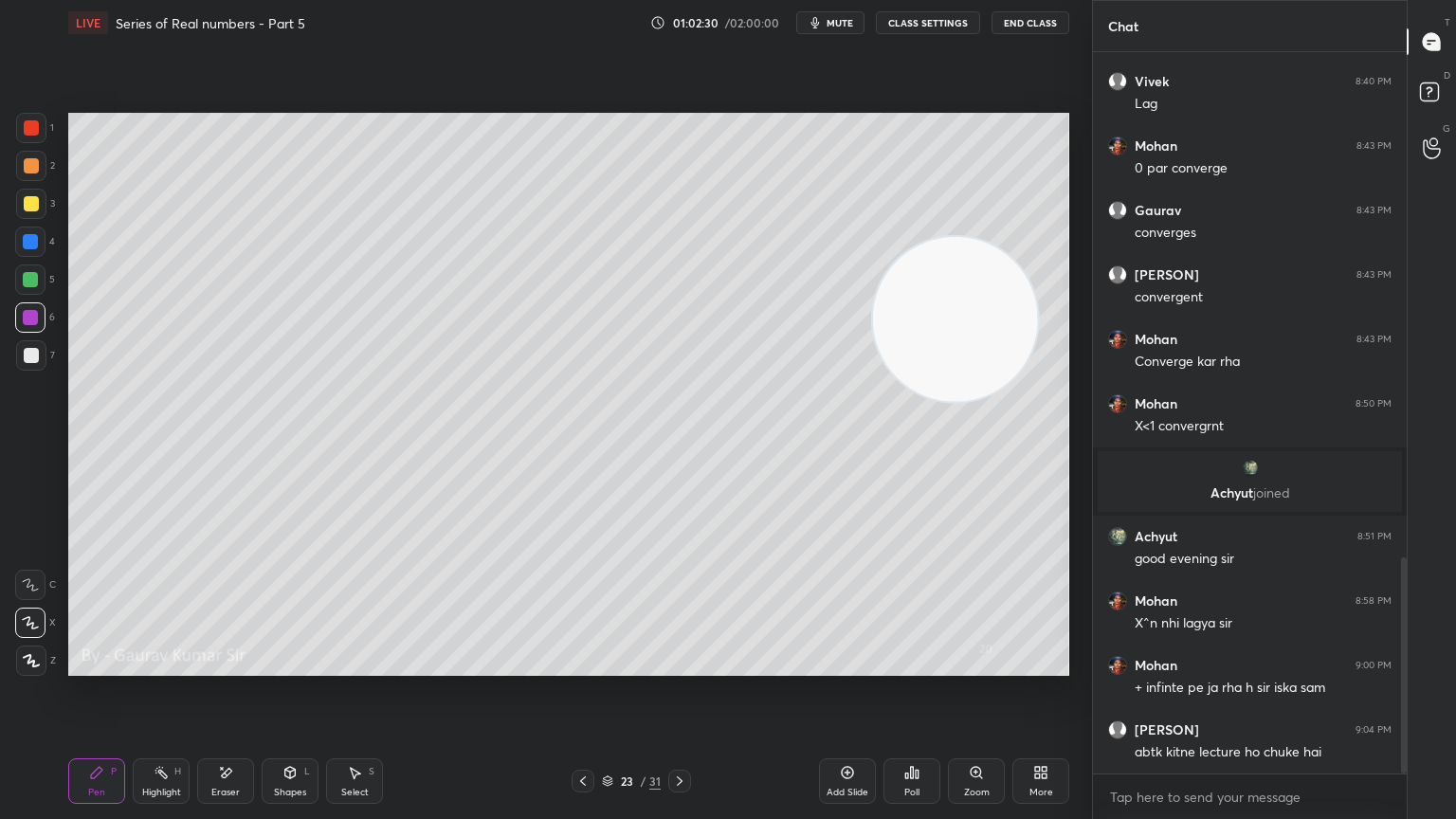 click 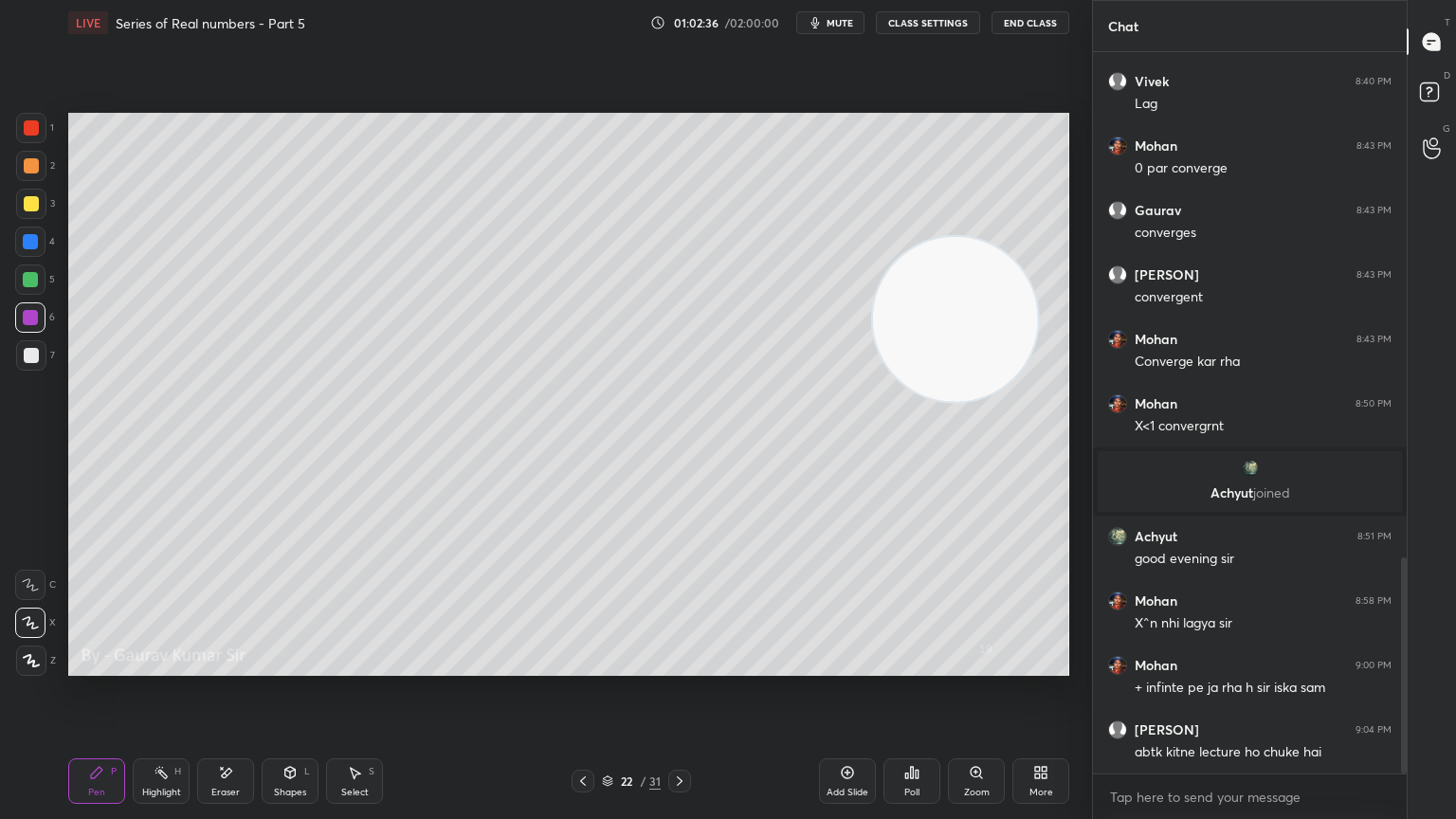 click 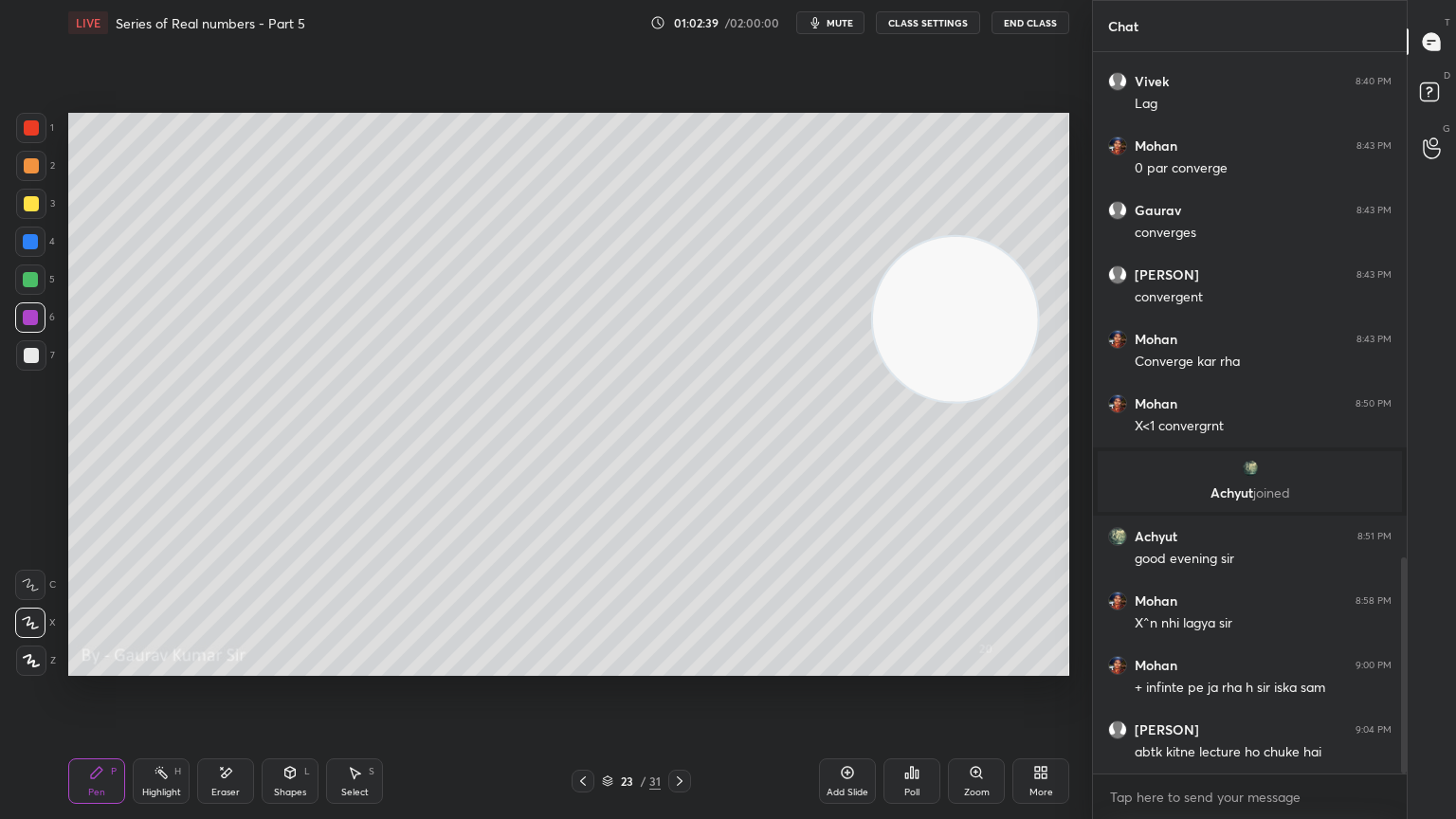 click on "Eraser" at bounding box center (226, 792) 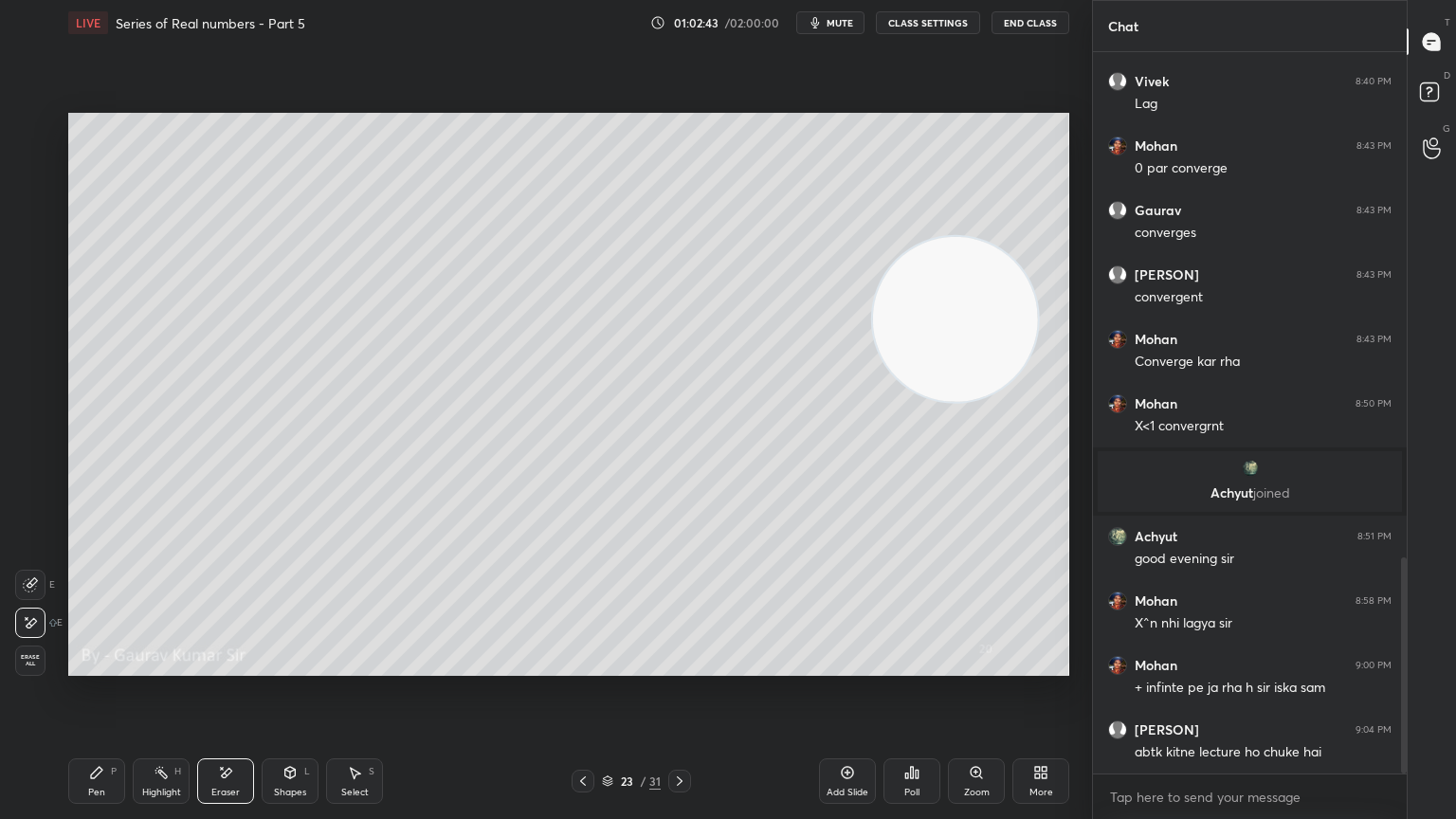 click 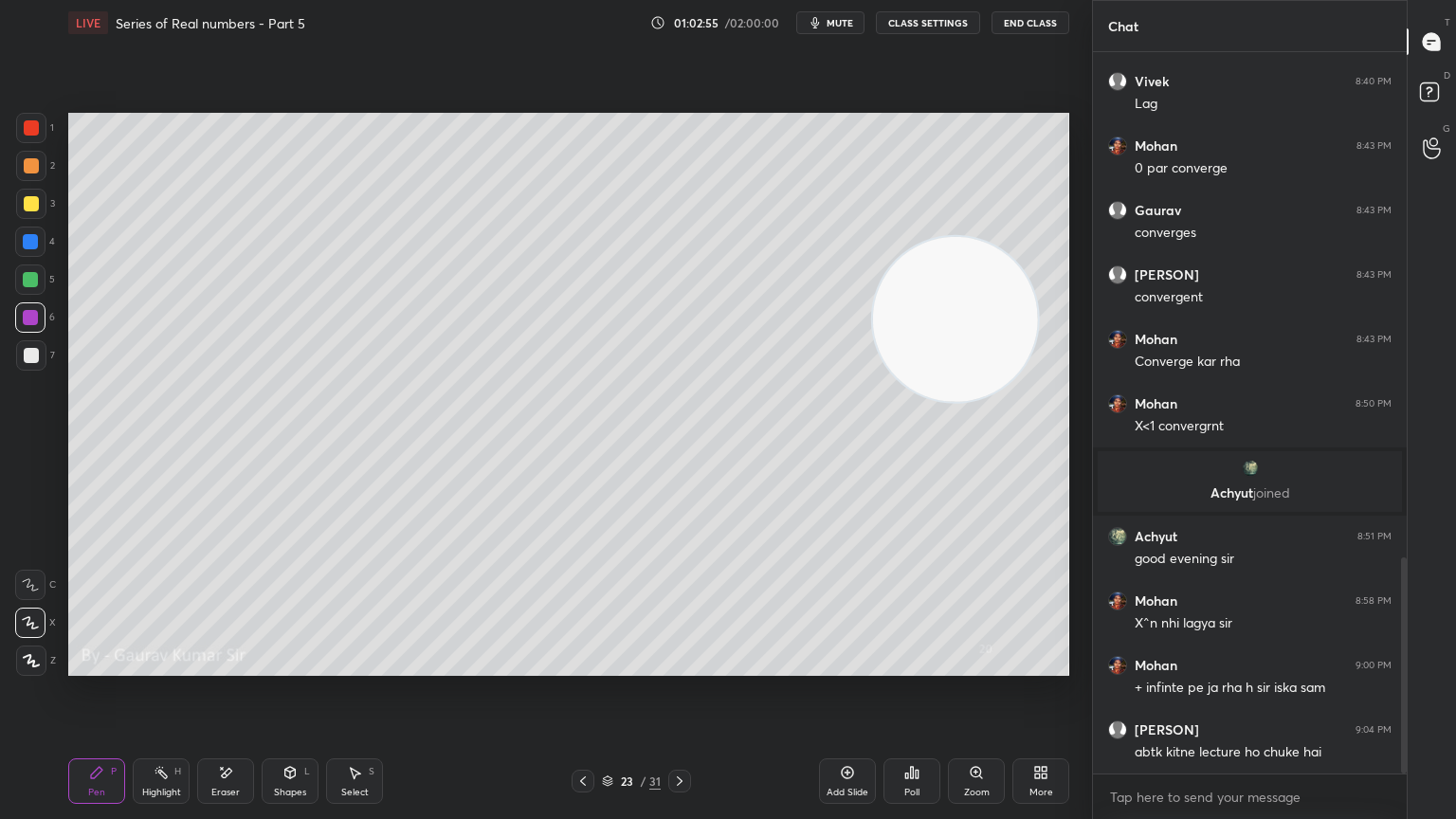 click 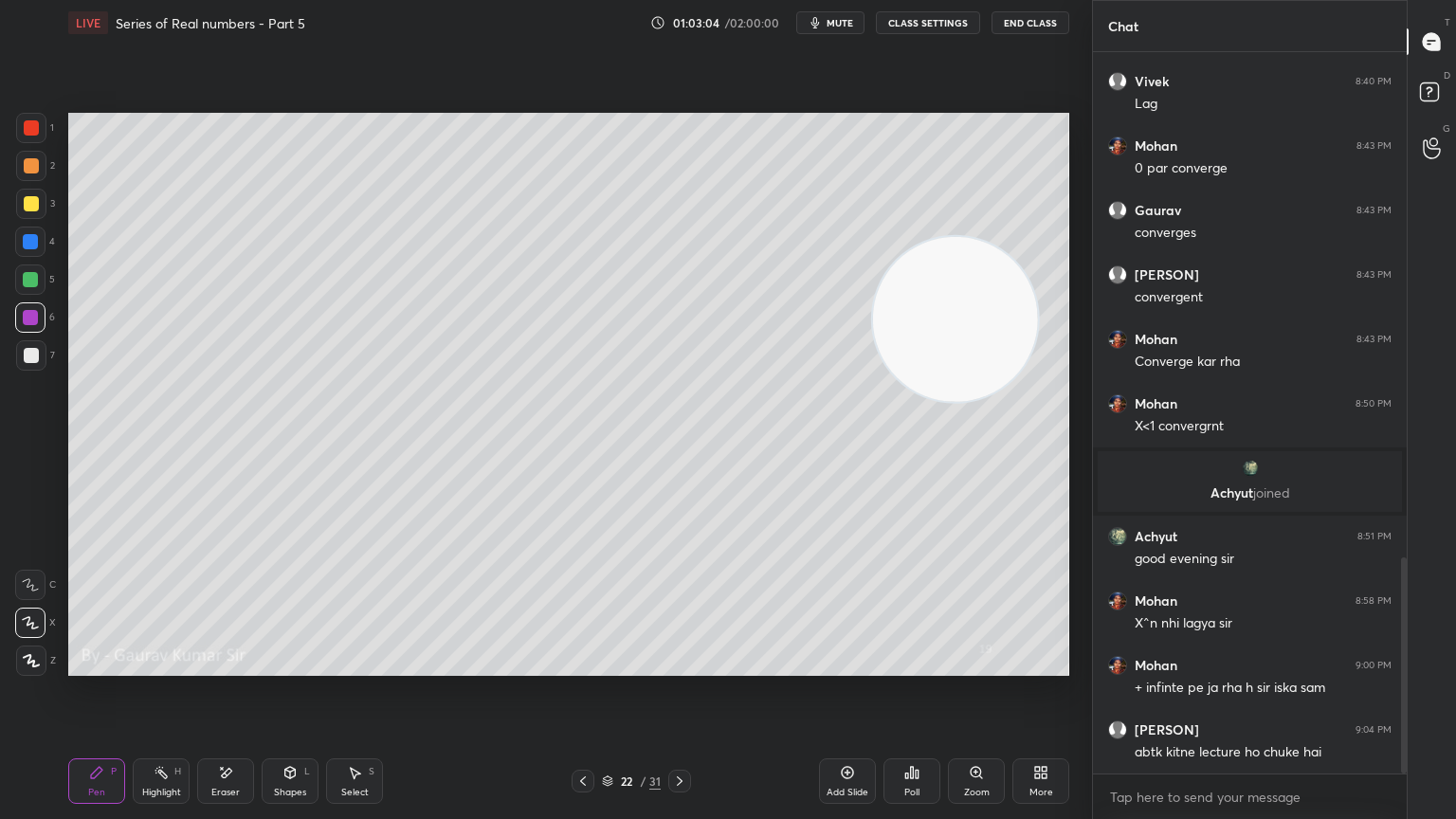 click 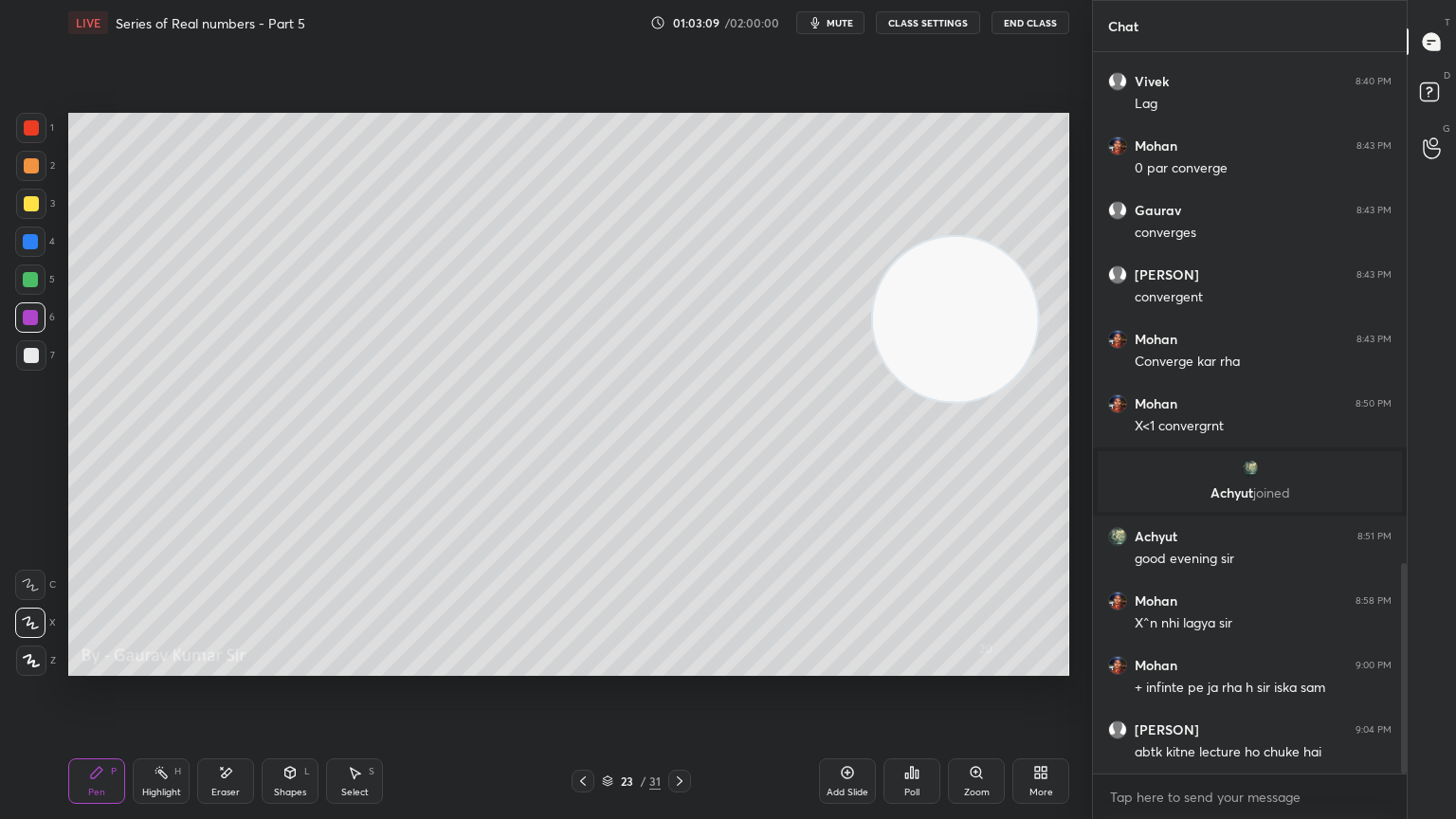 scroll, scrollTop: 1755, scrollLeft: 0, axis: vertical 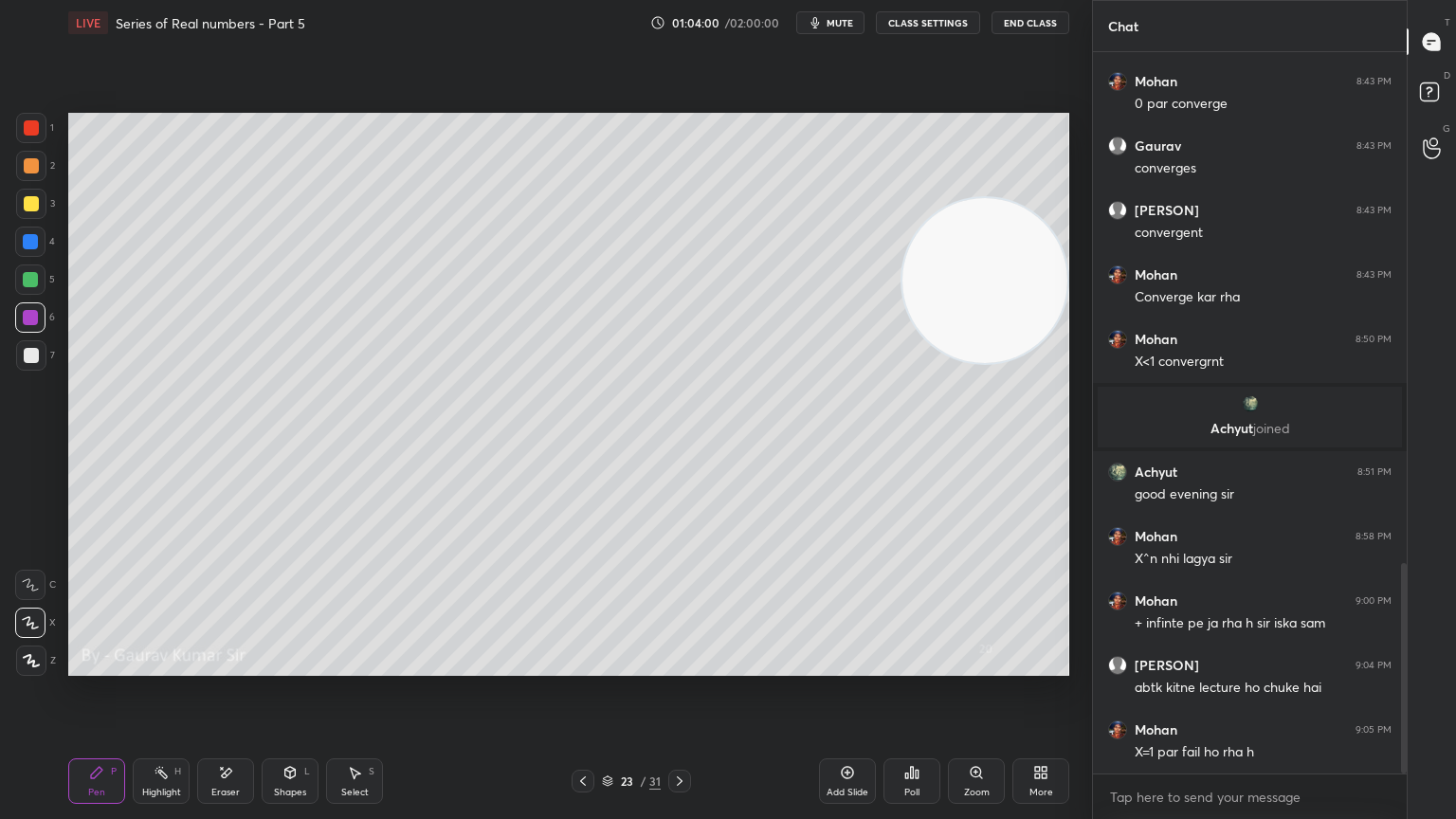 click at bounding box center [31, 355] 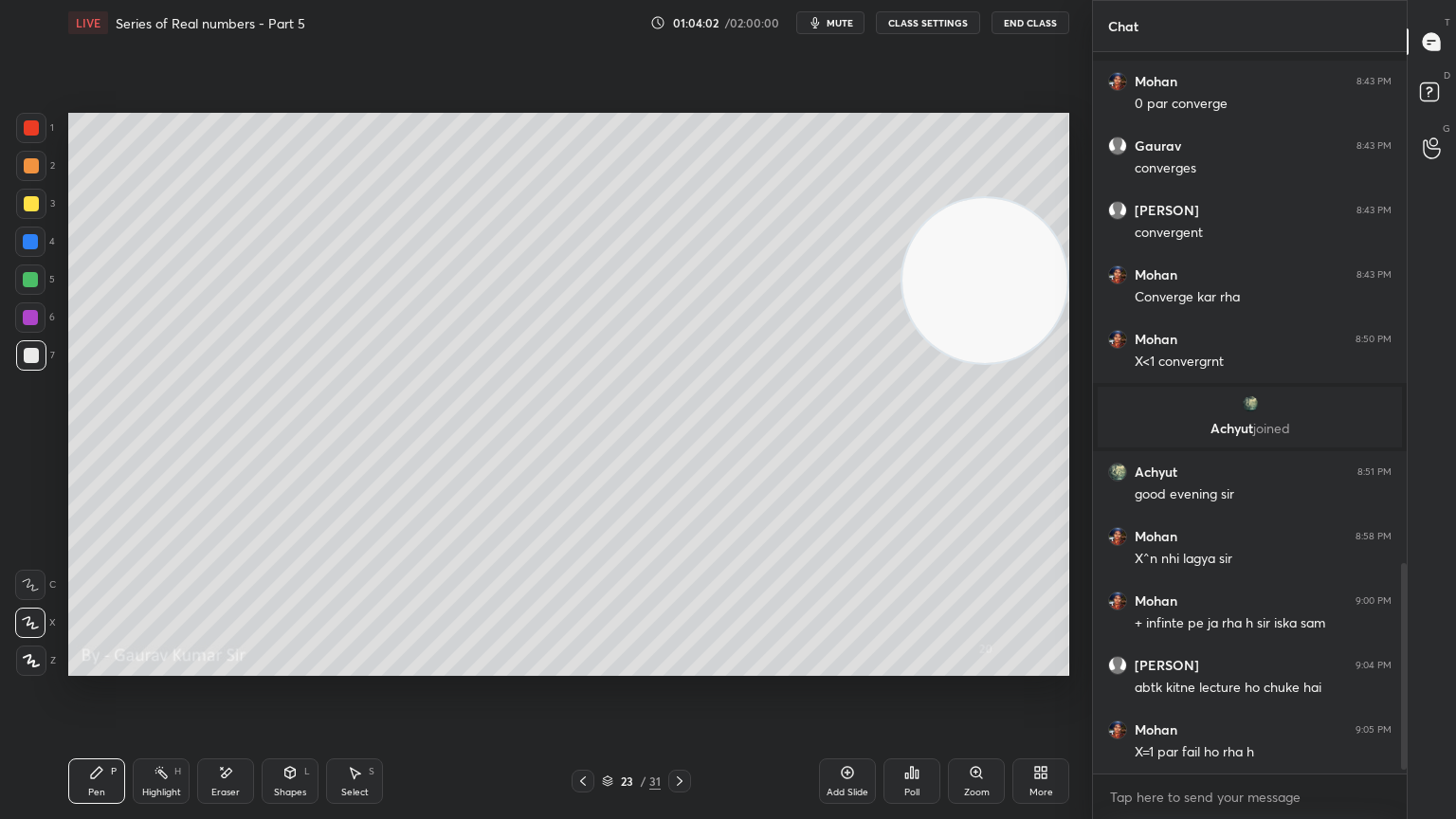 scroll, scrollTop: 1853, scrollLeft: 0, axis: vertical 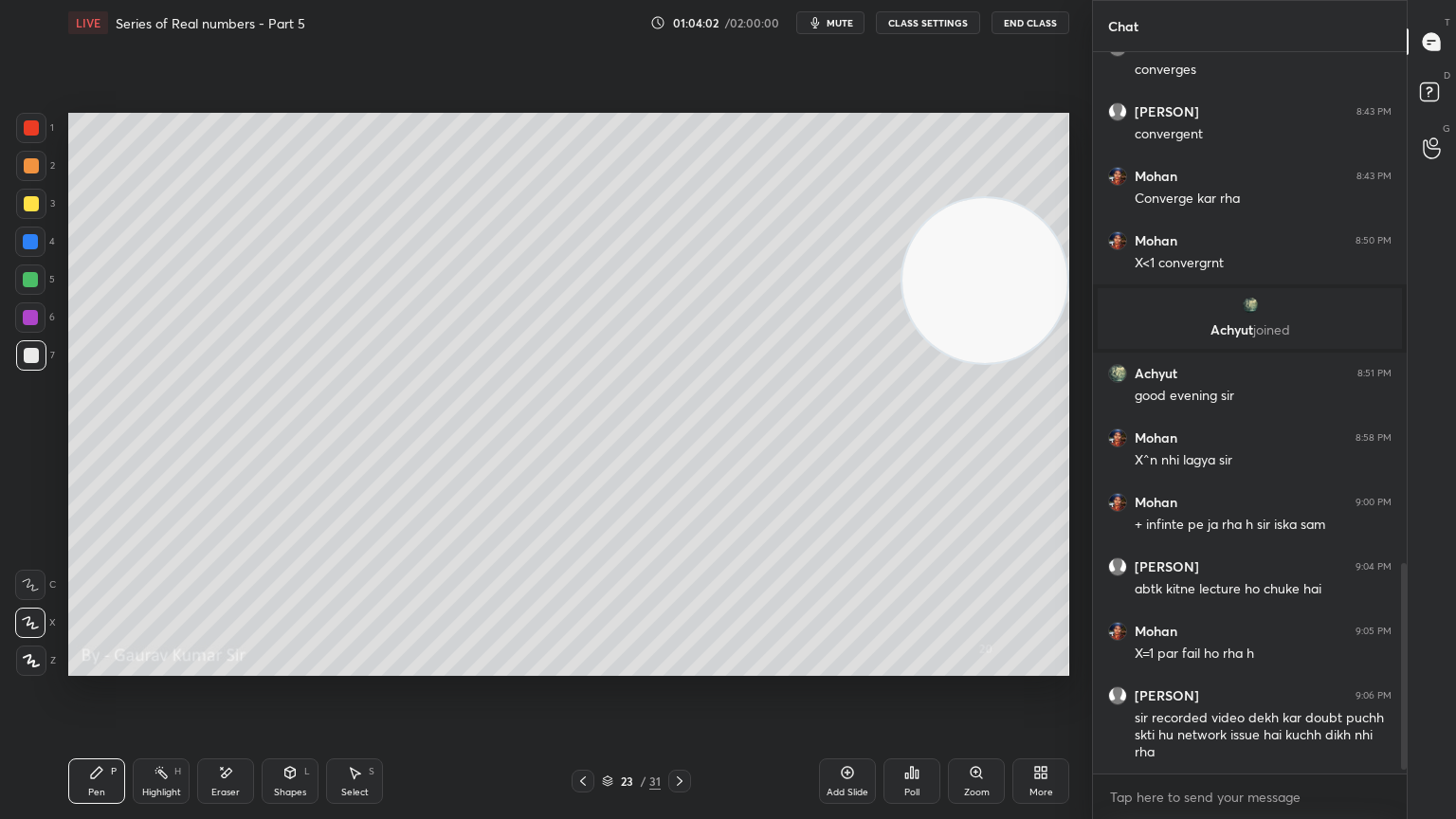 click 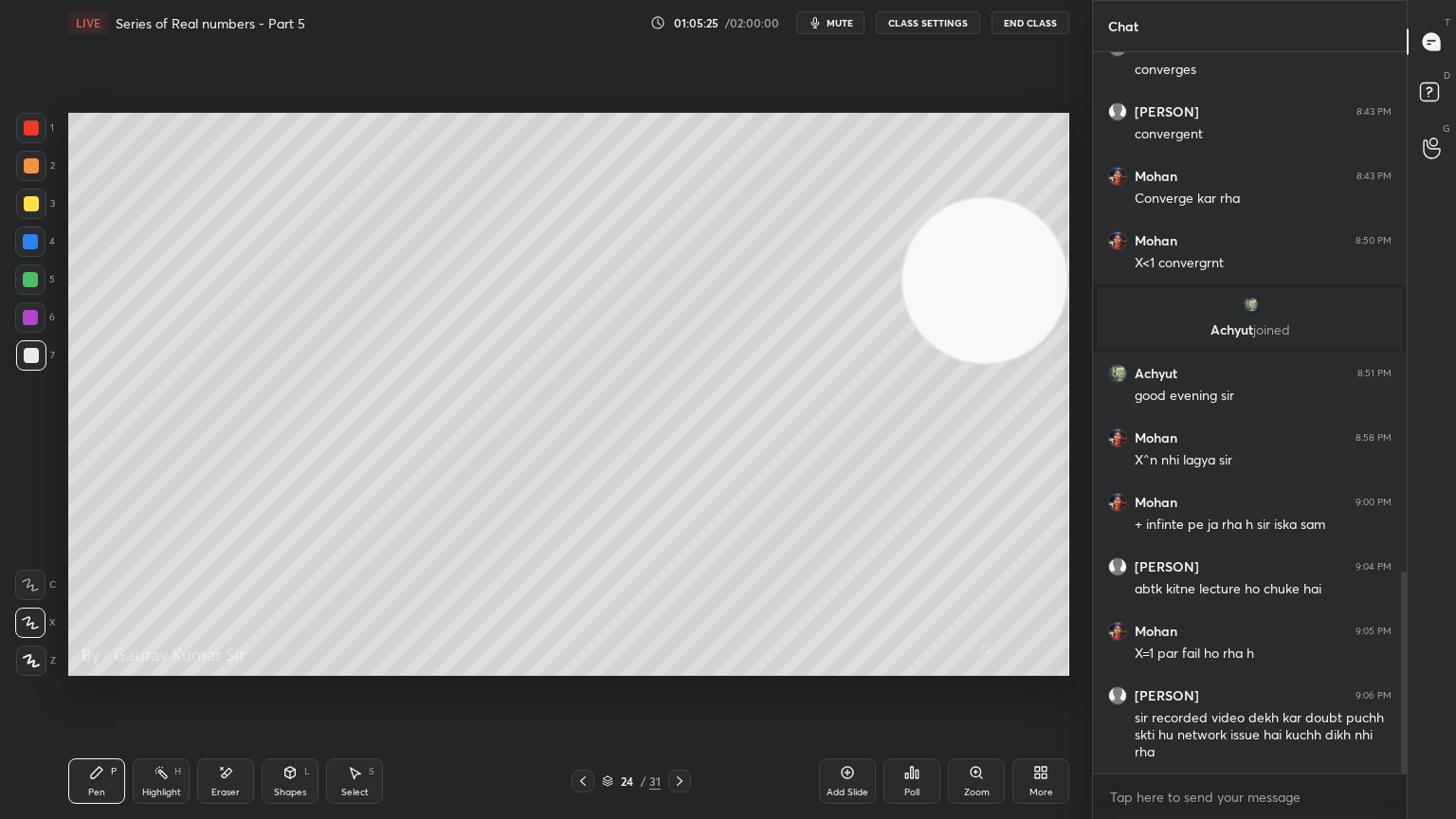 click at bounding box center (30, 280) 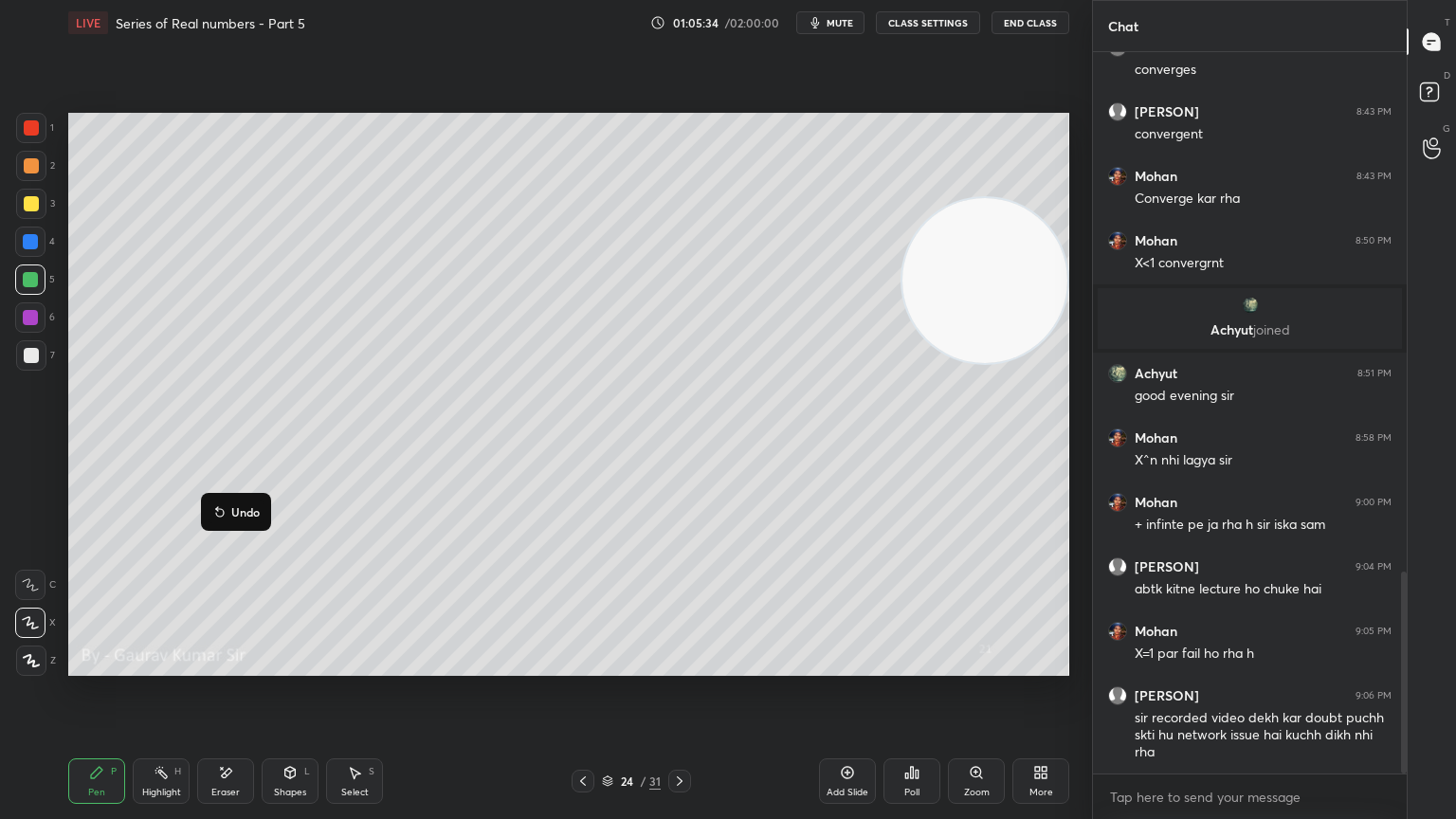 click at bounding box center (31, 204) 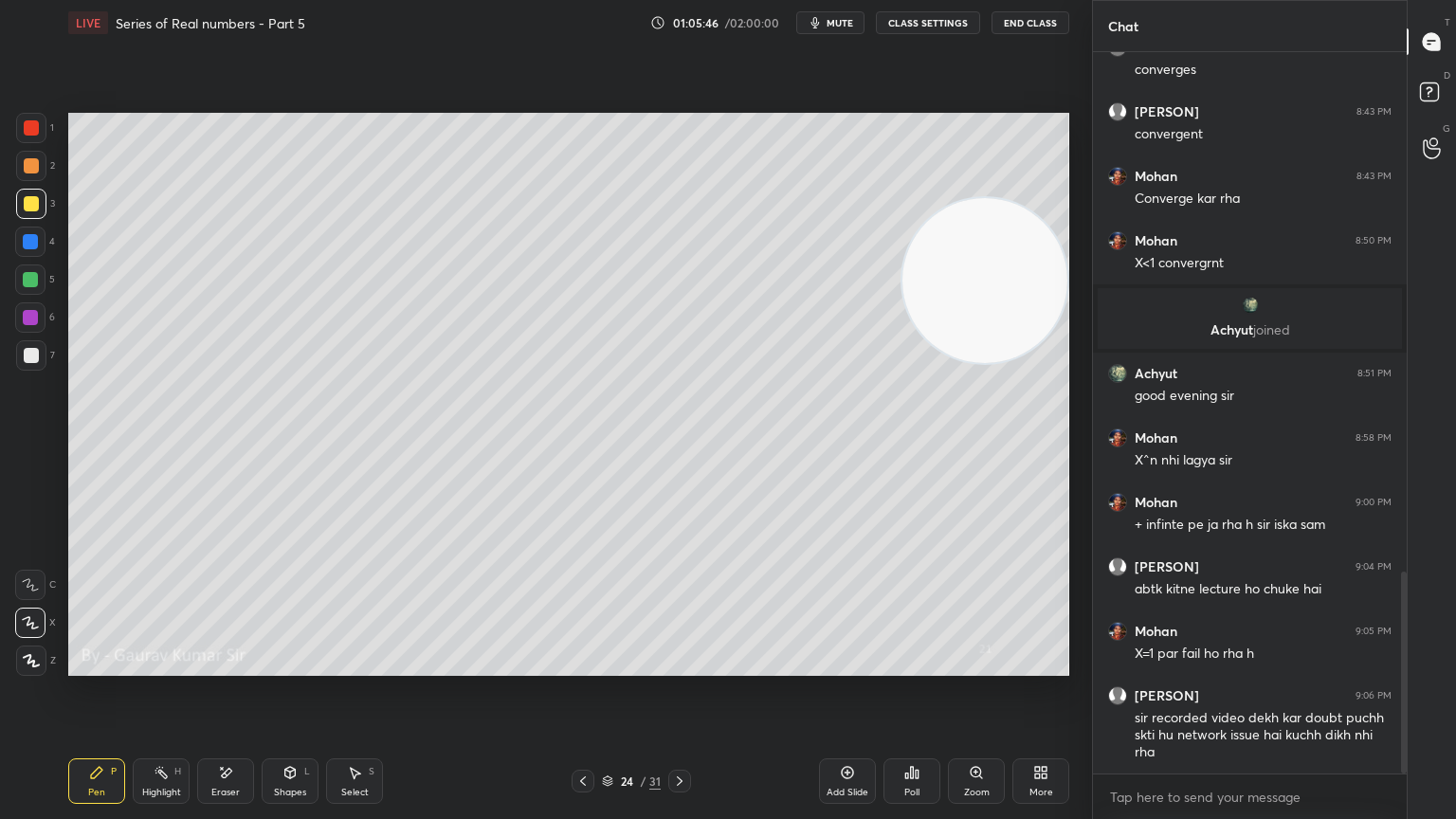 click 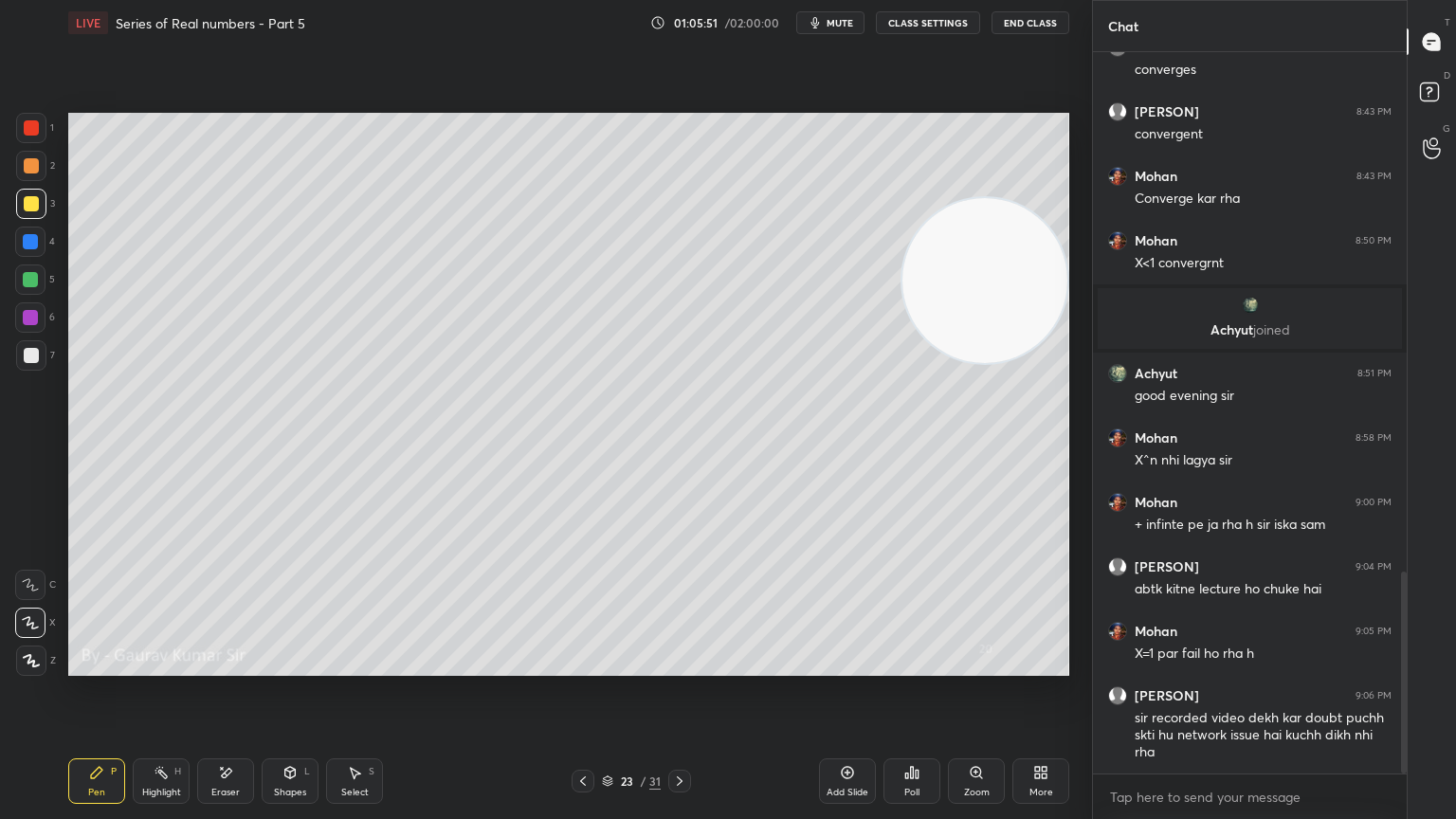 click 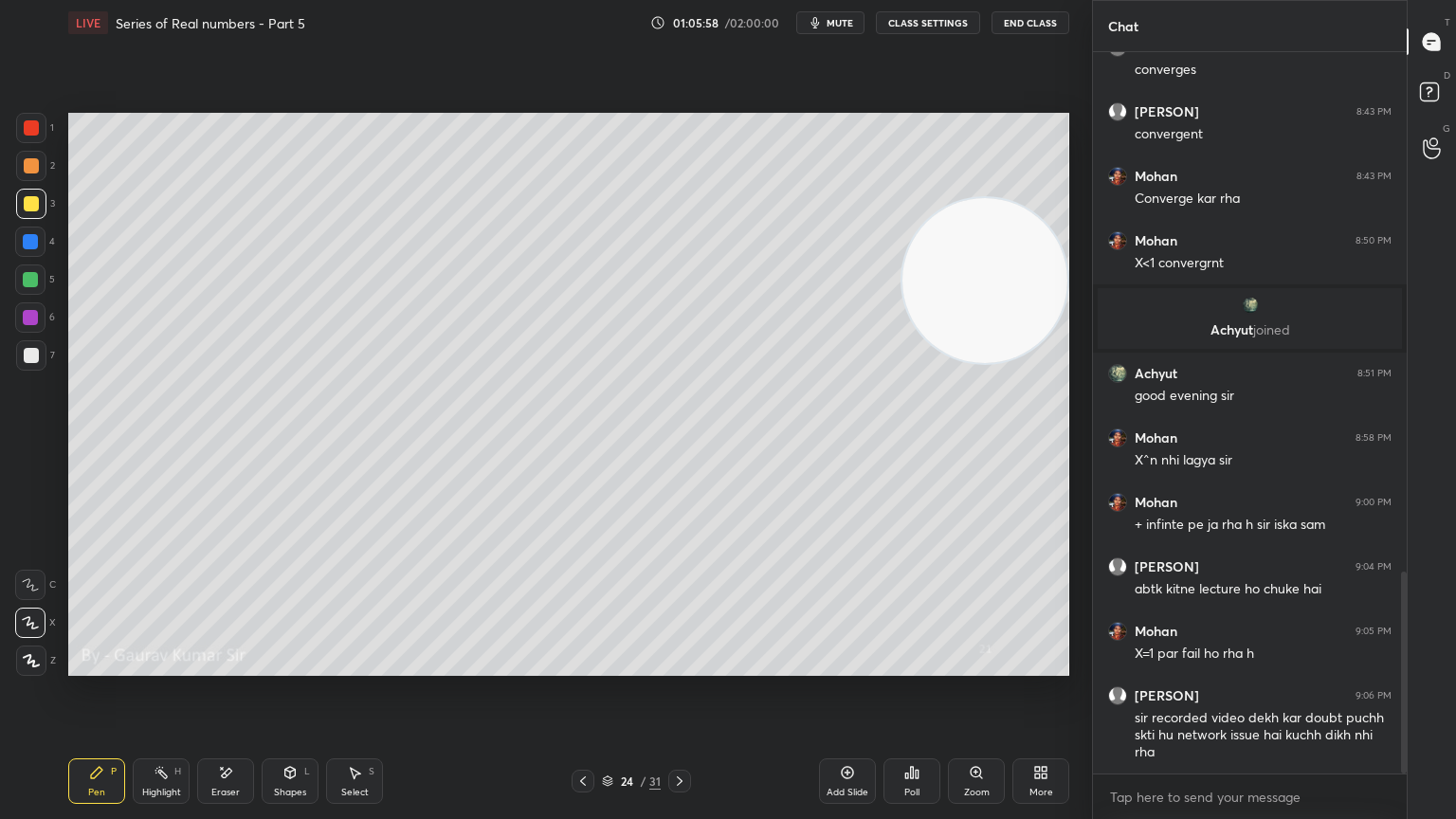 click 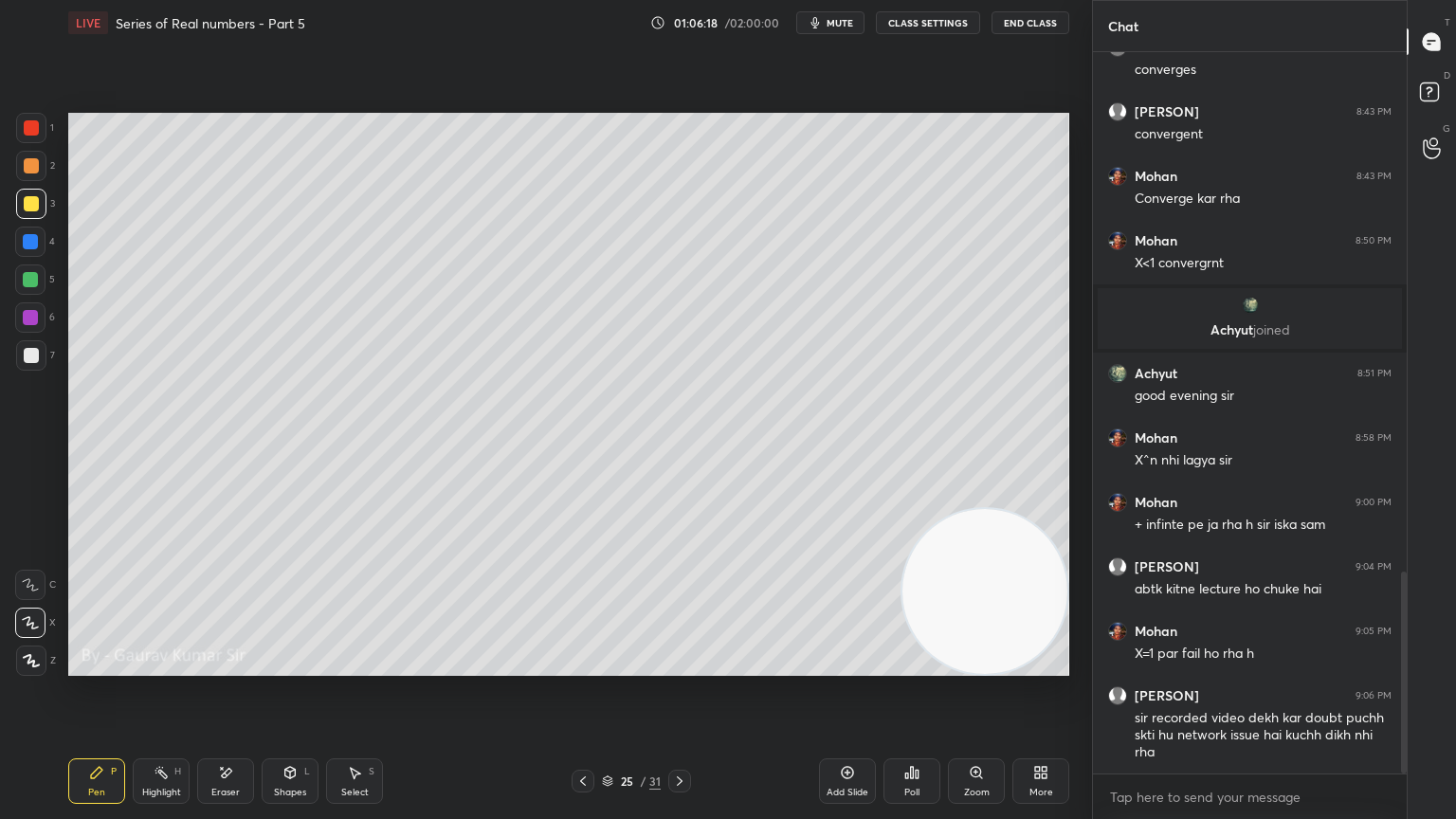 click 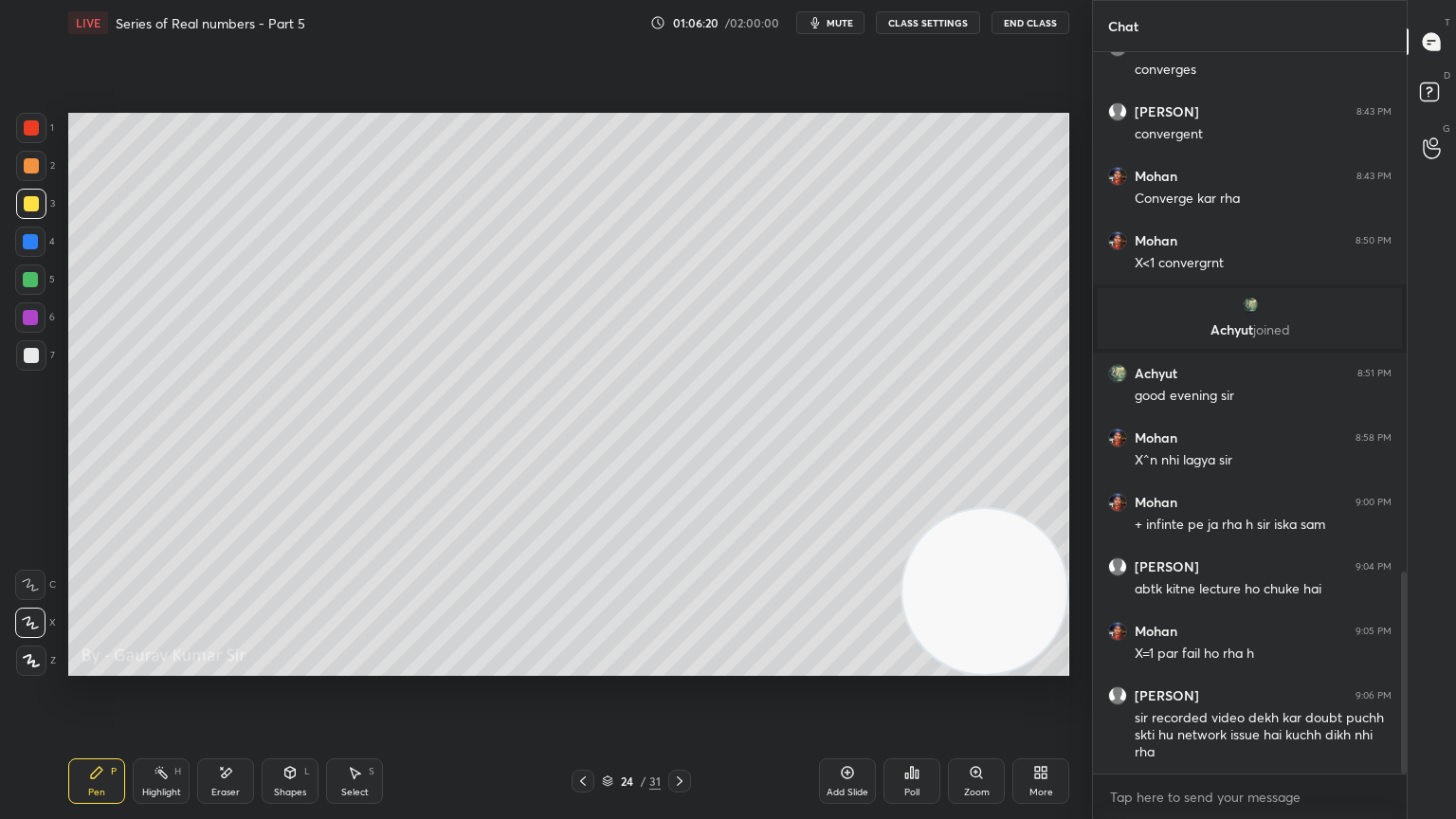 click 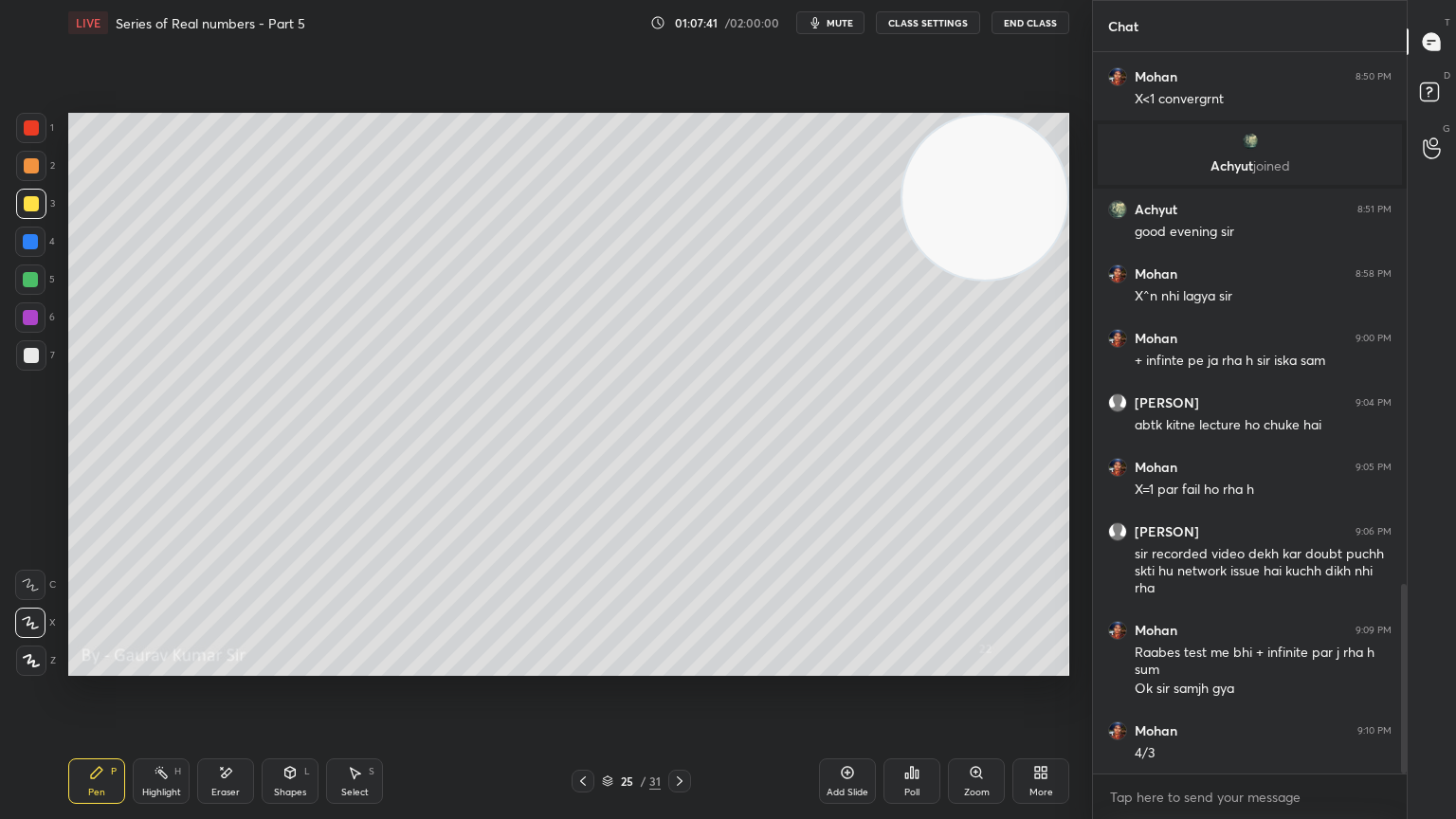 scroll, scrollTop: 2036, scrollLeft: 0, axis: vertical 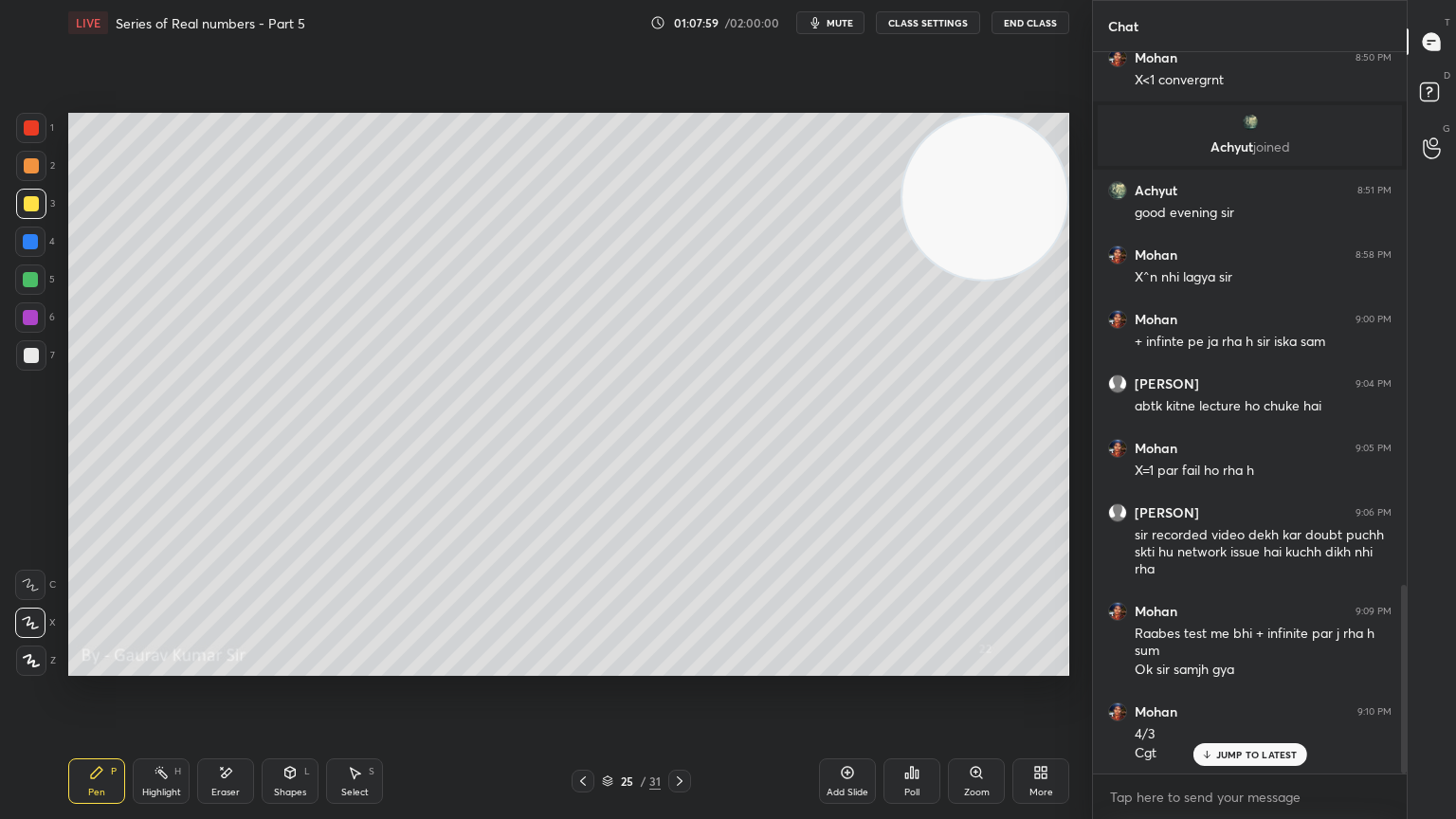click on "Shapes L" at bounding box center (290, 781) 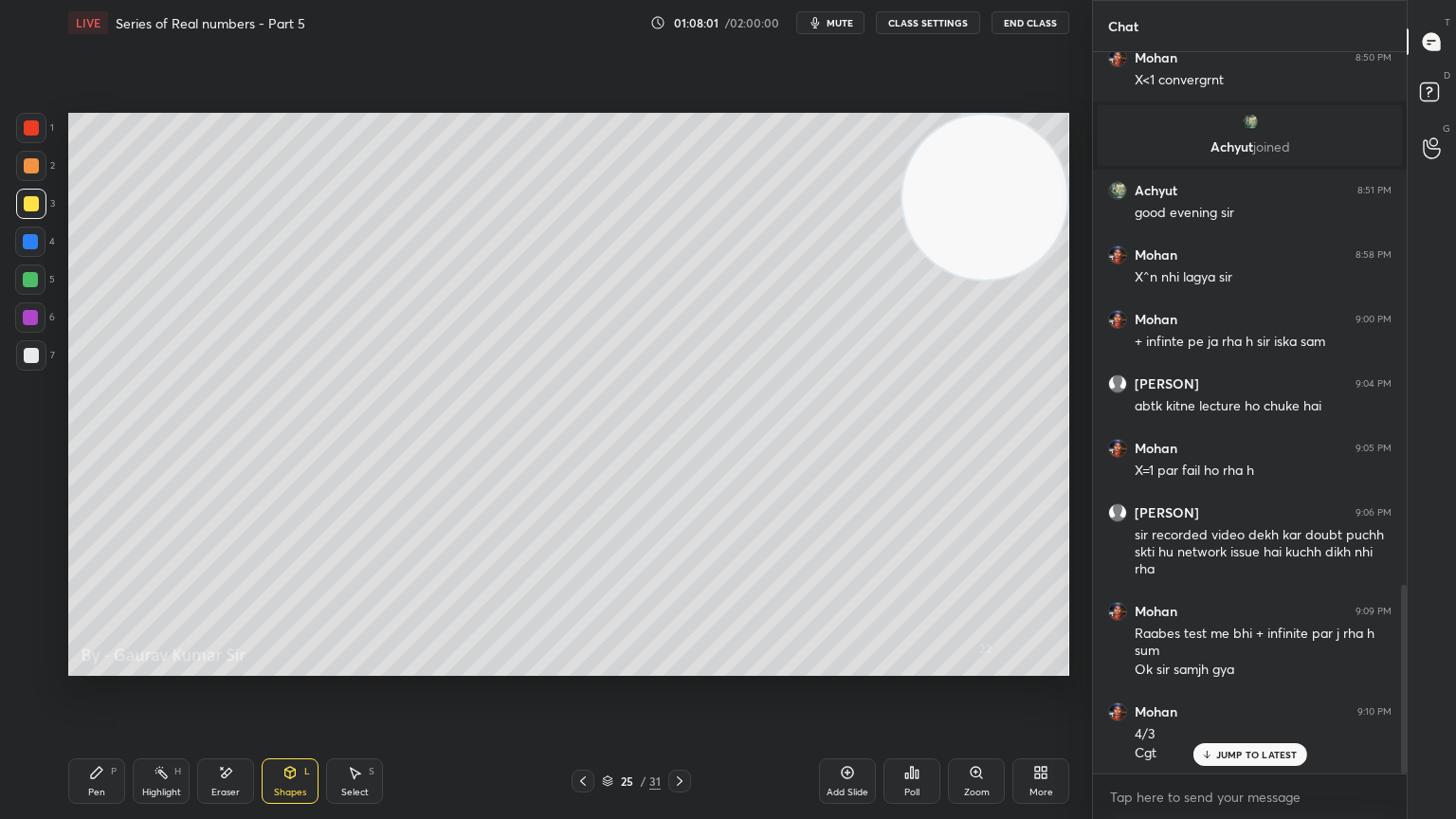 click on "Eraser" at bounding box center [226, 781] 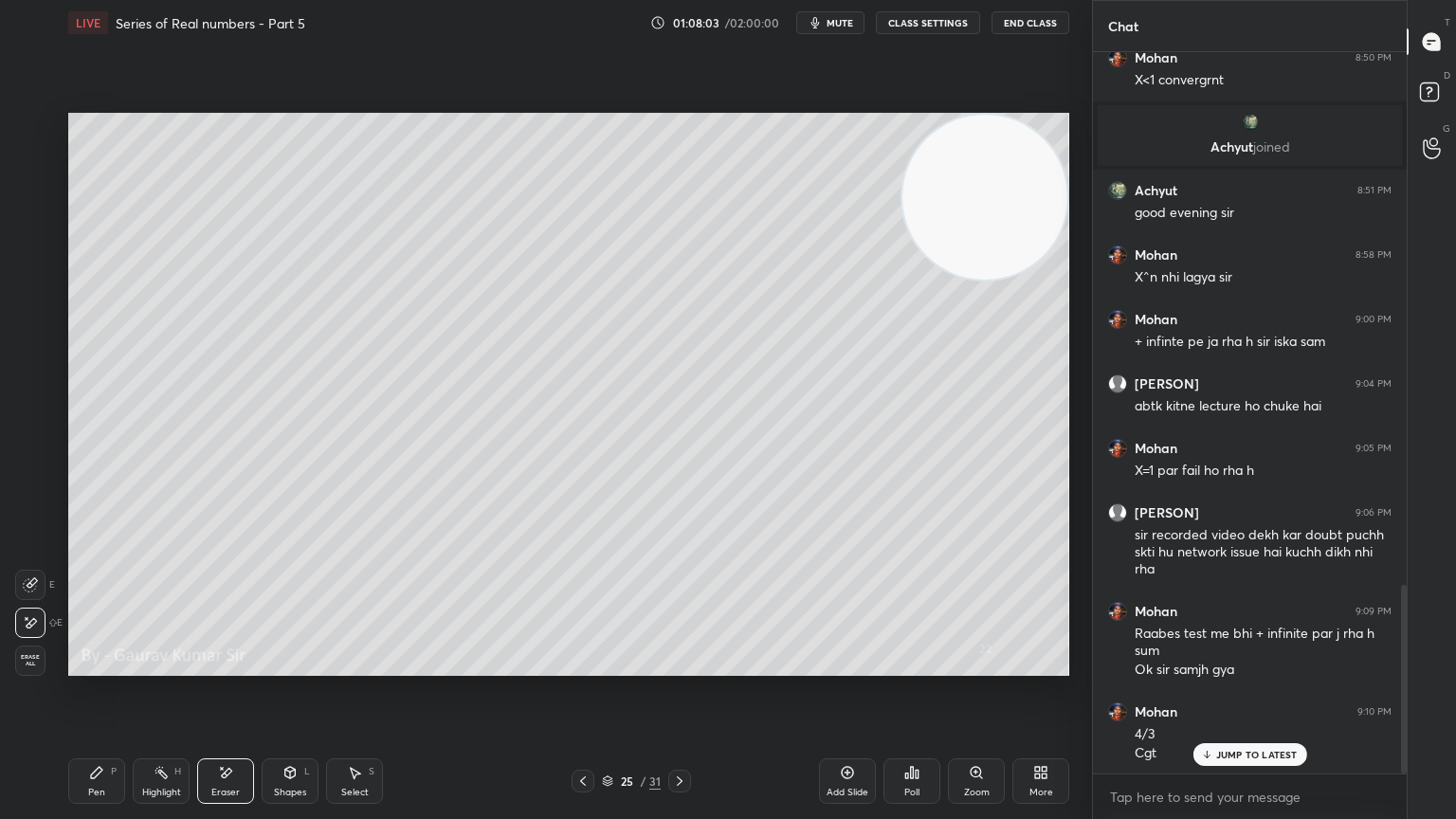 click on "Pen P" at bounding box center [97, 781] 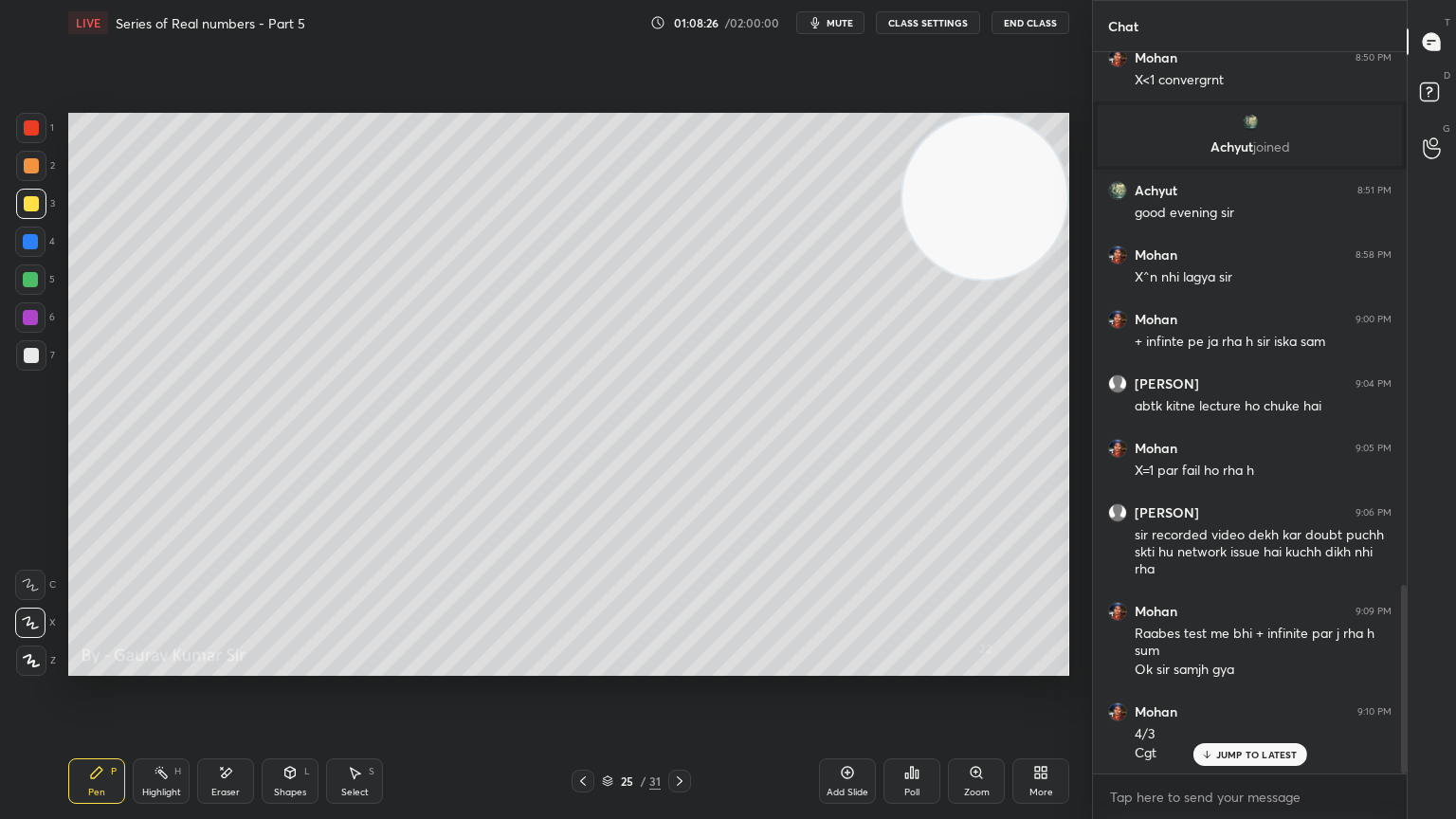 click 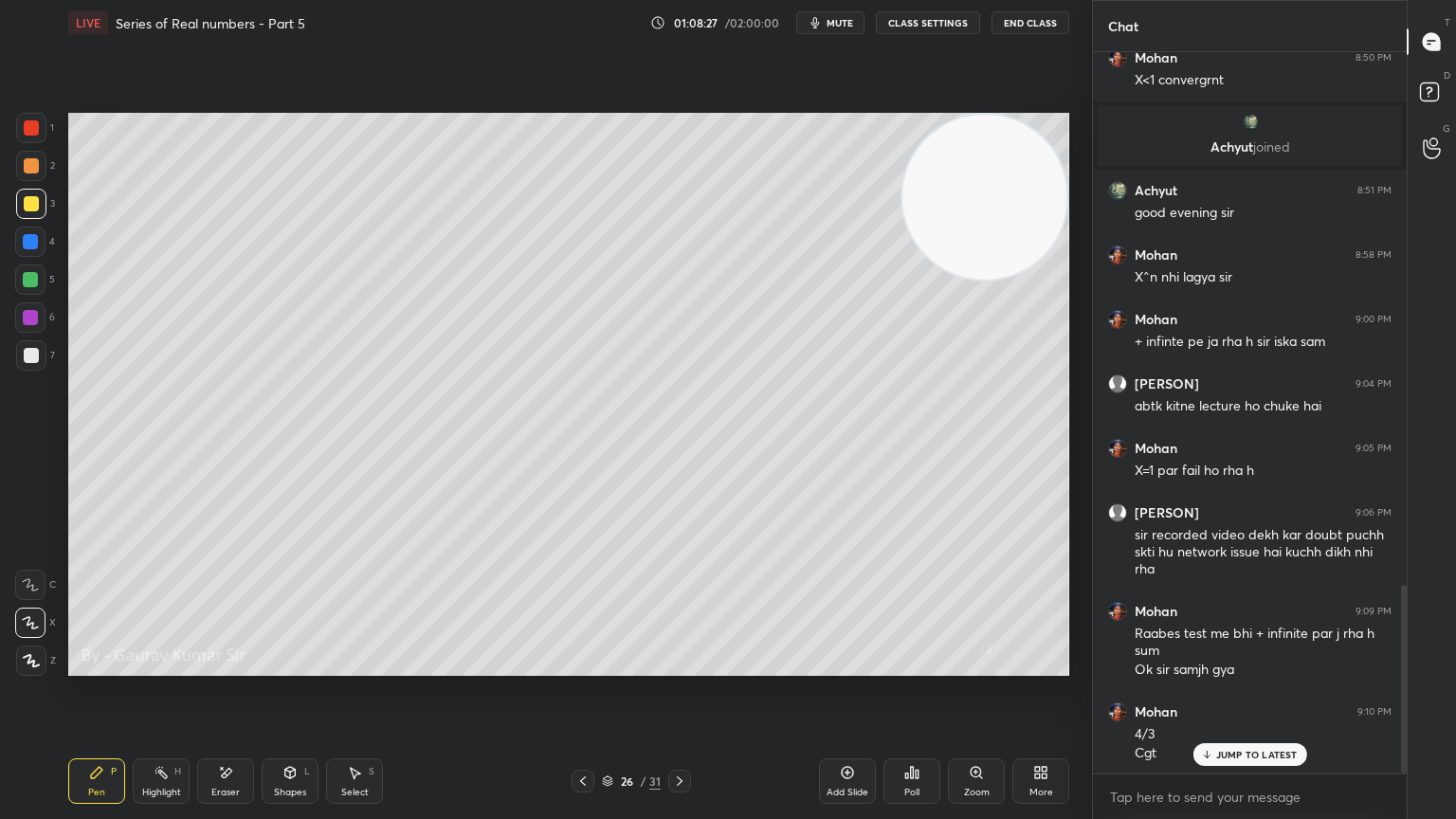 click at bounding box center (30, 242) 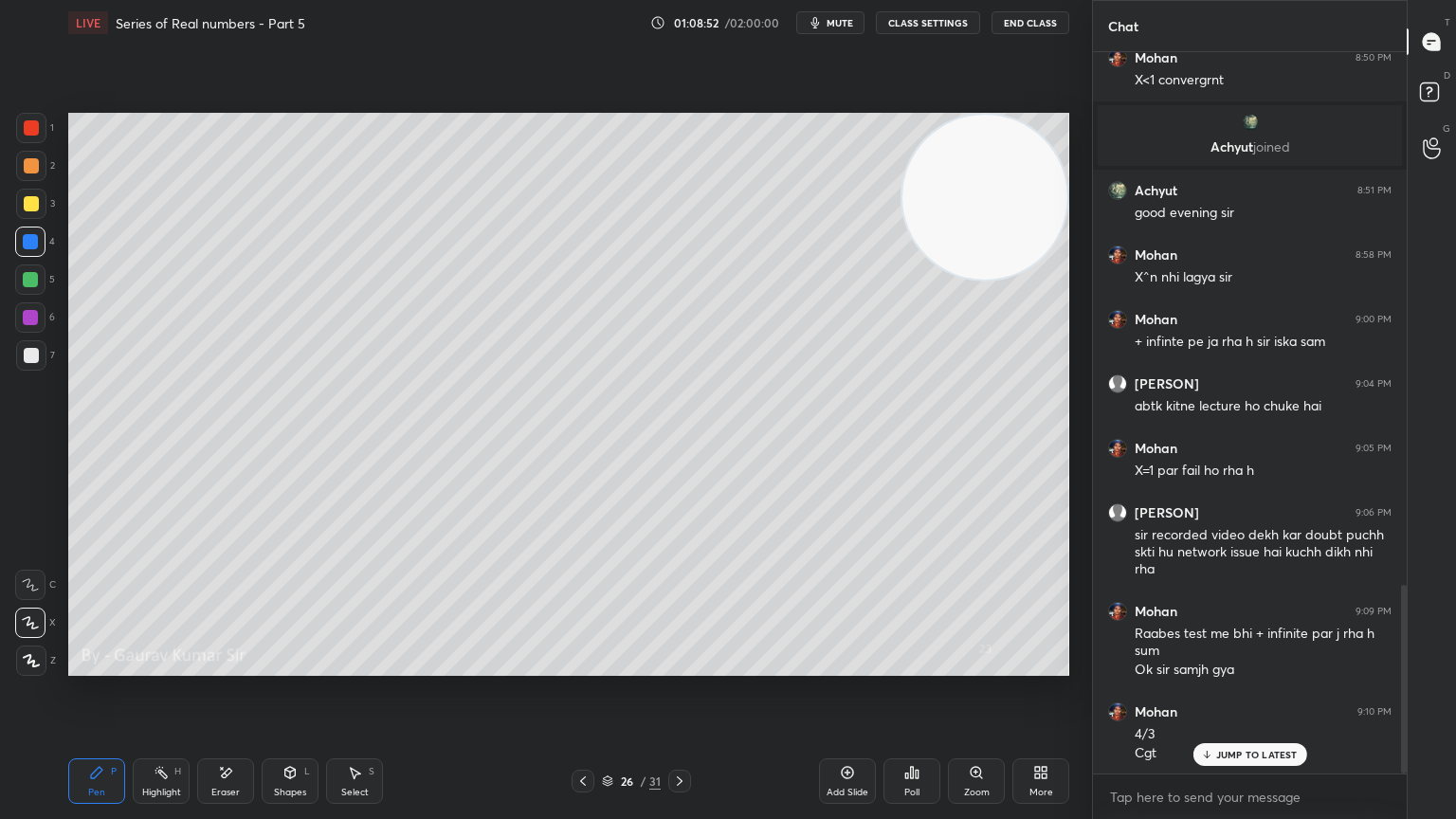 click on "Eraser" at bounding box center (226, 792) 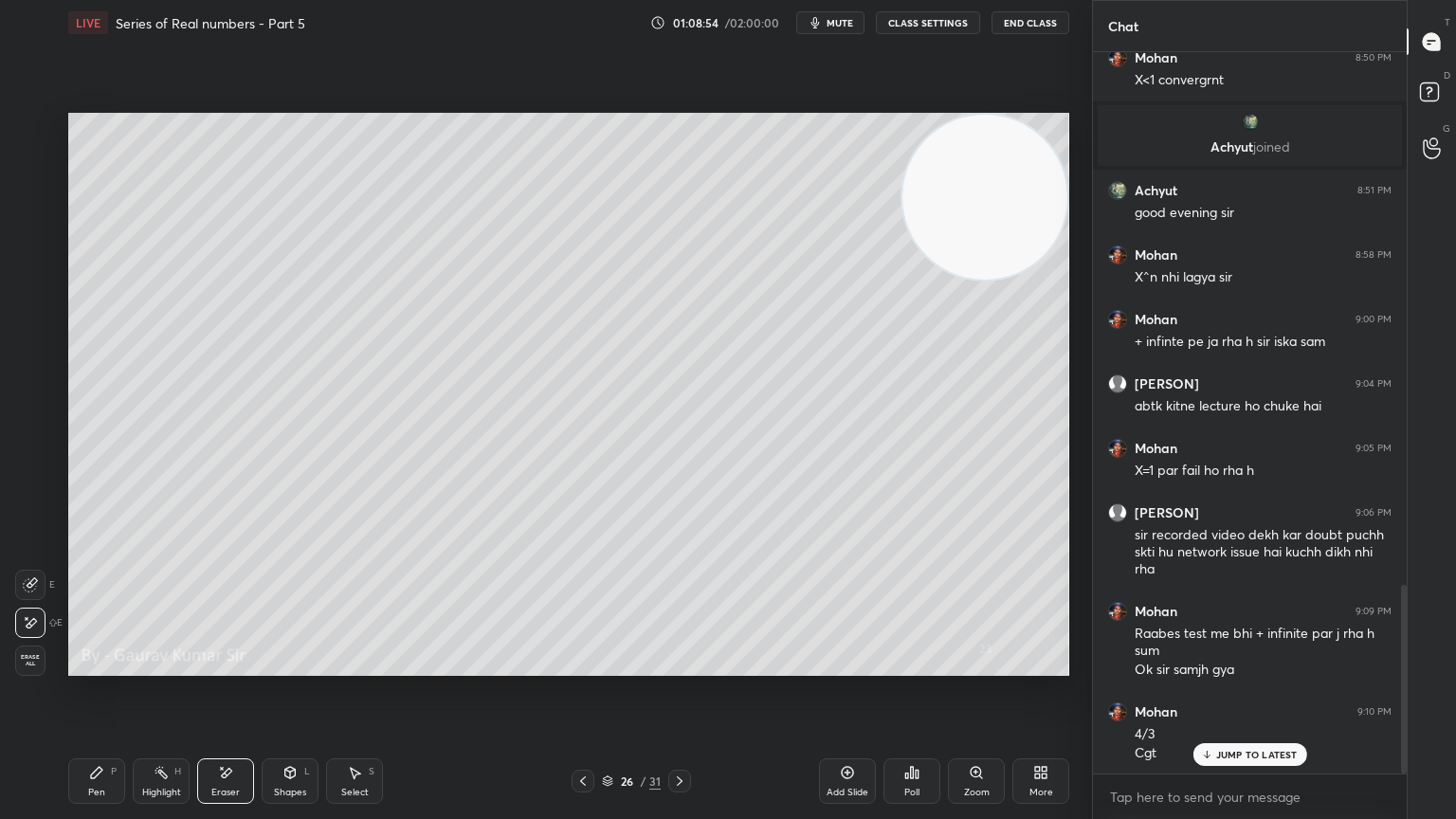 click on "Pen P" at bounding box center [97, 781] 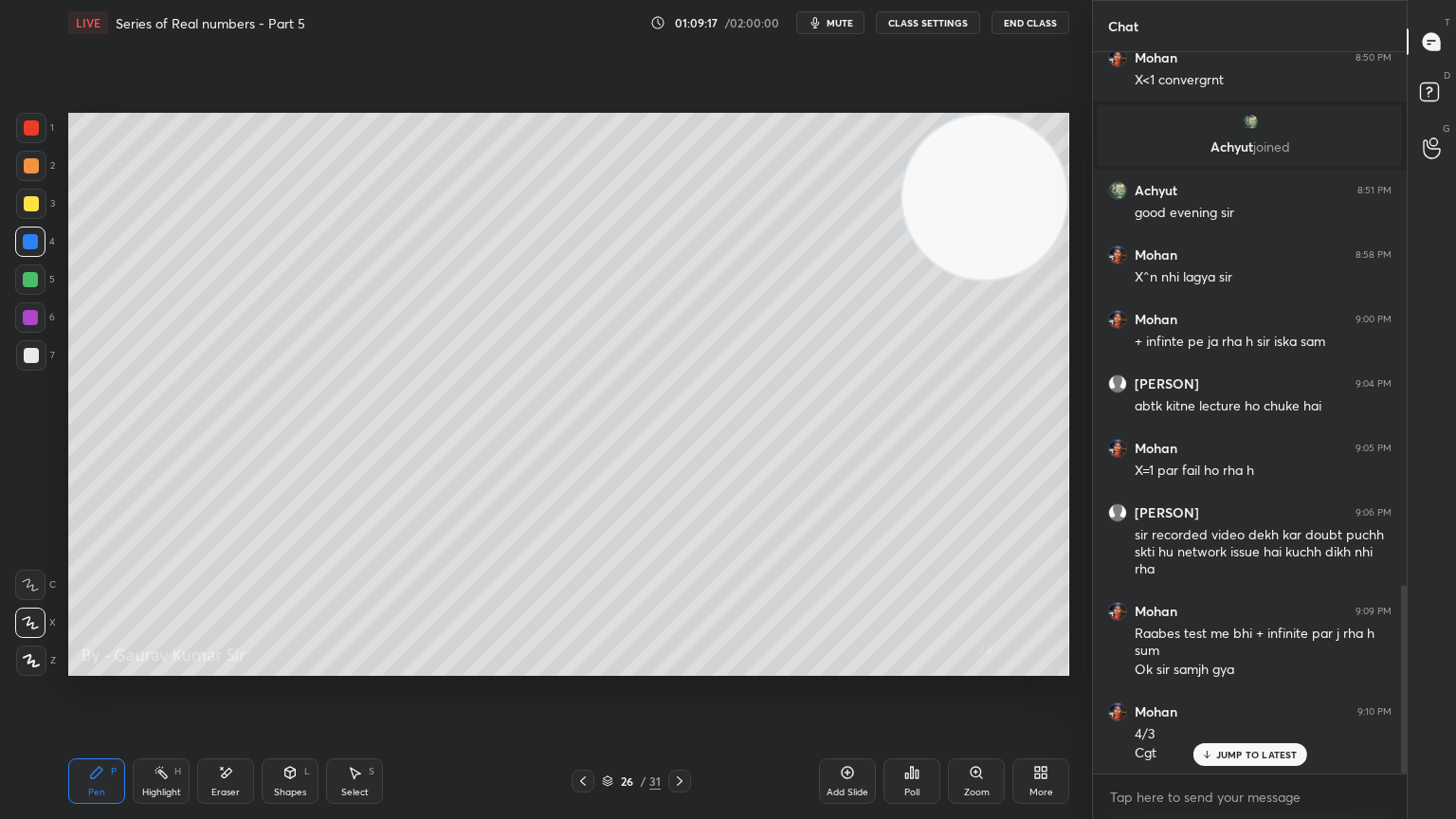 click 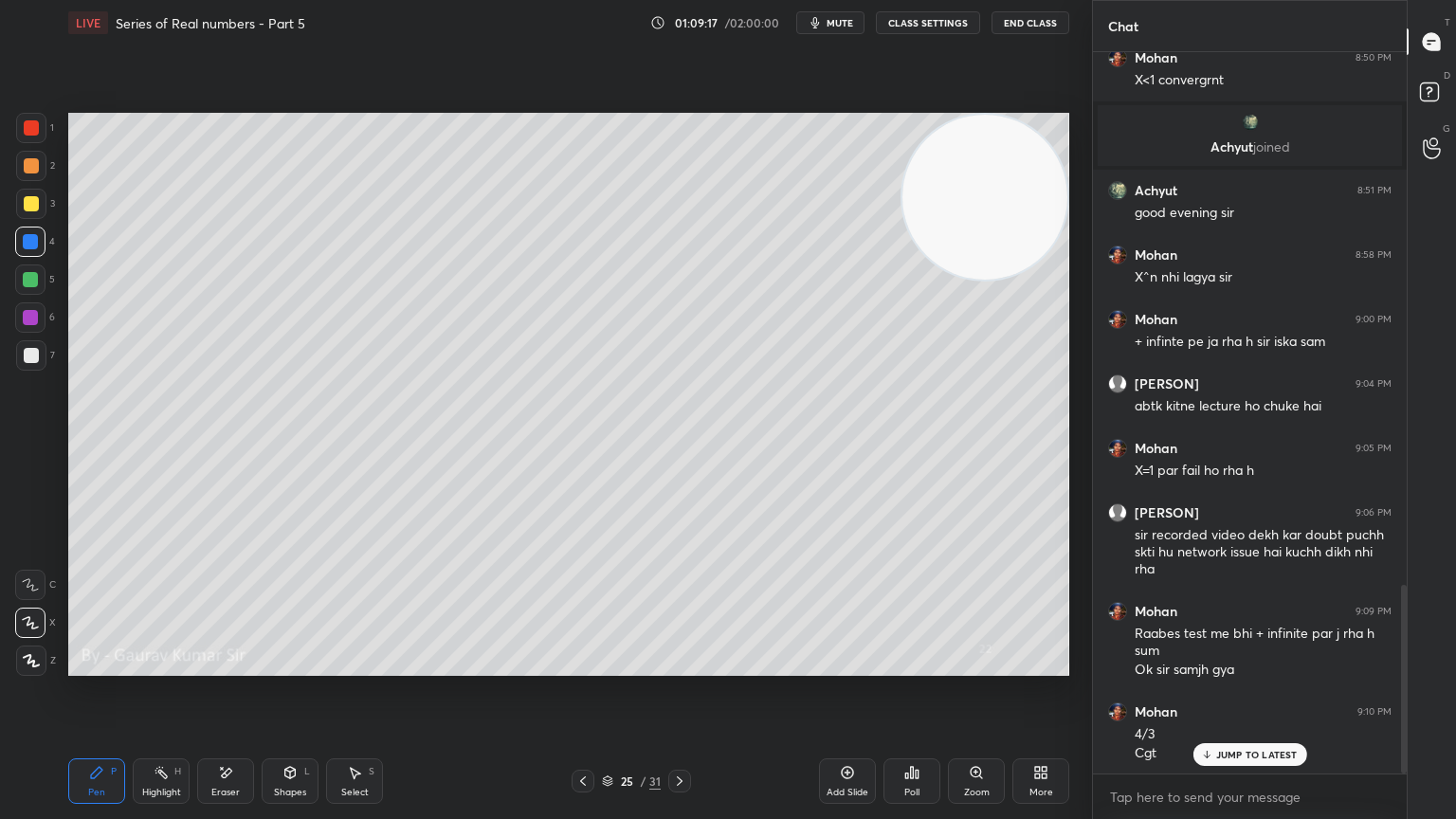 click 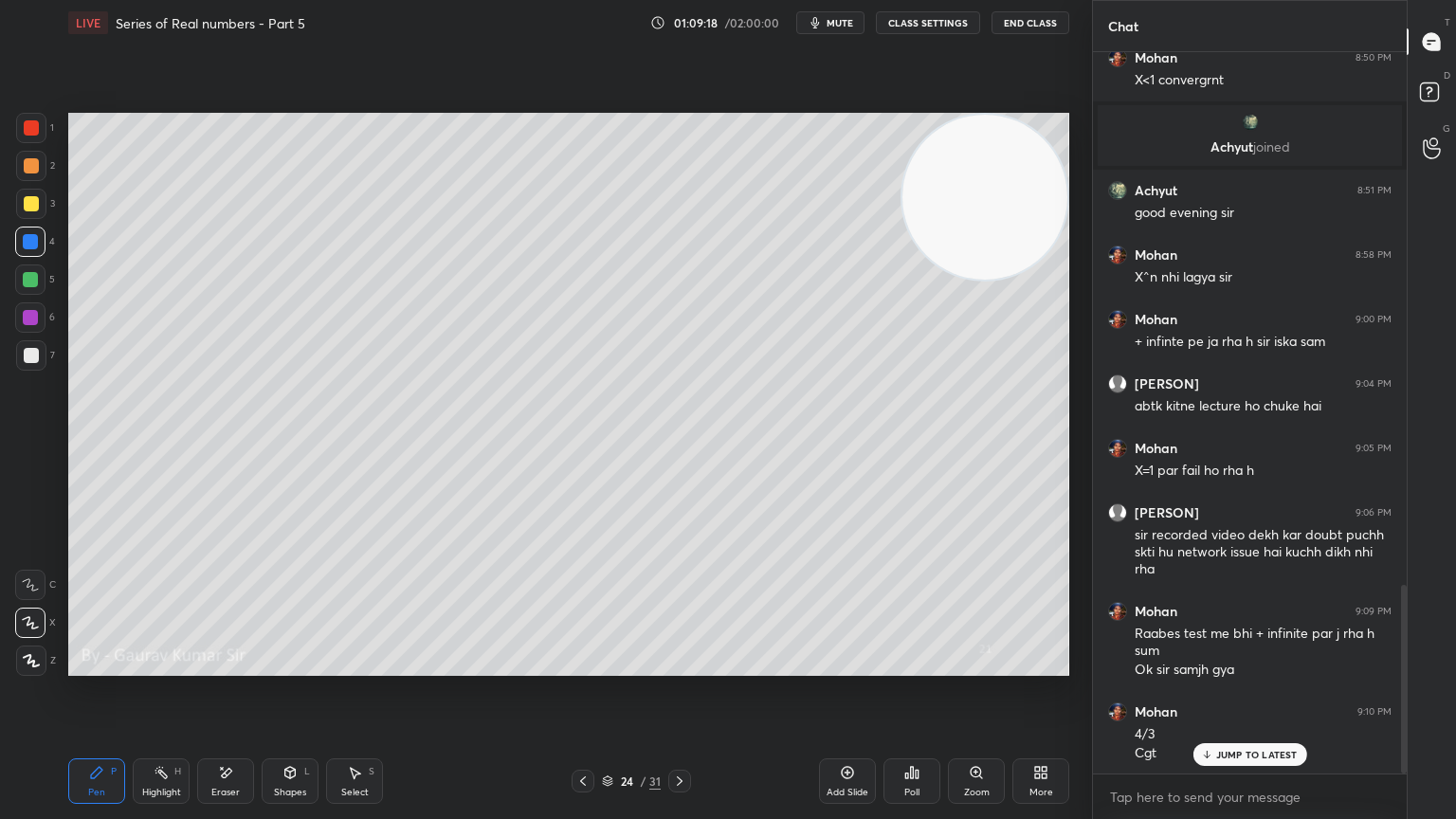 click 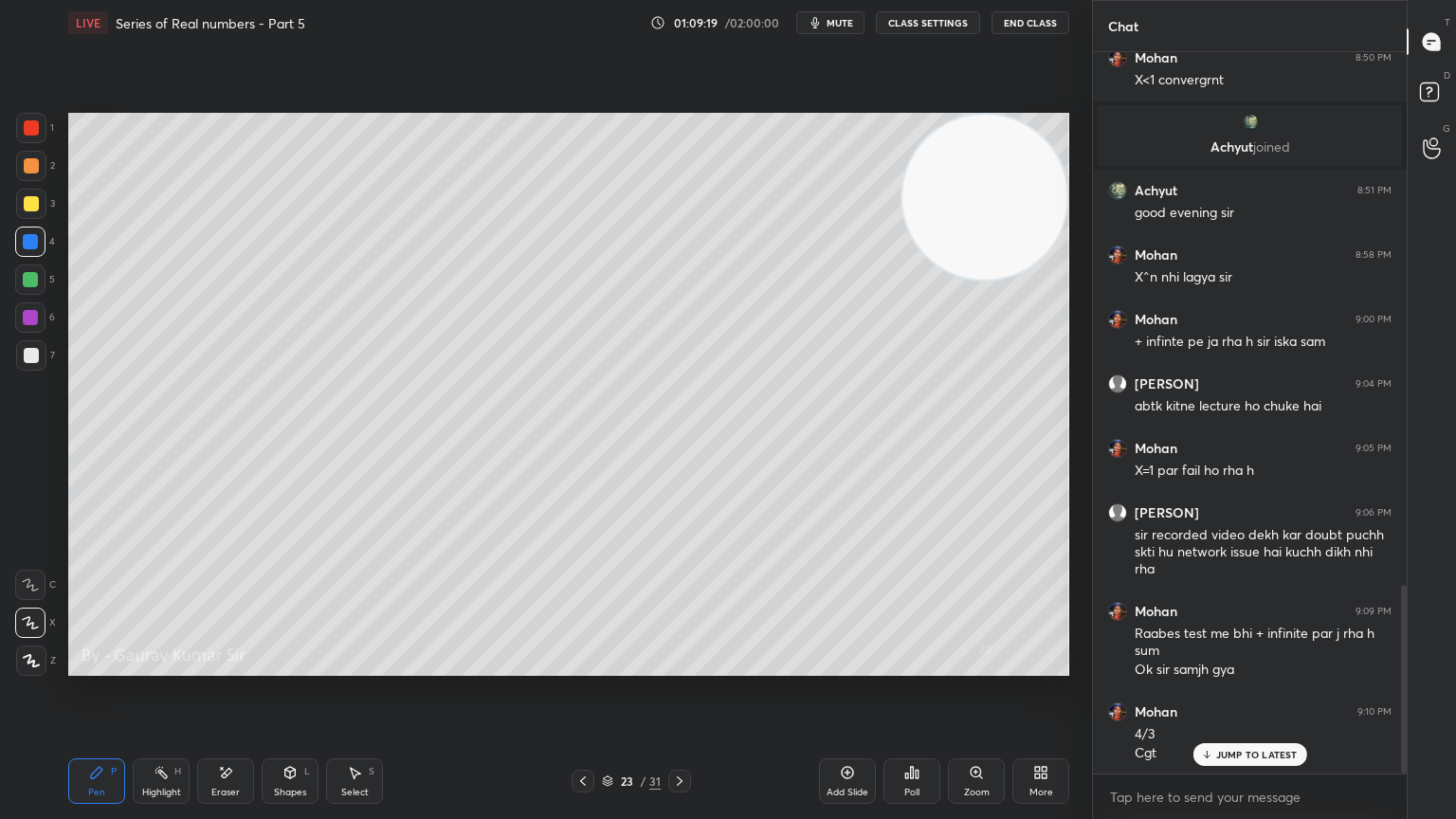 click 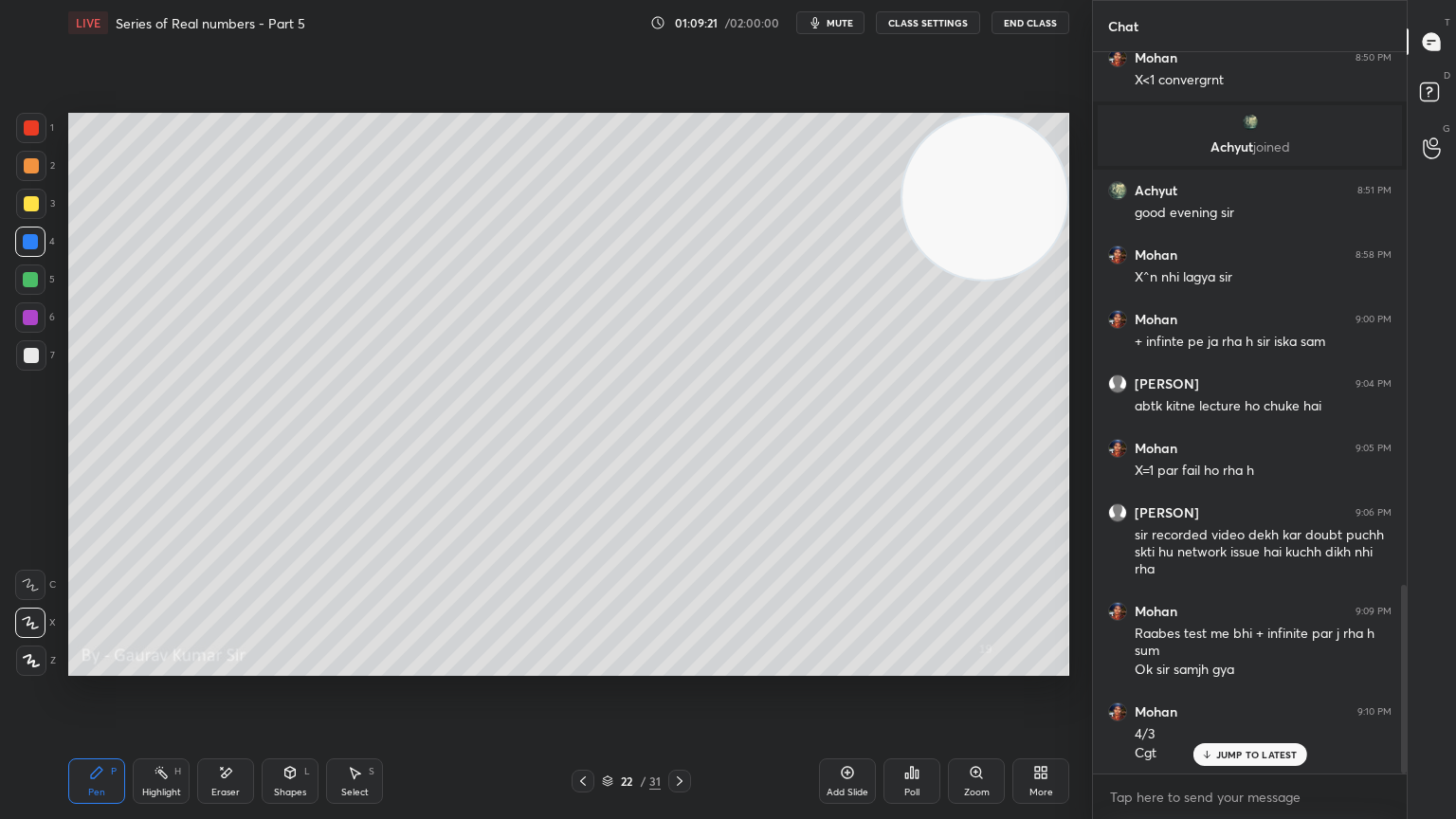 click 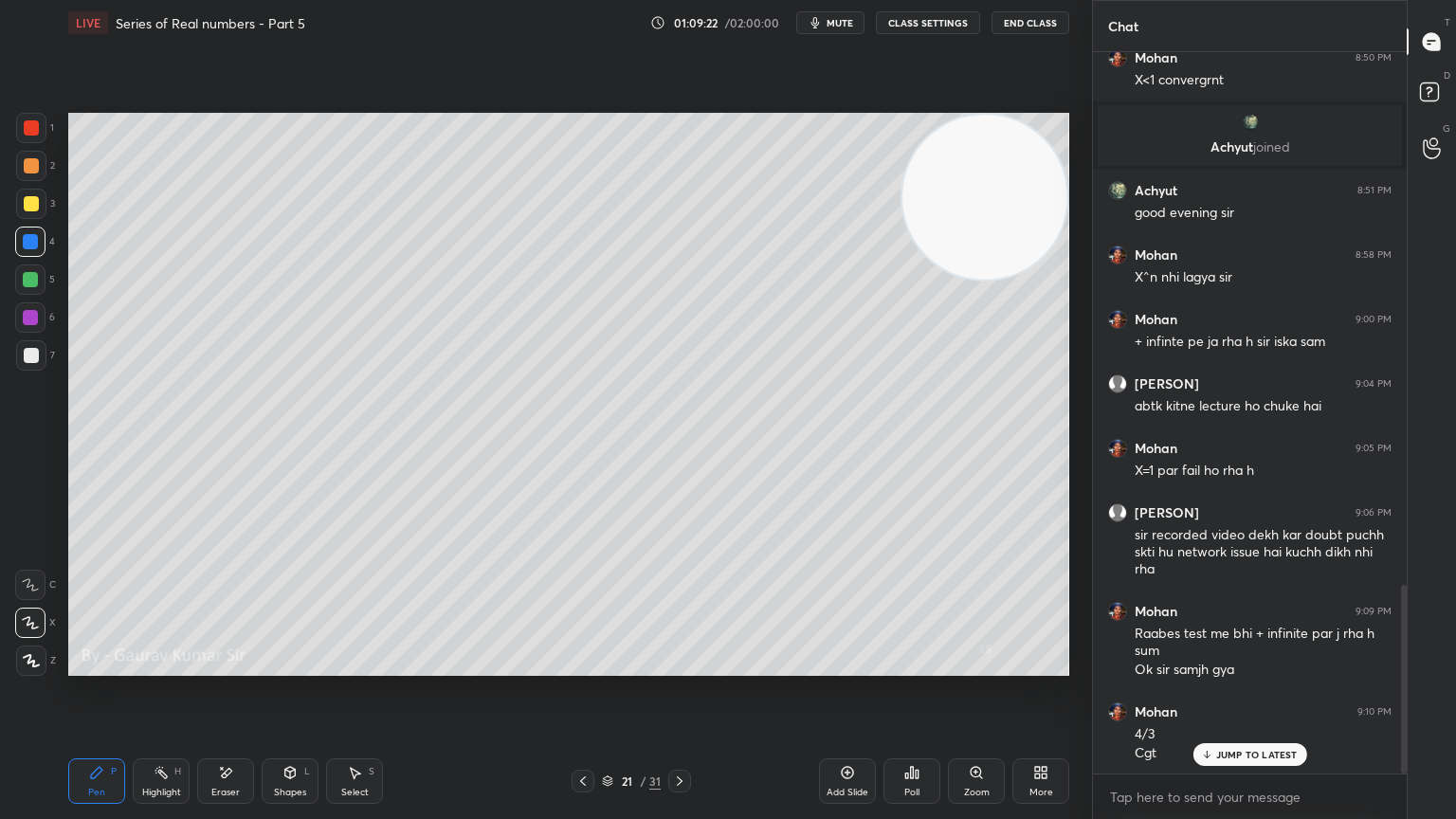 click 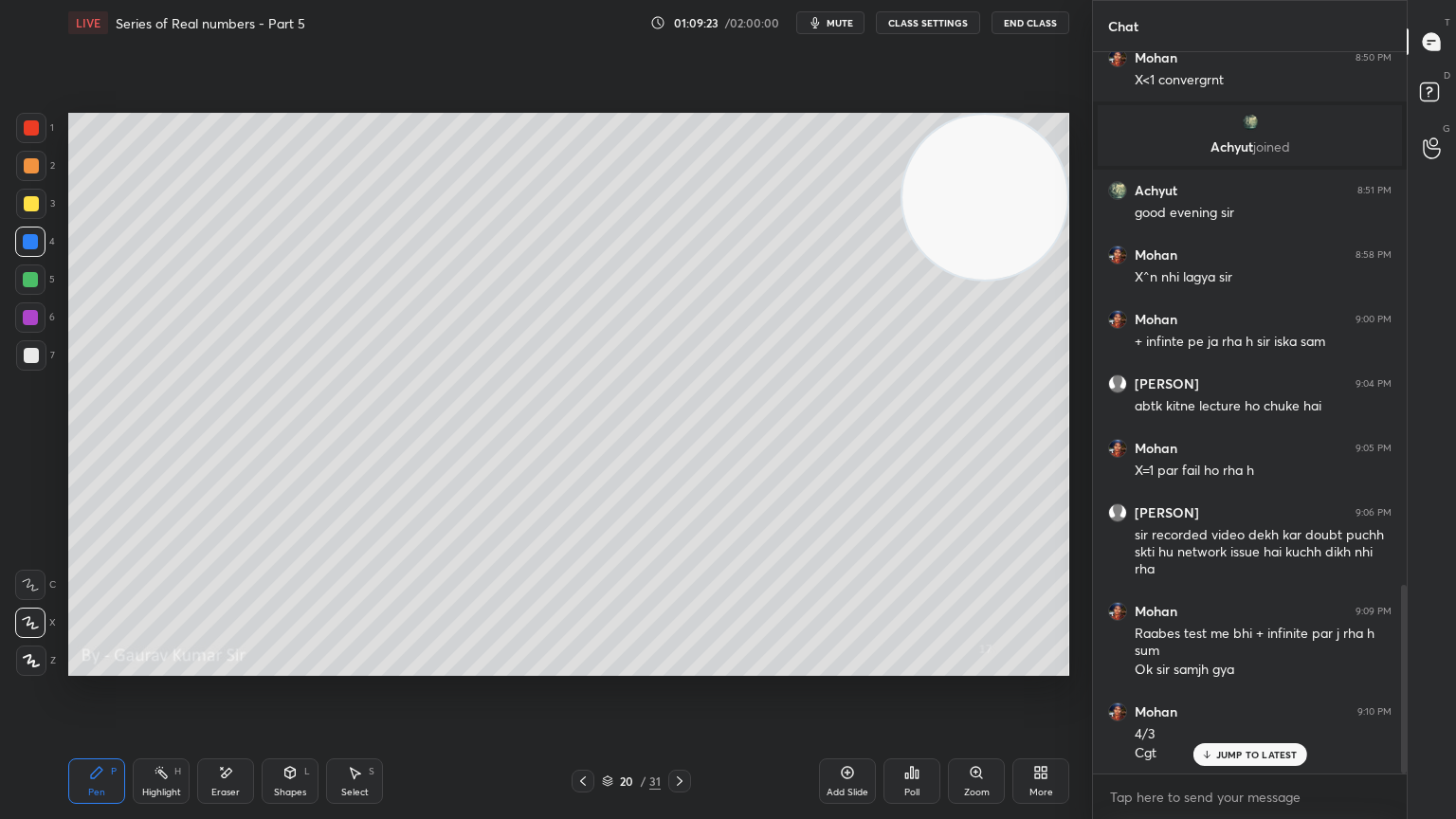 click 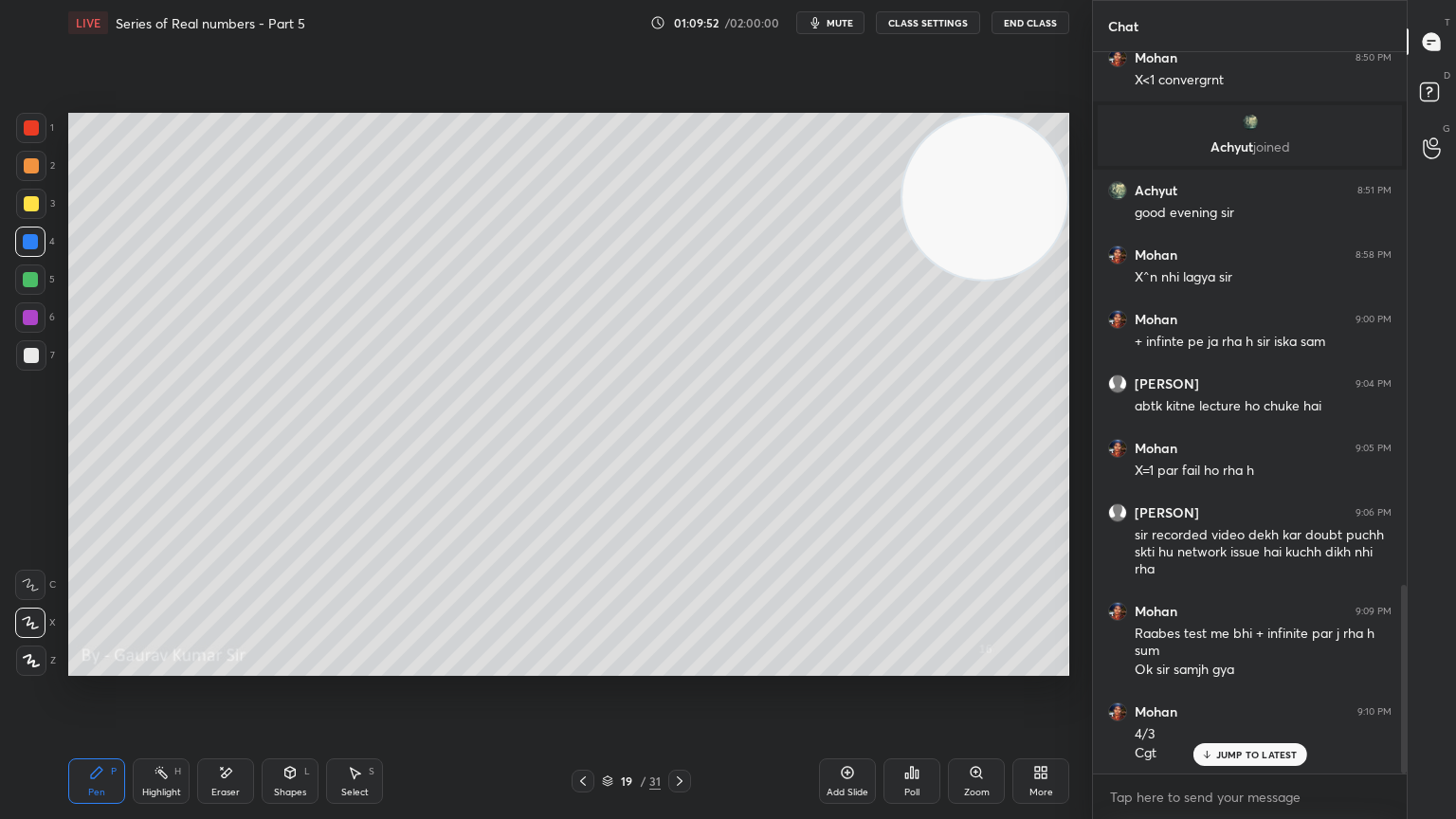 click 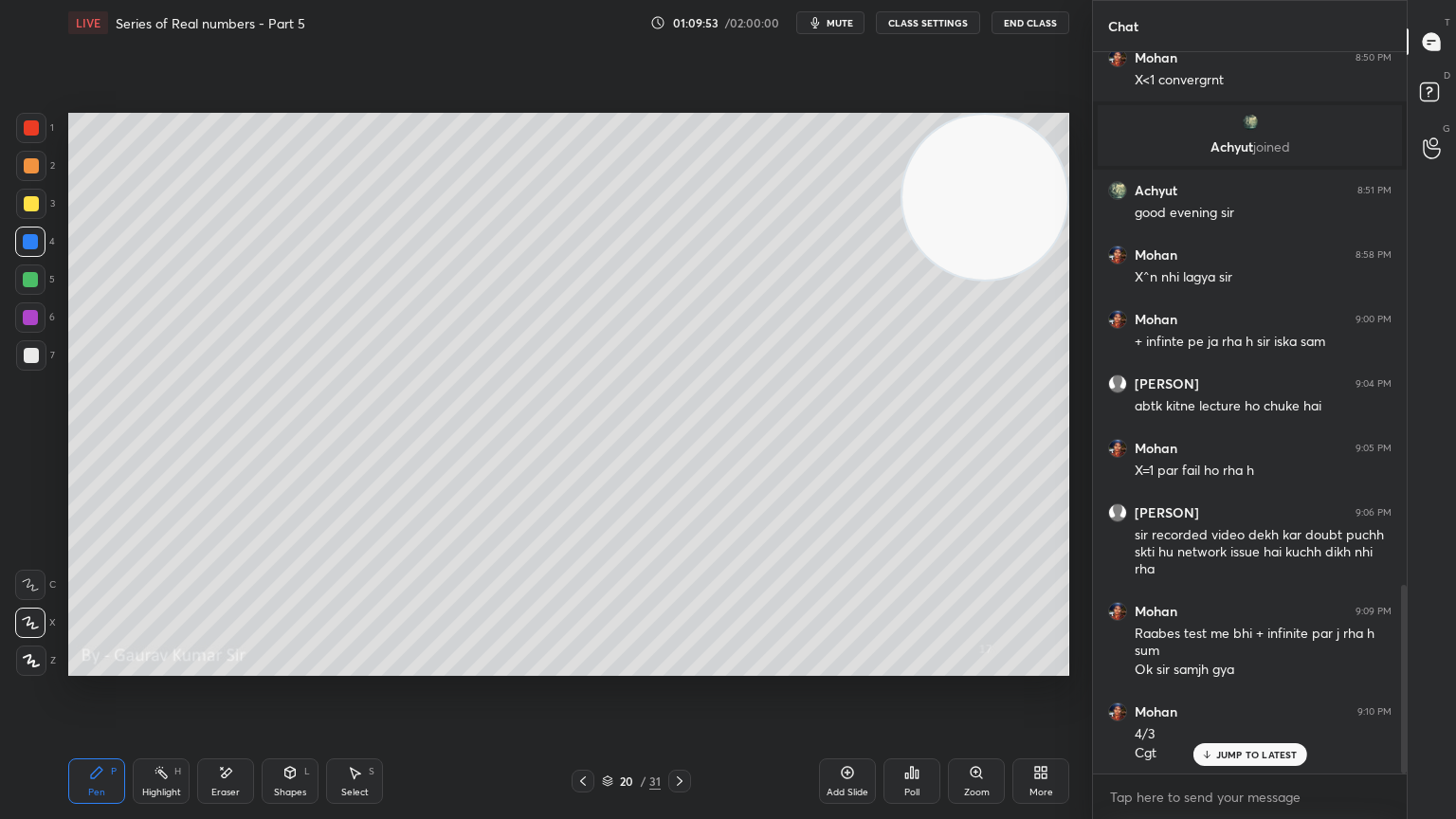 click 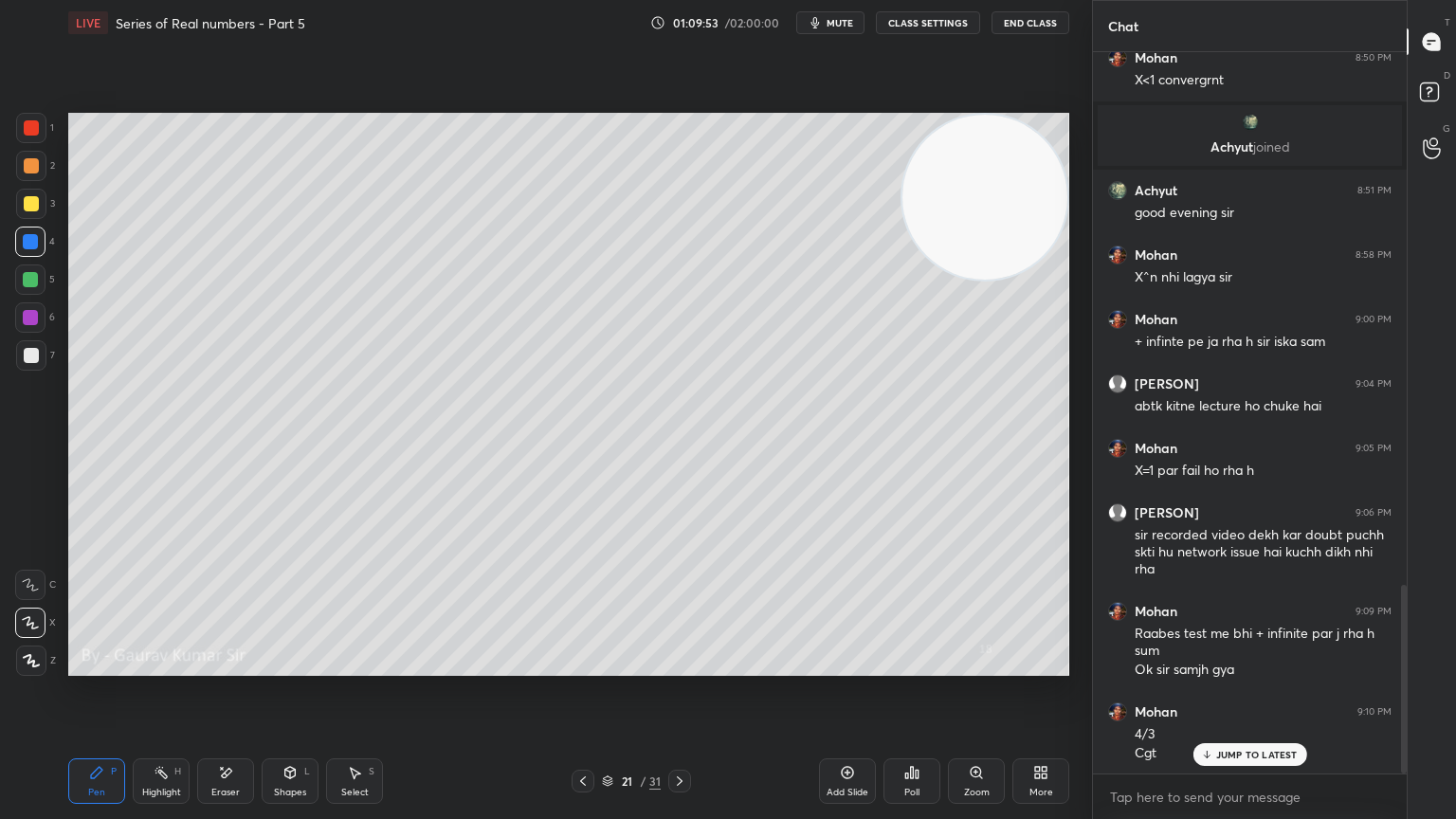 click 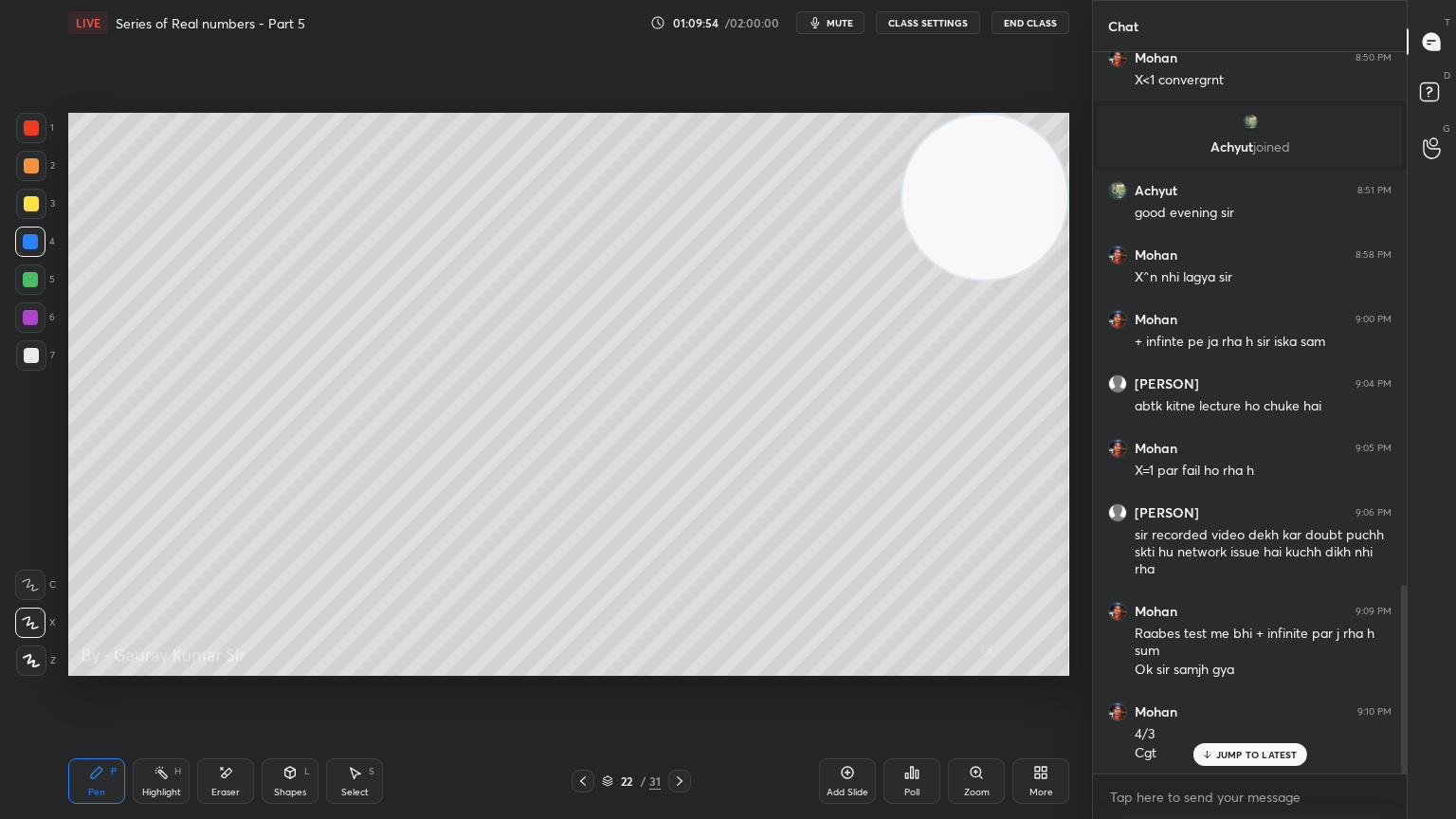 click 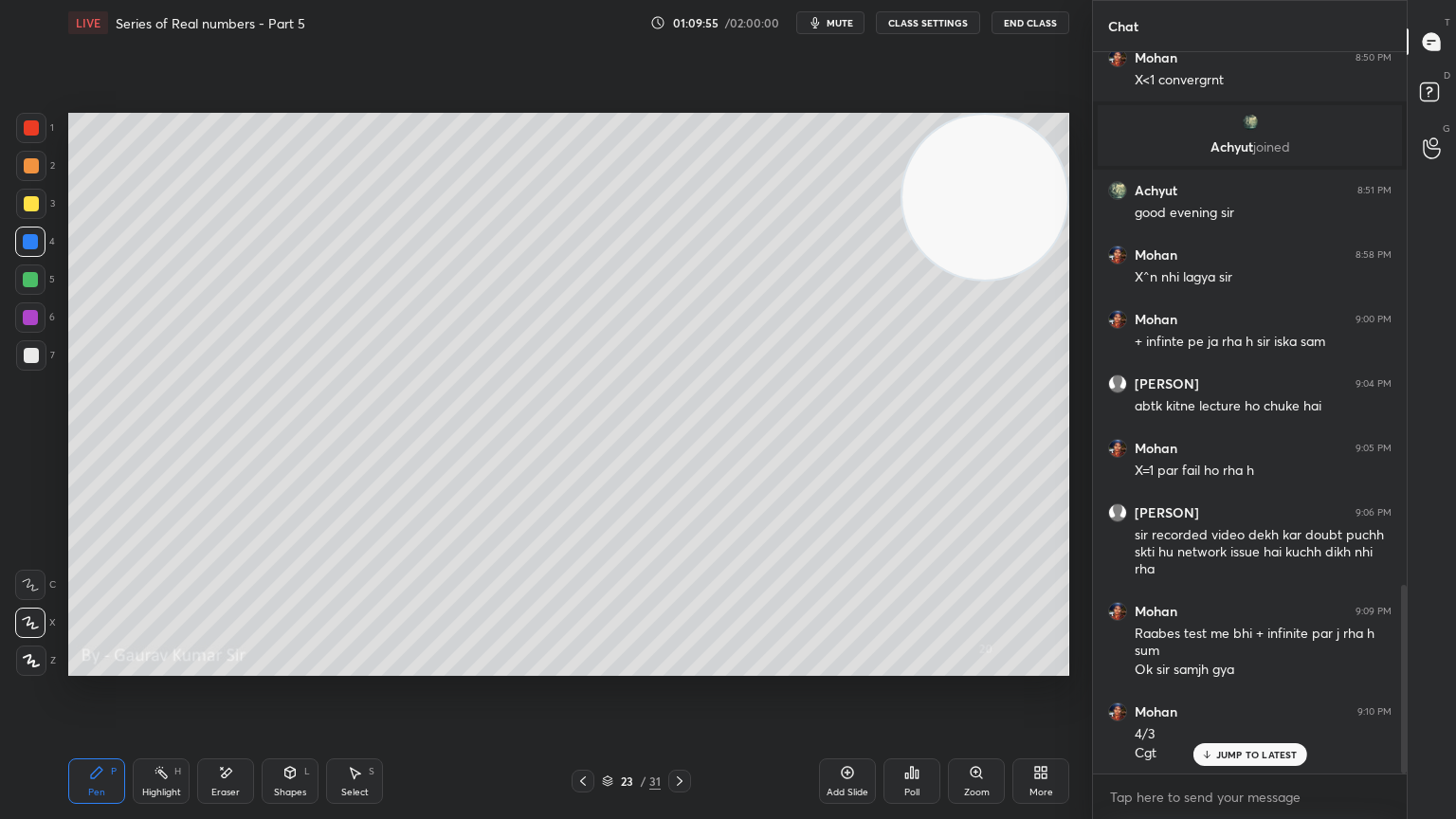 click 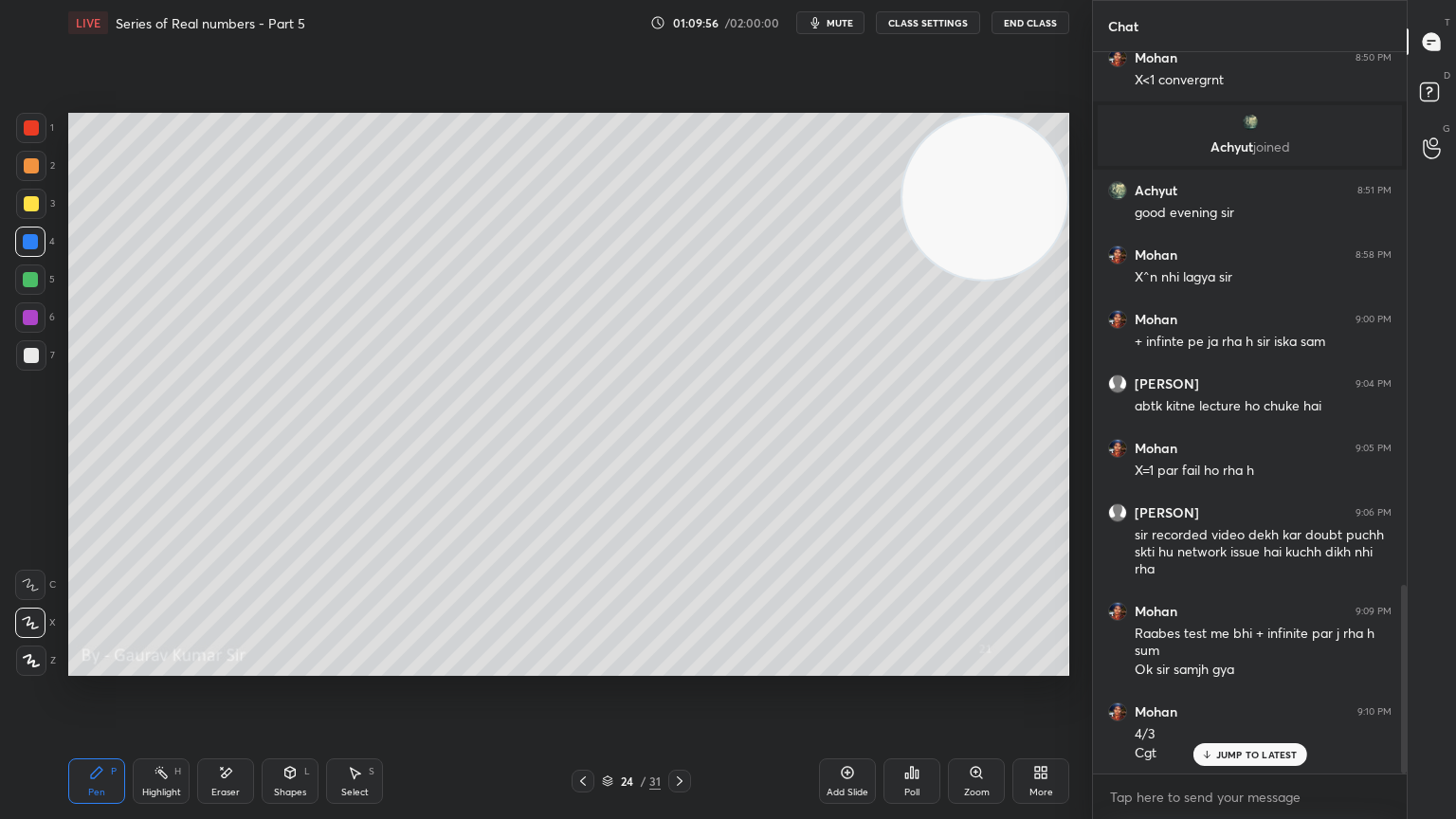 click 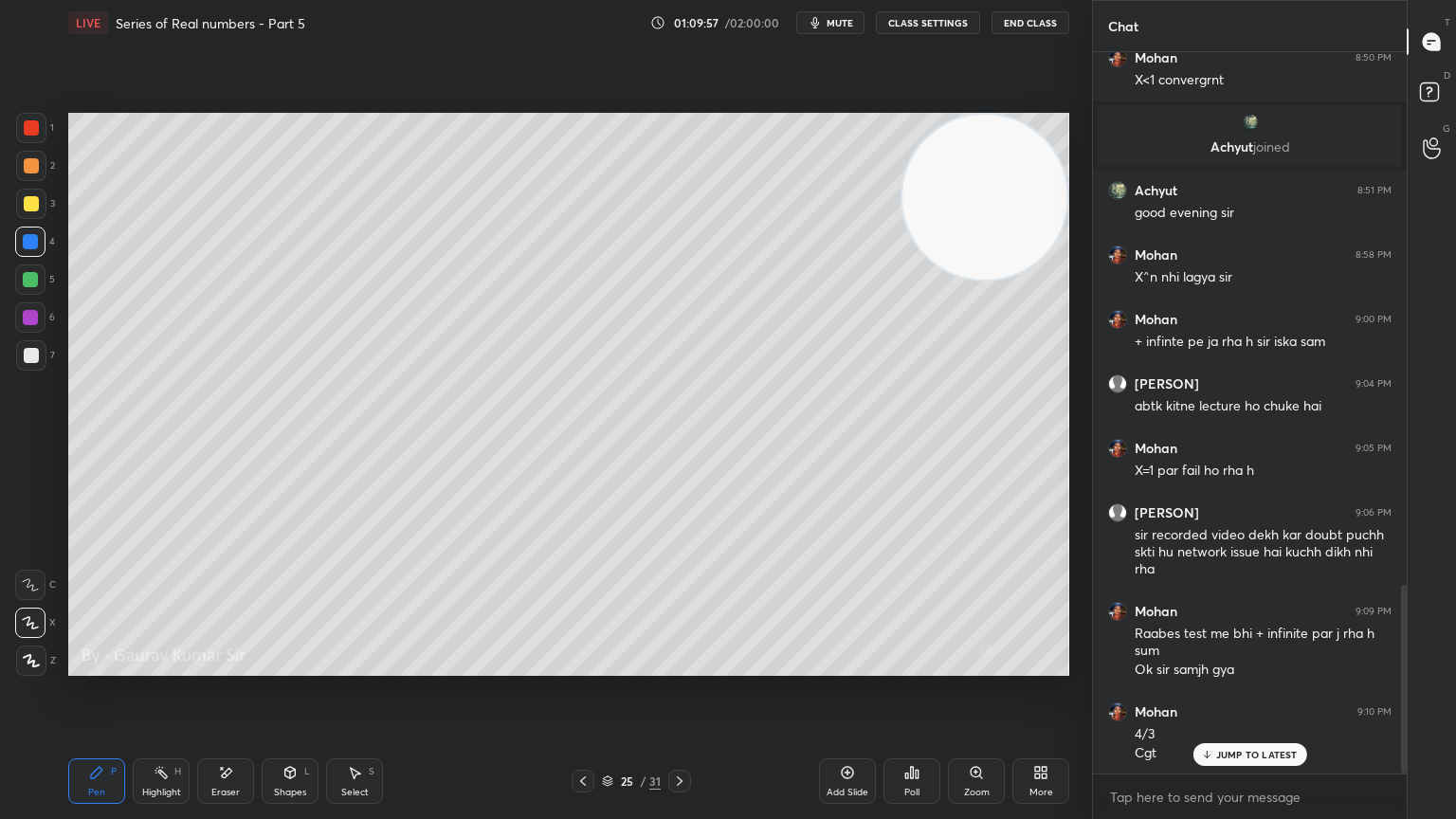click 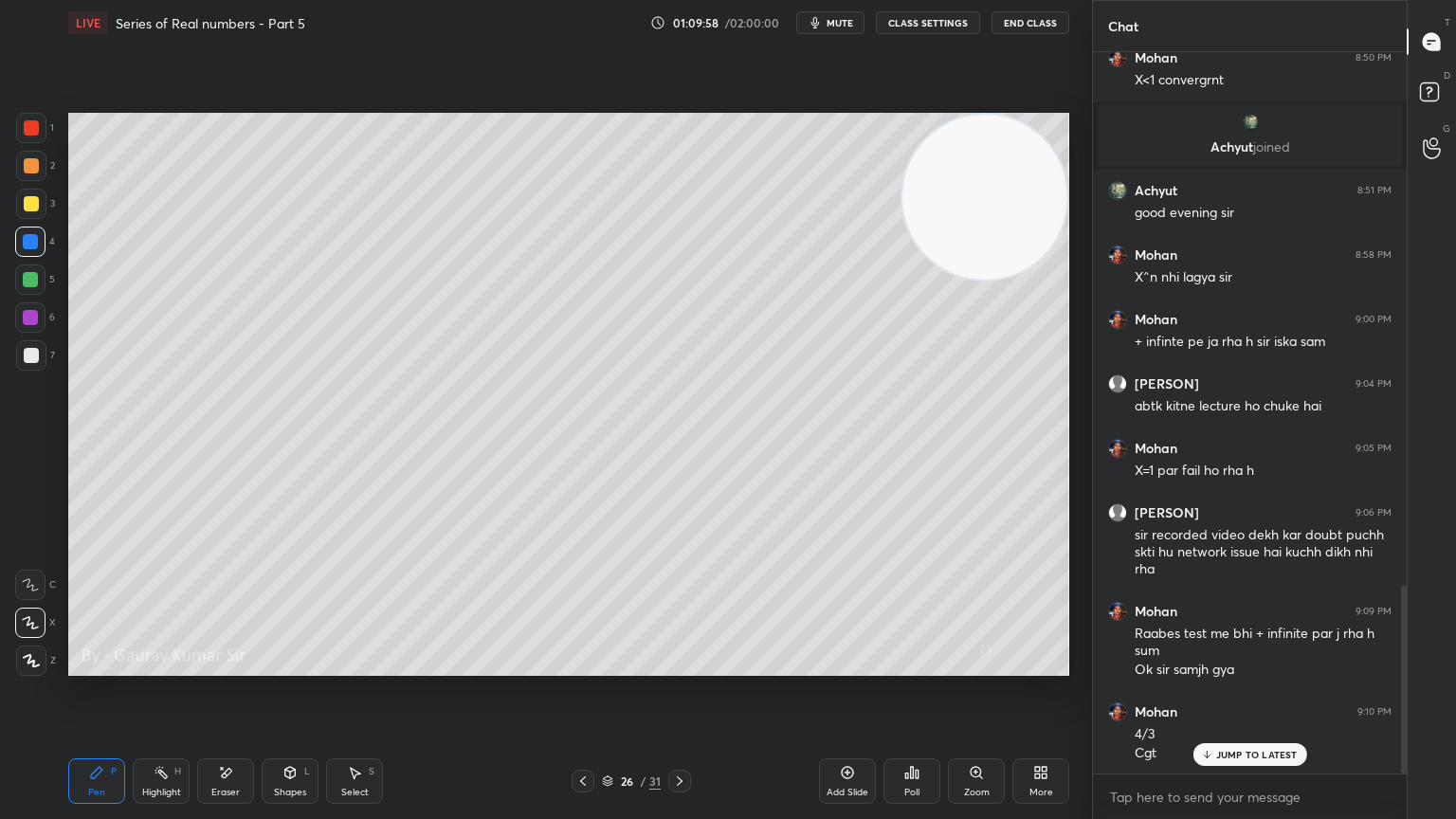 click 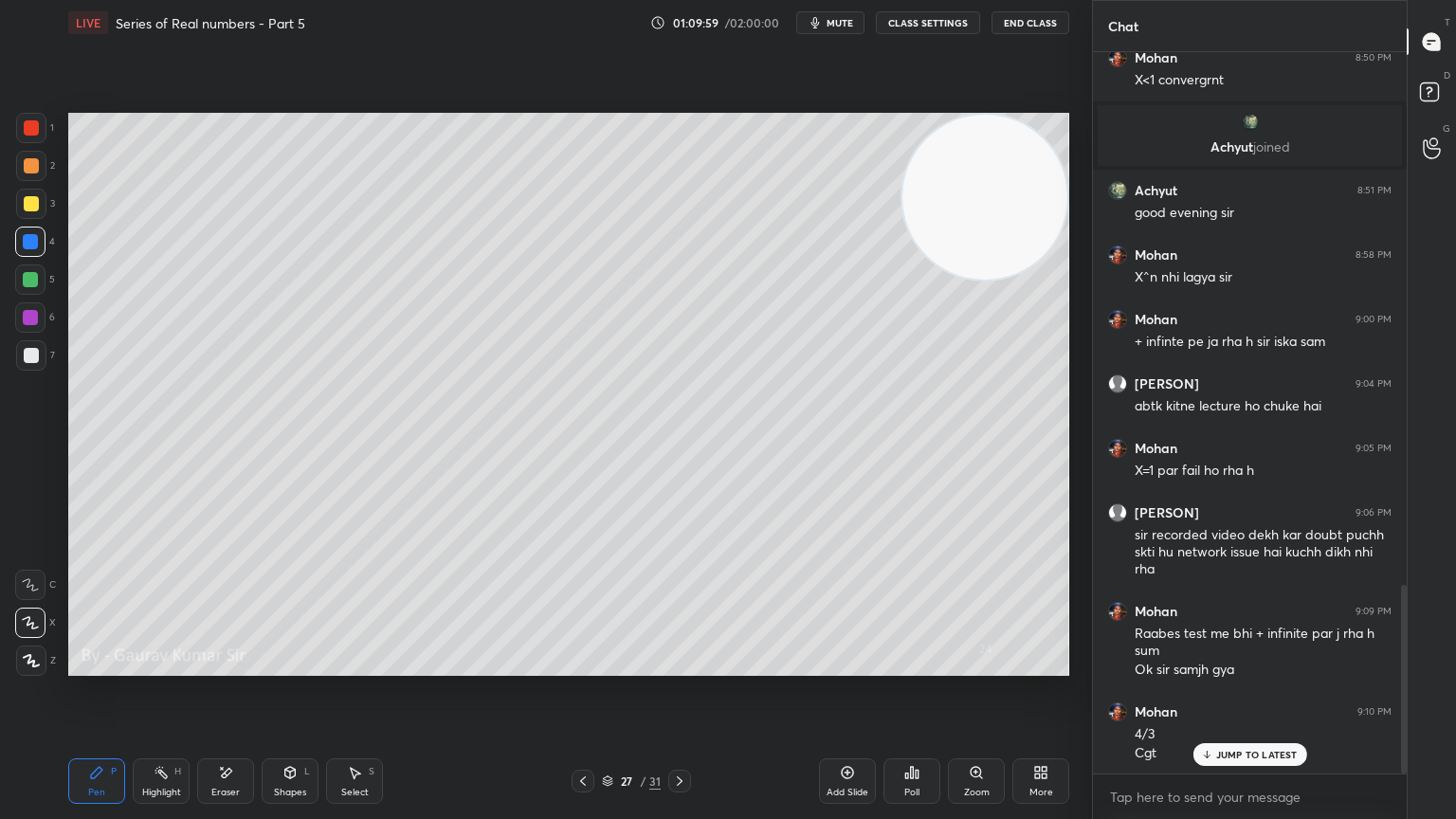 click at bounding box center (31, 166) 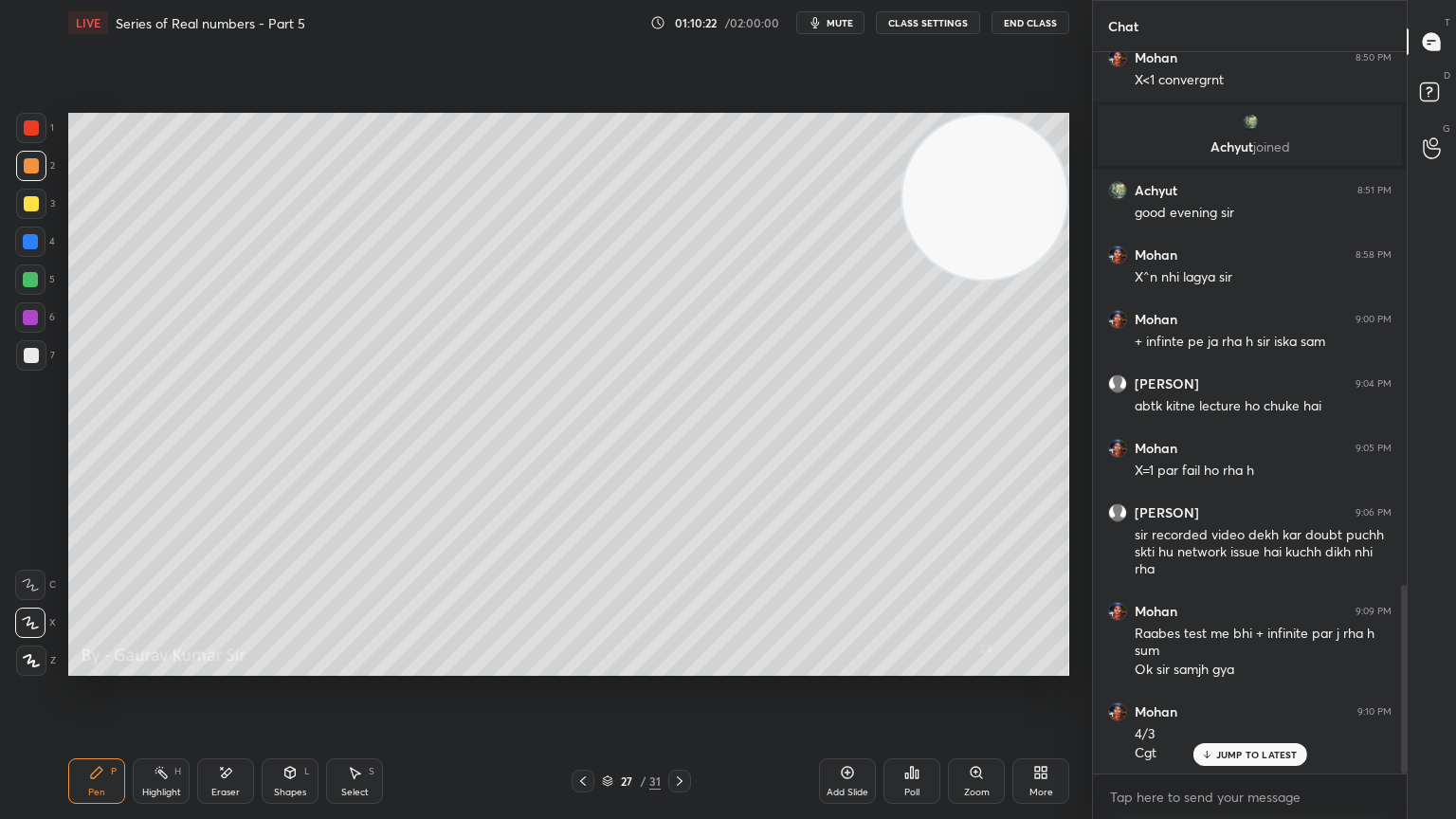 click on "Eraser" at bounding box center (226, 792) 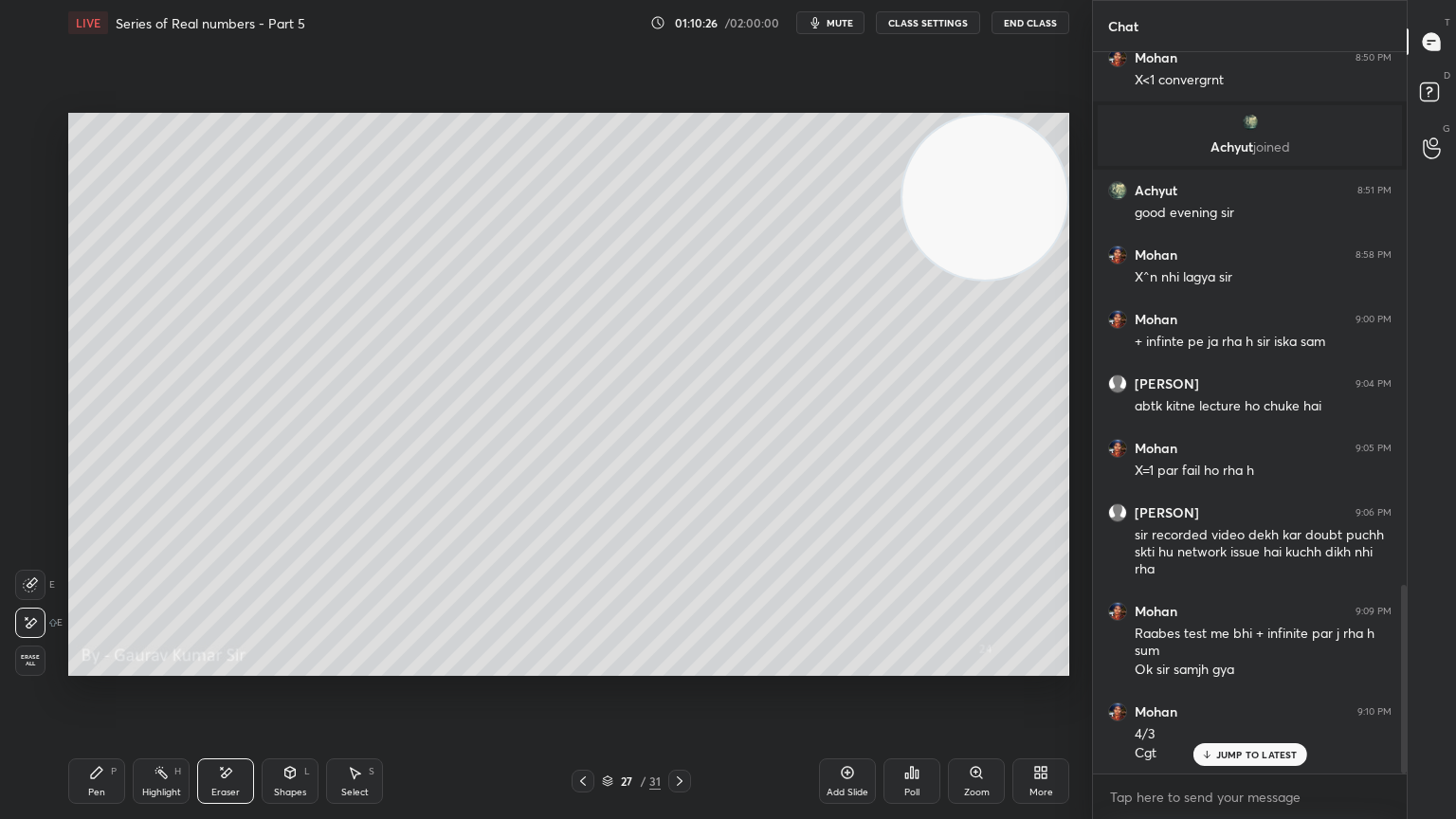 click on "Pen P" at bounding box center [97, 781] 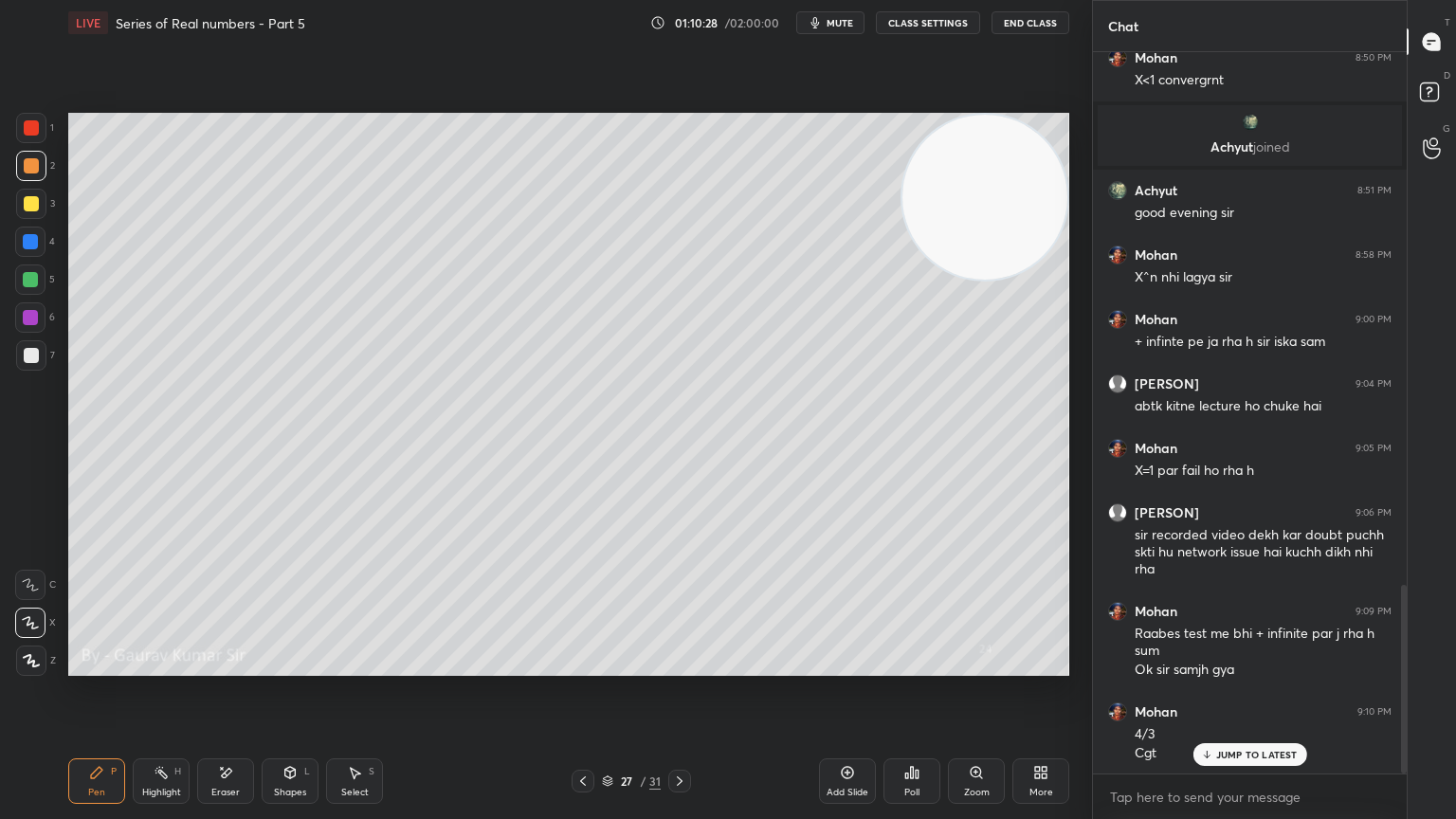 click at bounding box center (31, 128) 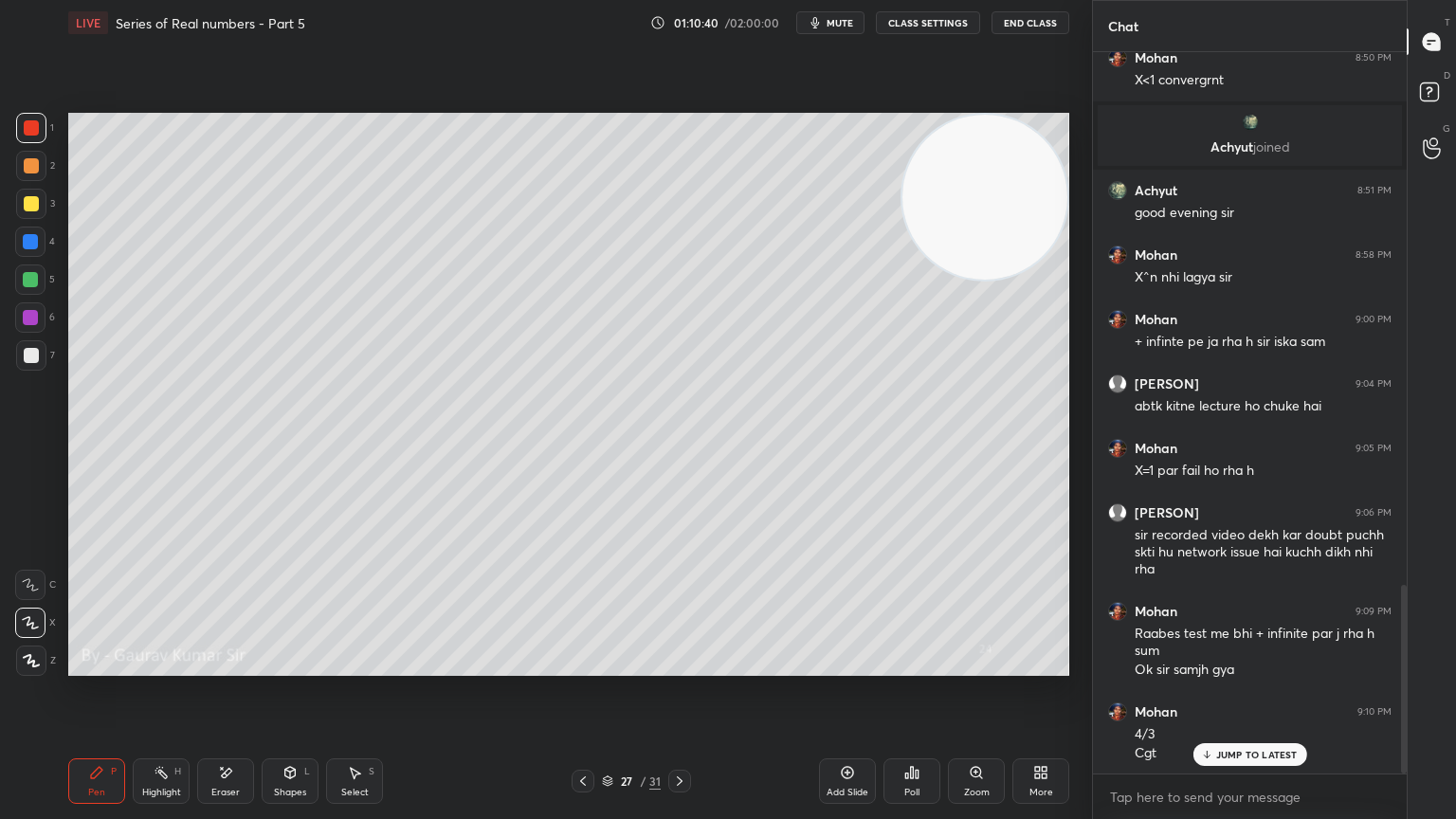 click at bounding box center (31, 204) 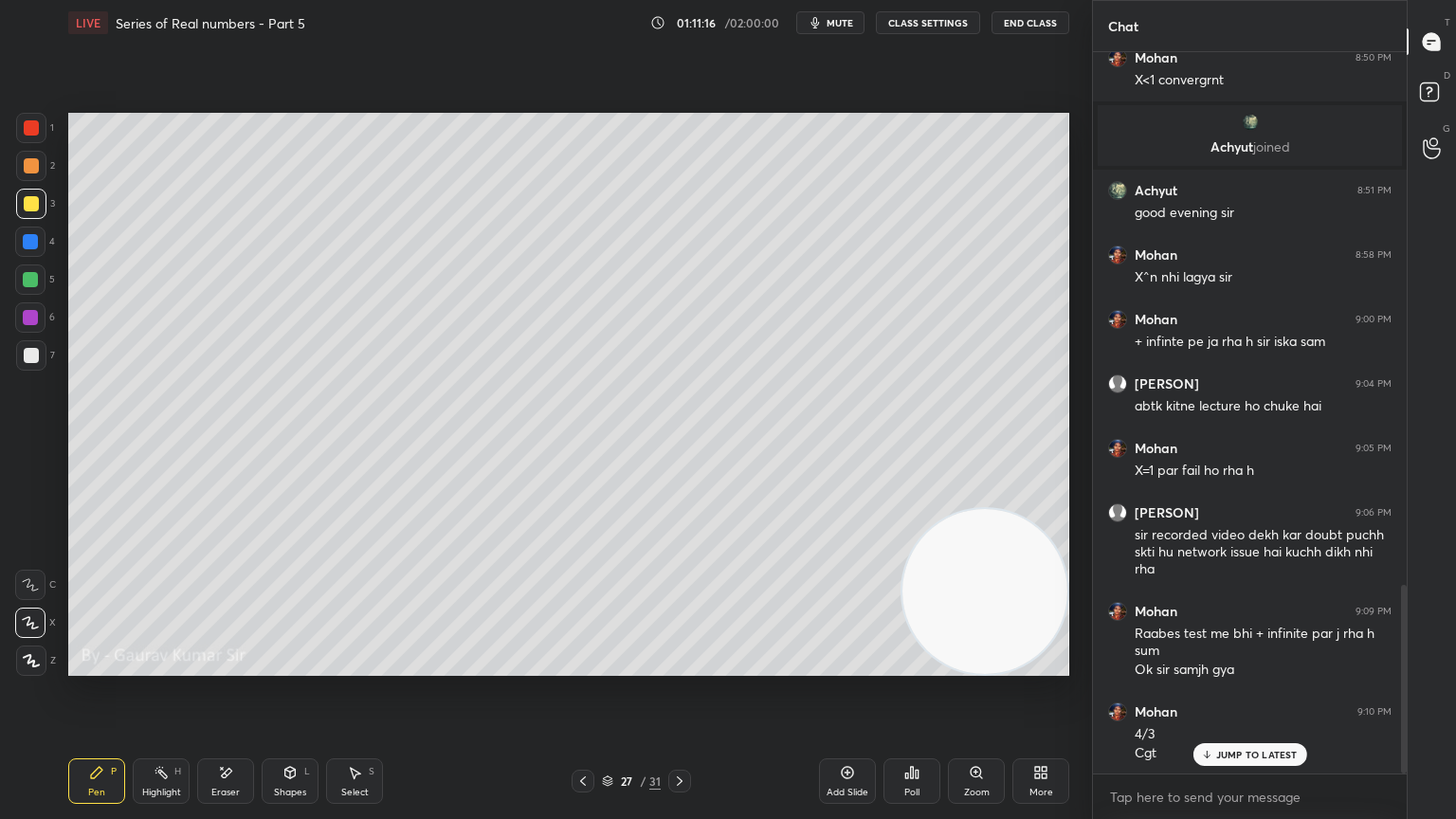 click on "Eraser" at bounding box center (226, 792) 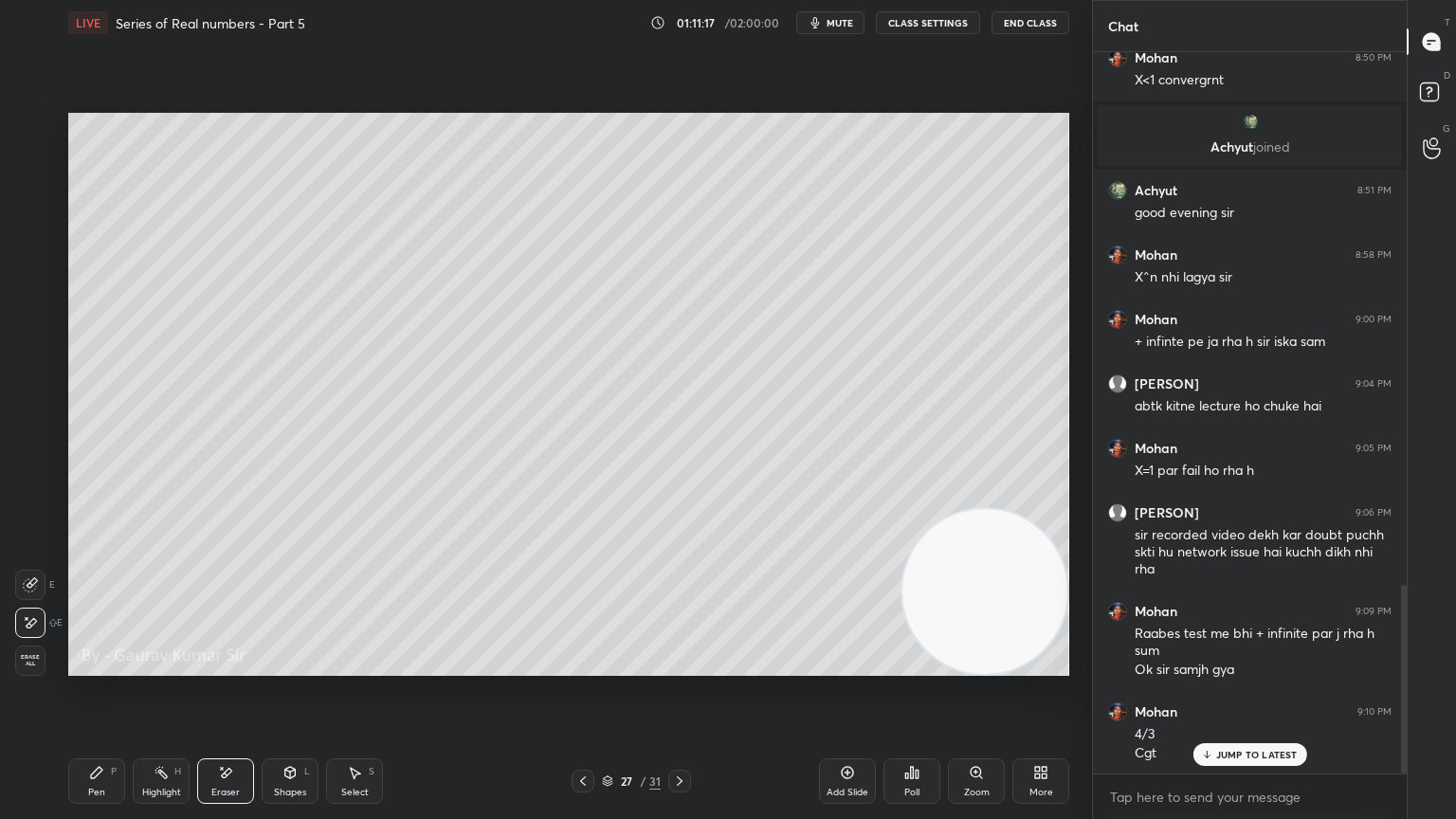 click on "Pen" at bounding box center [97, 792] 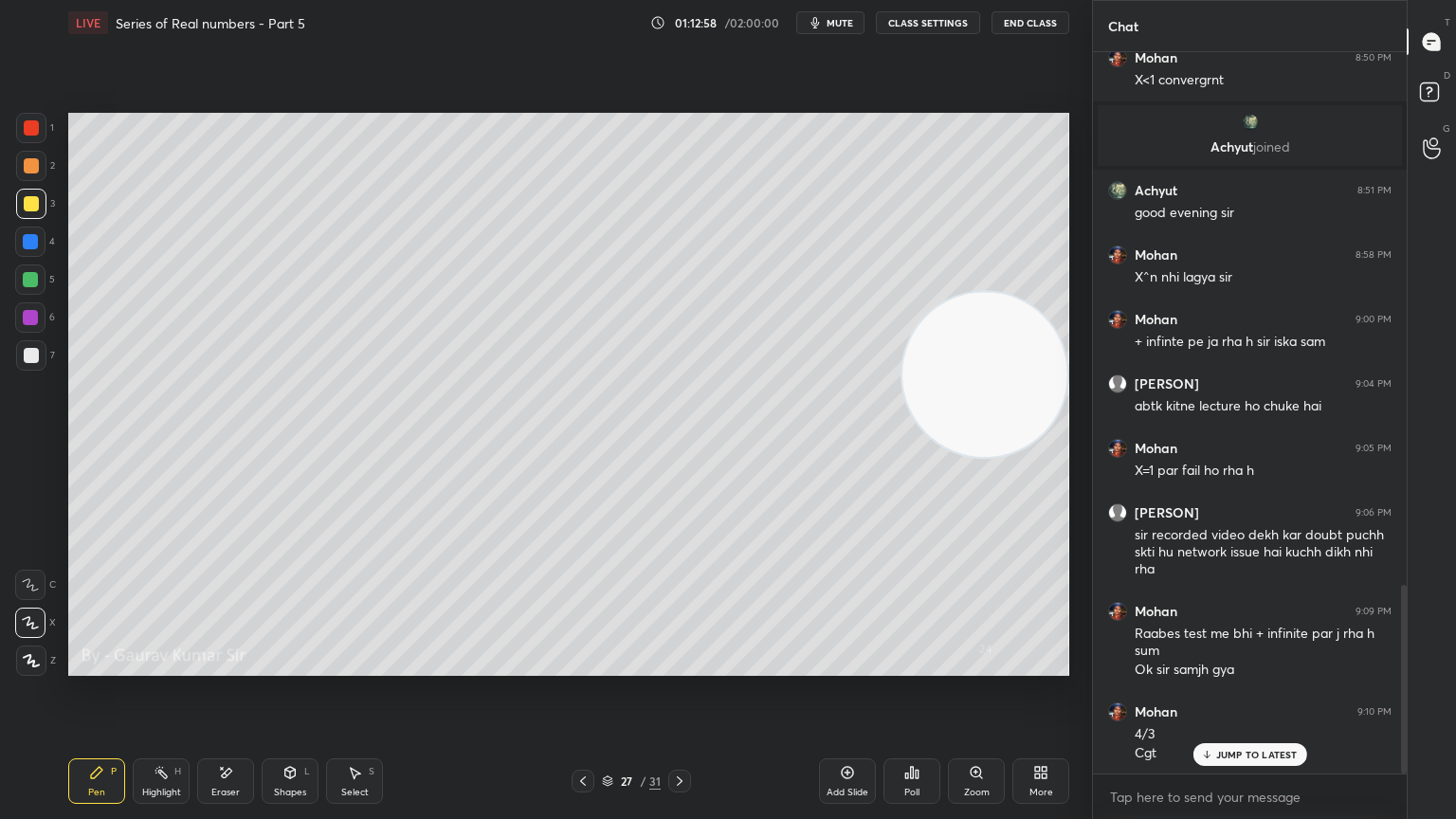 click 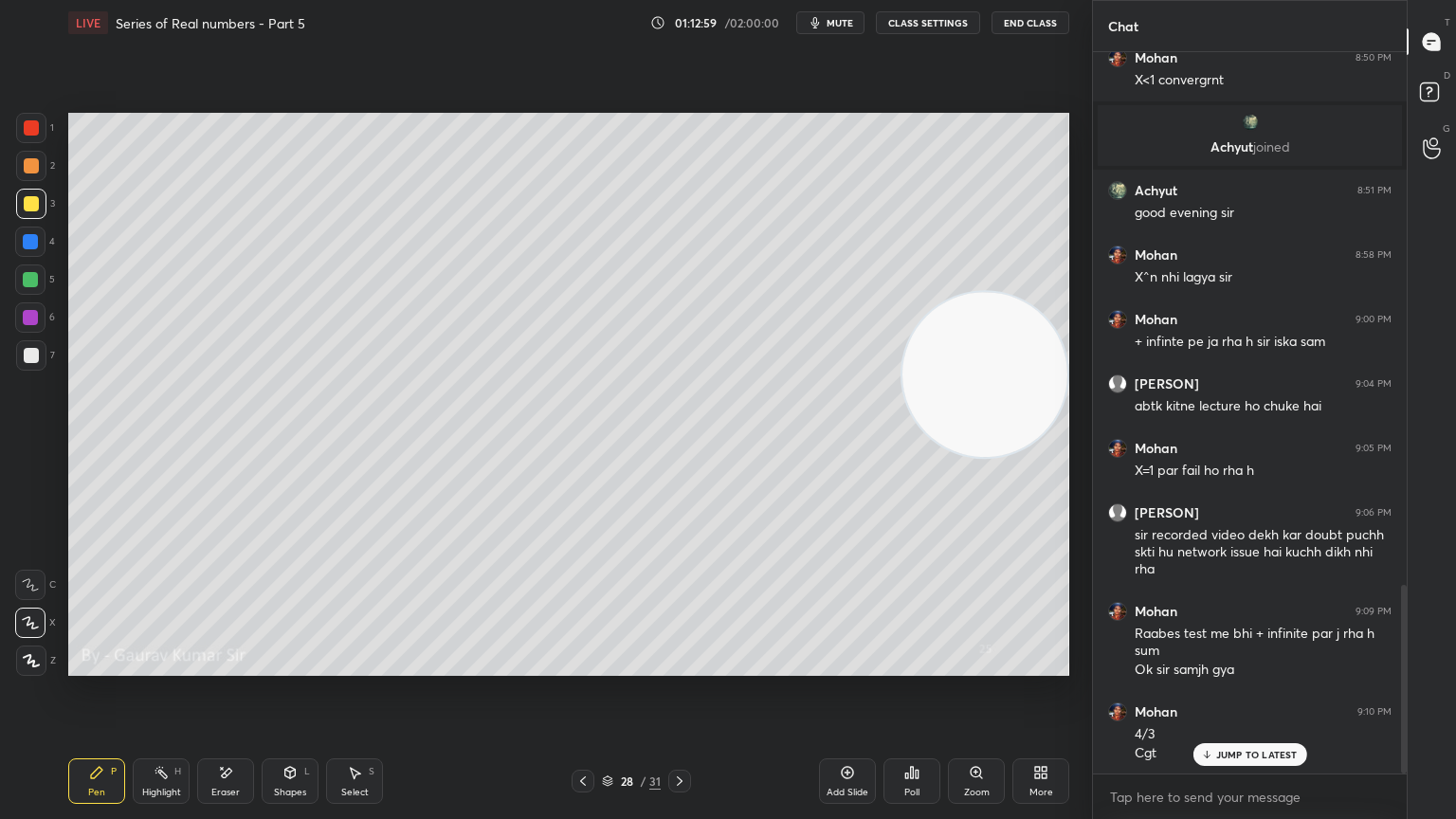 click at bounding box center (30, 280) 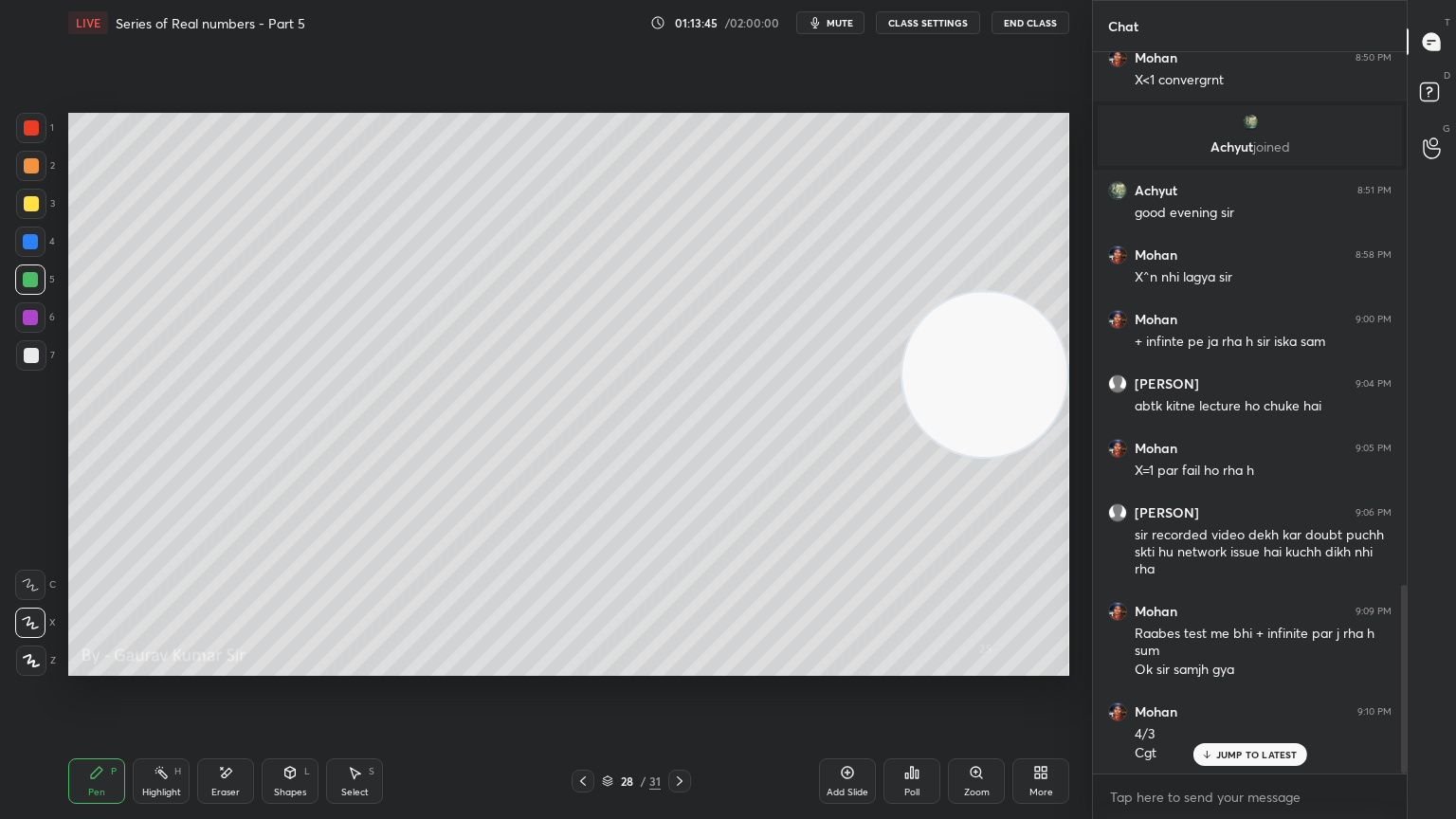 click at bounding box center (30, 318) 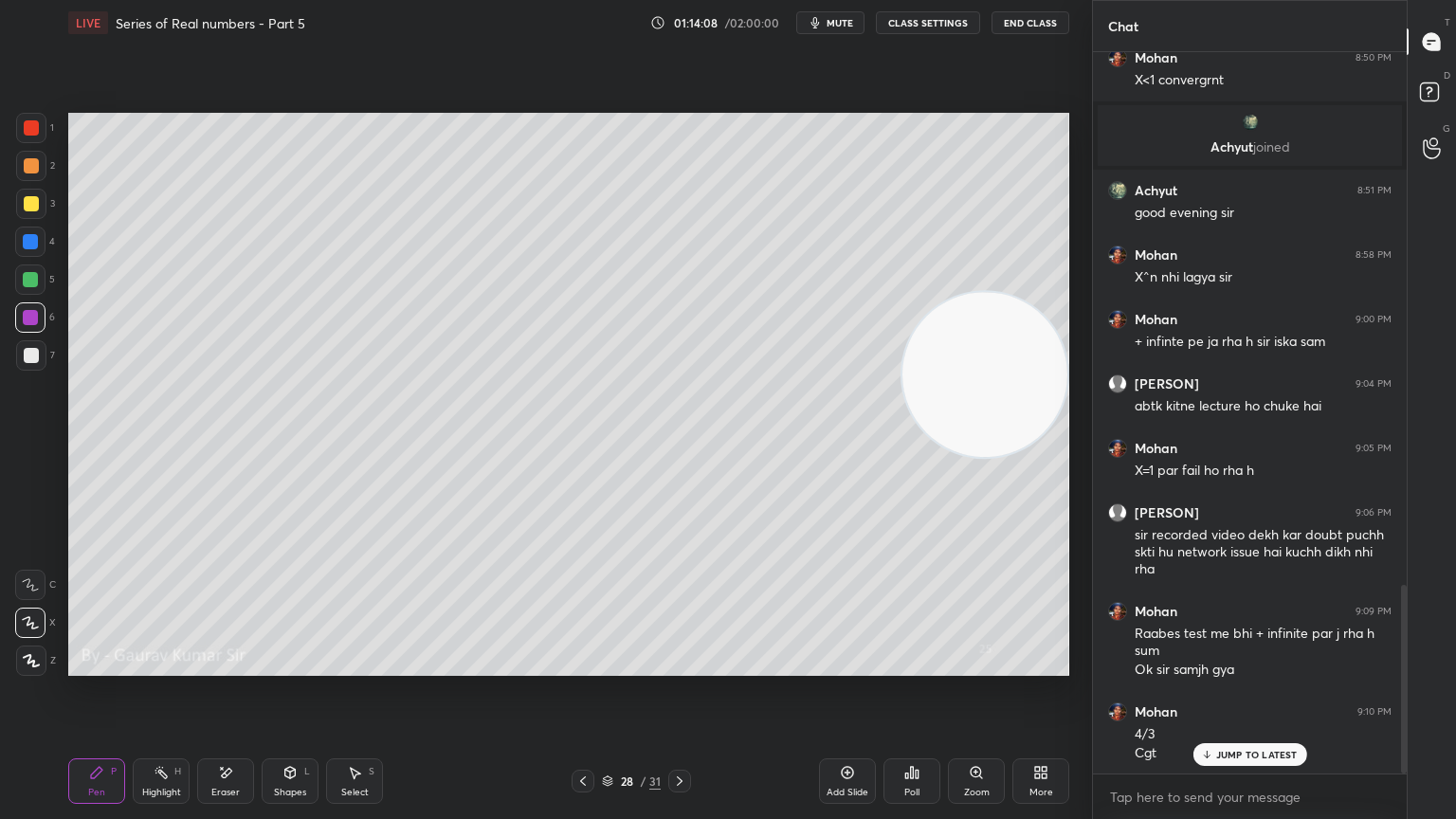 click at bounding box center [31, 355] 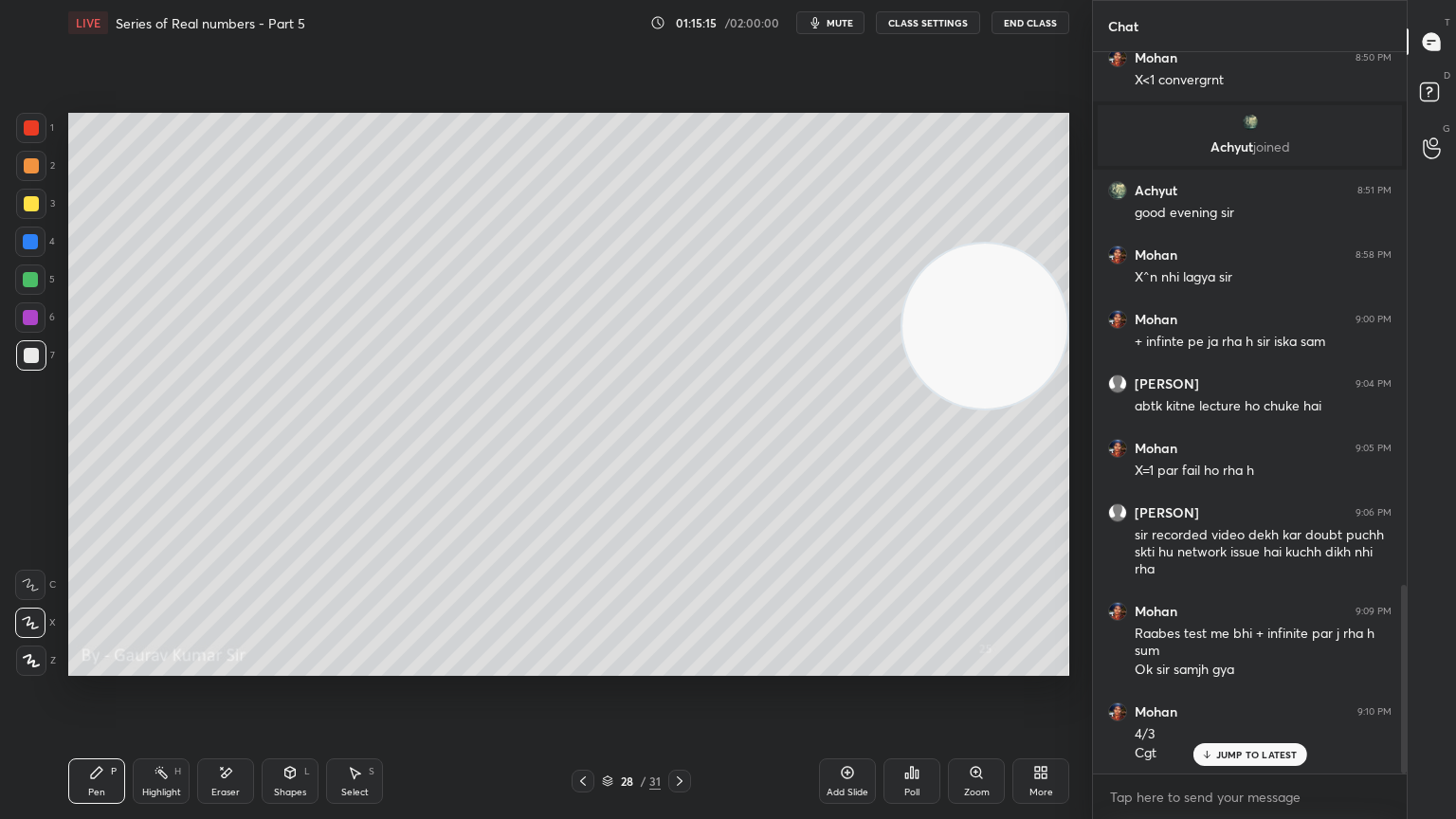 click 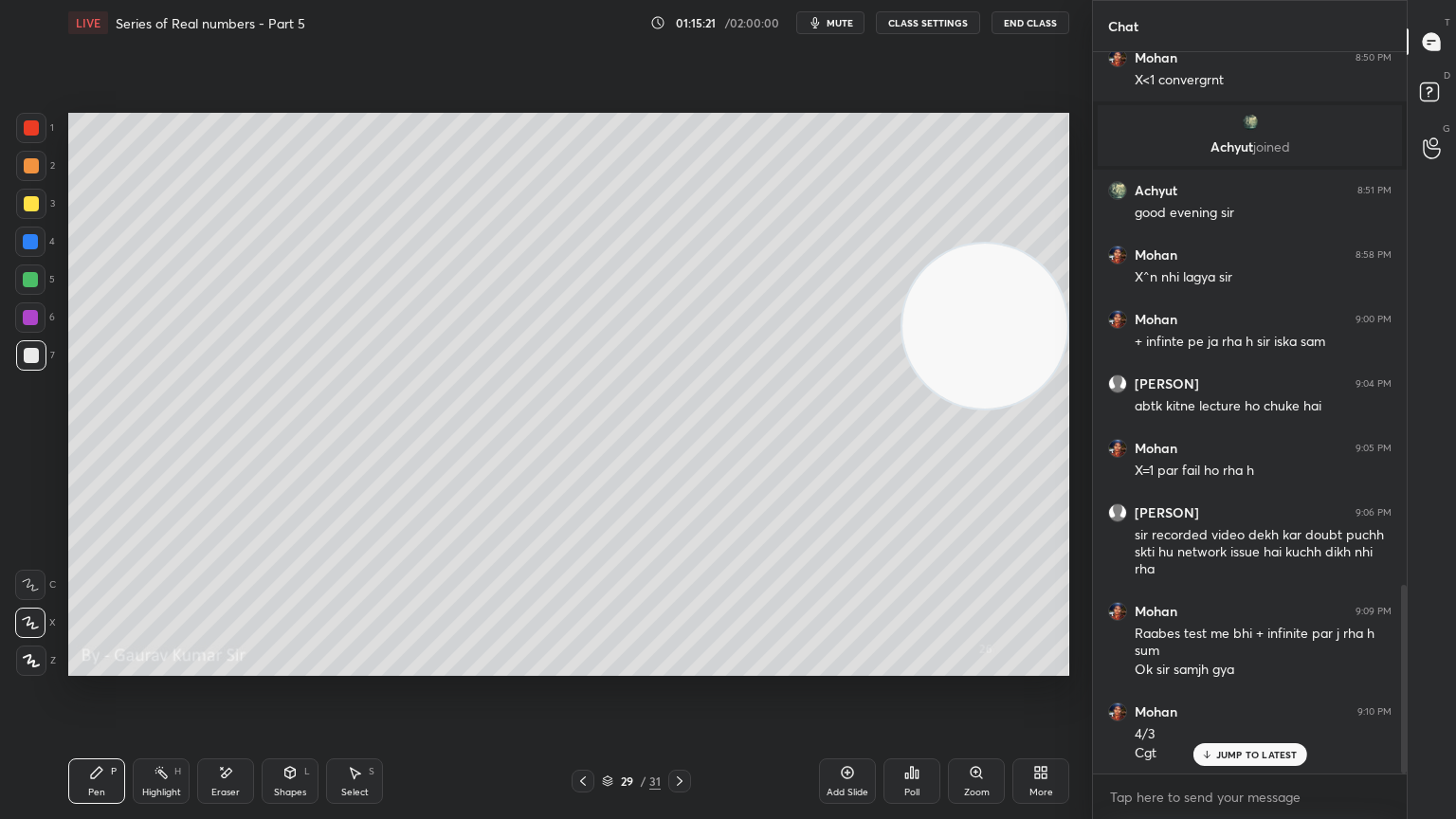 scroll, scrollTop: 2037, scrollLeft: 0, axis: vertical 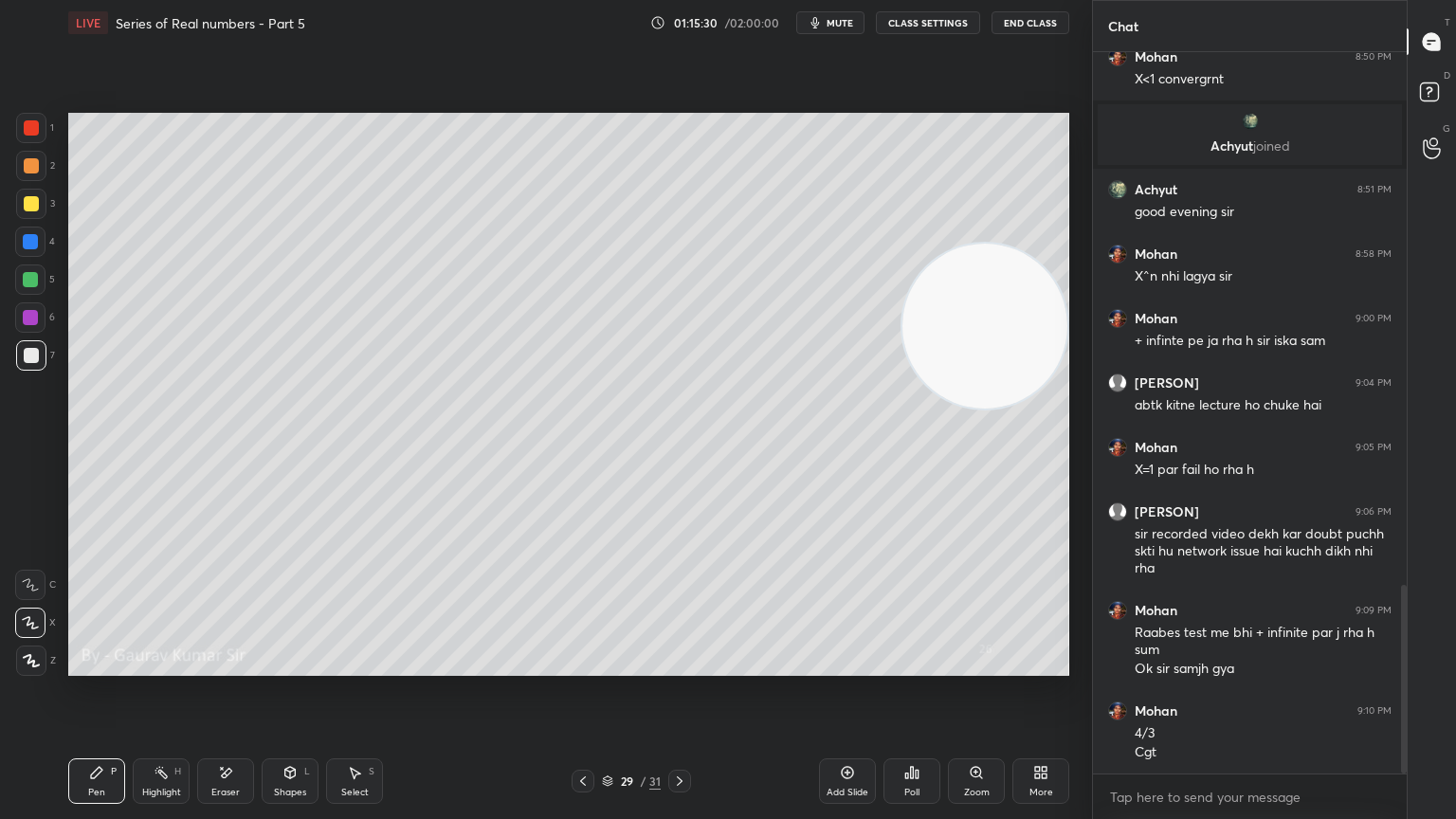 click 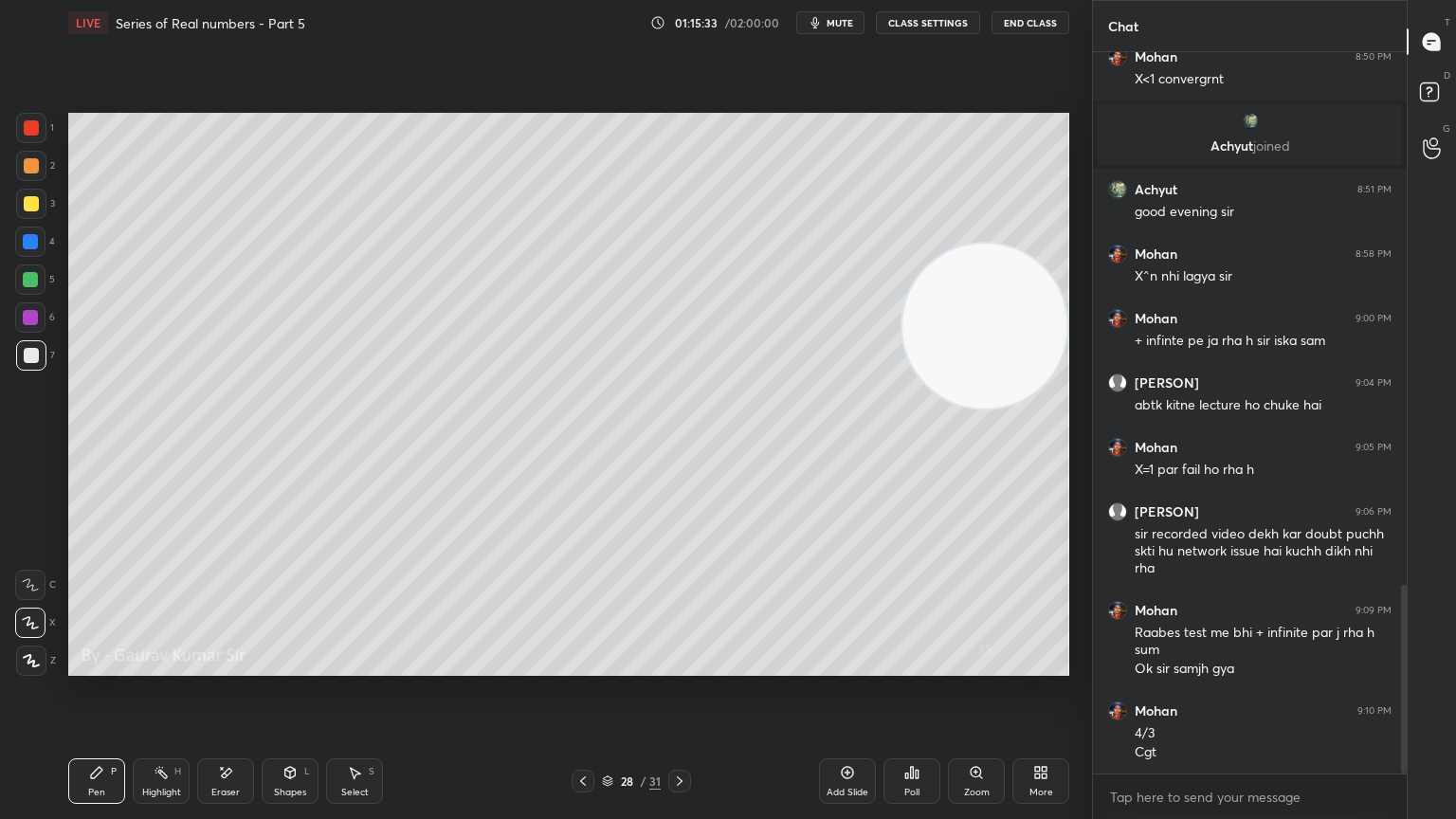 click 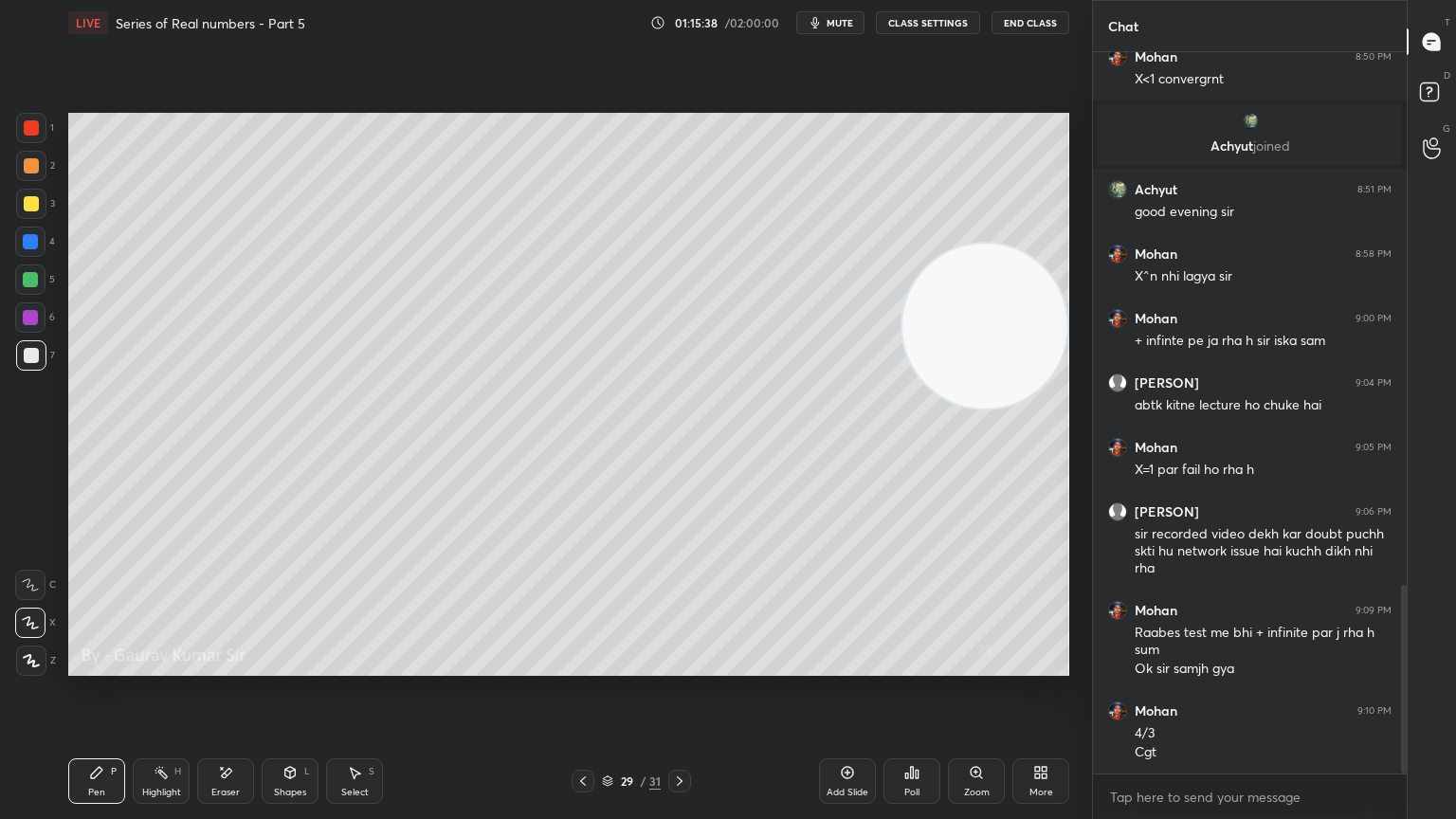 click at bounding box center [583, 781] 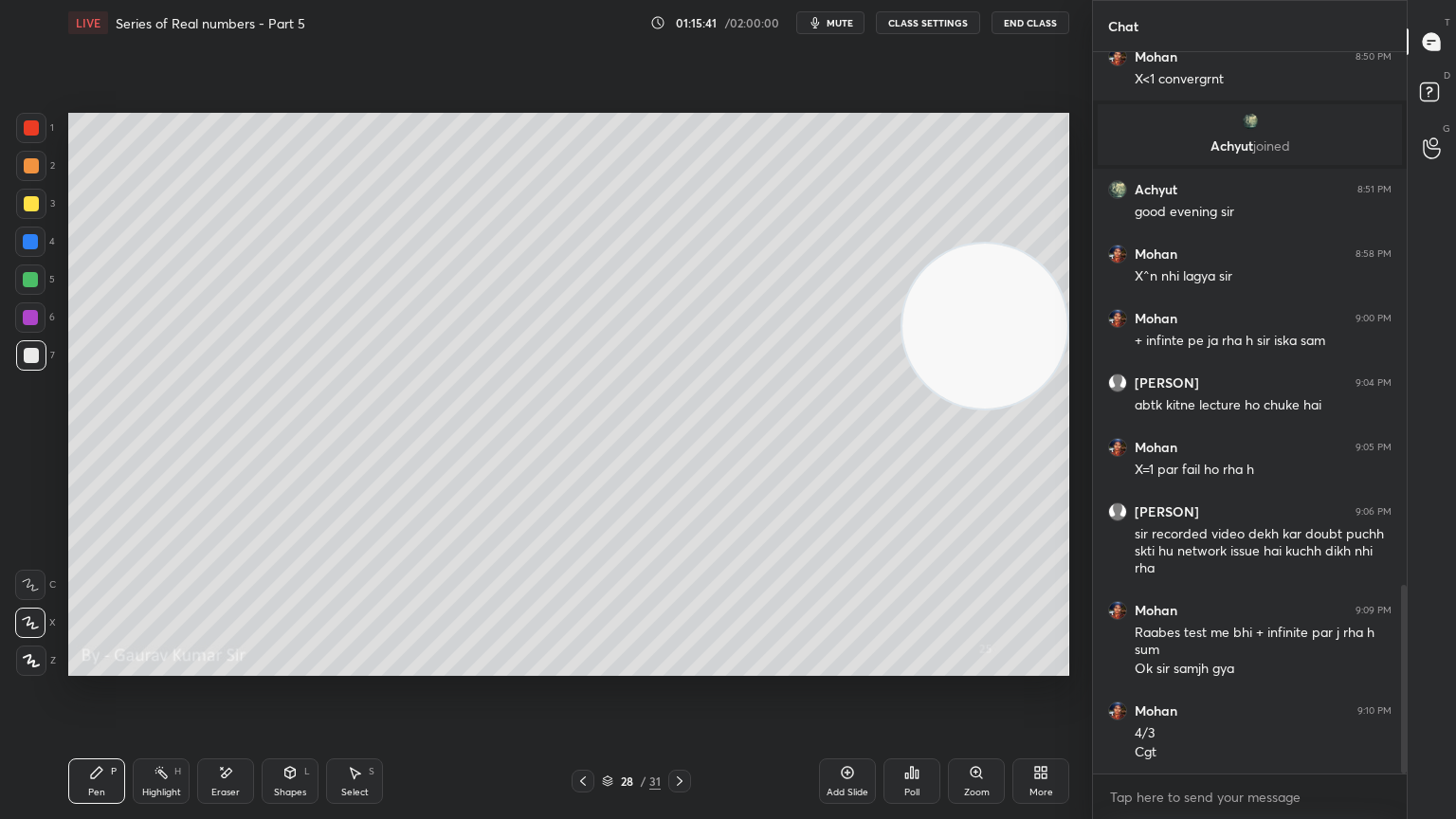 click 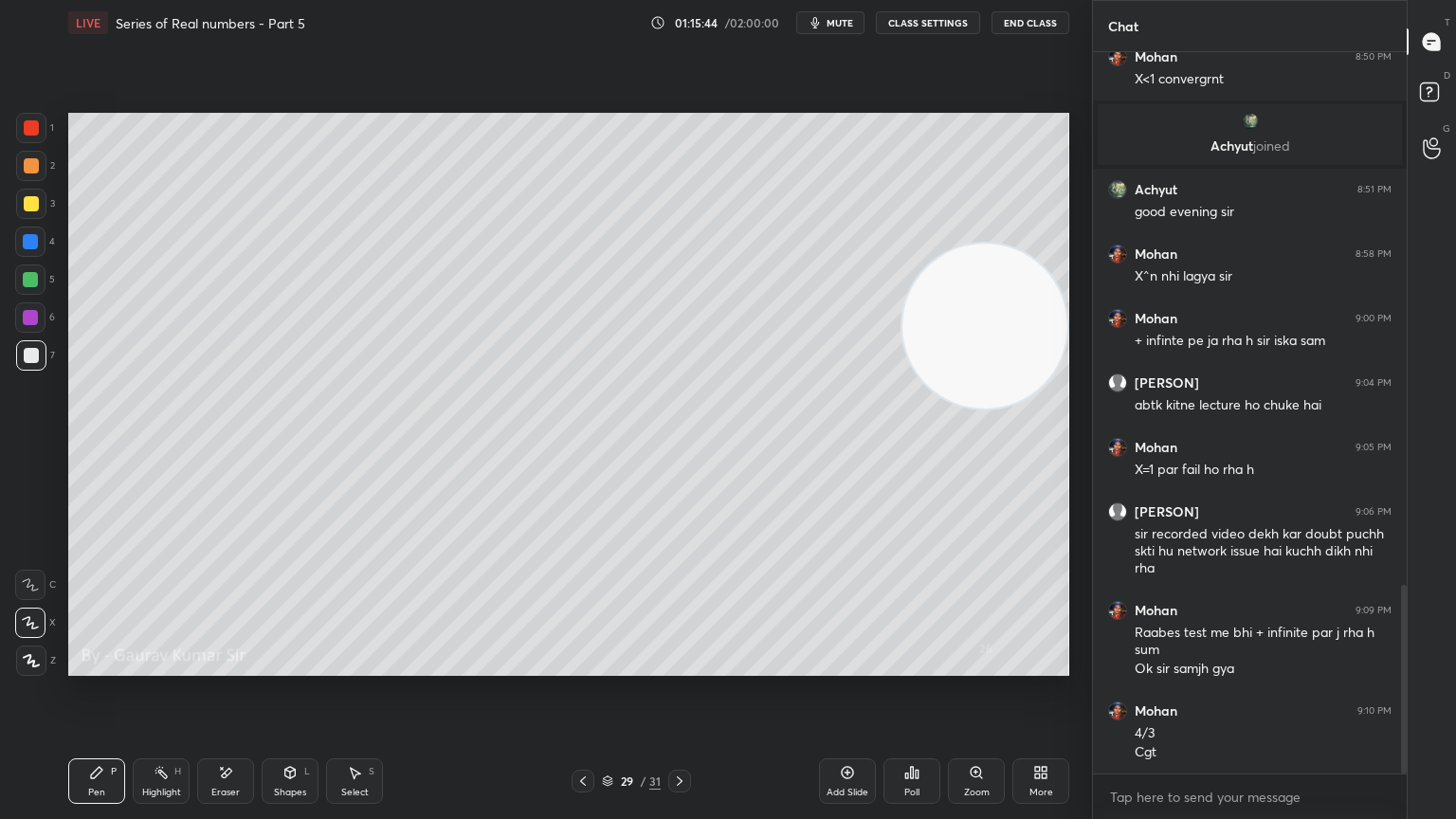click 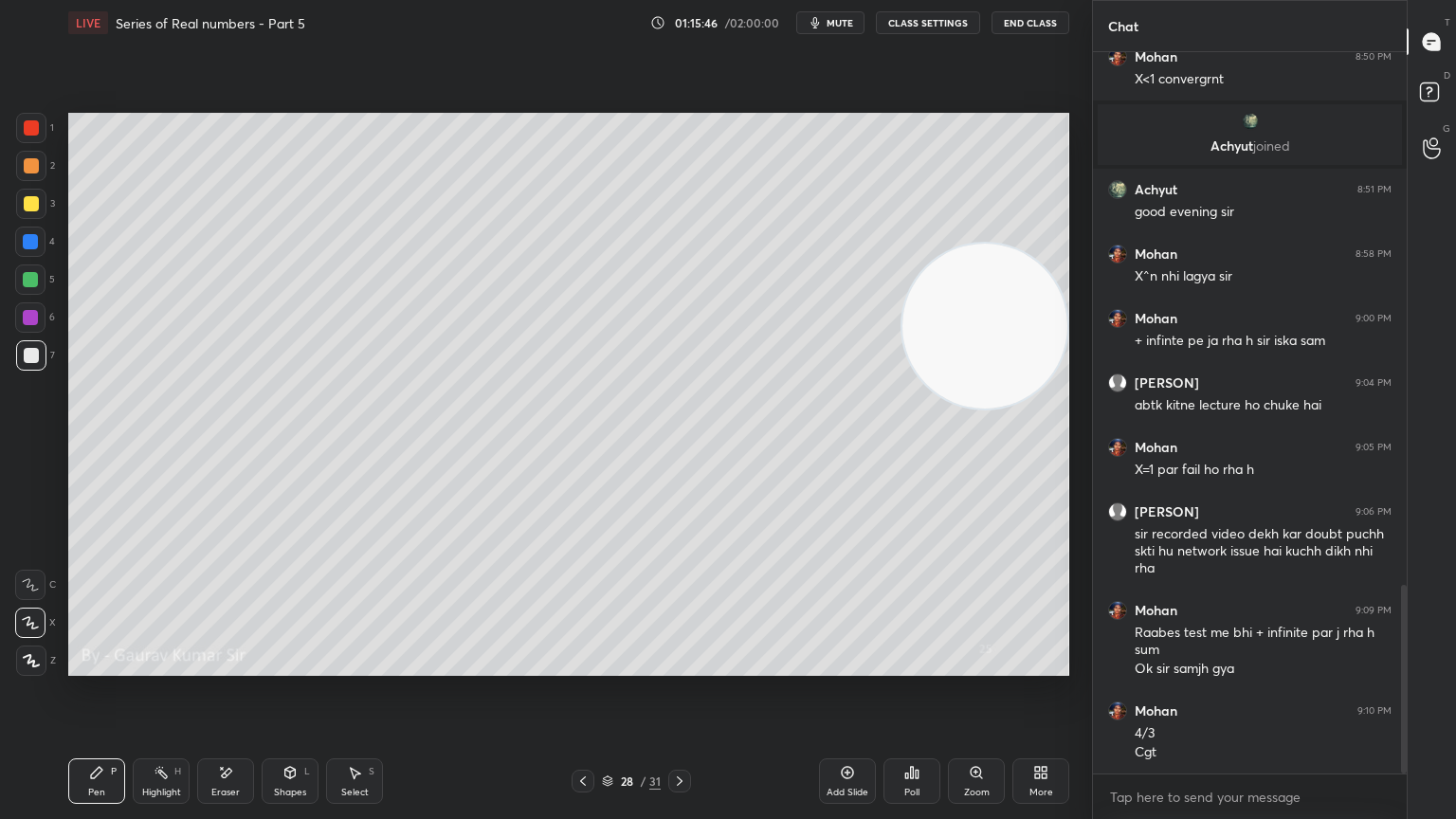 click 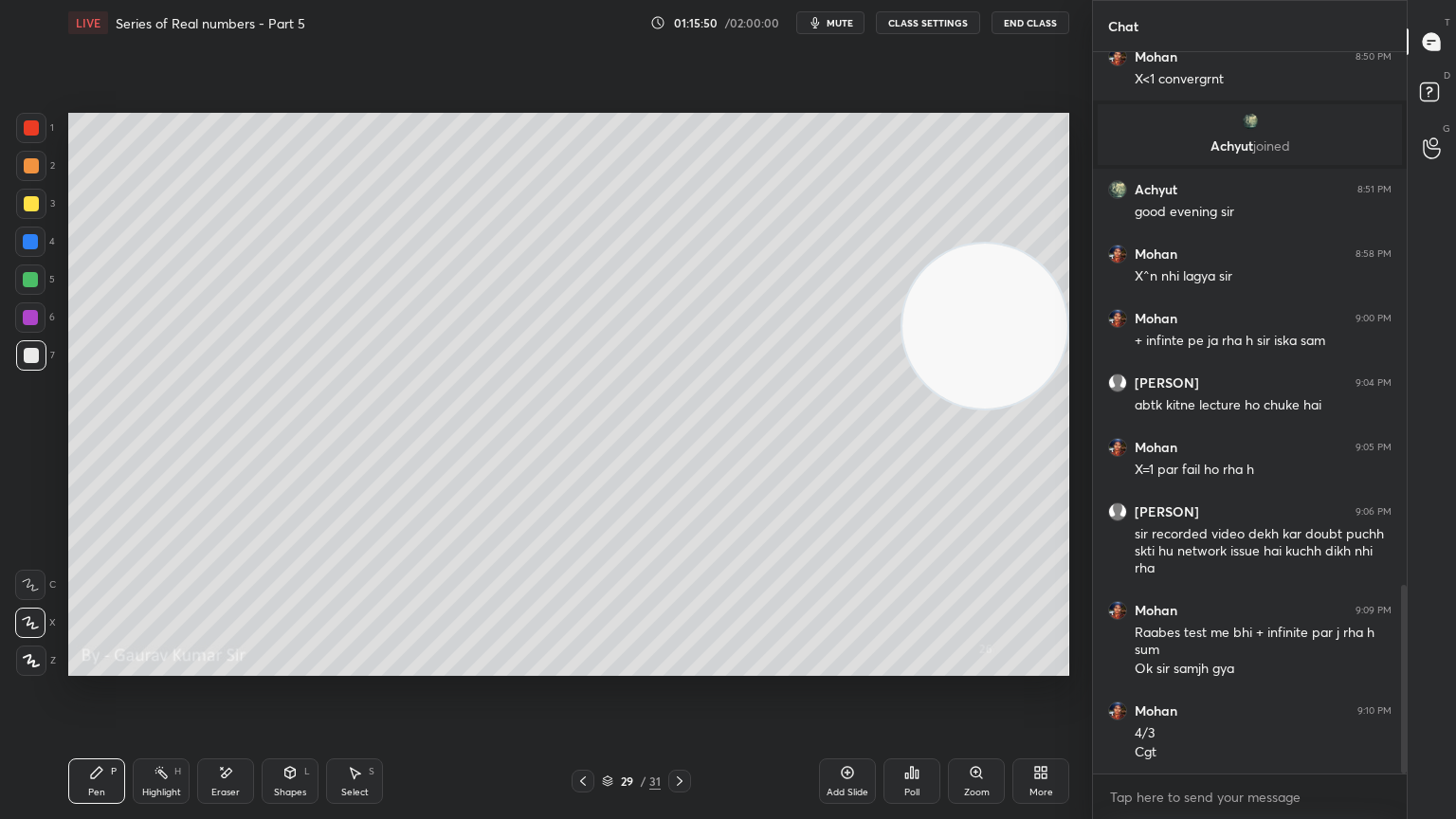 click 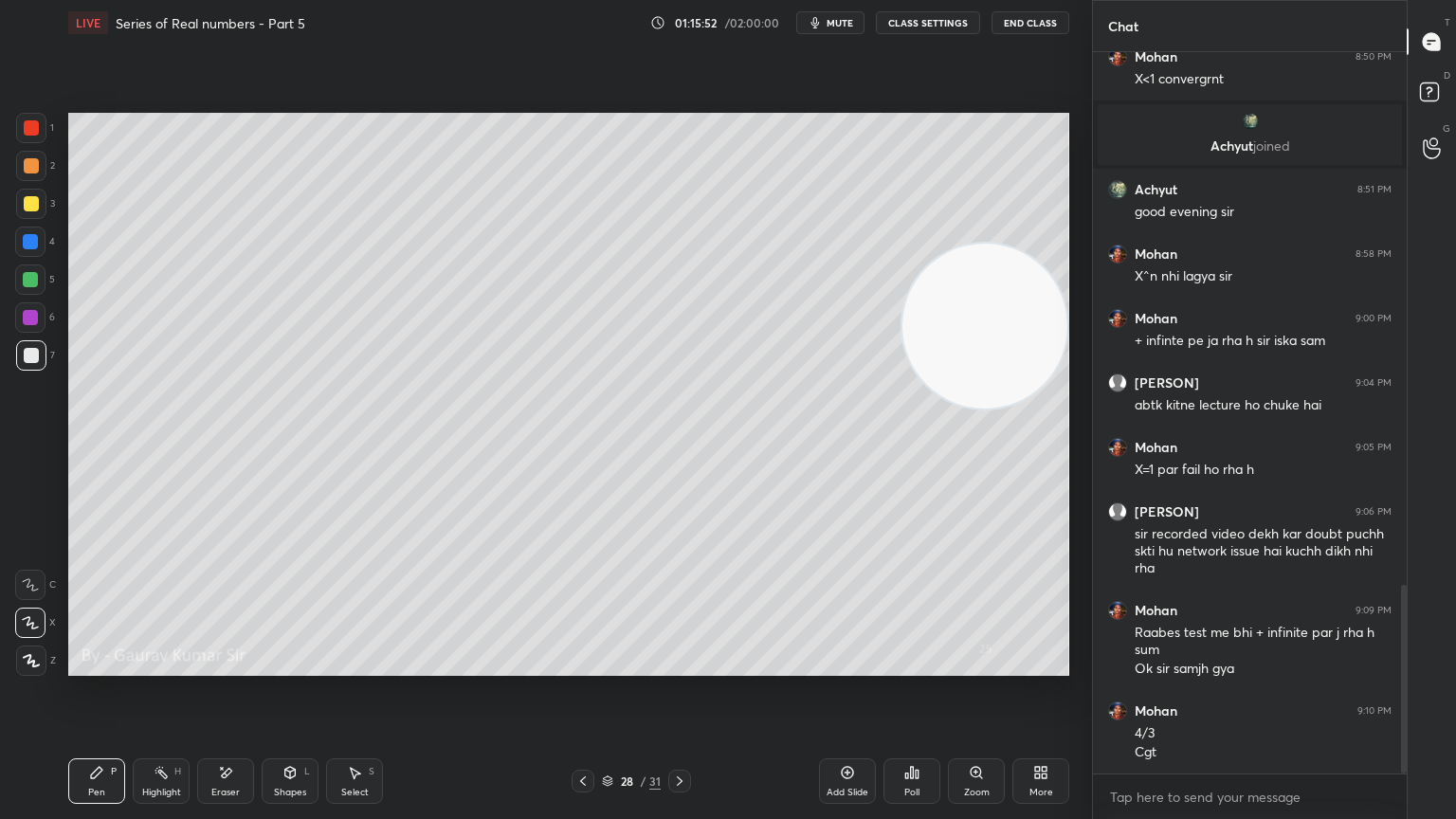 click 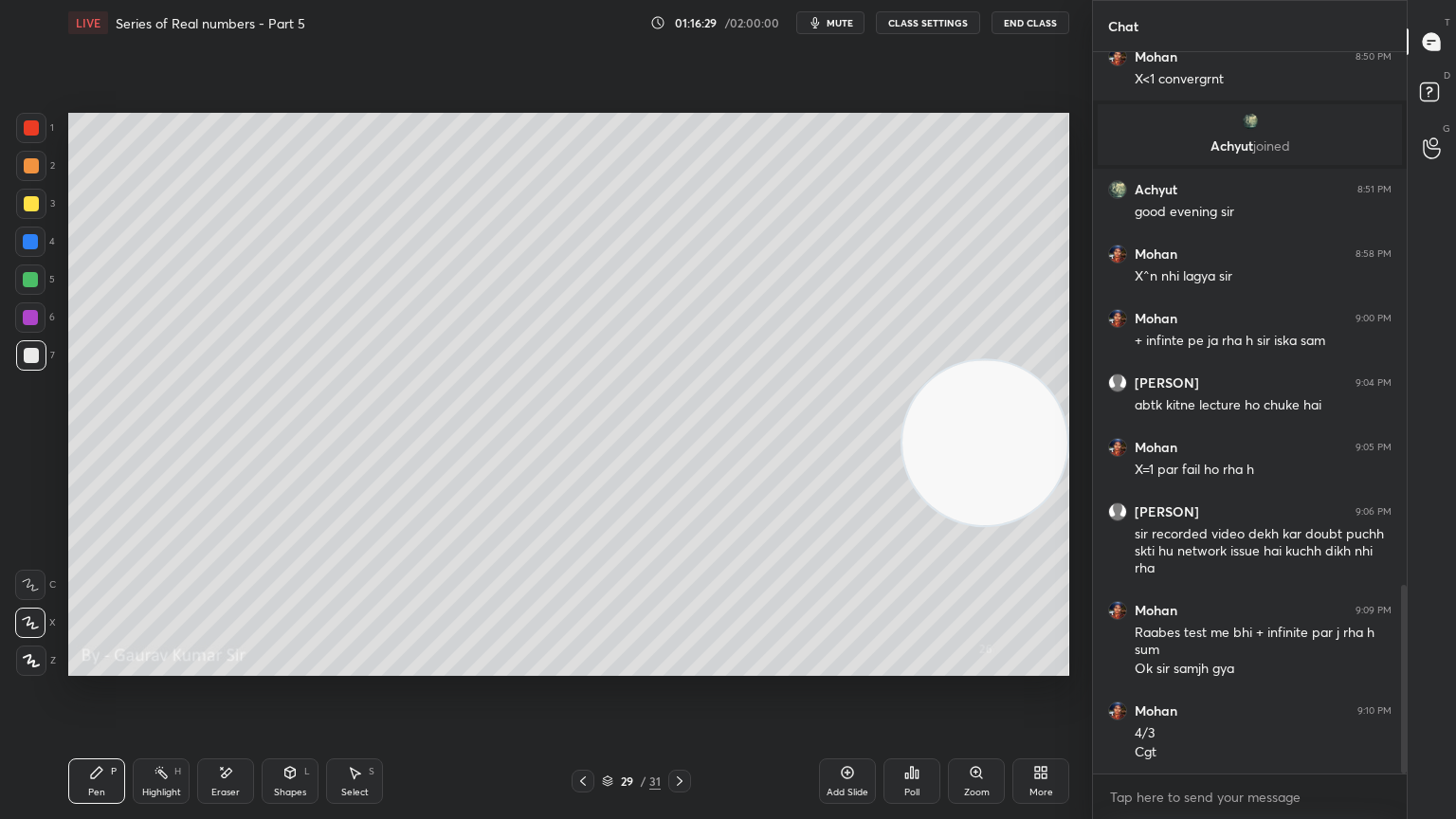 click at bounding box center [30, 318] 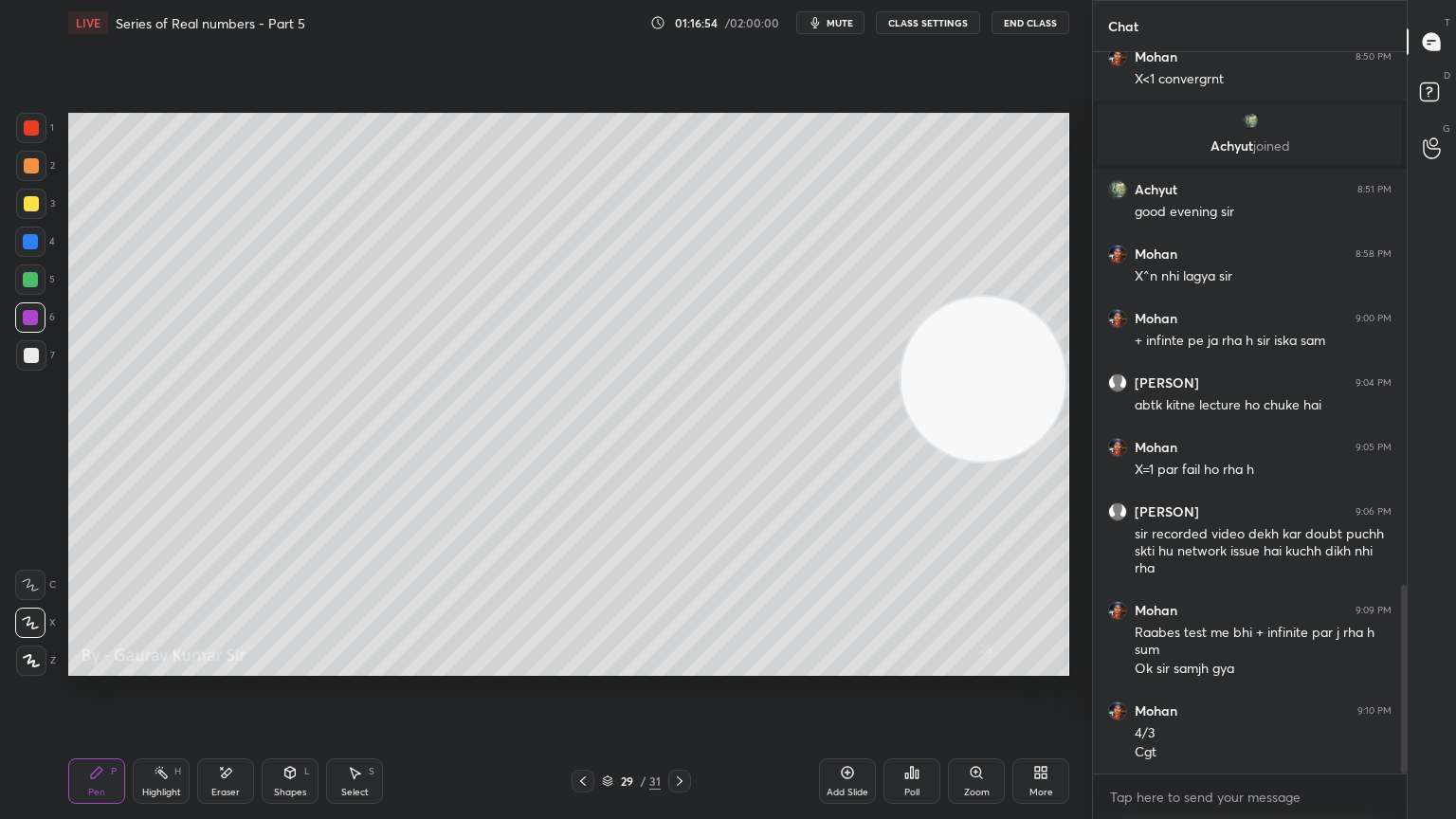 click at bounding box center (31, 355) 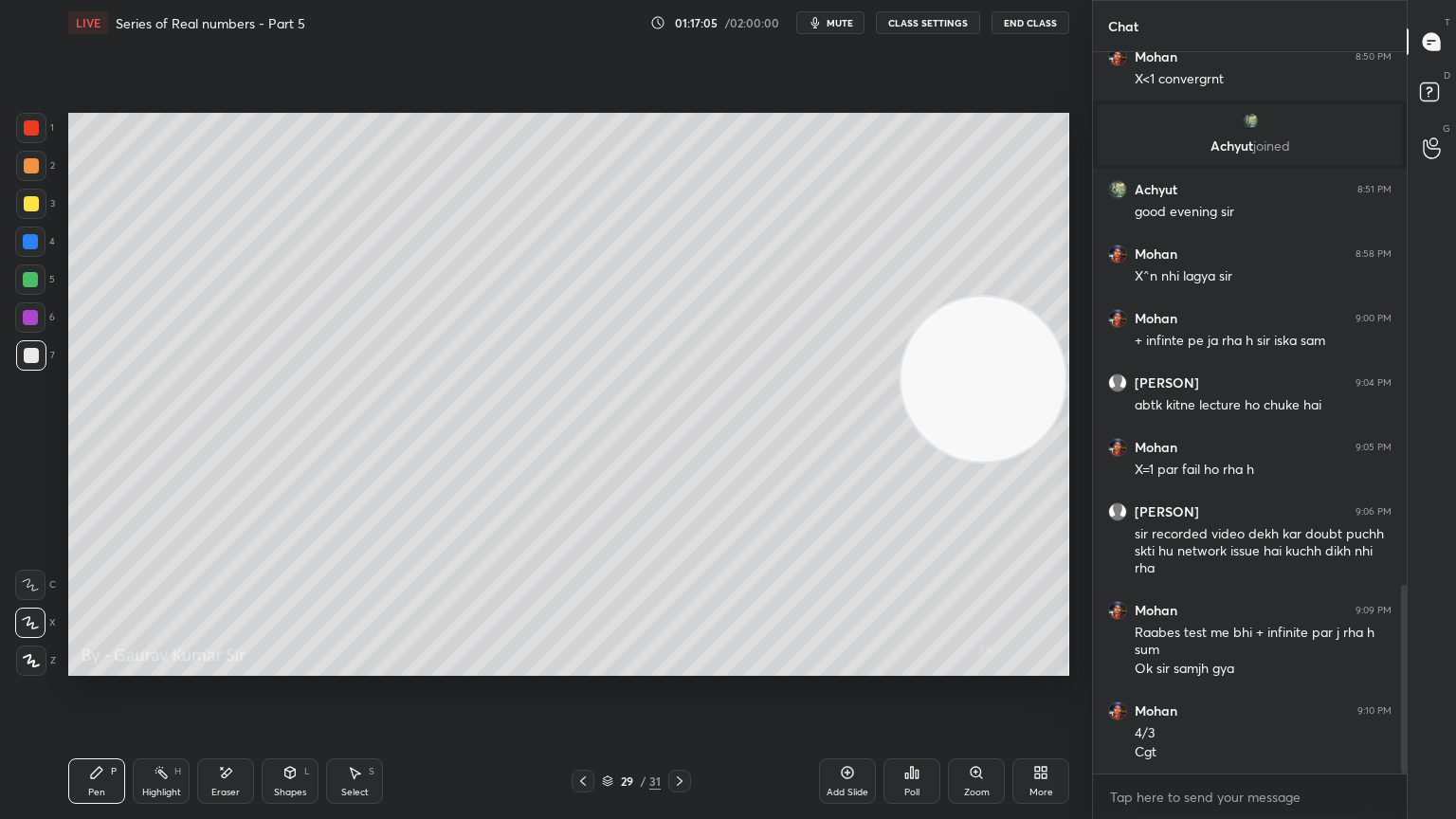 click 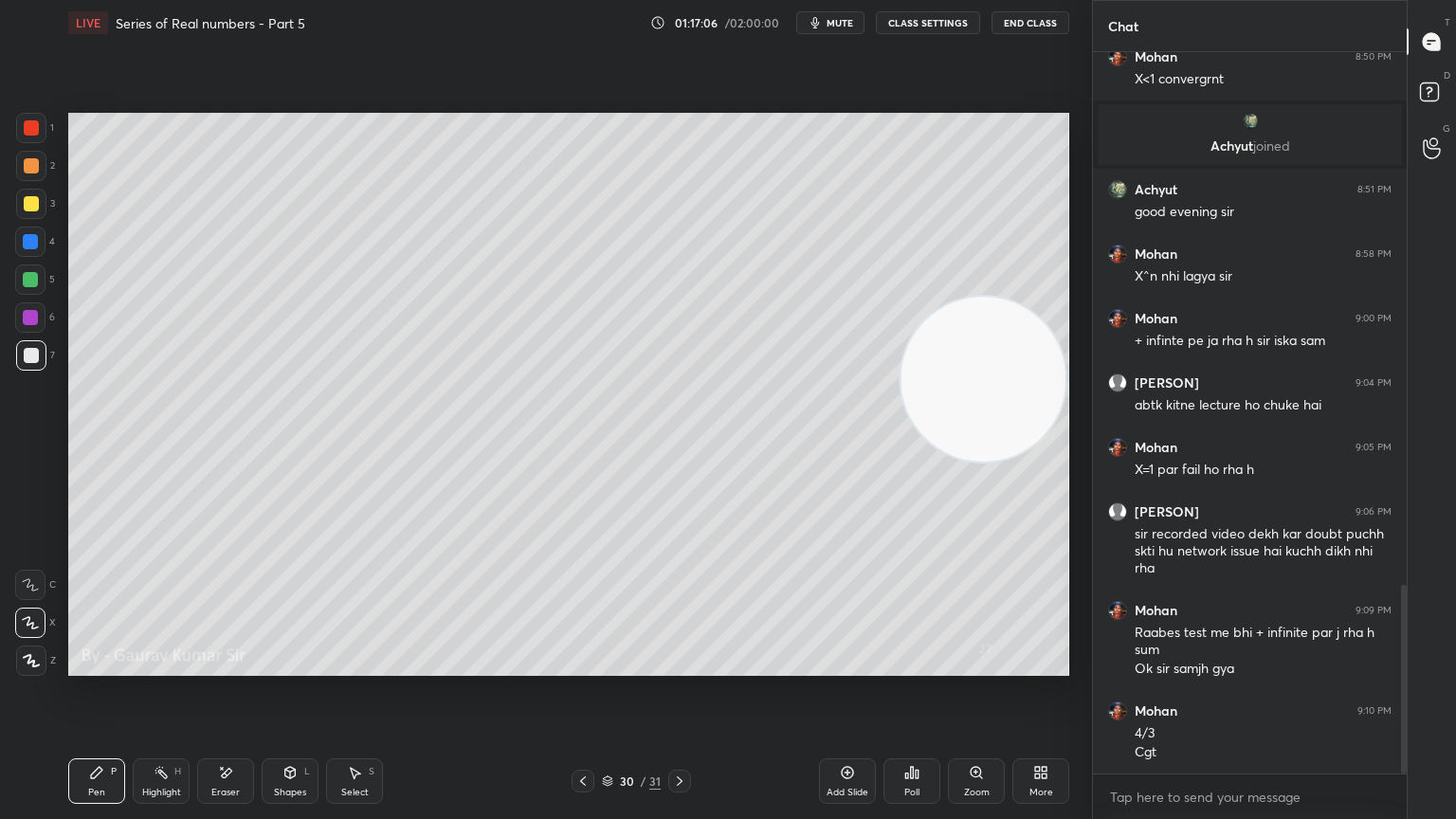 click at bounding box center [31, 204] 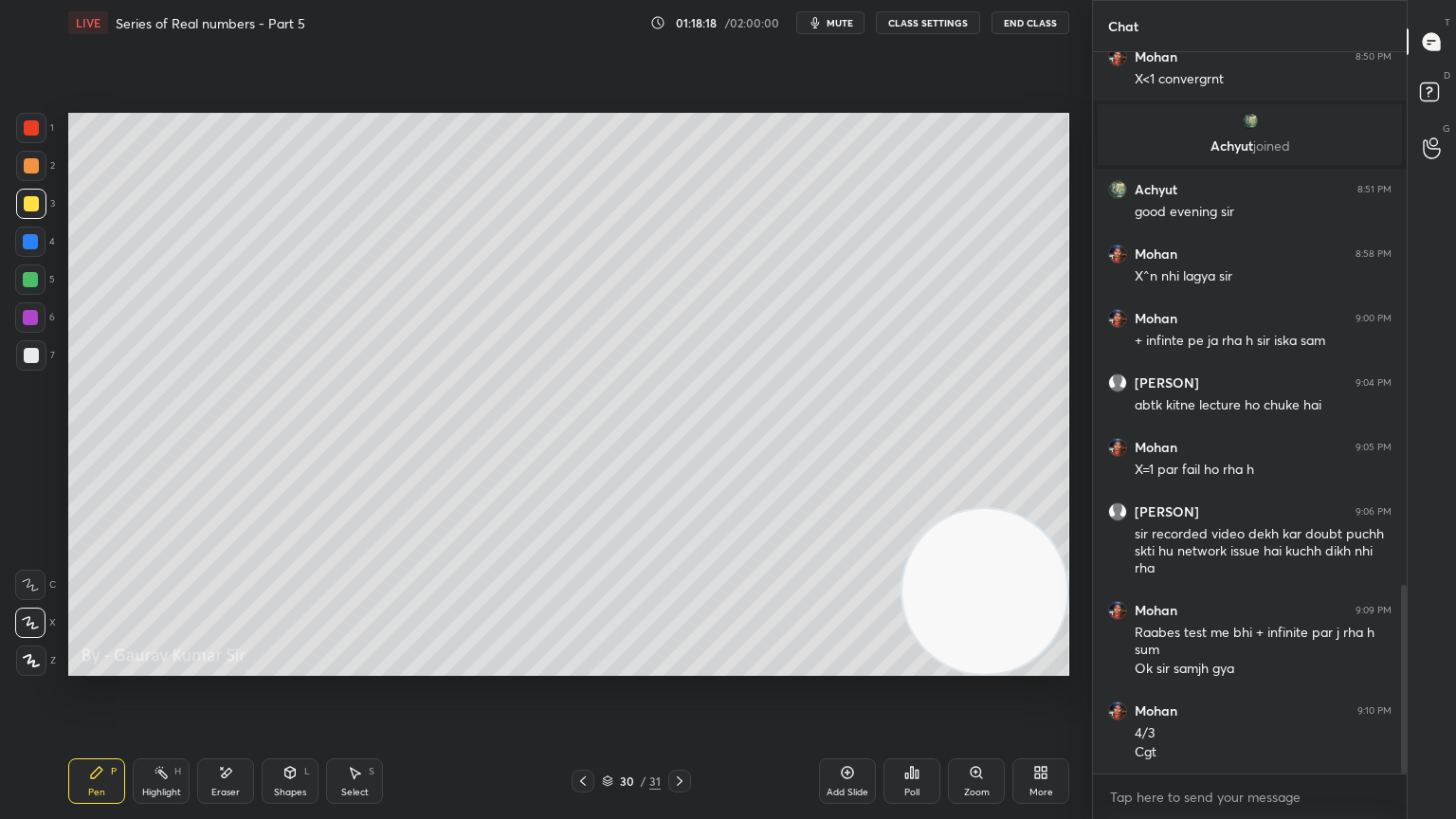 click at bounding box center [30, 318] 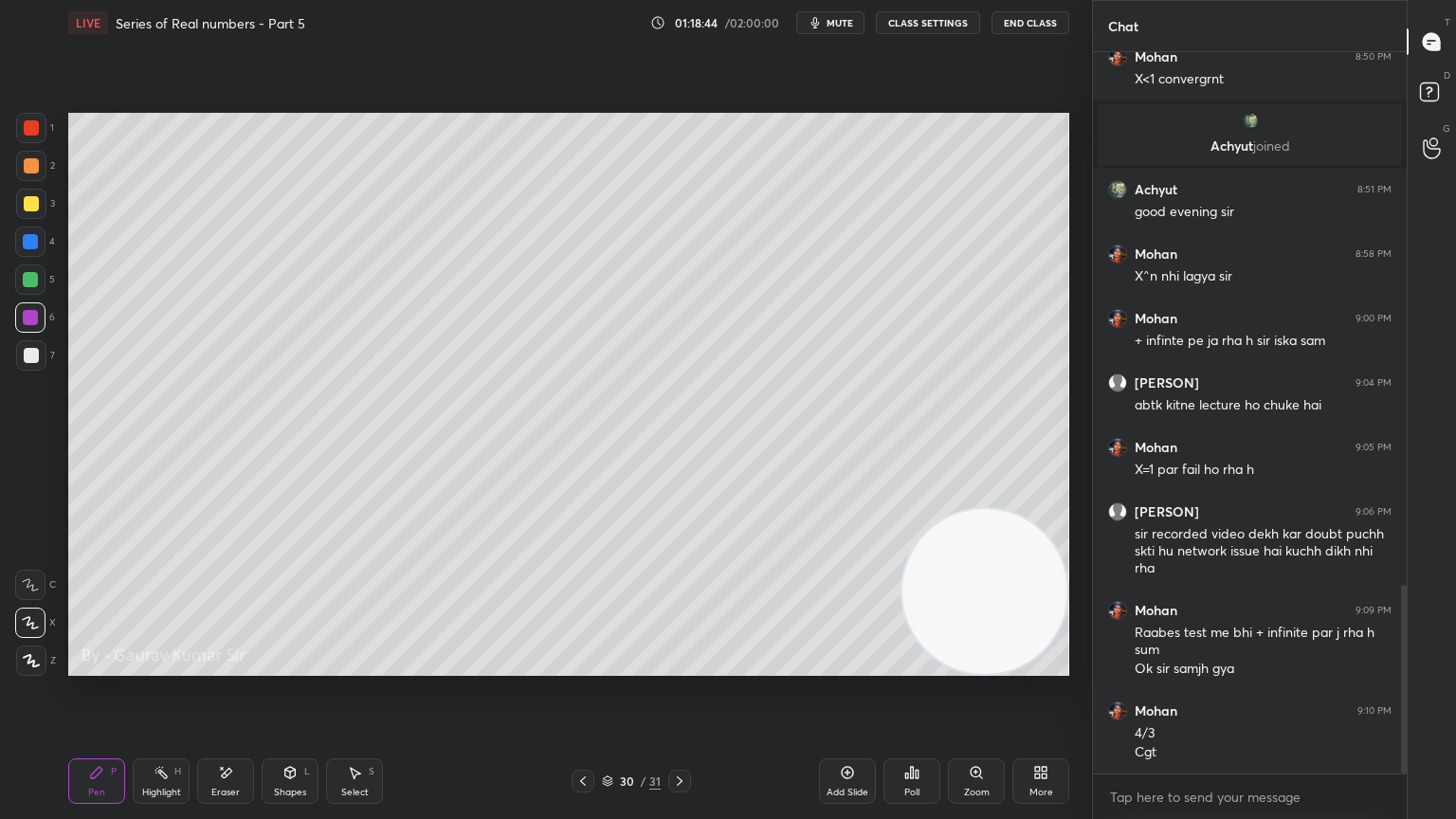 click 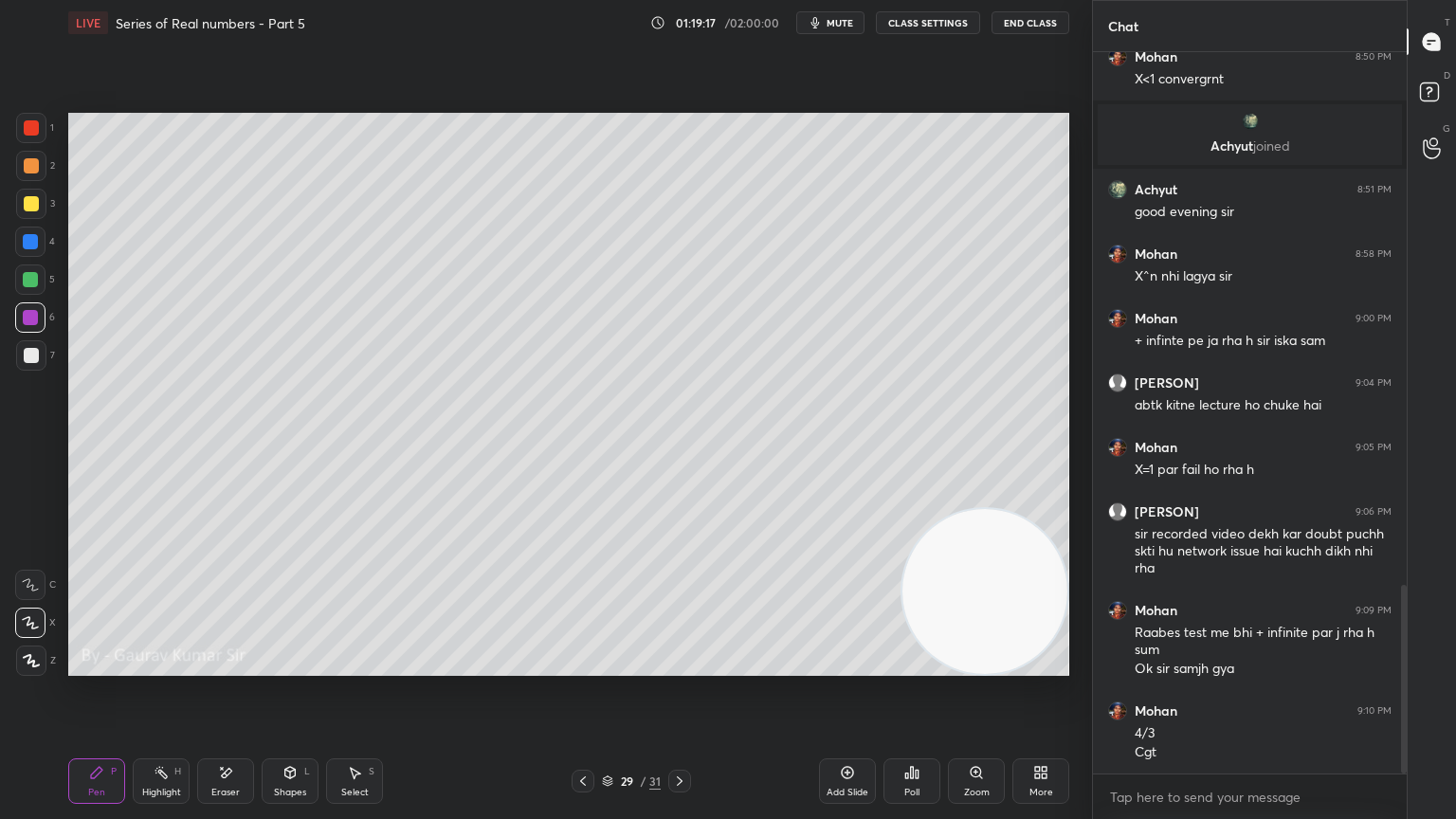 click 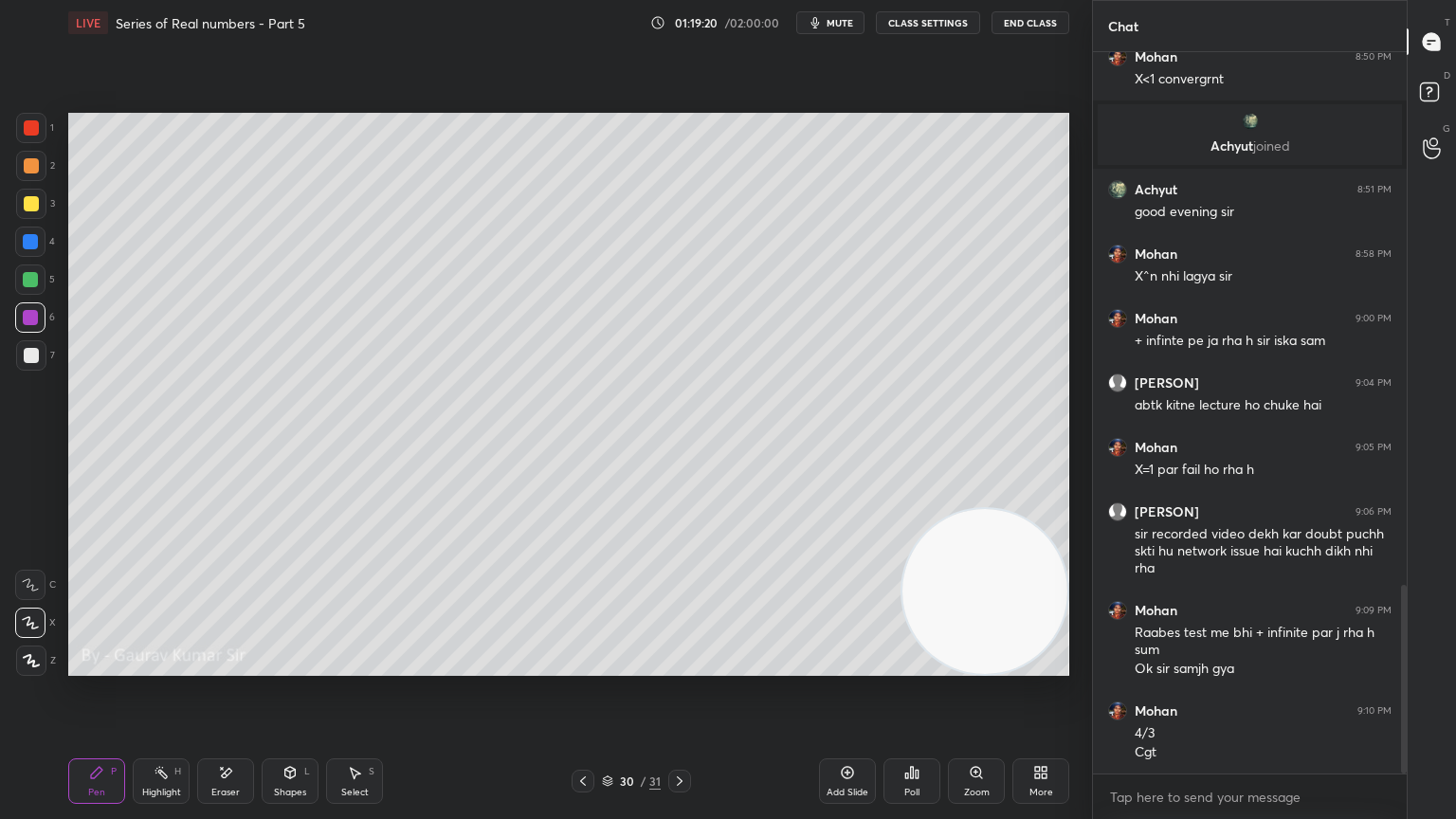 click 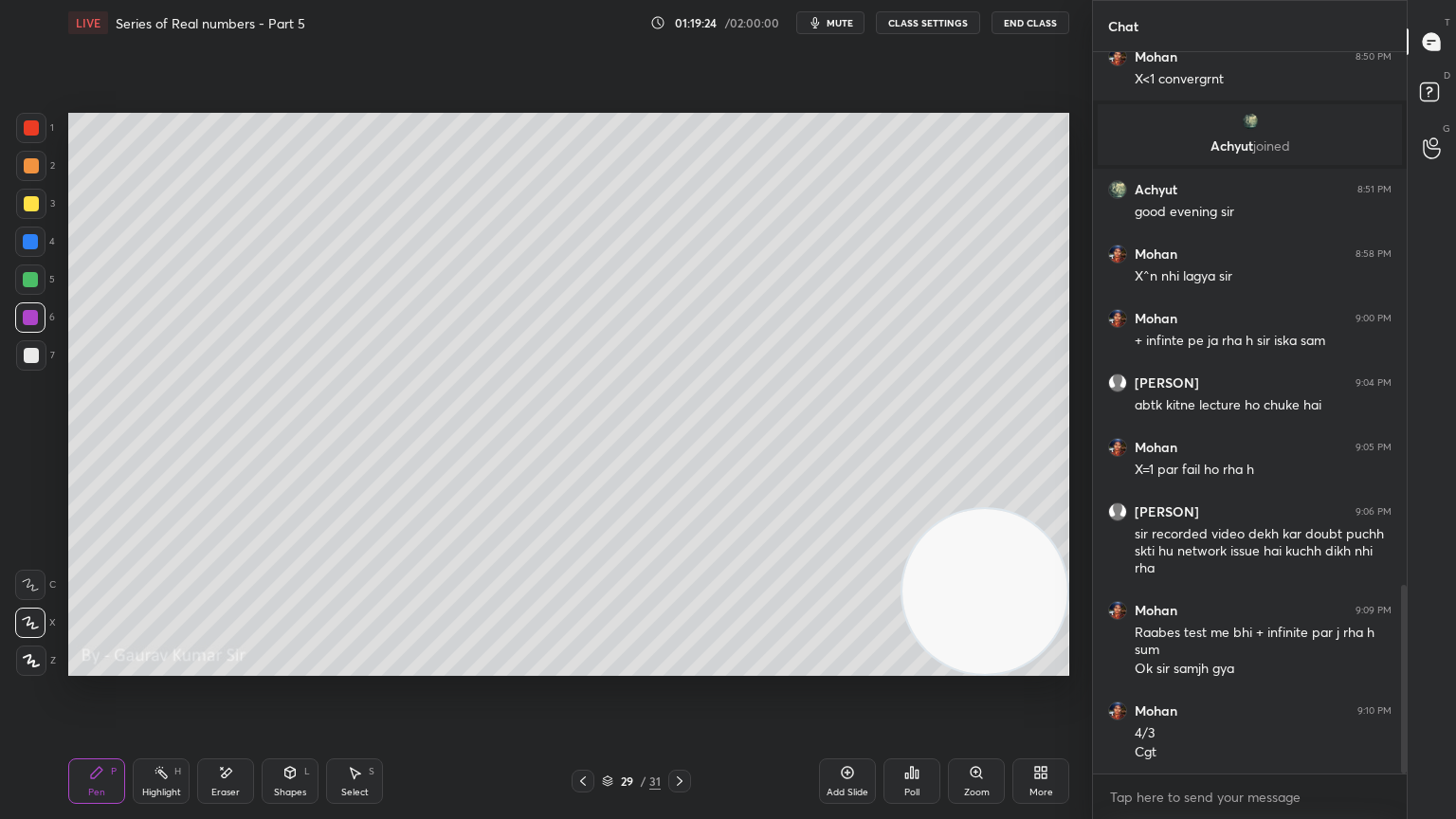 click 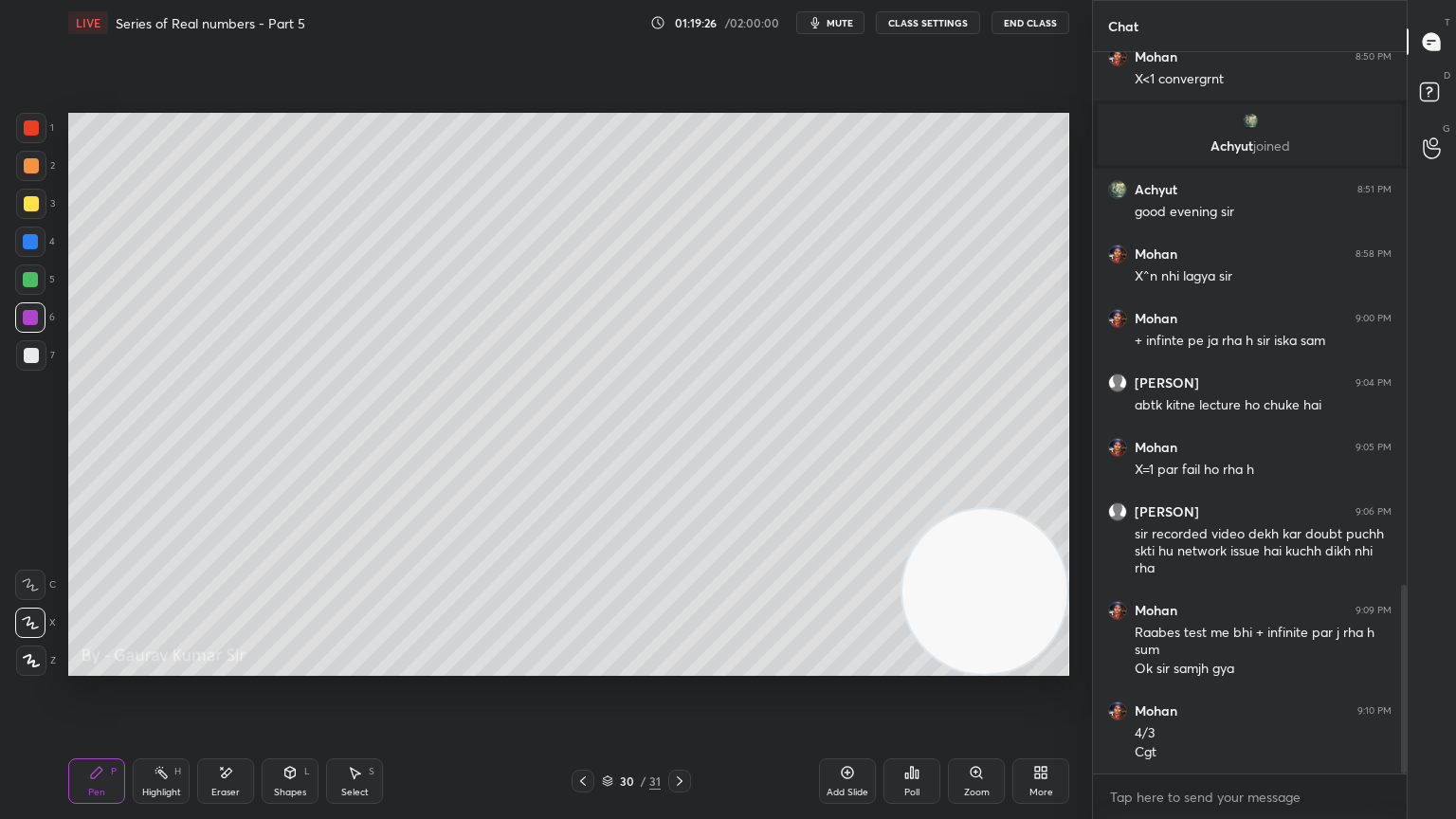 click 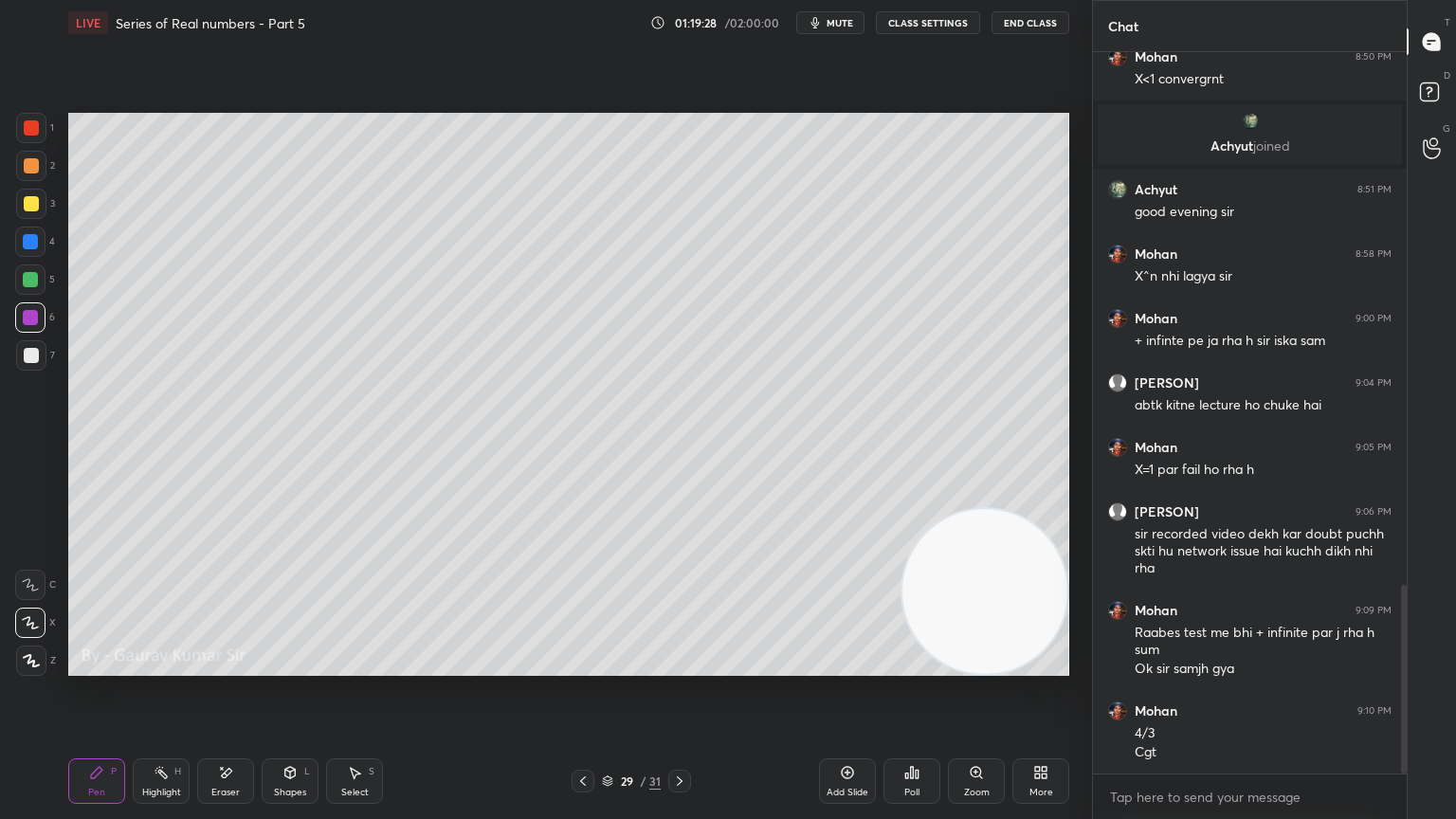 click 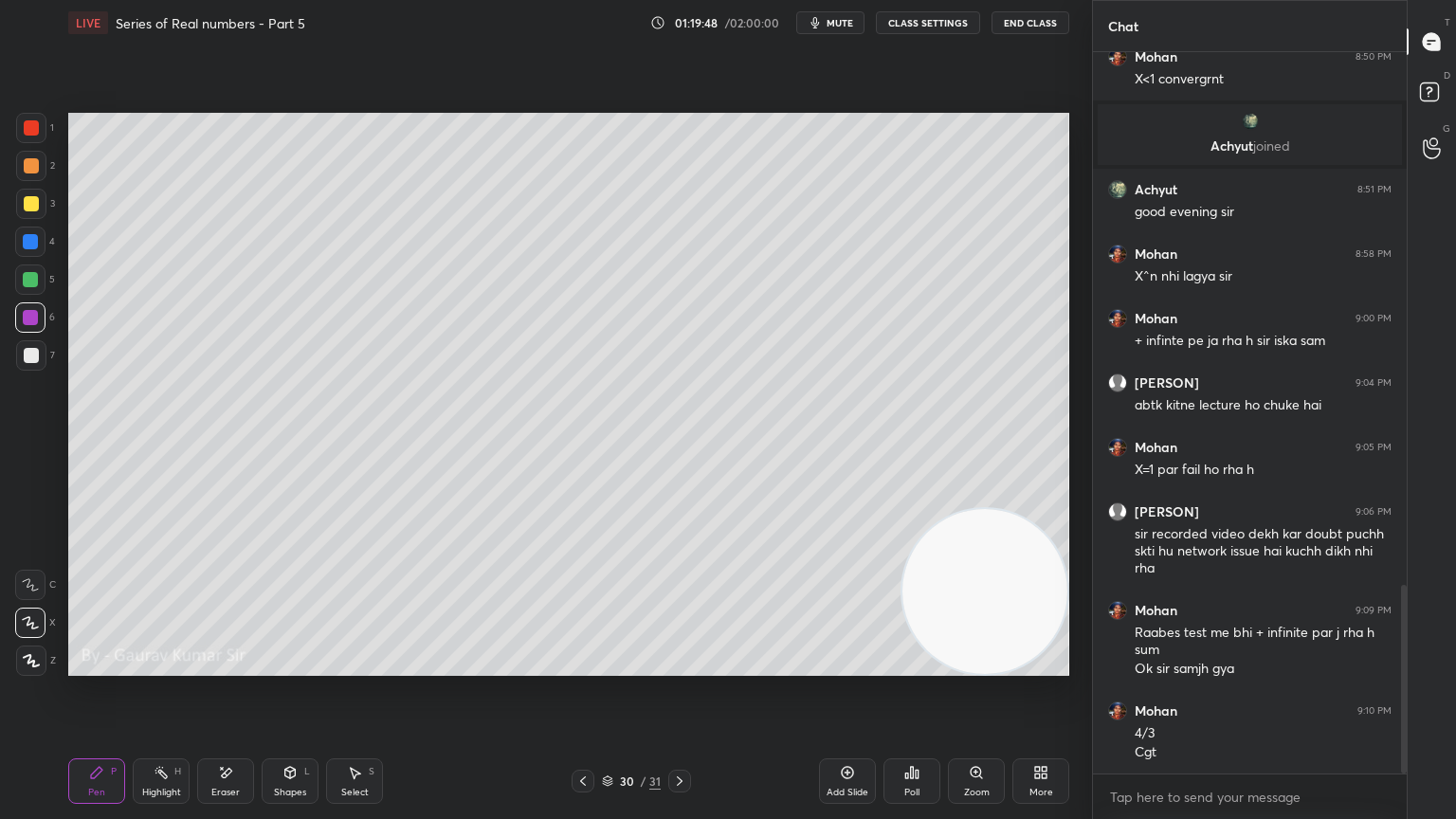 click 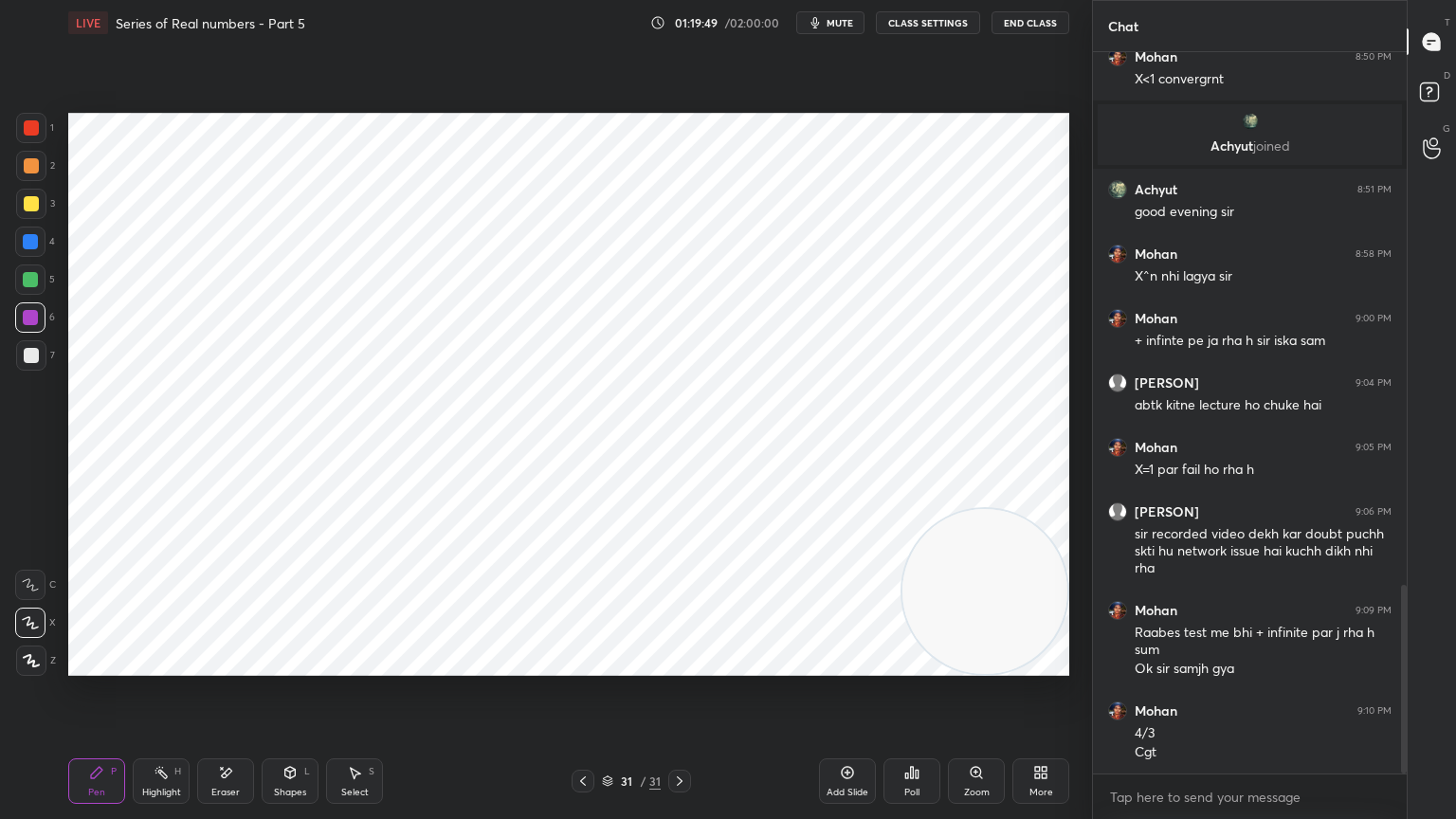 click 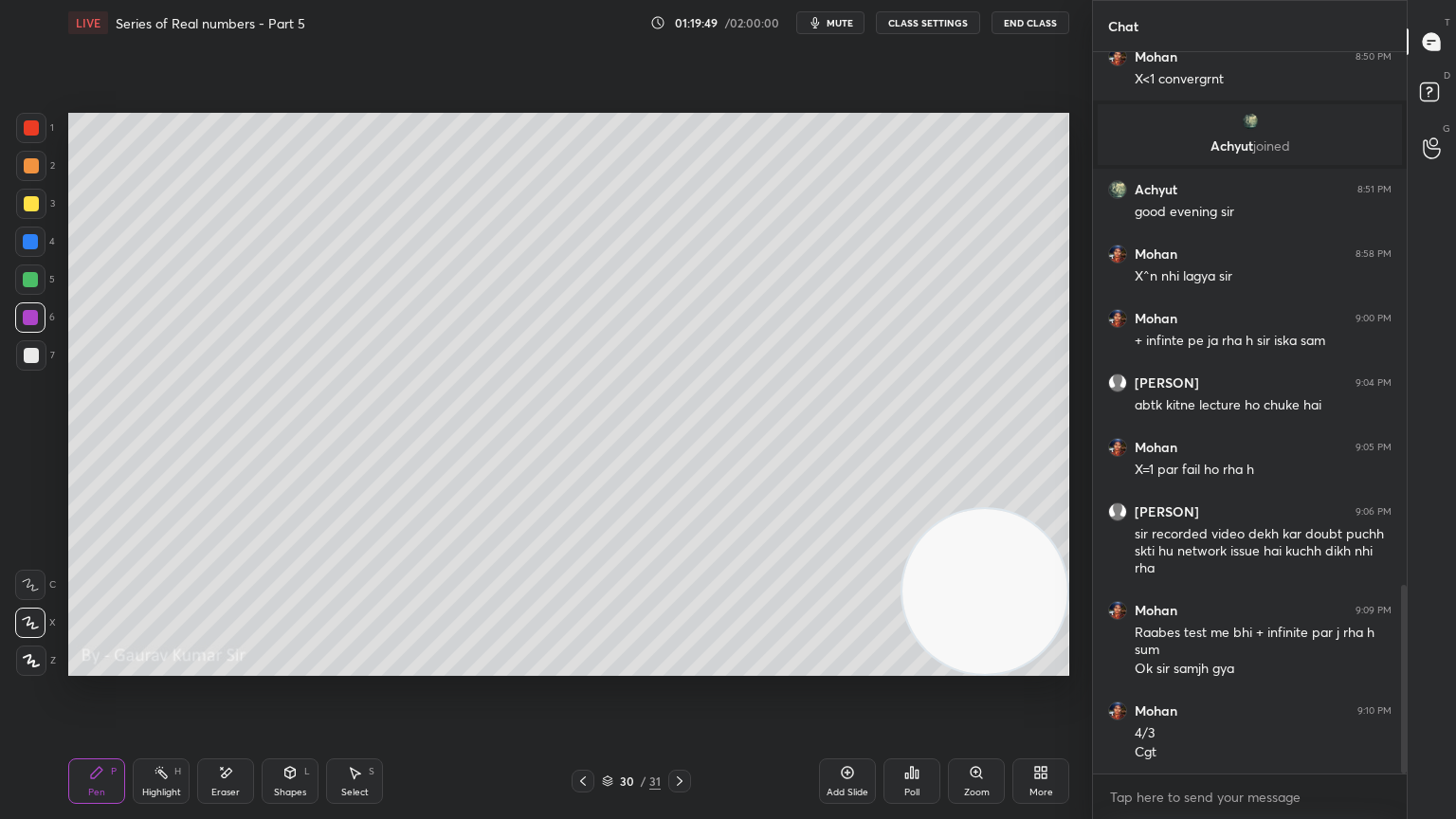 click on "Add Slide" at bounding box center [847, 792] 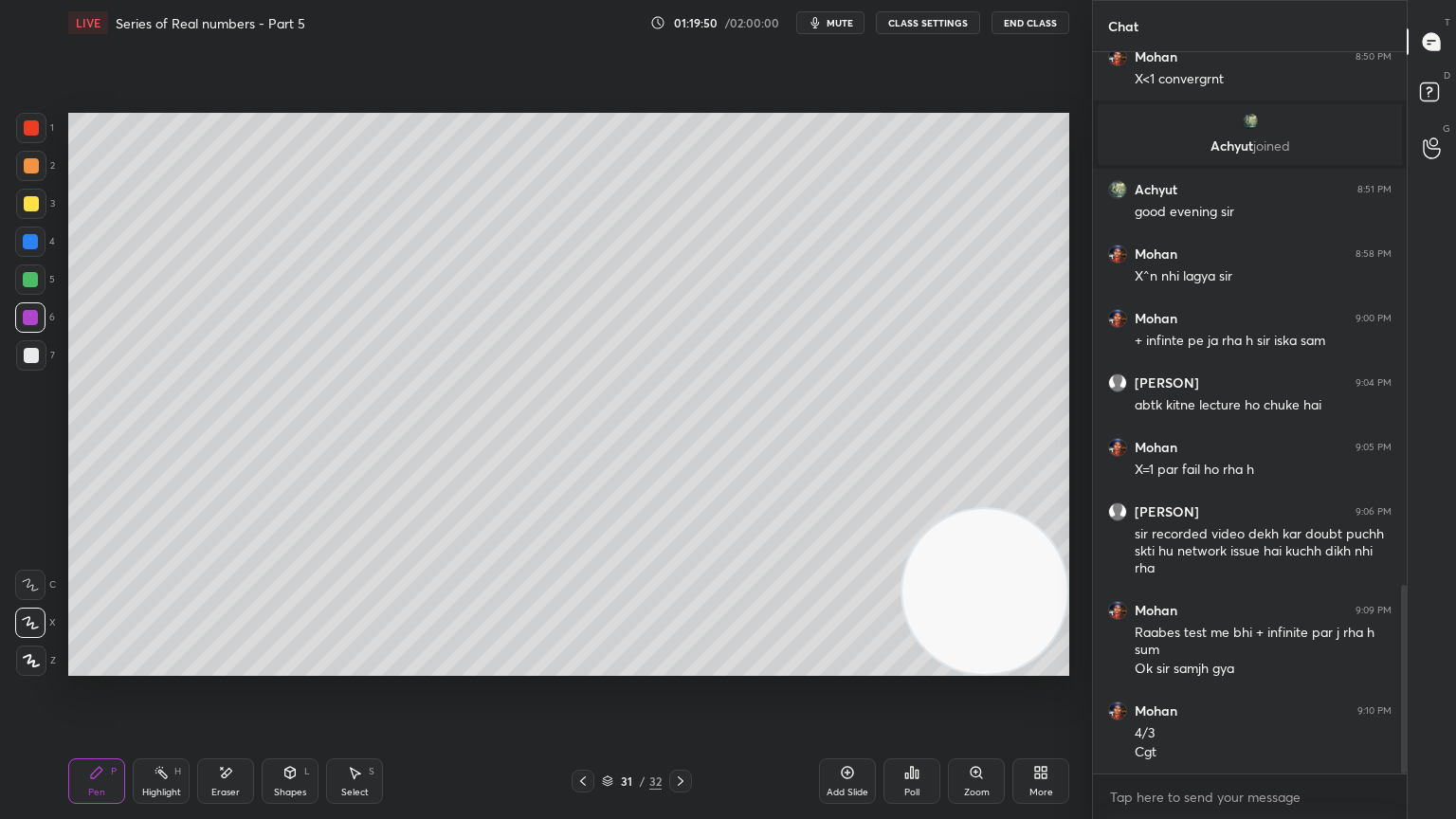 click at bounding box center (31, 204) 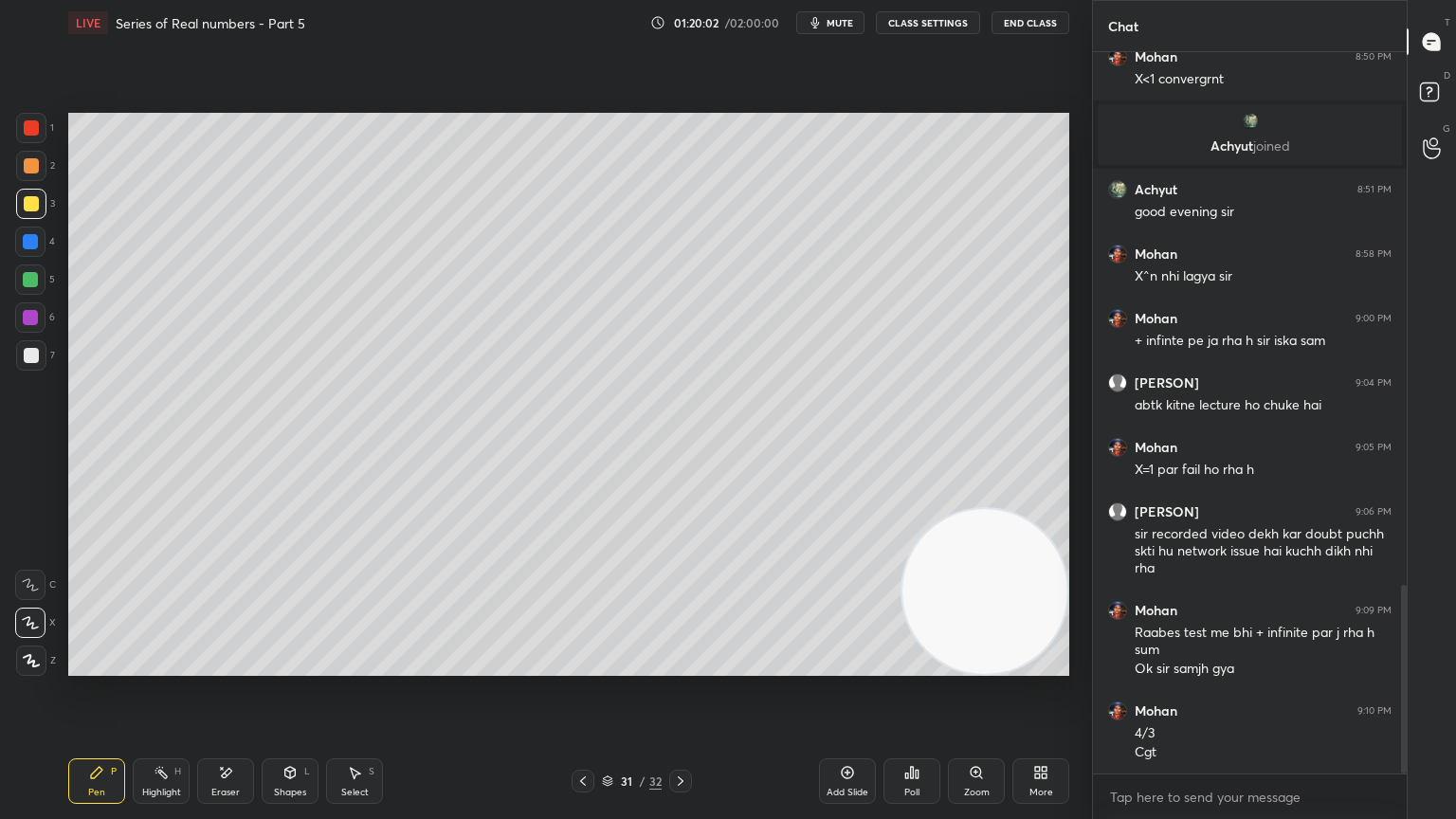 click 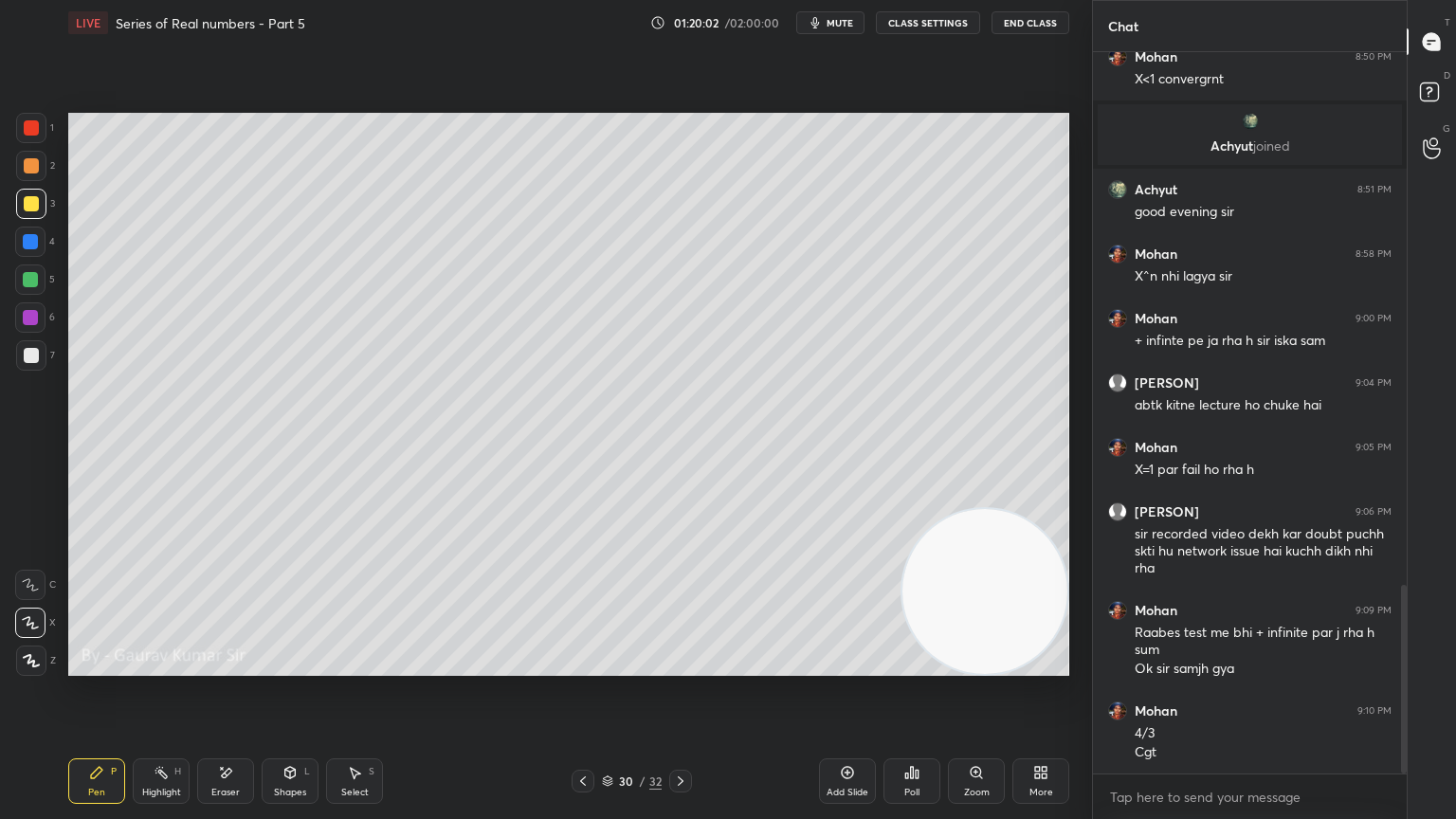 click 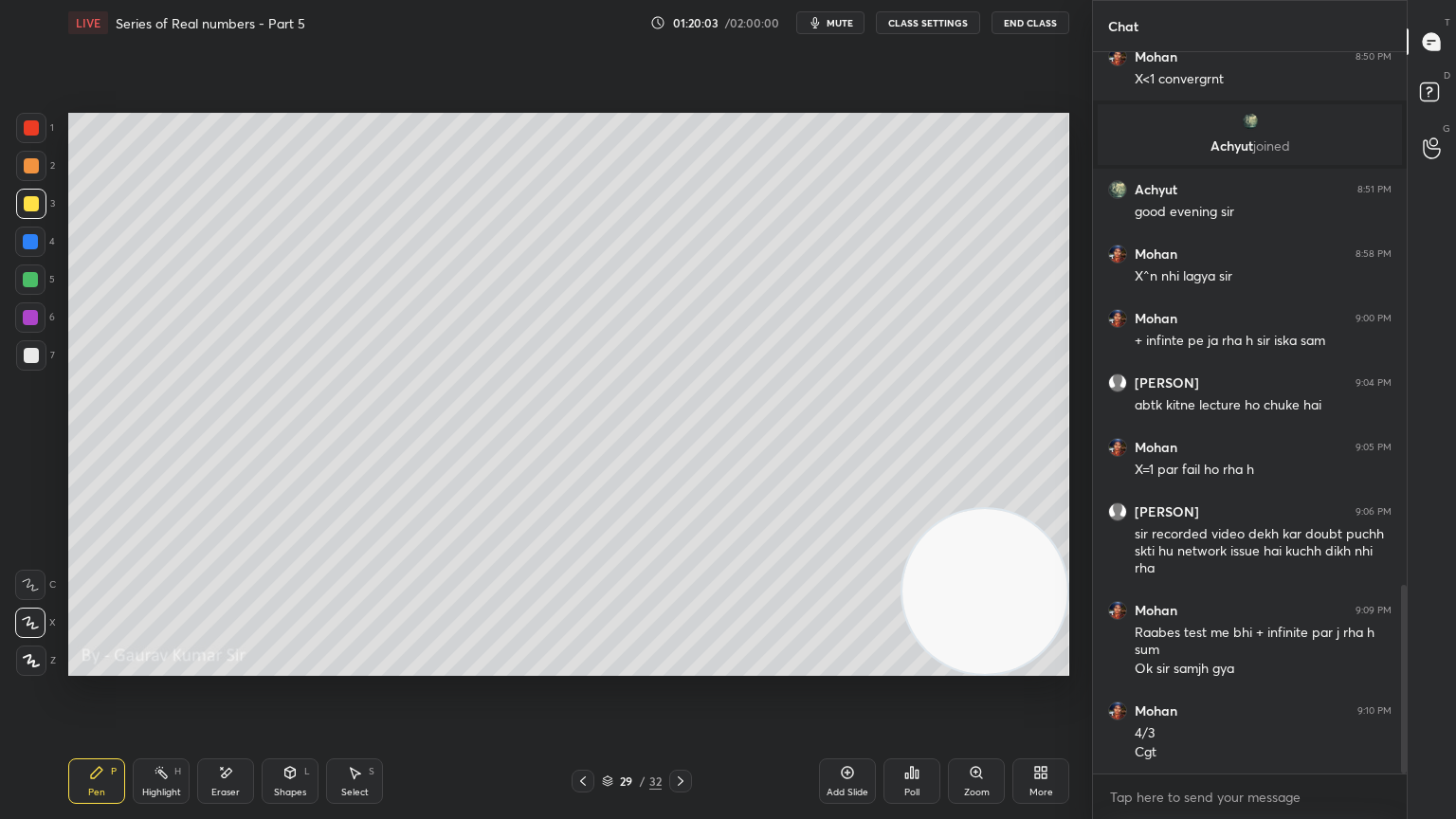 click 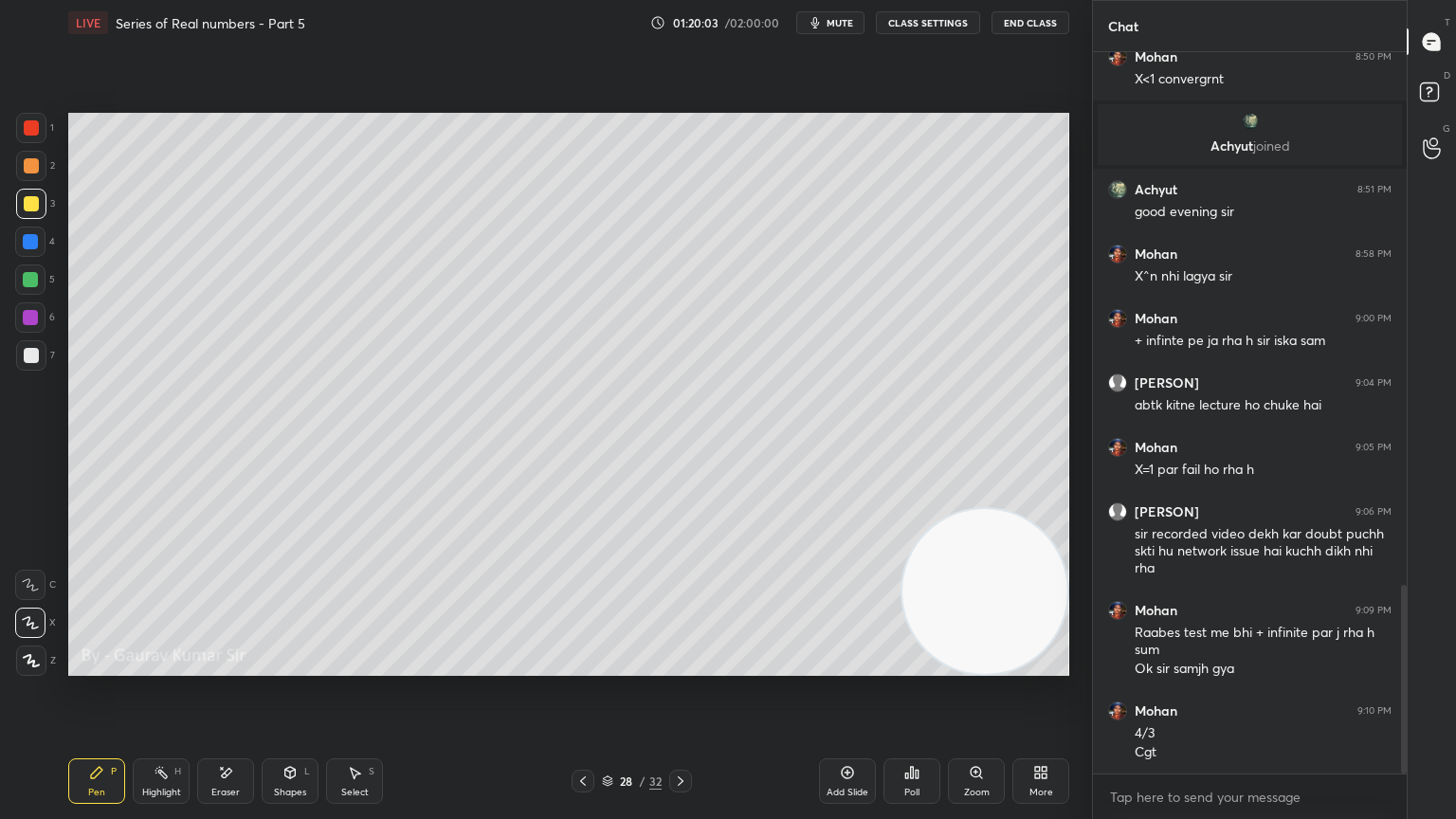 click 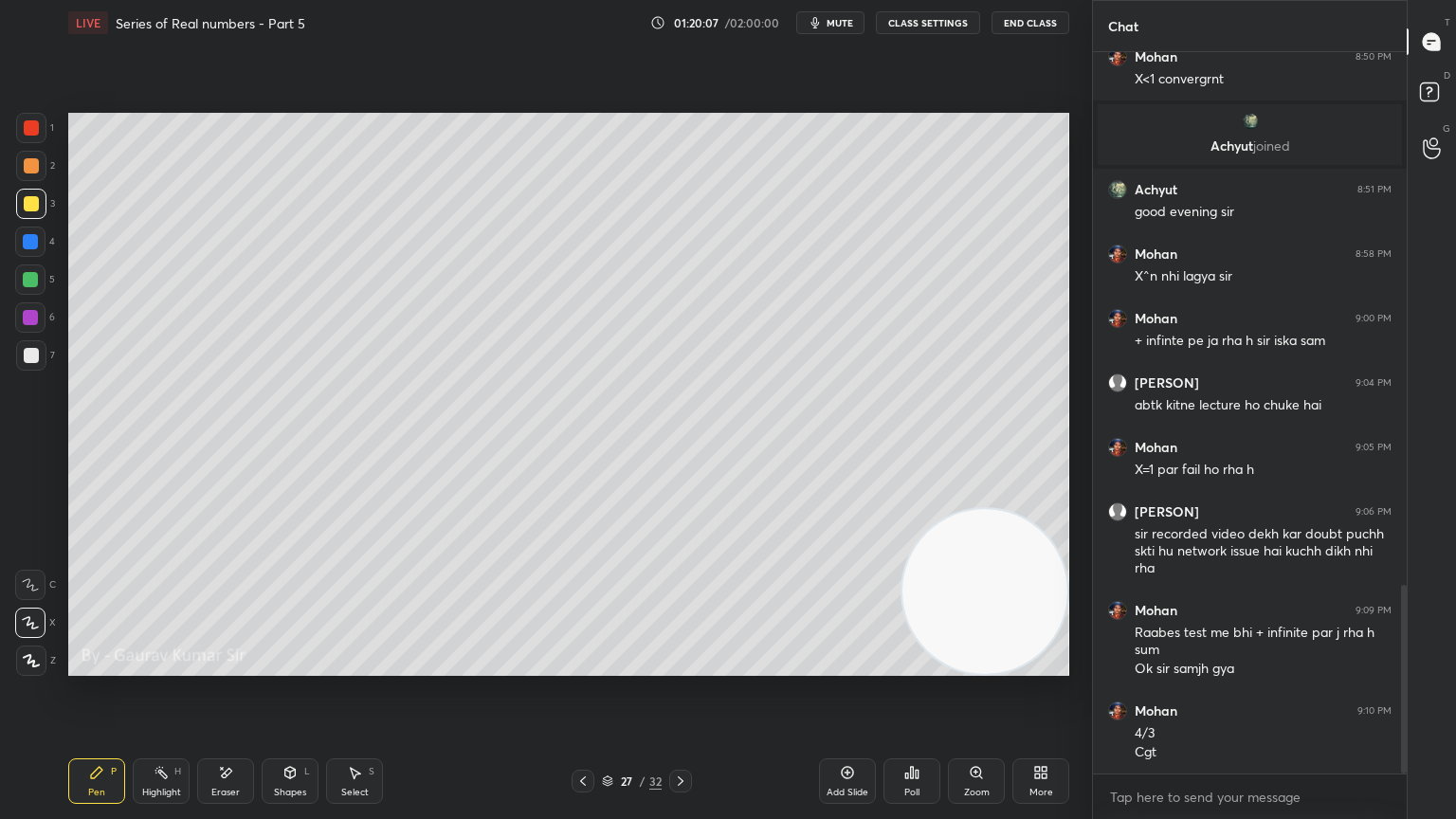 click 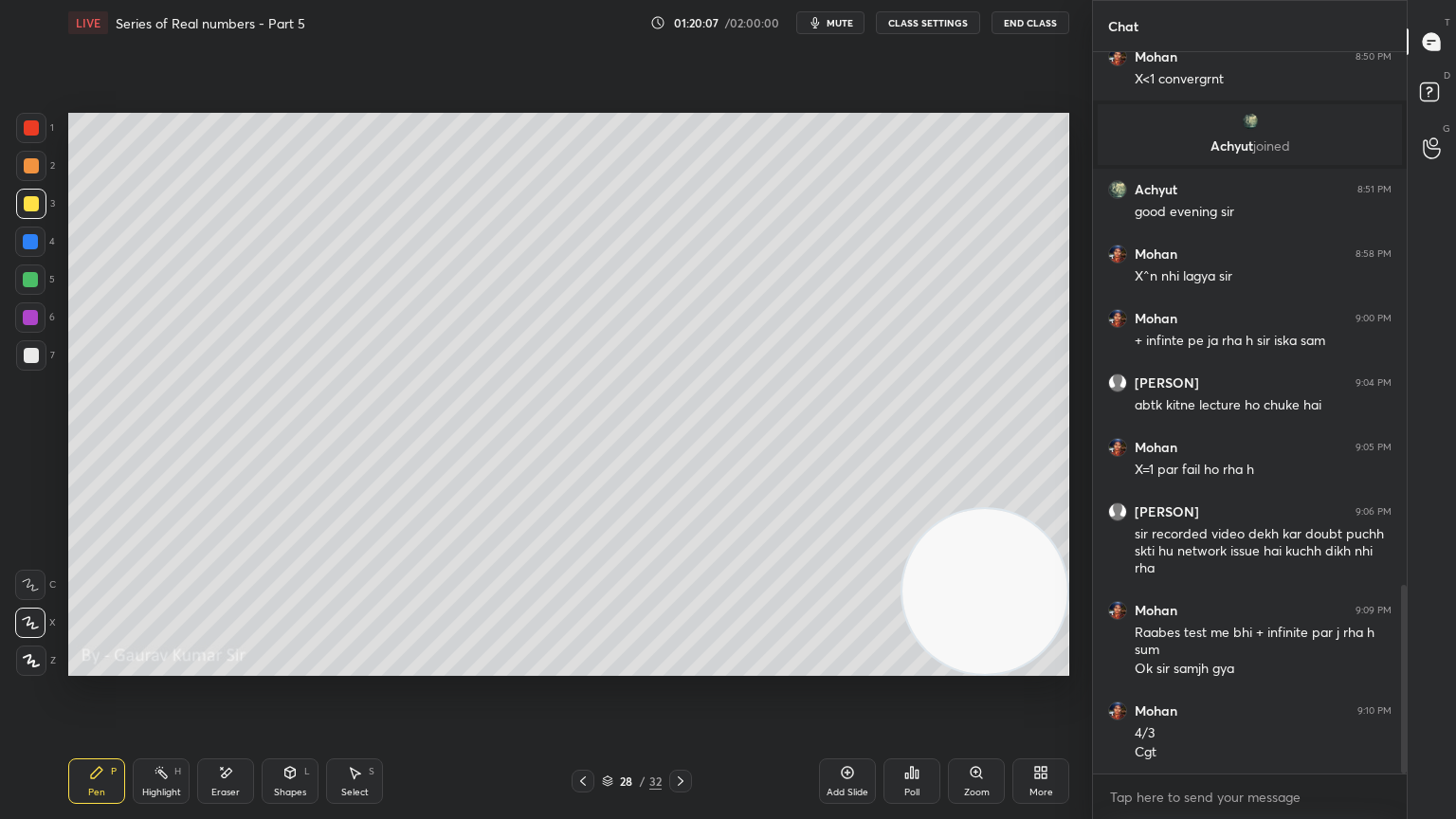 click 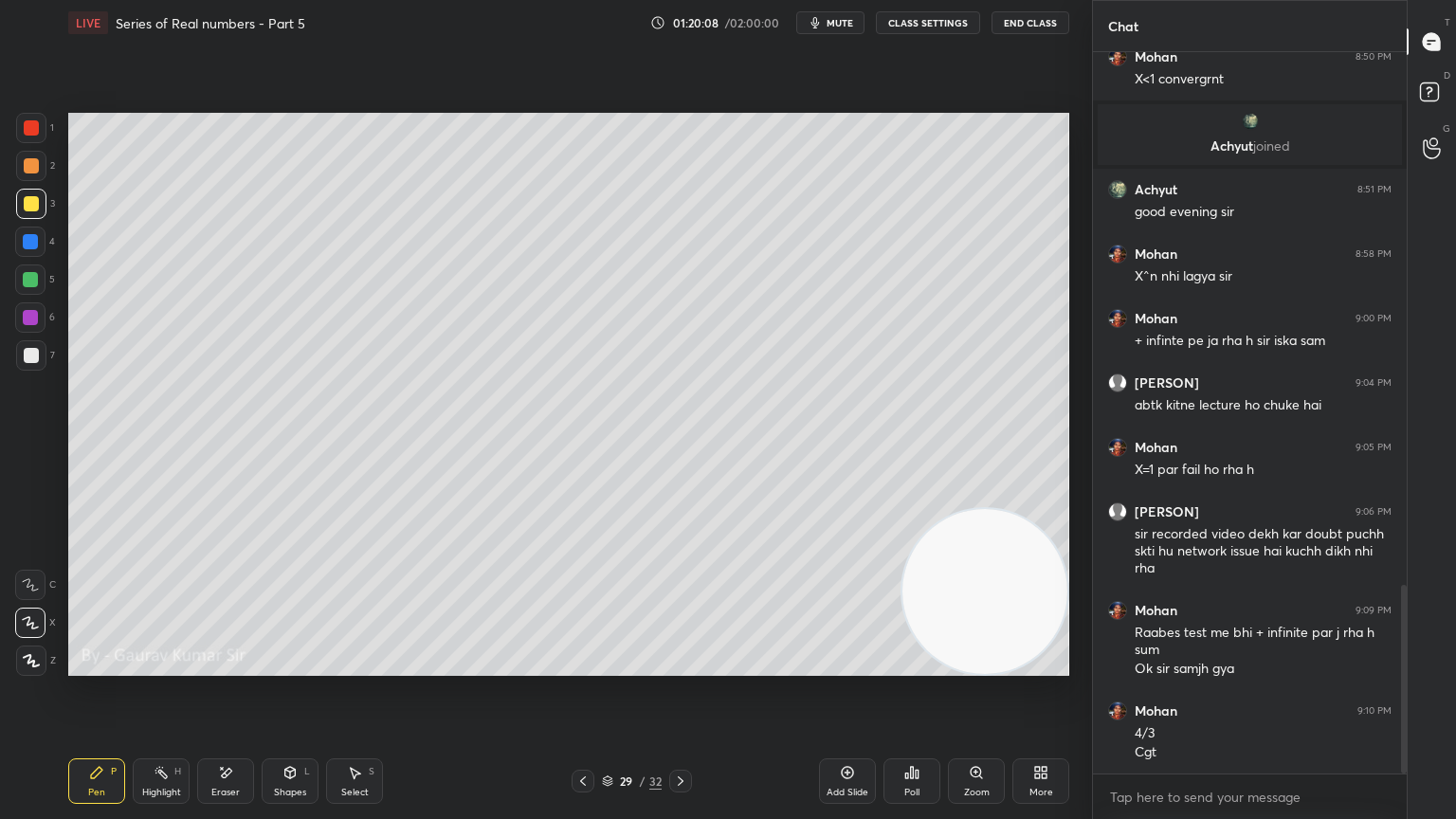 click 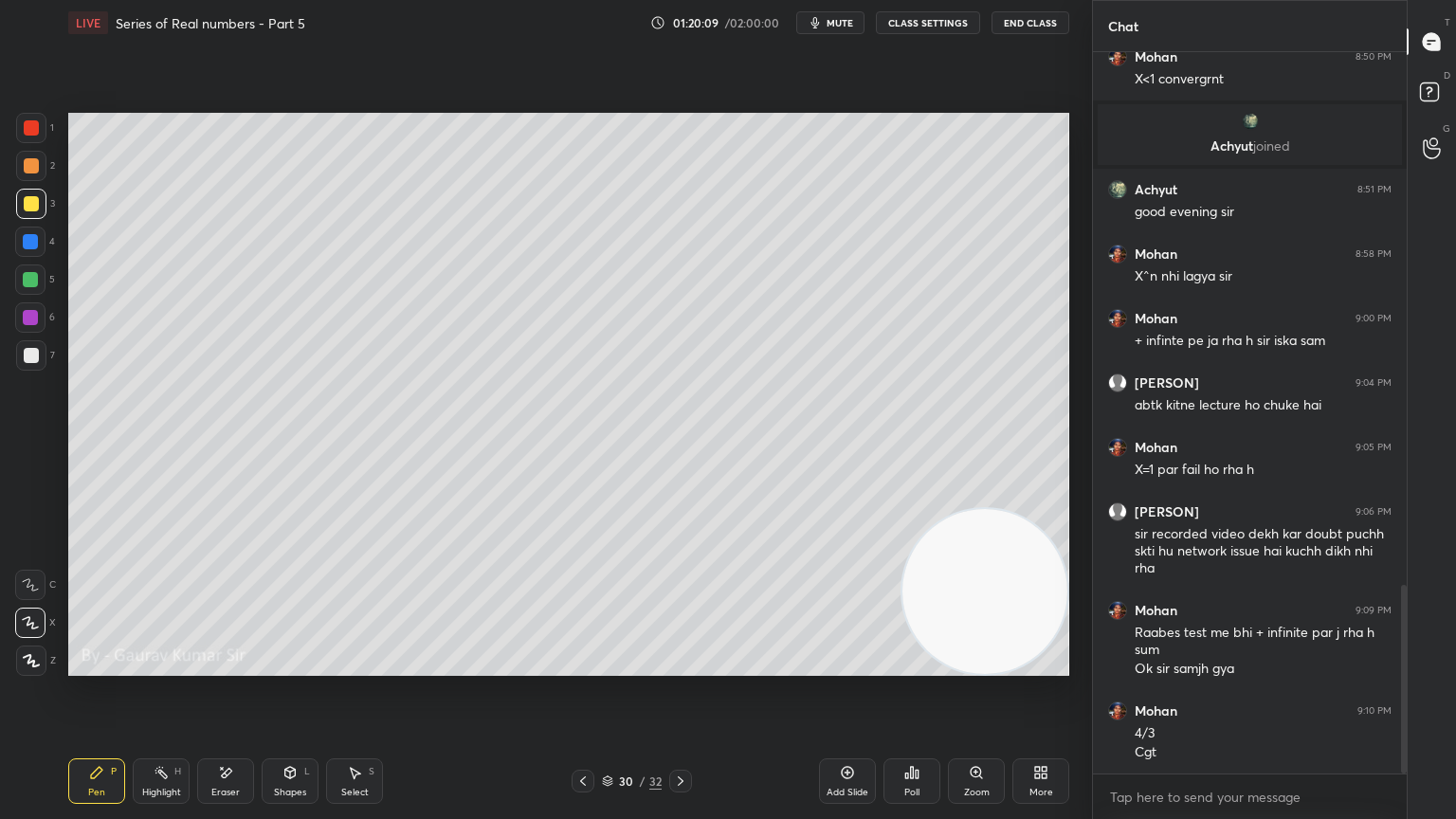 click 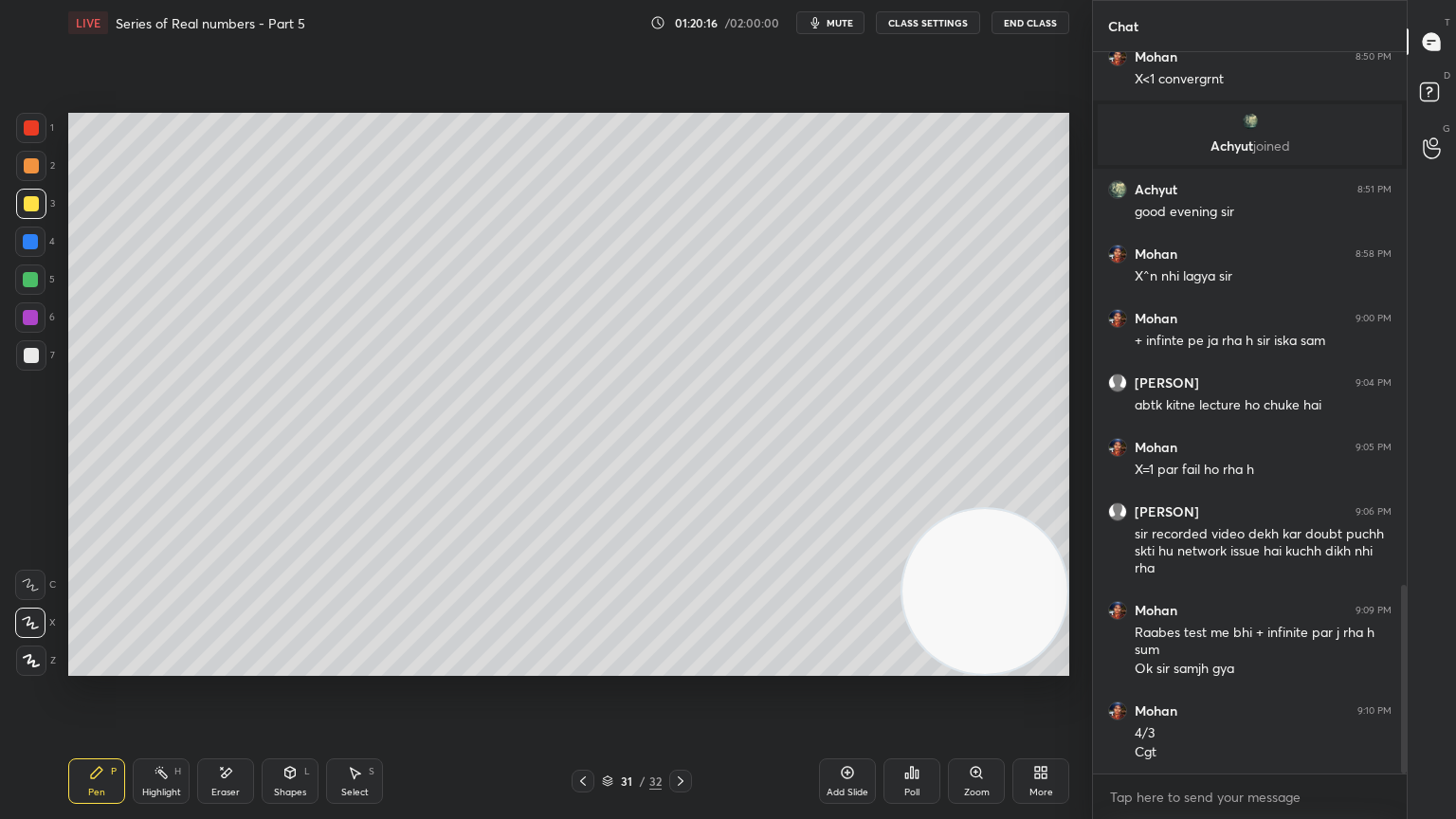 click on "Eraser" at bounding box center [226, 792] 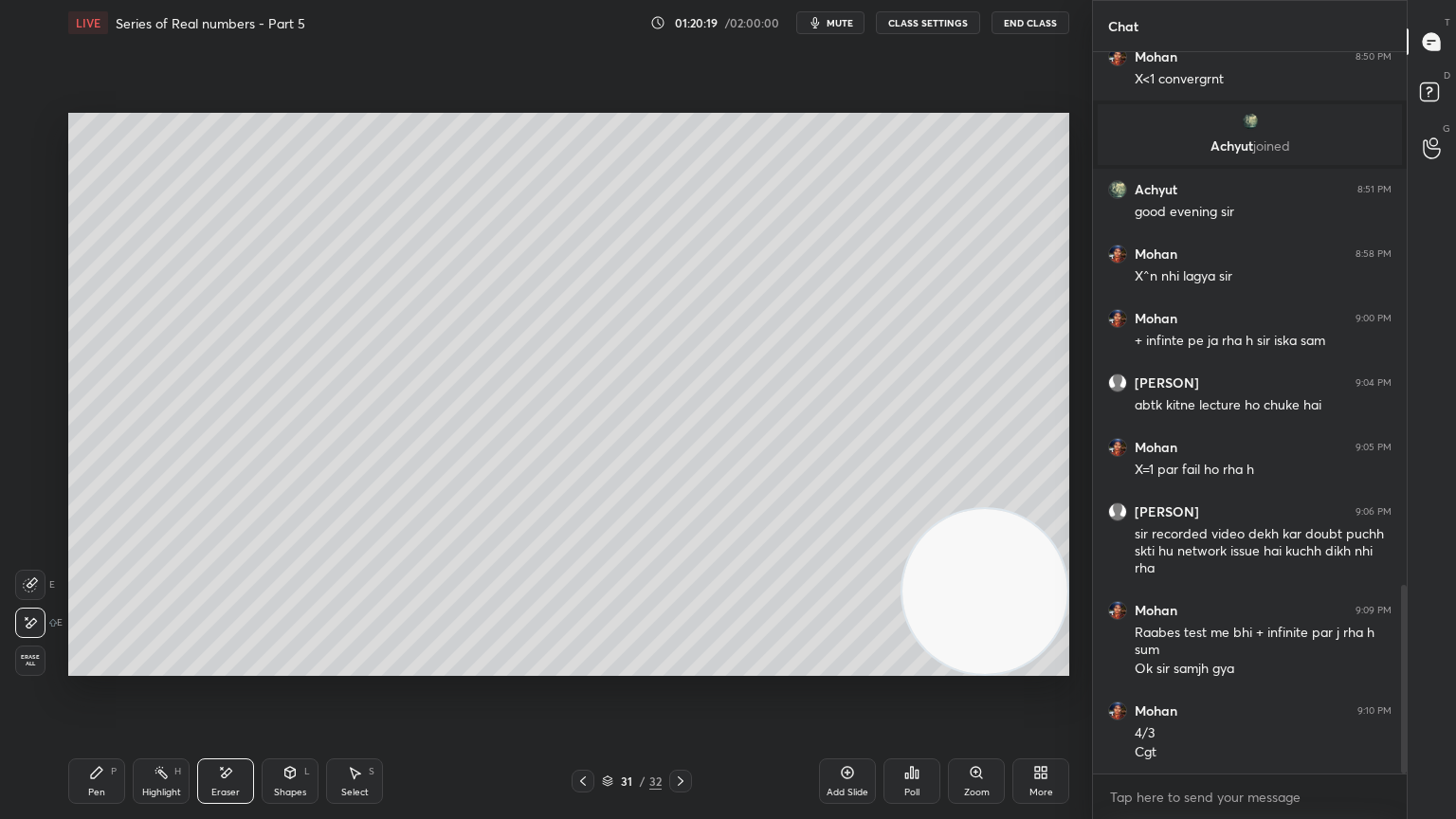 click on "Pen" at bounding box center (97, 792) 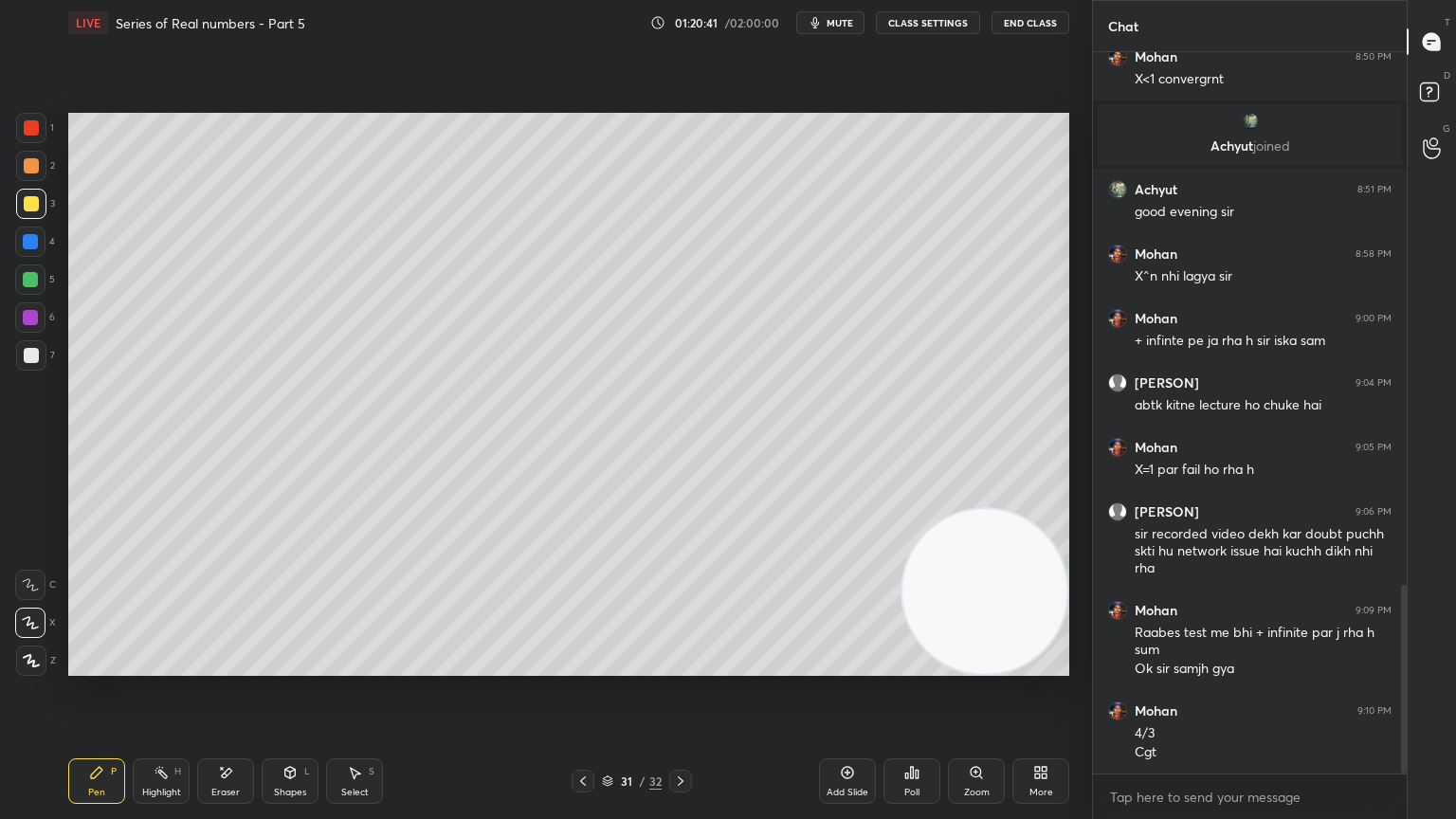 click 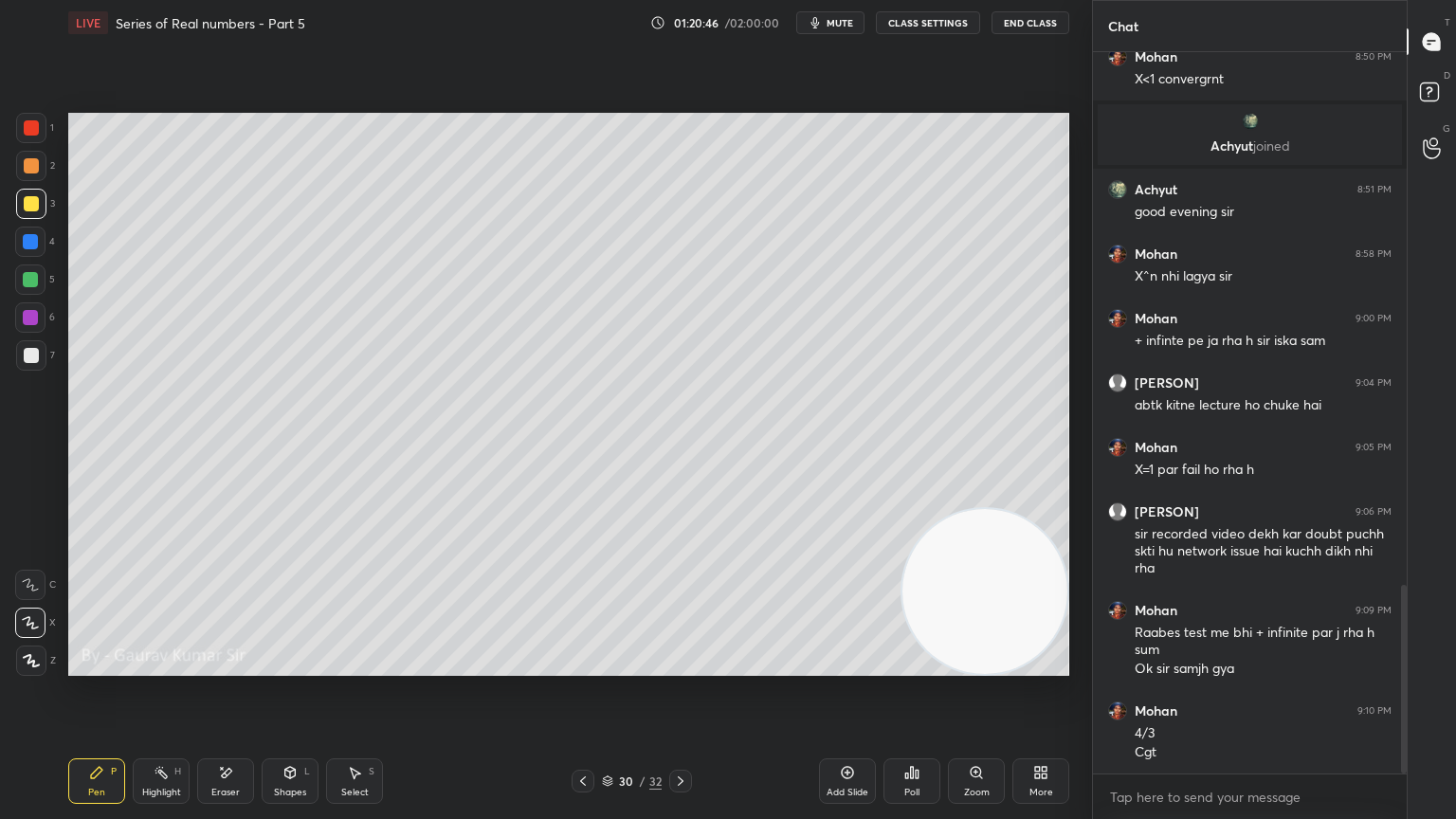click 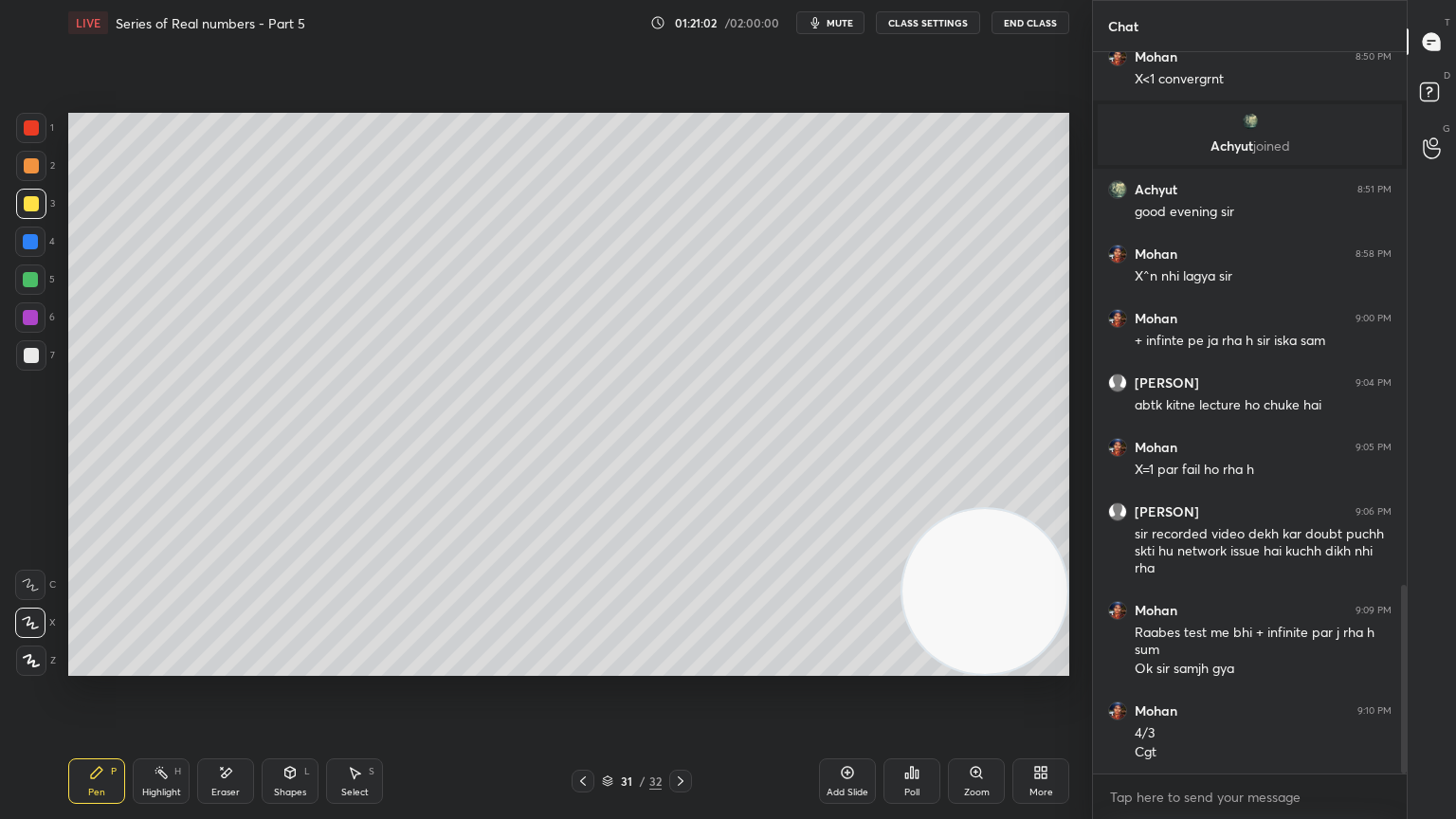 click on "Eraser" at bounding box center [226, 792] 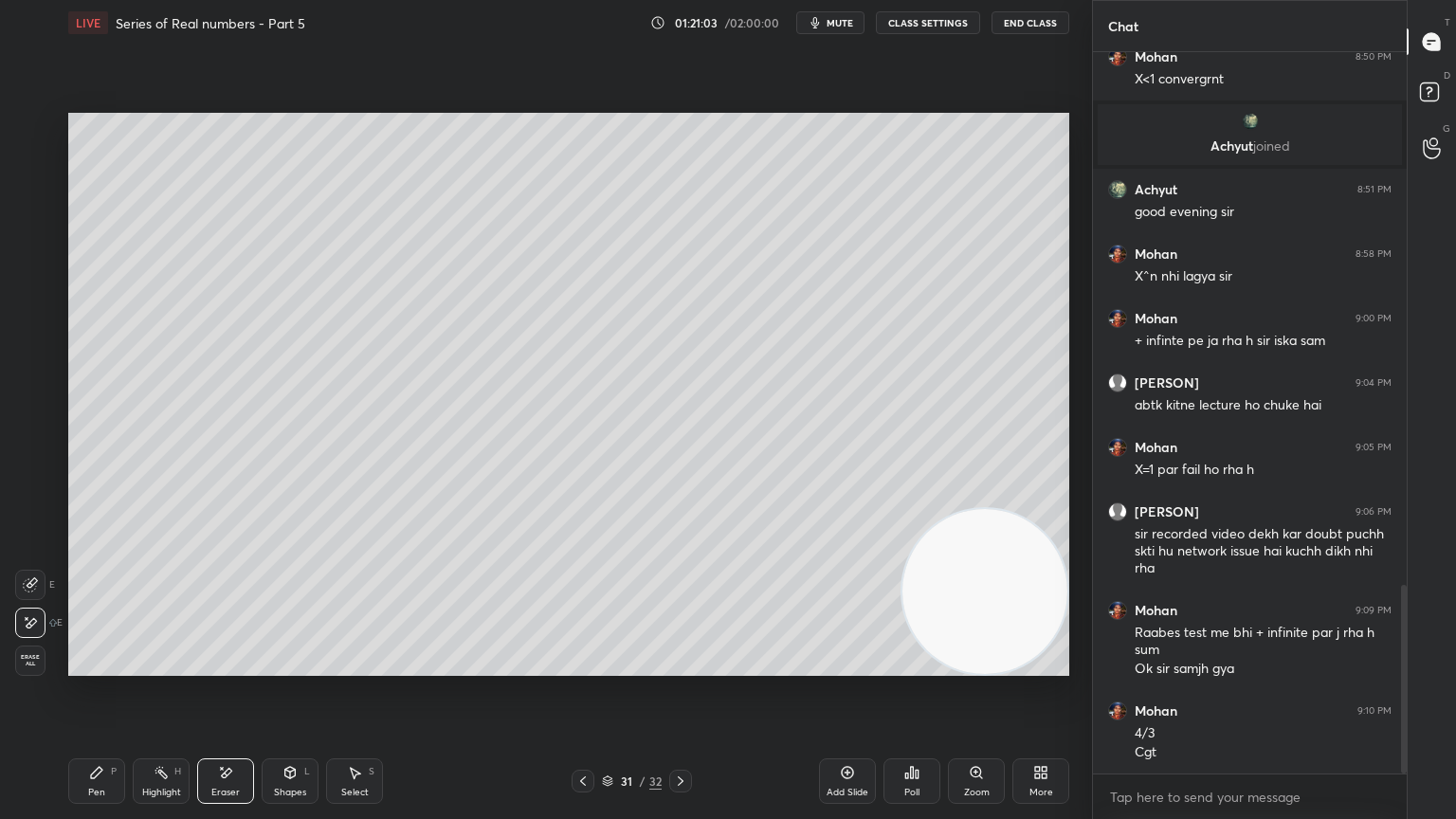 click on "Pen" at bounding box center (97, 792) 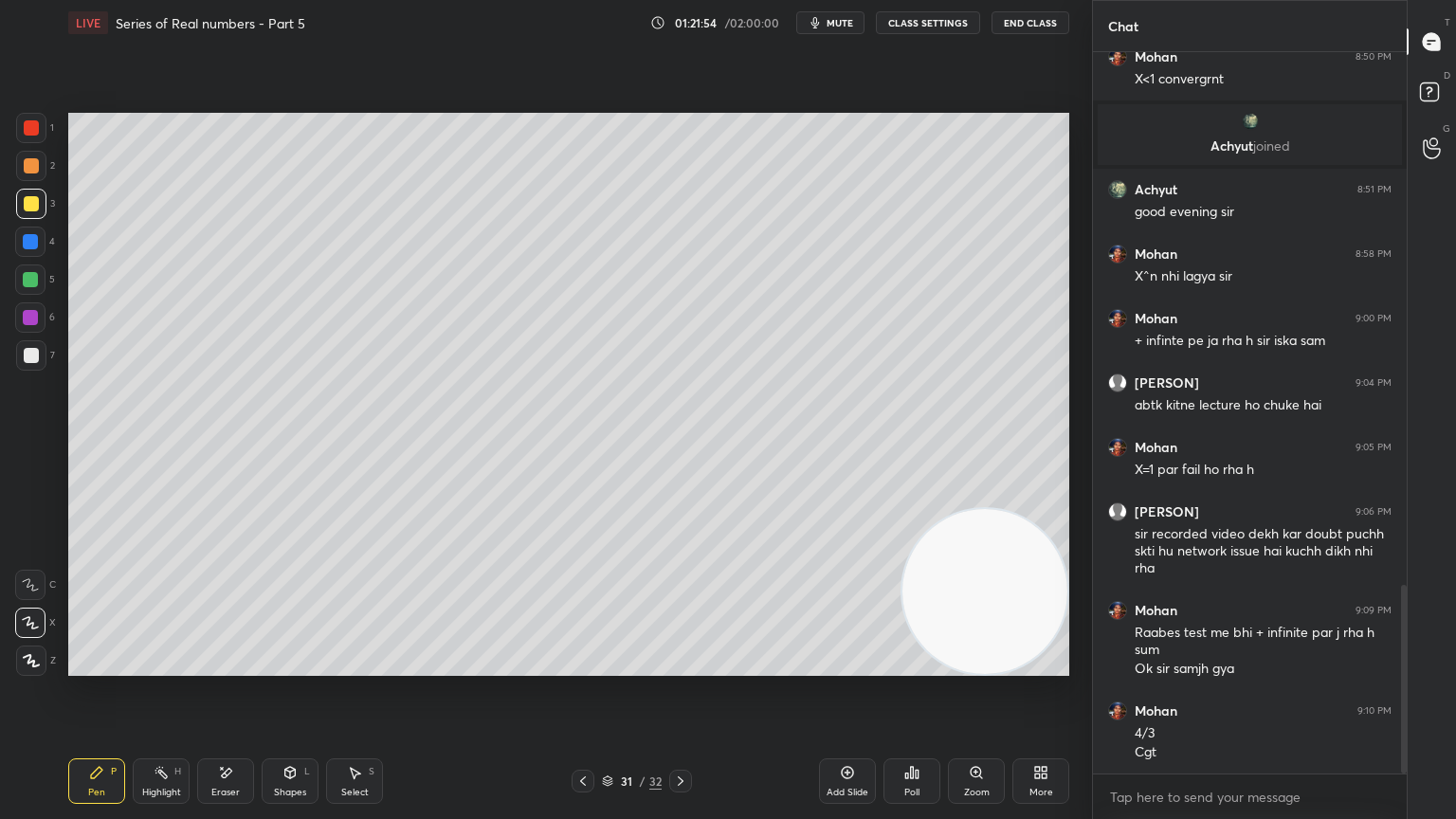 click on "Eraser" at bounding box center (226, 792) 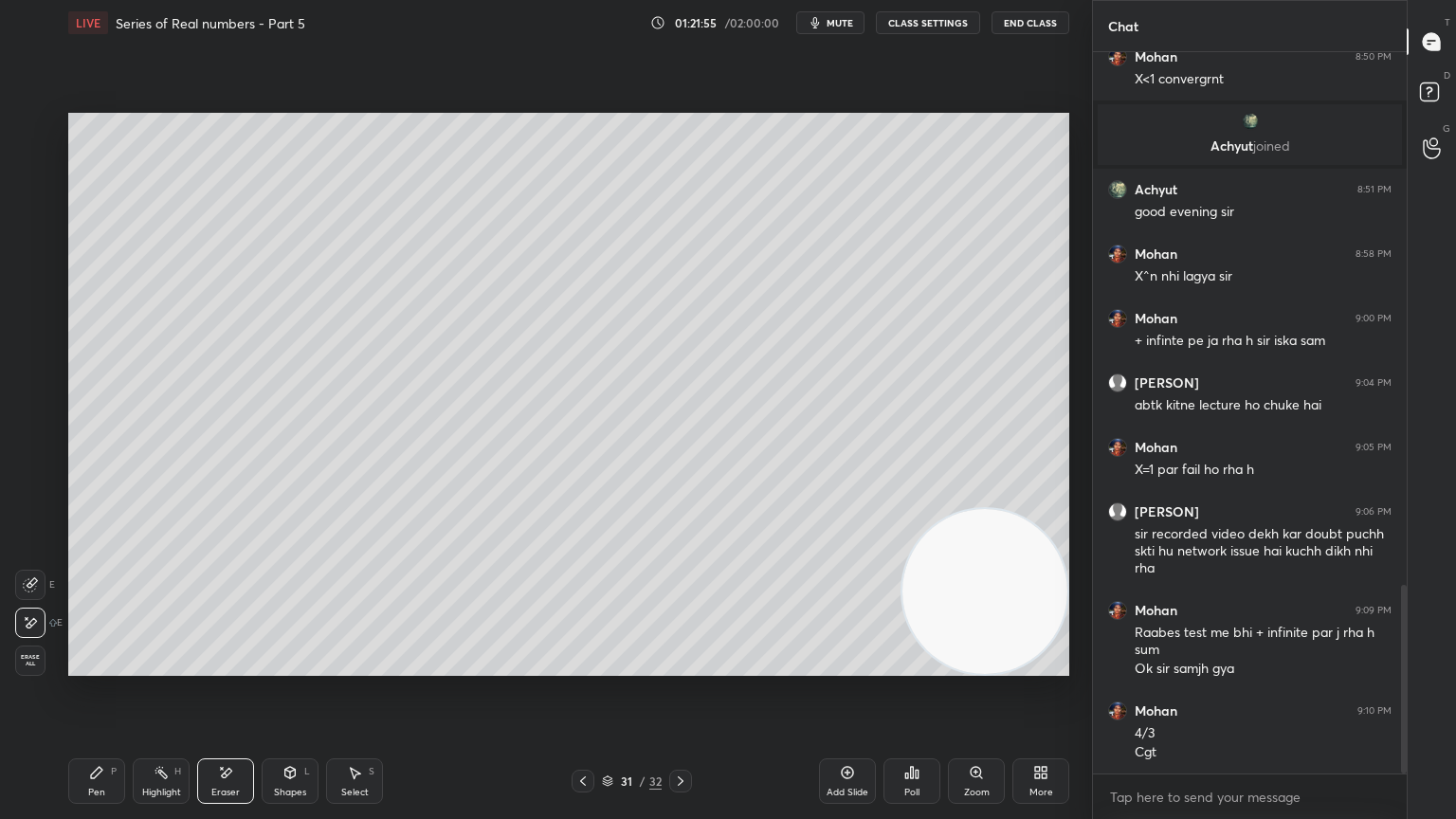 click on "Pen P" at bounding box center (97, 781) 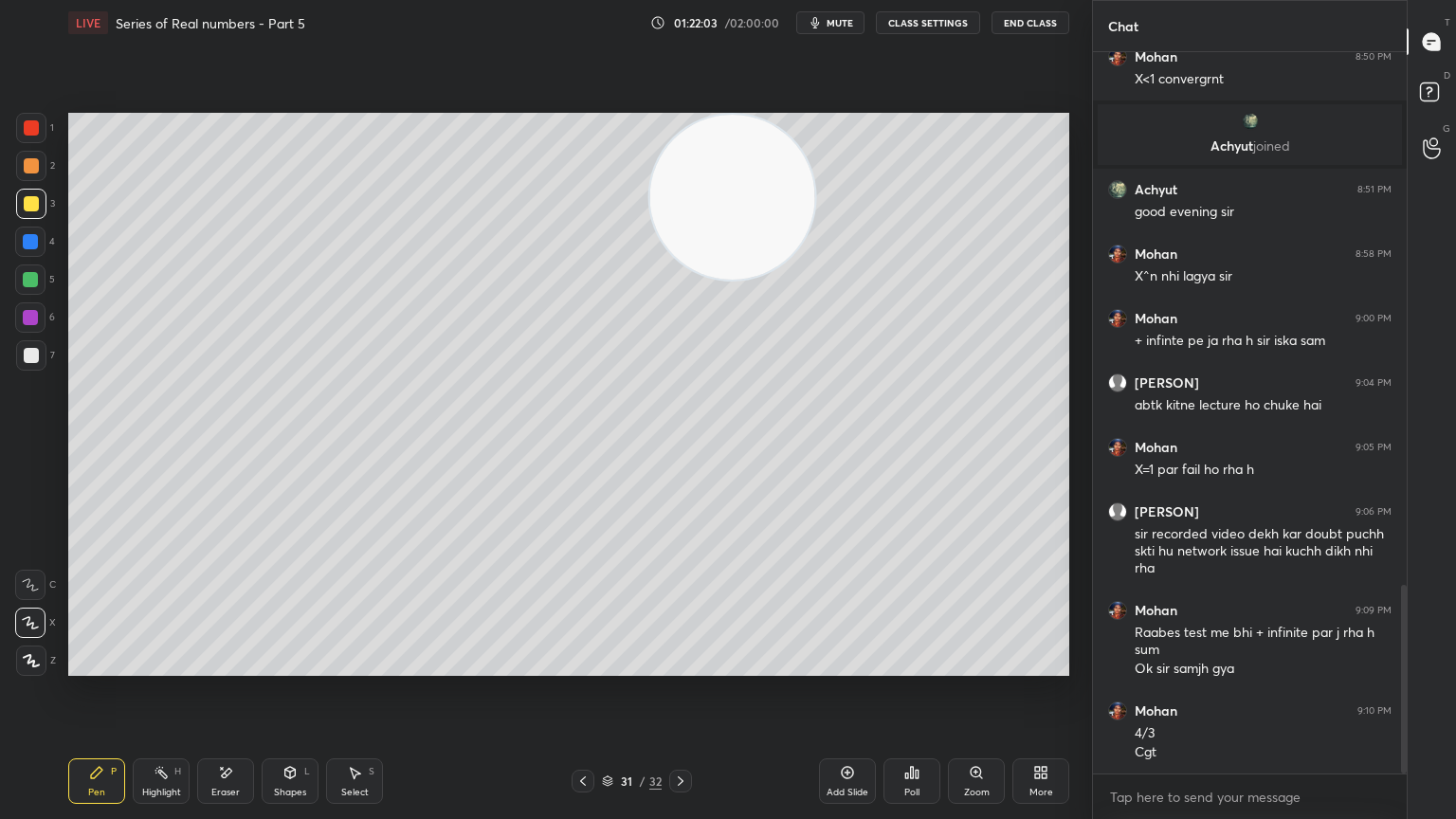 click at bounding box center (31, 355) 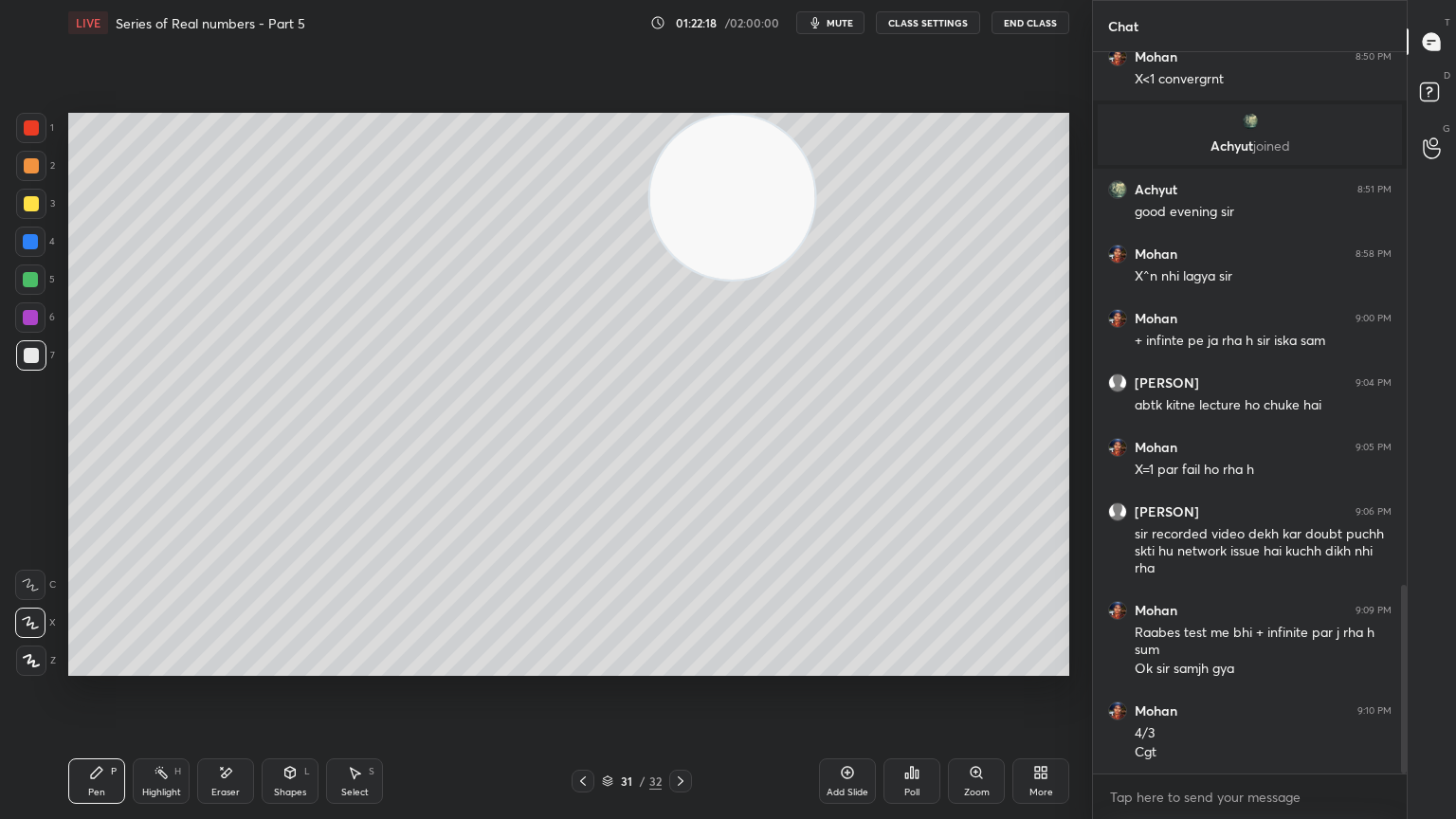click on "Eraser" at bounding box center (226, 781) 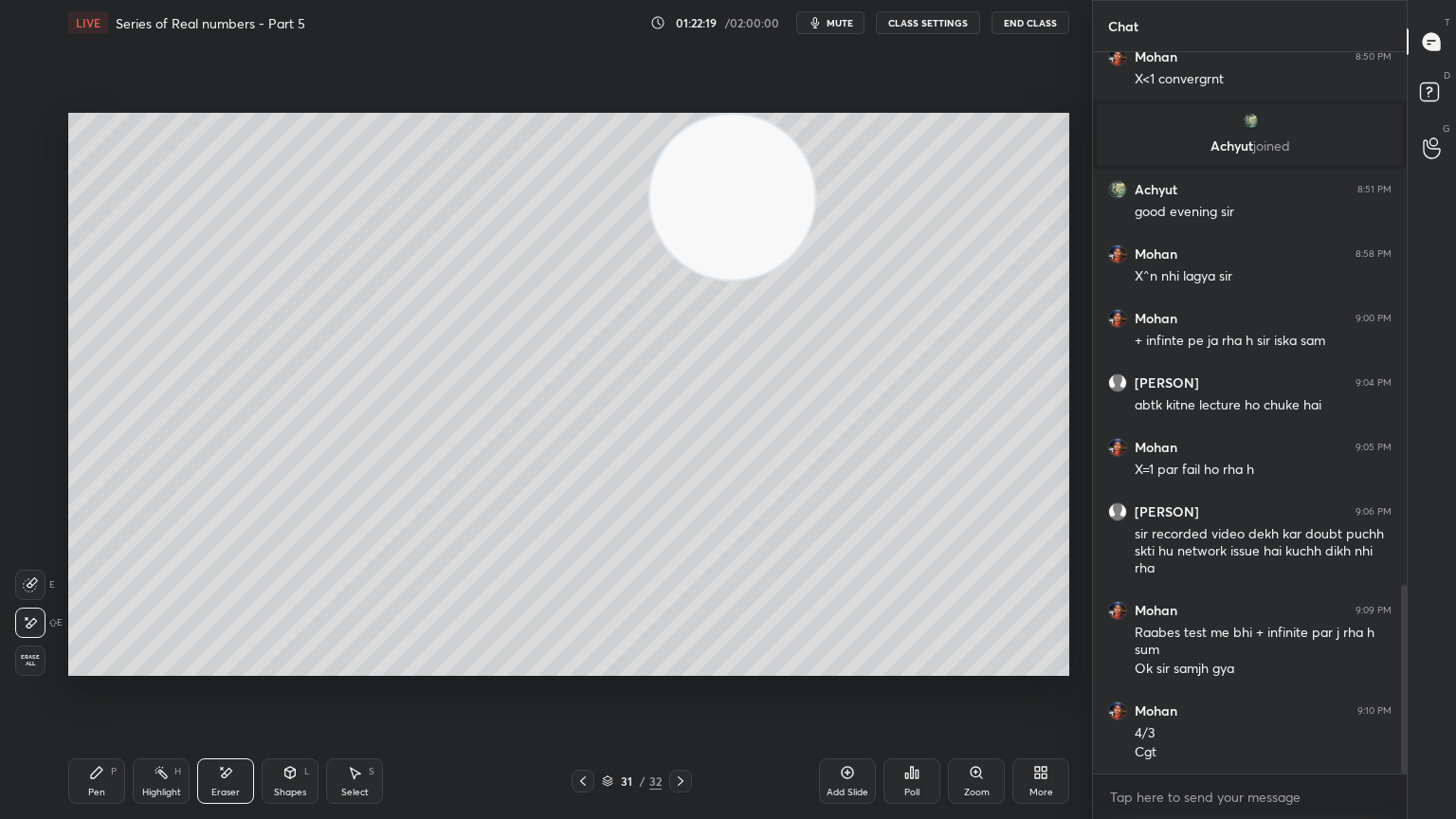 click on "Pen P" at bounding box center (97, 781) 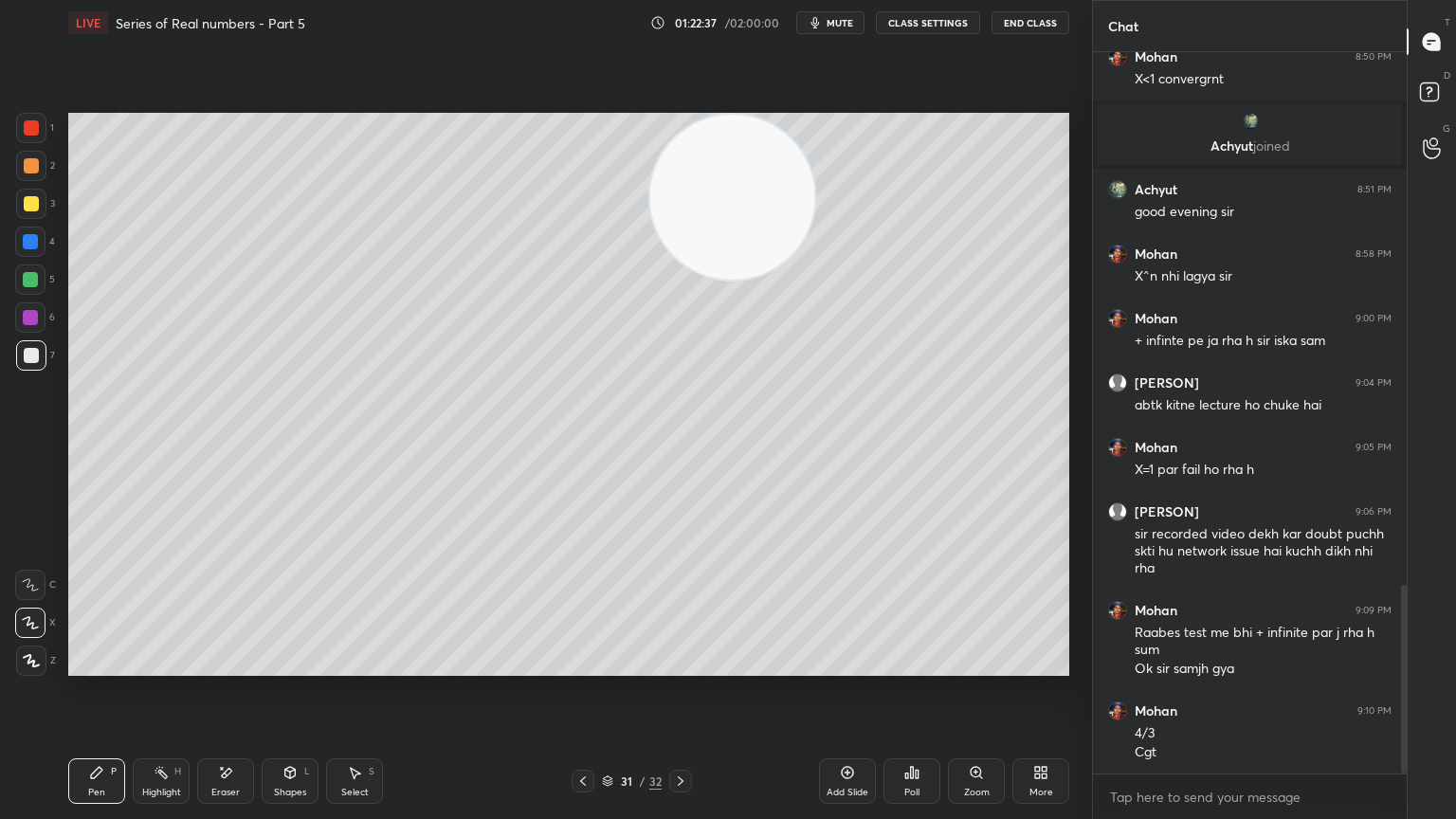 click at bounding box center [31, 204] 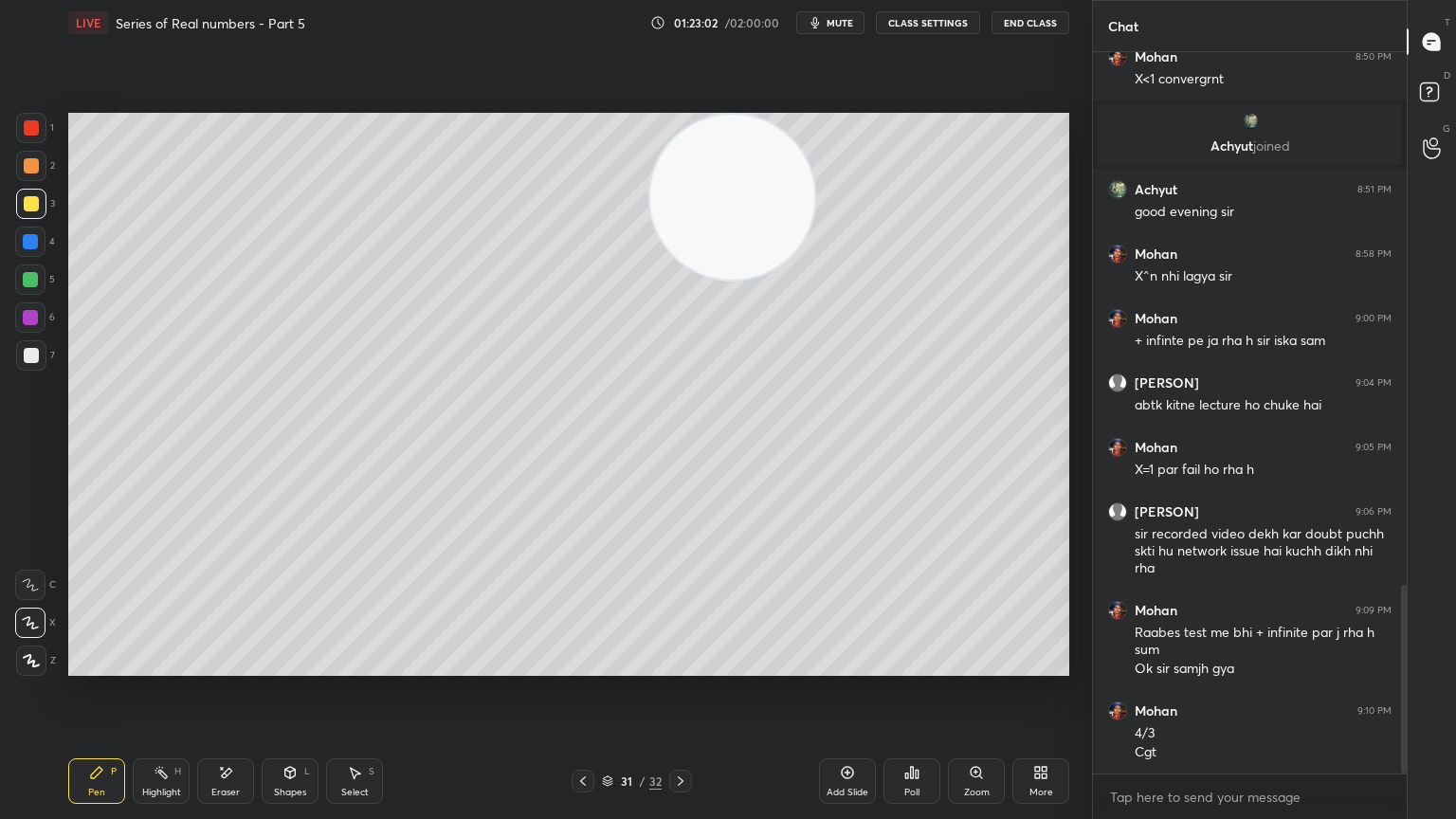 click on "Eraser" at bounding box center (226, 792) 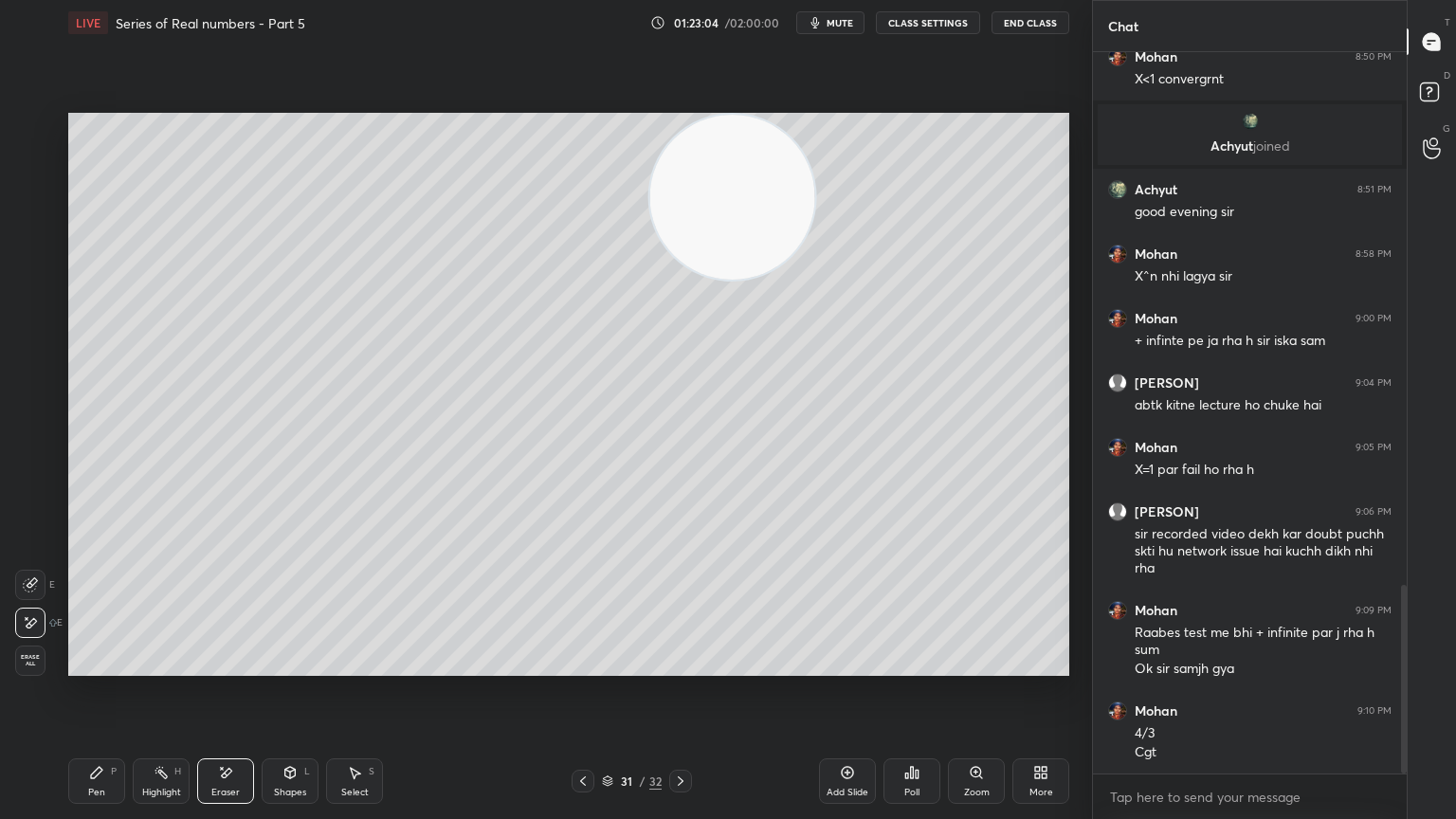 click on "P" at bounding box center [114, 772] 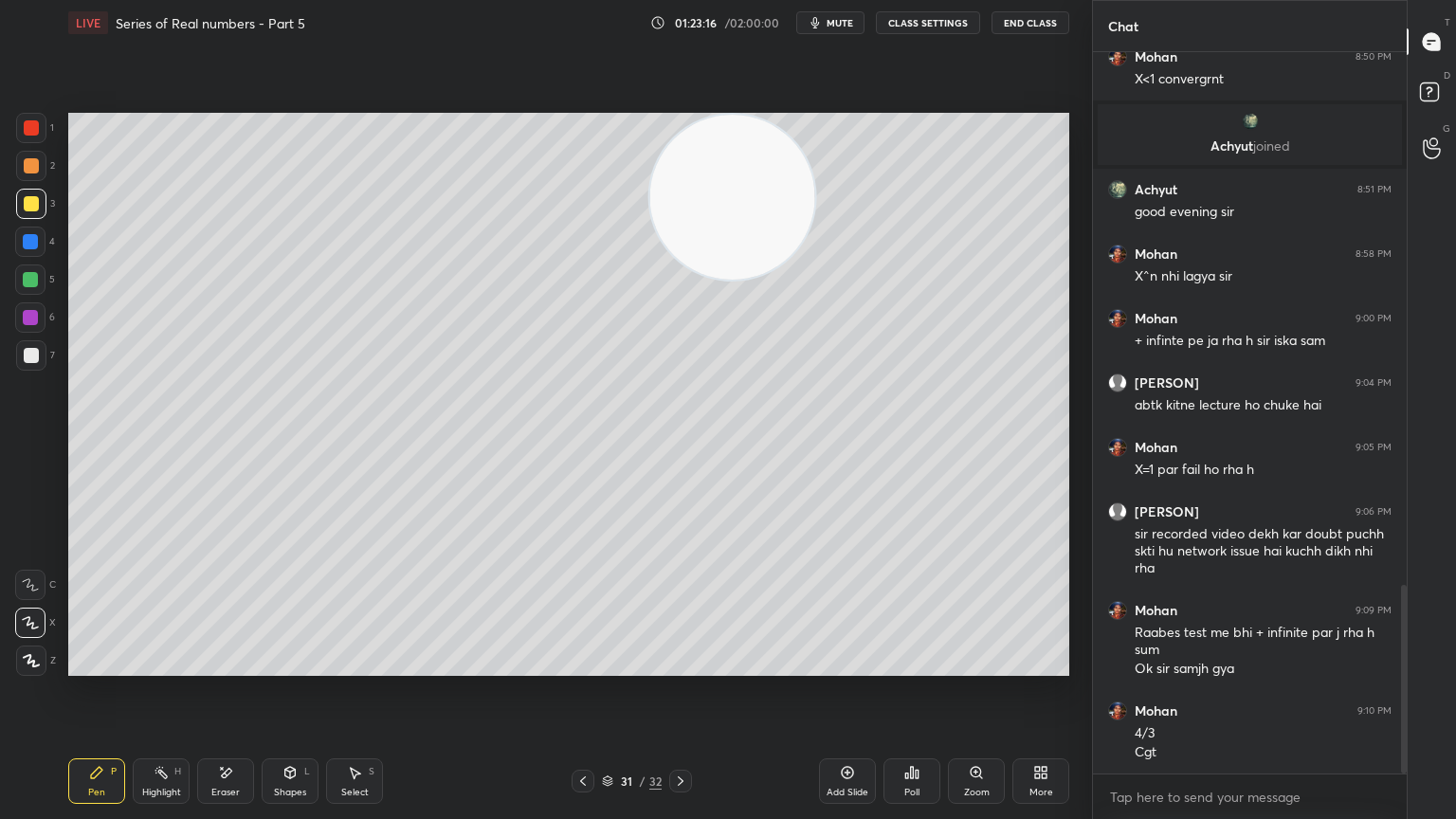click 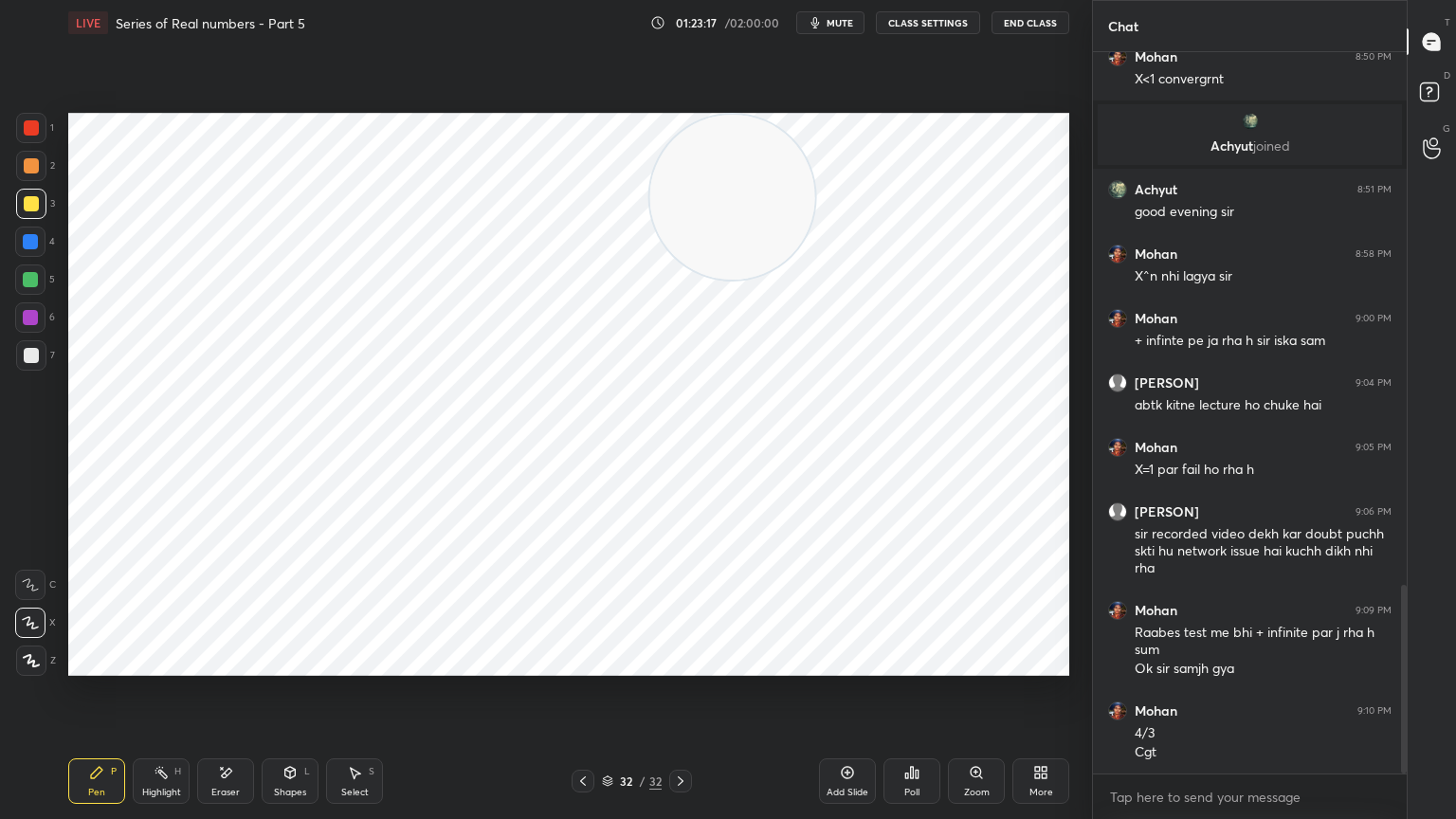 click 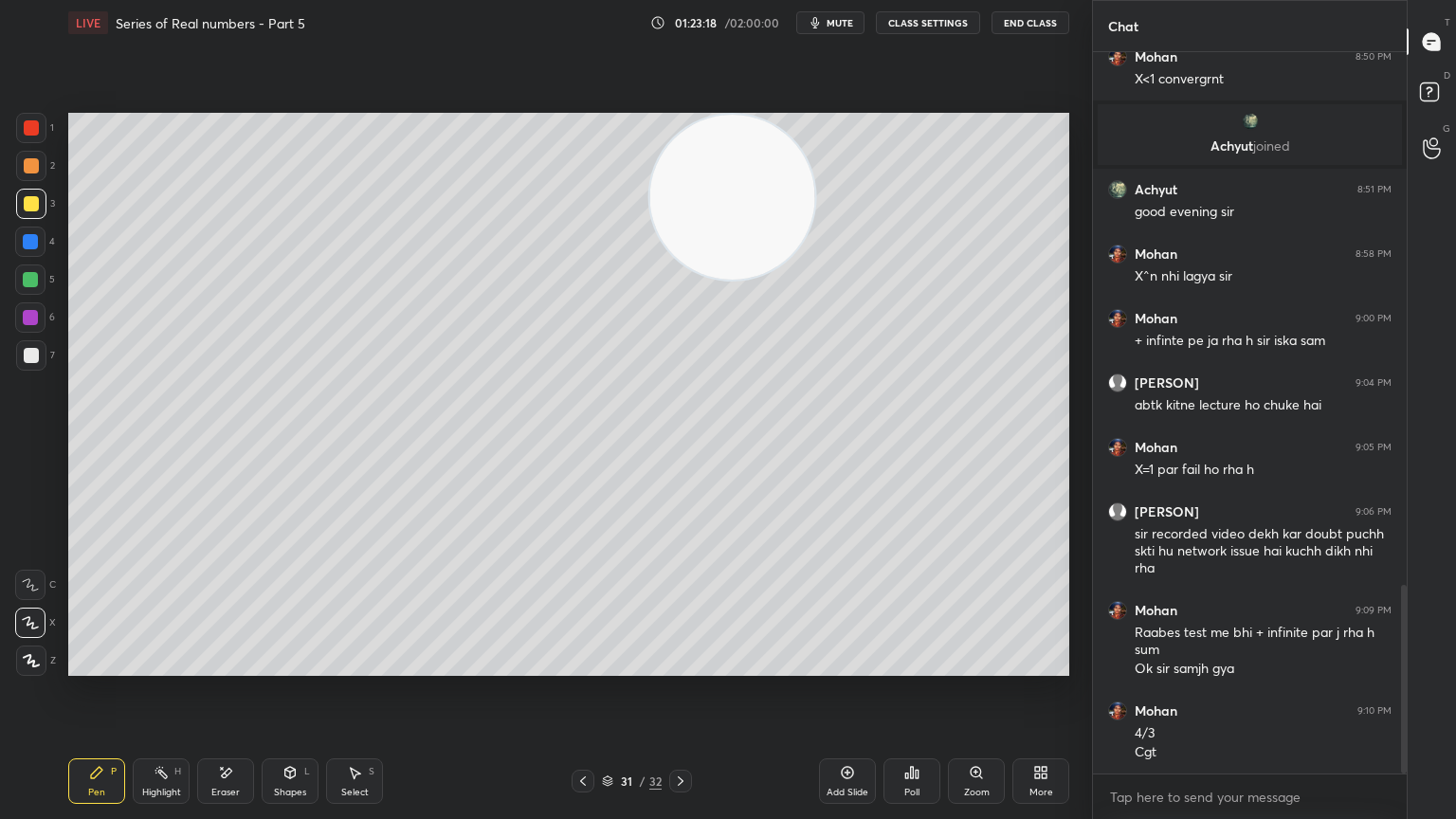 click on "Add Slide" at bounding box center [847, 781] 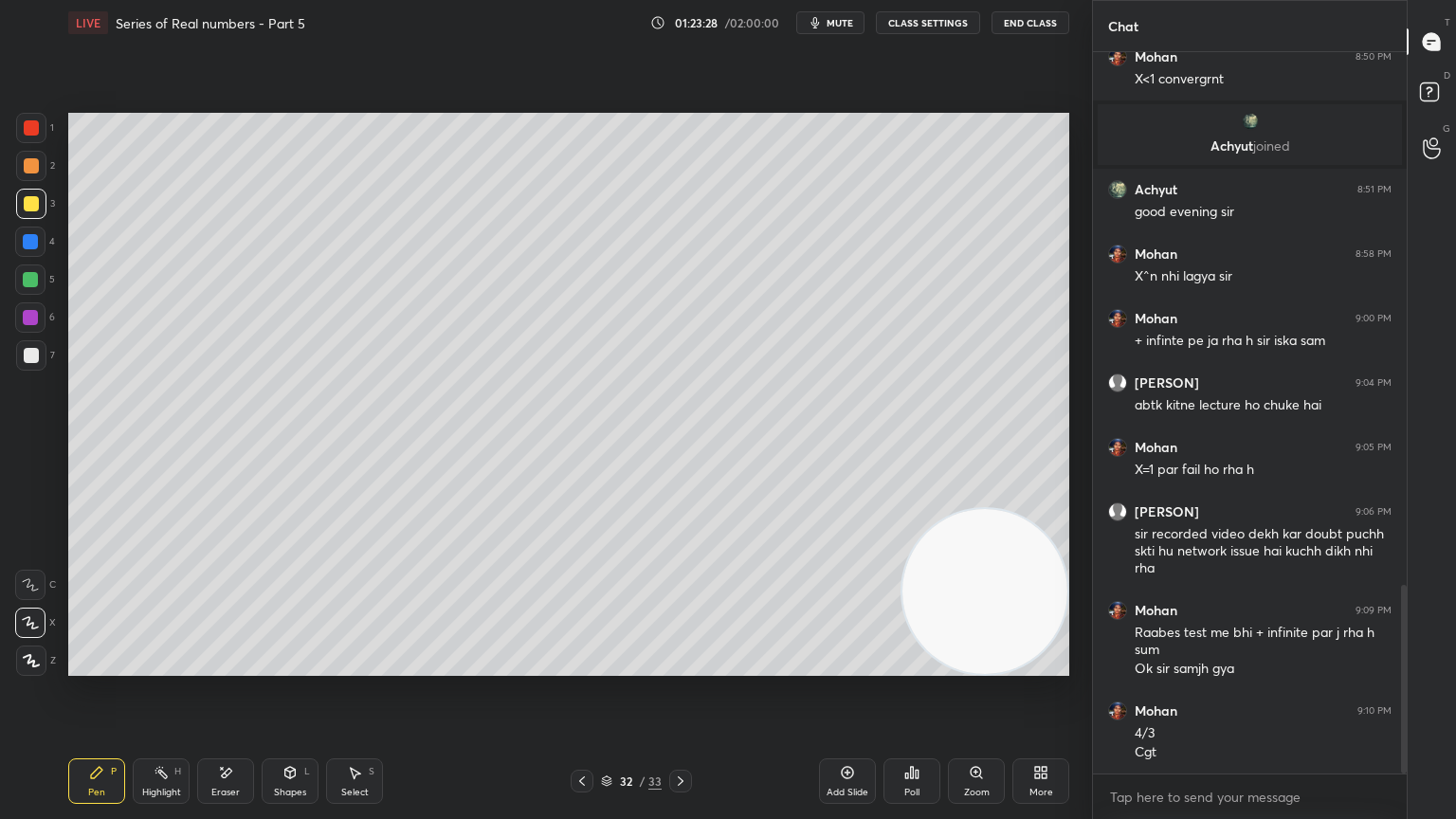 click 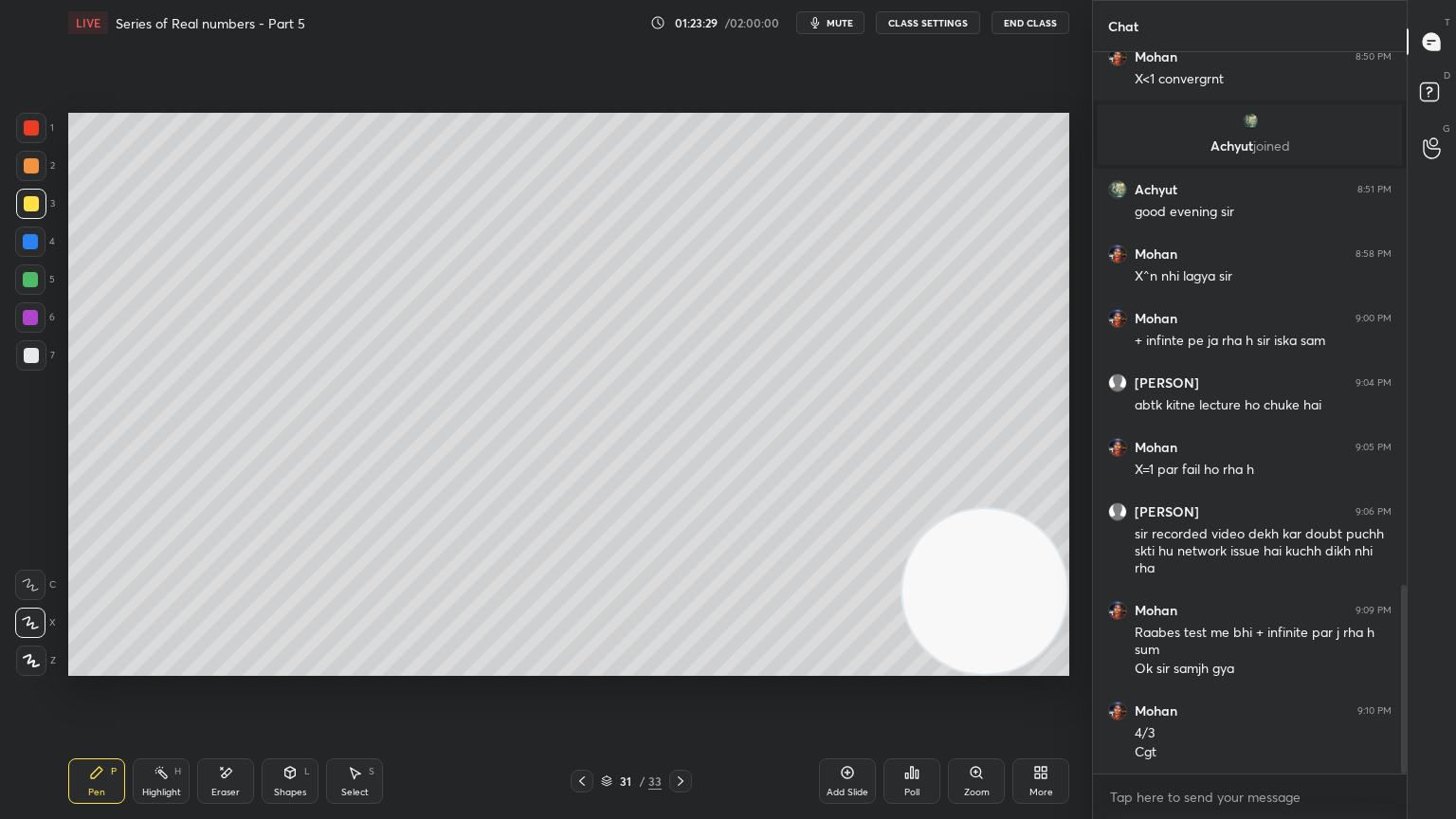 click 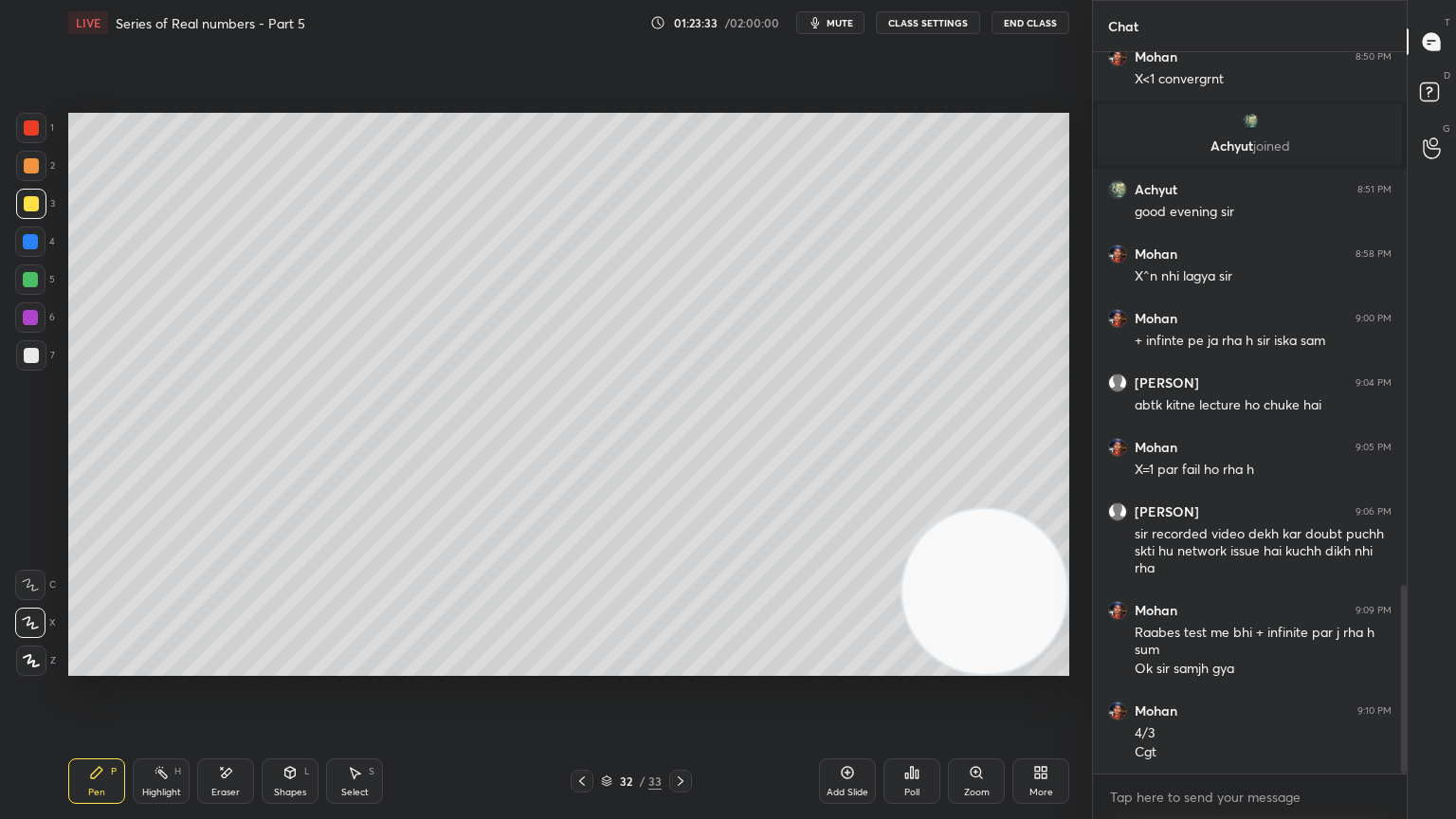click on "Eraser" at bounding box center [226, 781] 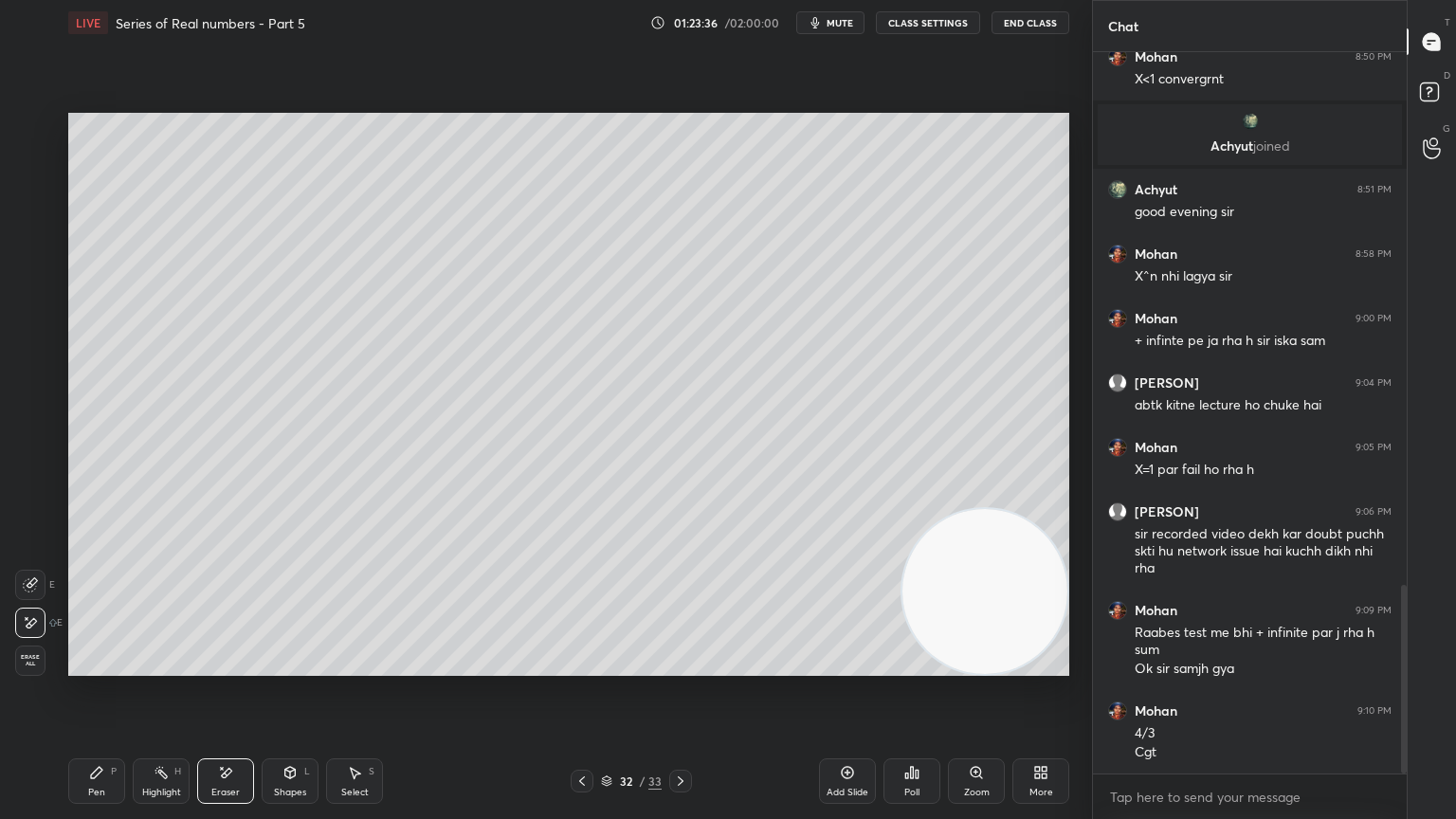 click on "Pen P" at bounding box center (97, 781) 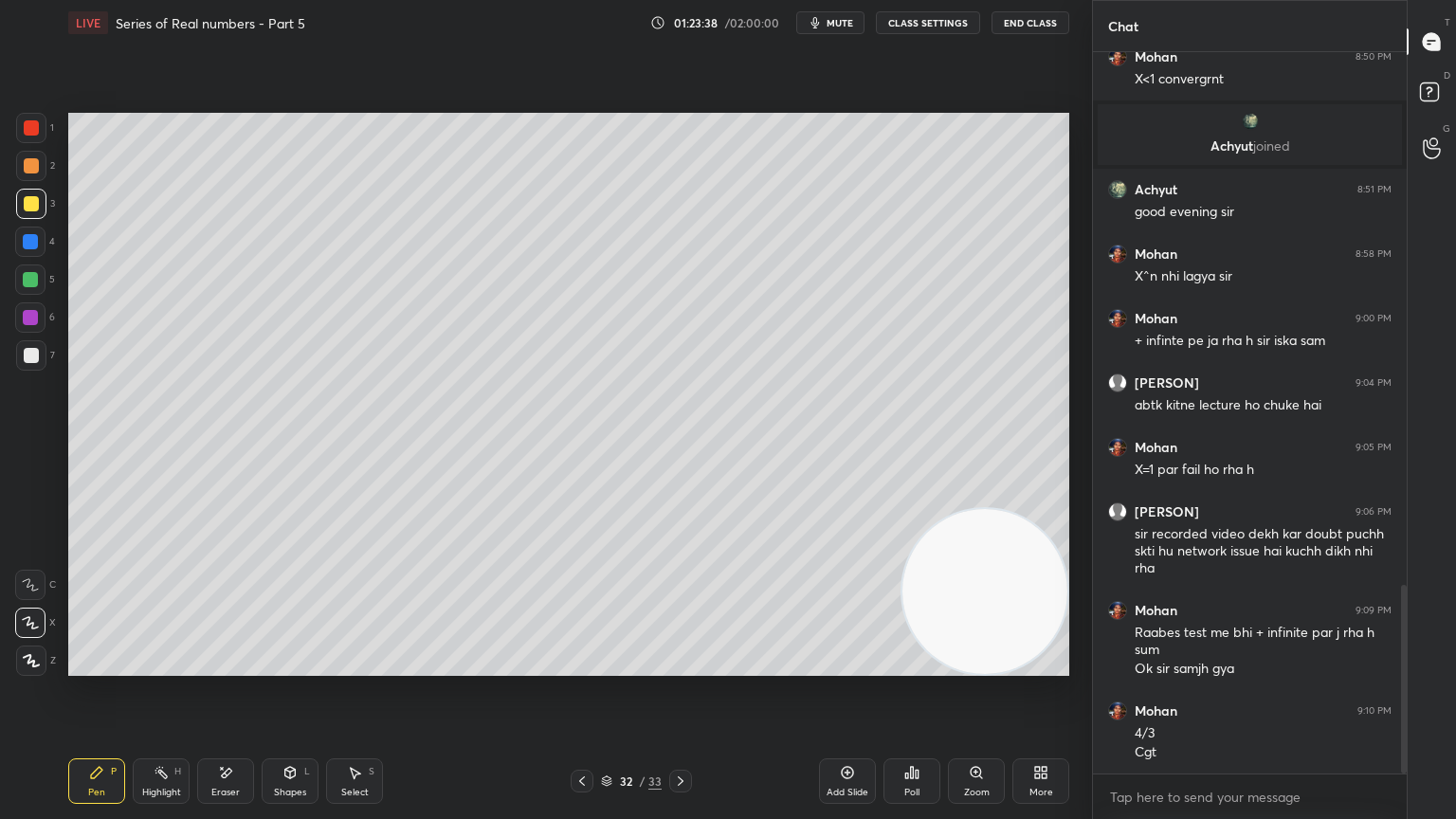 click 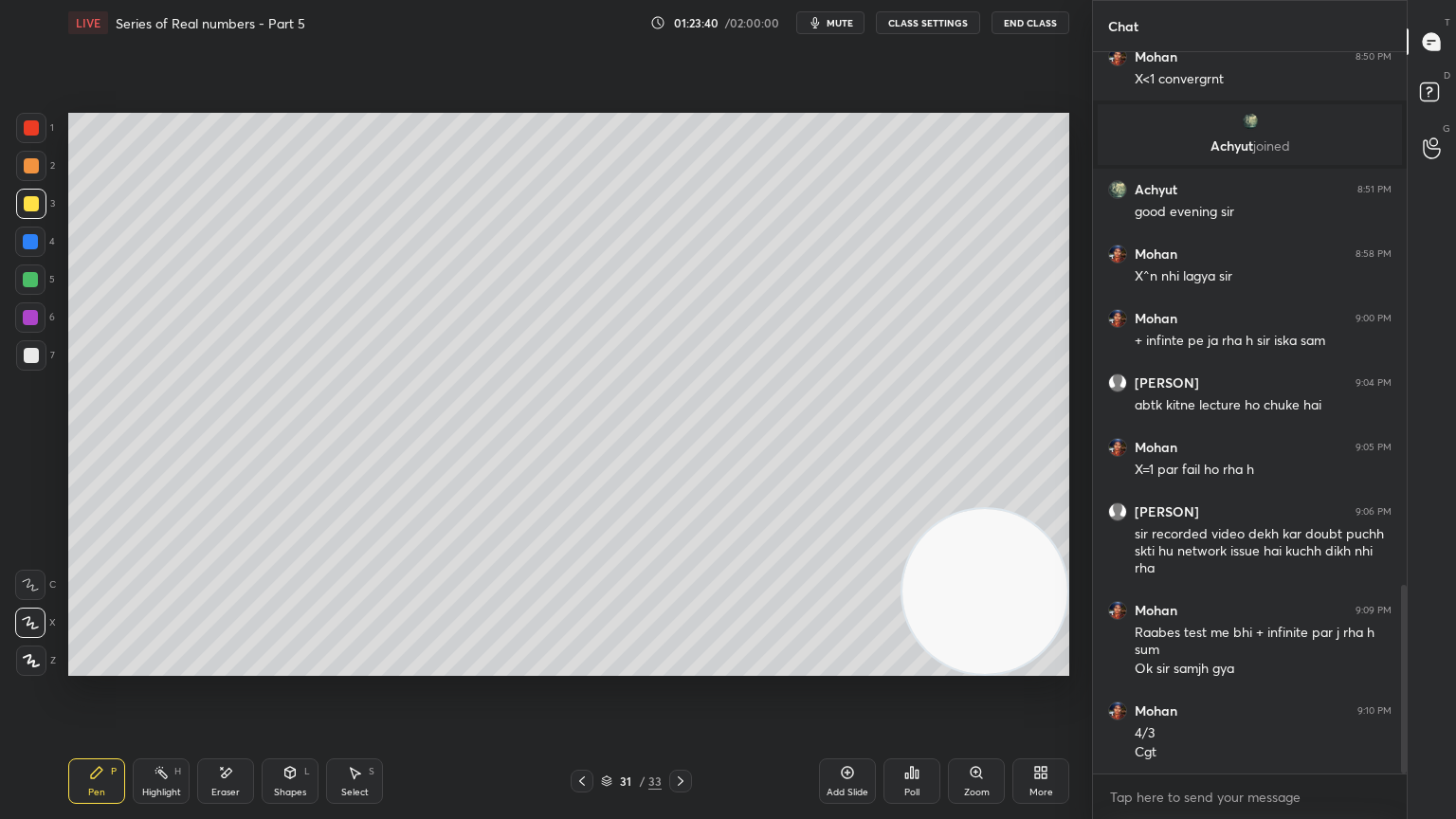 click 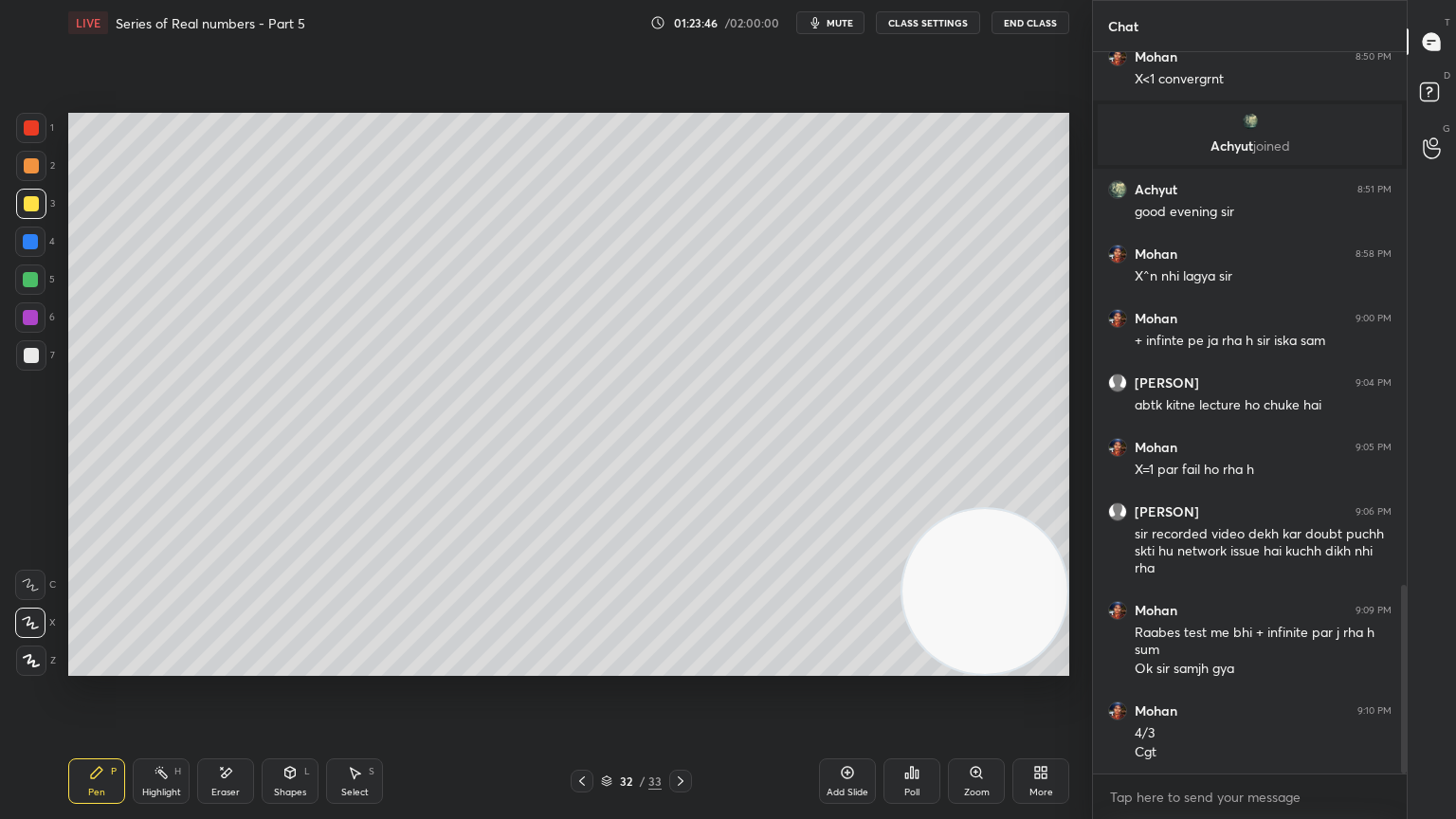 click 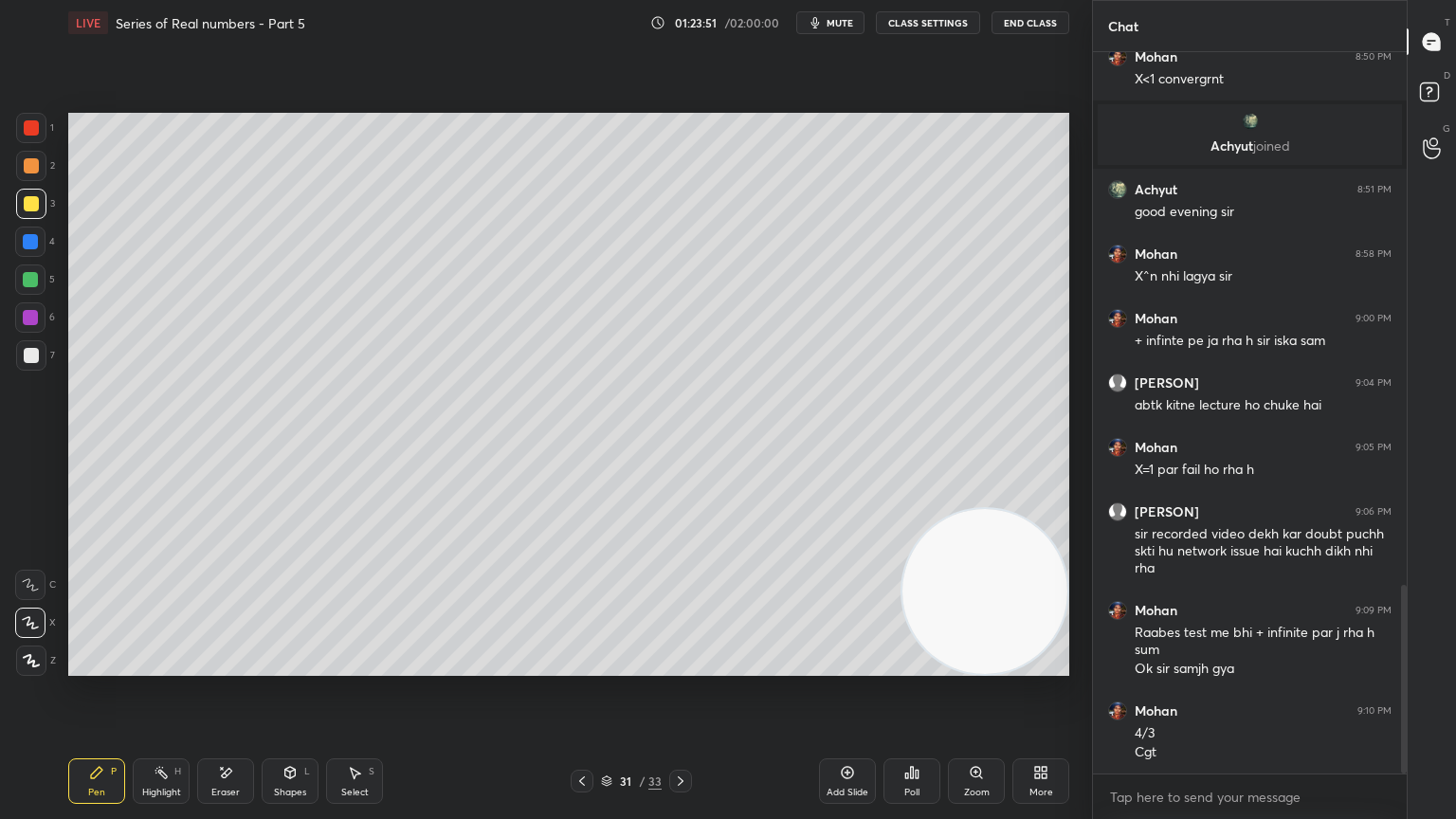 click 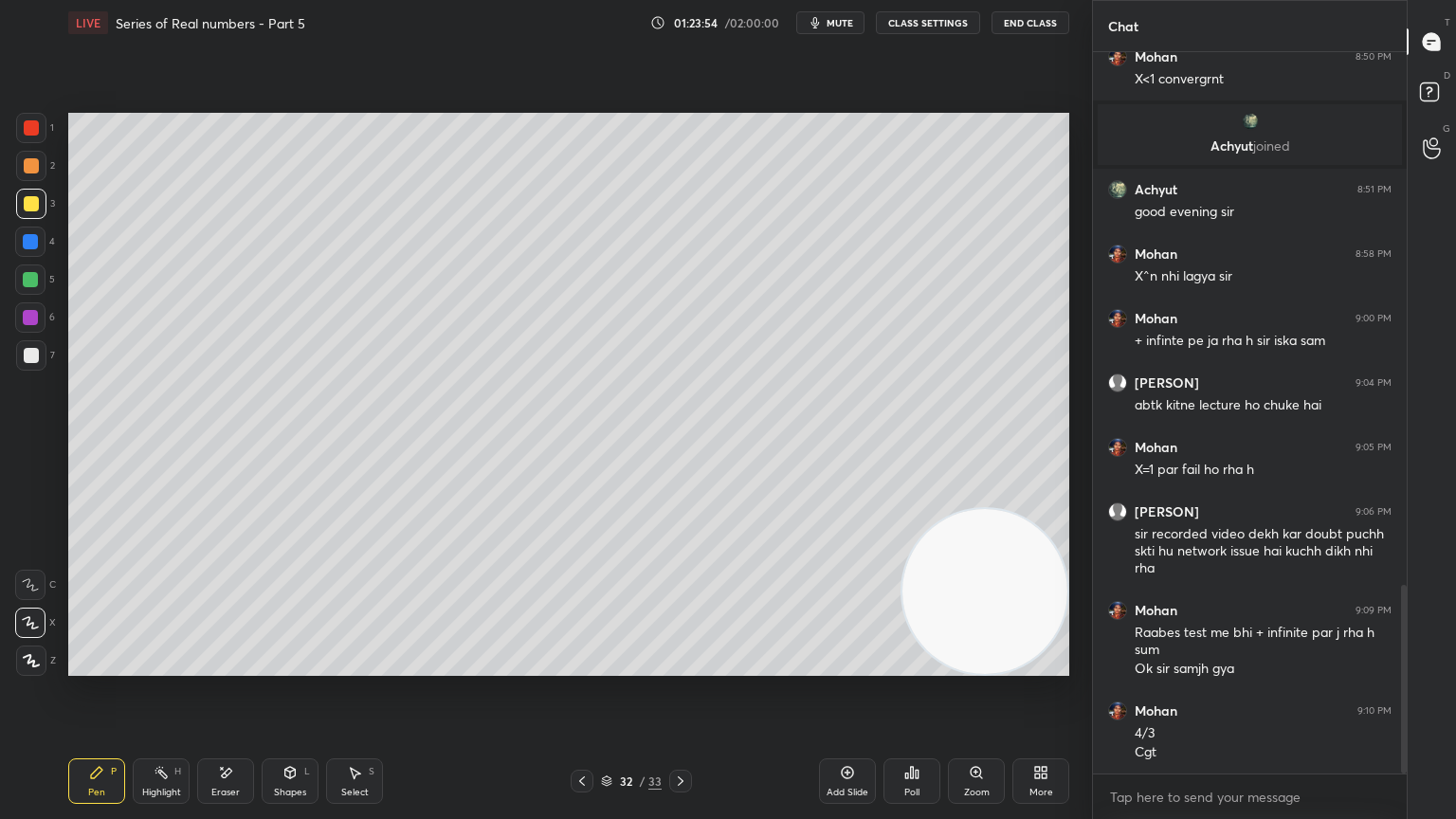 click 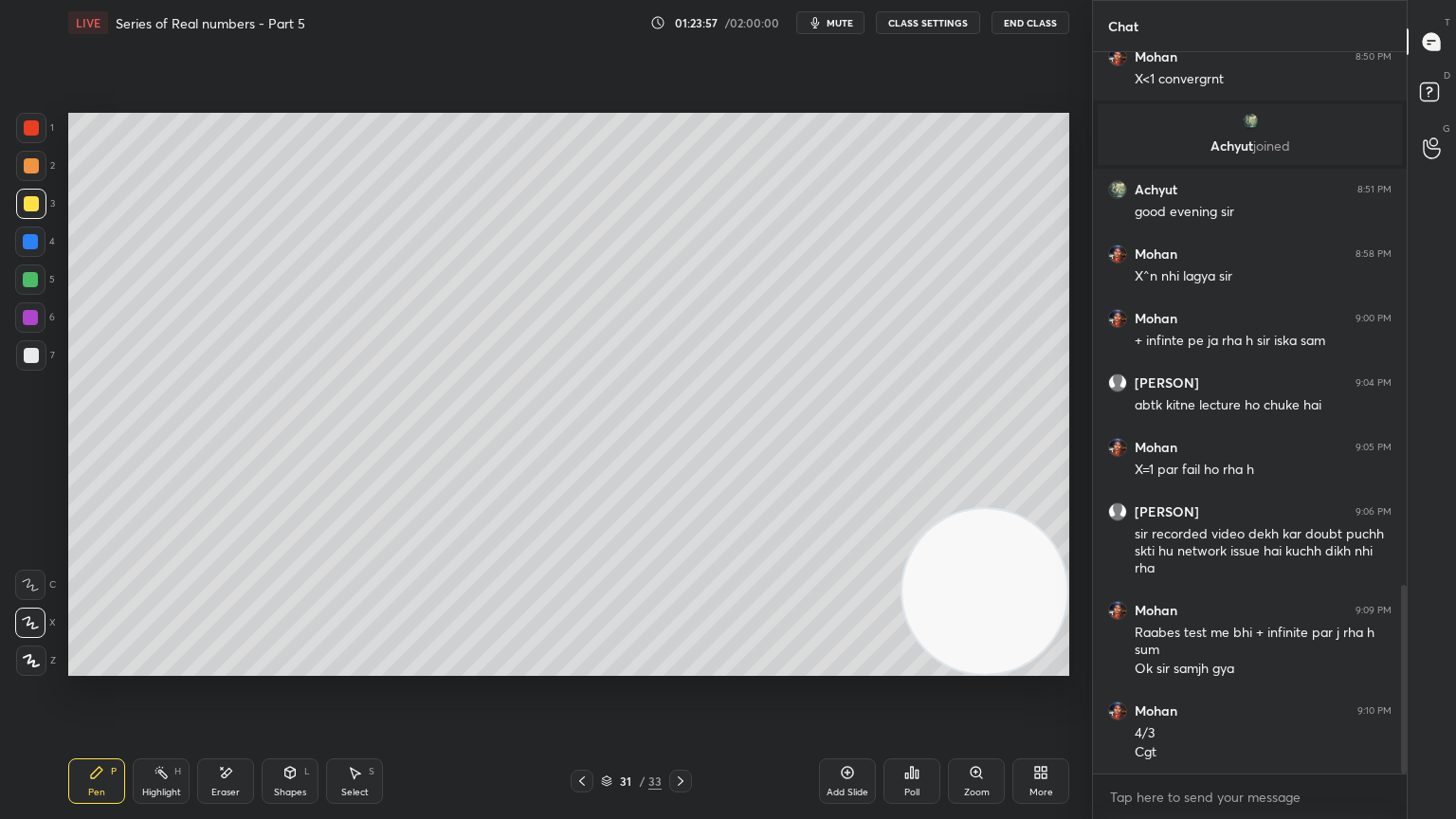 click 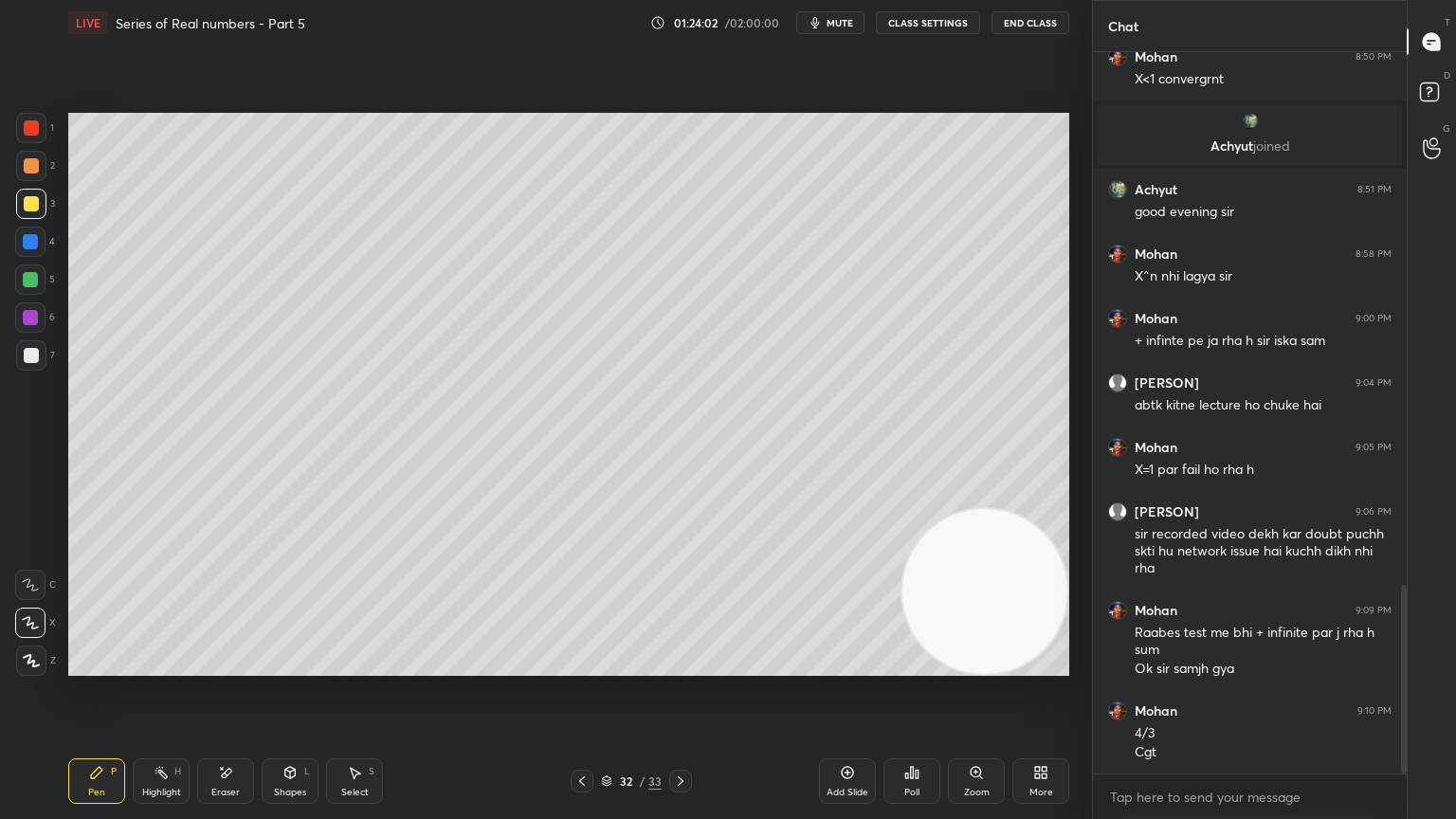 click 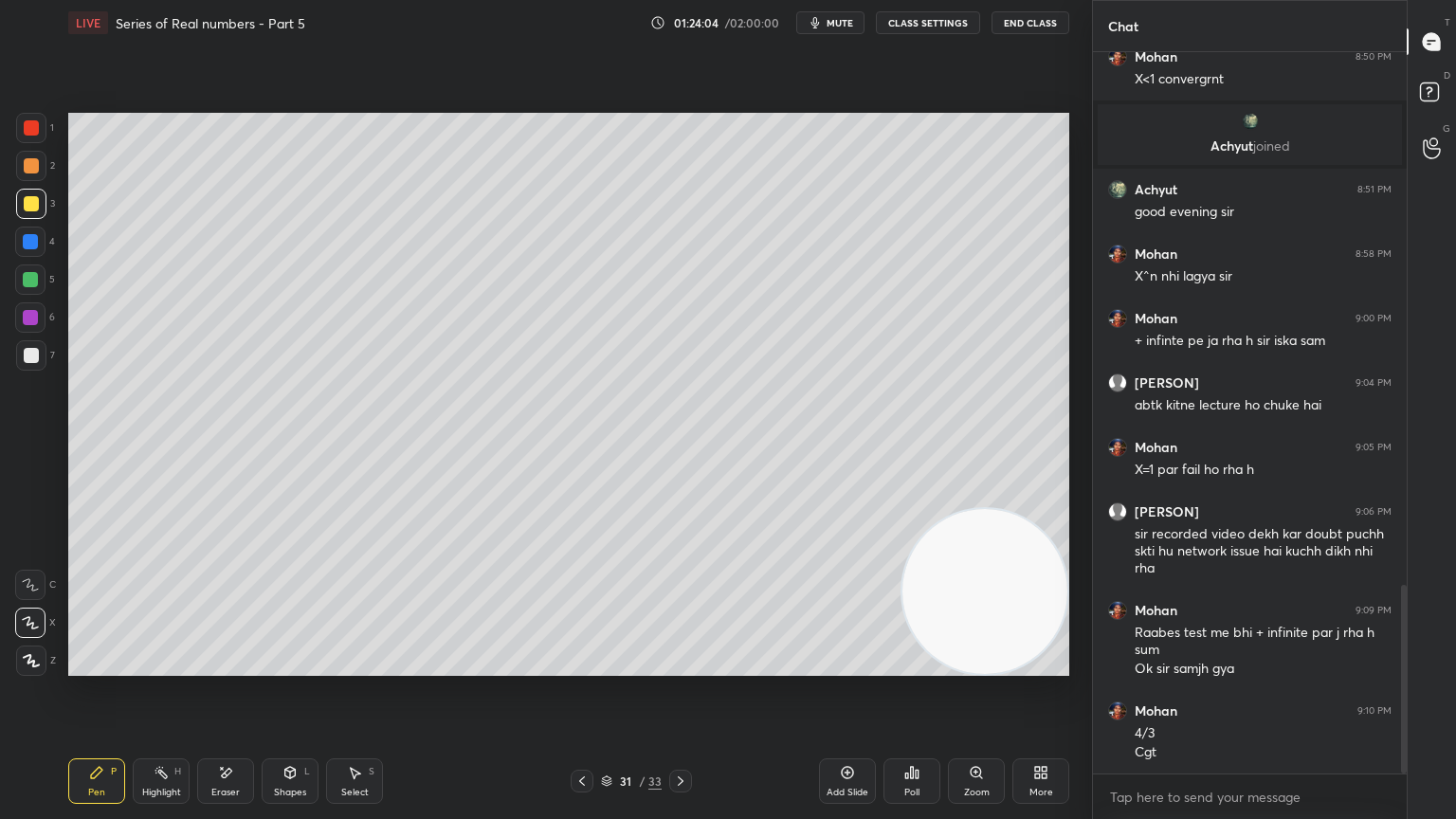 click 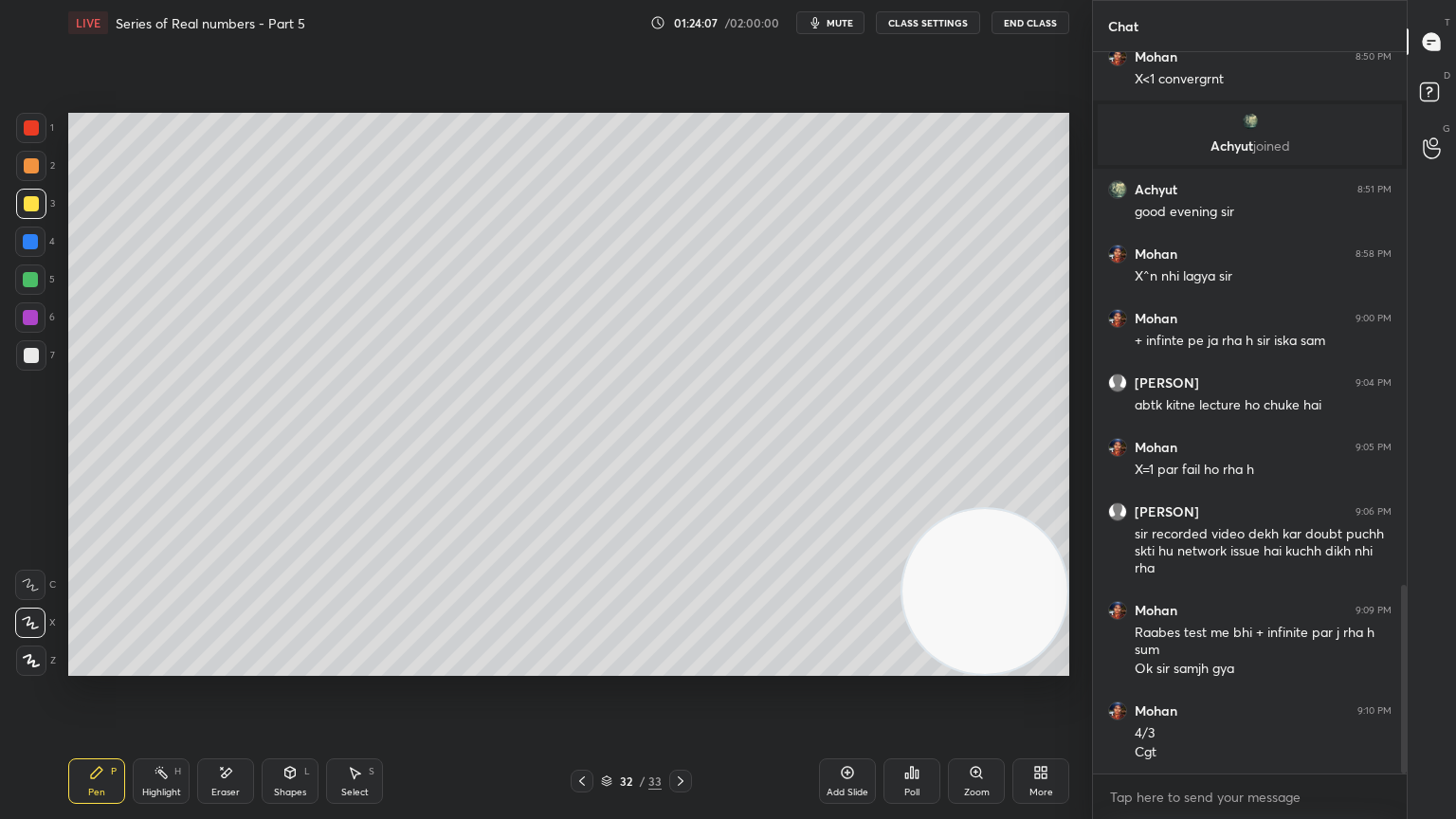 click 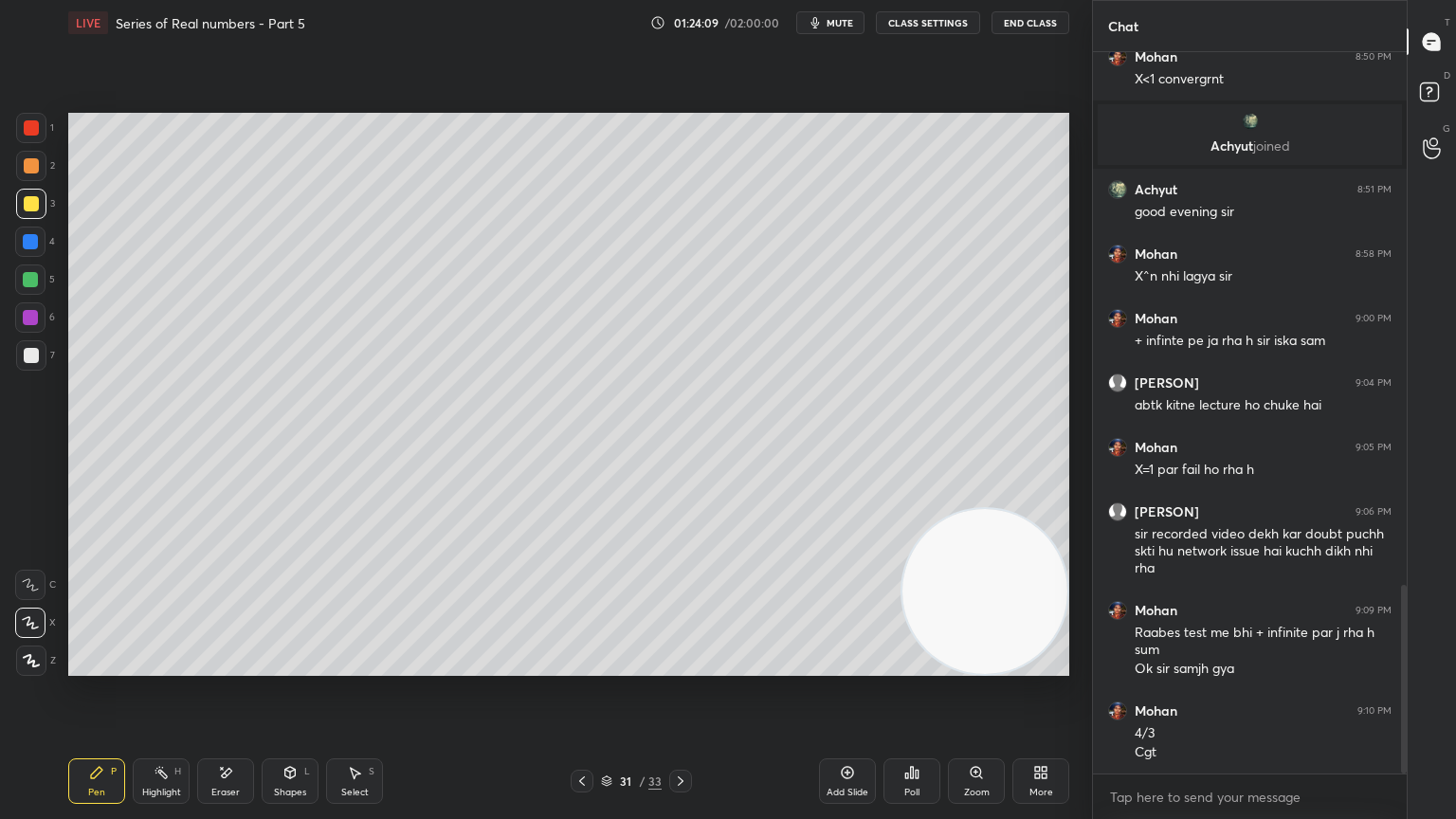 click 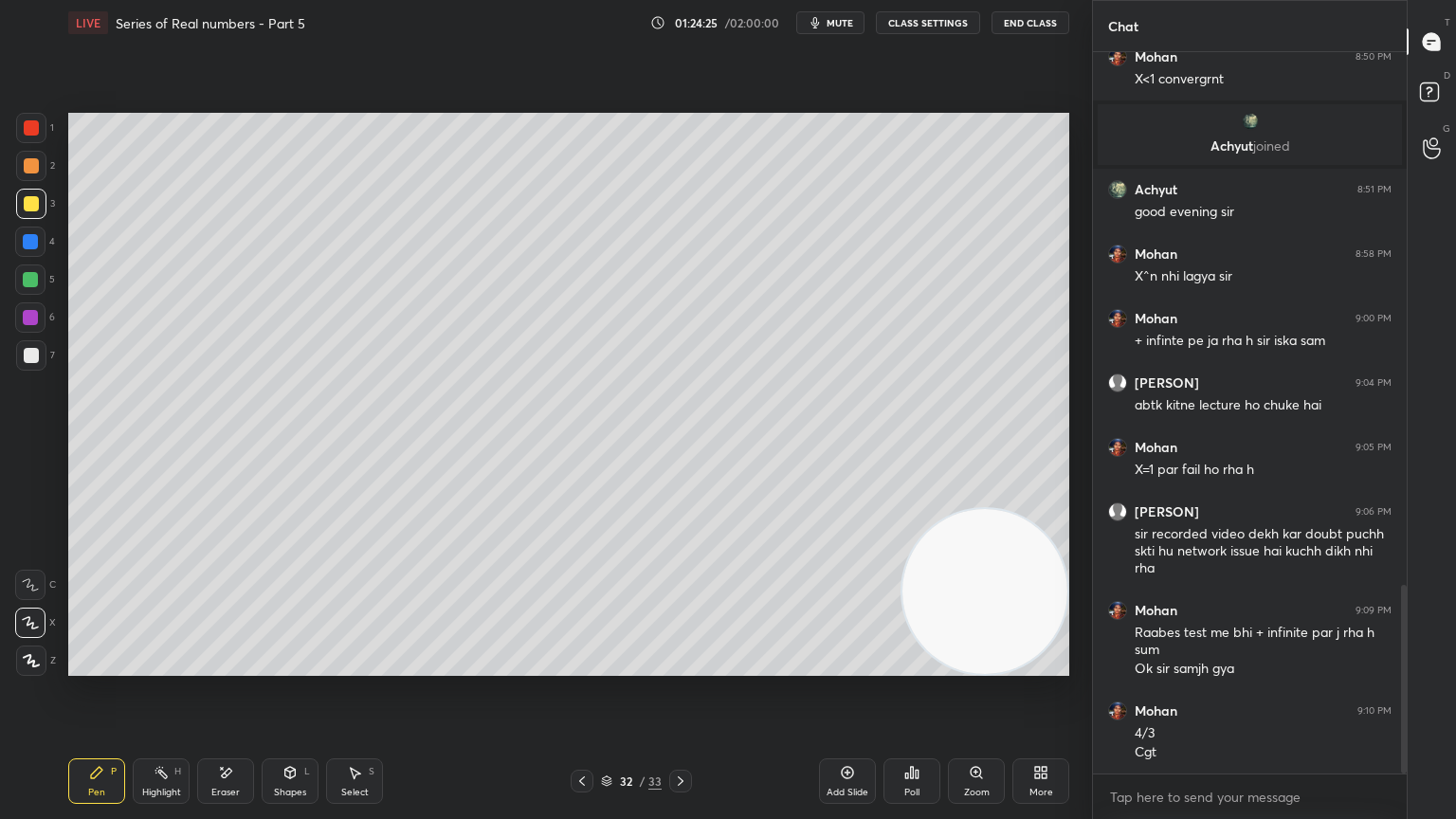 click on "Eraser" at bounding box center [226, 781] 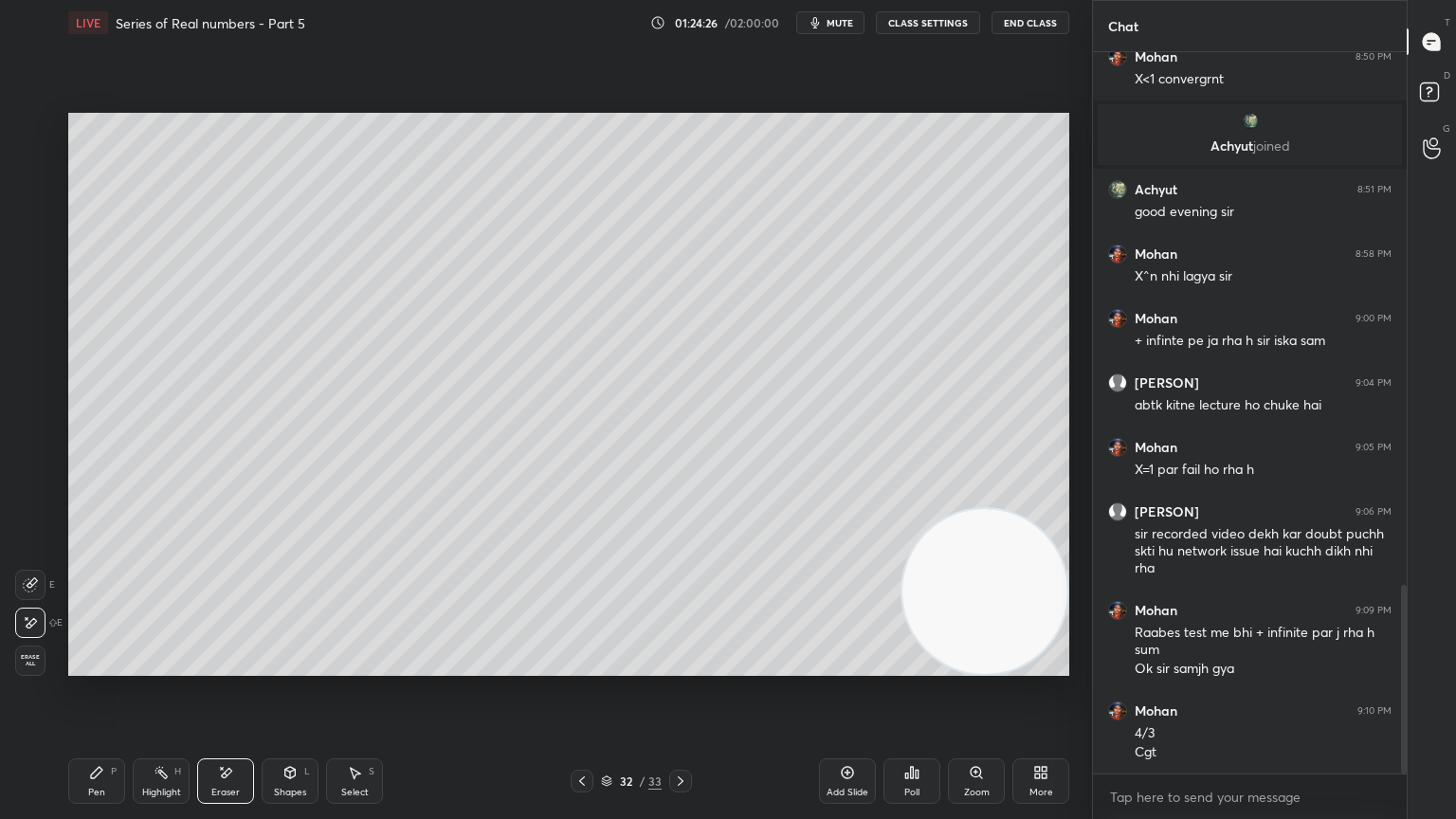 click 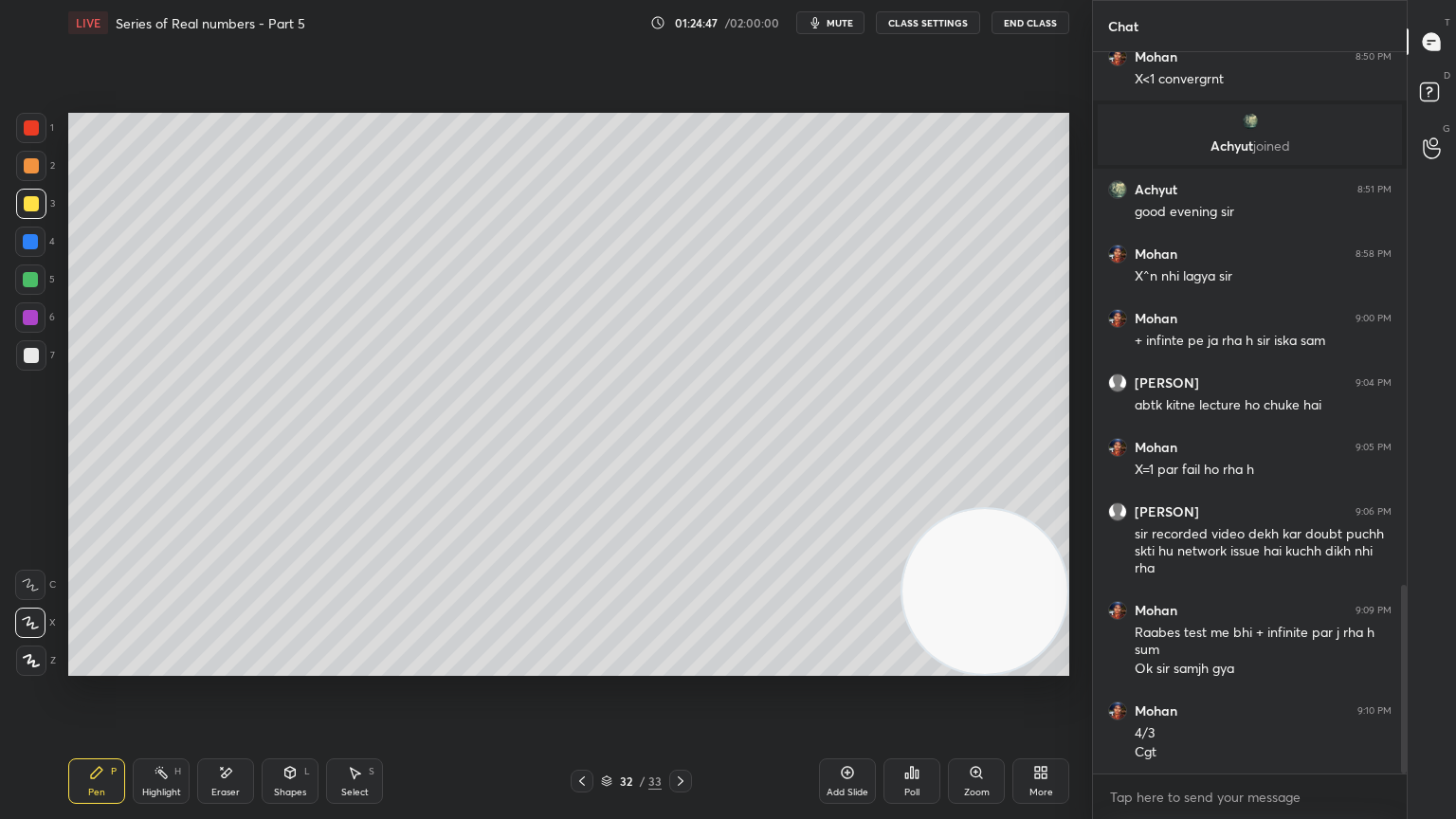 click at bounding box center (31, 355) 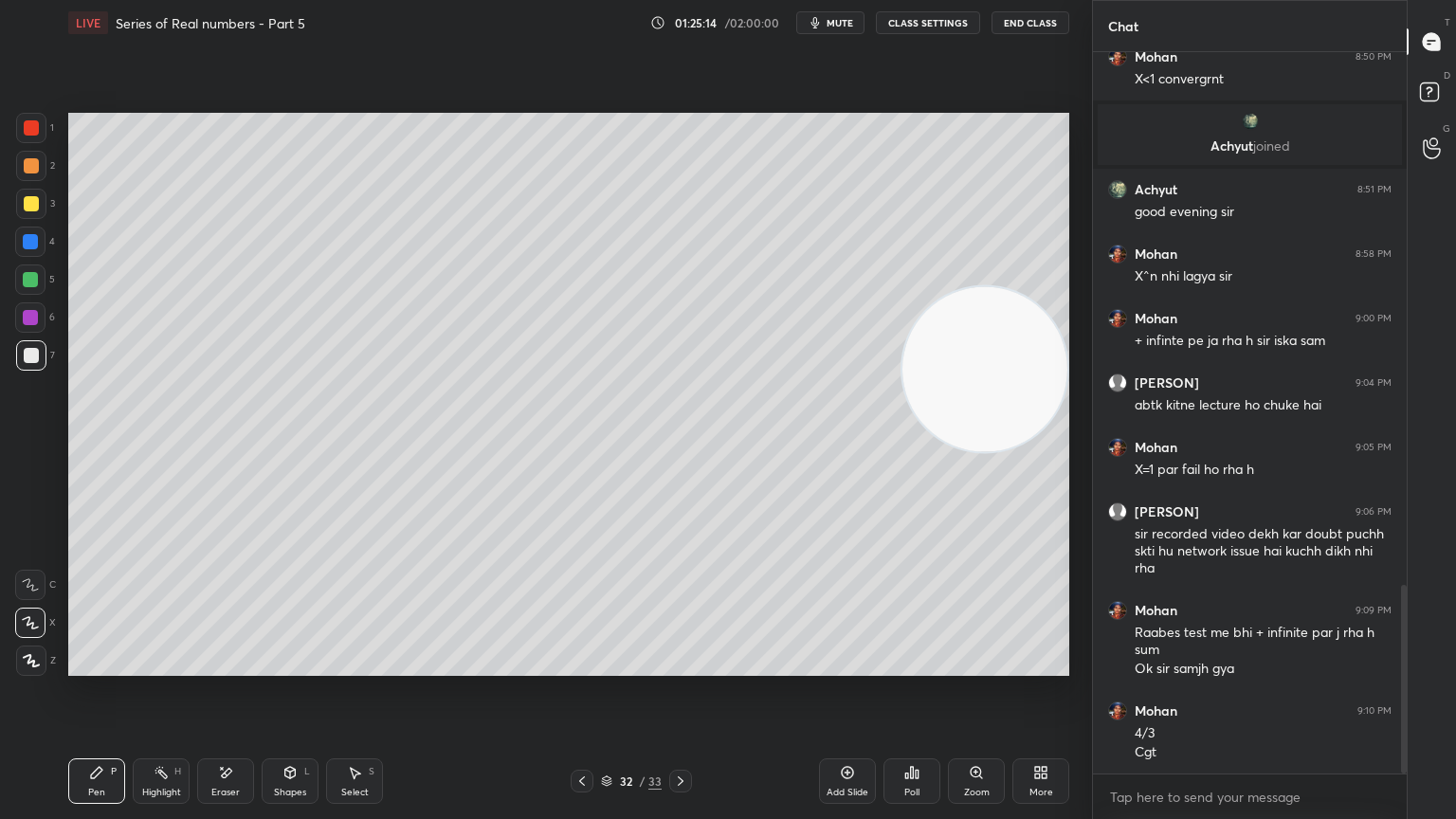 click 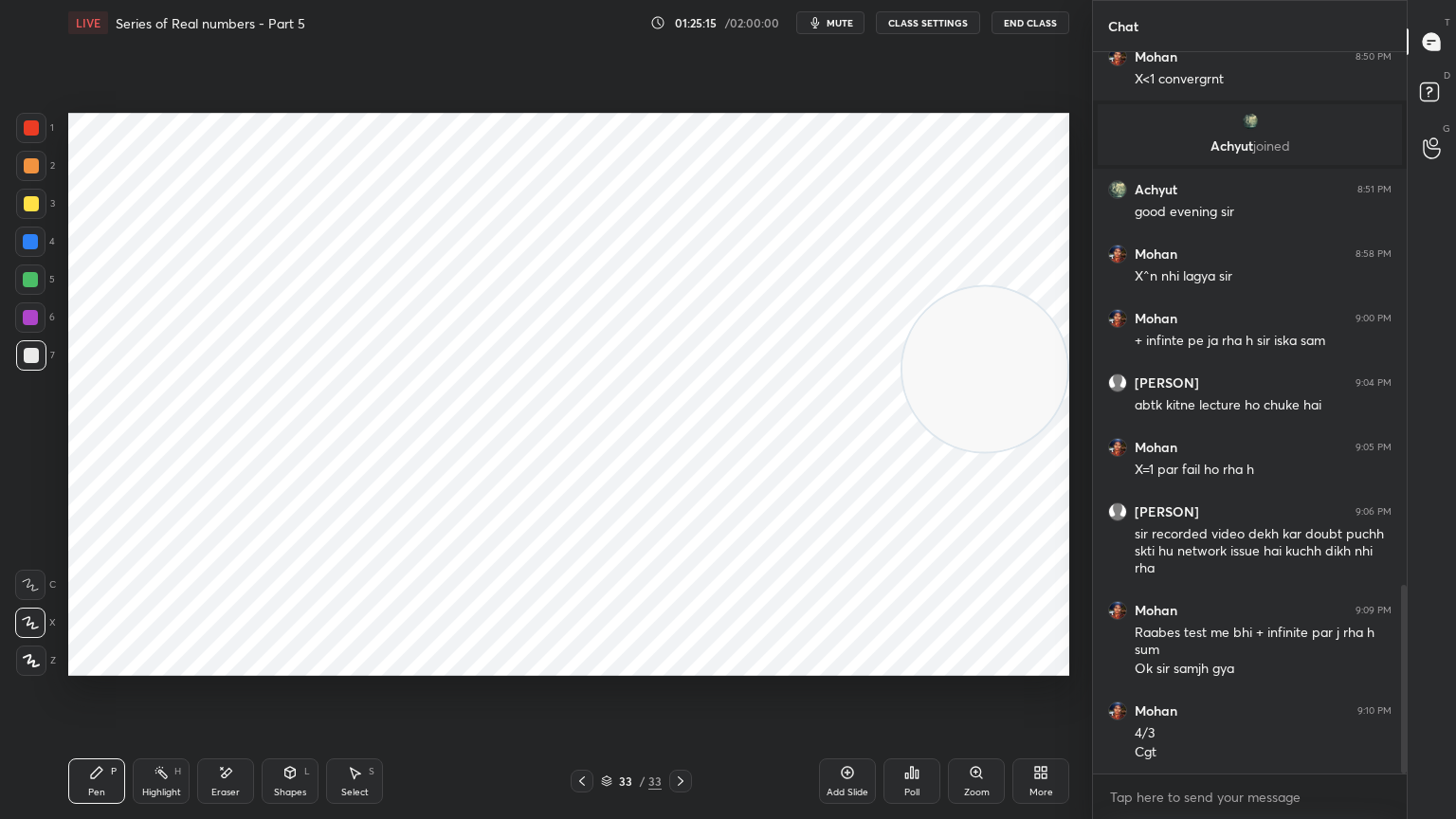 click 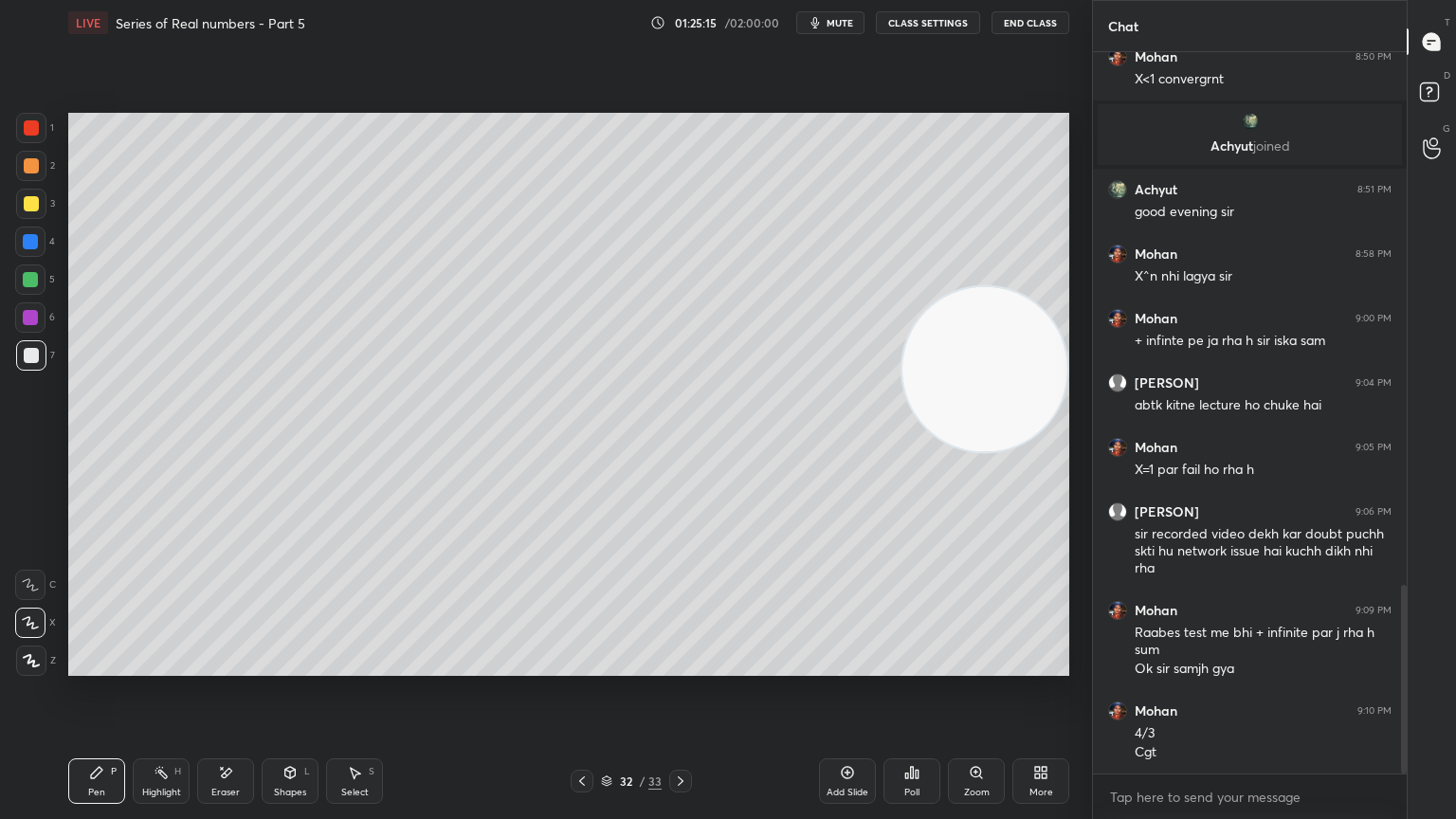 click on "Add Slide" at bounding box center (847, 781) 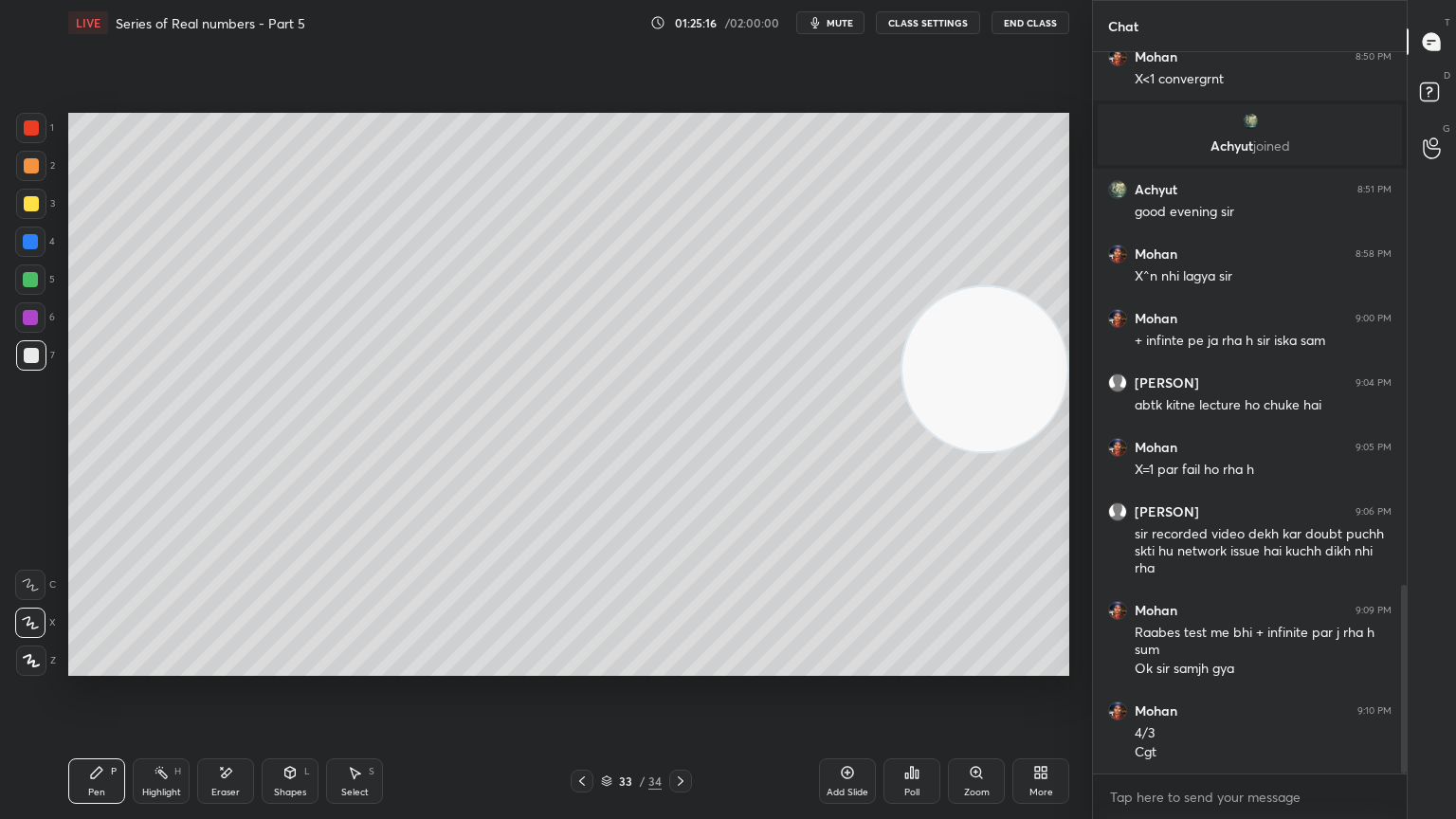 click at bounding box center (31, 204) 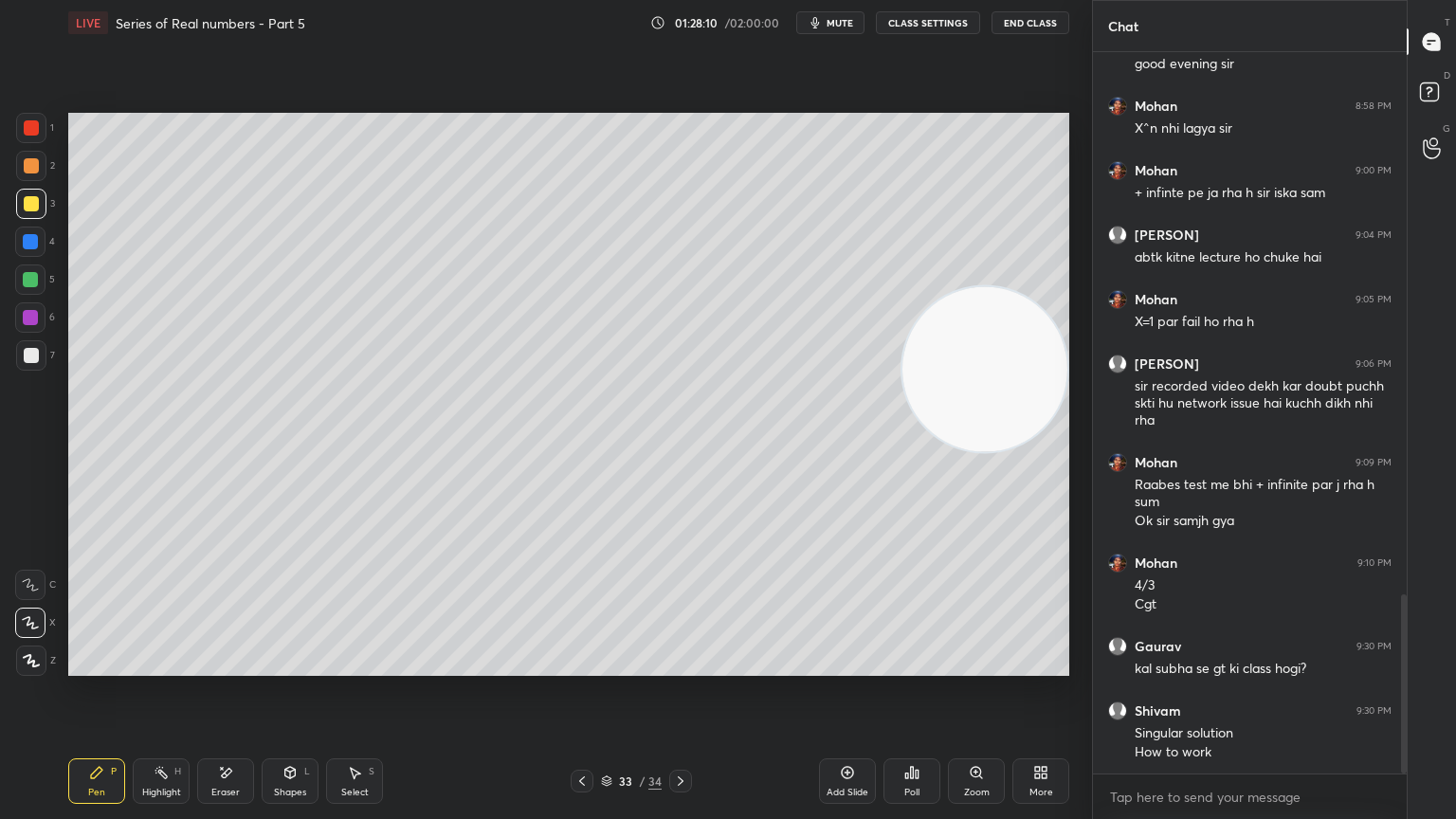 scroll, scrollTop: 2248, scrollLeft: 0, axis: vertical 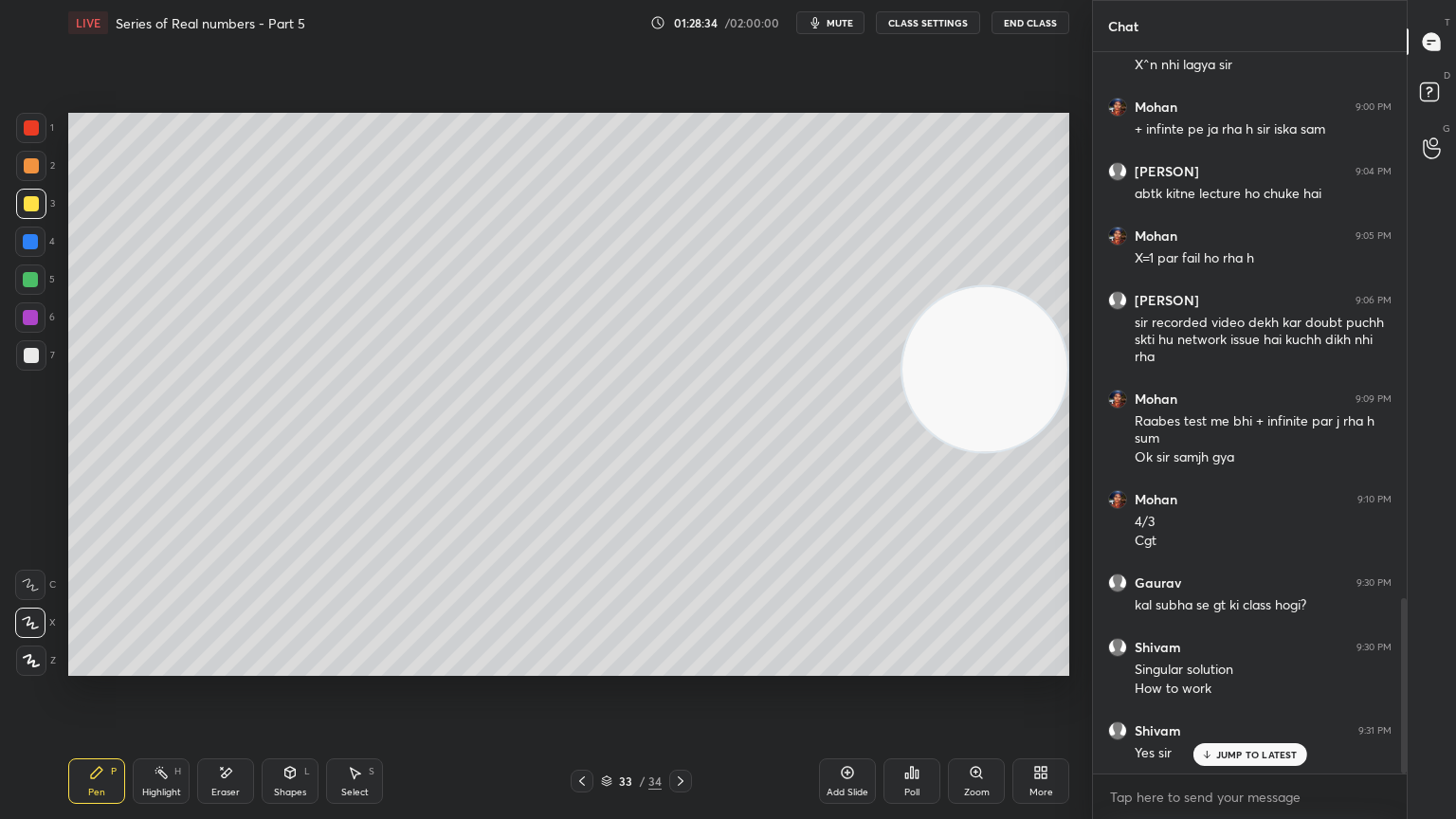 click at bounding box center (31, 355) 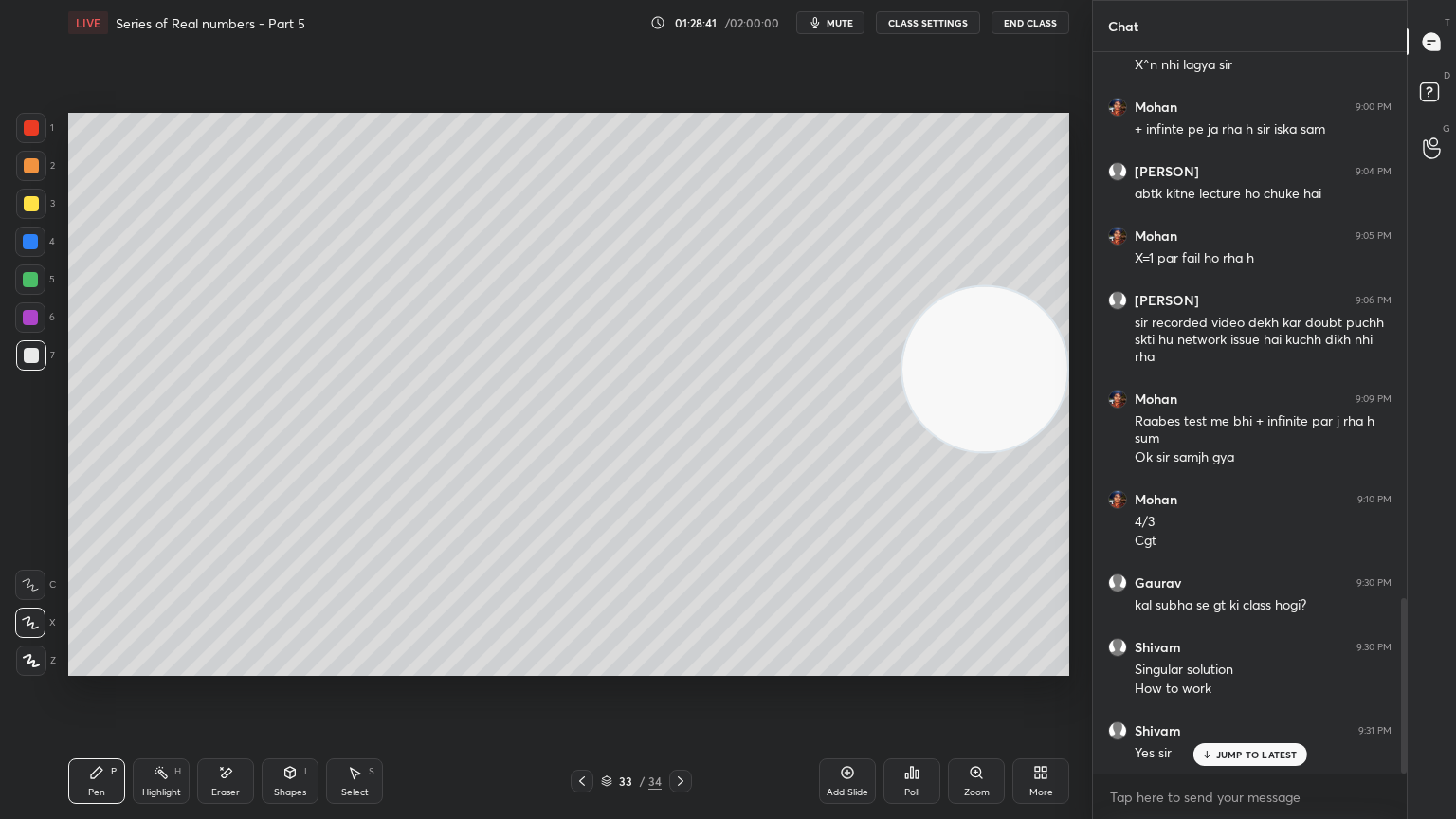 click at bounding box center (30, 318) 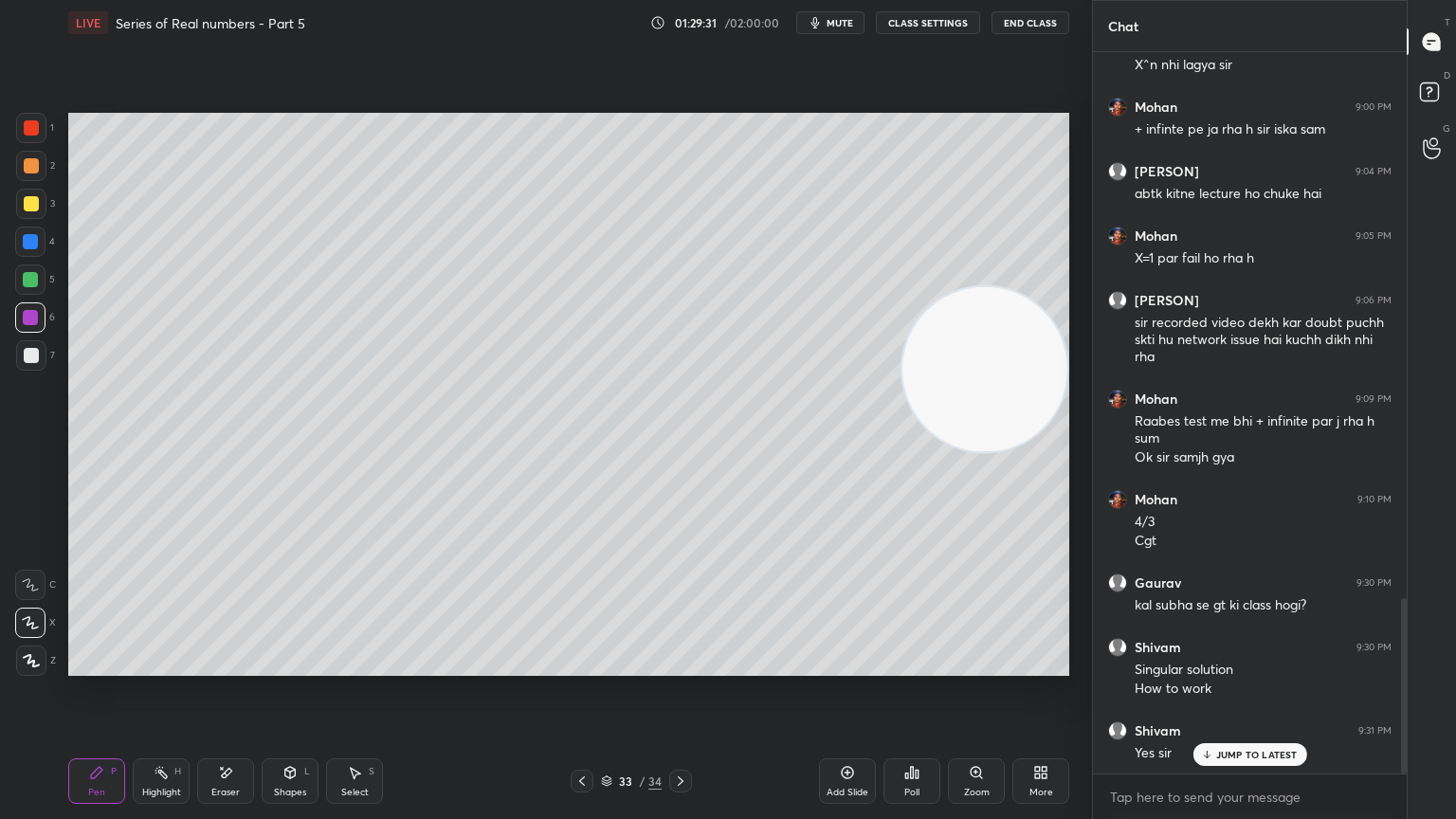 click on "Eraser" at bounding box center (226, 792) 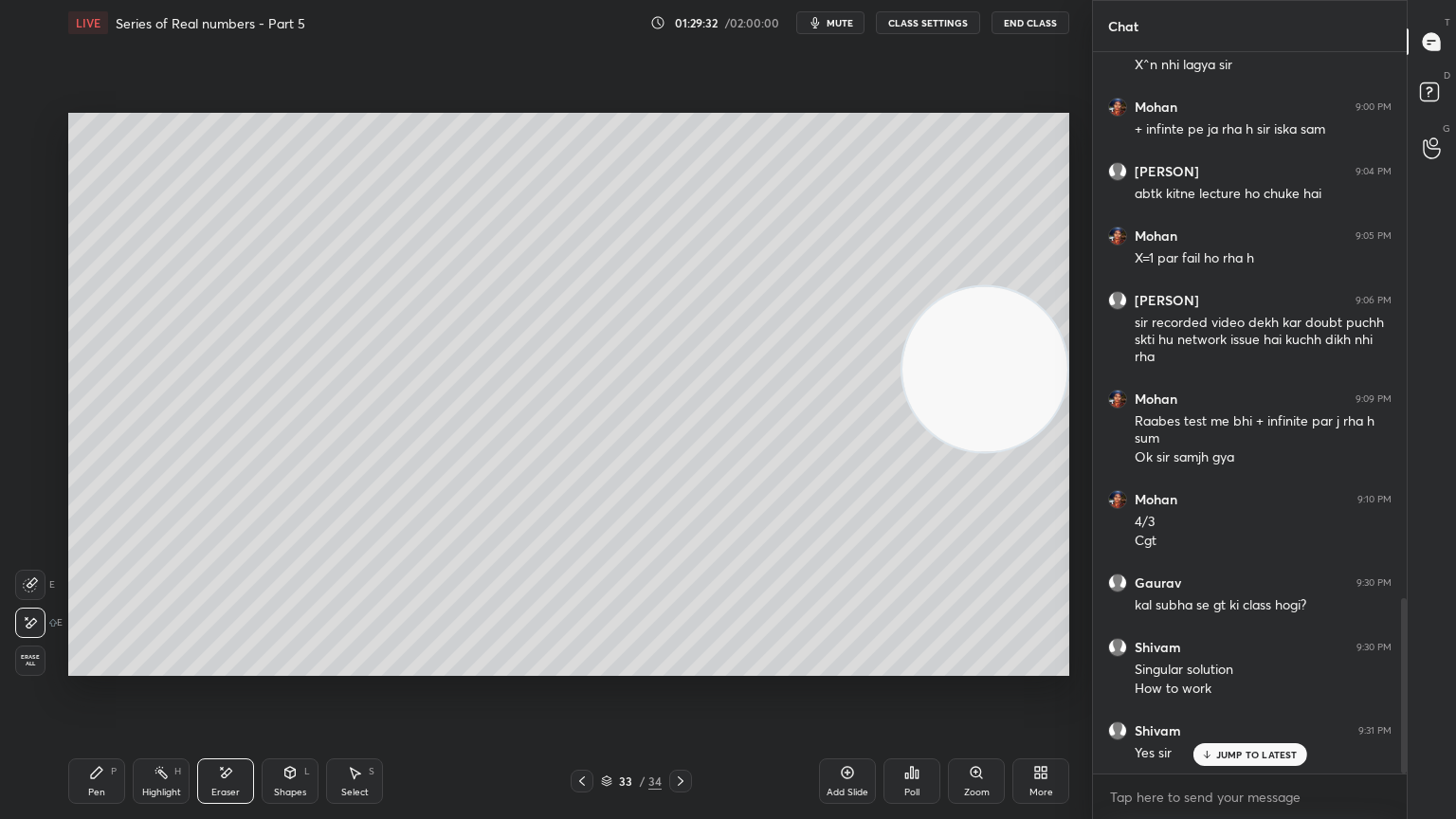 click on "Pen P" at bounding box center [97, 781] 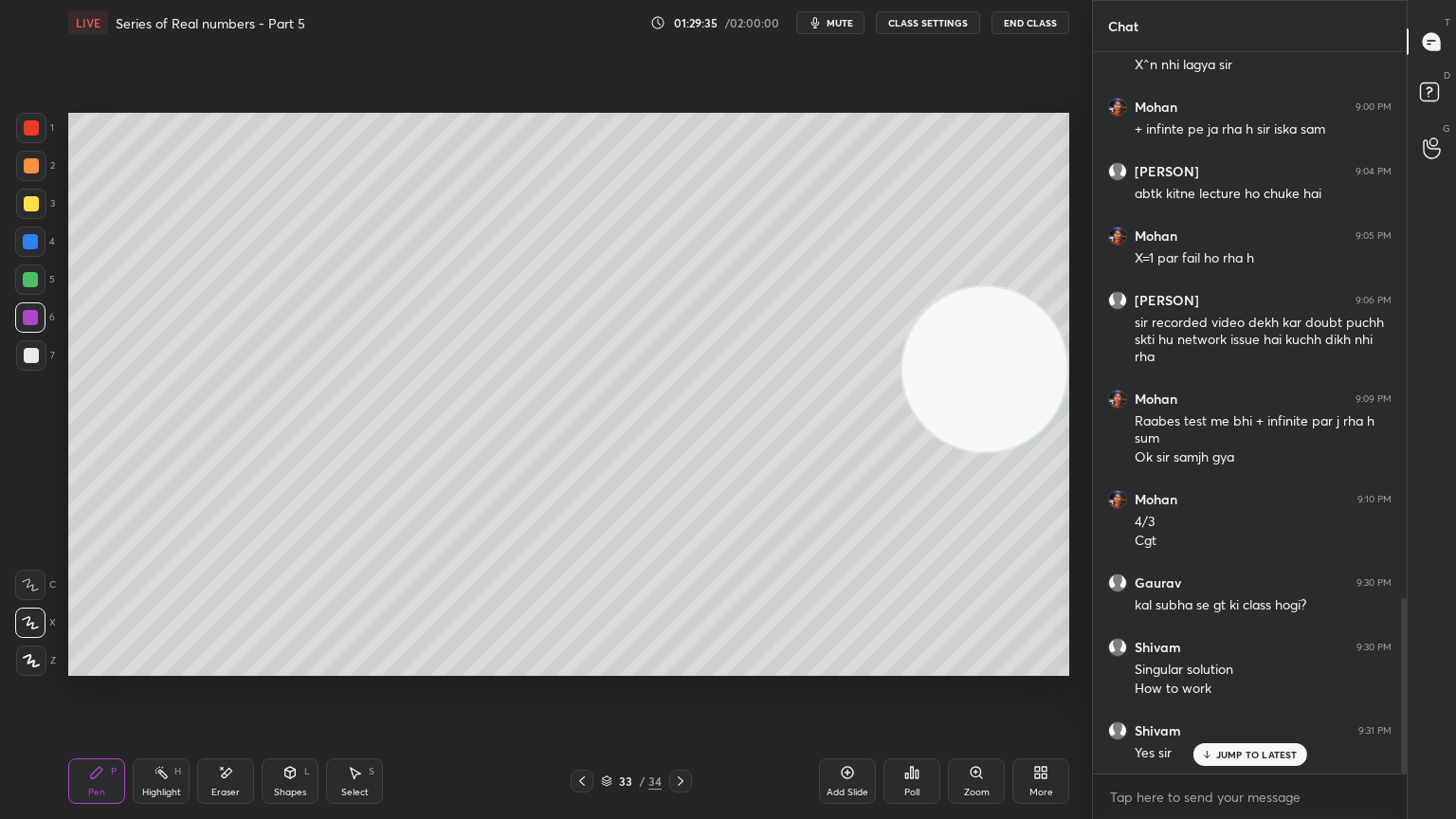 click on "Eraser" at bounding box center [226, 781] 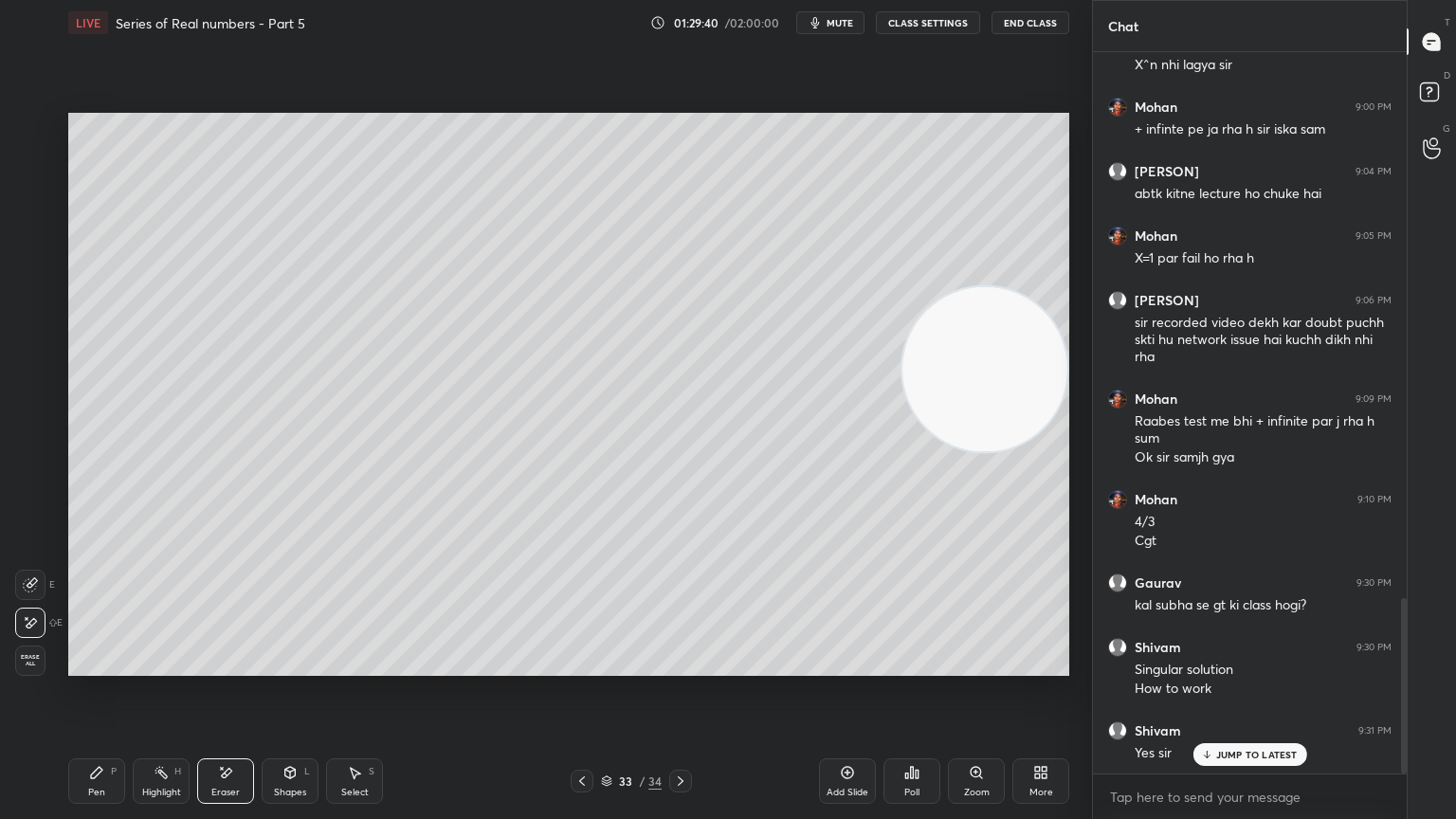 click on "Pen P" at bounding box center (97, 781) 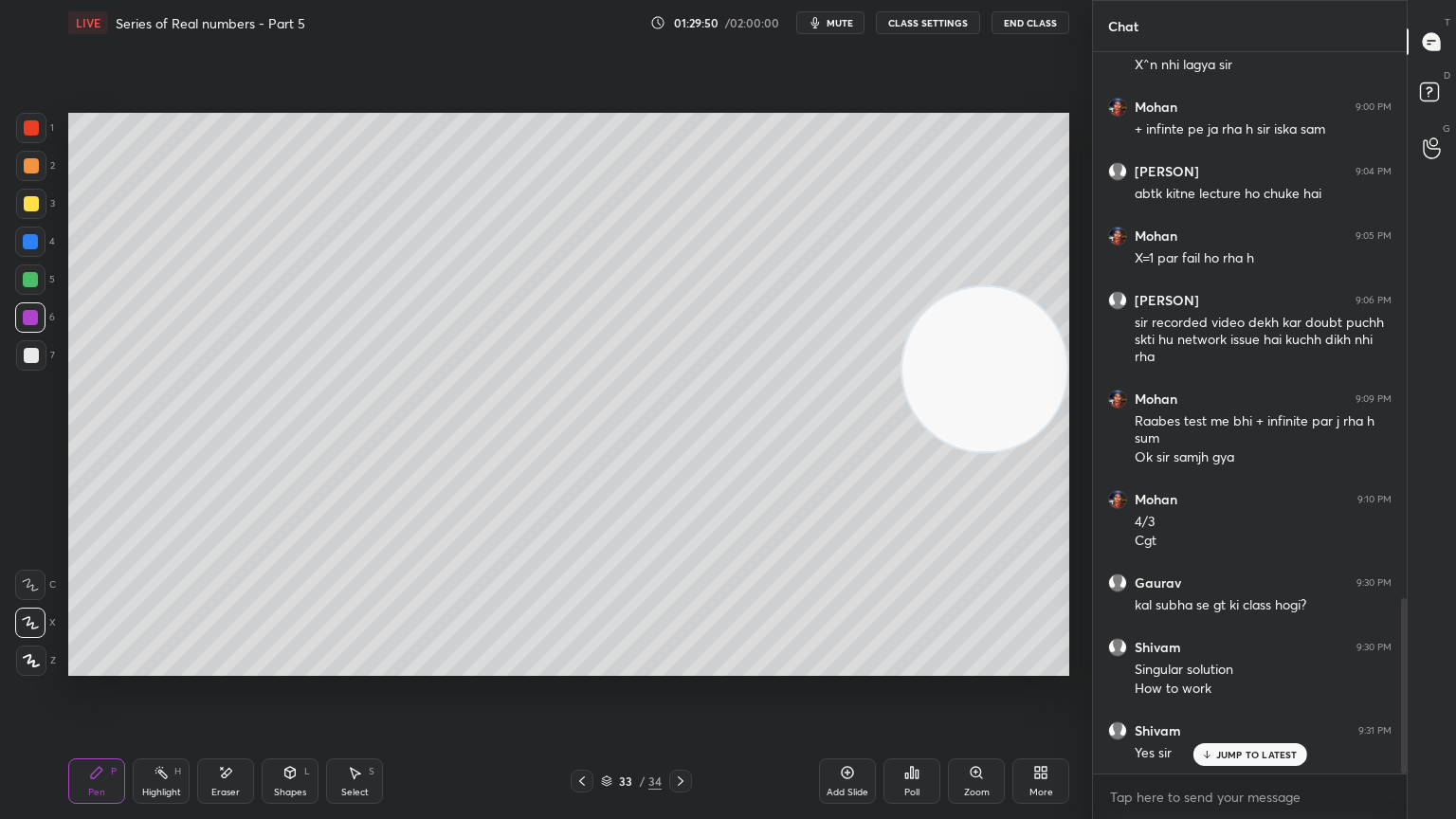 click on "Eraser" at bounding box center (226, 792) 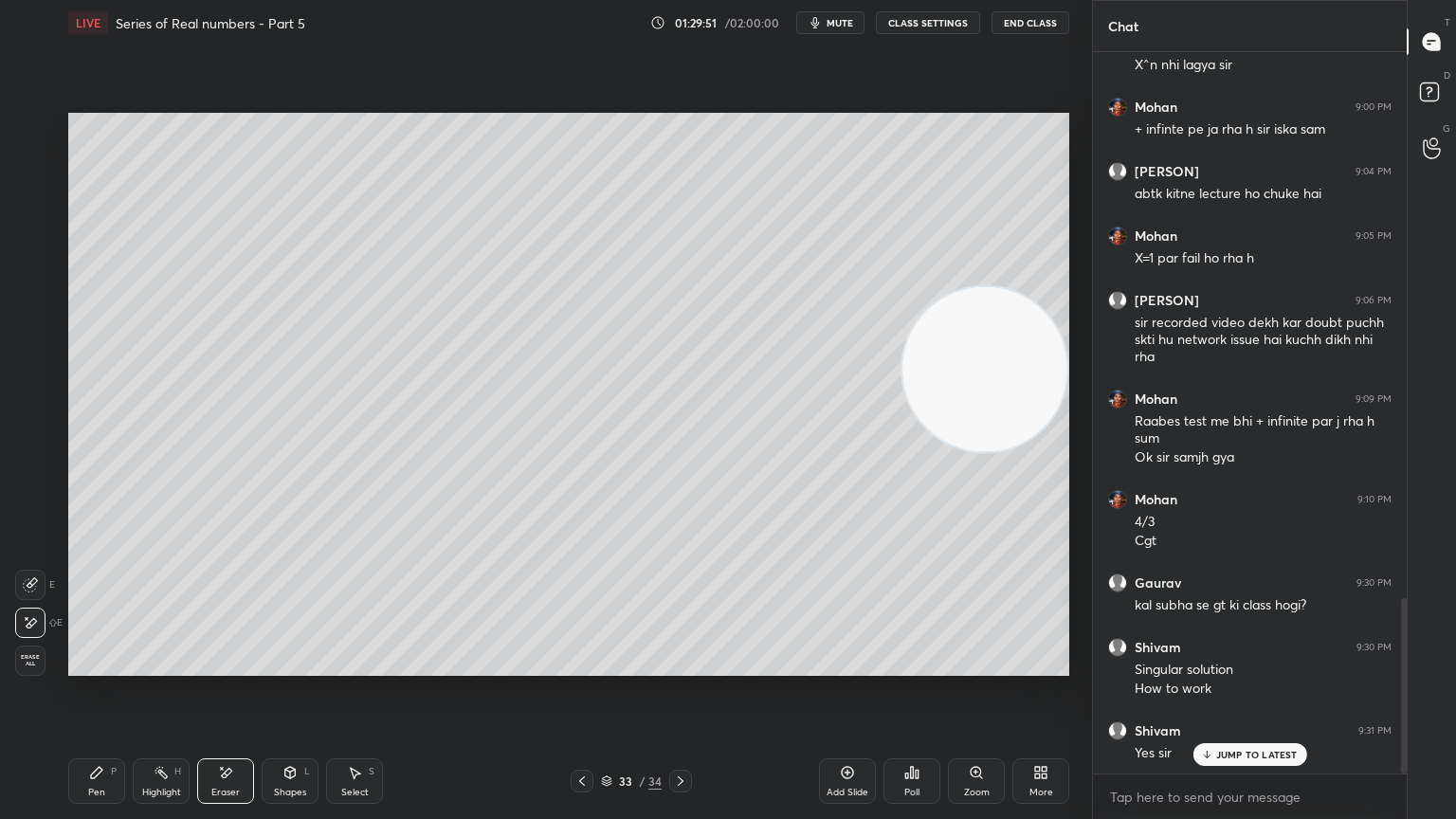 click on "Pen P" at bounding box center [97, 781] 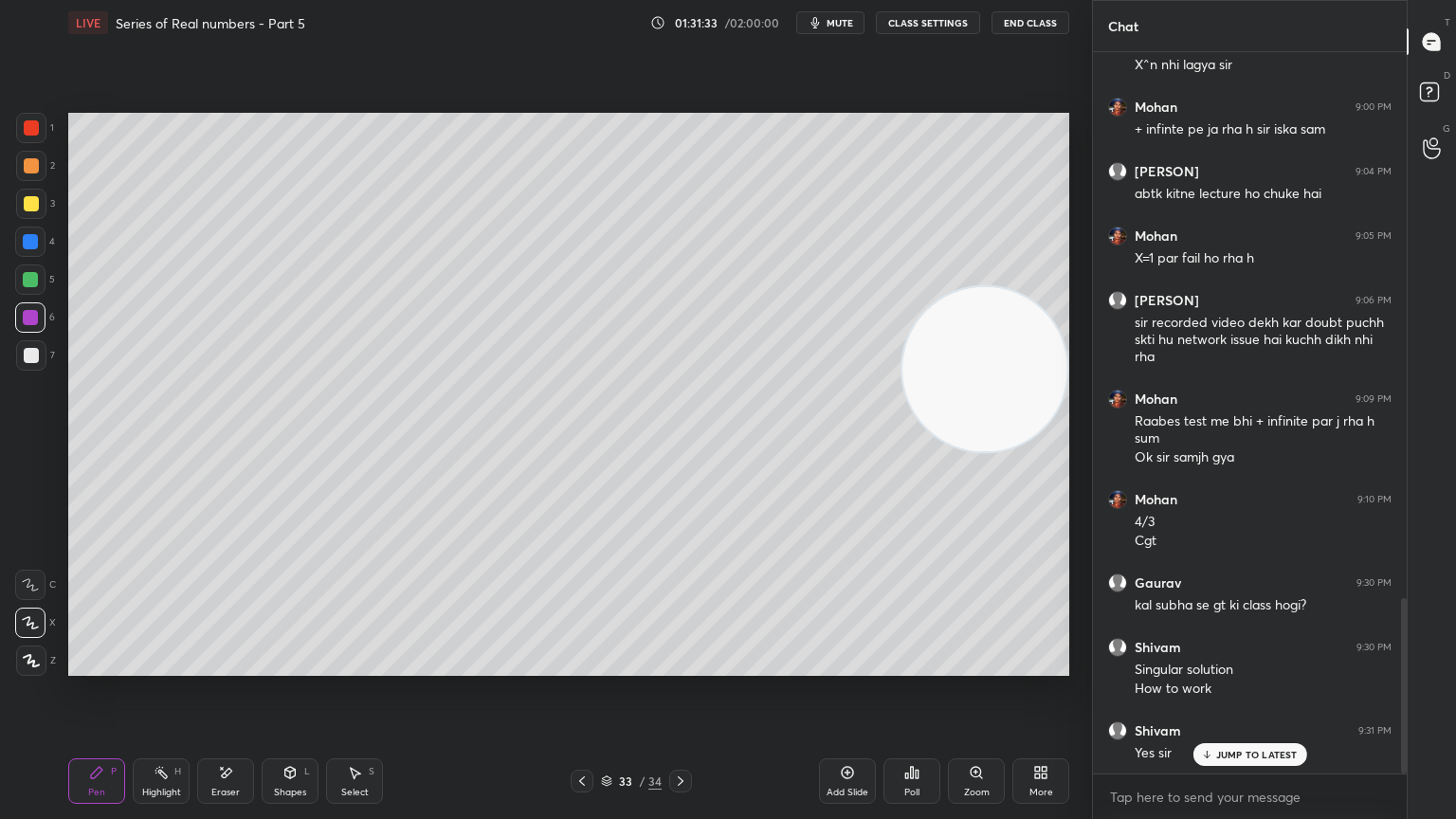 click on "End Class" at bounding box center [1030, 23] 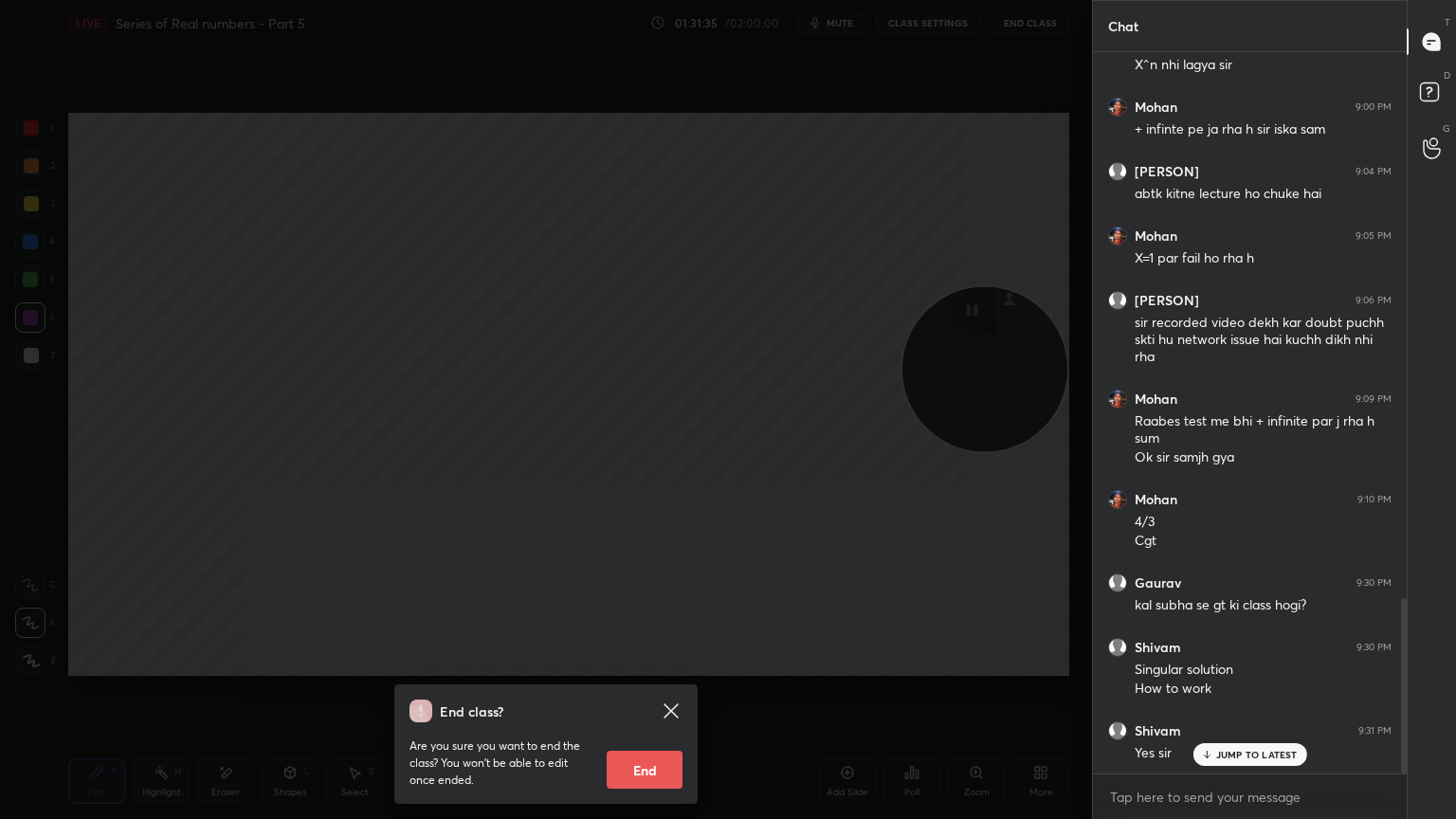 click on "End" at bounding box center (645, 770) 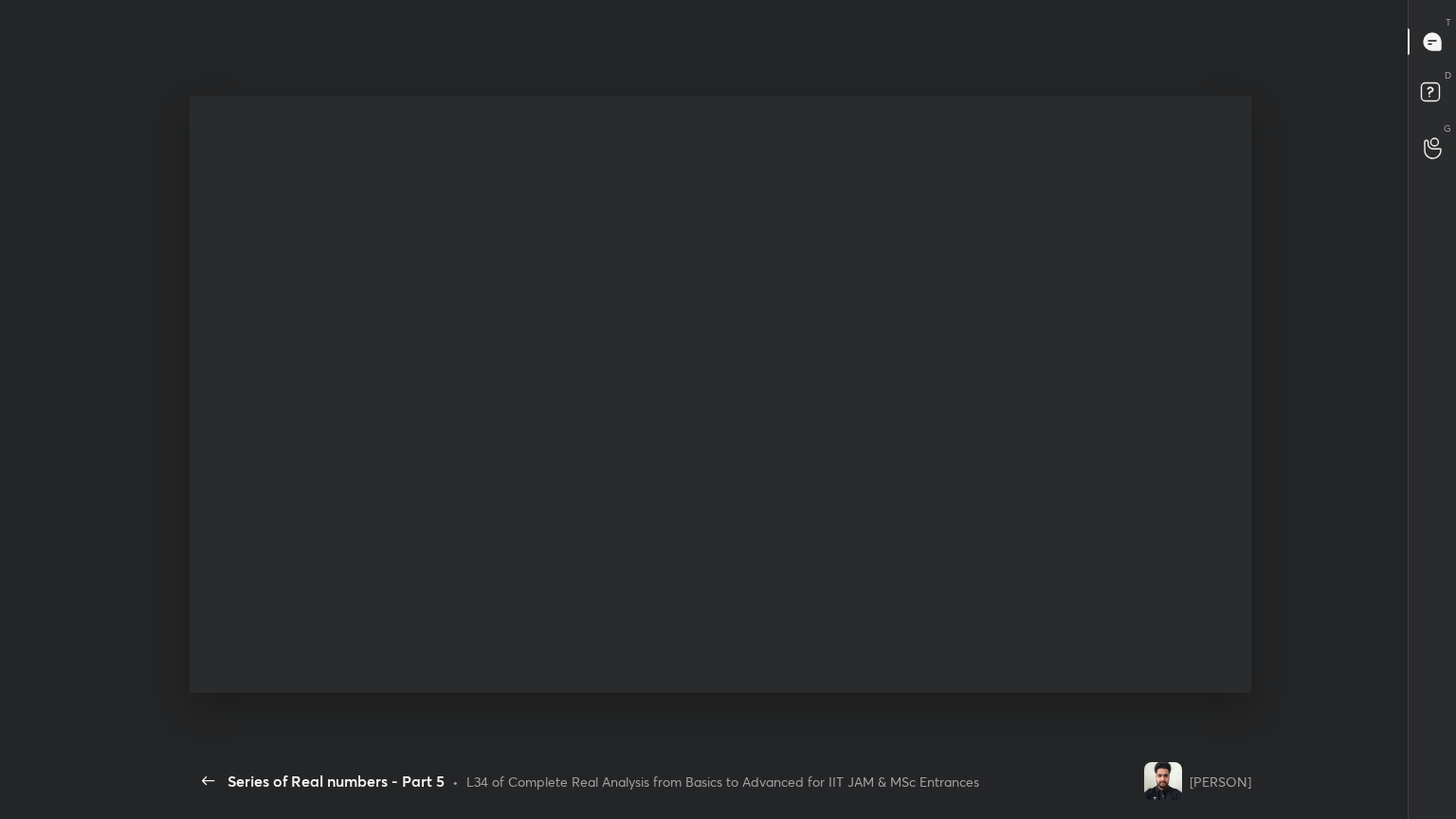 scroll, scrollTop: 94094, scrollLeft: 93714, axis: both 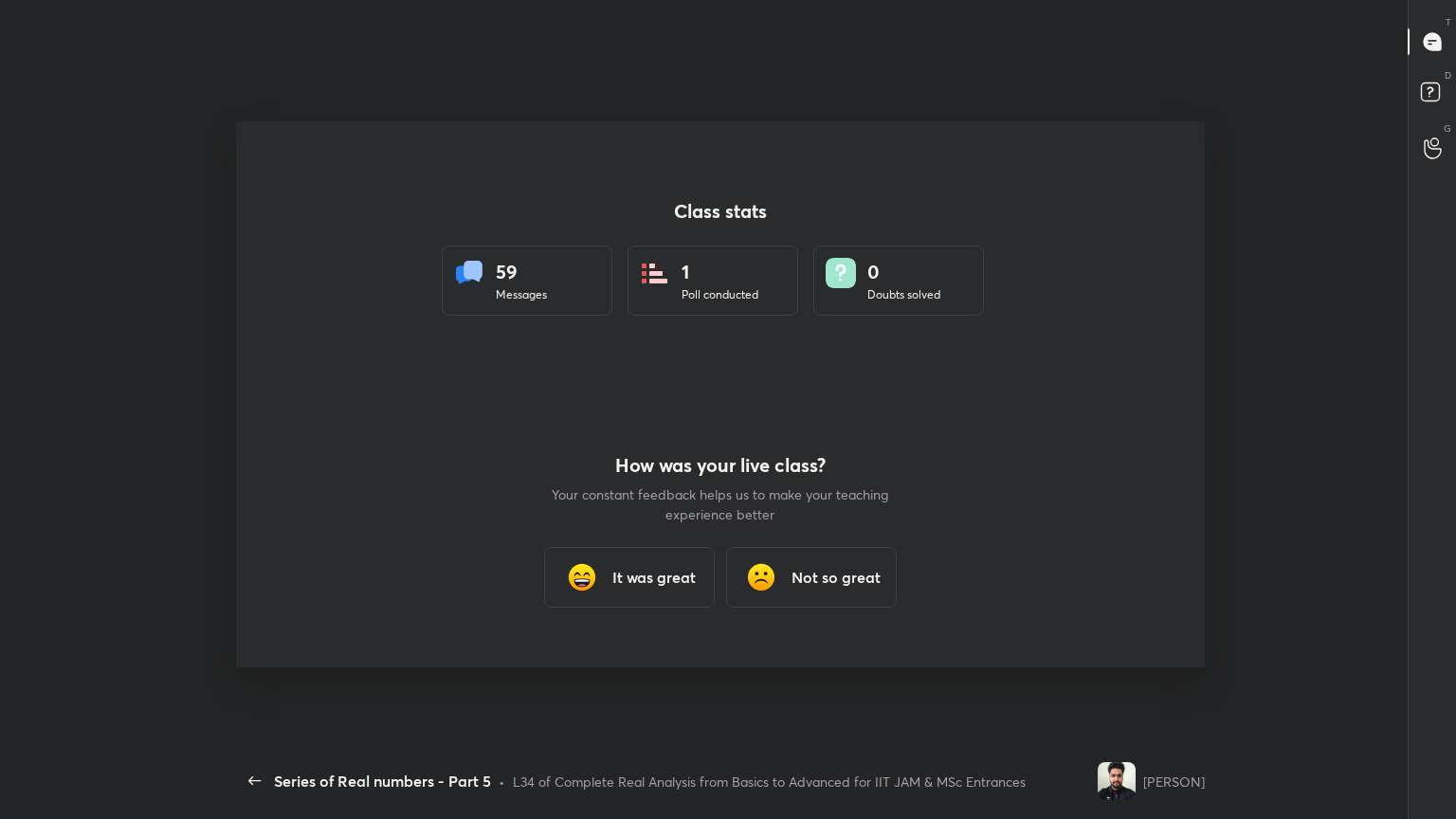 type on "x" 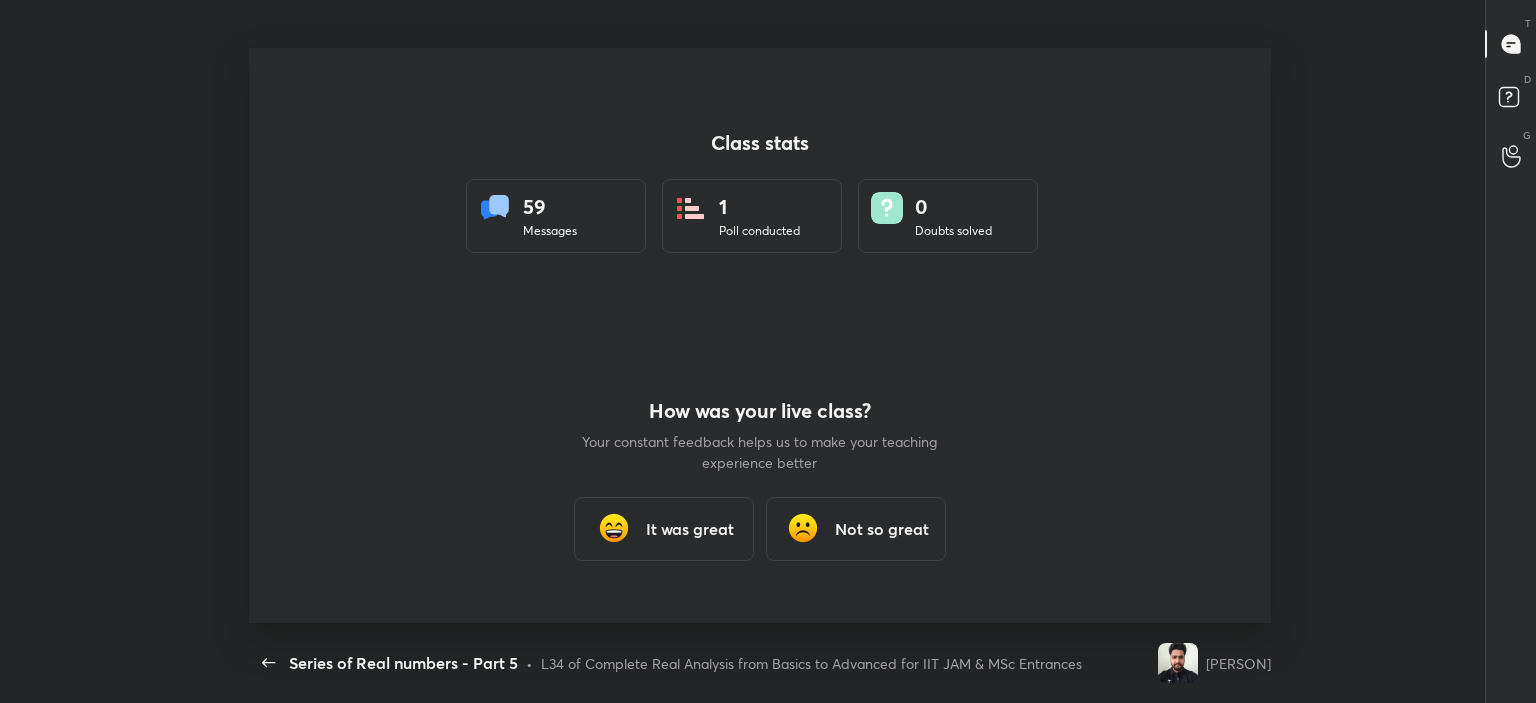 scroll, scrollTop: 575, scrollLeft: 1520, axis: both 